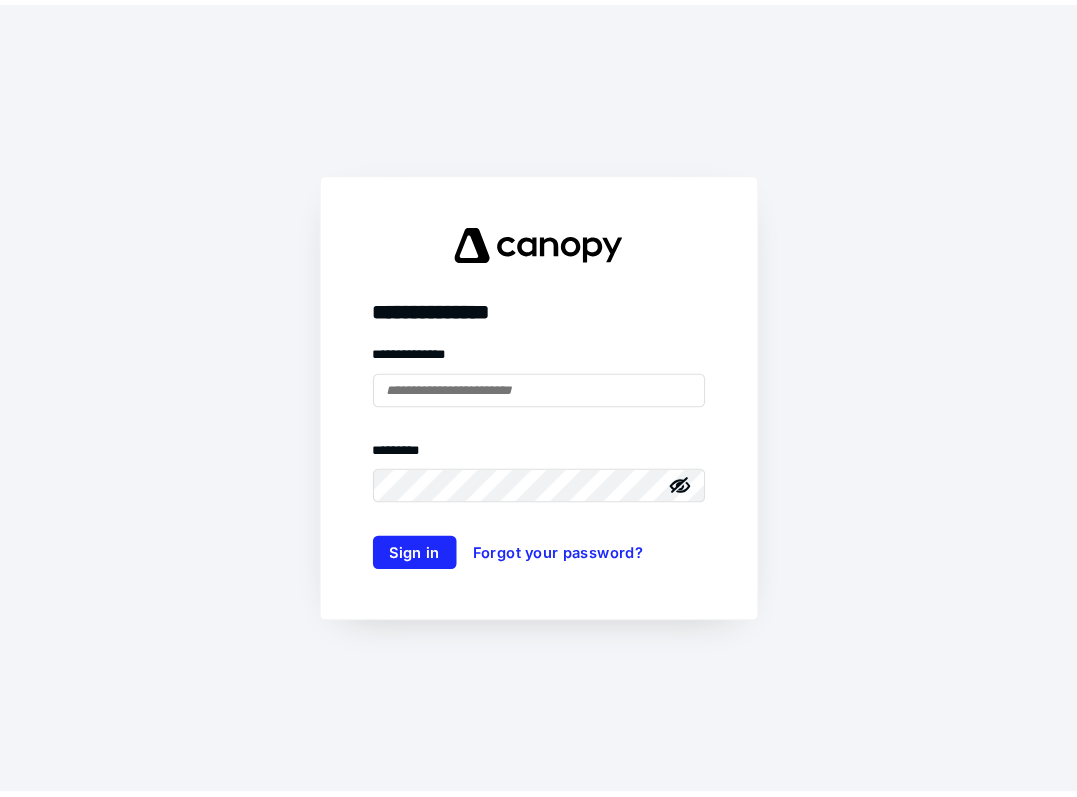 scroll, scrollTop: 0, scrollLeft: 0, axis: both 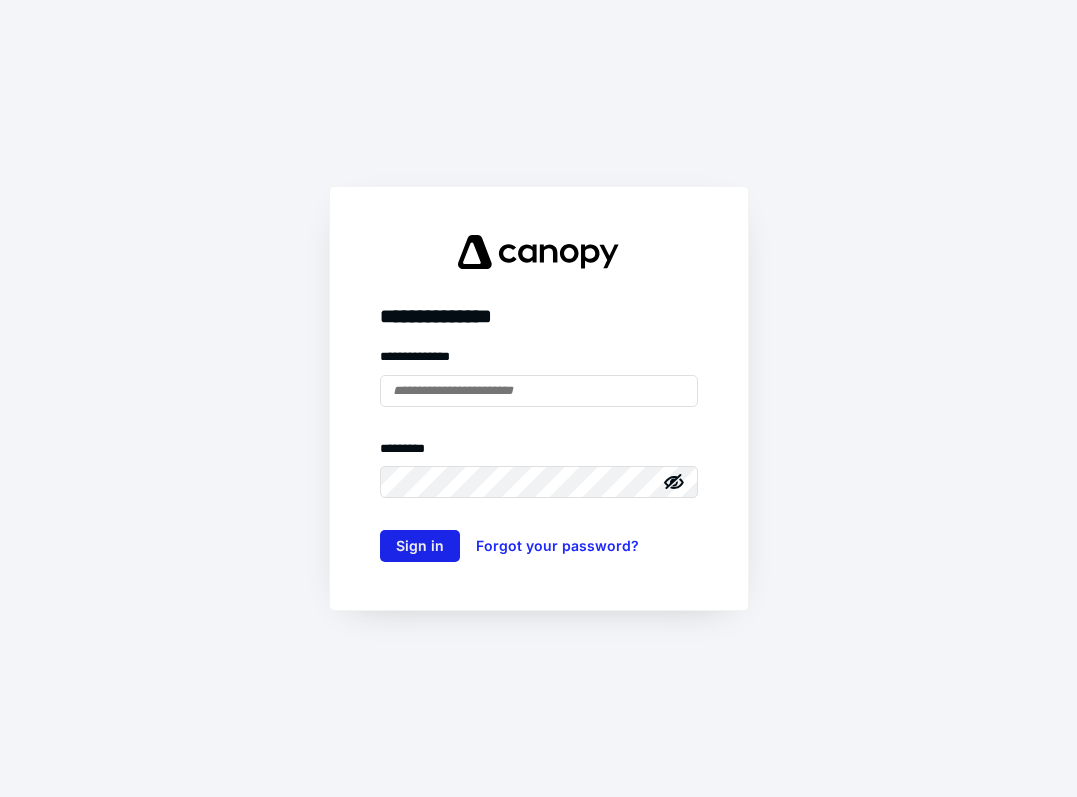 type on "**********" 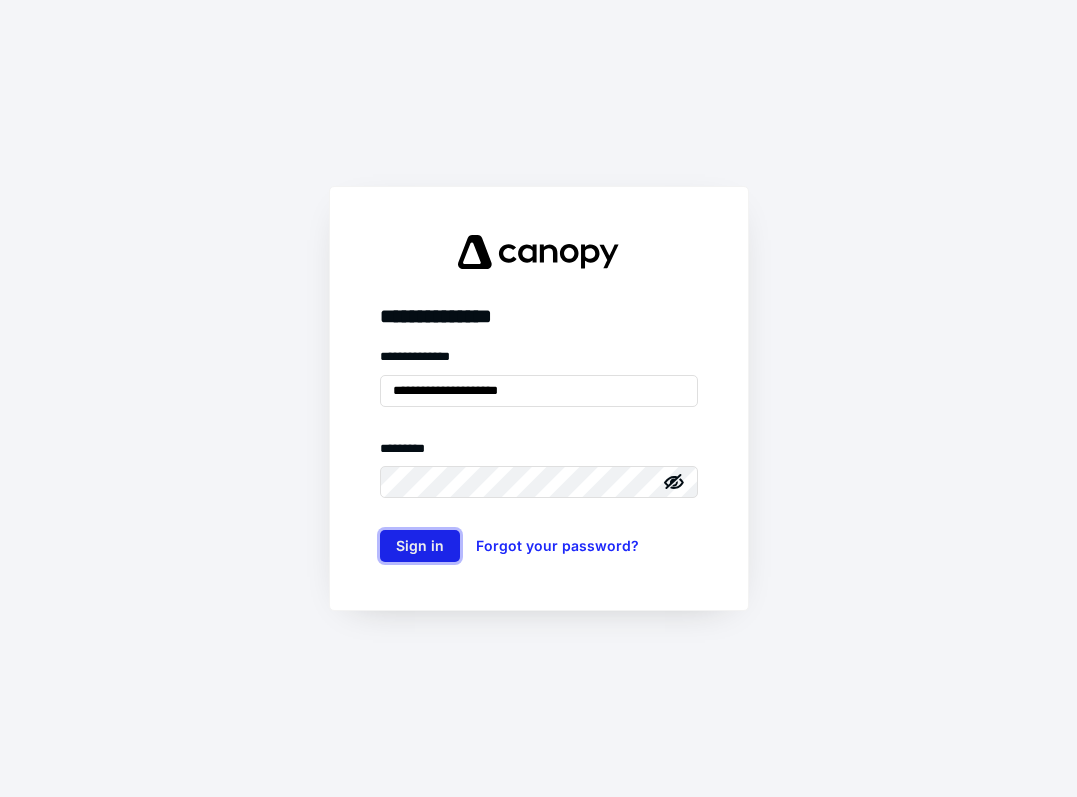 click on "Sign in" at bounding box center [420, 546] 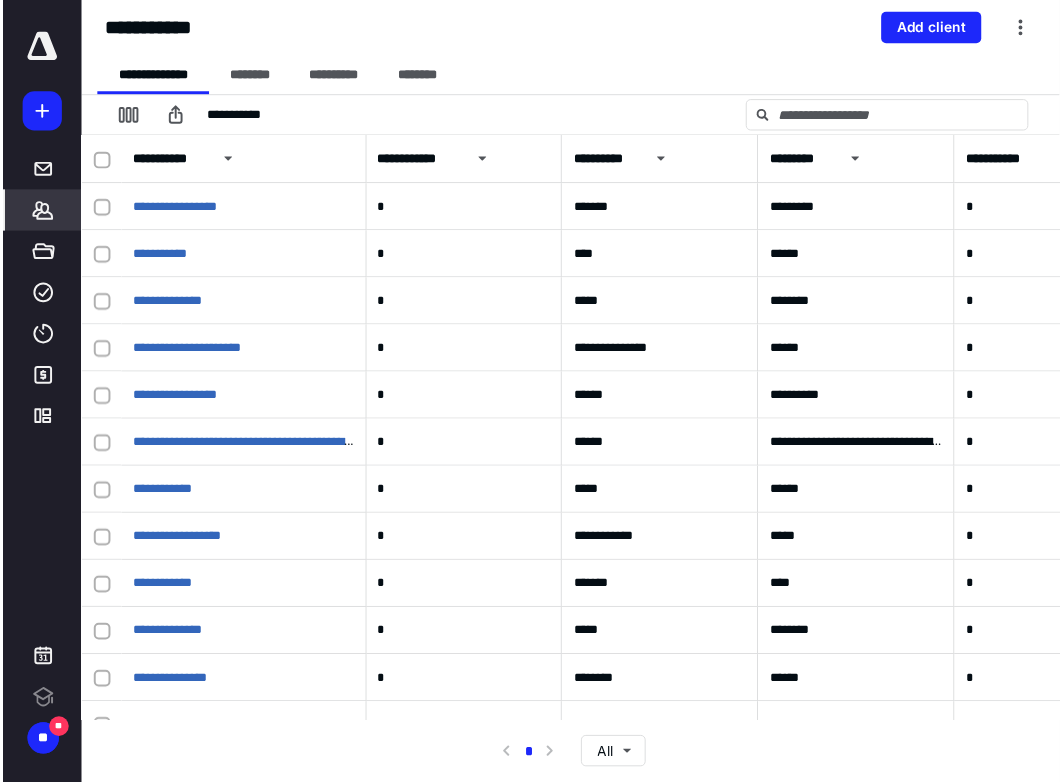 scroll, scrollTop: 0, scrollLeft: 0, axis: both 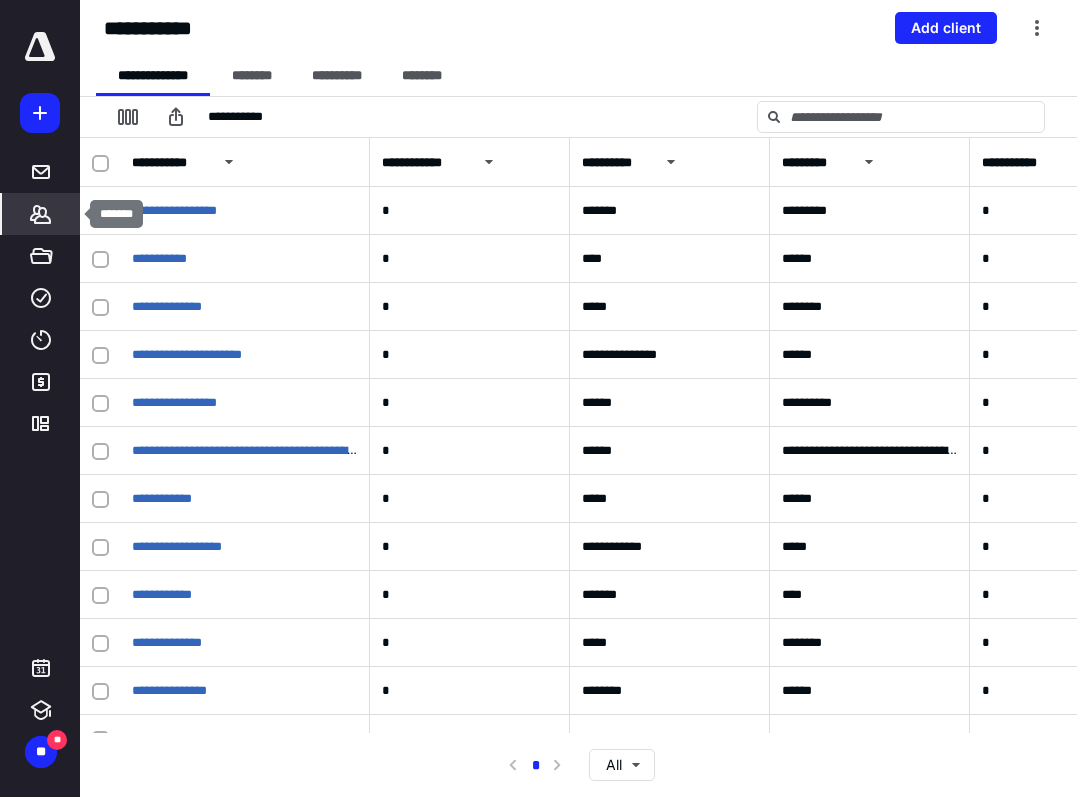 click 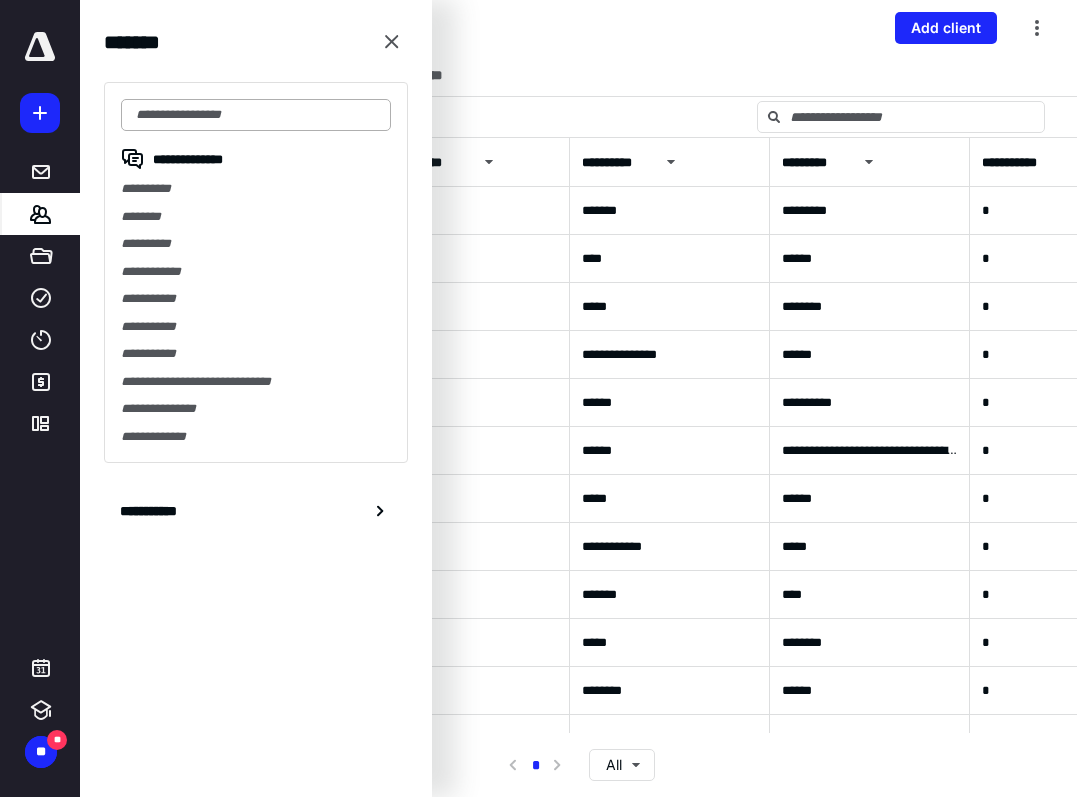 click at bounding box center (256, 115) 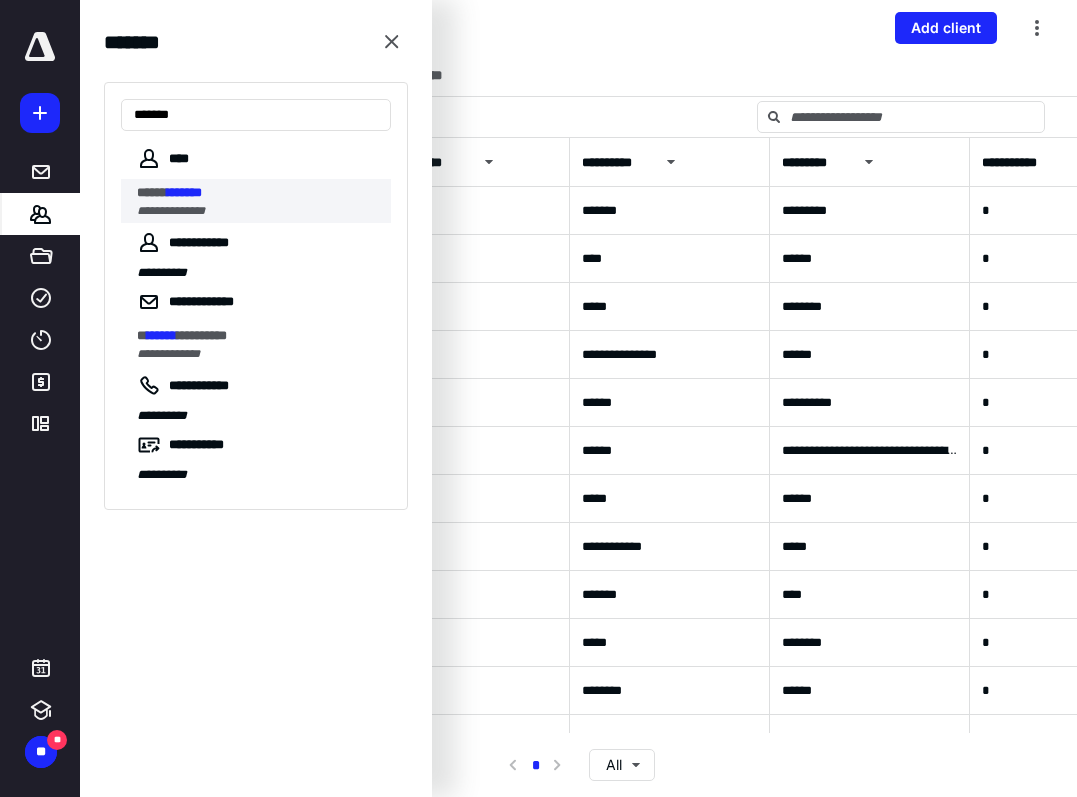 type on "*******" 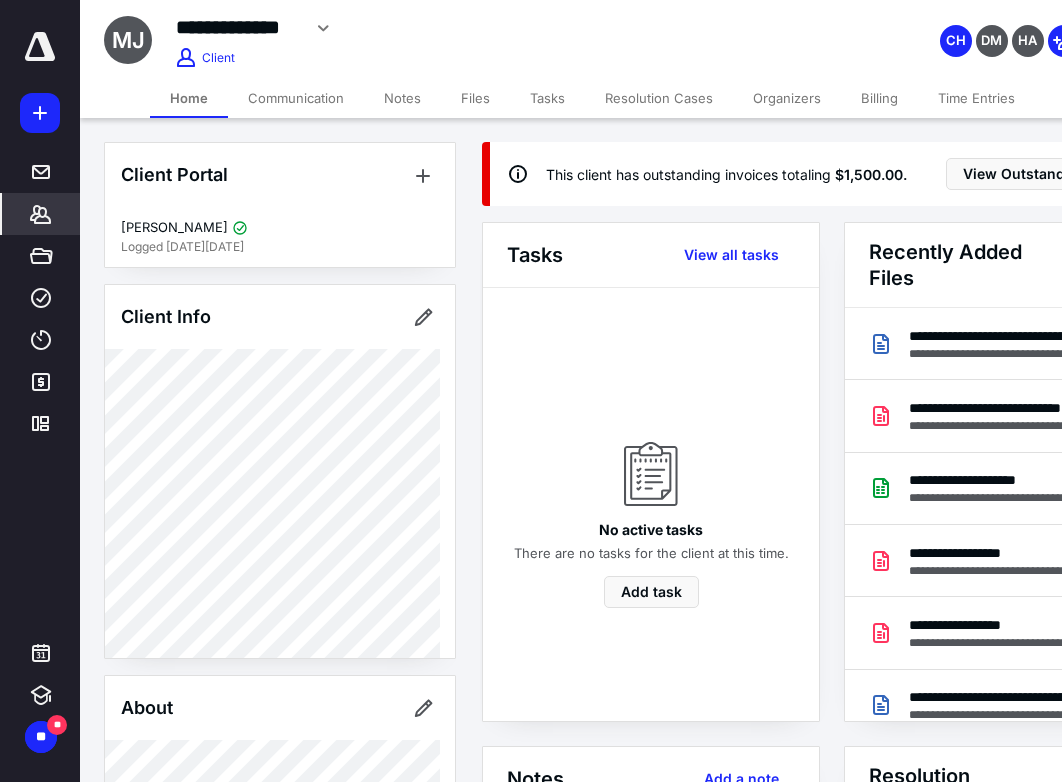 click on "Files" at bounding box center (475, 98) 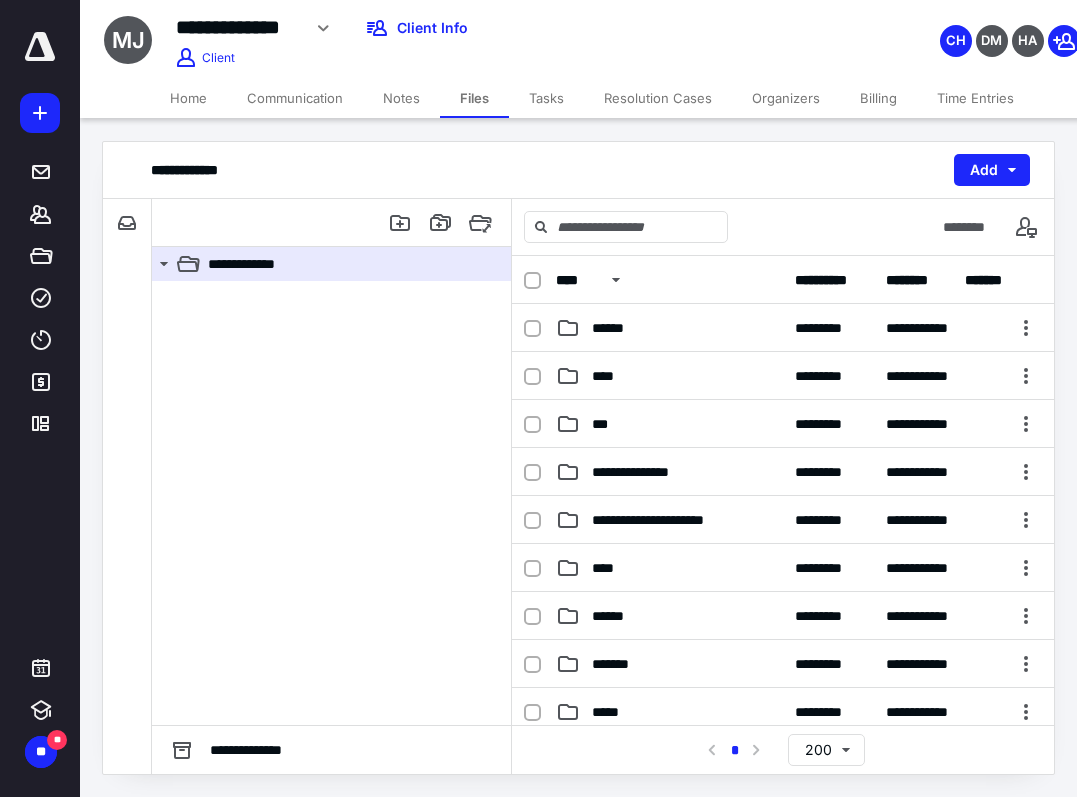 click on "Notes" at bounding box center [401, 98] 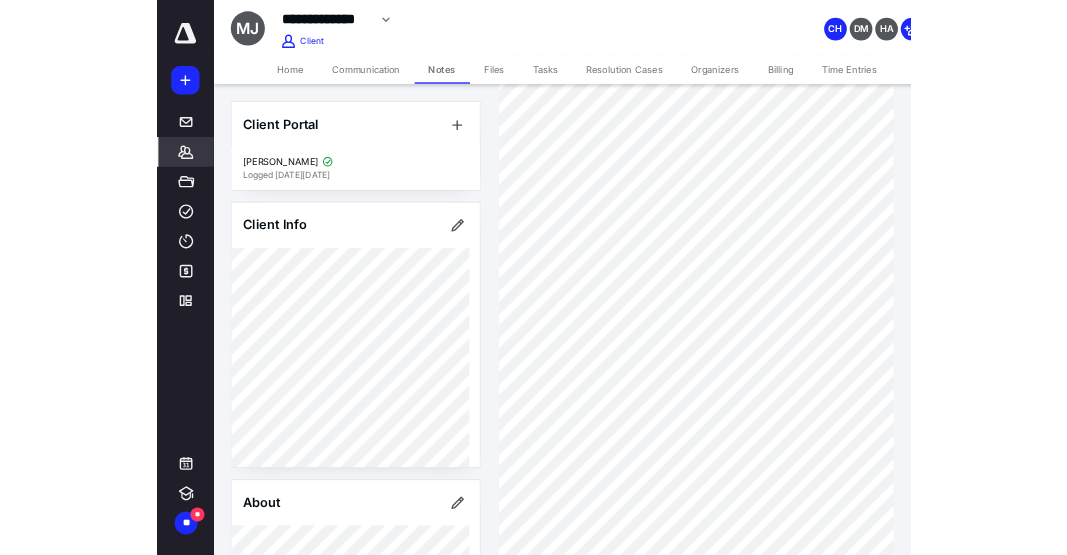 scroll, scrollTop: 500, scrollLeft: 0, axis: vertical 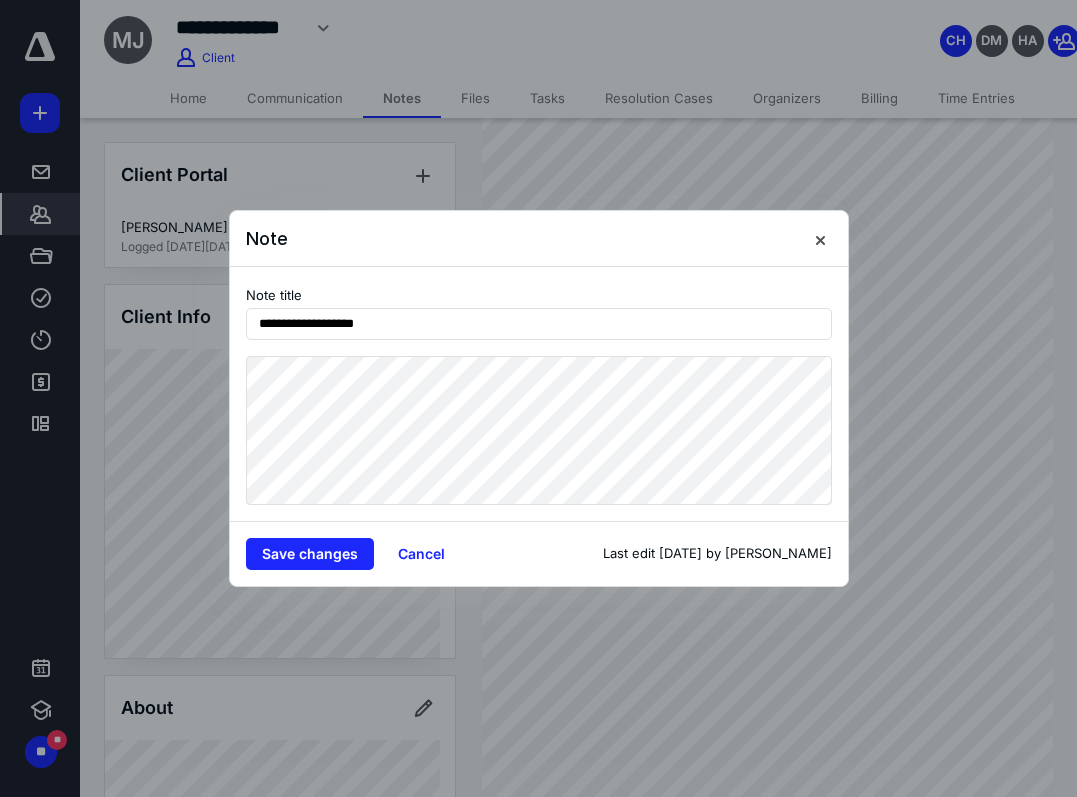 drag, startPoint x: 1074, startPoint y: 796, endPoint x: 1053, endPoint y: 711, distance: 87.555695 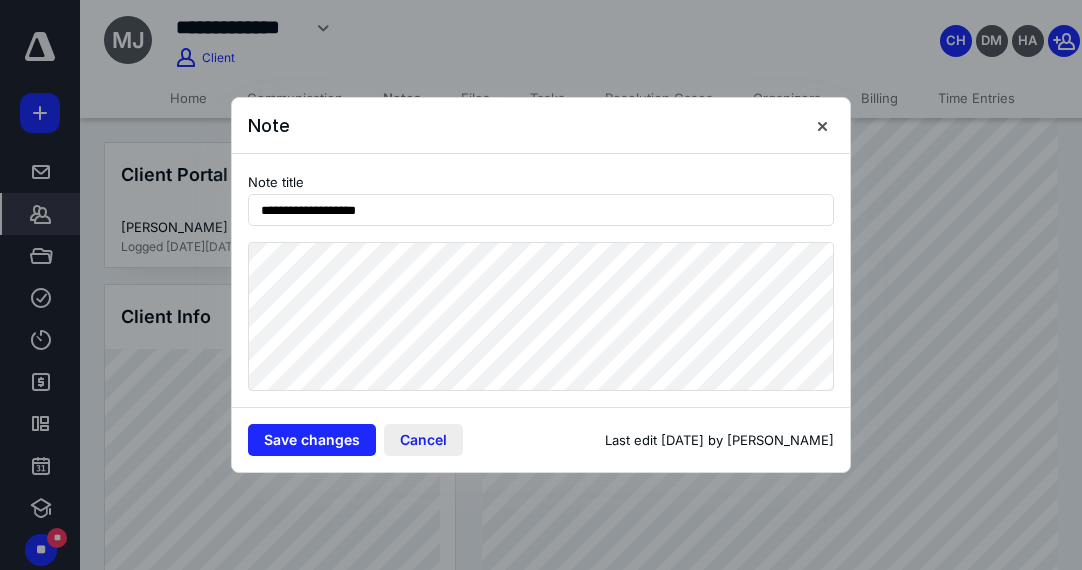 click on "Cancel" at bounding box center (423, 440) 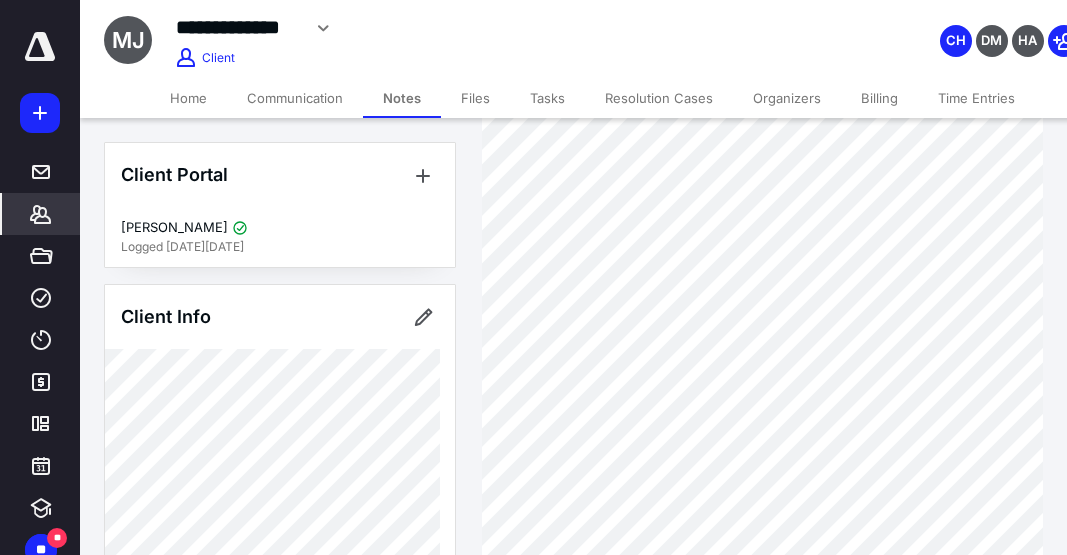 click on "Files" at bounding box center [475, 98] 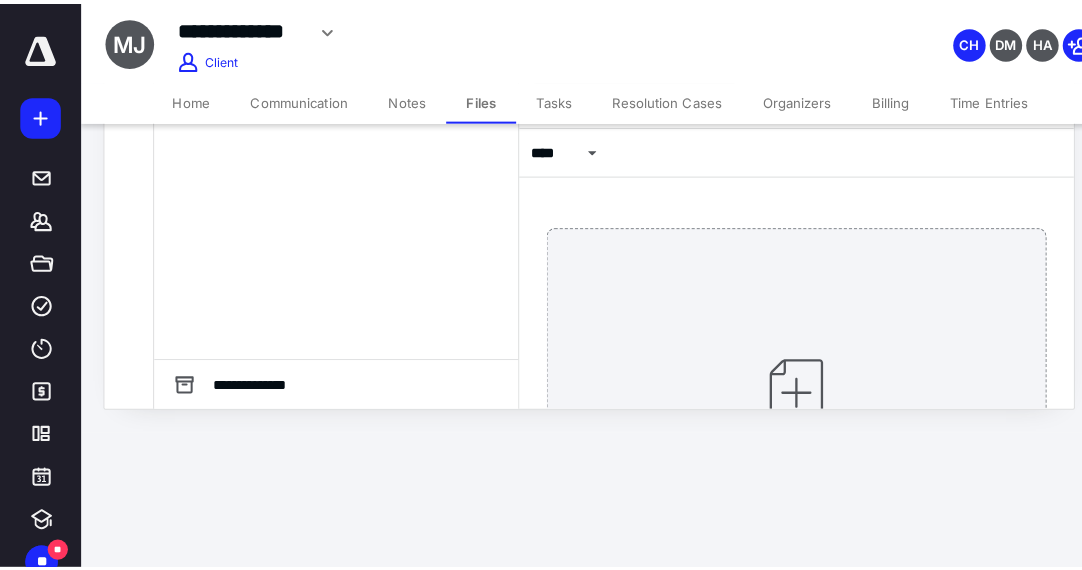 scroll, scrollTop: 0, scrollLeft: 0, axis: both 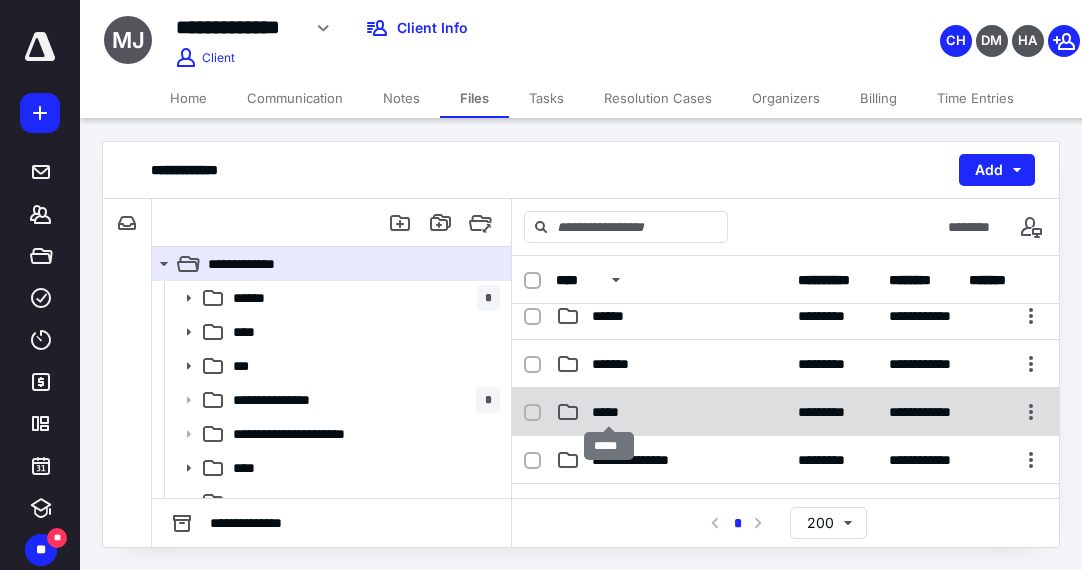 click on "*****" at bounding box center (609, 412) 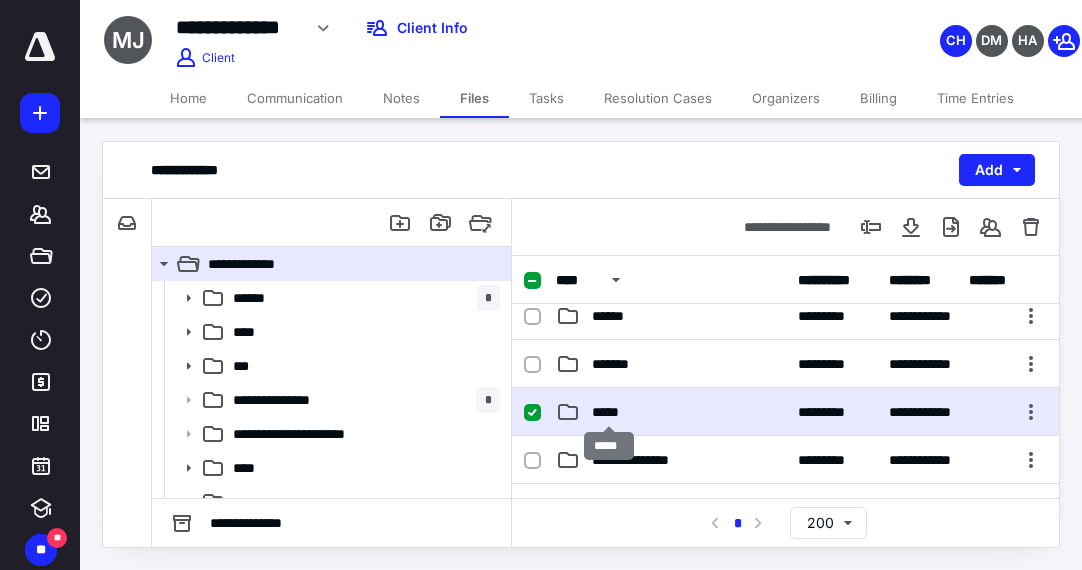 click on "*****" at bounding box center [609, 412] 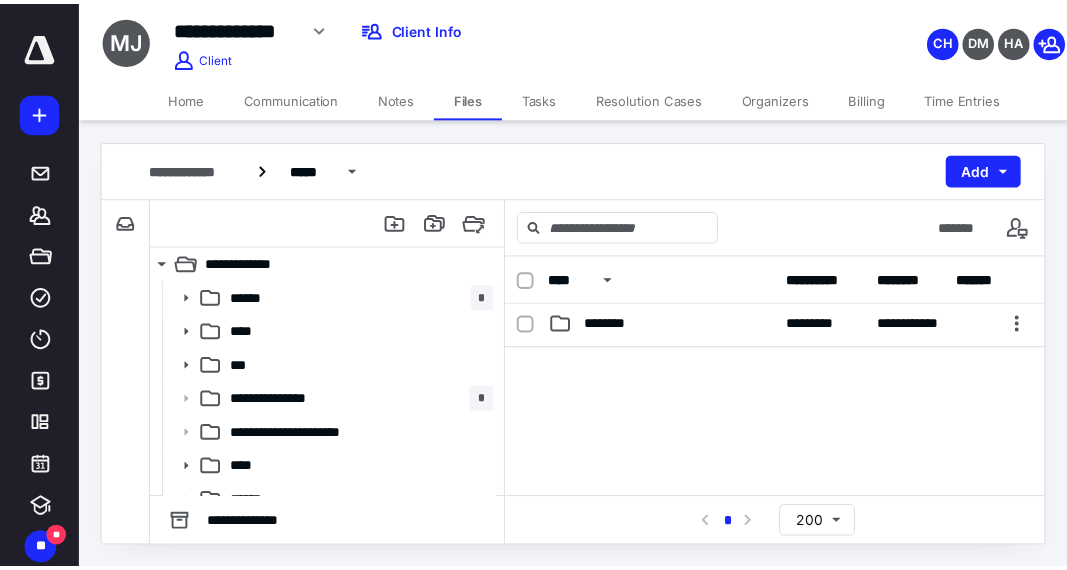 scroll, scrollTop: 0, scrollLeft: 0, axis: both 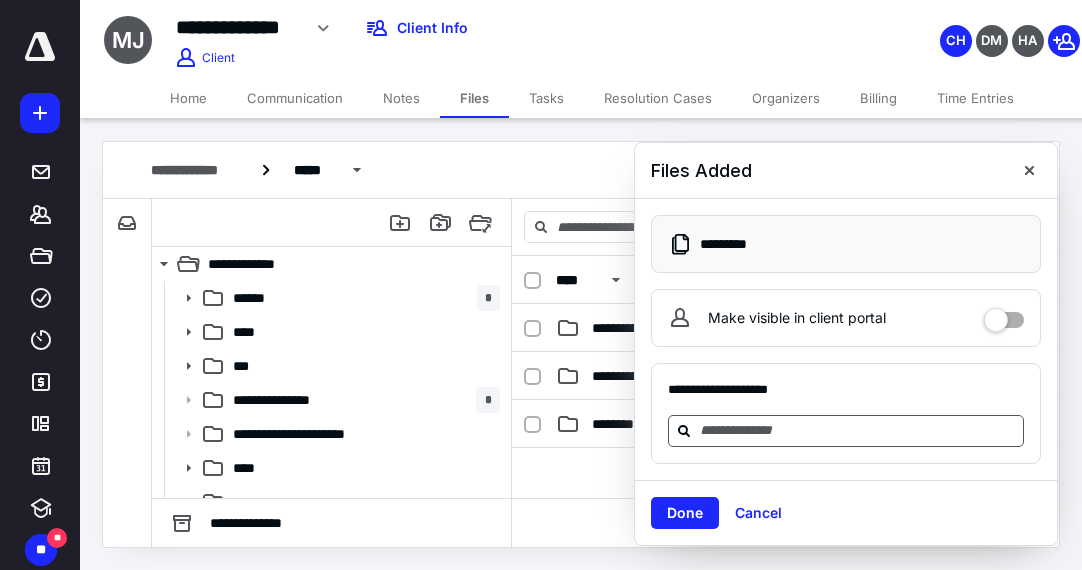 click at bounding box center [858, 430] 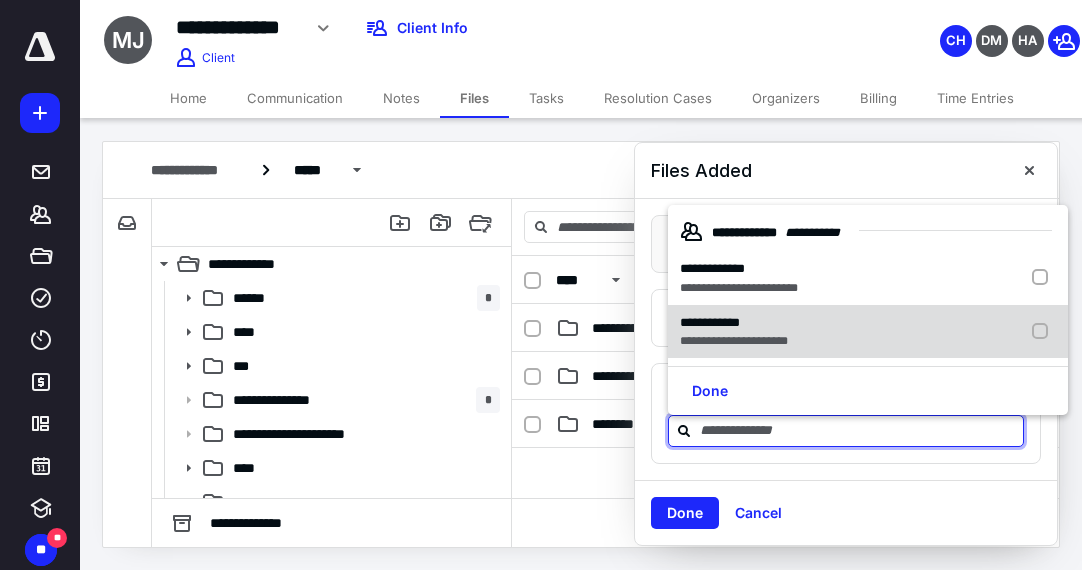 click on "**********" at bounding box center (734, 341) 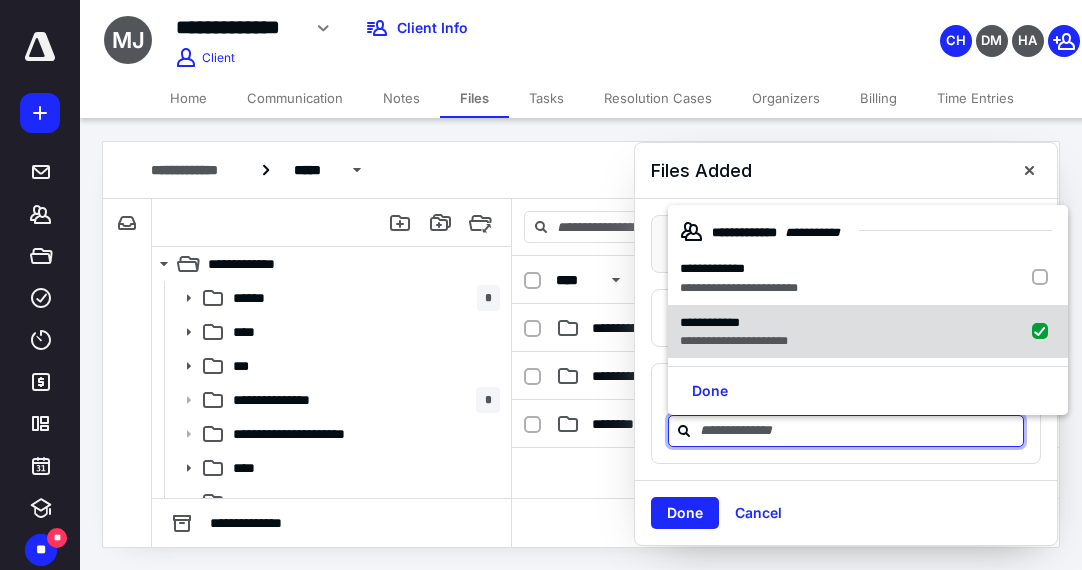 checkbox on "true" 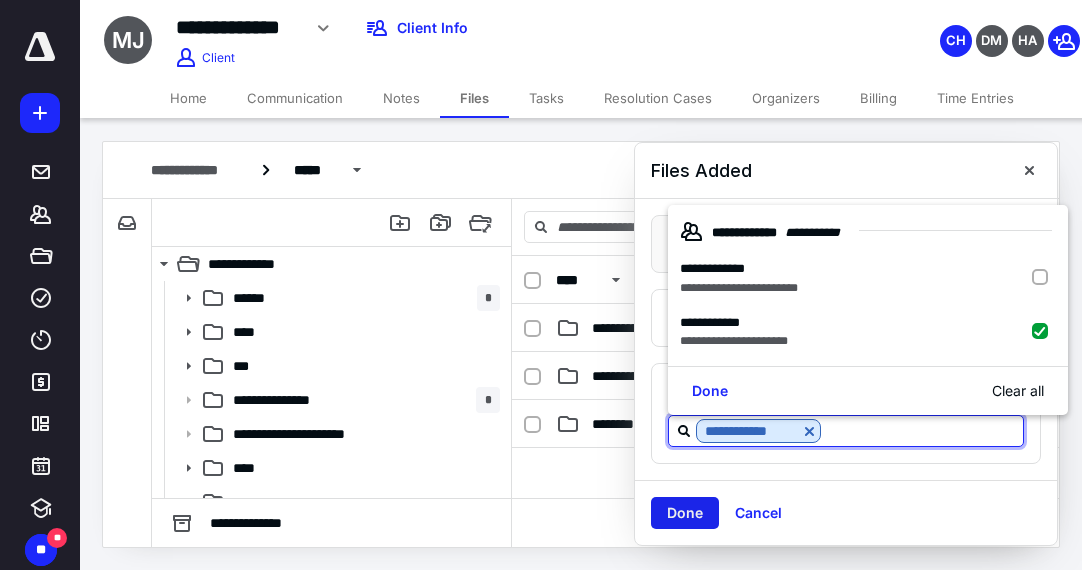 click on "Done" at bounding box center [685, 513] 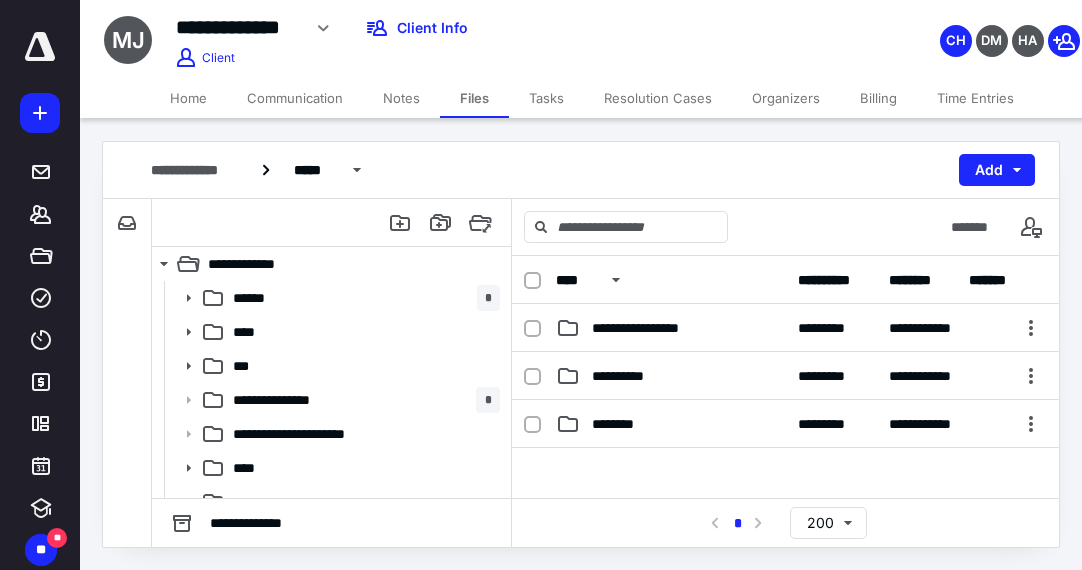 click on "**********" at bounding box center [462, 28] 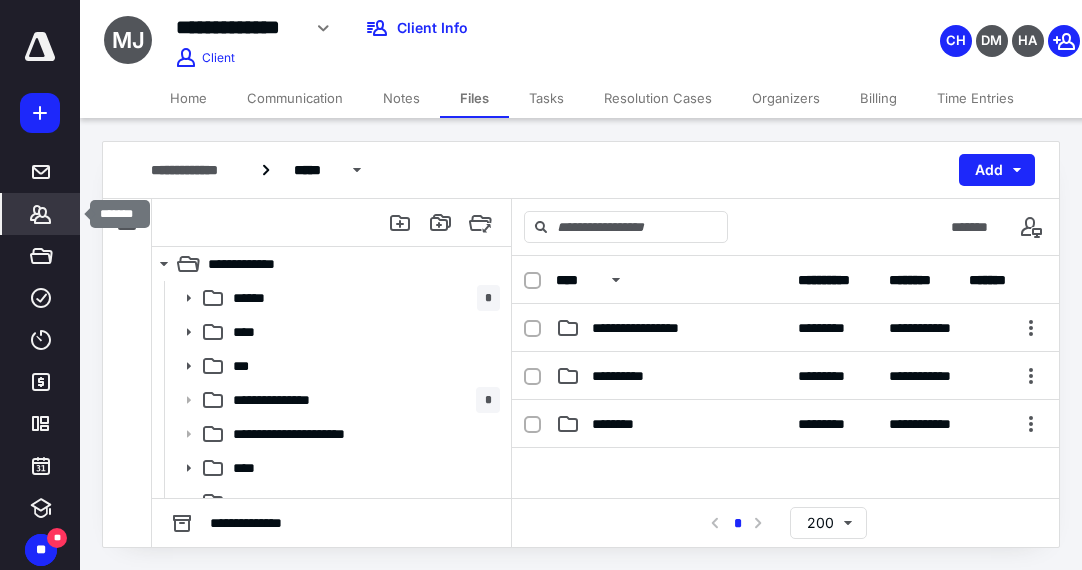 click 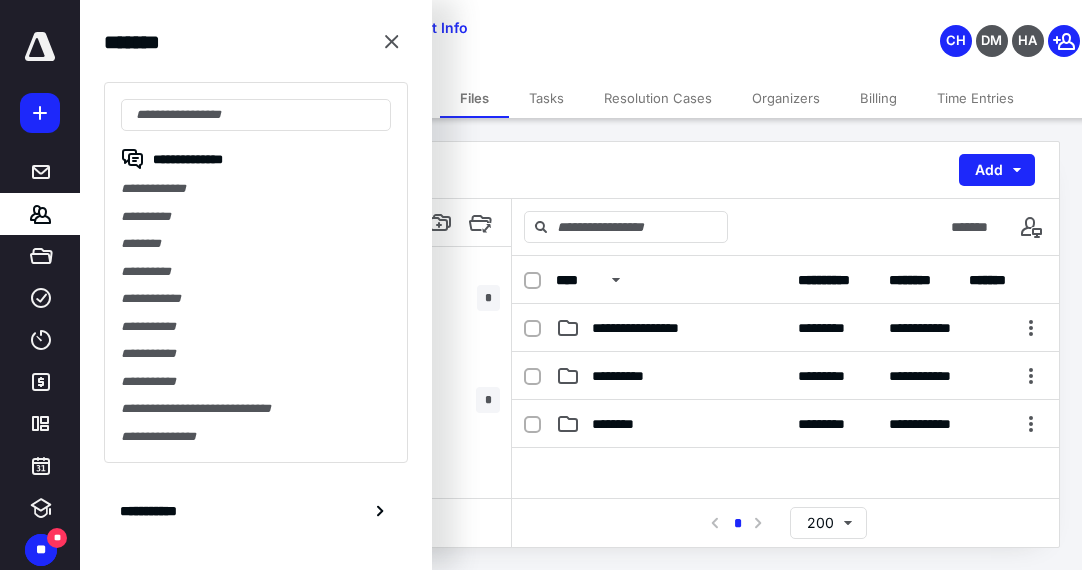 click on "**********" at bounding box center [581, 170] 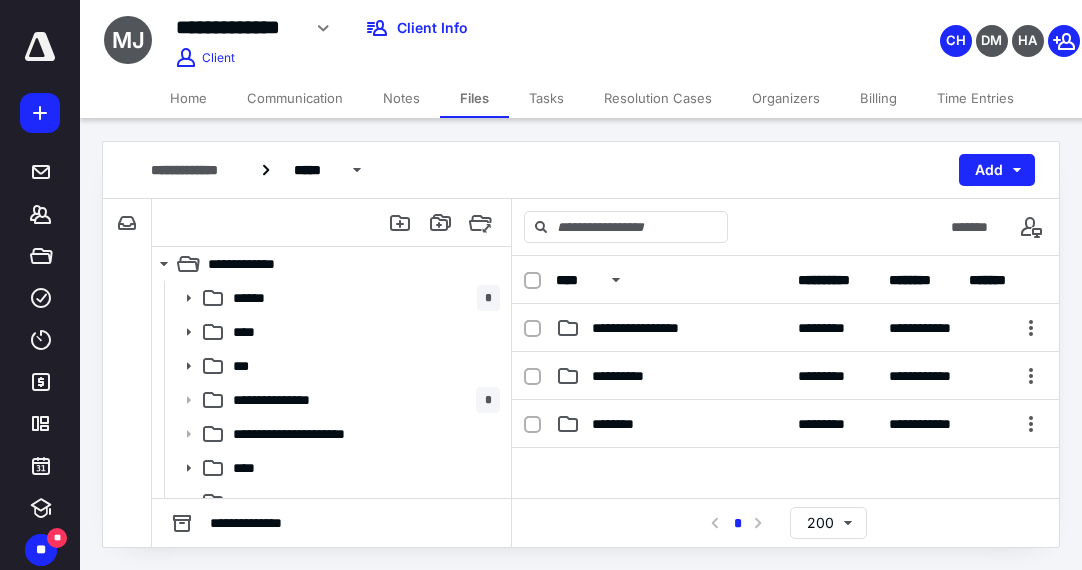 click on "Time Entries" at bounding box center [975, 98] 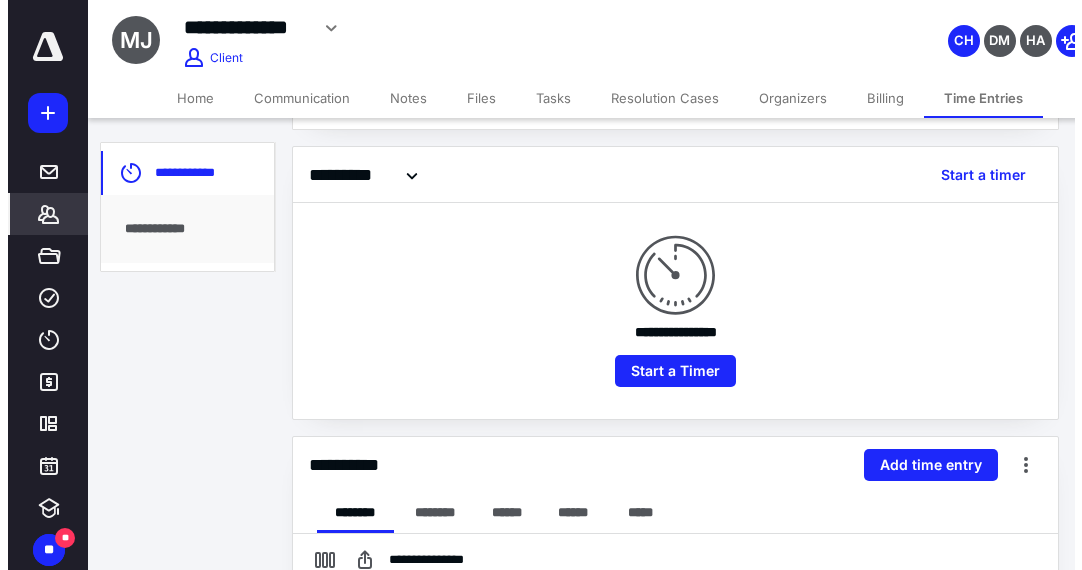 scroll, scrollTop: 300, scrollLeft: 0, axis: vertical 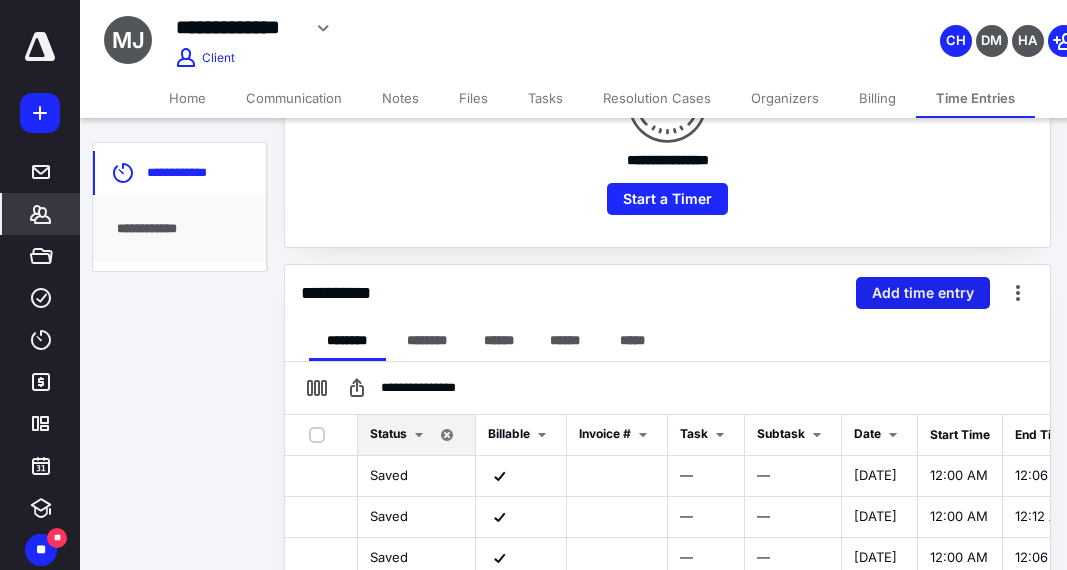 click on "Add time entry" at bounding box center (923, 293) 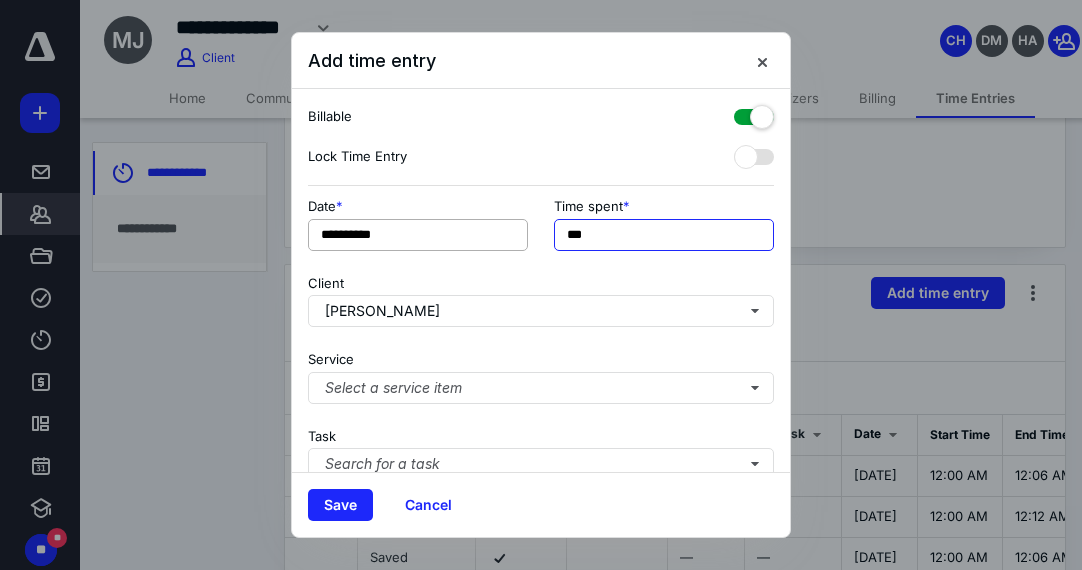 drag, startPoint x: 668, startPoint y: 232, endPoint x: 428, endPoint y: 236, distance: 240.03333 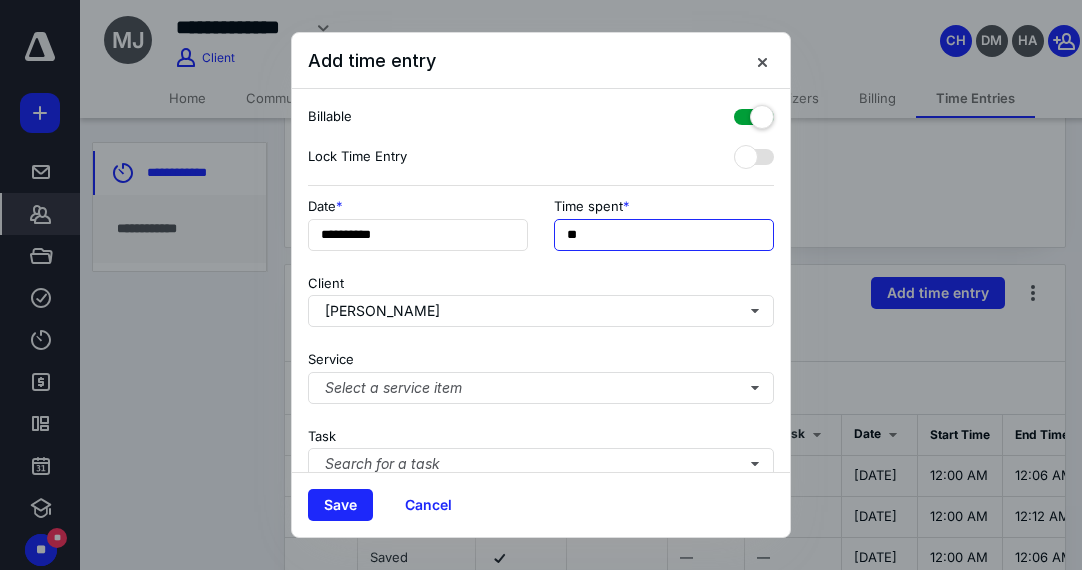 type on "**" 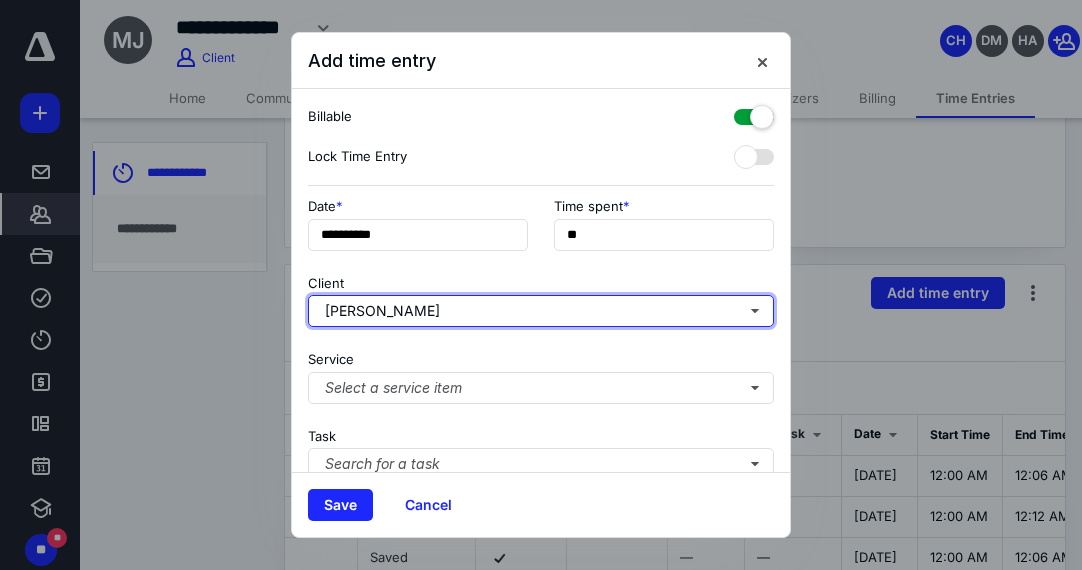type 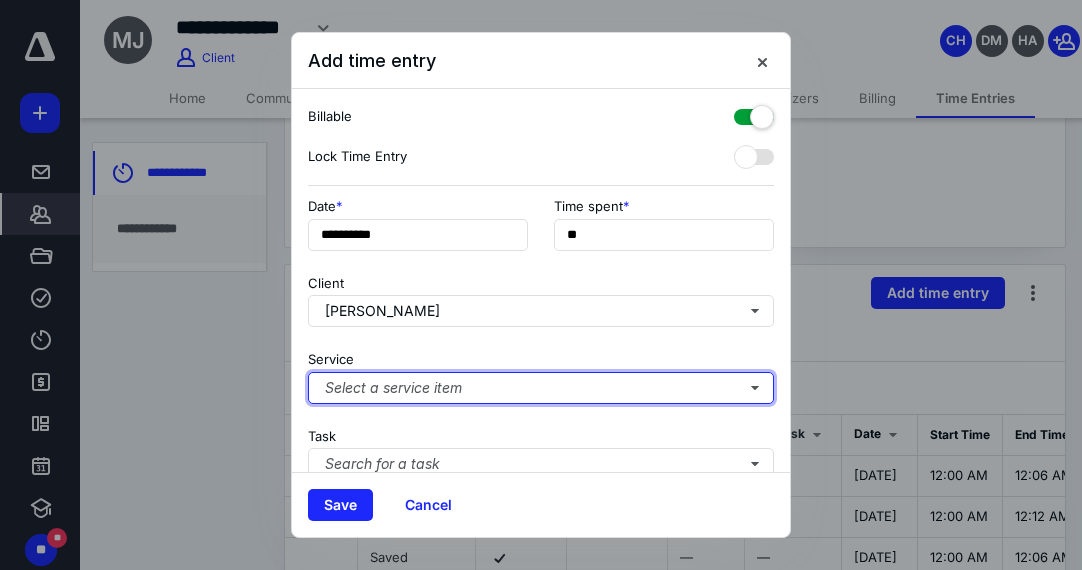 type 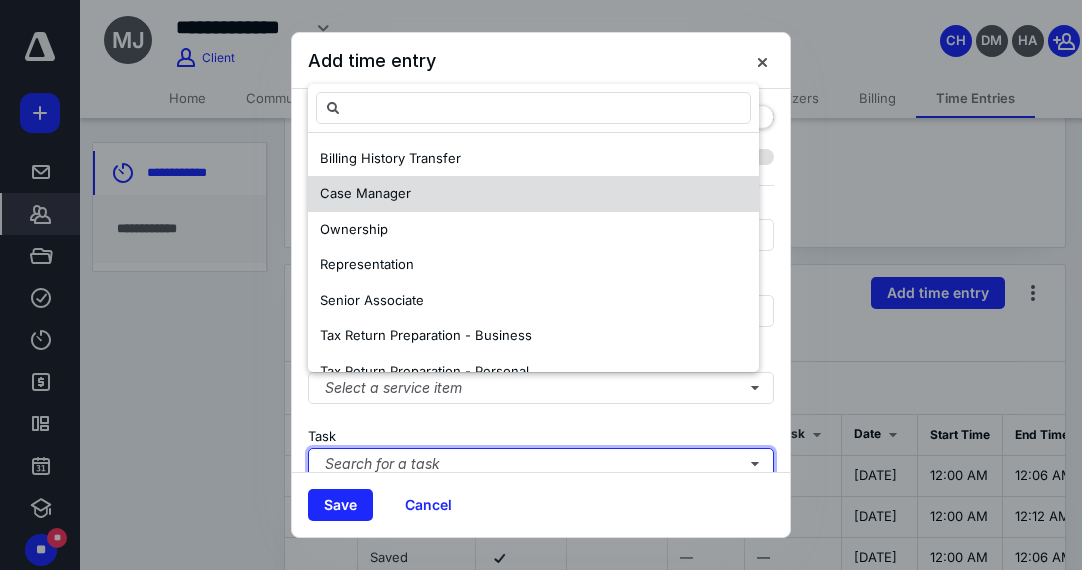 type 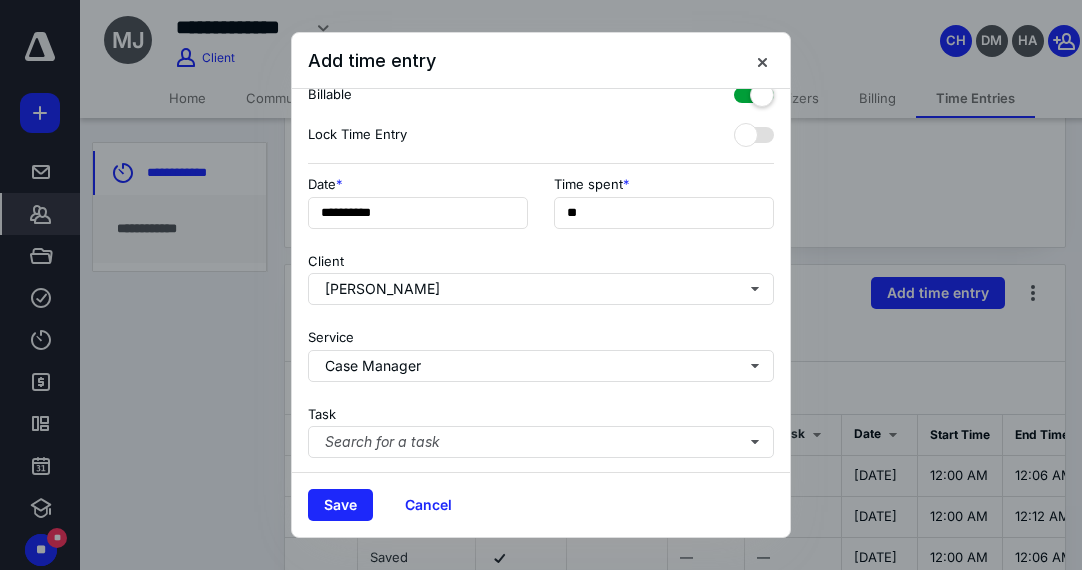 type 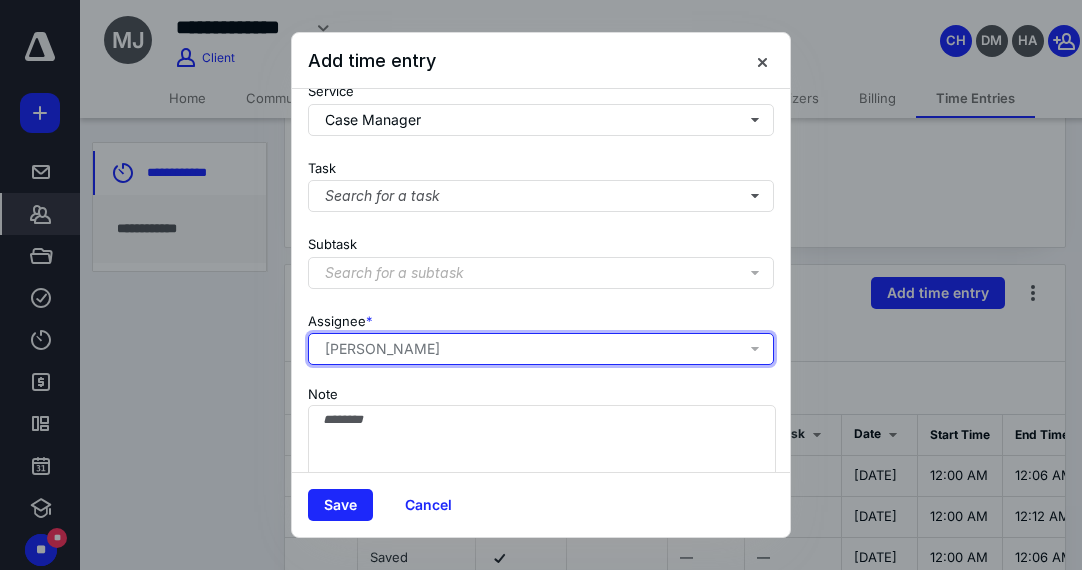 type 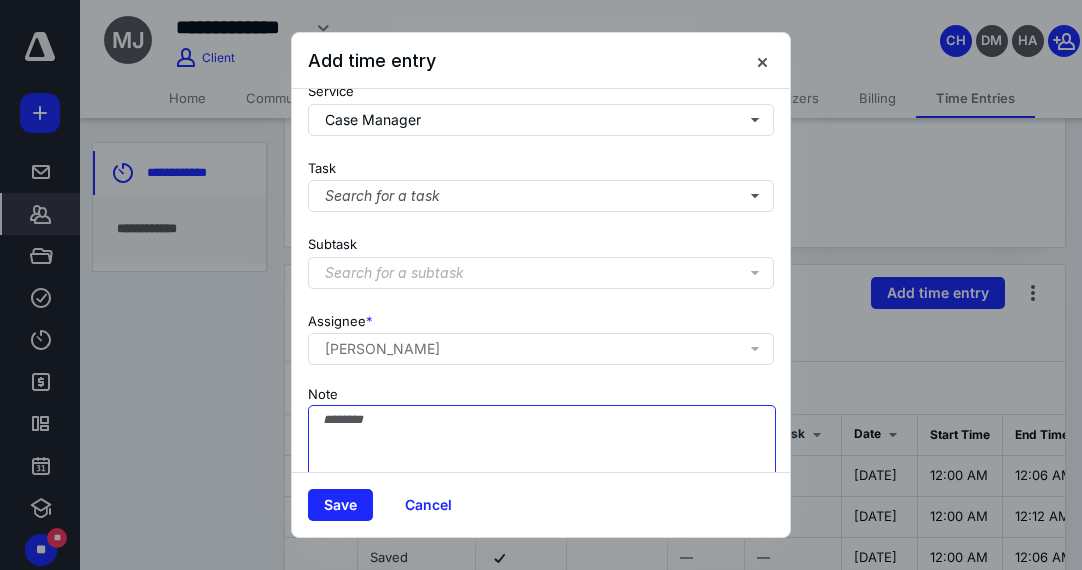 type on "*" 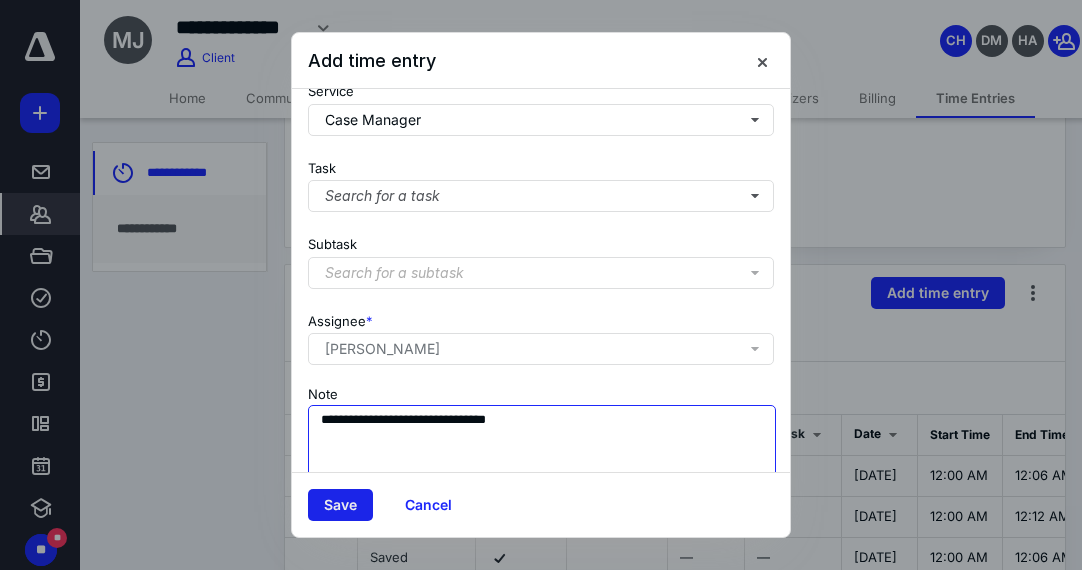 type on "**********" 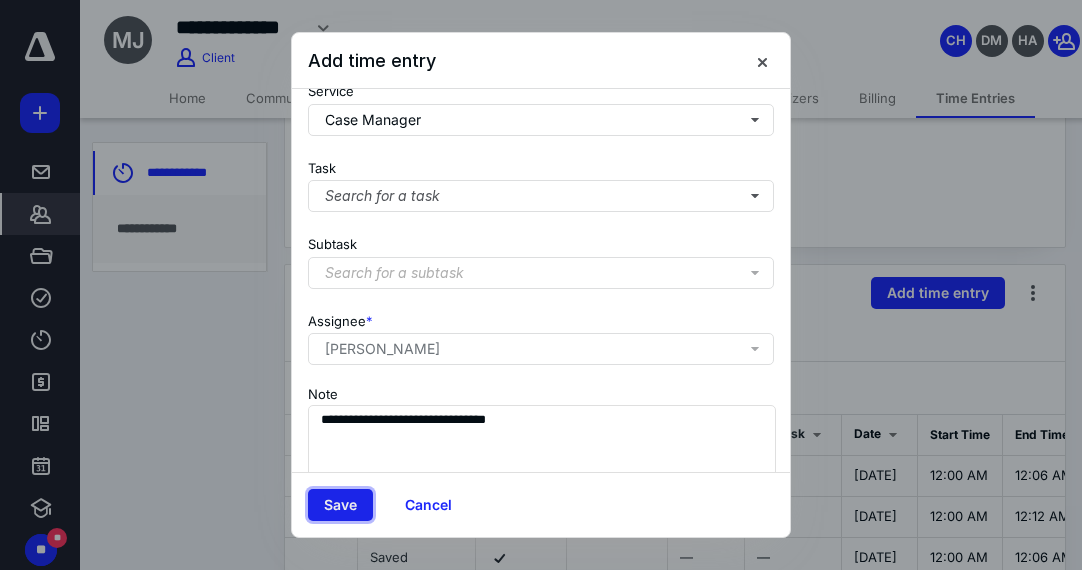click on "Save" at bounding box center [340, 505] 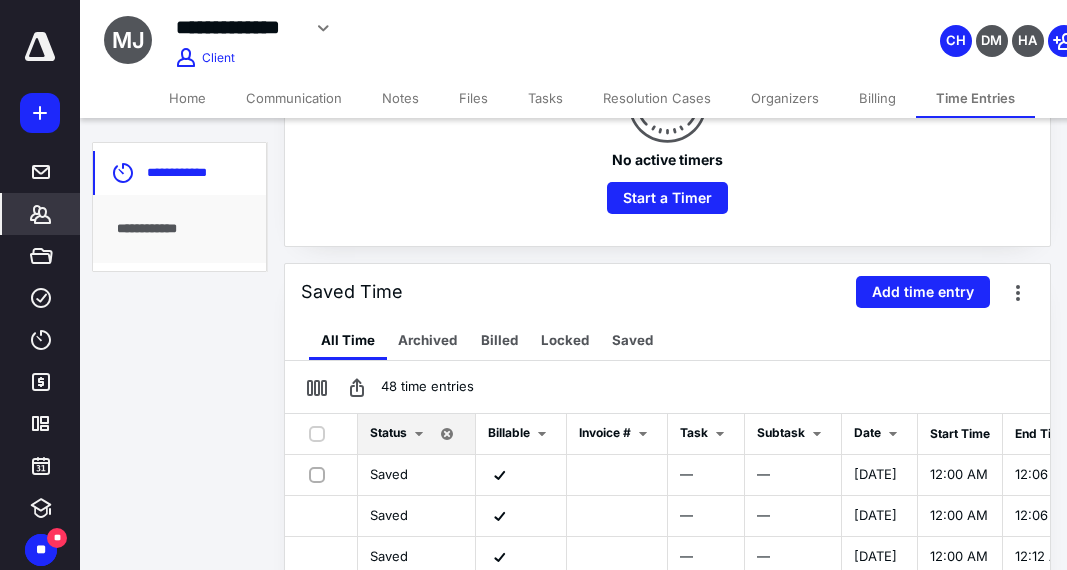click on "**********" at bounding box center [462, 28] 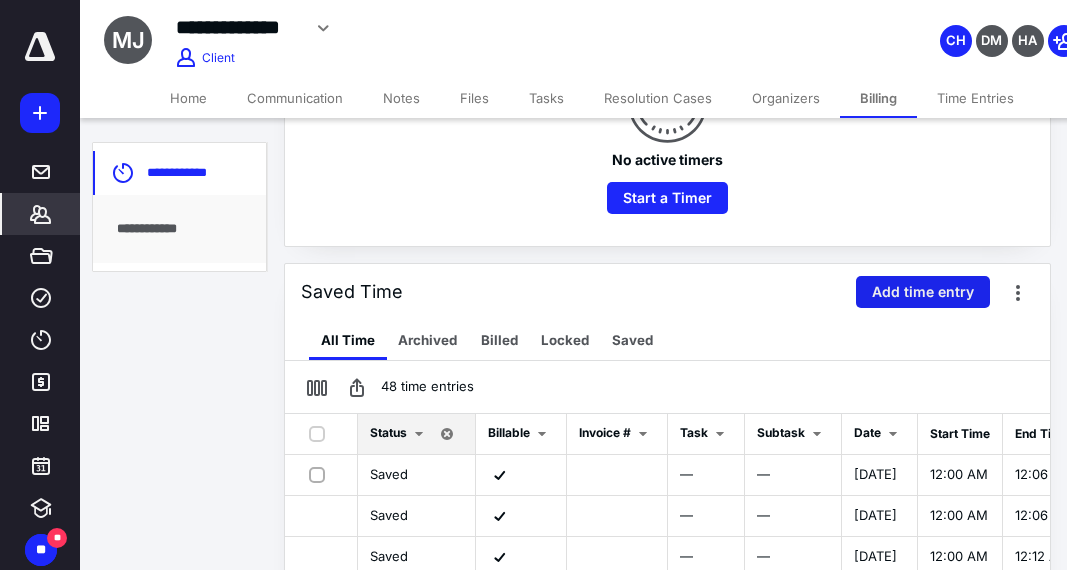click on "Add time entry" at bounding box center [923, 292] 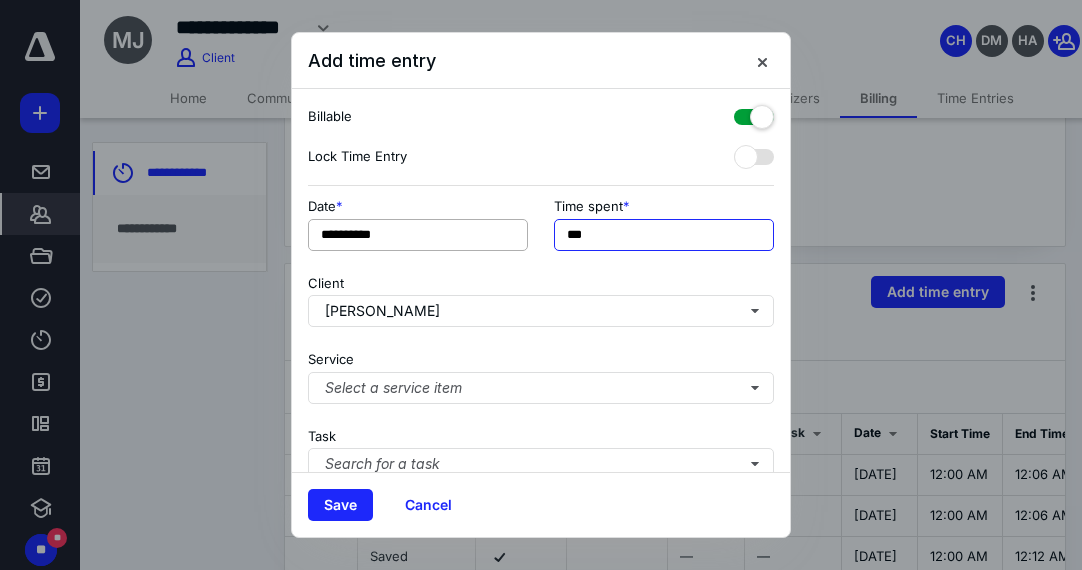 drag, startPoint x: 581, startPoint y: 246, endPoint x: 378, endPoint y: 249, distance: 203.02217 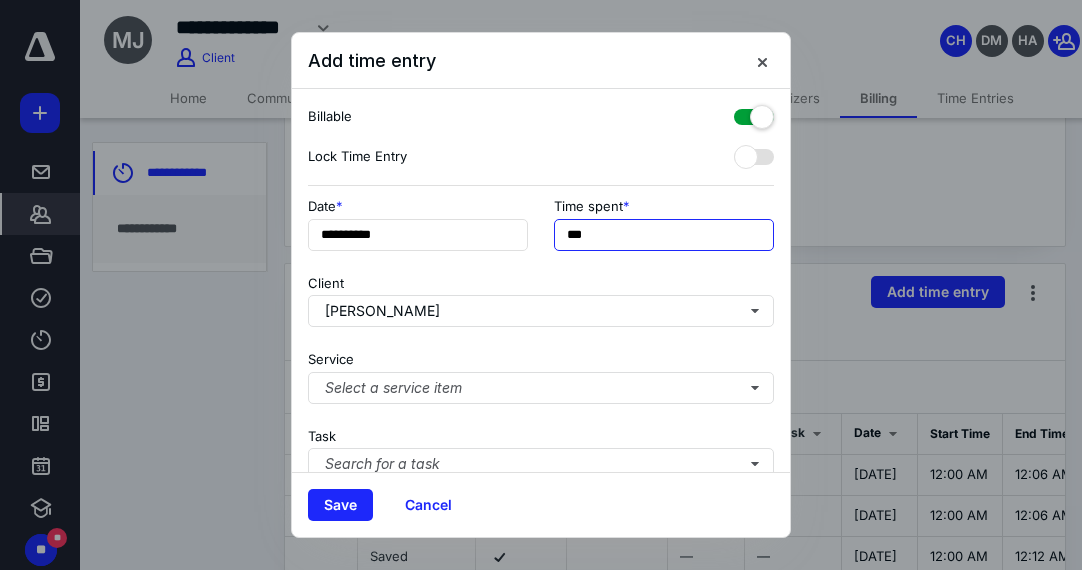 type on "***" 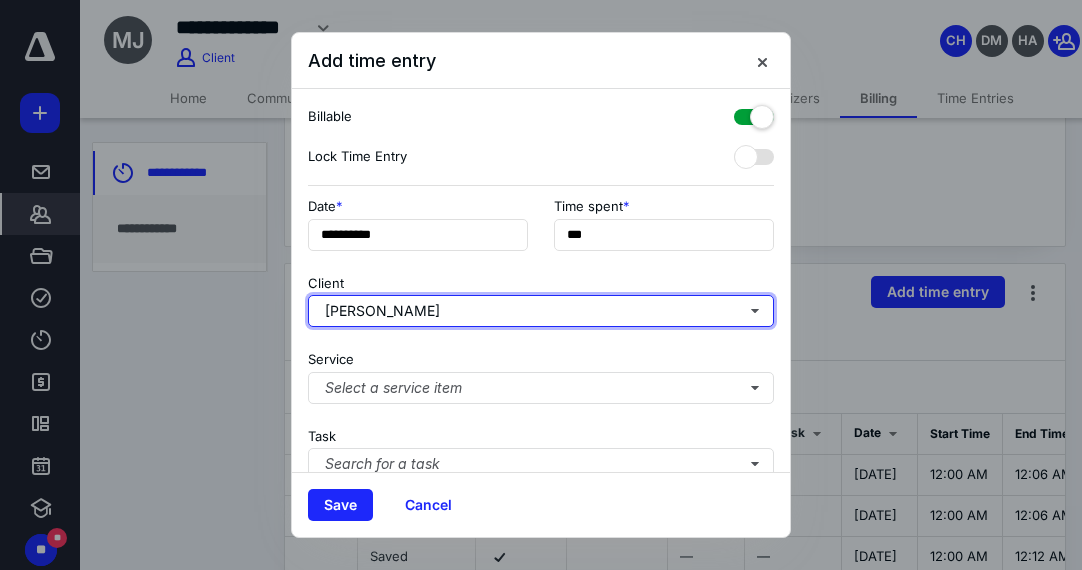 type 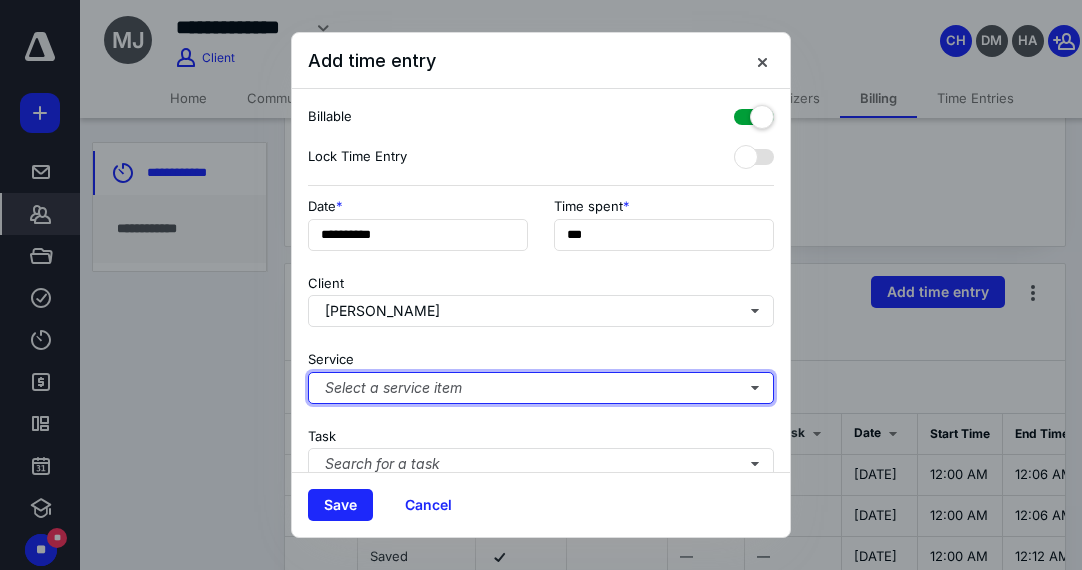 type 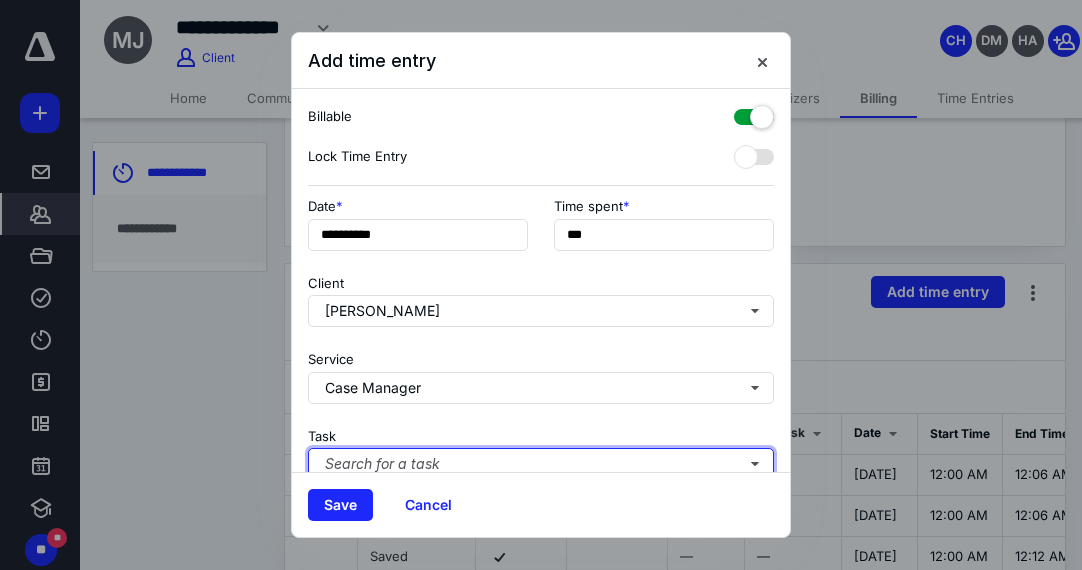 type 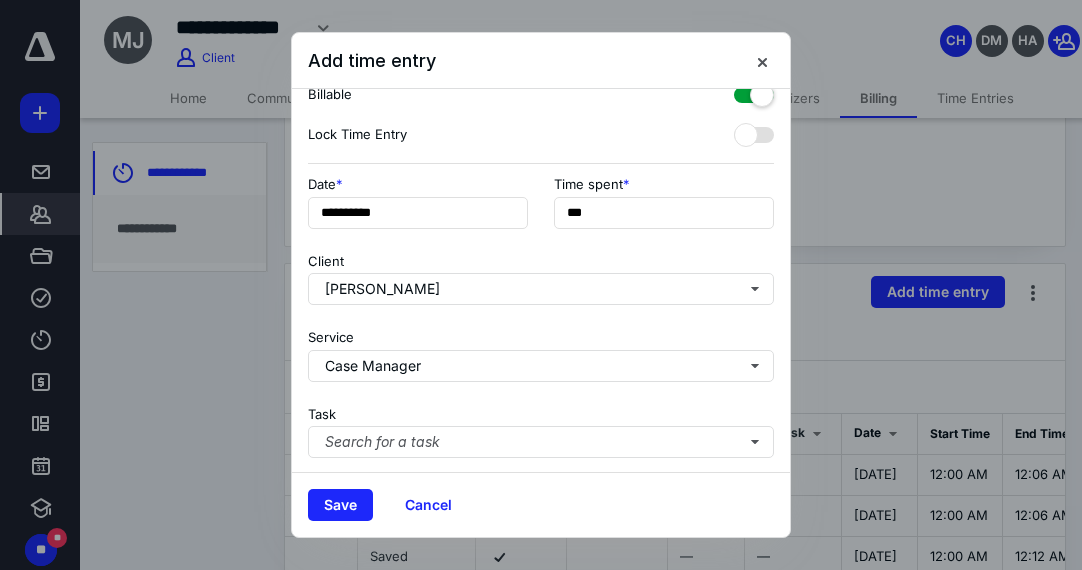 type 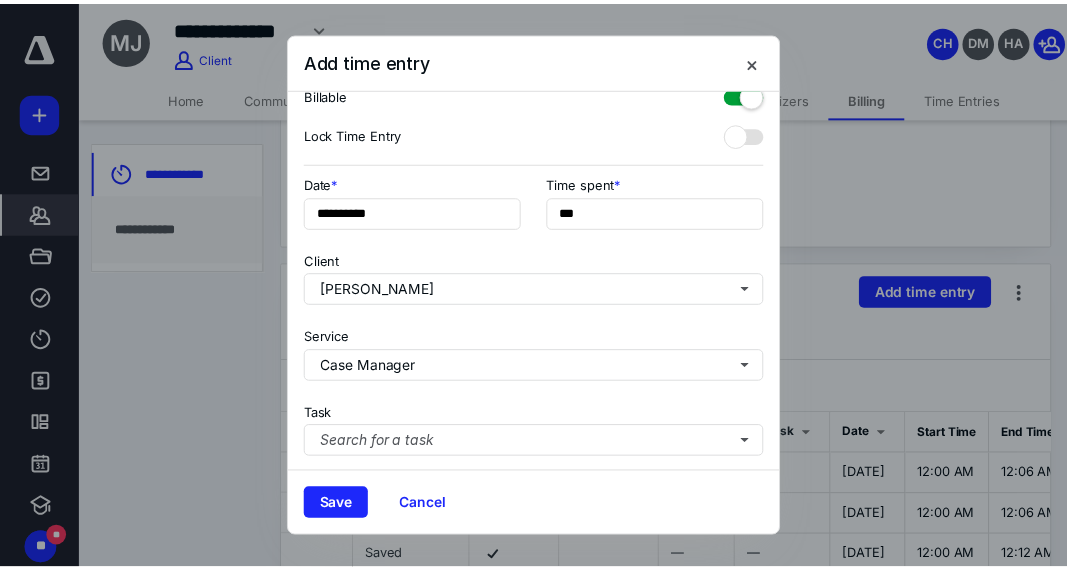 scroll, scrollTop: 268, scrollLeft: 0, axis: vertical 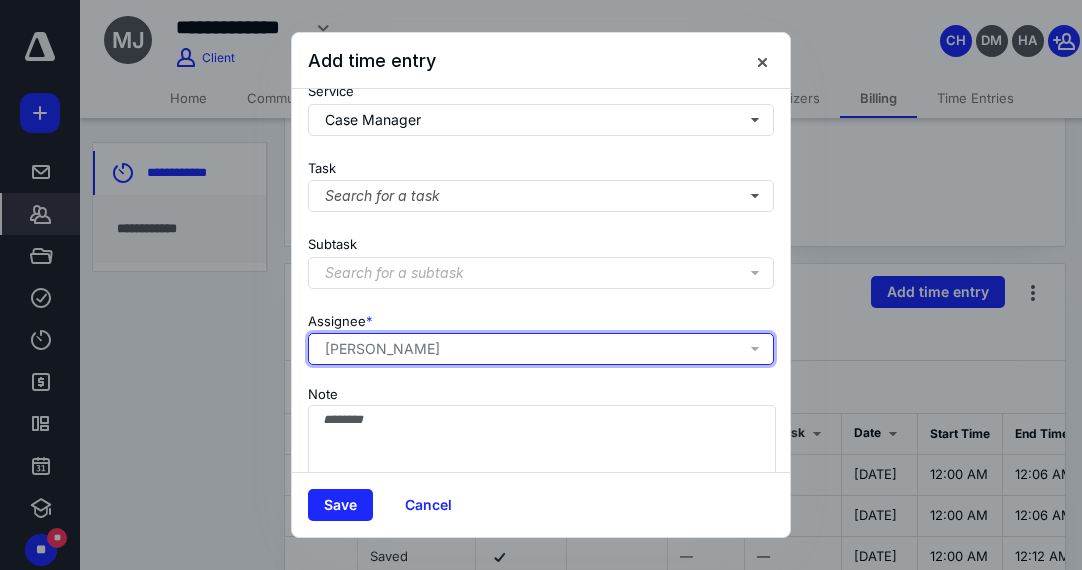 type 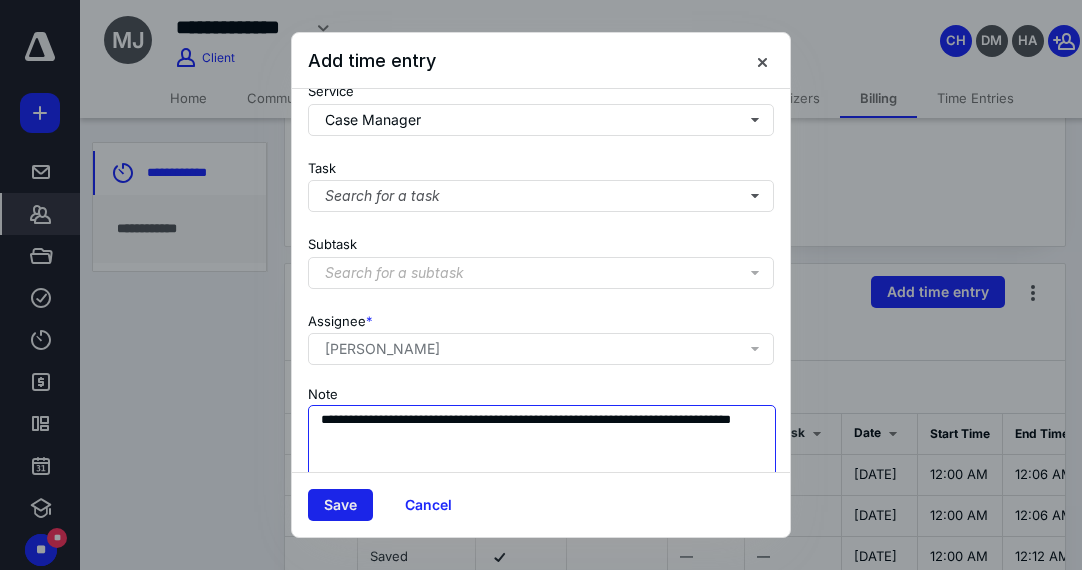 type on "**********" 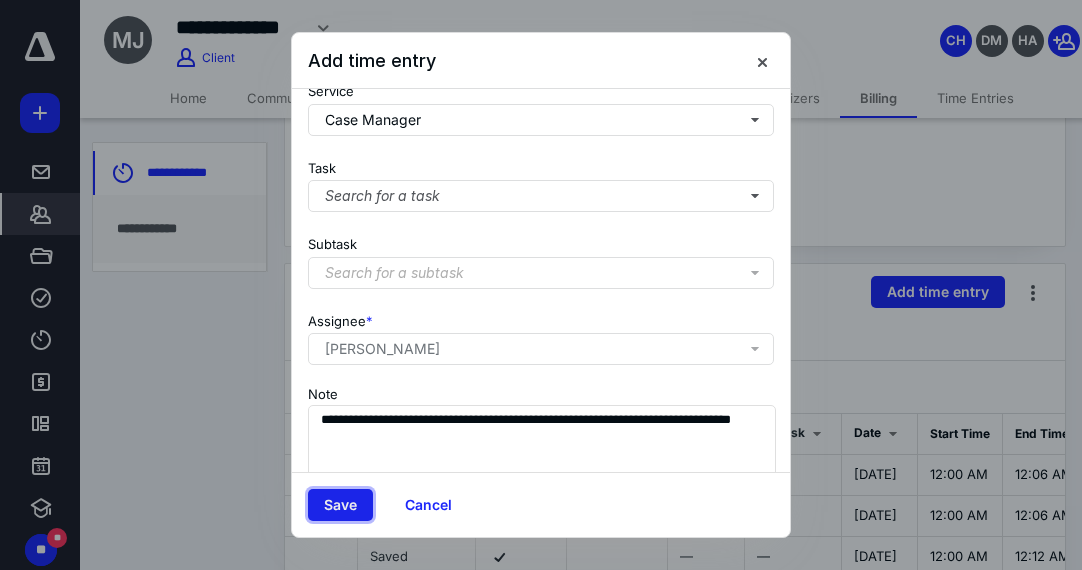 click on "Save" at bounding box center [340, 505] 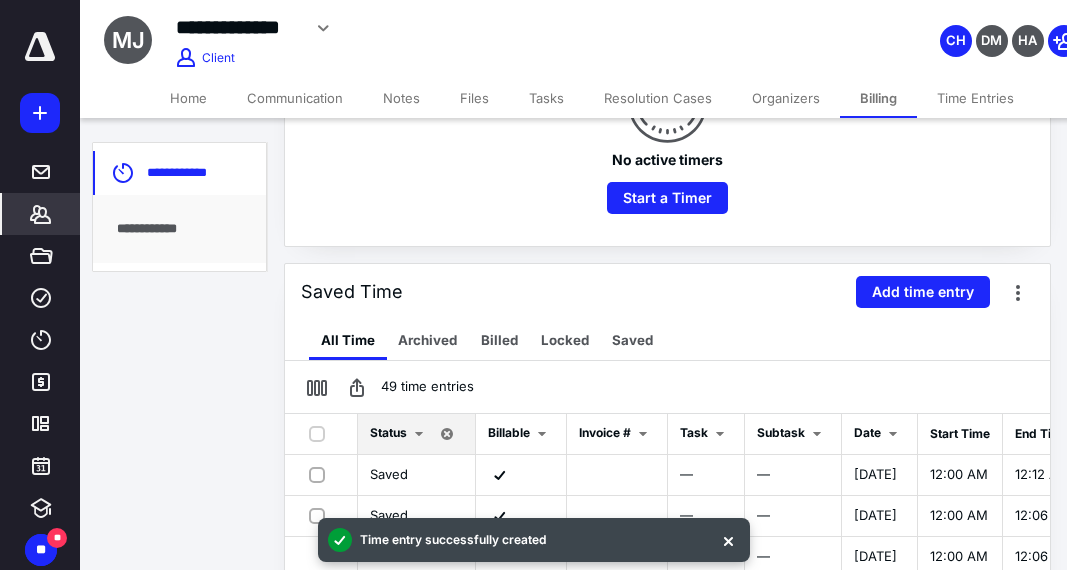 click on "**********" at bounding box center (667, 267) 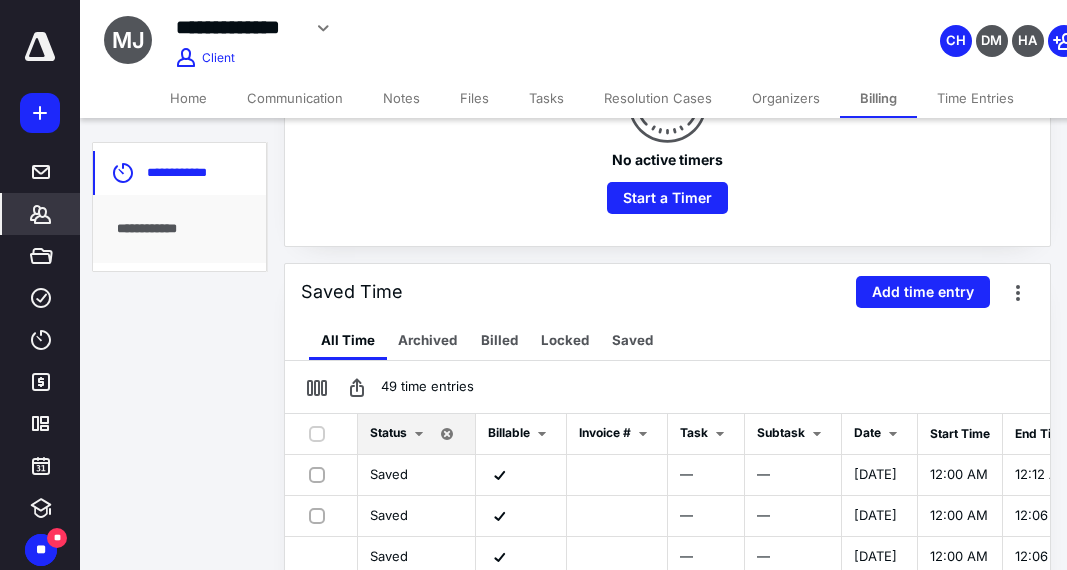 click on "**********" at bounding box center [426, 25] 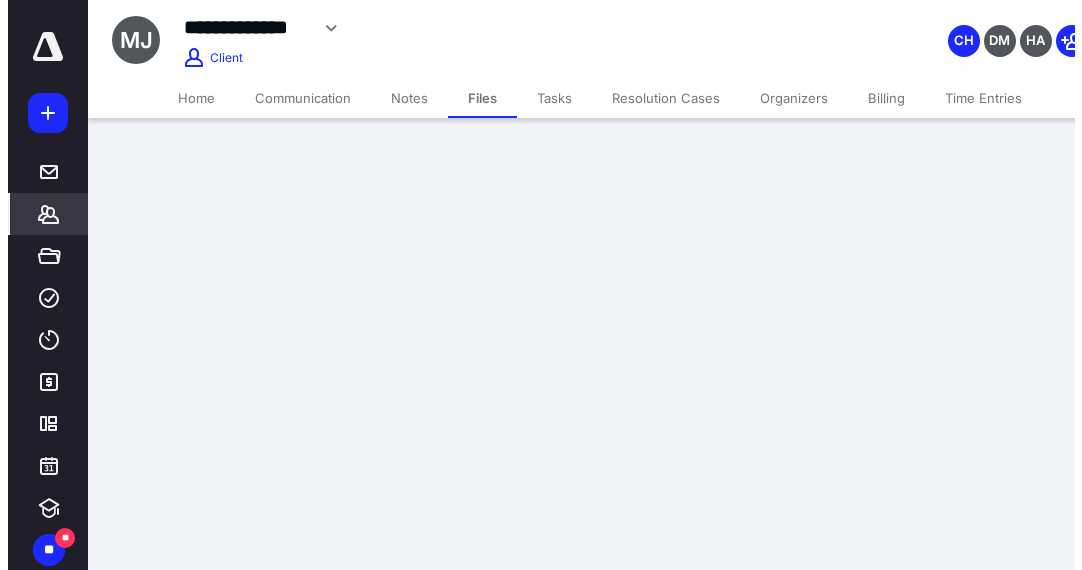 scroll, scrollTop: 0, scrollLeft: 0, axis: both 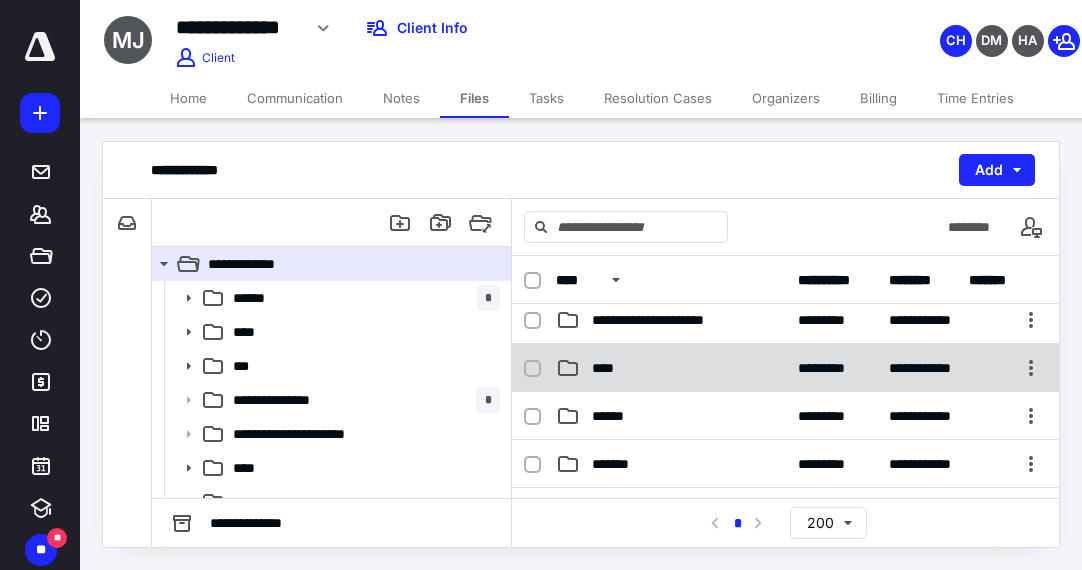 click on "**********" at bounding box center (785, 368) 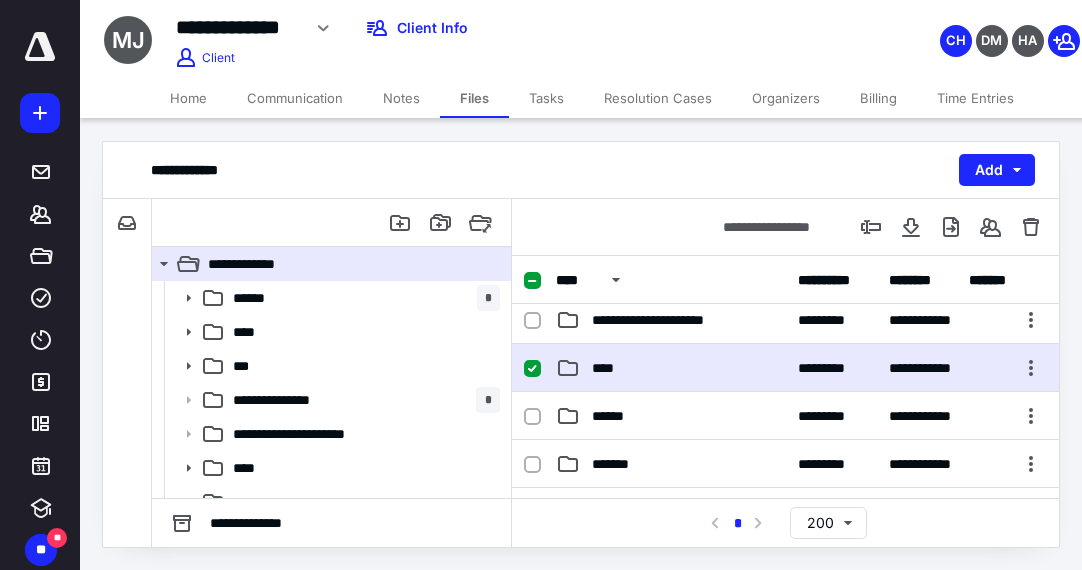 click on "**********" at bounding box center (785, 368) 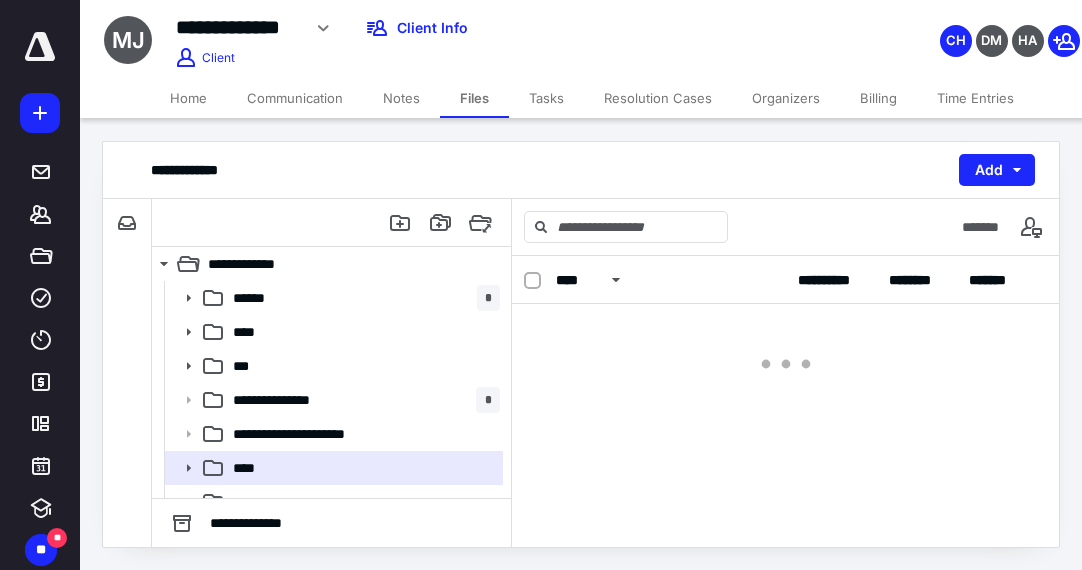 scroll, scrollTop: 0, scrollLeft: 0, axis: both 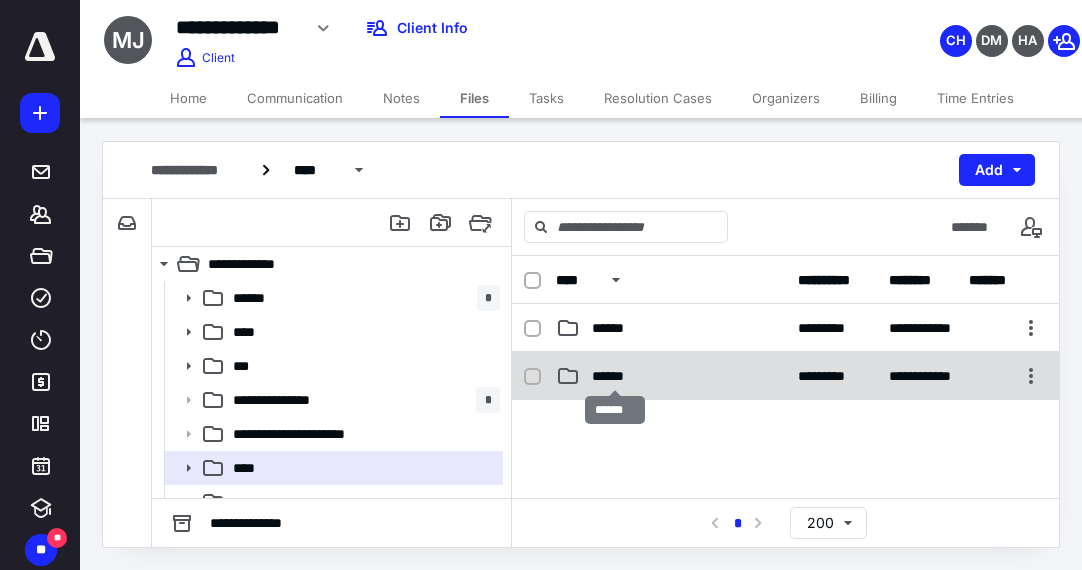 click on "******" at bounding box center [615, 376] 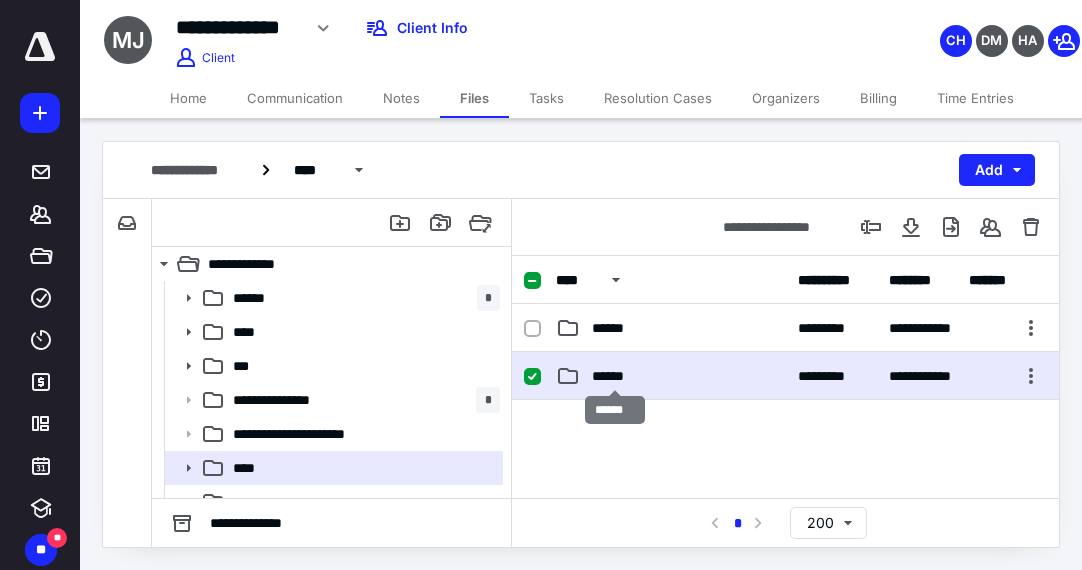click on "******" at bounding box center [615, 376] 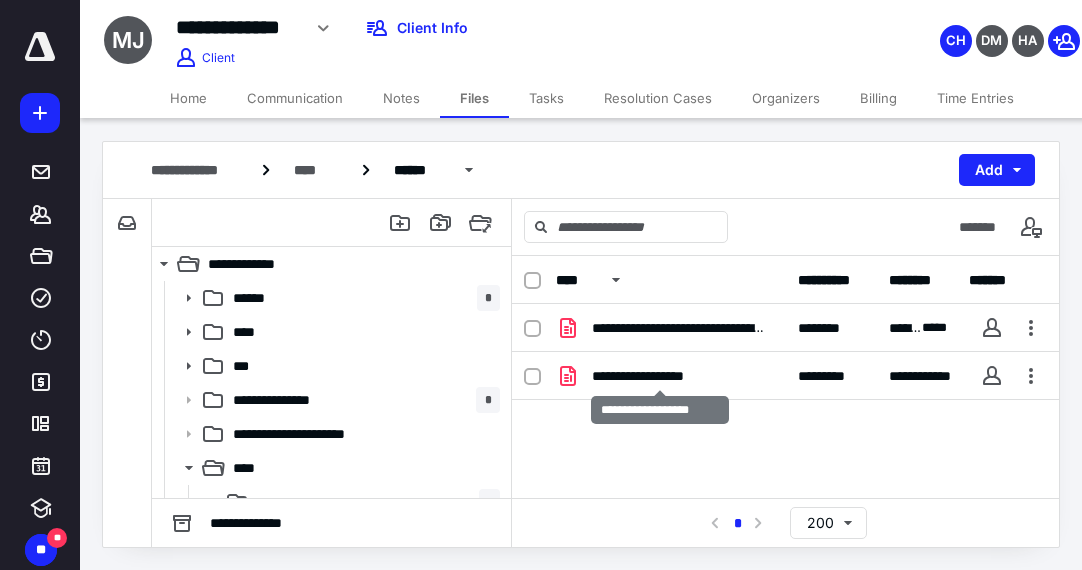 click on "**********" at bounding box center (660, 376) 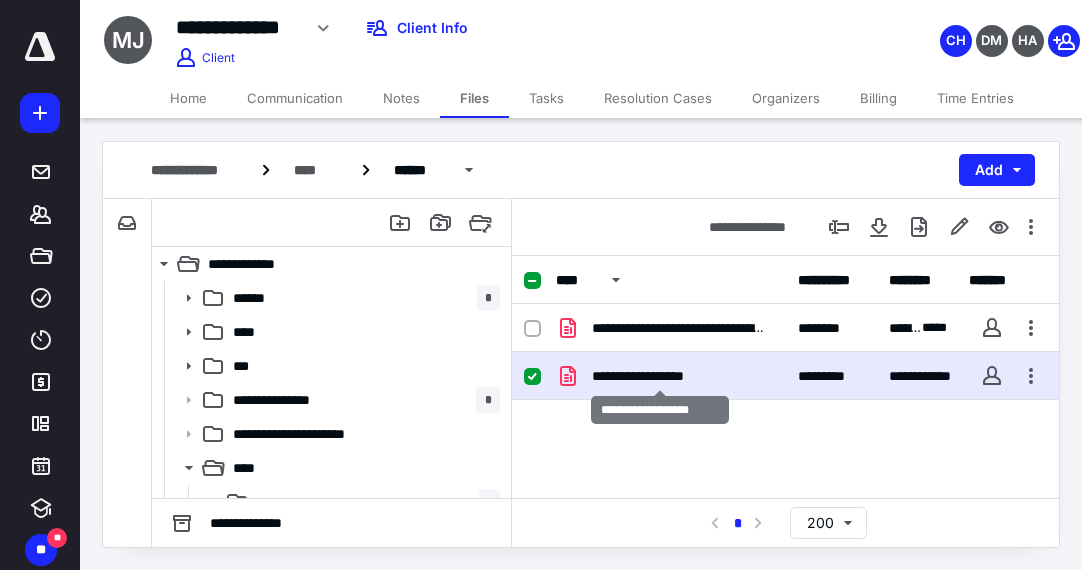 click on "**********" at bounding box center [660, 376] 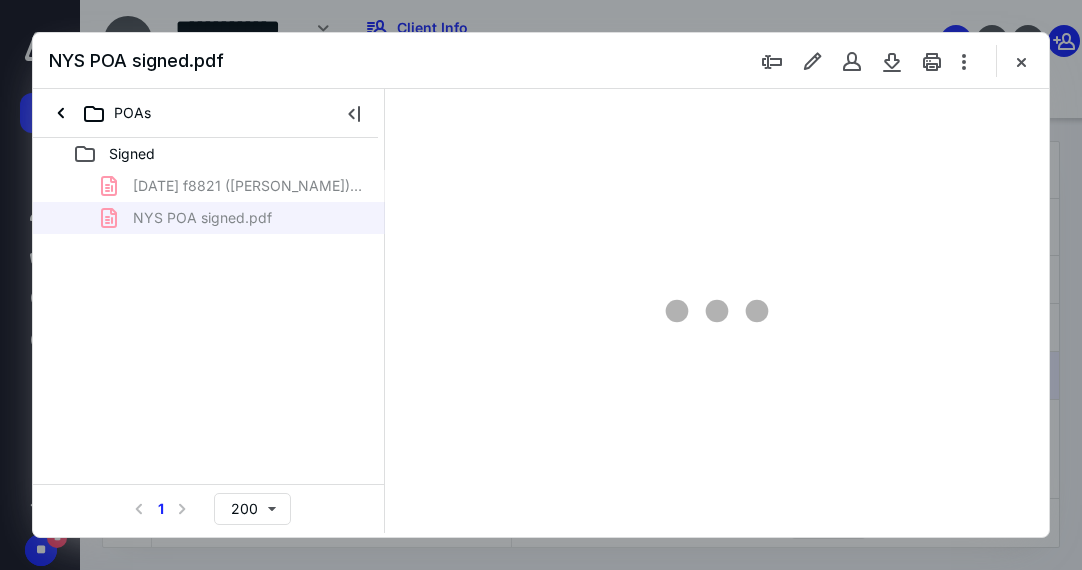 scroll, scrollTop: 0, scrollLeft: 0, axis: both 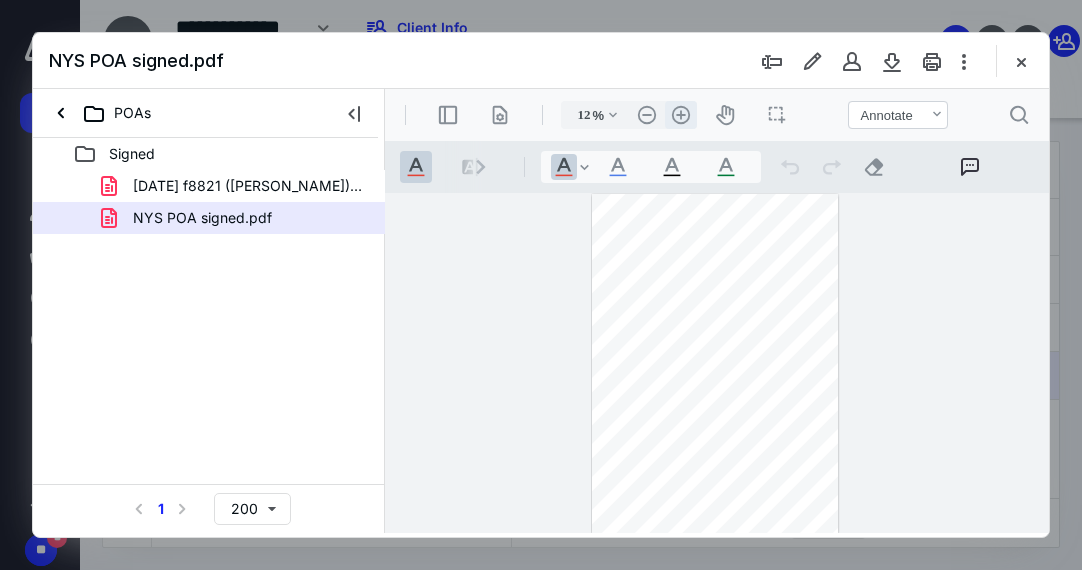 click on ".cls-1{fill:#abb0c4;} icon - header - zoom - in - line" at bounding box center [681, 115] 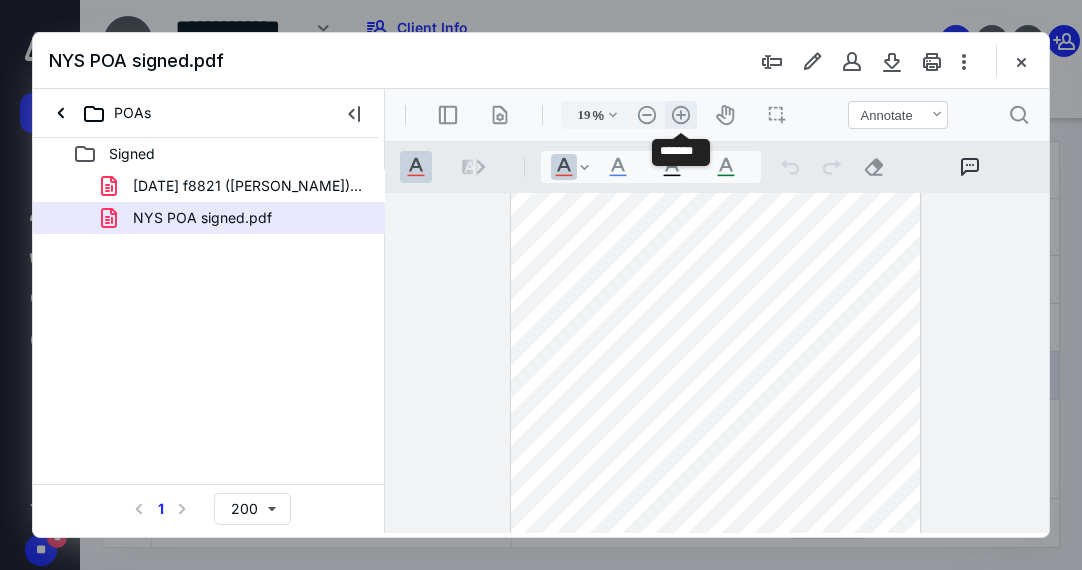 click on ".cls-1{fill:#abb0c4;} icon - header - zoom - in - line" at bounding box center (681, 115) 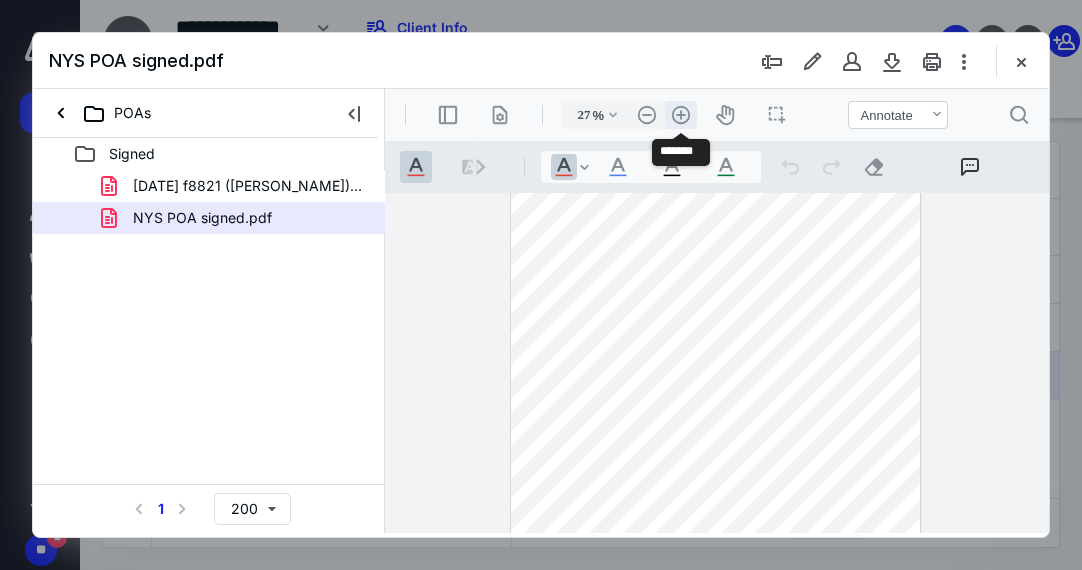 scroll, scrollTop: 156, scrollLeft: 0, axis: vertical 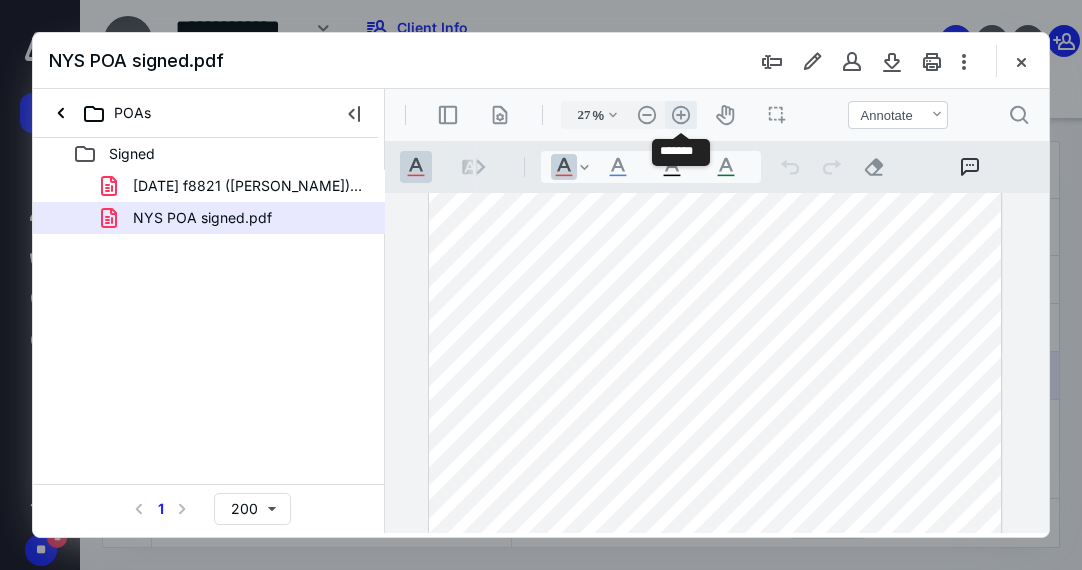 click on ".cls-1{fill:#abb0c4;} icon - header - zoom - in - line" at bounding box center [681, 115] 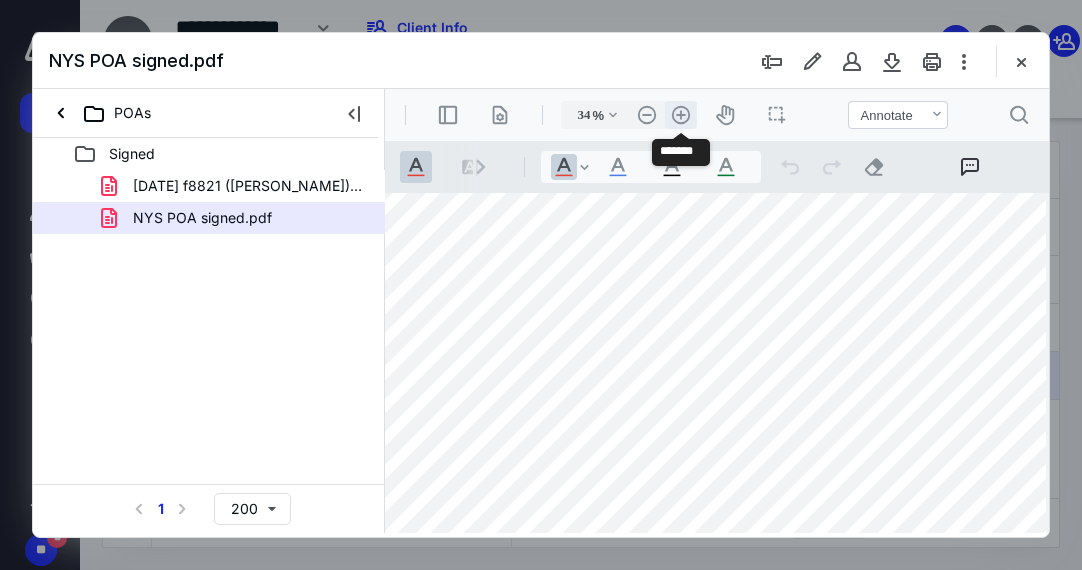 click on ".cls-1{fill:#abb0c4;} icon - header - zoom - in - line" at bounding box center [681, 115] 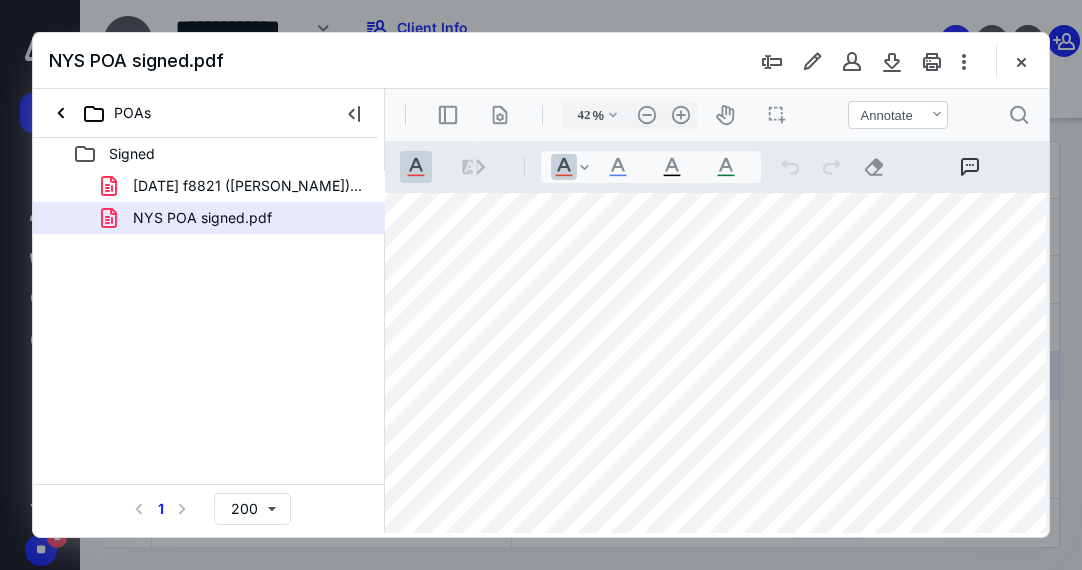 scroll, scrollTop: 12, scrollLeft: 126, axis: both 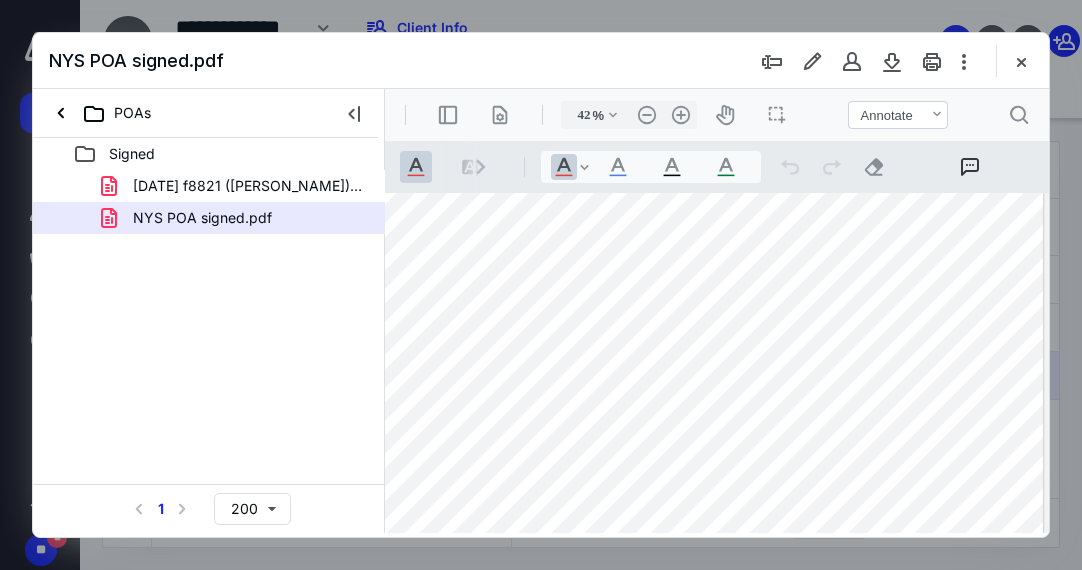 drag, startPoint x: 727, startPoint y: 533, endPoint x: 643, endPoint y: 533, distance: 84 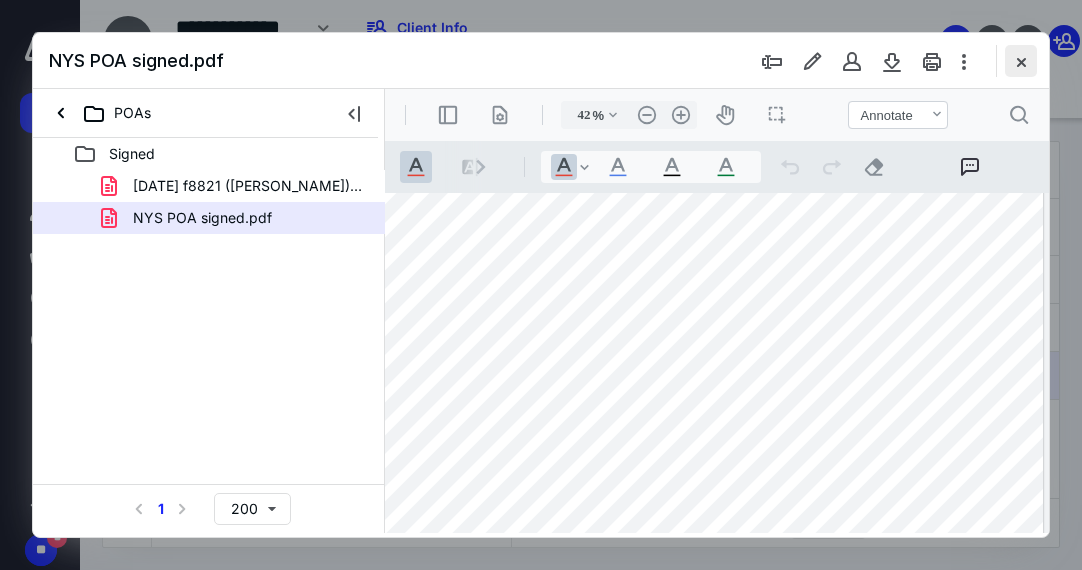 click at bounding box center (1021, 61) 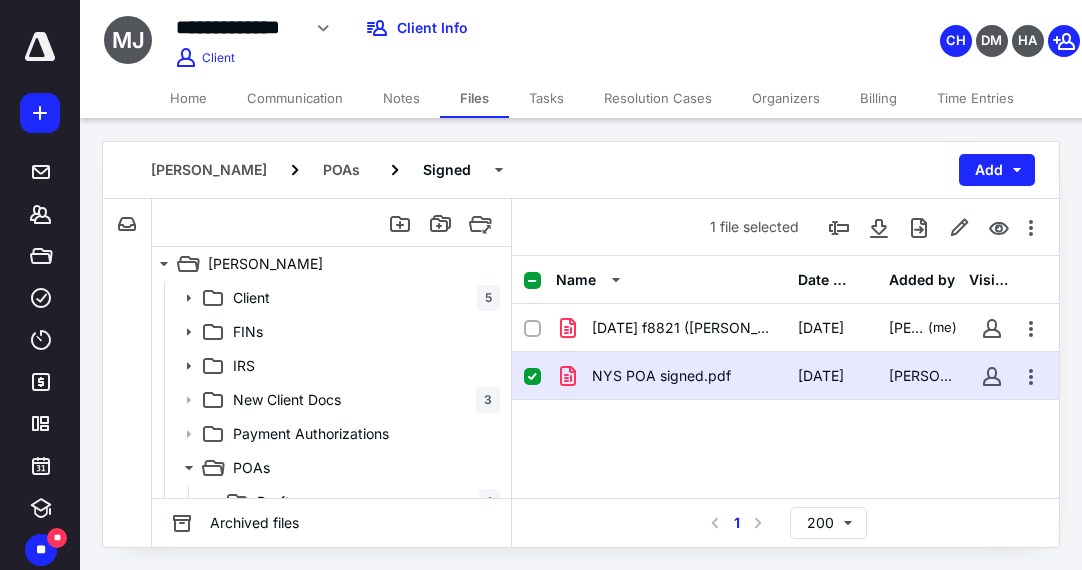 click on "Notes" at bounding box center (401, 98) 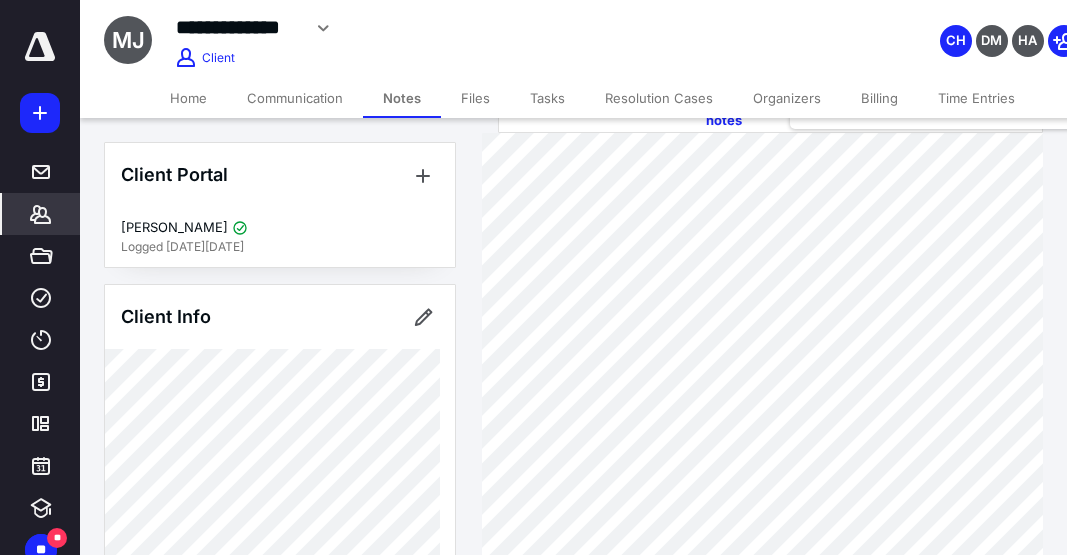 scroll, scrollTop: 100, scrollLeft: 0, axis: vertical 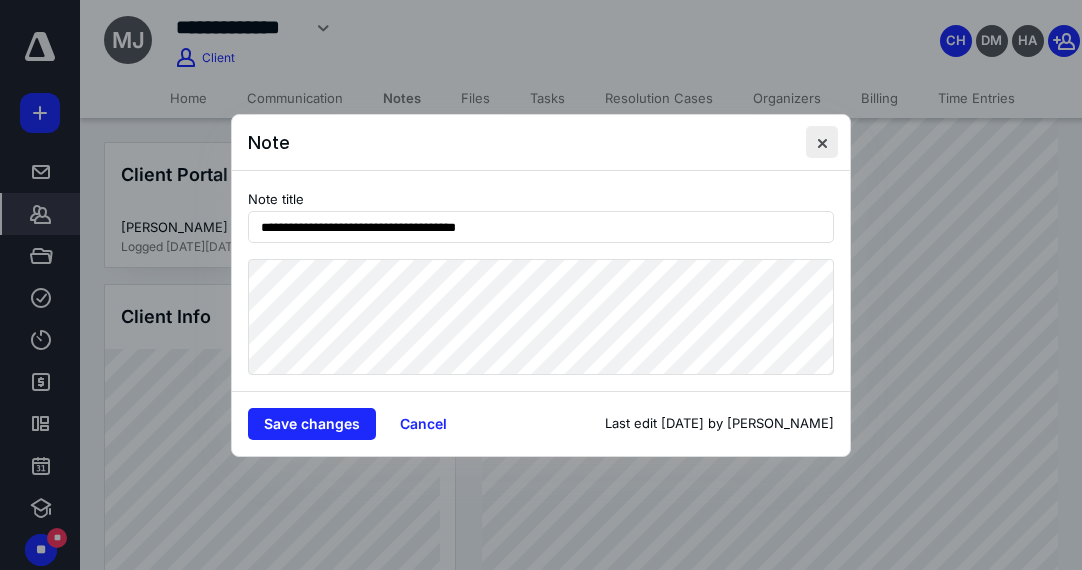 click at bounding box center (822, 142) 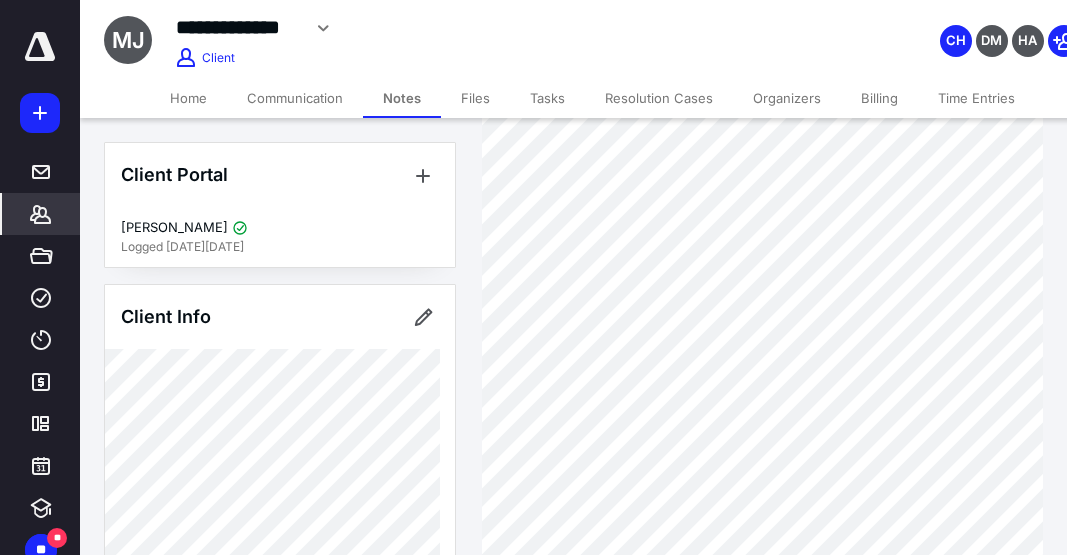 scroll, scrollTop: 700, scrollLeft: 0, axis: vertical 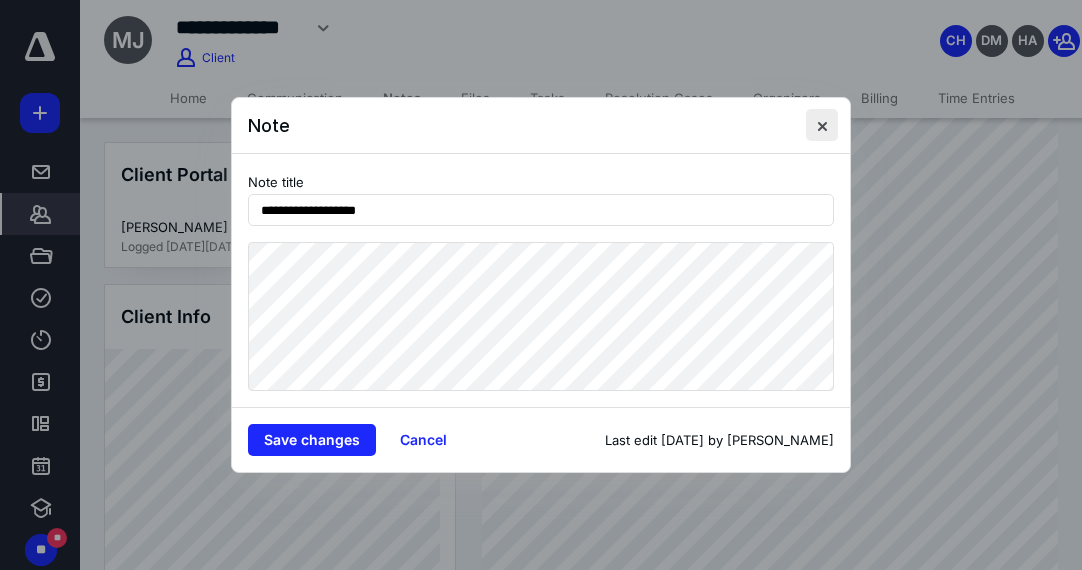 click at bounding box center [822, 125] 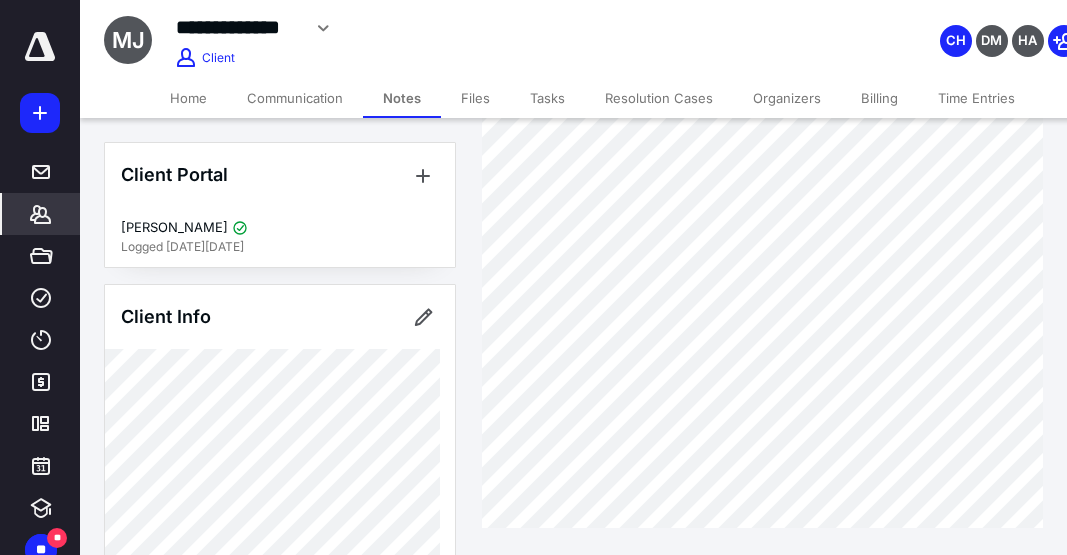 scroll, scrollTop: 837, scrollLeft: 0, axis: vertical 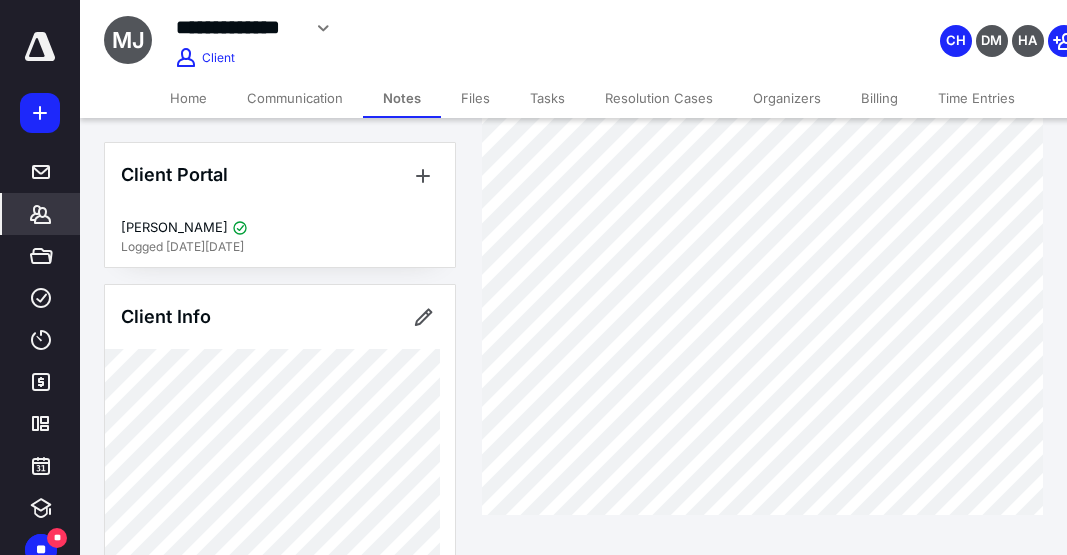 click on "Files" at bounding box center (475, 98) 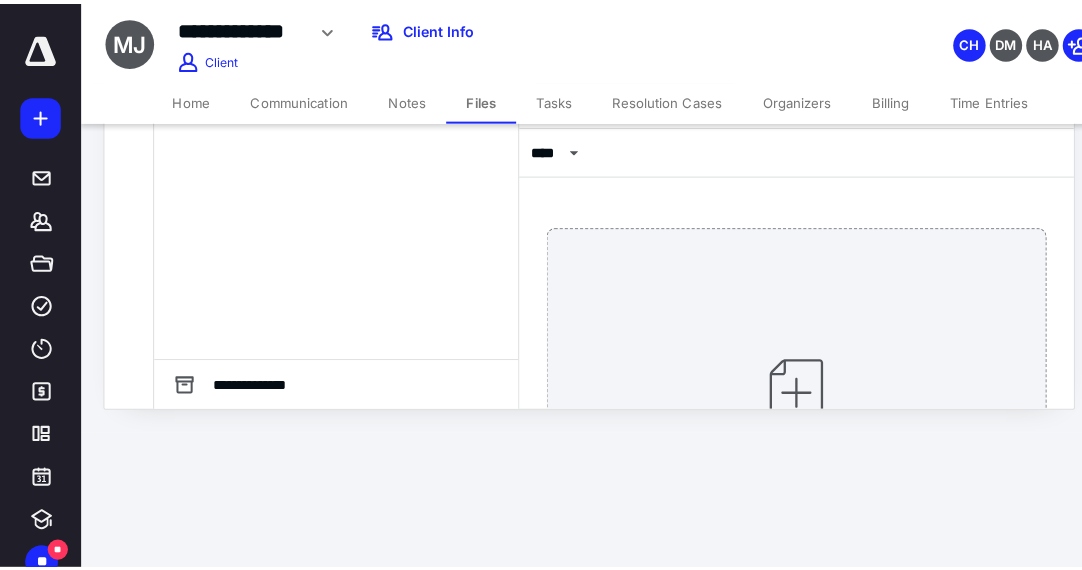 scroll, scrollTop: 0, scrollLeft: 0, axis: both 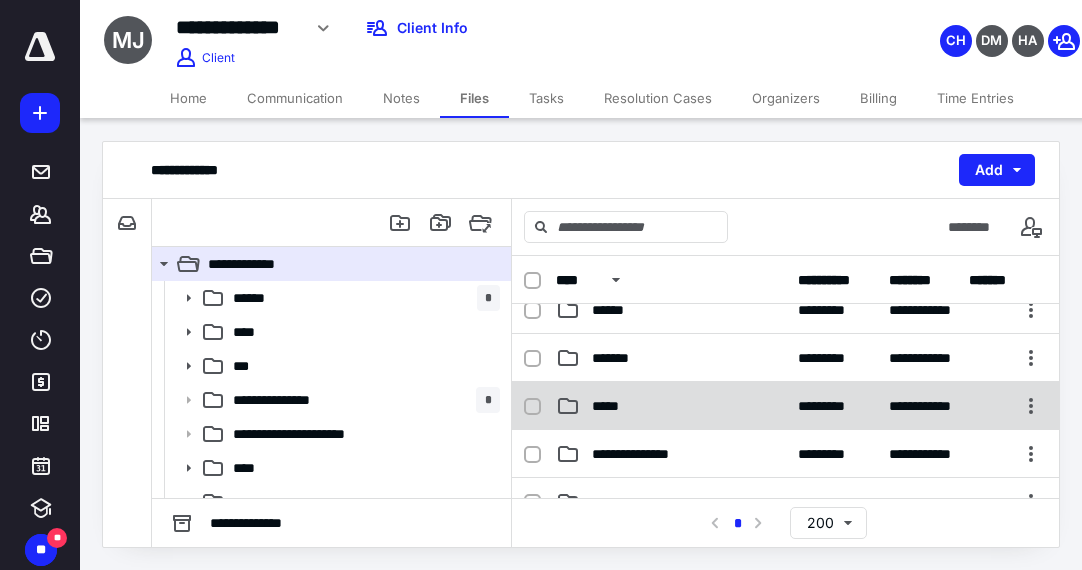 click on "*****" at bounding box center [609, 406] 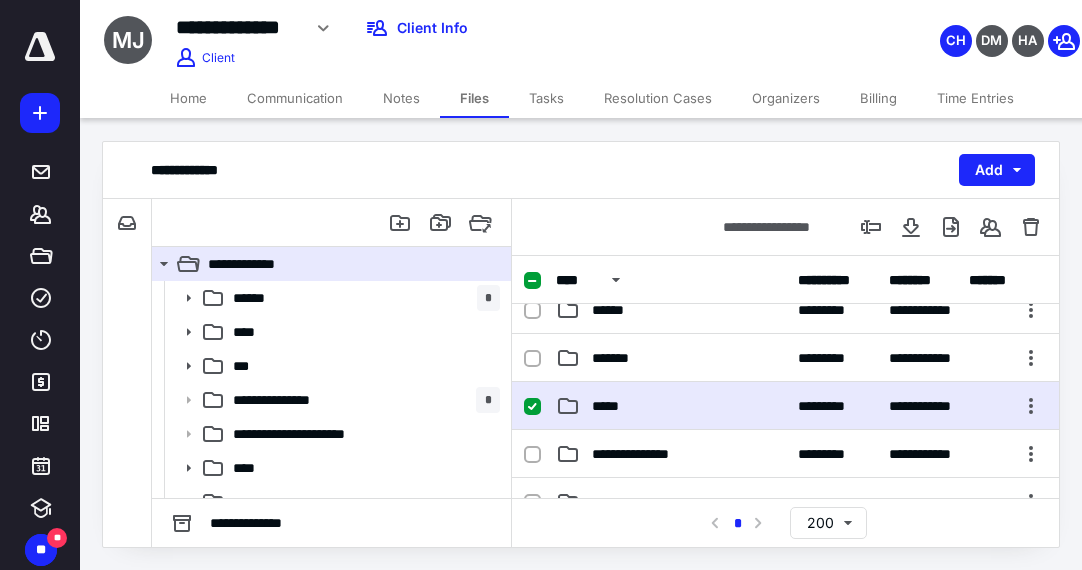click on "*****" at bounding box center (609, 406) 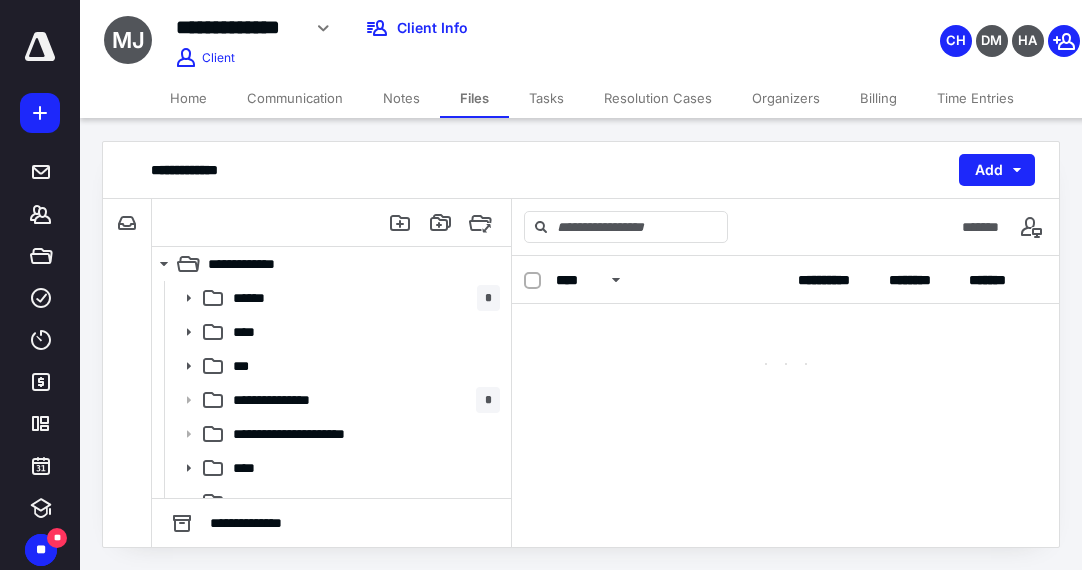 scroll, scrollTop: 0, scrollLeft: 0, axis: both 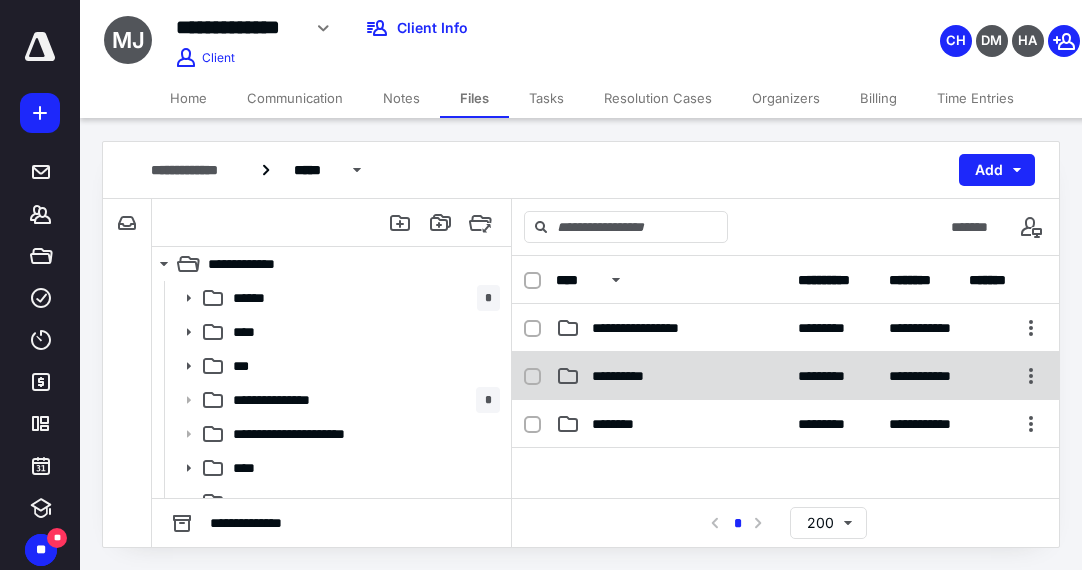 click on "**********" at bounding box center [628, 376] 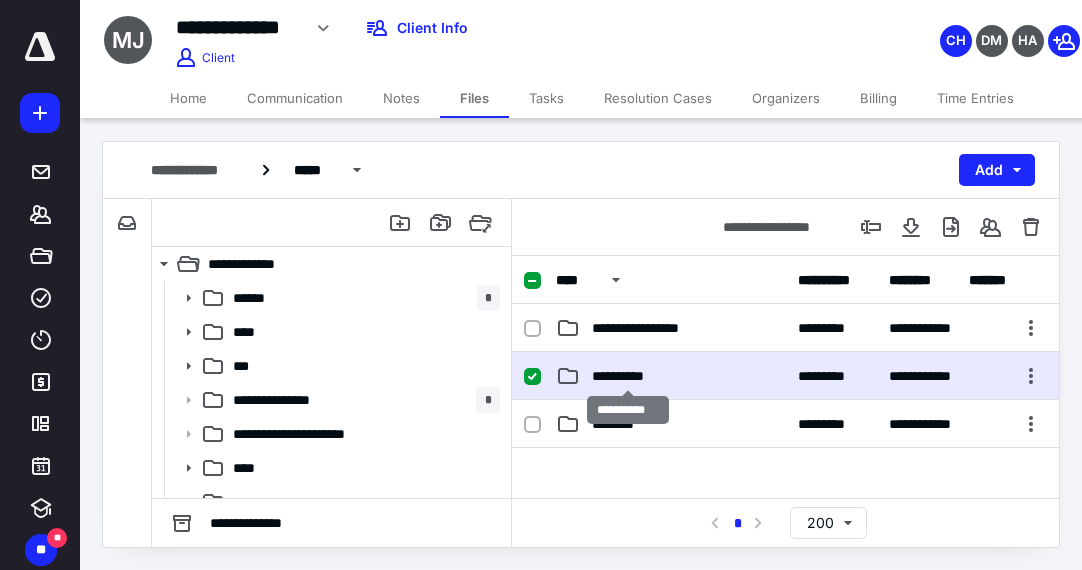 click on "**********" at bounding box center (628, 376) 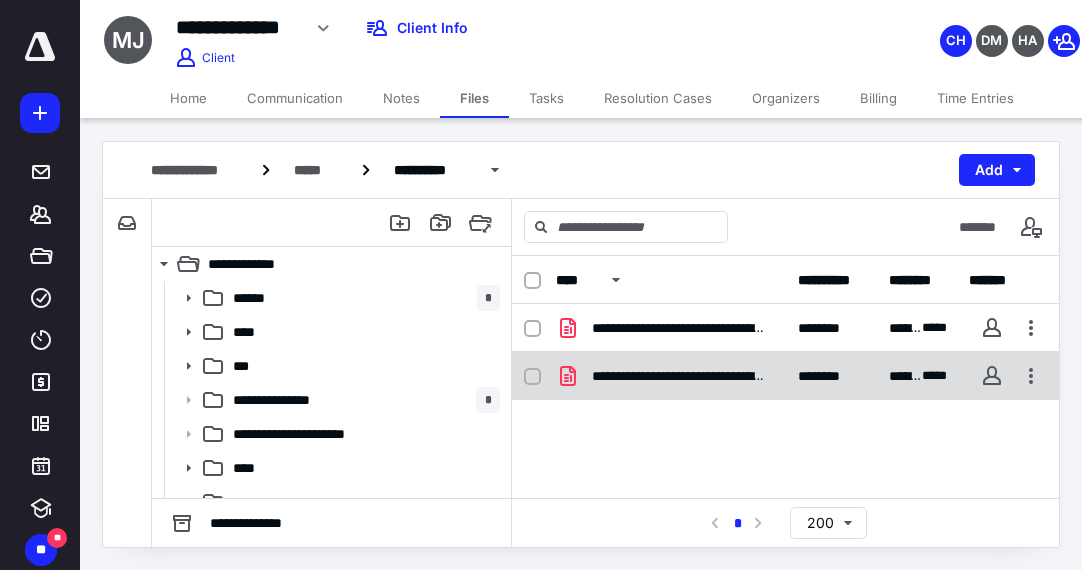 click on "**********" at bounding box center (679, 376) 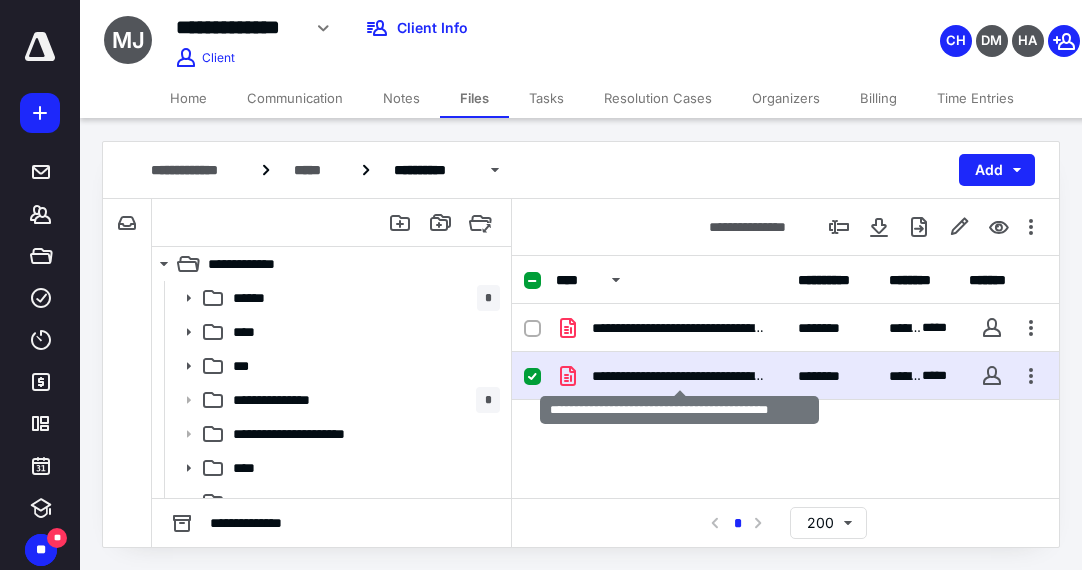 click on "**********" at bounding box center [679, 376] 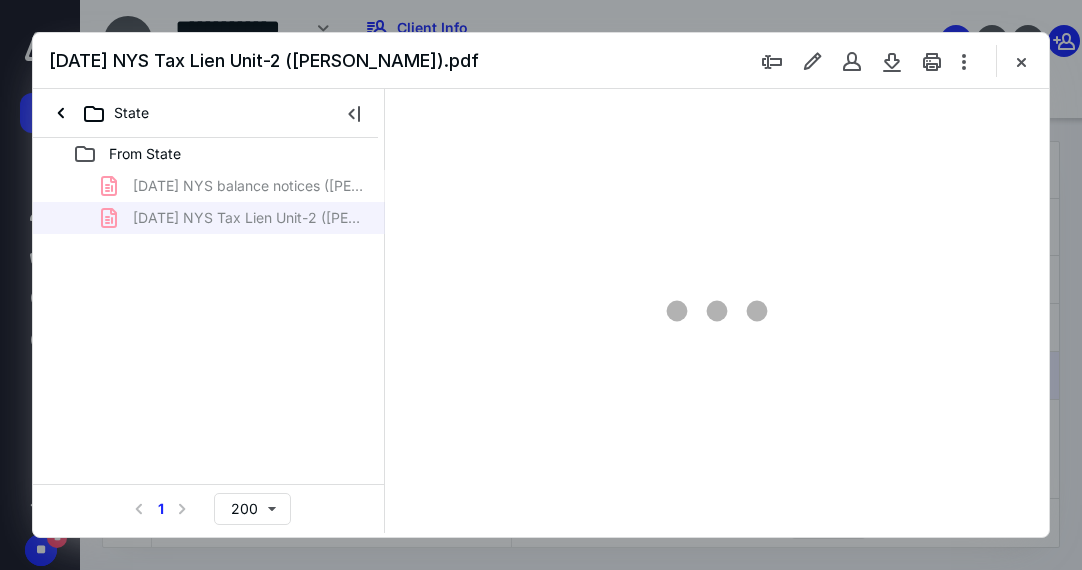 scroll, scrollTop: 0, scrollLeft: 0, axis: both 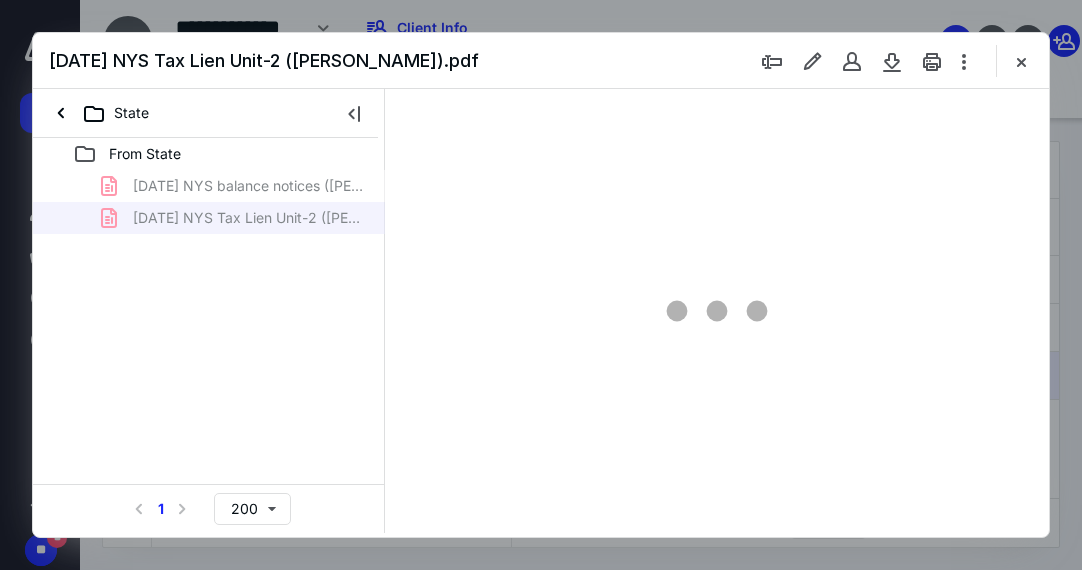 click on "2025.07.08 NYS balance notices (Jobalia).pdf 2025.07.08 NYS Tax Lien Unit-2 (Jobalia).pdf" at bounding box center (209, 202) 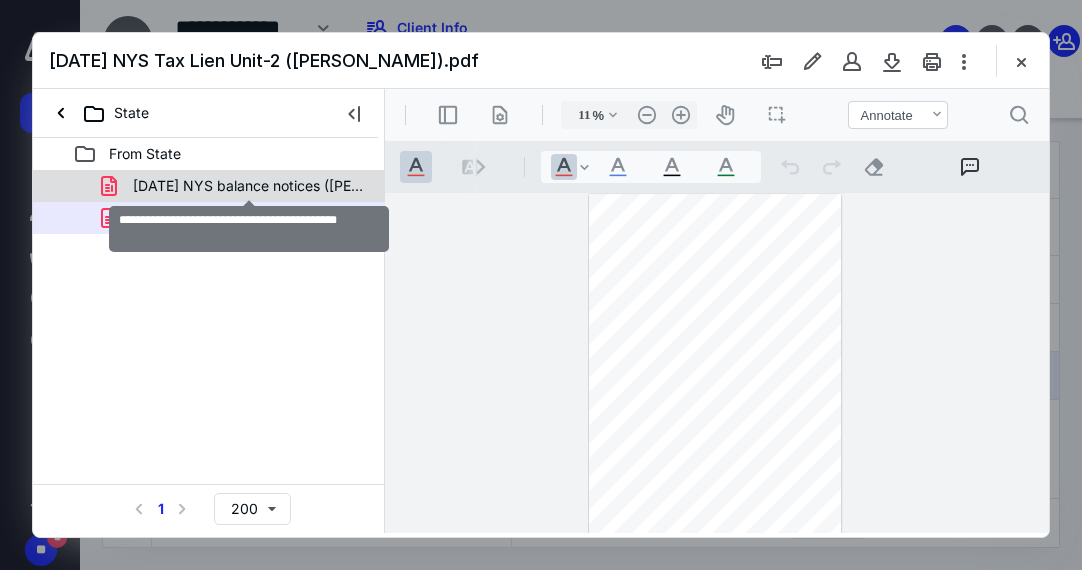 click on "[DATE] NYS balance notices ([PERSON_NAME]).pdf" at bounding box center [249, 186] 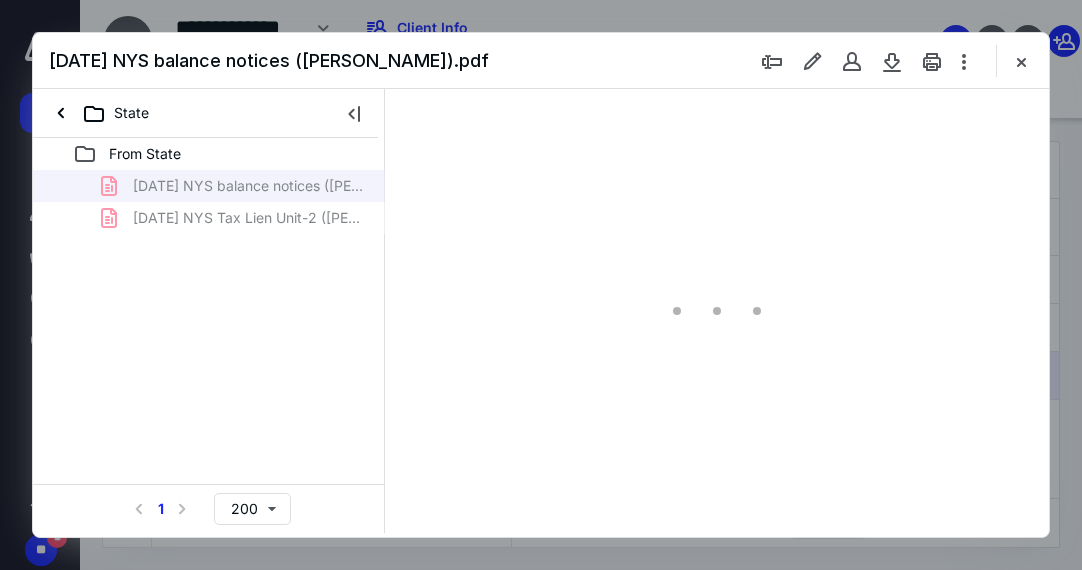 scroll, scrollTop: 106, scrollLeft: 0, axis: vertical 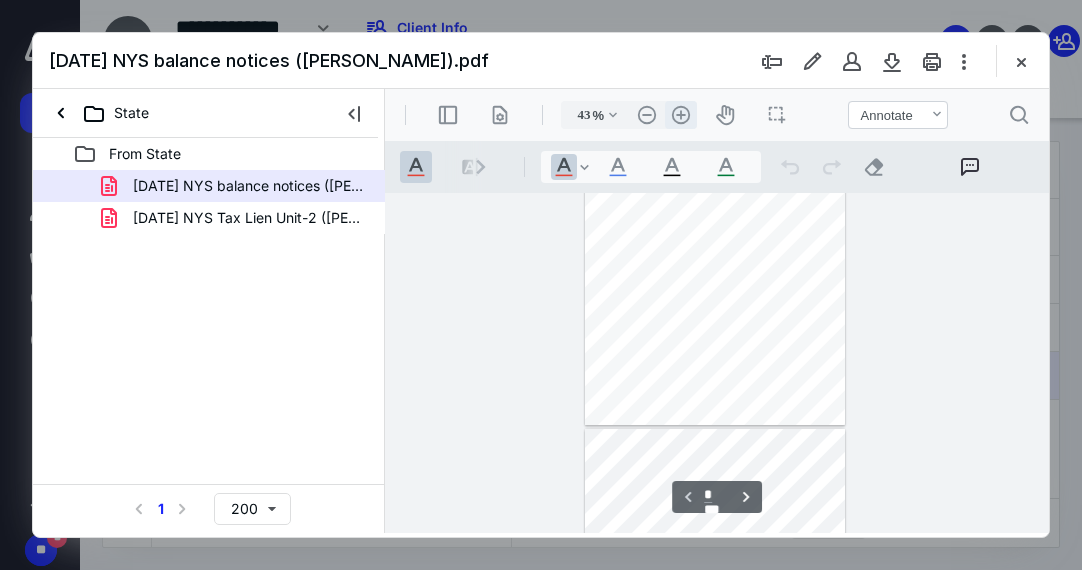 click on ".cls-1{fill:#abb0c4;} icon - header - zoom - in - line" at bounding box center (681, 115) 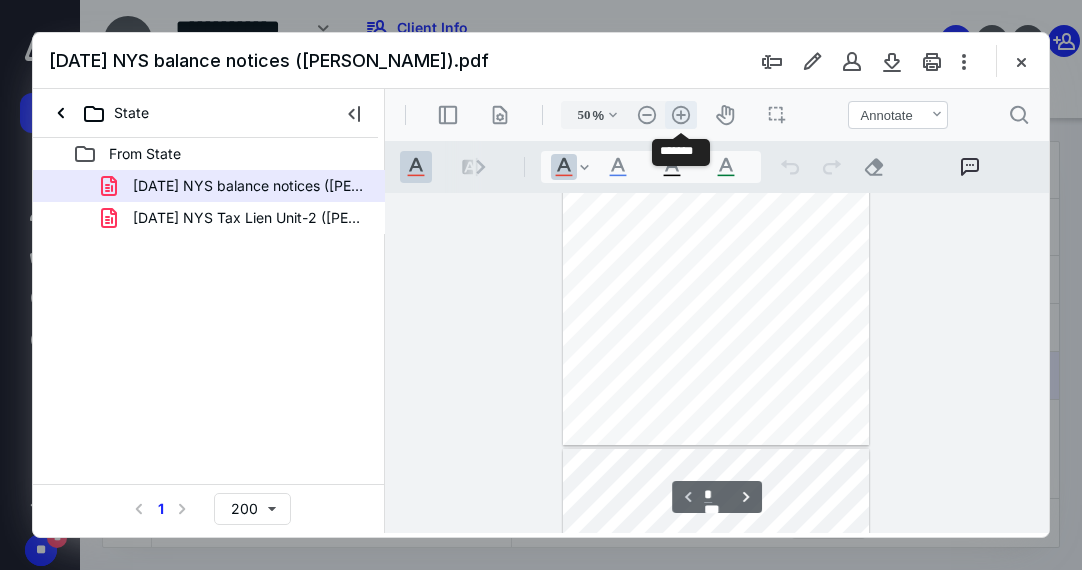 click on ".cls-1{fill:#abb0c4;} icon - header - zoom - in - line" at bounding box center [681, 115] 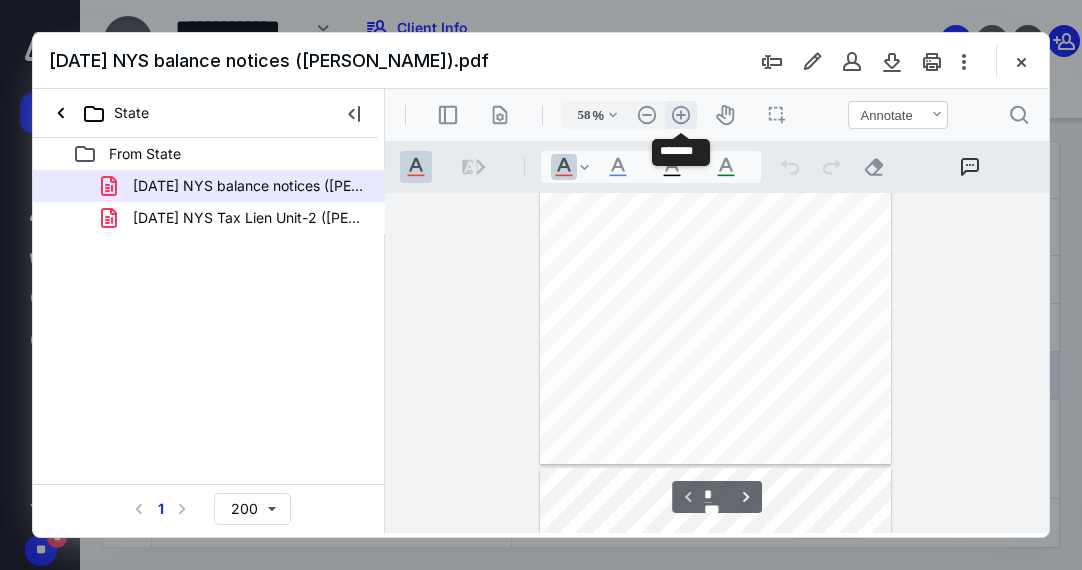 click on ".cls-1{fill:#abb0c4;} icon - header - zoom - in - line" at bounding box center [681, 115] 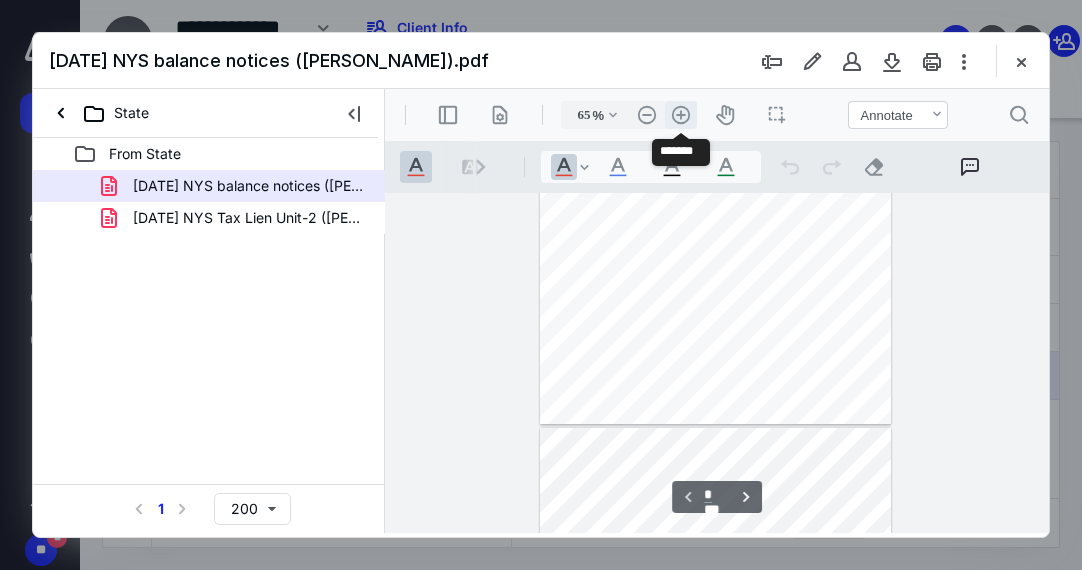 click on ".cls-1{fill:#abb0c4;} icon - header - zoom - in - line" at bounding box center [681, 115] 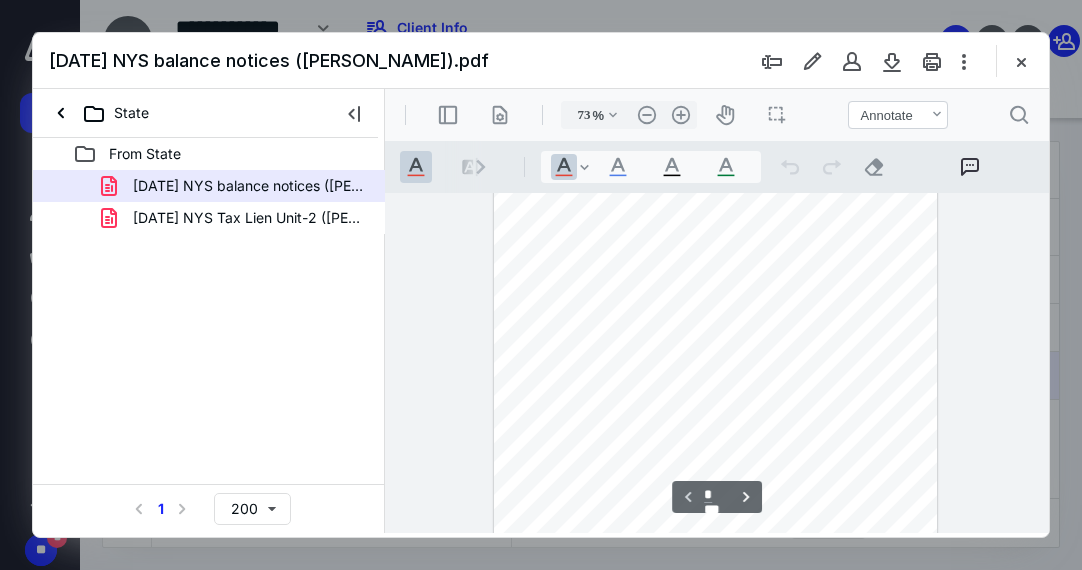 scroll, scrollTop: 0, scrollLeft: 0, axis: both 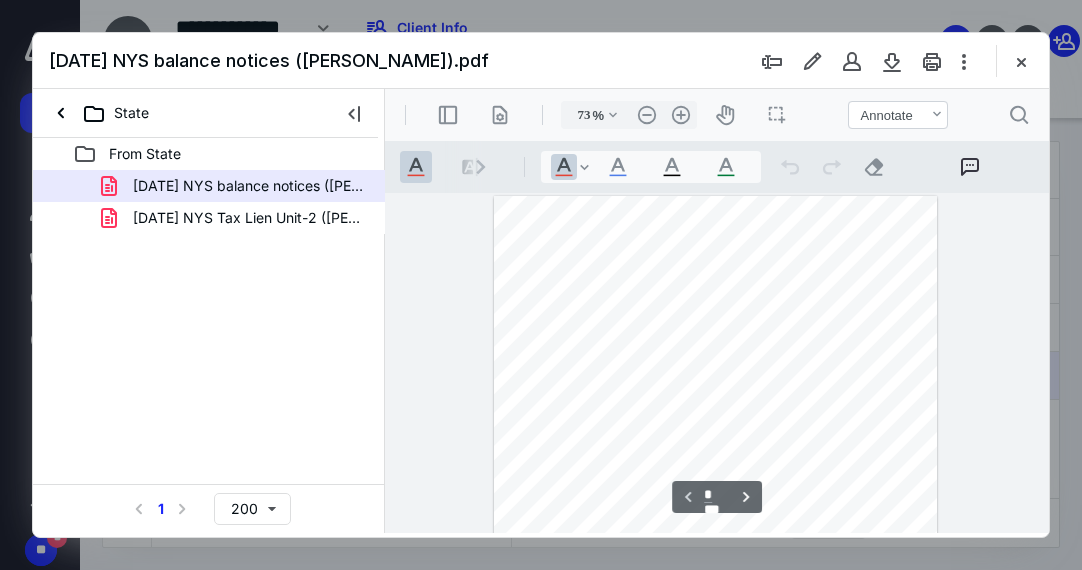type on "*" 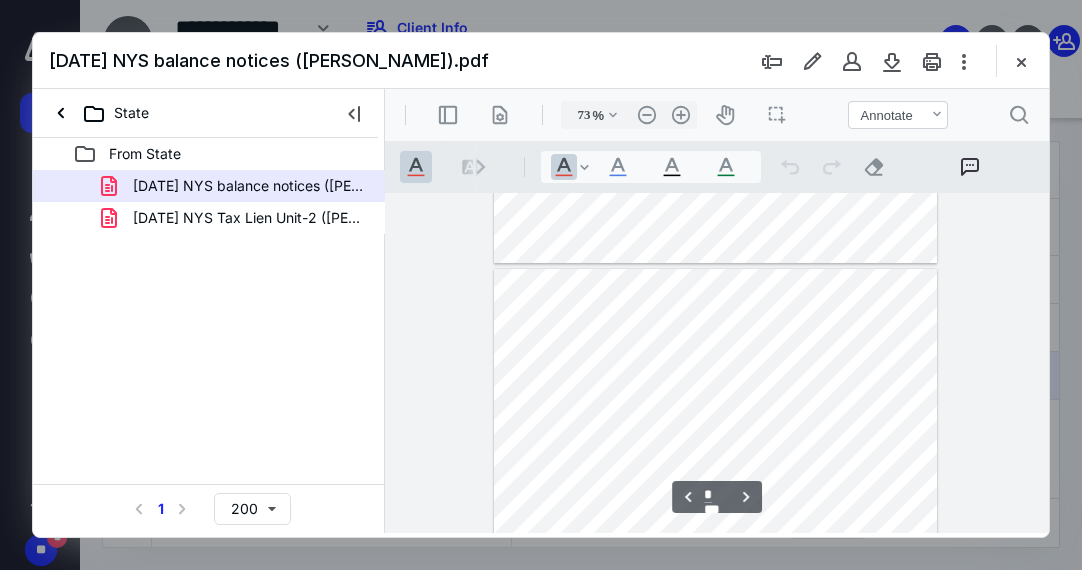 scroll, scrollTop: 500, scrollLeft: 0, axis: vertical 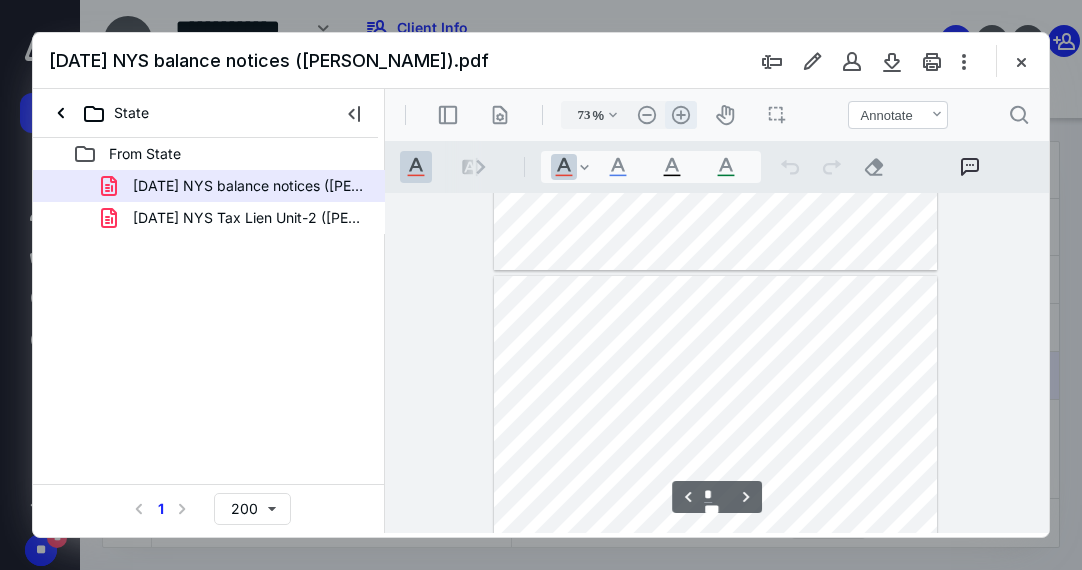 click on ".cls-1{fill:#abb0c4;} icon - header - zoom - in - line" at bounding box center [681, 115] 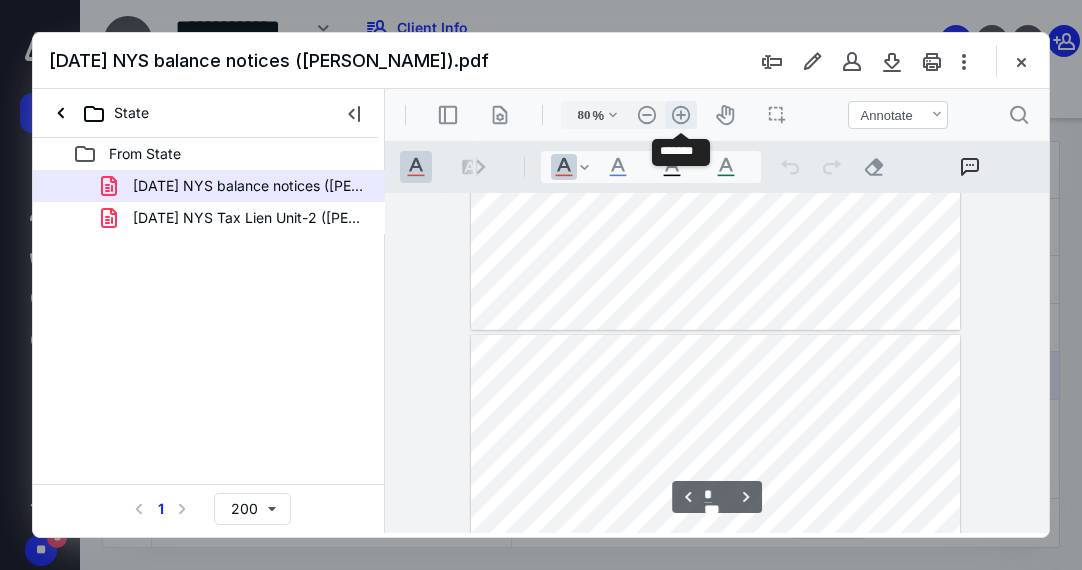 scroll, scrollTop: 628, scrollLeft: 0, axis: vertical 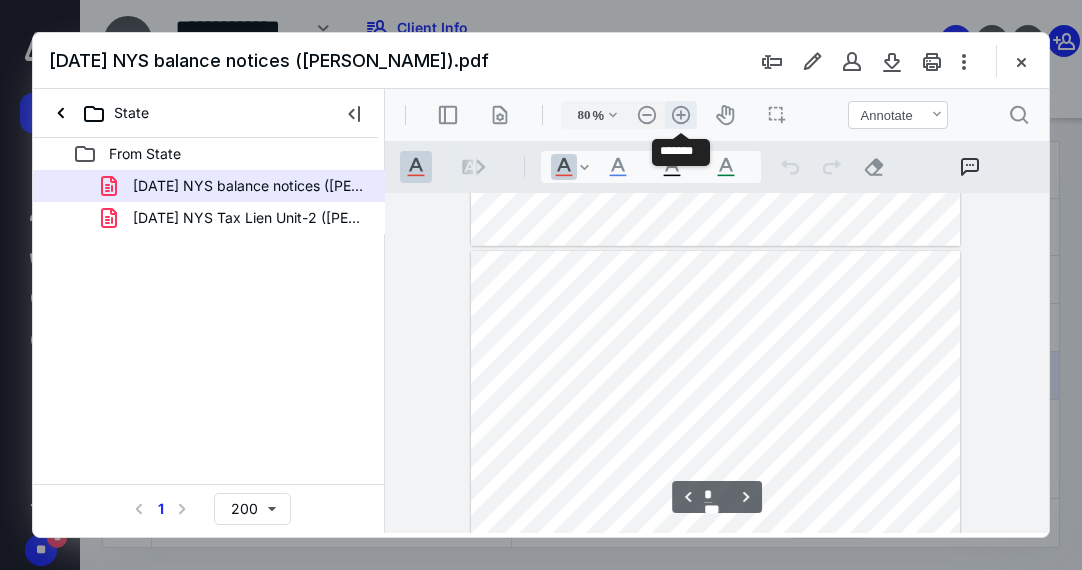 click on ".cls-1{fill:#abb0c4;} icon - header - zoom - in - line" at bounding box center (681, 115) 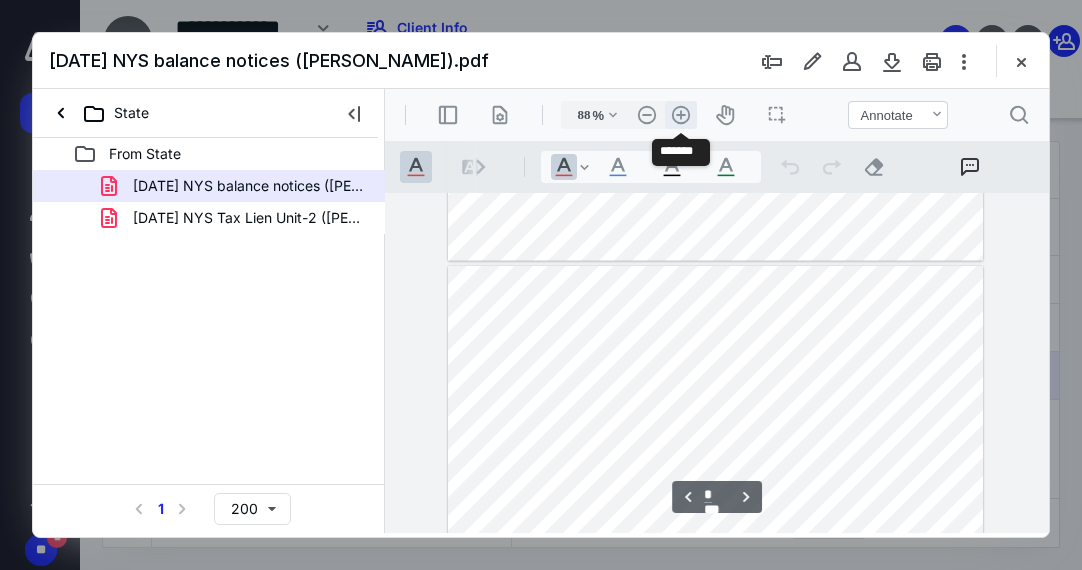 click on ".cls-1{fill:#abb0c4;} icon - header - zoom - in - line" at bounding box center [681, 115] 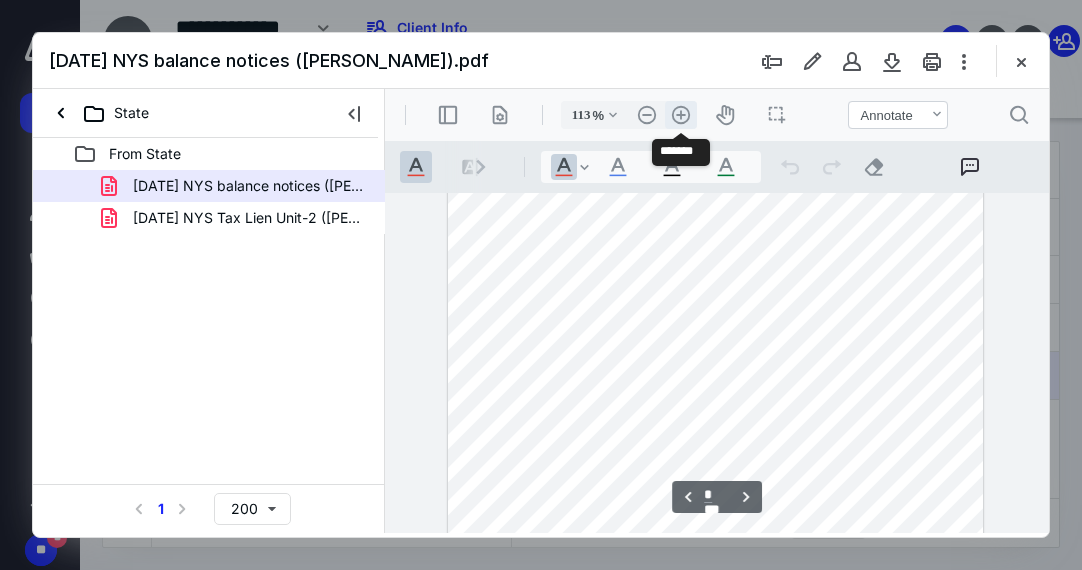 click on ".cls-1{fill:#abb0c4;} icon - header - zoom - in - line" at bounding box center (681, 115) 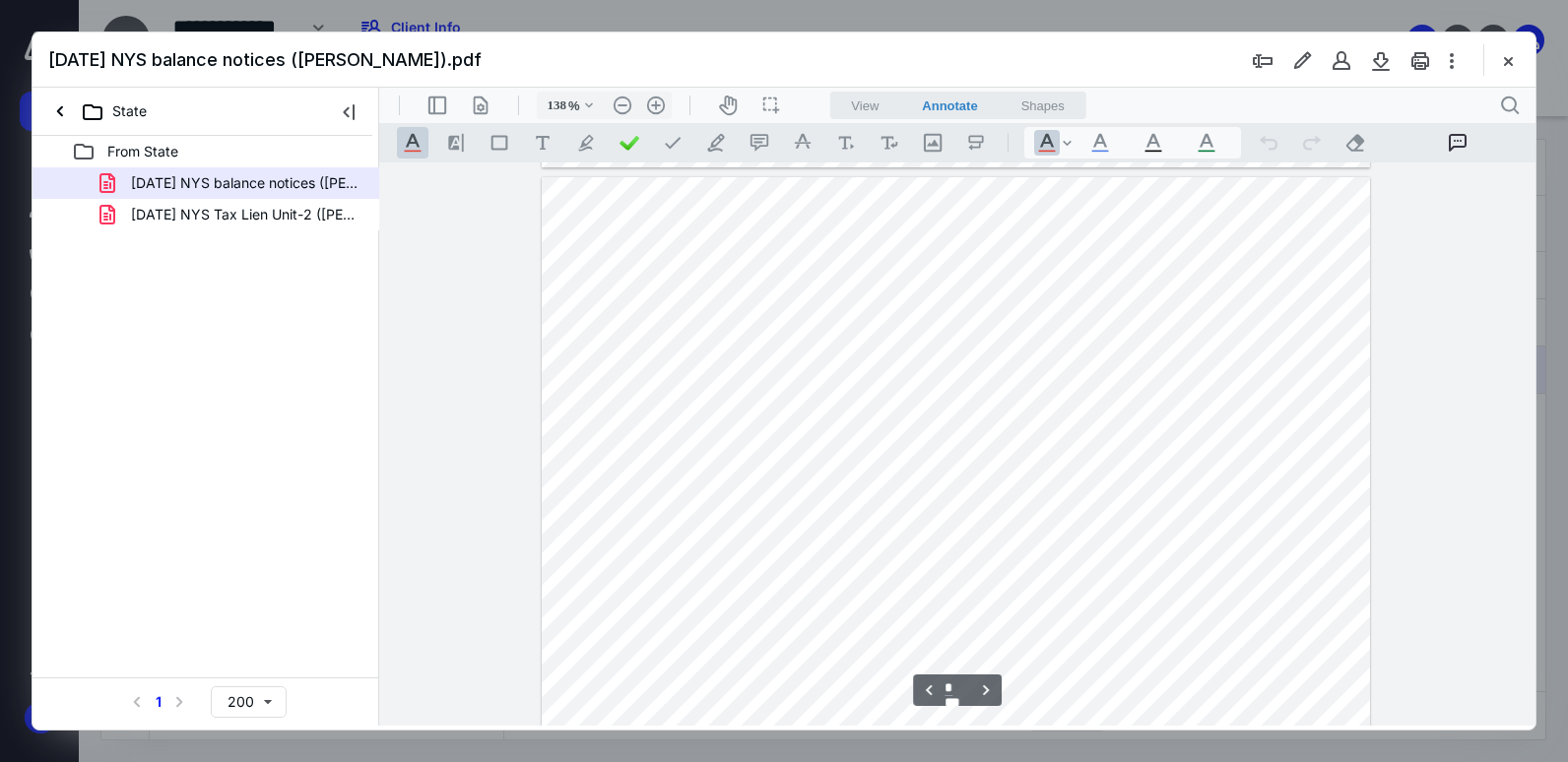 scroll, scrollTop: 1038, scrollLeft: 0, axis: vertical 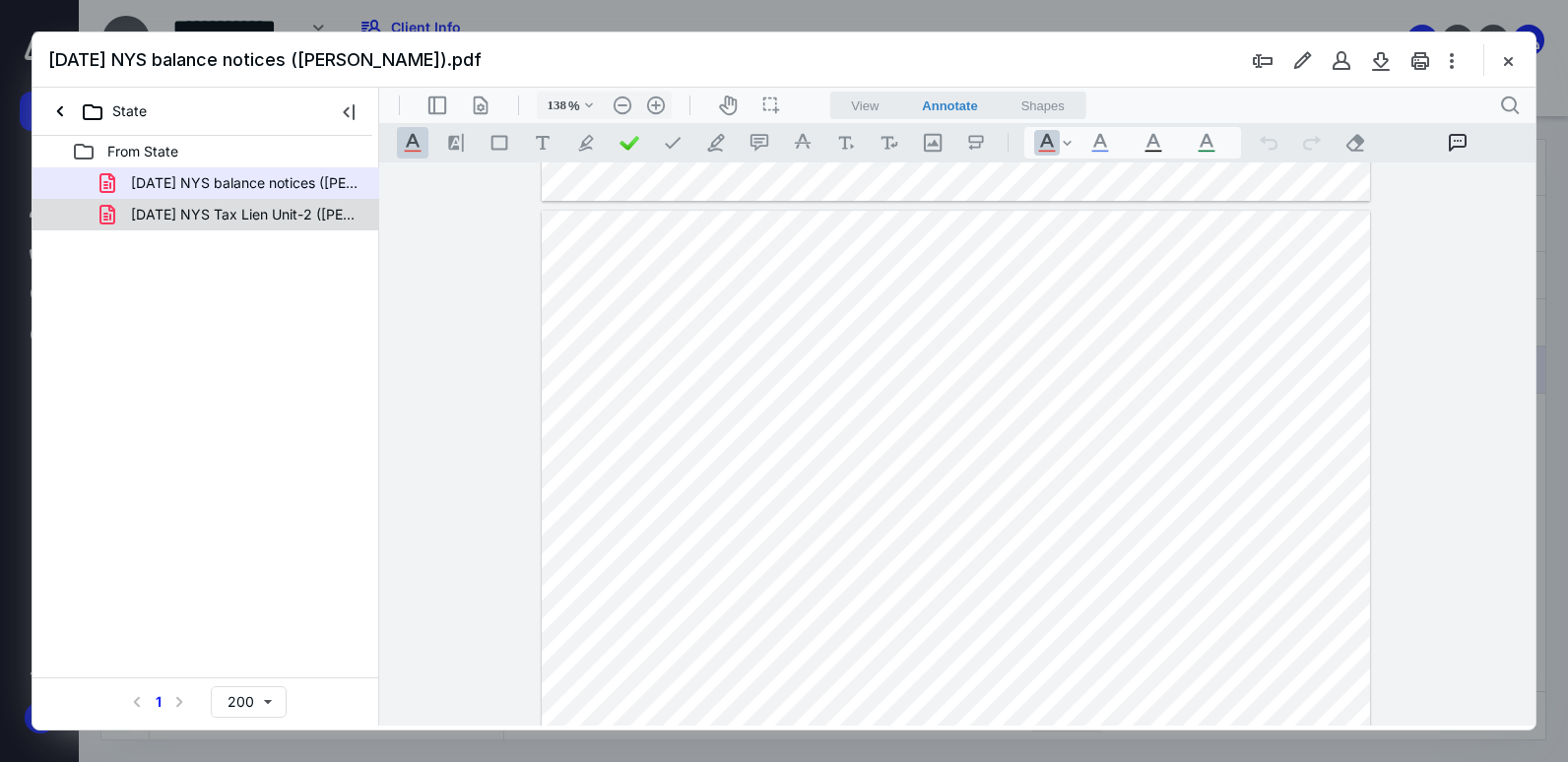 click on "[DATE] NYS Tax Lien Unit-2 ([PERSON_NAME]).pdf" at bounding box center (245, 215) 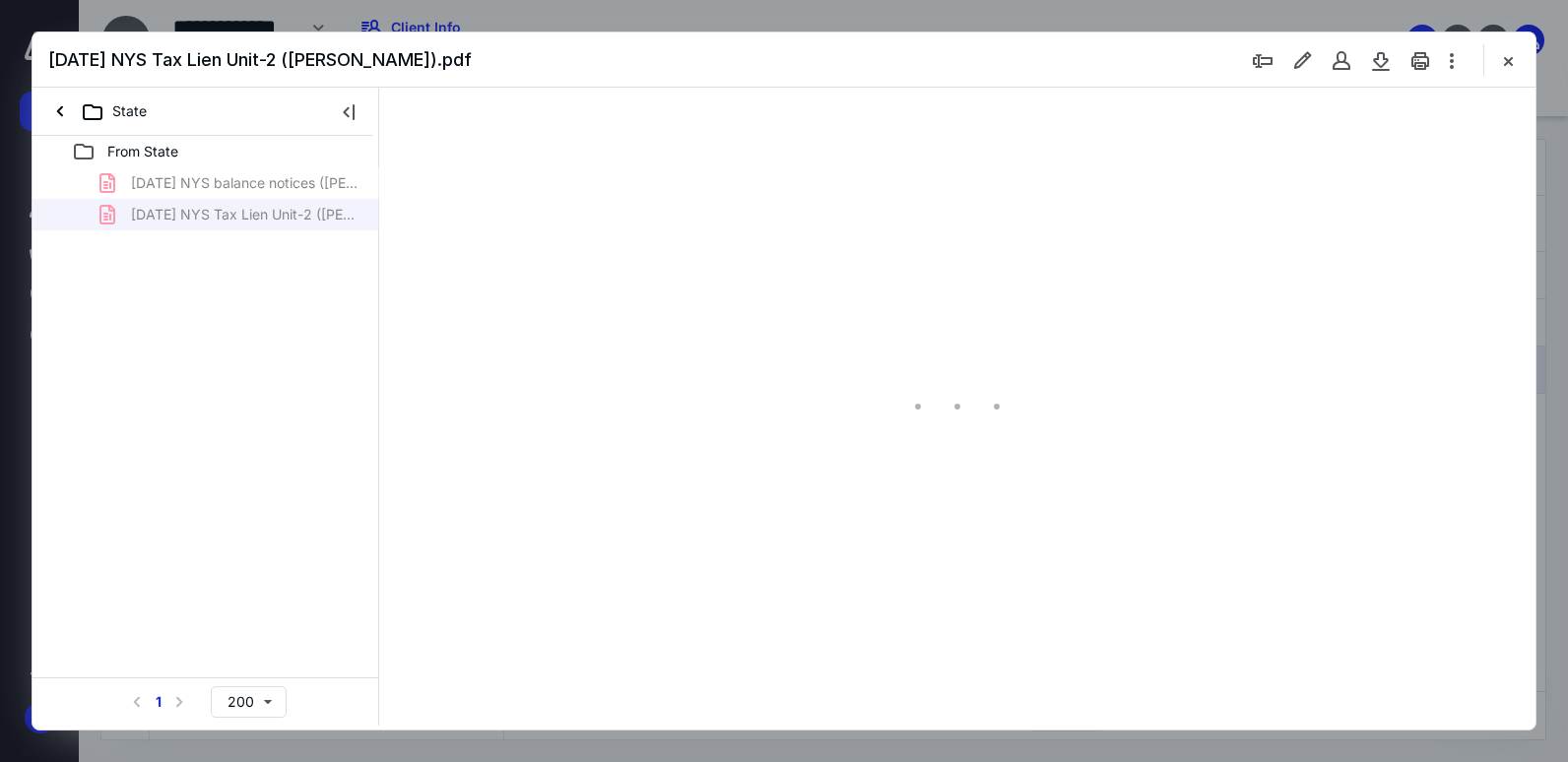 scroll, scrollTop: 0, scrollLeft: 0, axis: both 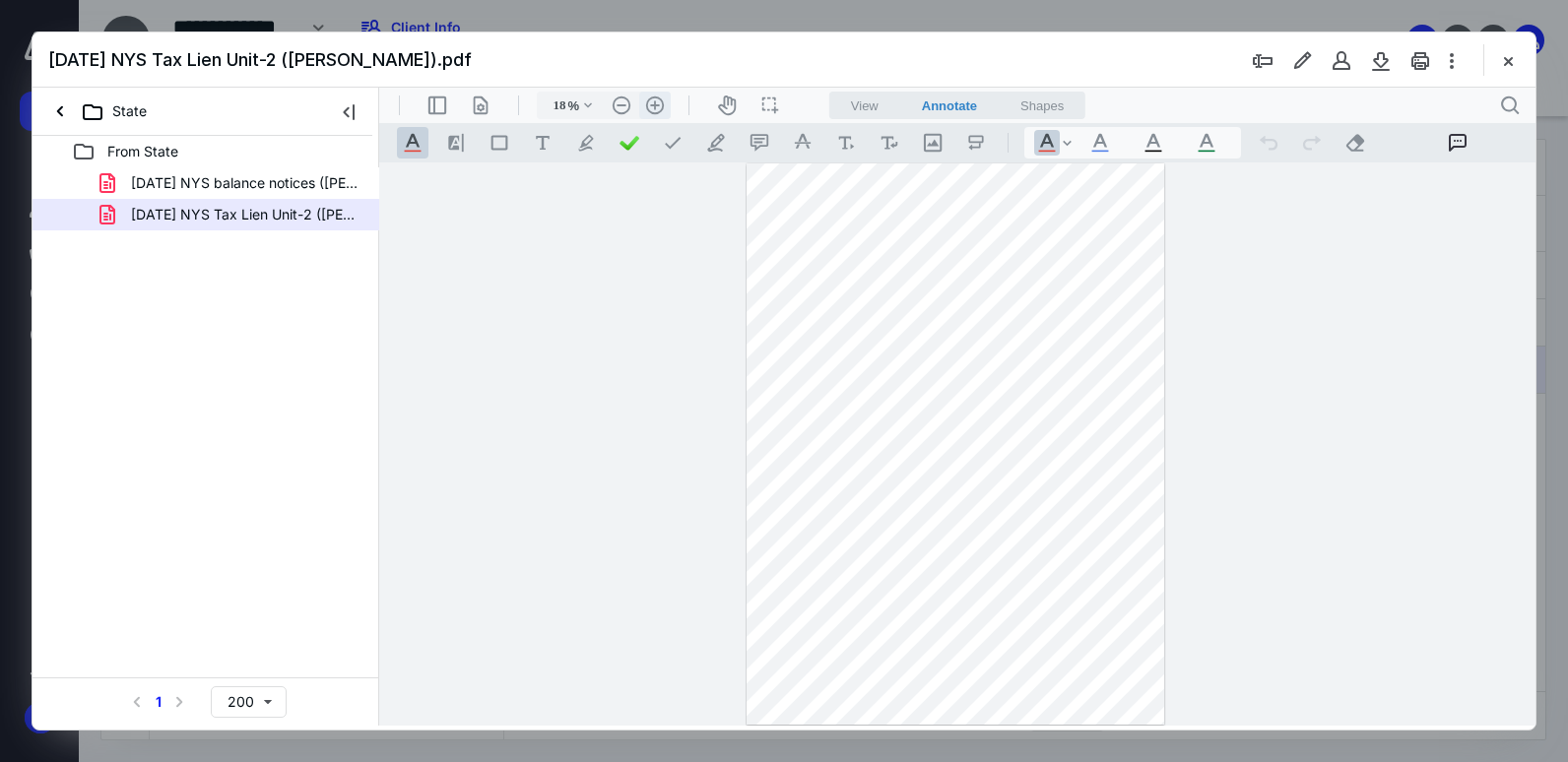 click on ".cls-1{fill:#abb0c4;} icon - header - zoom - in - line" at bounding box center (655, 105) 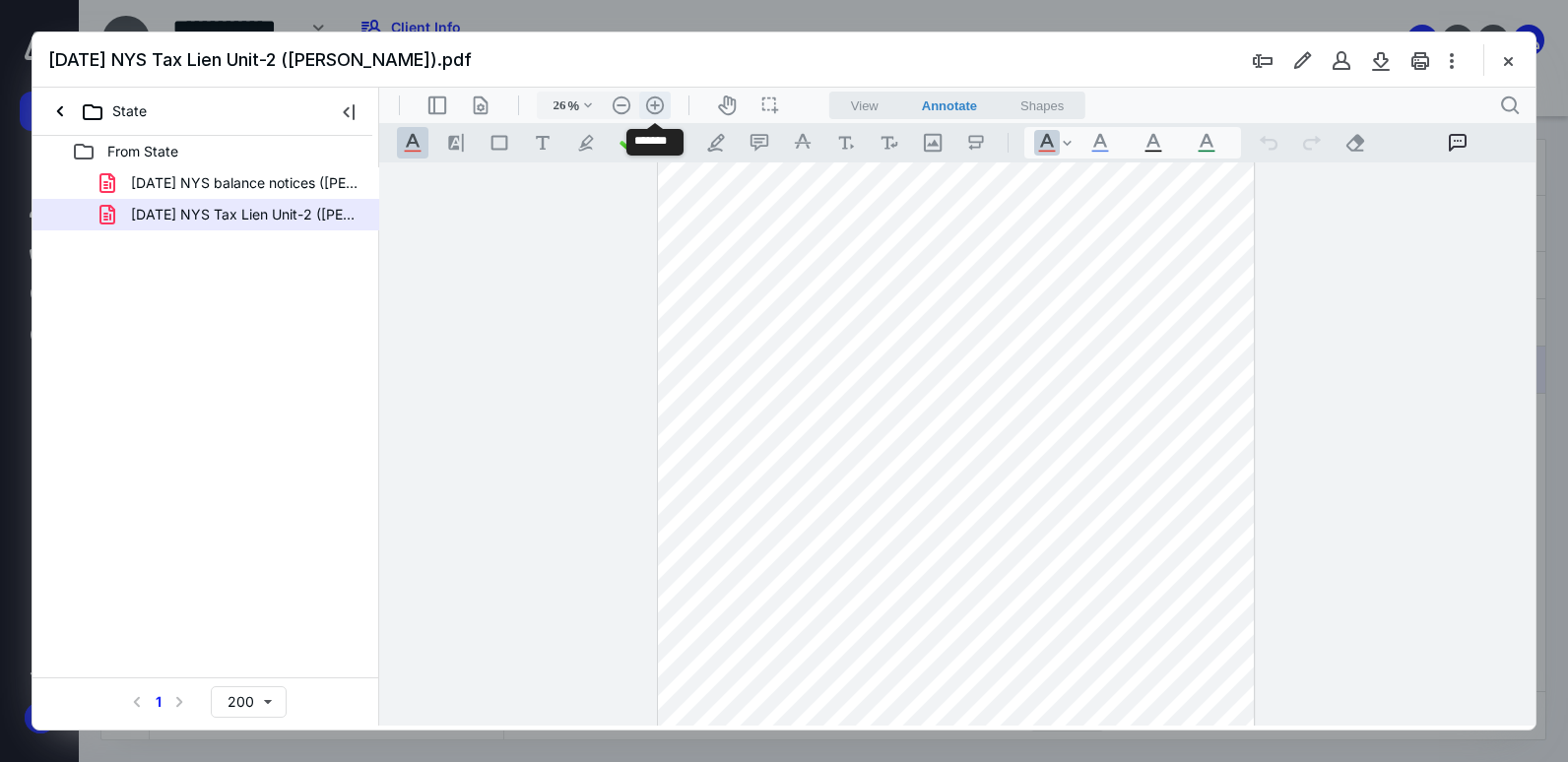 click on ".cls-1{fill:#abb0c4;} icon - header - zoom - in - line" at bounding box center [655, 105] 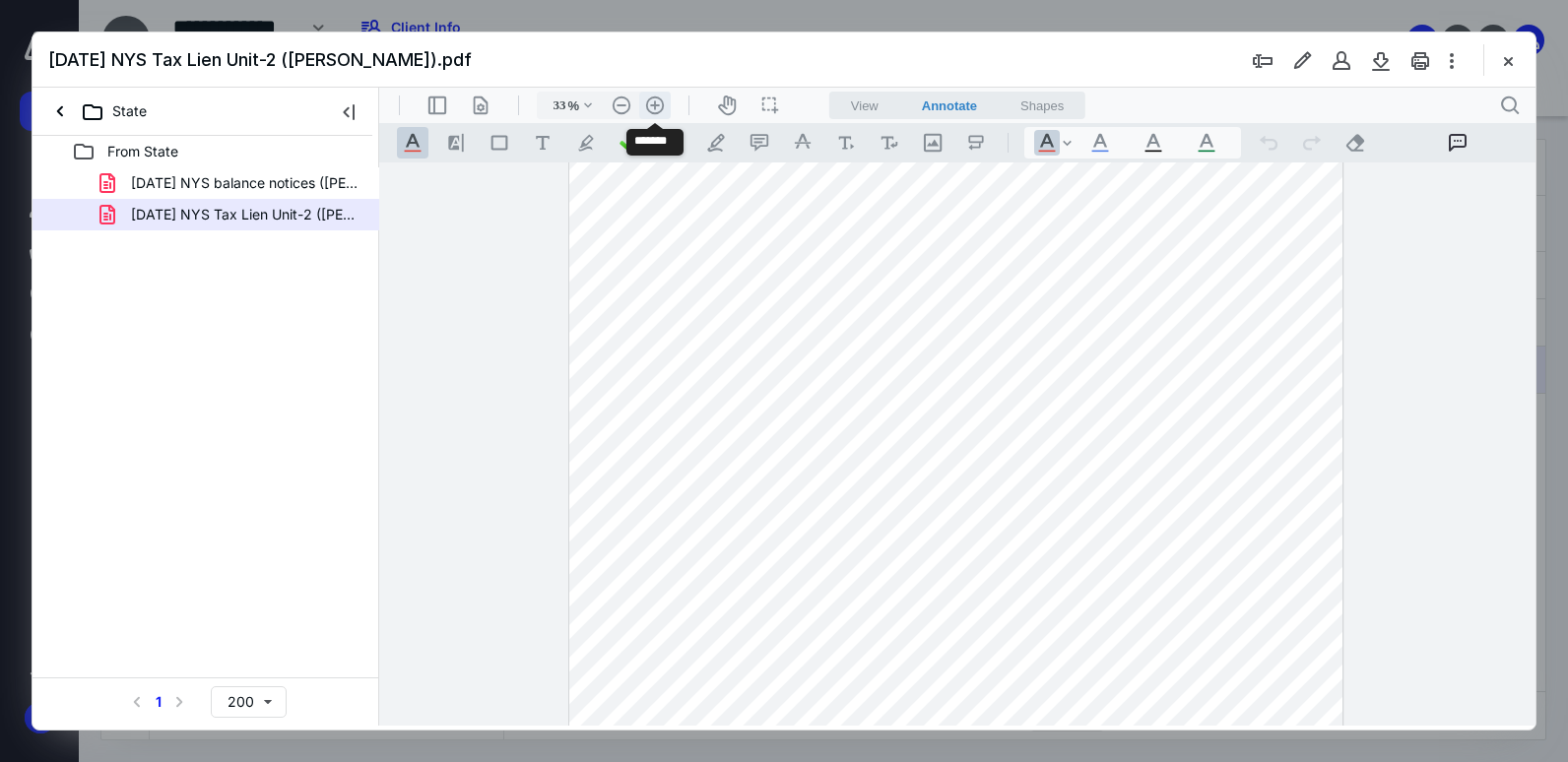 click on ".cls-1{fill:#abb0c4;} icon - header - zoom - in - line" at bounding box center [655, 105] 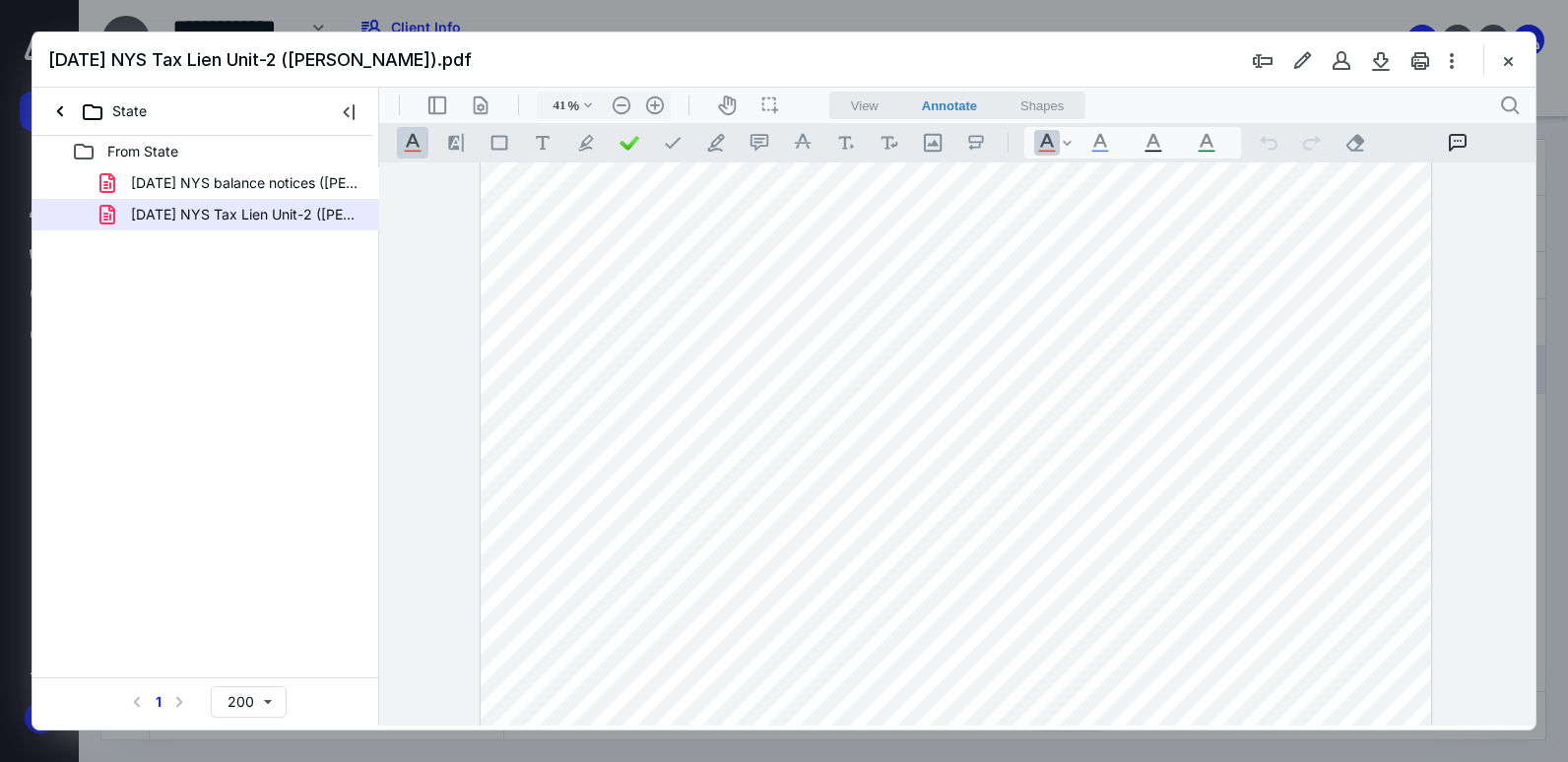 scroll, scrollTop: 0, scrollLeft: 0, axis: both 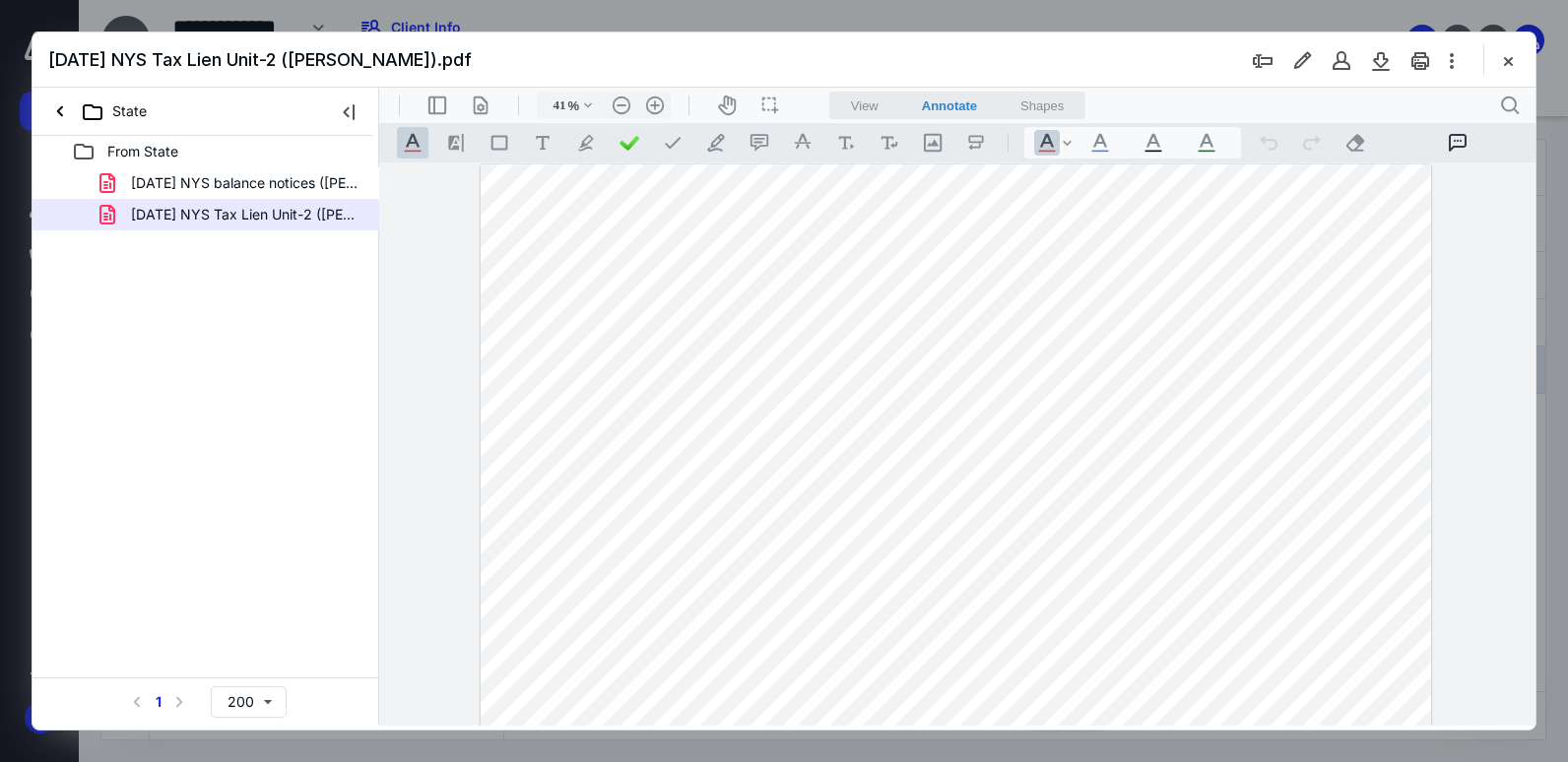 click on "[DATE] NYS Tax Lien Unit-2 ([PERSON_NAME]).pdf" at bounding box center (784, 60) 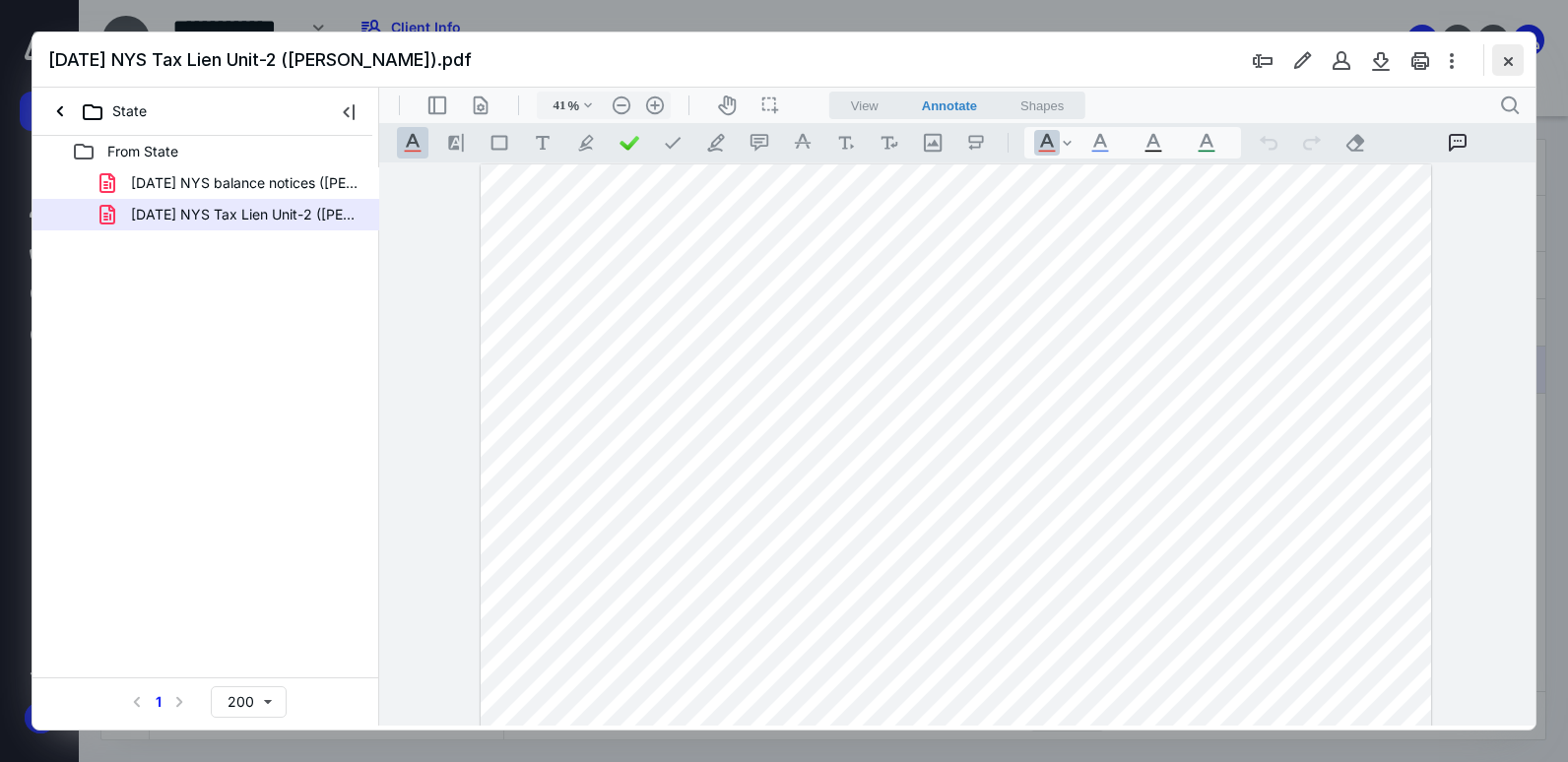 click at bounding box center (1508, 60) 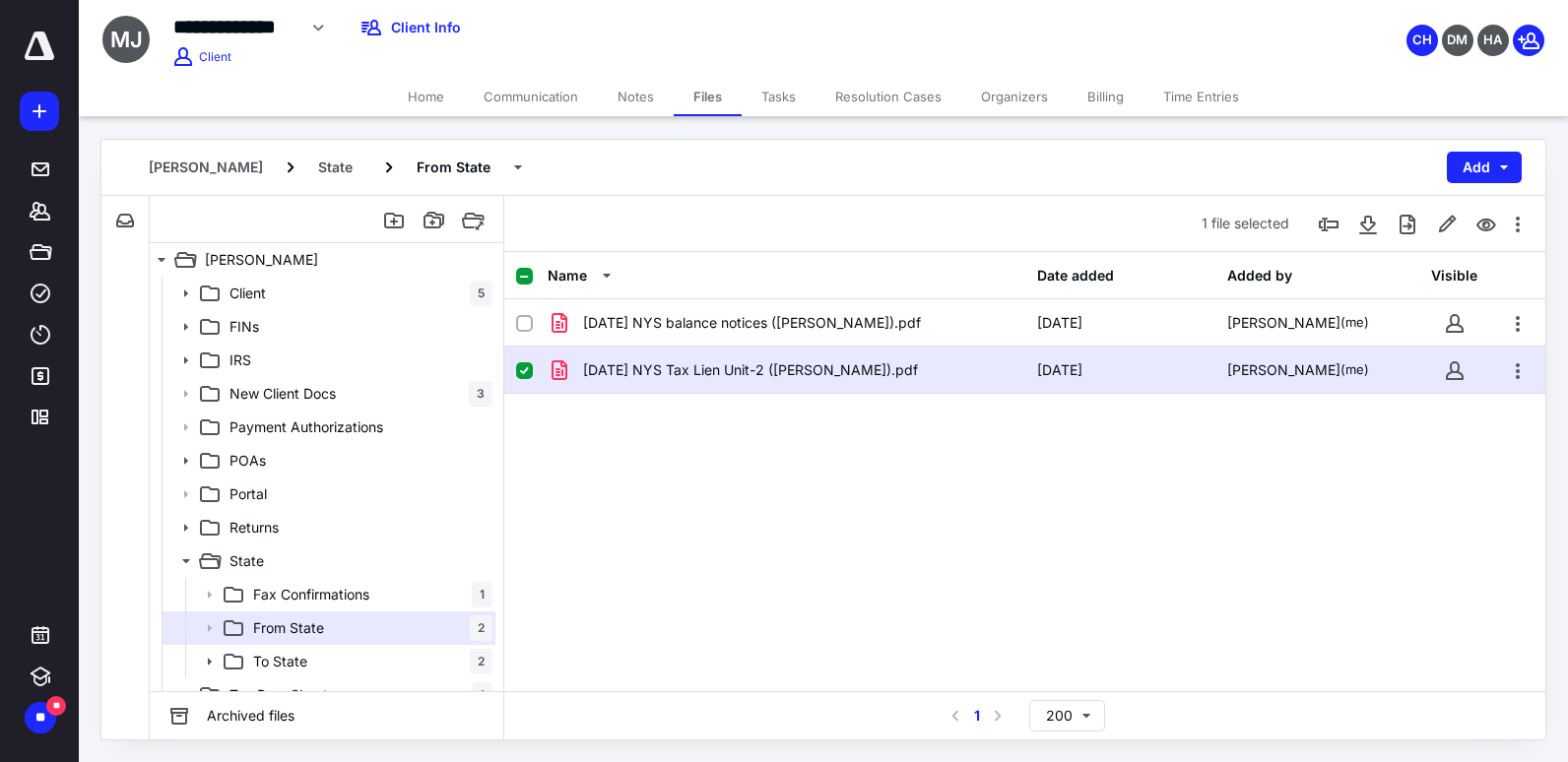 click on "Files" at bounding box center [707, 96] 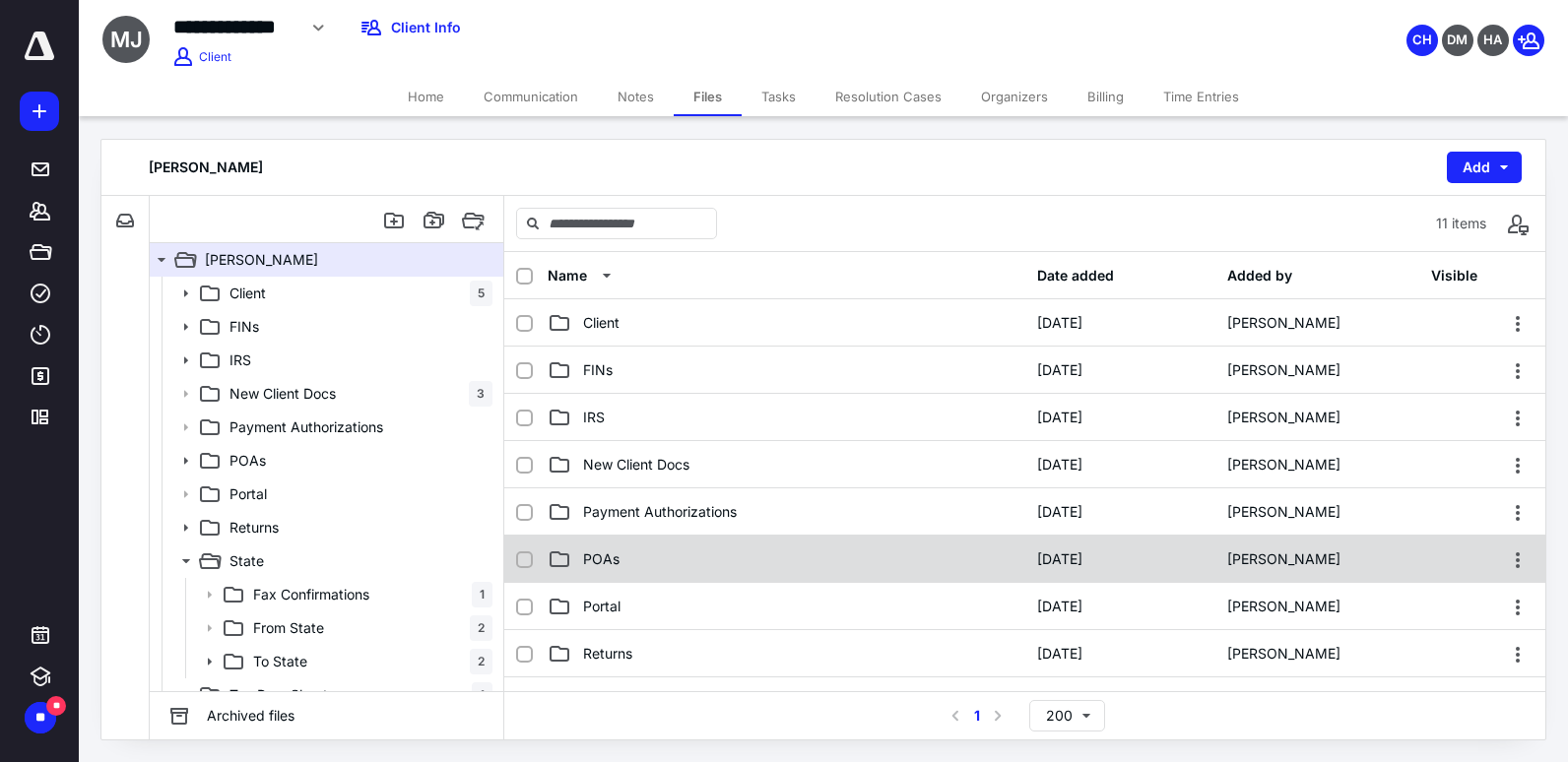 click on "POAs 6/23/2025 Hannah Allen" at bounding box center (1024, 559) 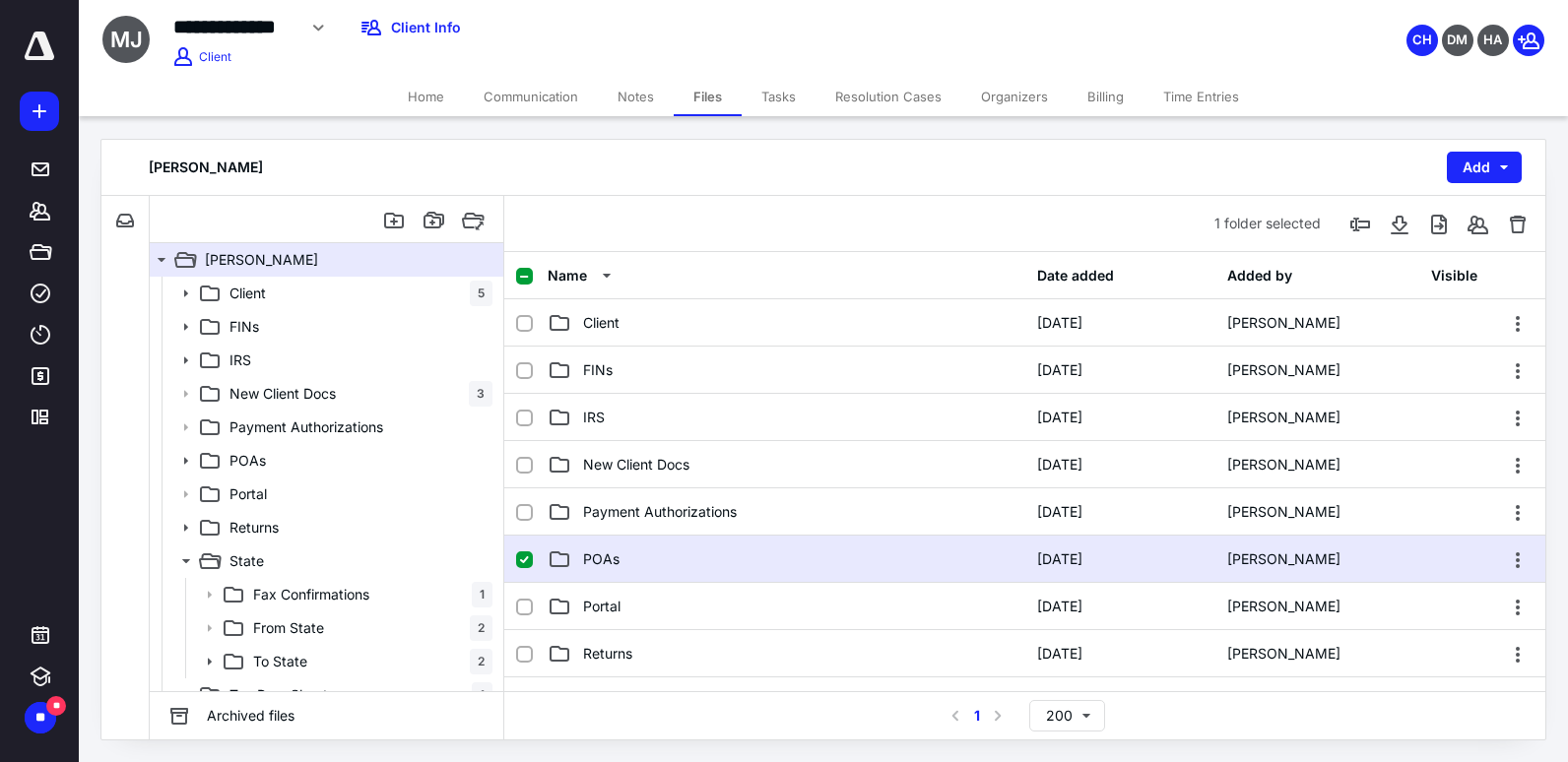 click on "POAs 6/23/2025 Hannah Allen" at bounding box center [1024, 559] 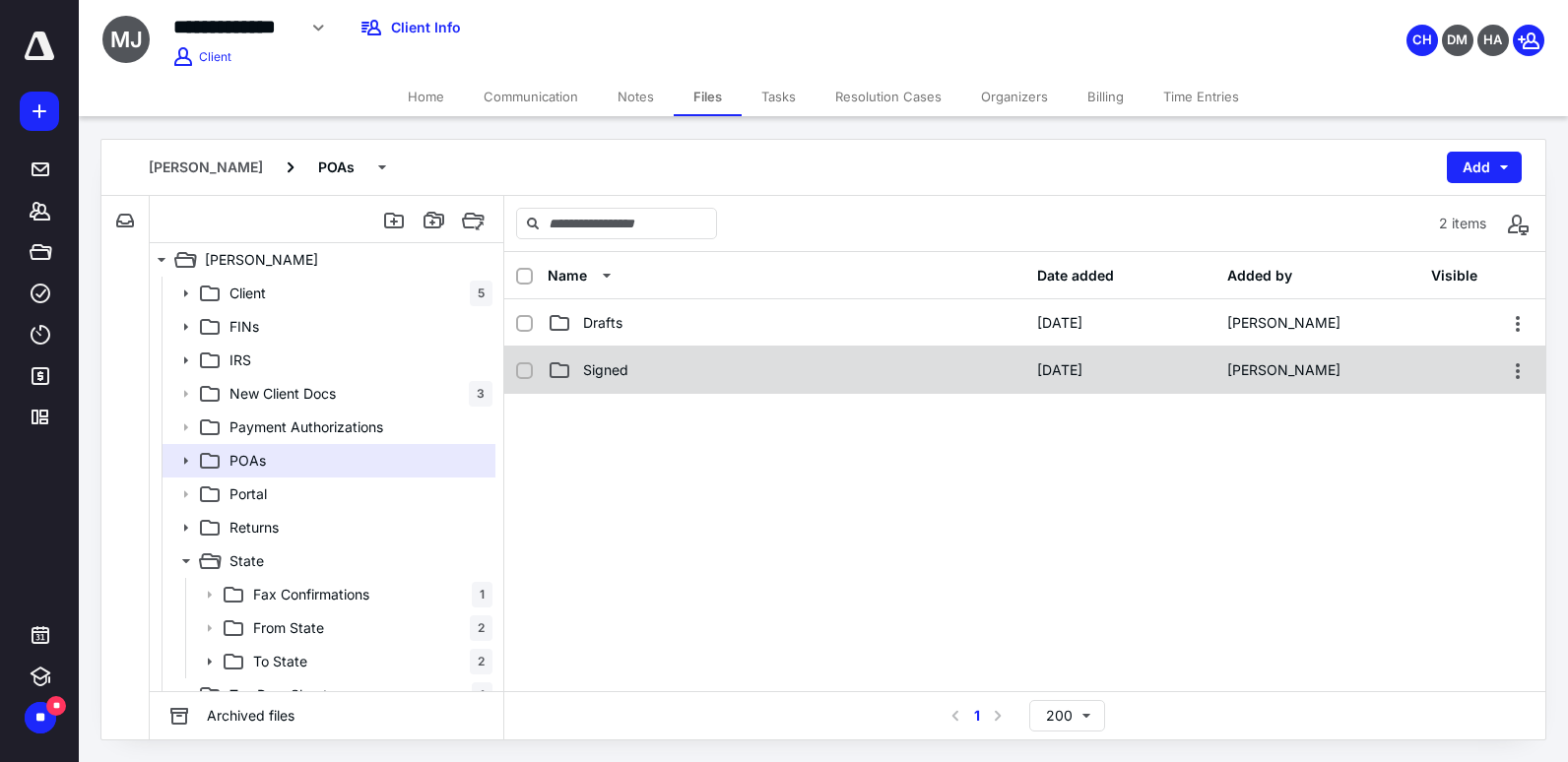 click on "Signed" at bounding box center [786, 370] 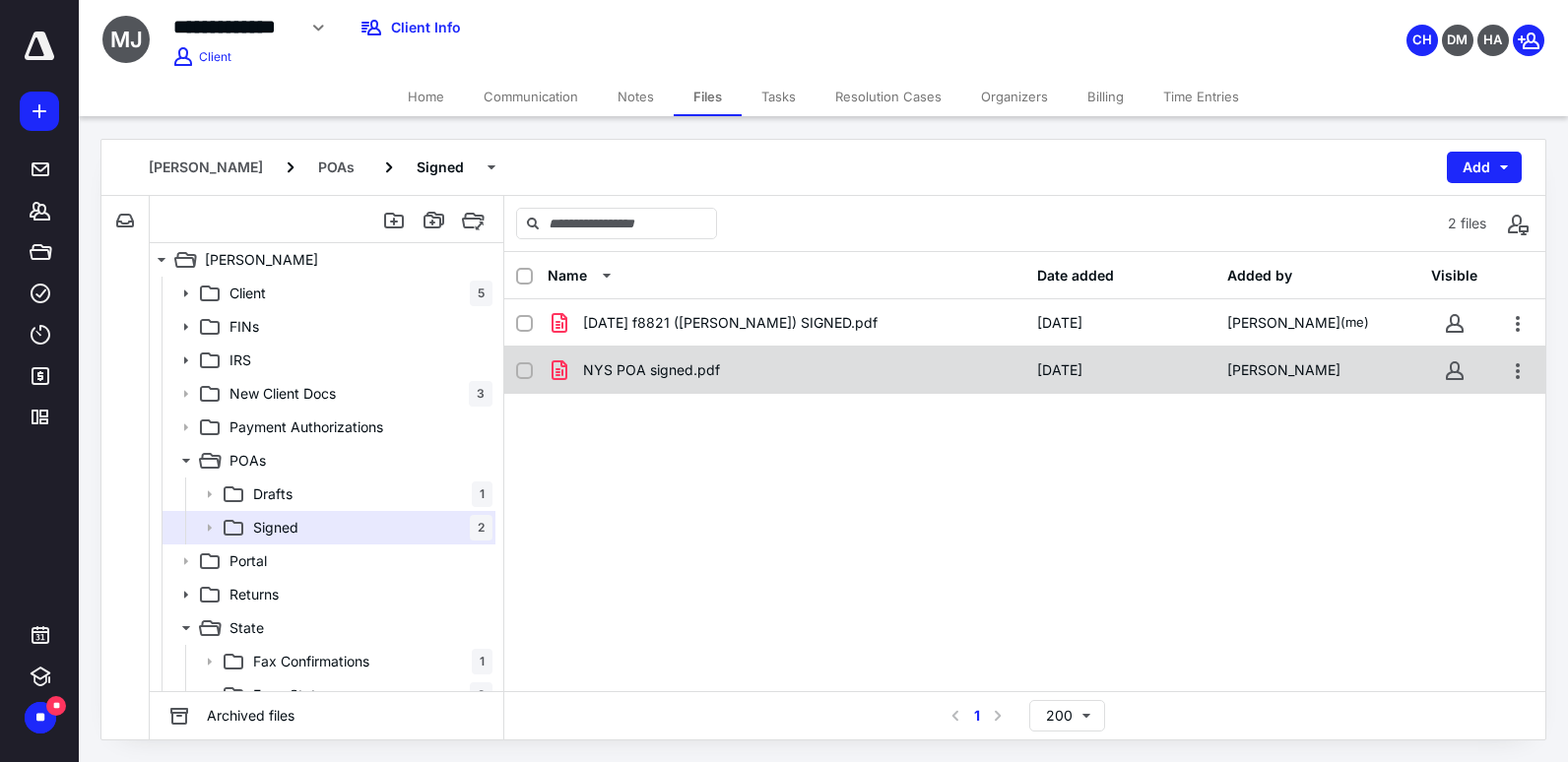 click on "NYS POA signed.pdf 6/23/2025 Hannah Allen" at bounding box center [1024, 370] 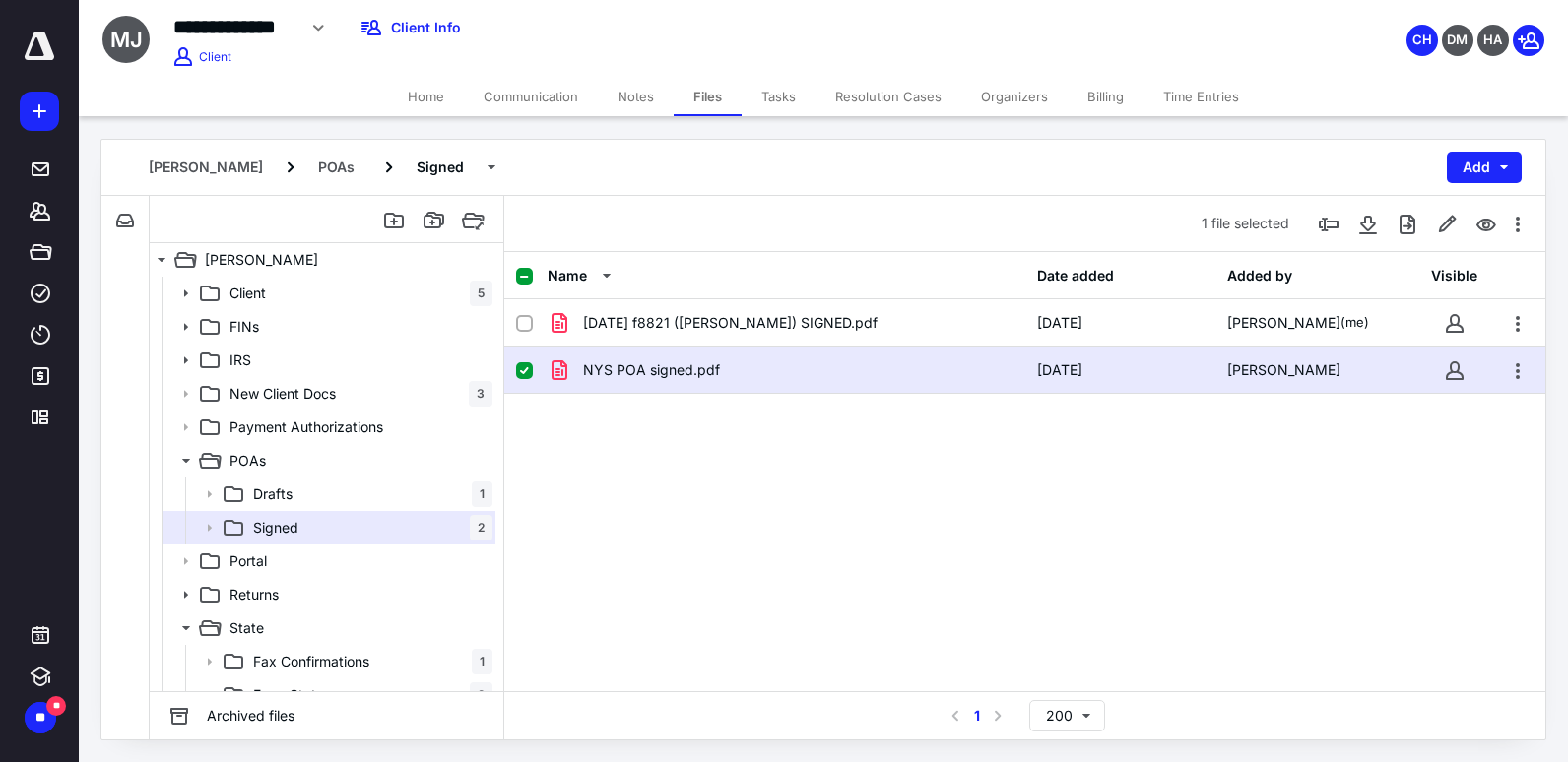 checkbox on "true" 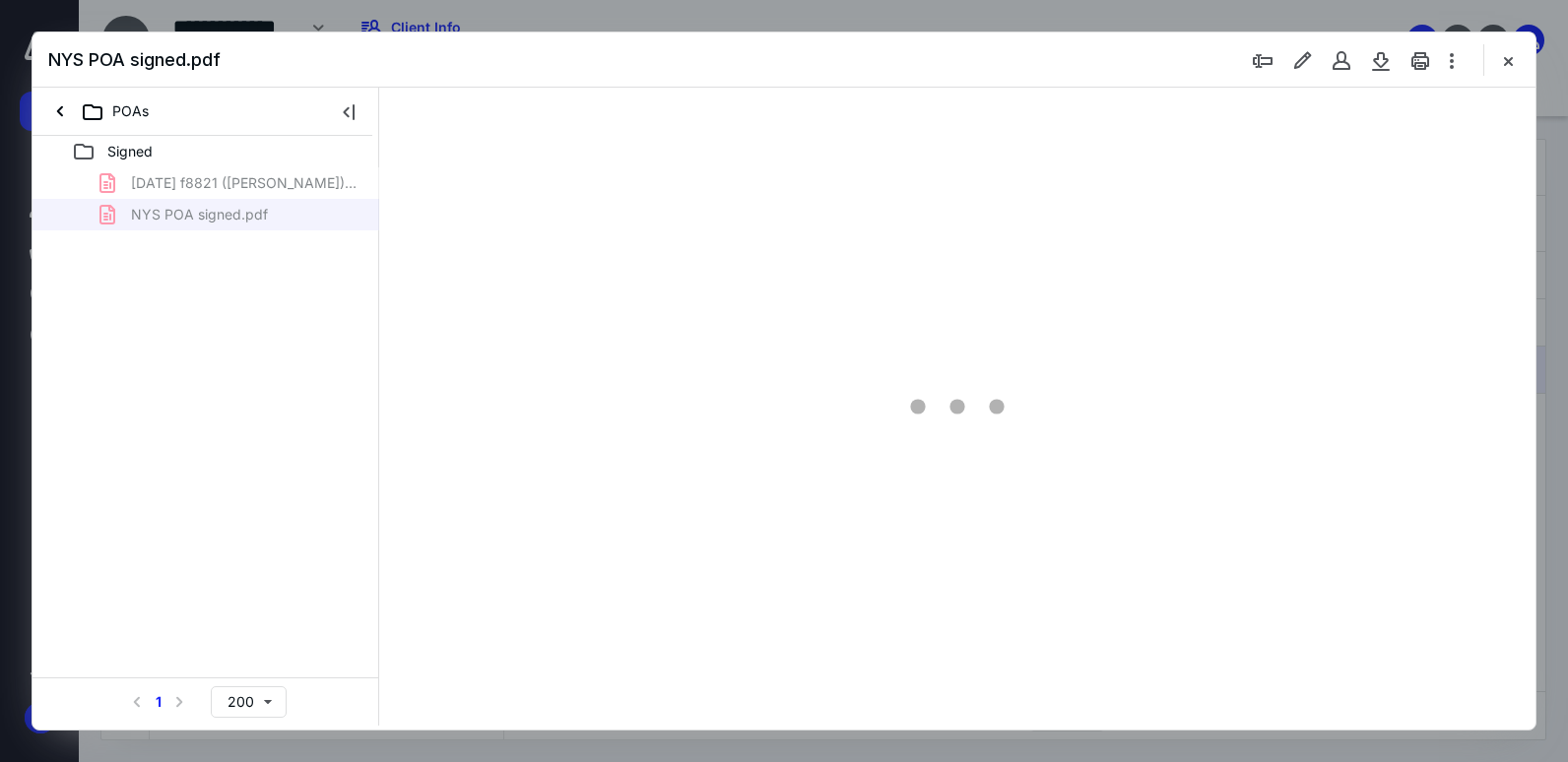scroll, scrollTop: 0, scrollLeft: 0, axis: both 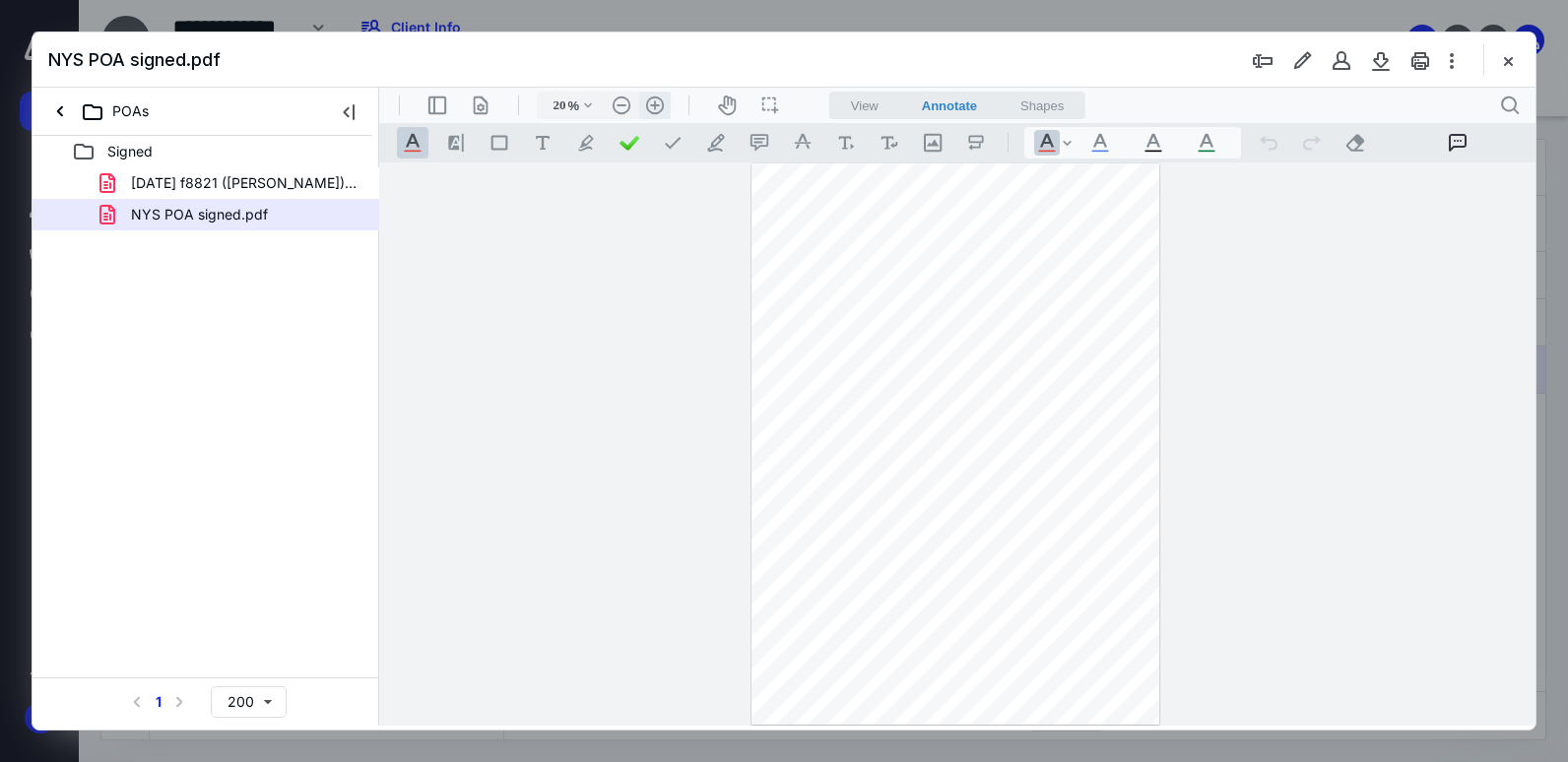 click on ".cls-1{fill:#abb0c4;} icon - header - zoom - in - line" at bounding box center [655, 105] 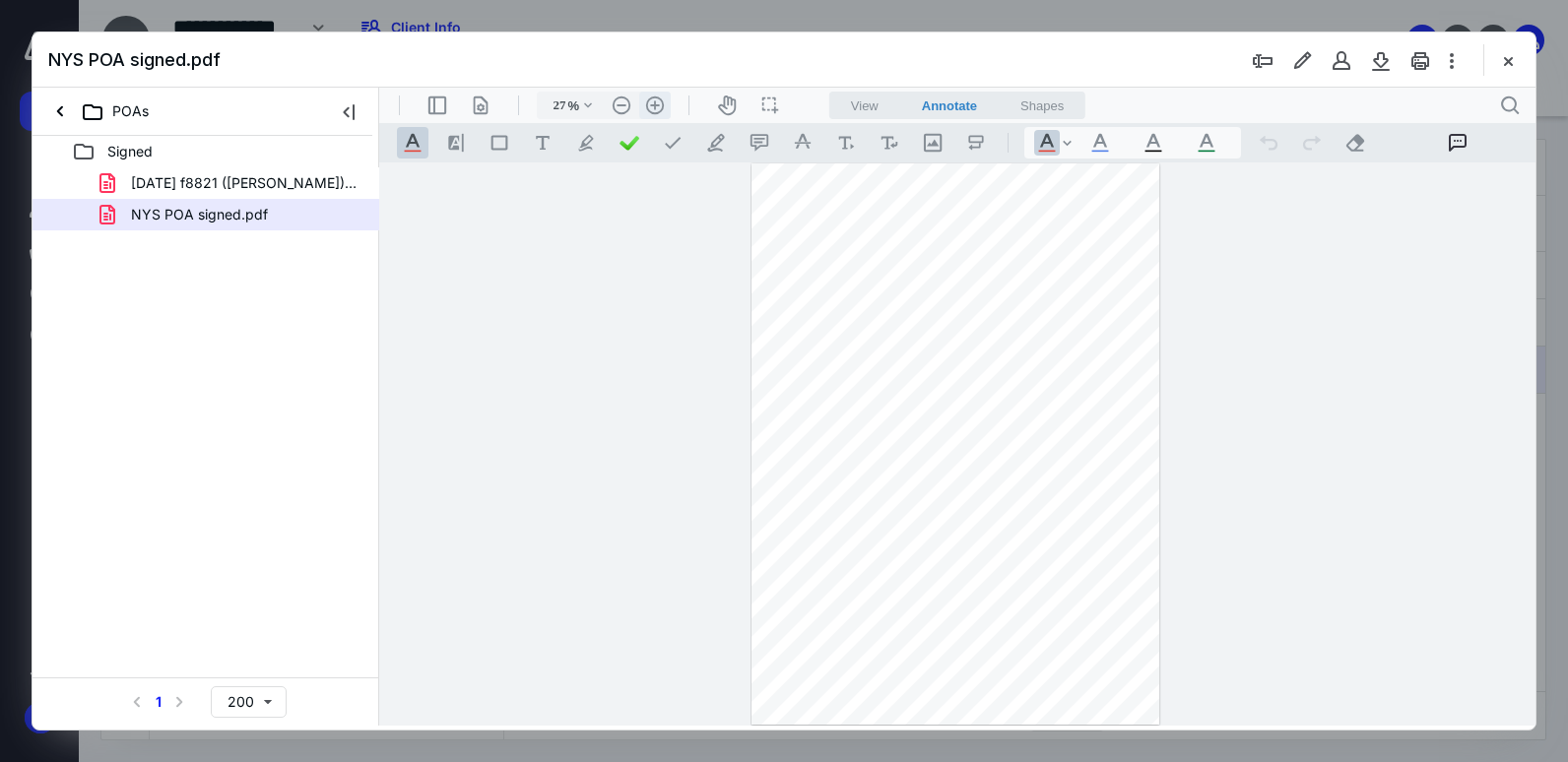 click on ".cls-1{fill:#abb0c4;} icon - header - zoom - in - line" at bounding box center (655, 105) 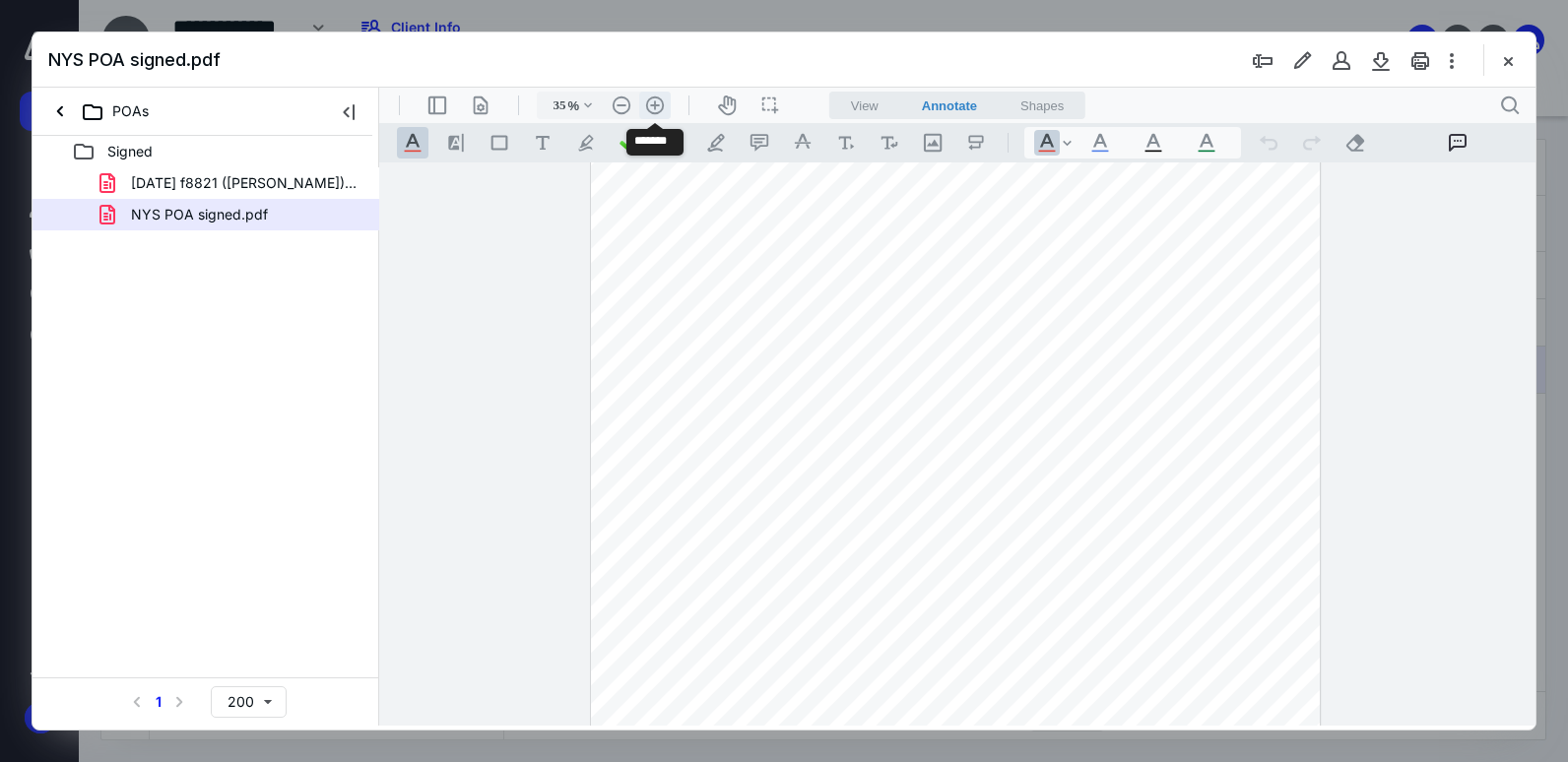 click on ".cls-1{fill:#abb0c4;} icon - header - zoom - in - line" at bounding box center [655, 105] 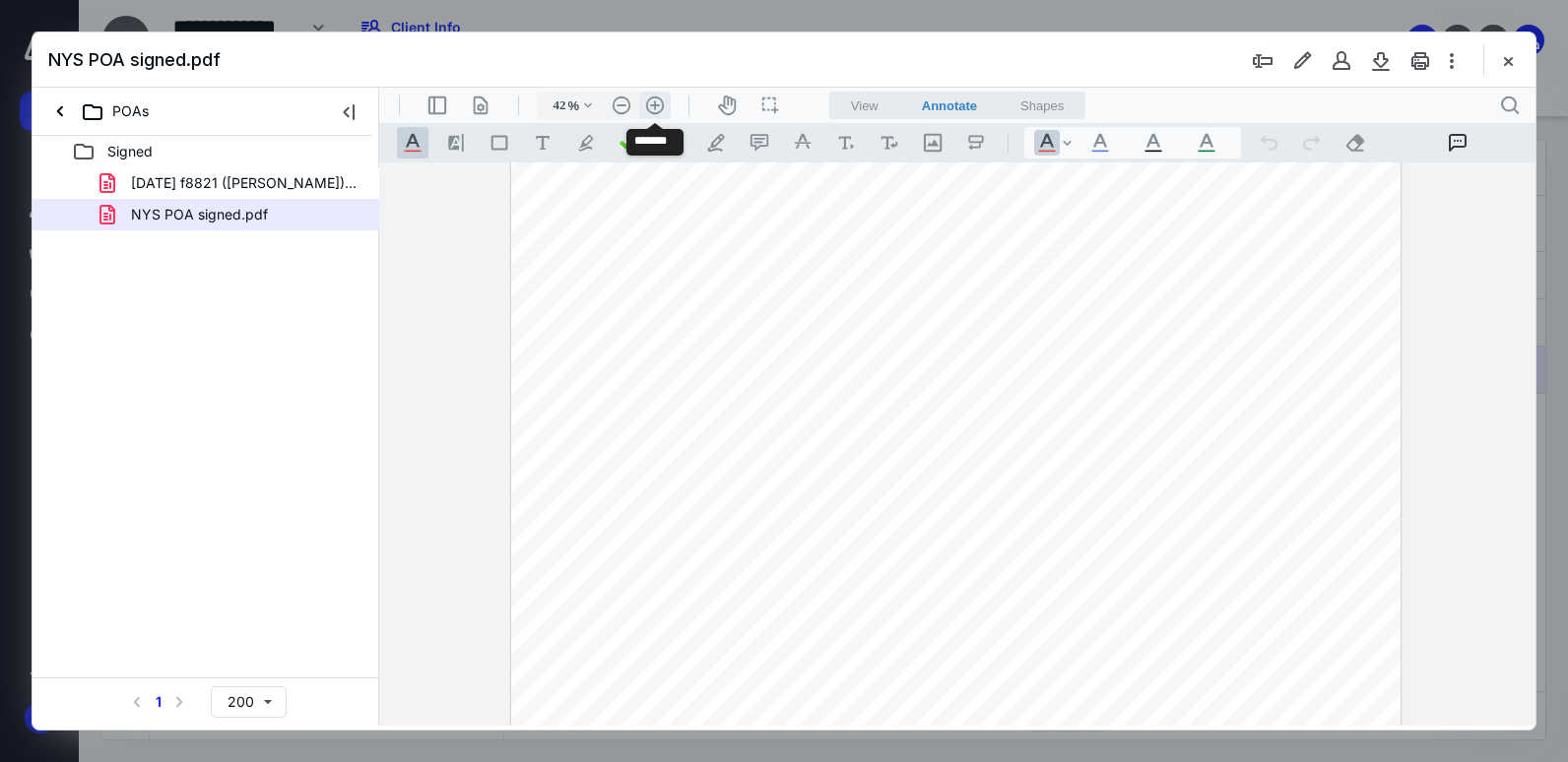 click on ".cls-1{fill:#abb0c4;} icon - header - zoom - in - line" at bounding box center [655, 105] 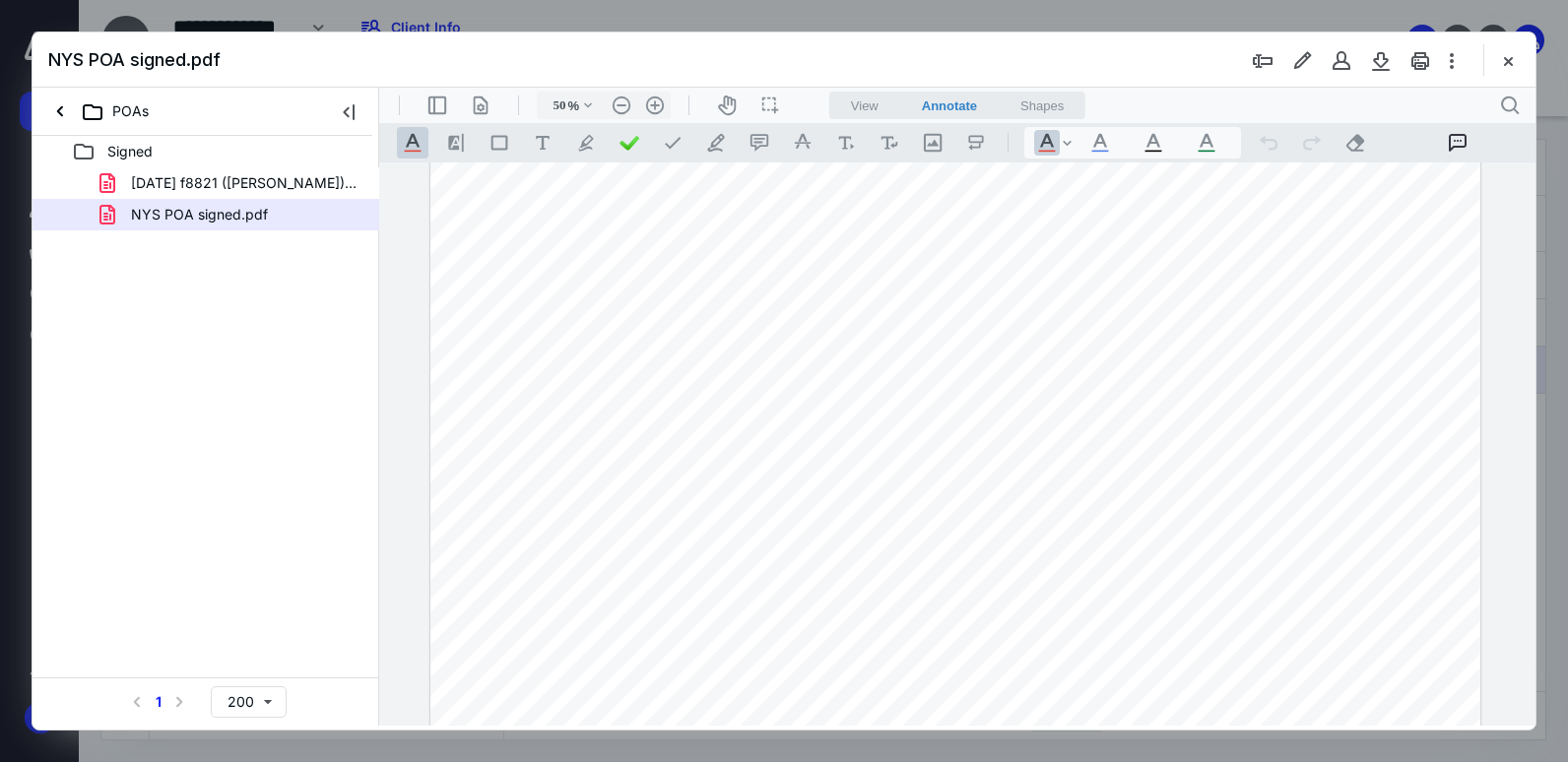 scroll, scrollTop: 0, scrollLeft: 0, axis: both 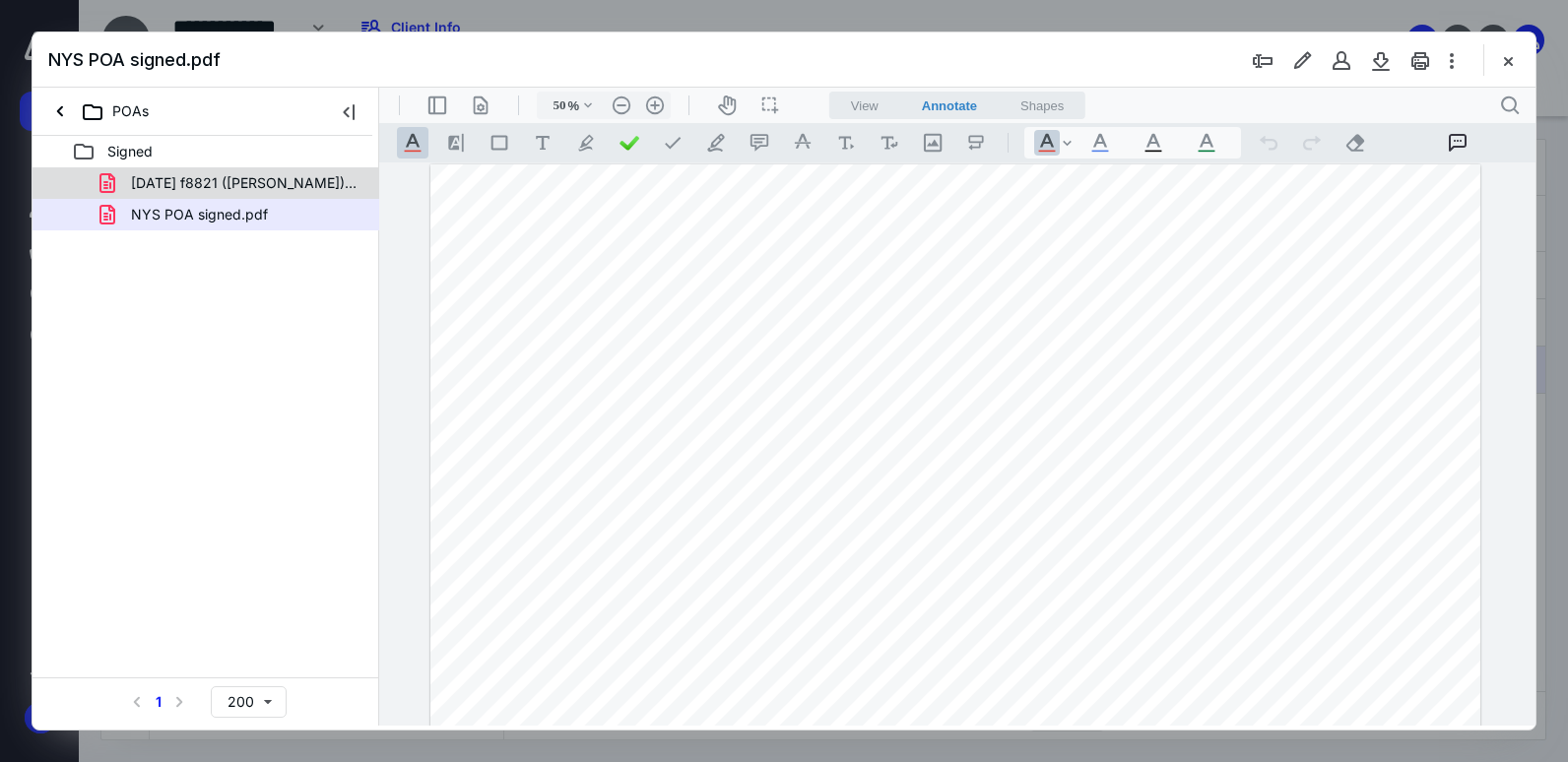 click on "2025.07.08 f8821 (Jobalia) SIGNED.pdf" at bounding box center (245, 183) 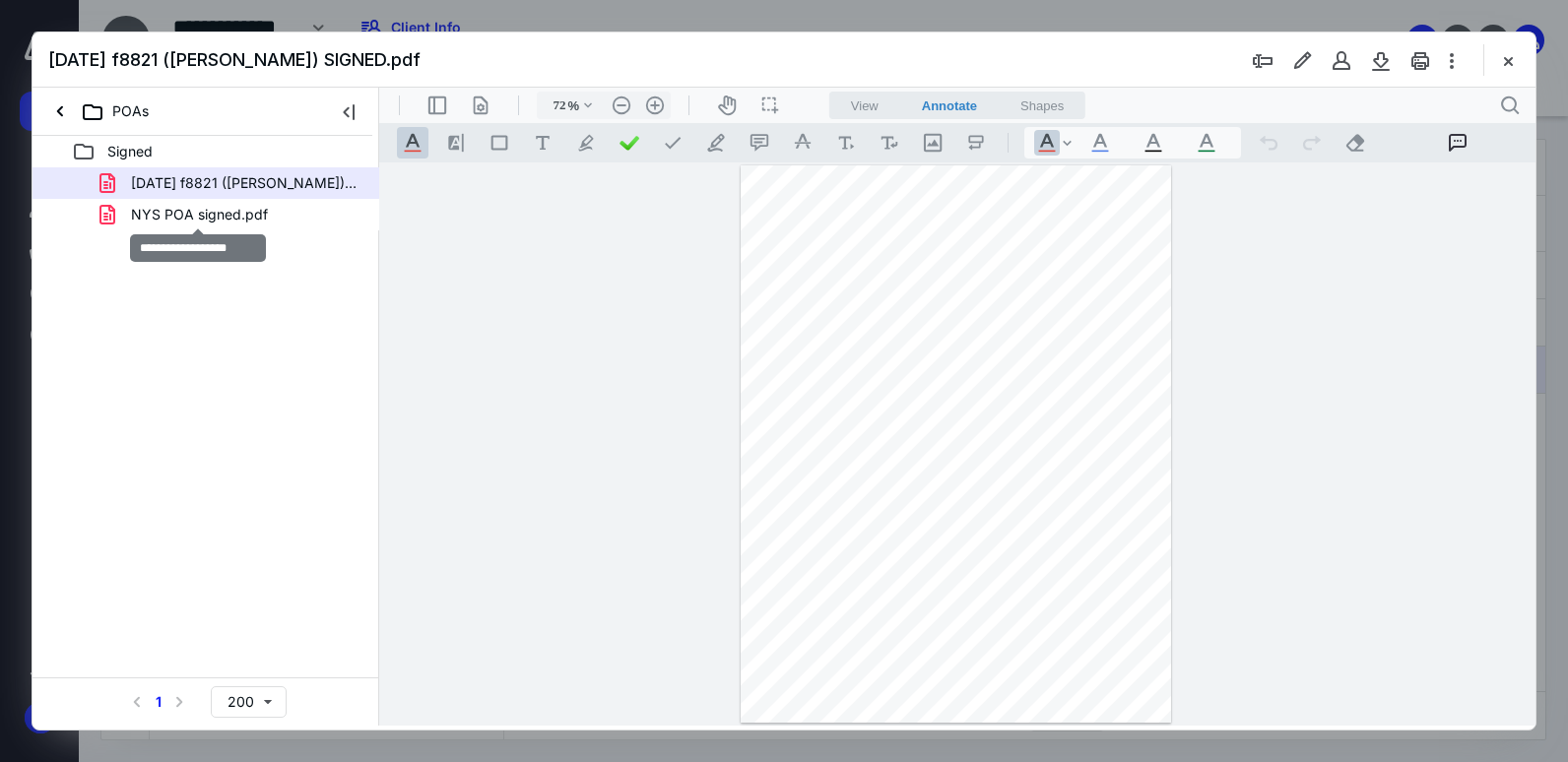 click on "NYS POA signed.pdf" at bounding box center (199, 215) 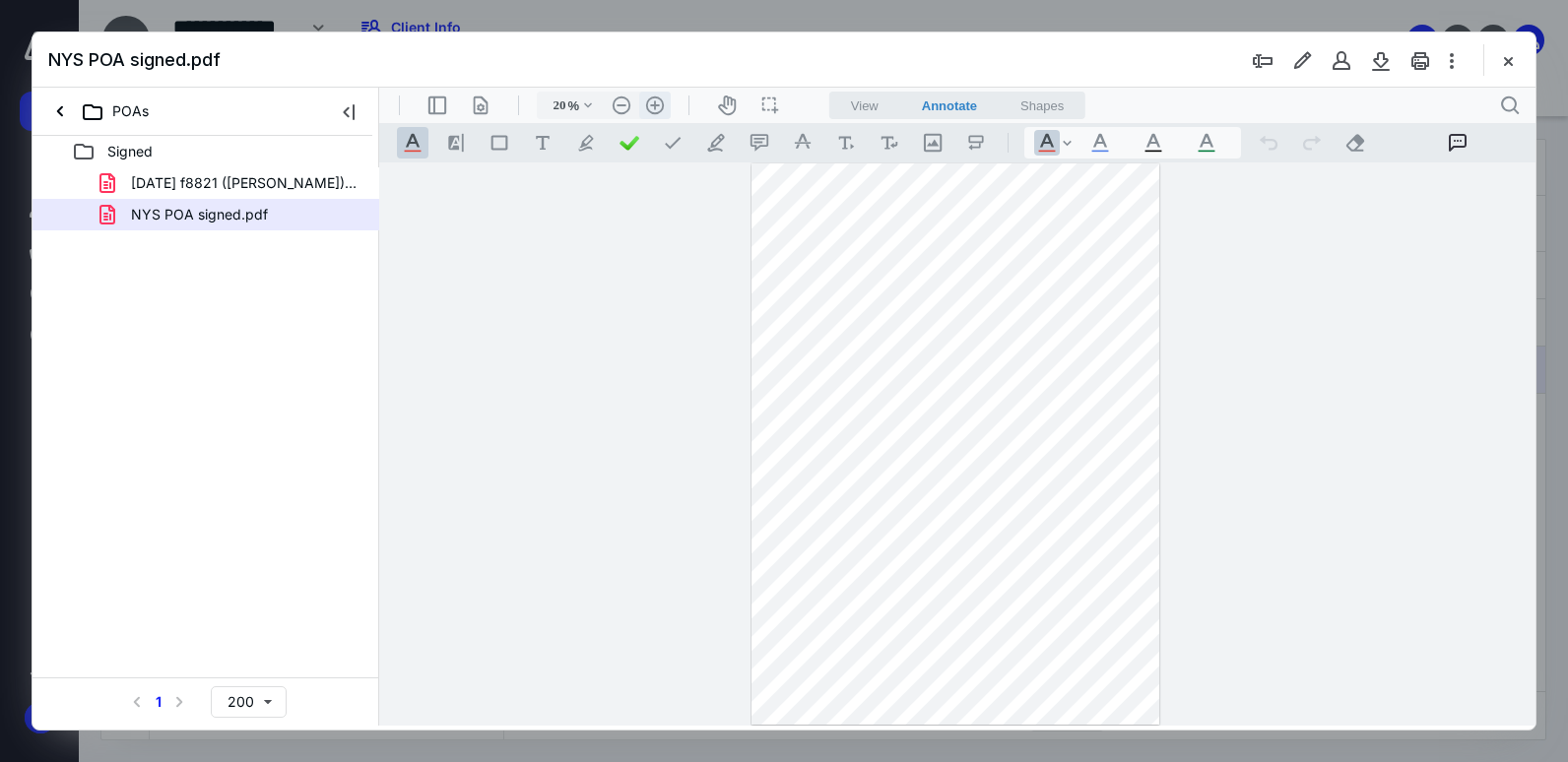 click on ".cls-1{fill:#abb0c4;} icon - header - zoom - in - line" at bounding box center [655, 105] 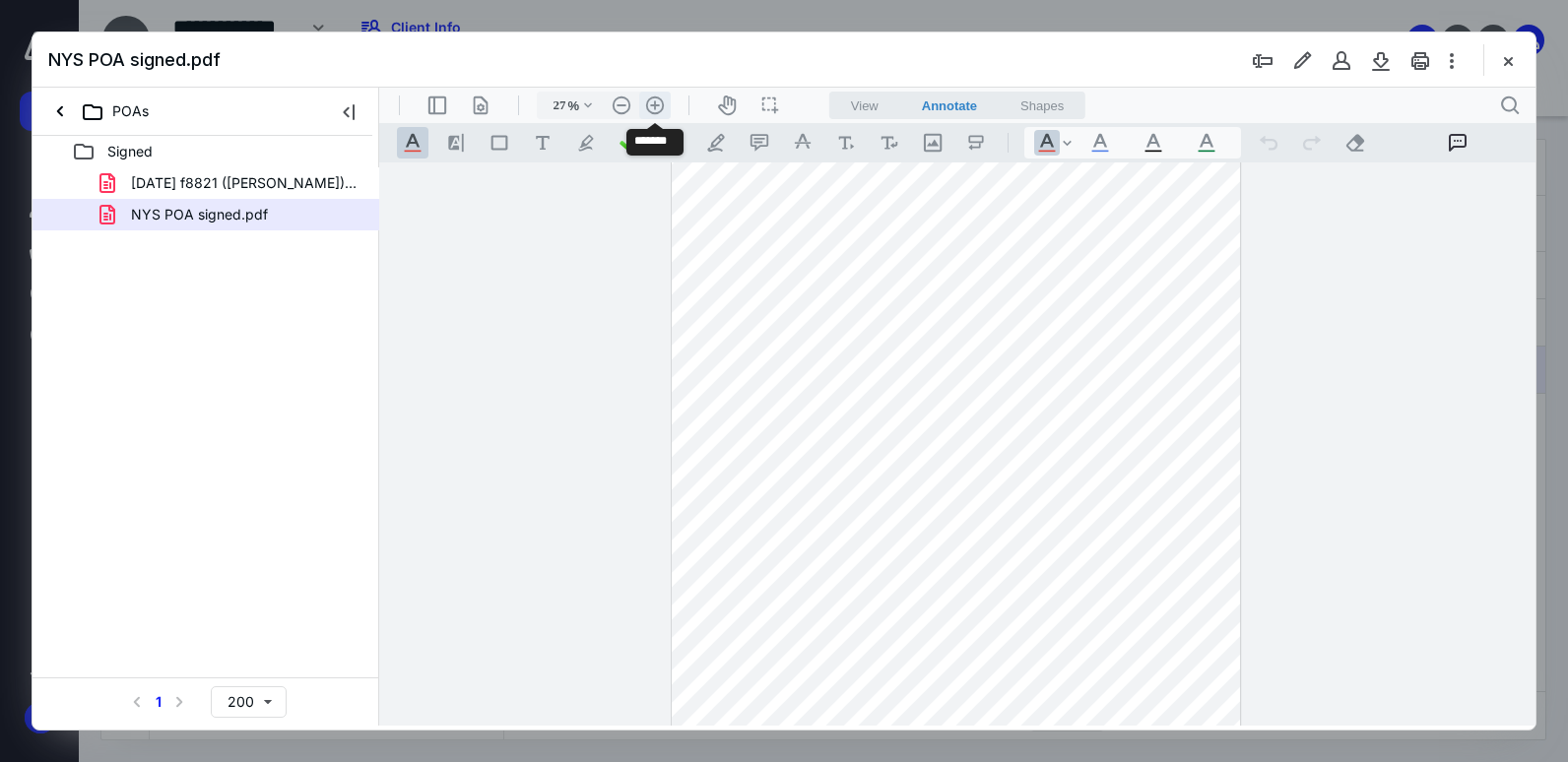 click on ".cls-1{fill:#abb0c4;} icon - header - zoom - in - line" at bounding box center [655, 105] 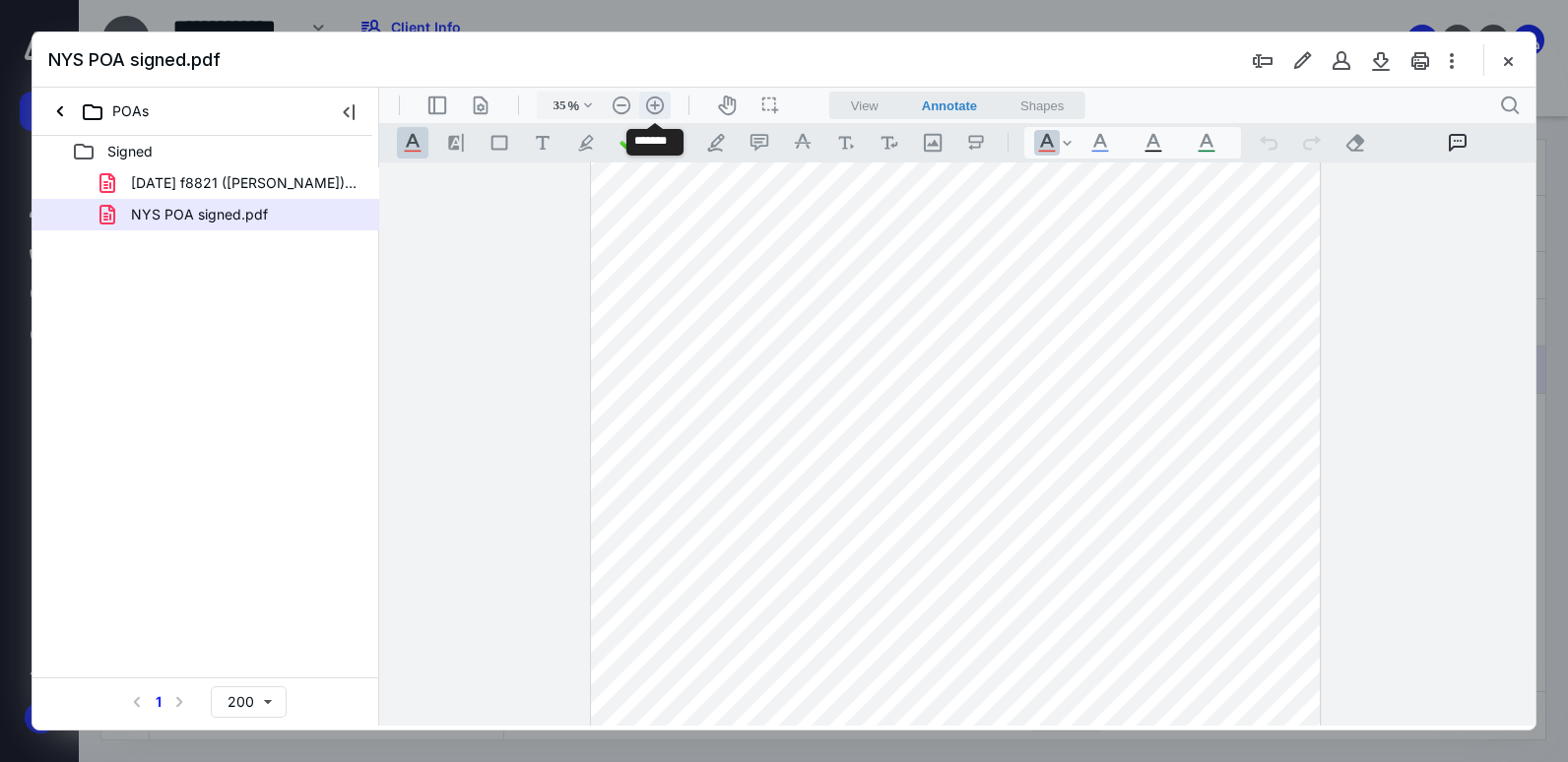 click on ".cls-1{fill:#abb0c4;} icon - header - zoom - in - line" at bounding box center (655, 105) 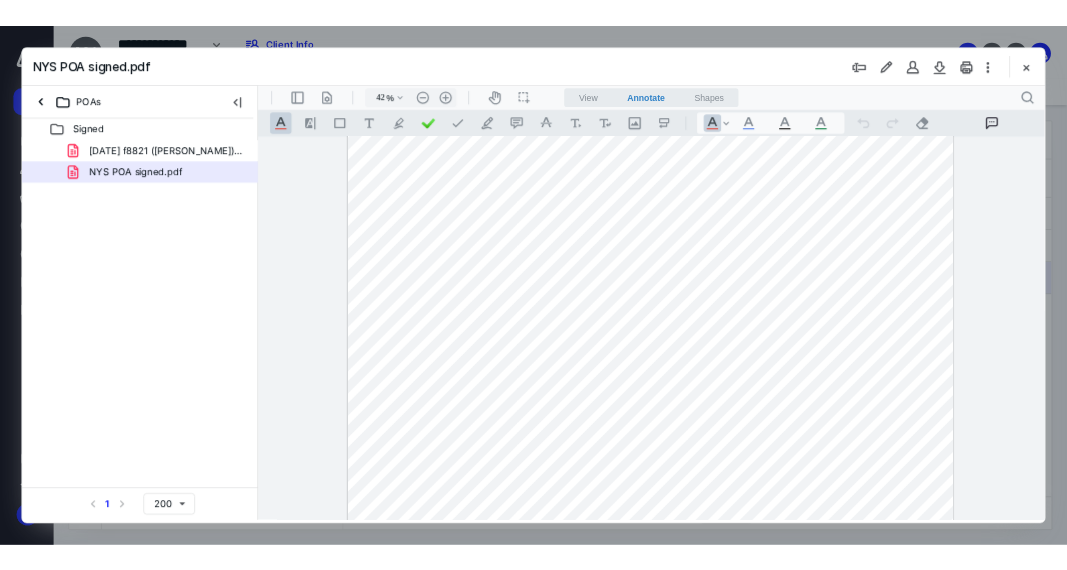 scroll, scrollTop: 100, scrollLeft: 0, axis: vertical 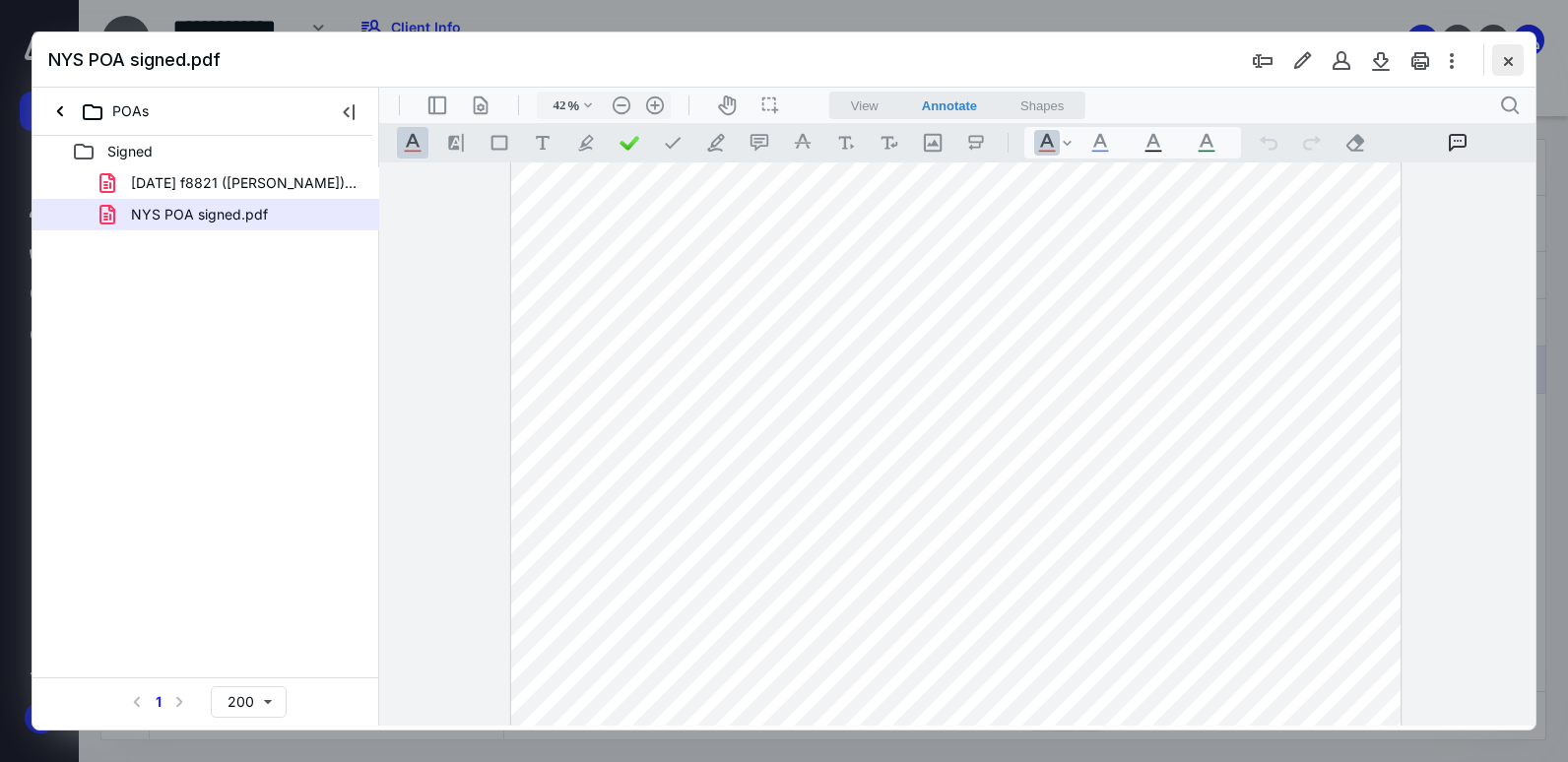 click at bounding box center (1508, 60) 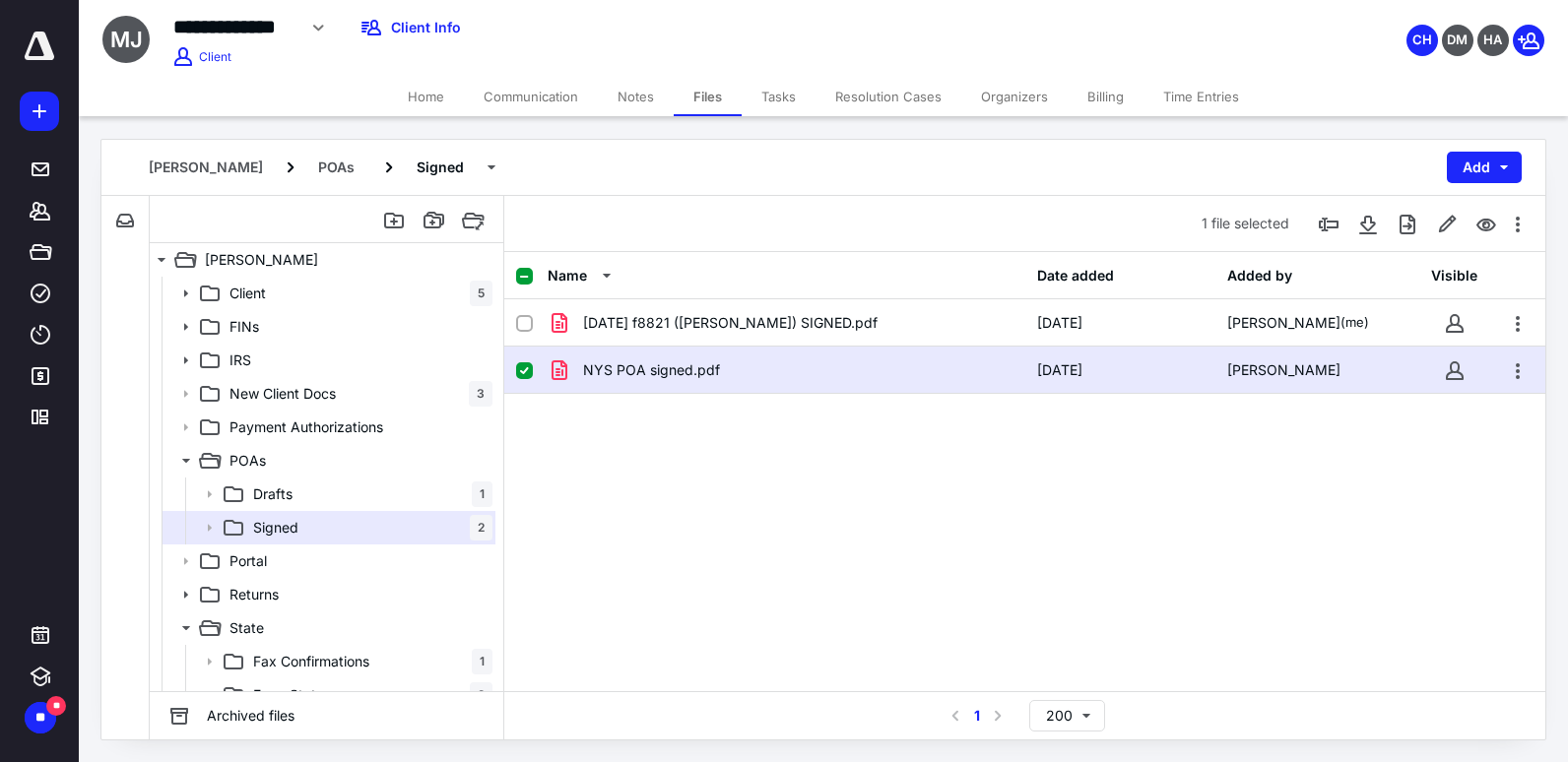 click on "Files" at bounding box center (707, 96) 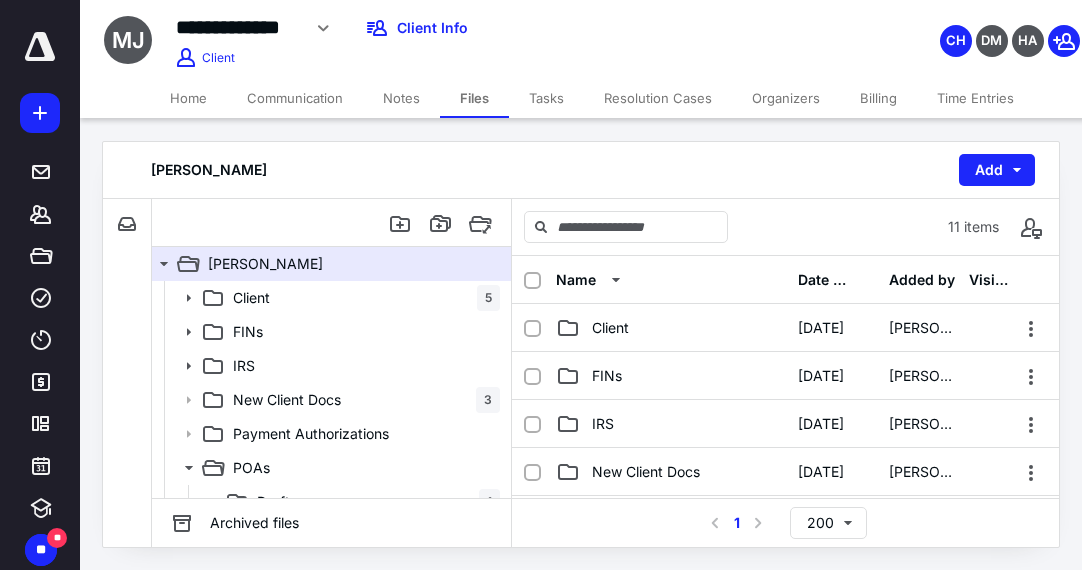 click on "Time Entries" at bounding box center (975, 98) 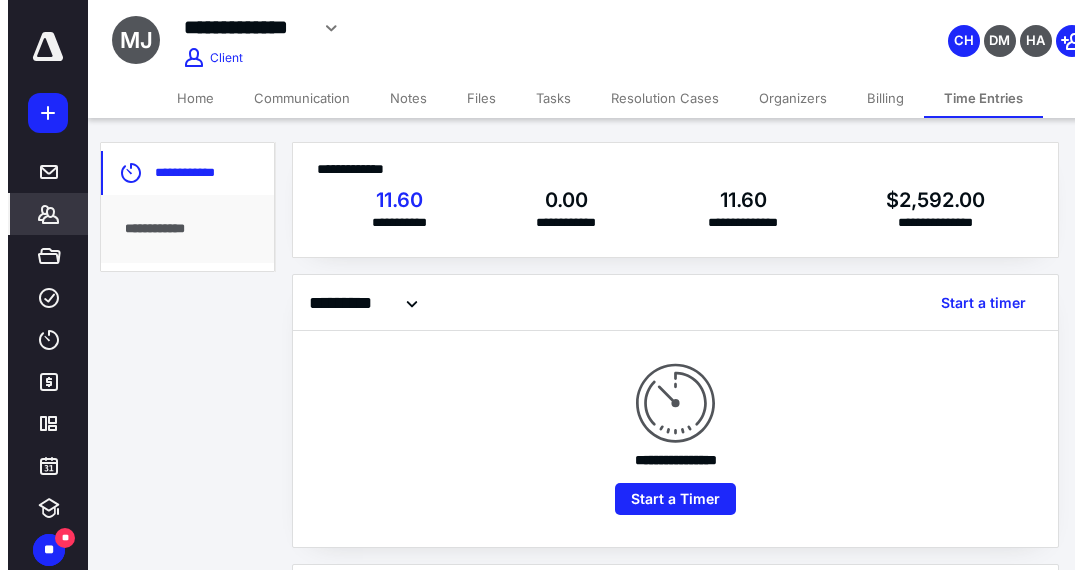 scroll, scrollTop: 300, scrollLeft: 0, axis: vertical 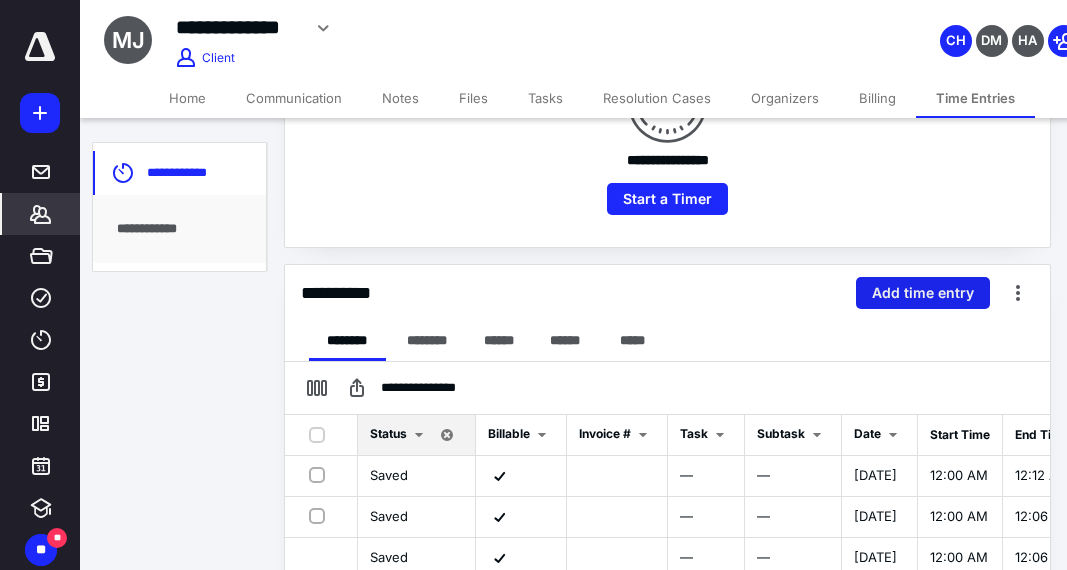 click on "Add time entry" at bounding box center (923, 293) 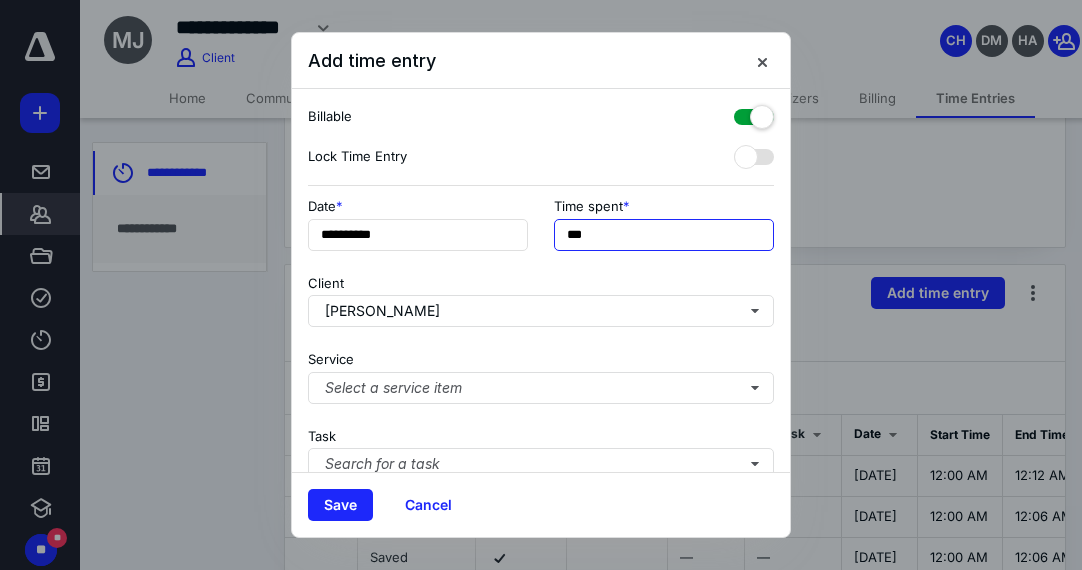 drag, startPoint x: 604, startPoint y: 226, endPoint x: 577, endPoint y: 225, distance: 27.018513 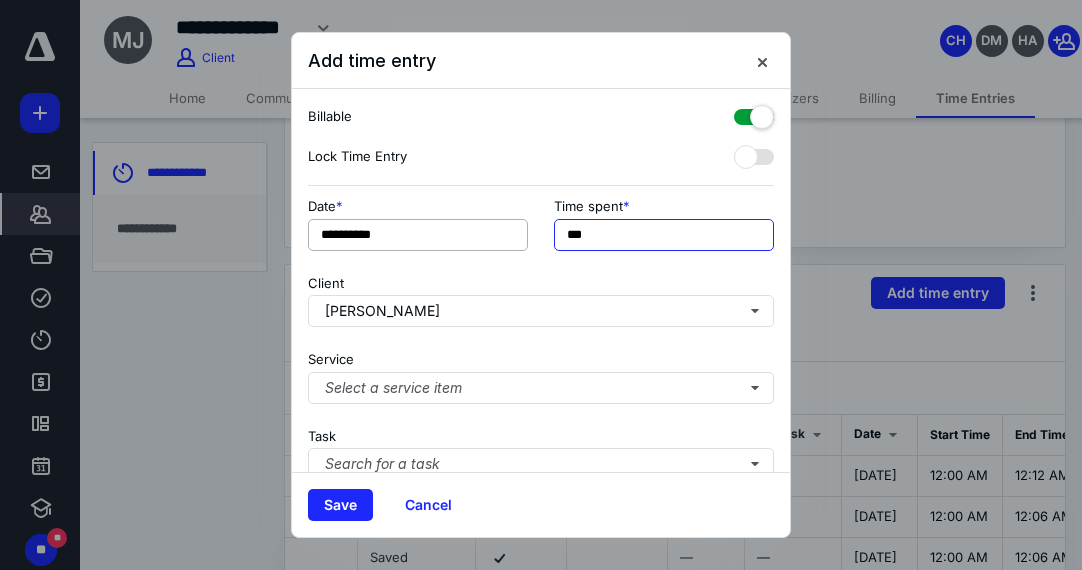 drag, startPoint x: 623, startPoint y: 235, endPoint x: 493, endPoint y: 236, distance: 130.00385 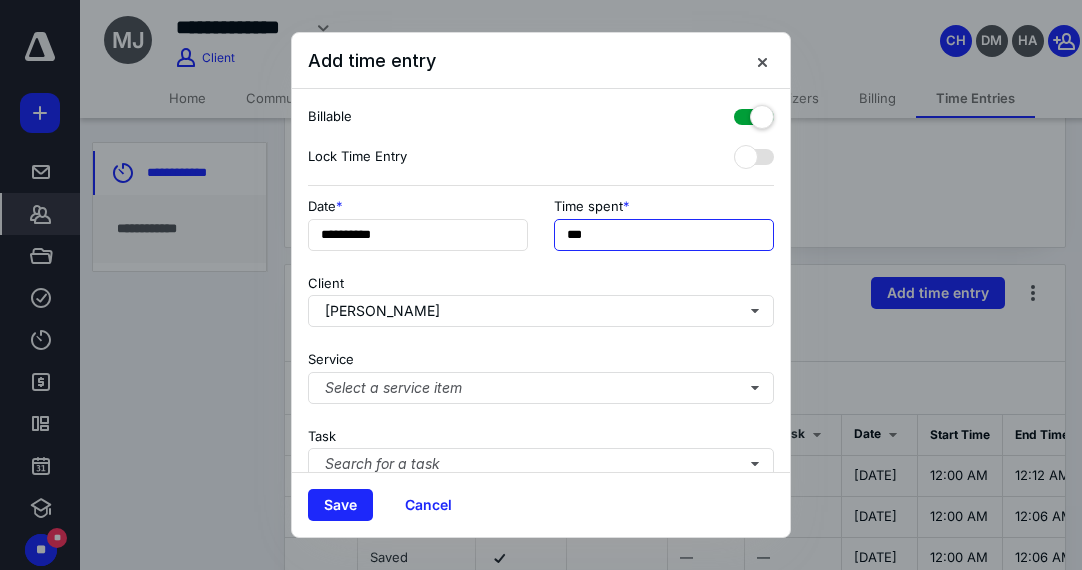 type on "***" 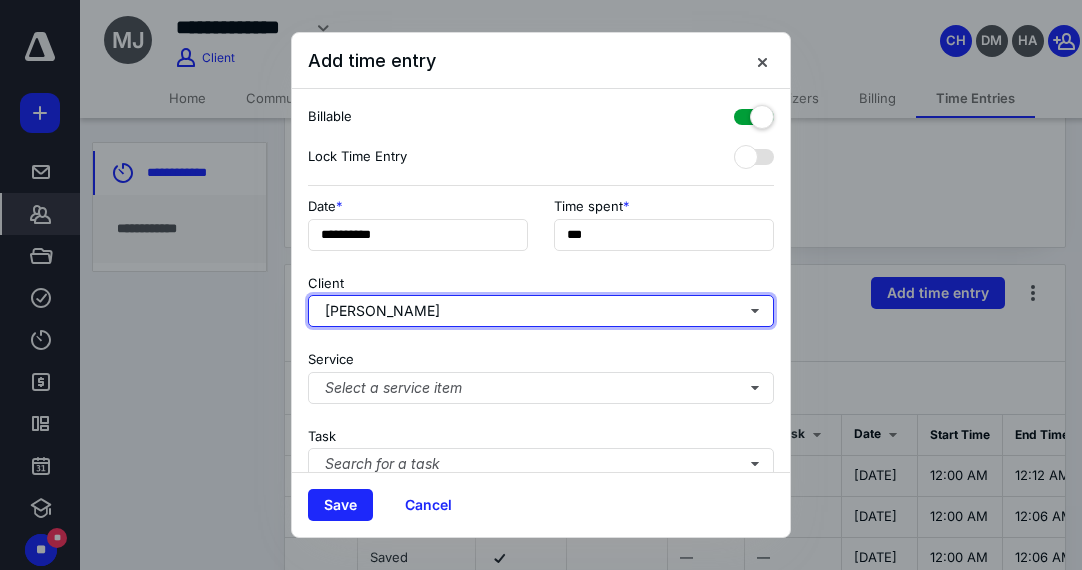 type 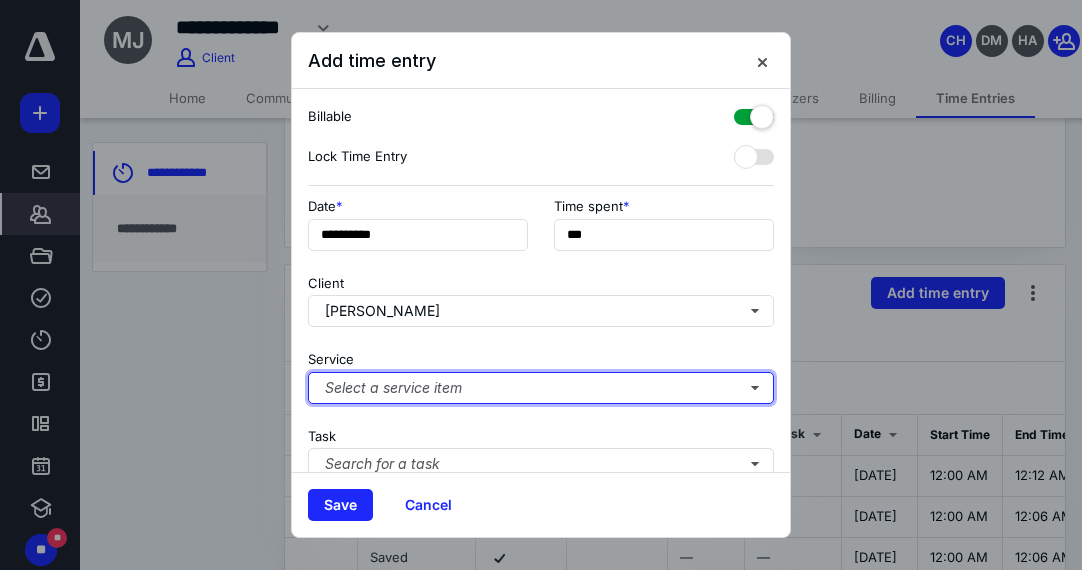 type 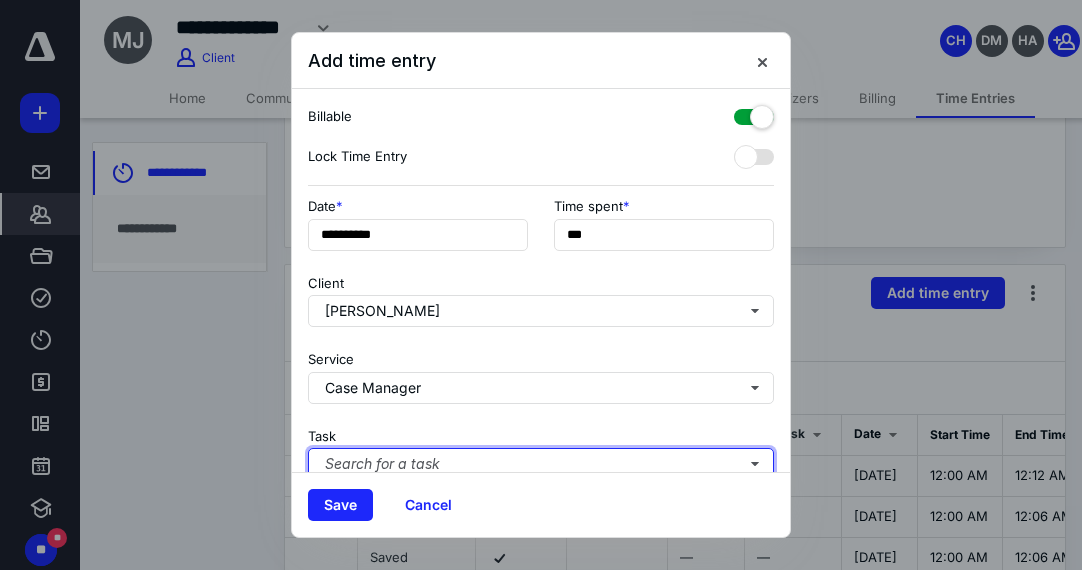 type 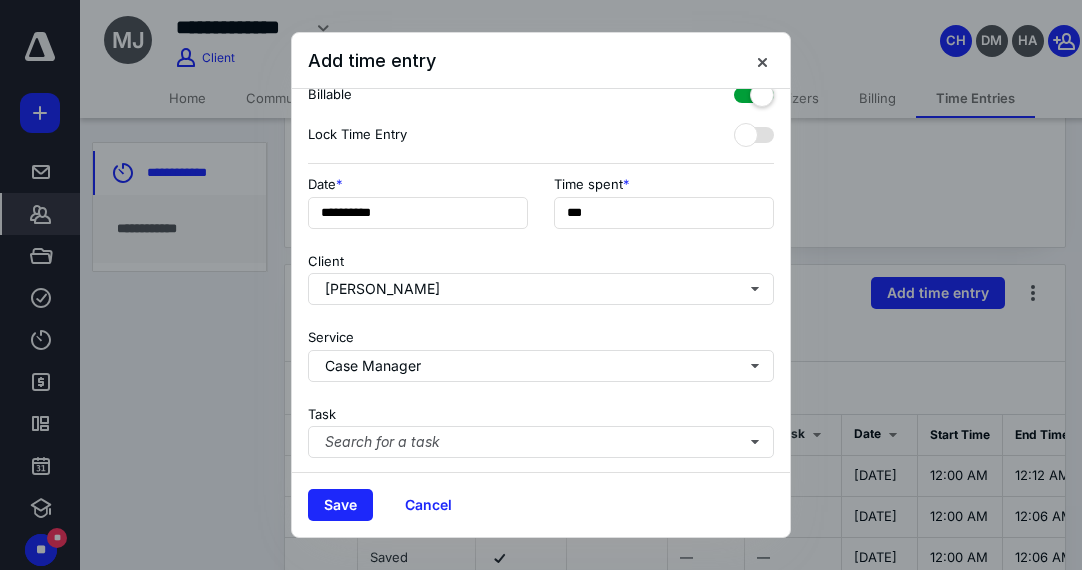 type 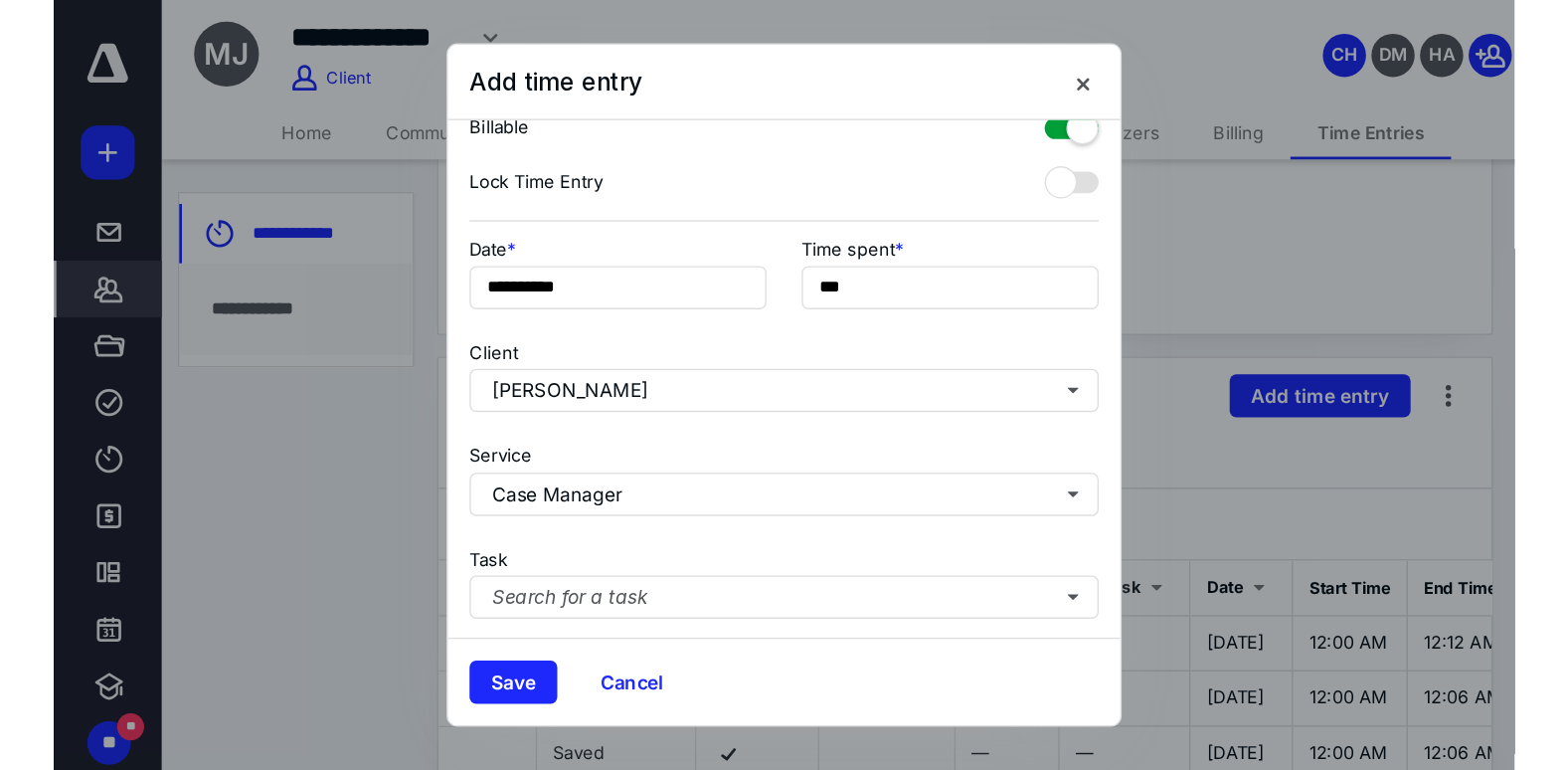 scroll, scrollTop: 267, scrollLeft: 0, axis: vertical 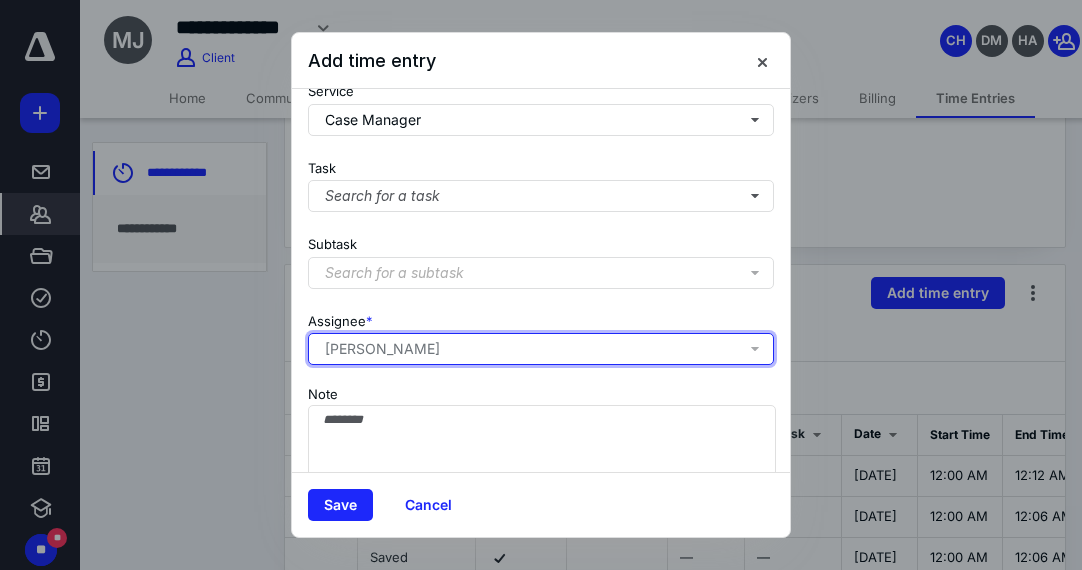 type 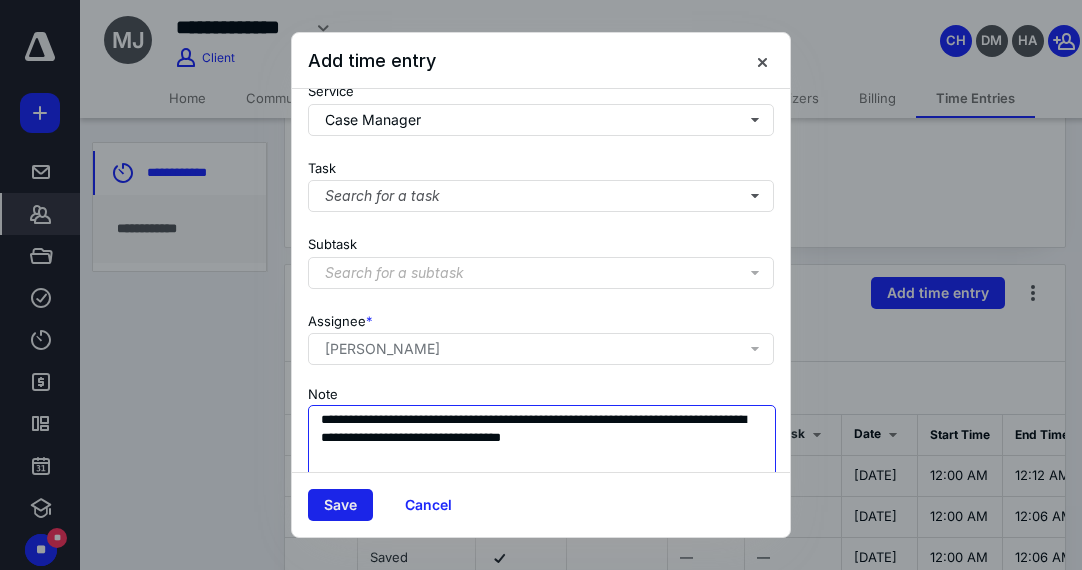 type on "**********" 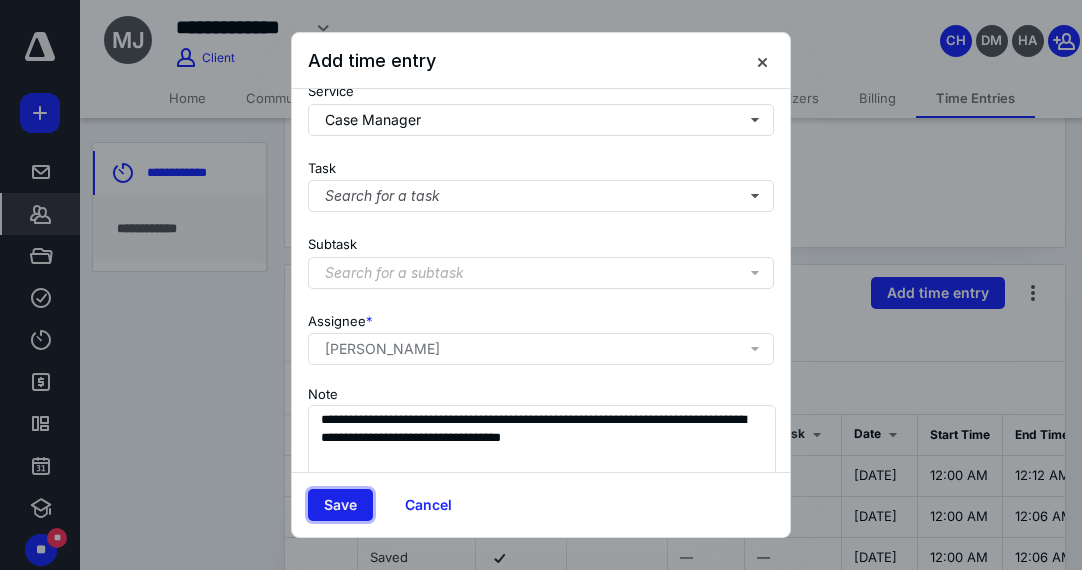 click on "Save" at bounding box center (340, 505) 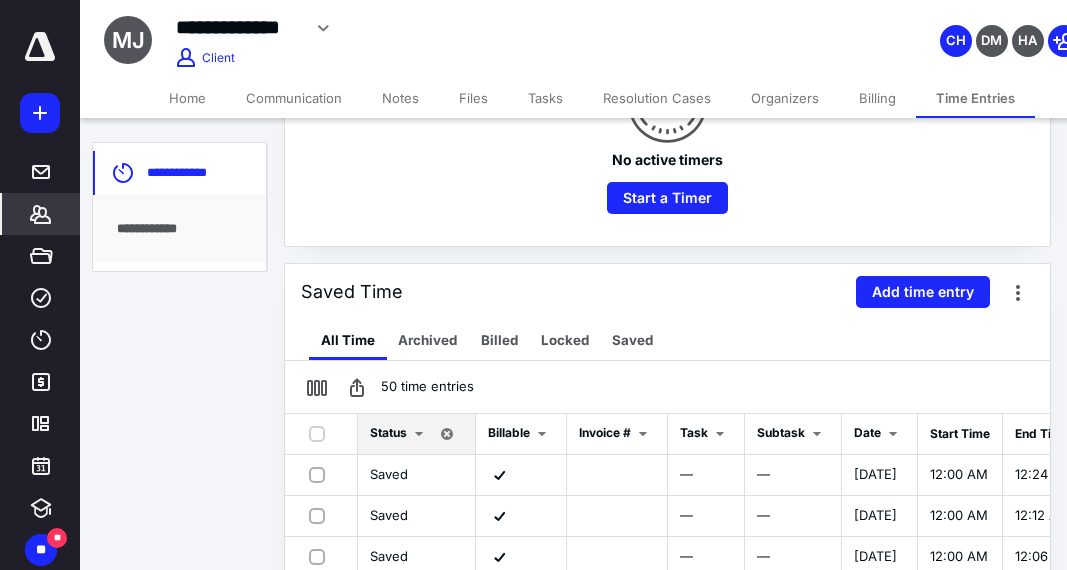 click on "**********" at bounding box center [533, 267] 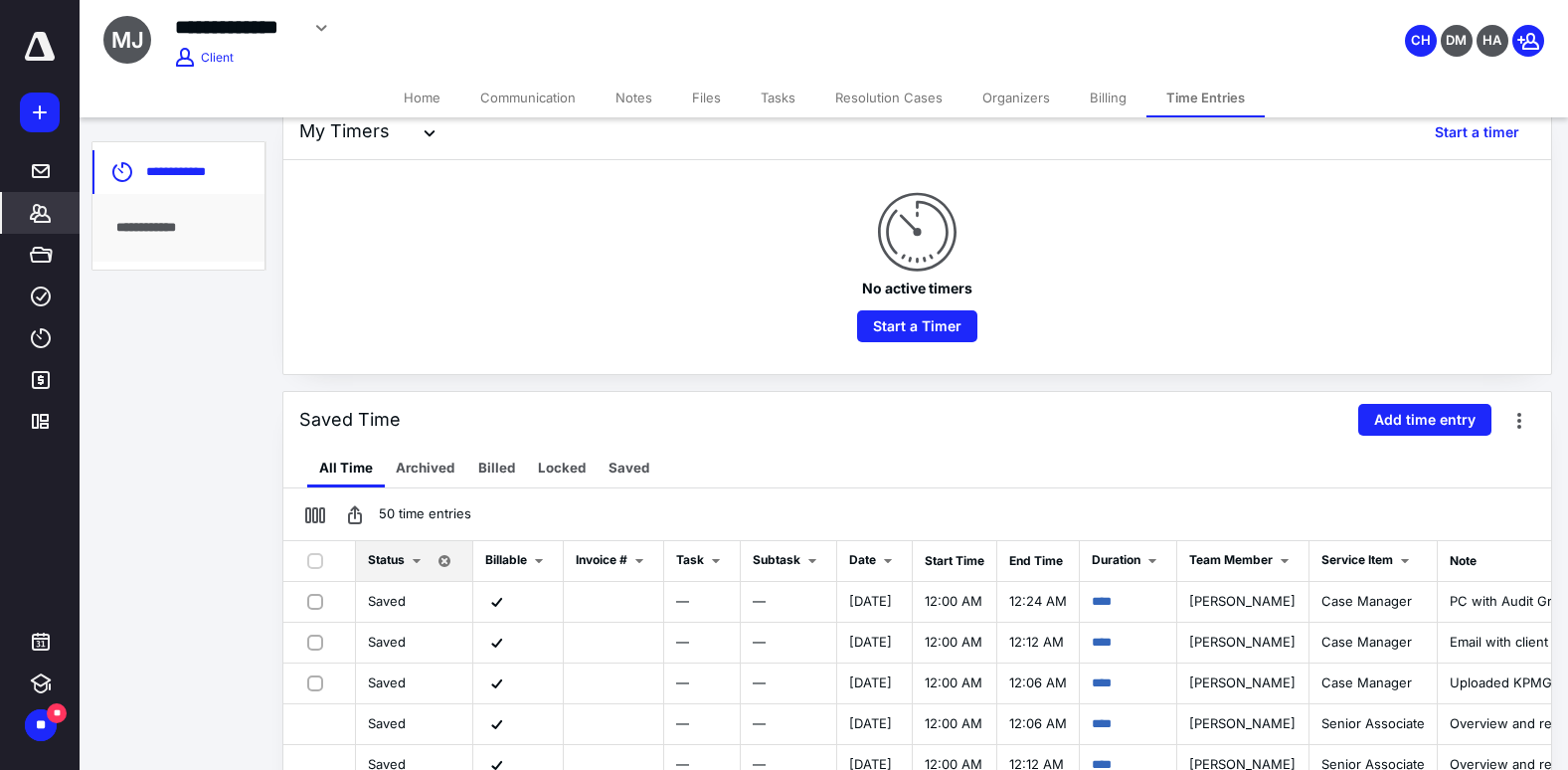 scroll, scrollTop: 0, scrollLeft: 0, axis: both 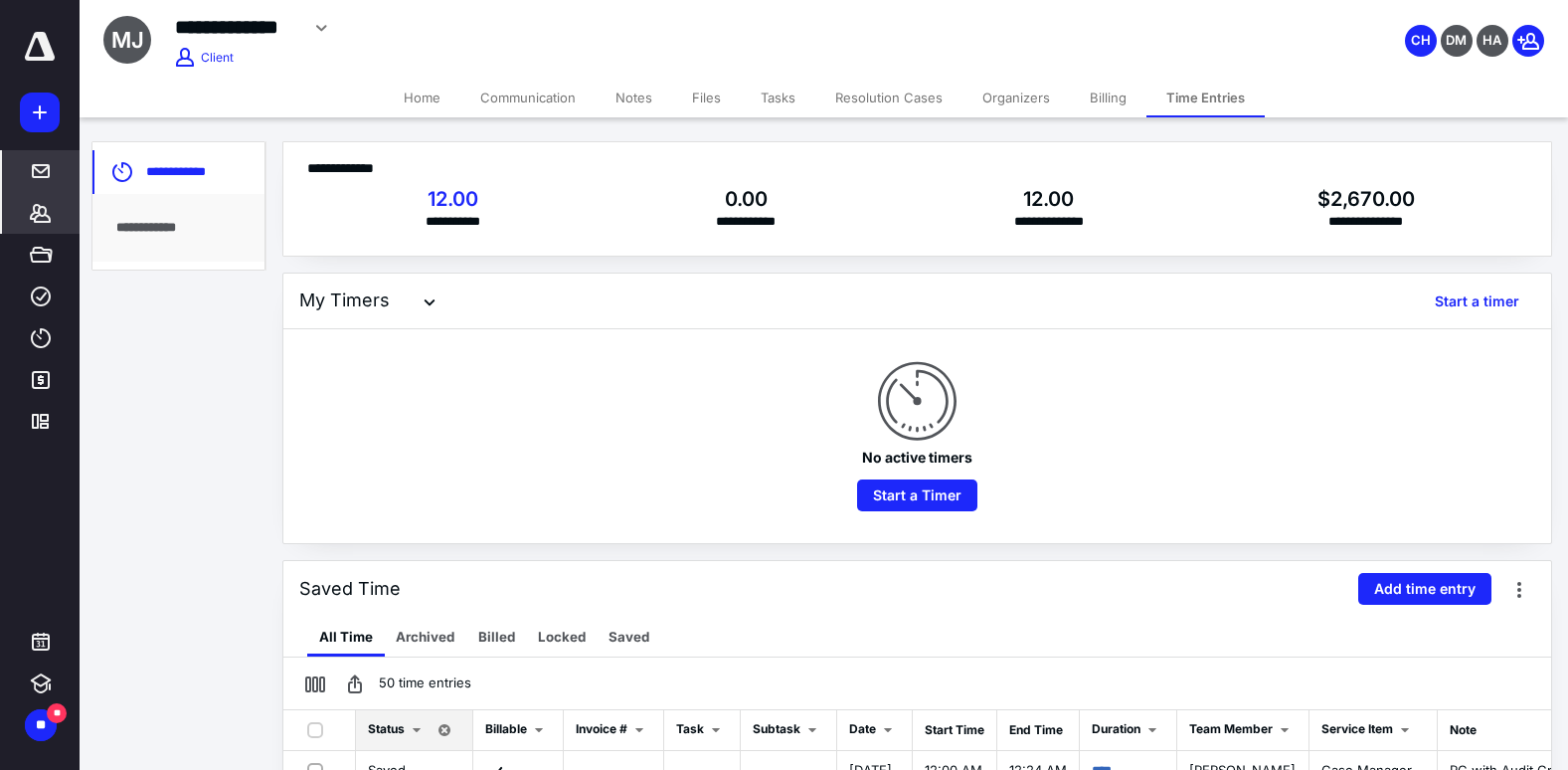 click 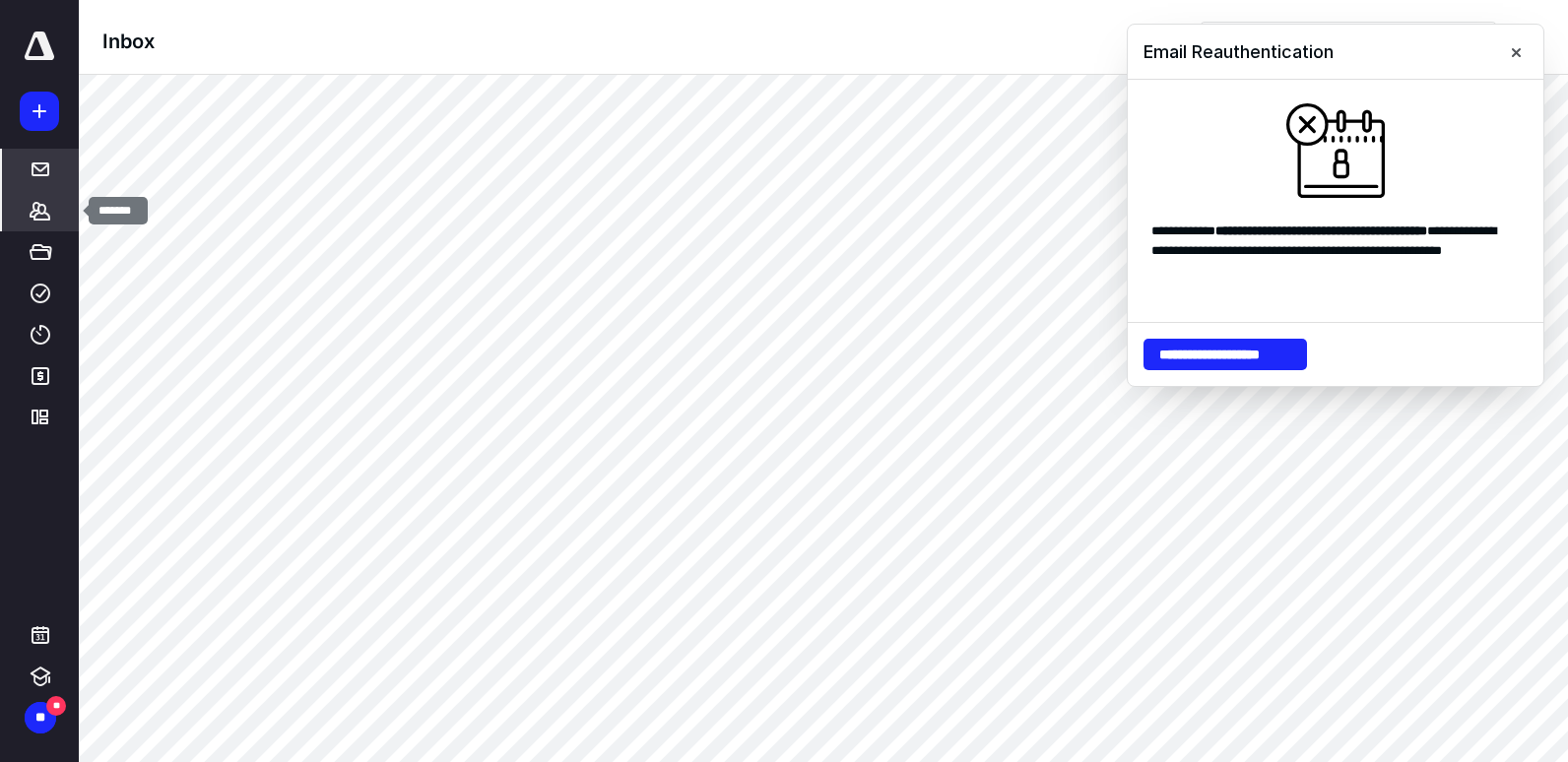 click 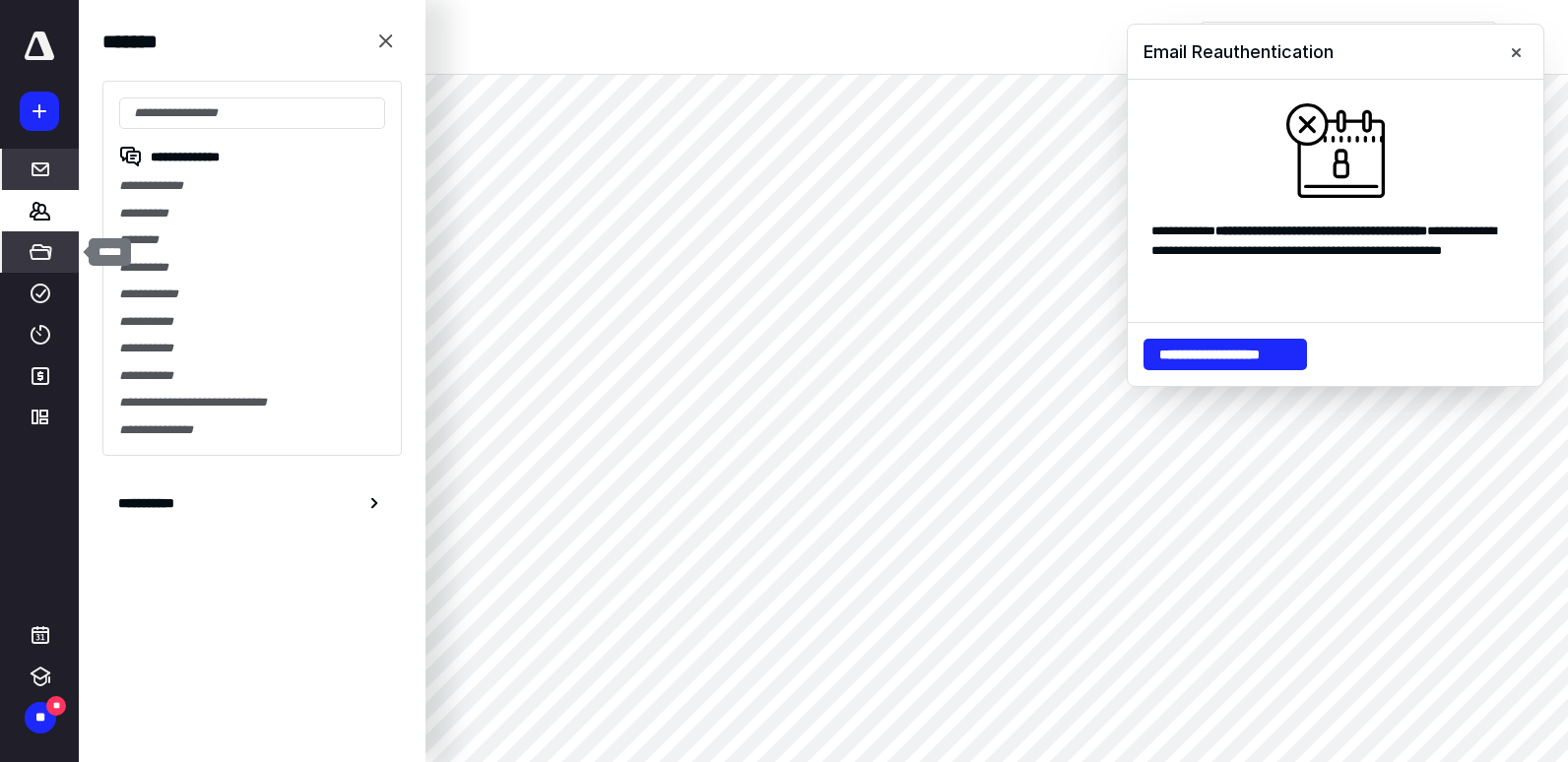 click on "*****" at bounding box center (40, 252) 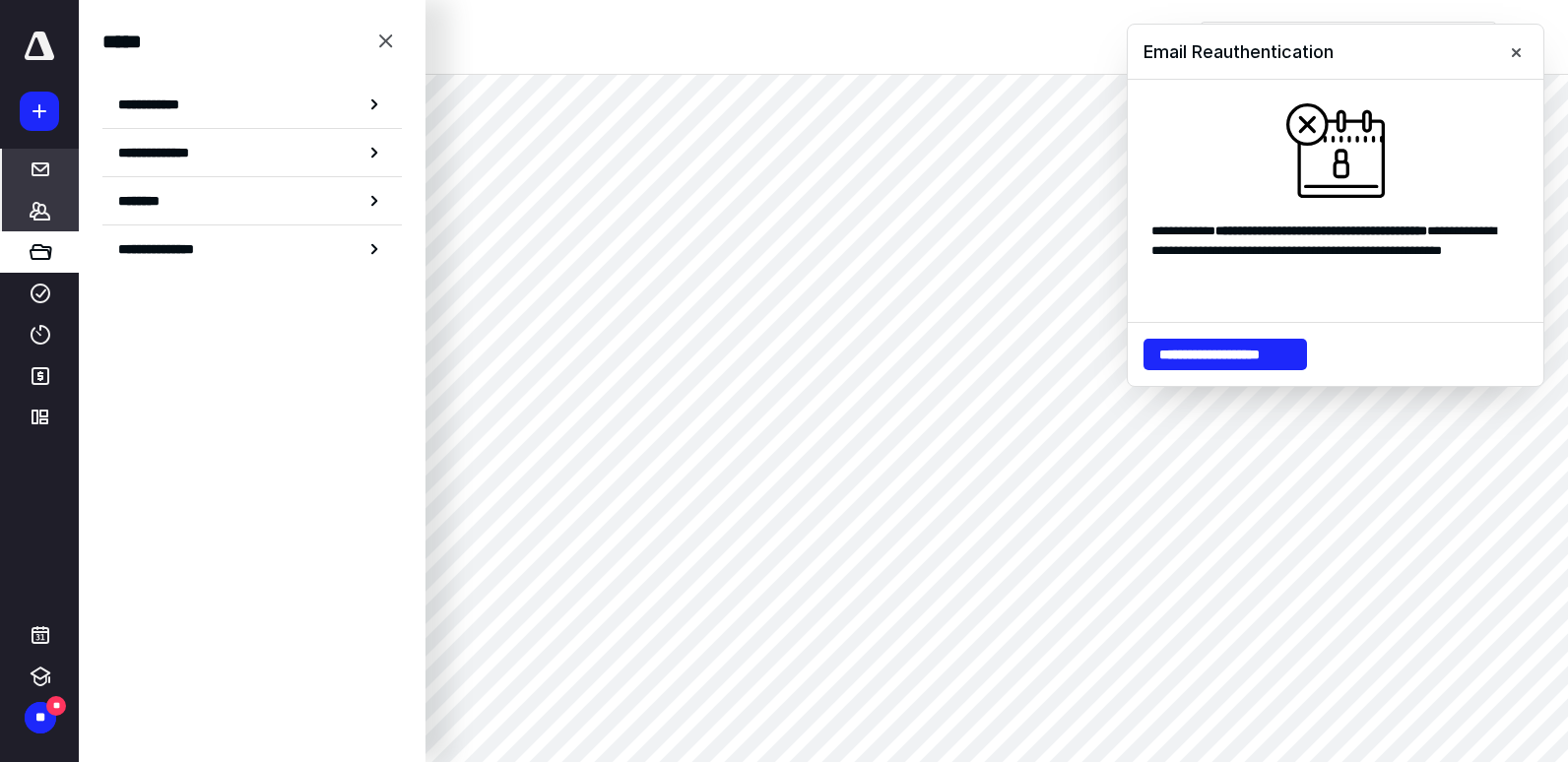 click on "*******" at bounding box center (40, 211) 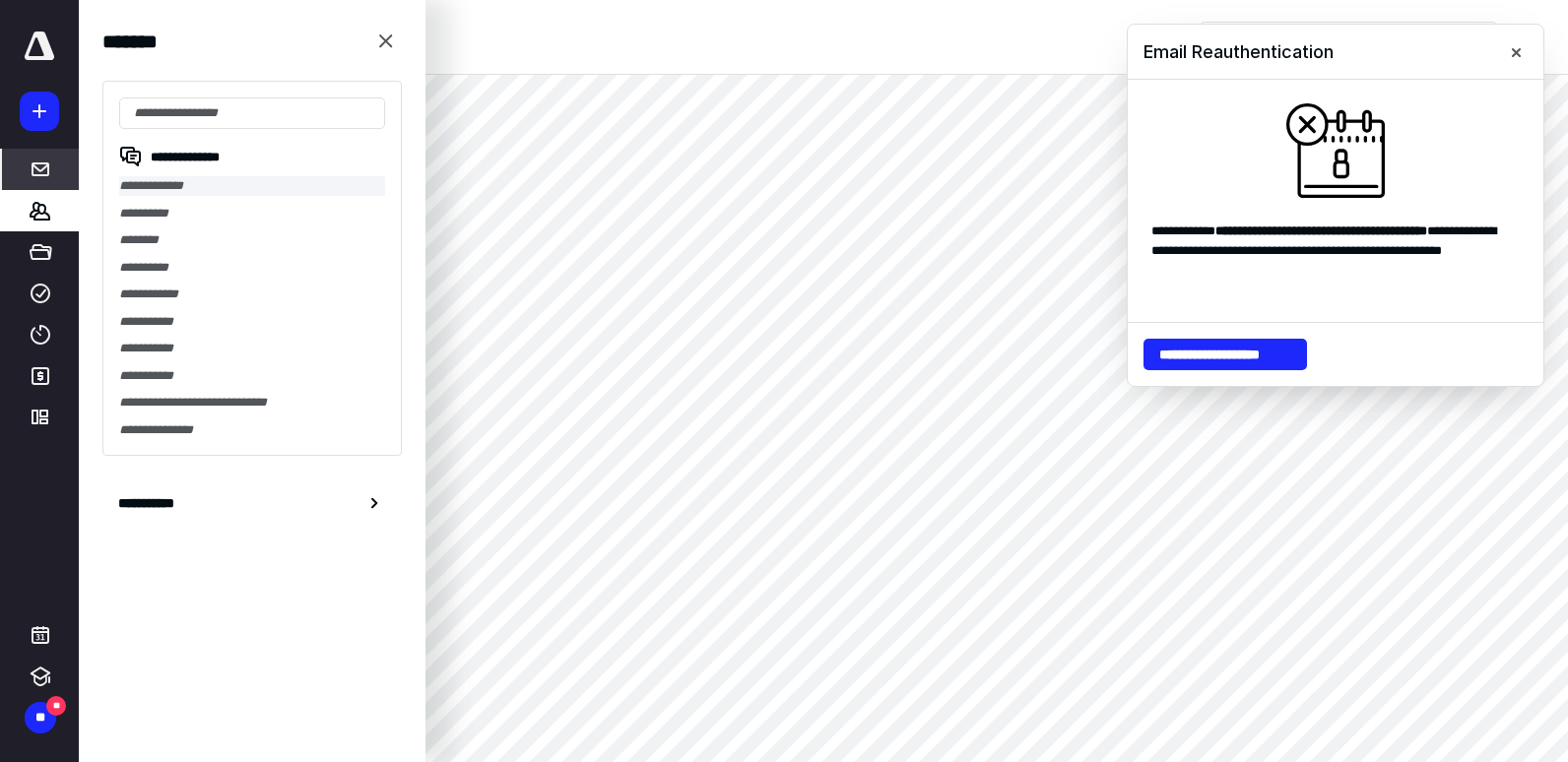 click on "**********" at bounding box center [252, 186] 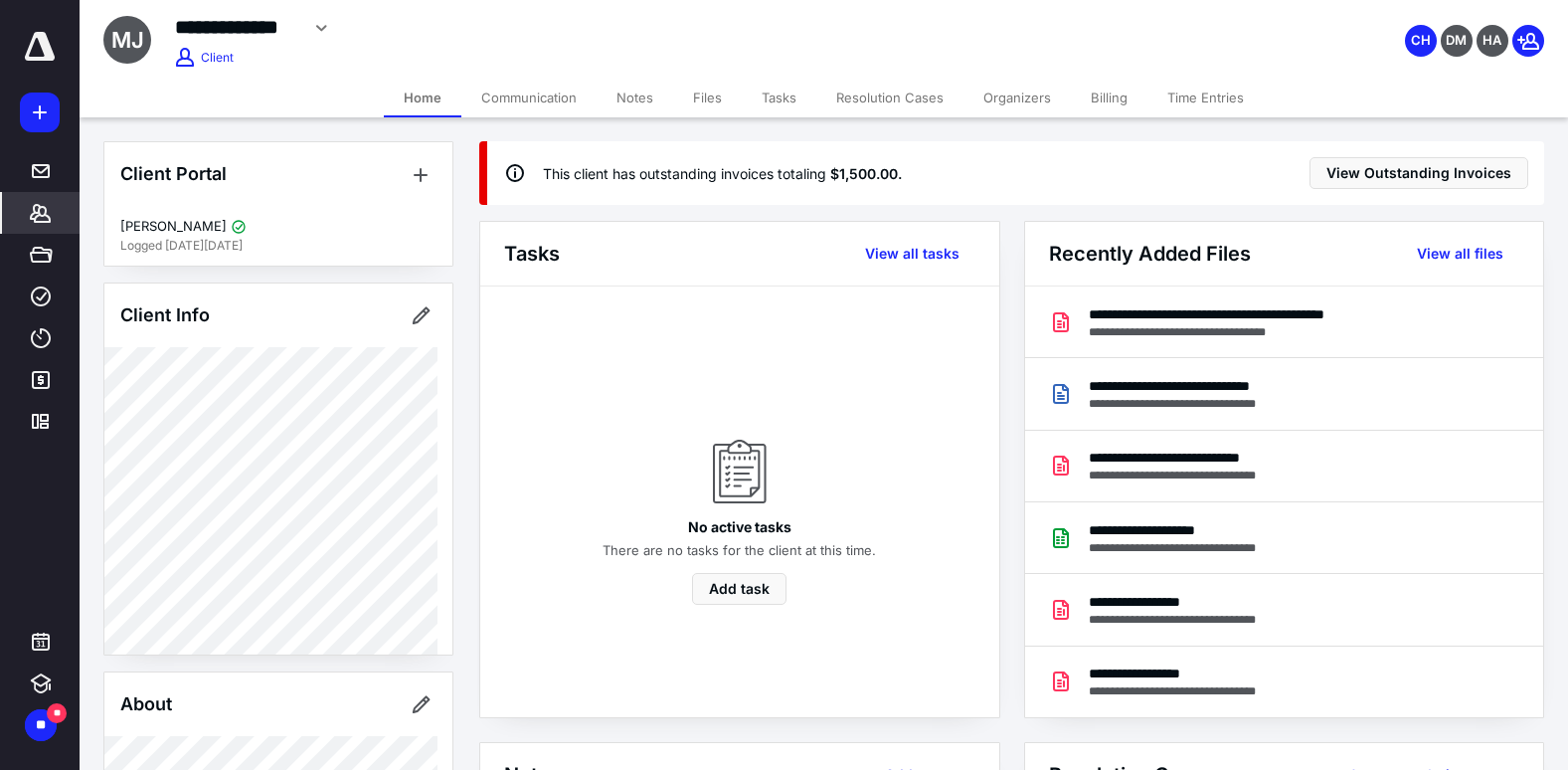 click on "Time Entries" at bounding box center (1205, 97) 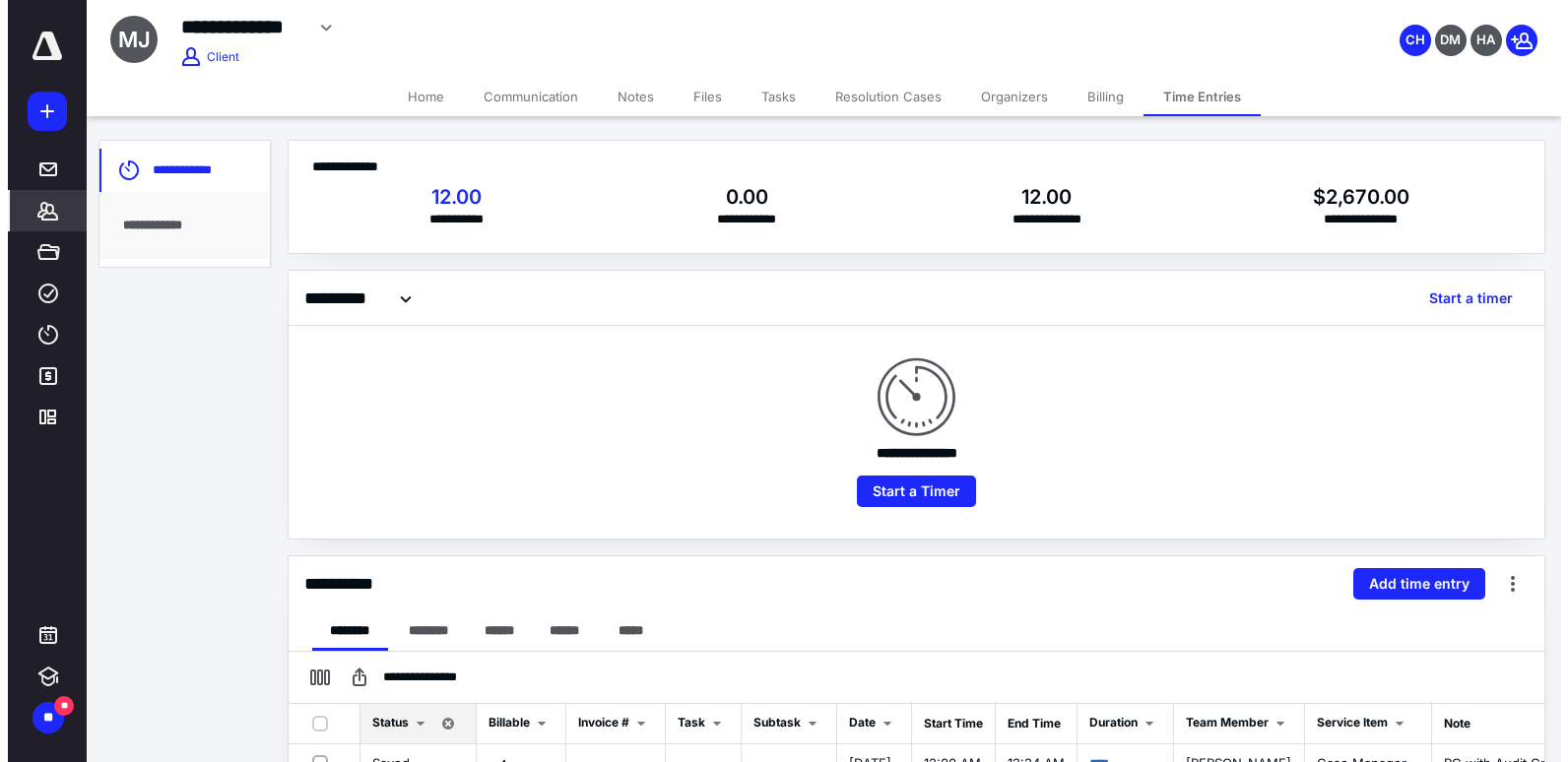scroll, scrollTop: 197, scrollLeft: 0, axis: vertical 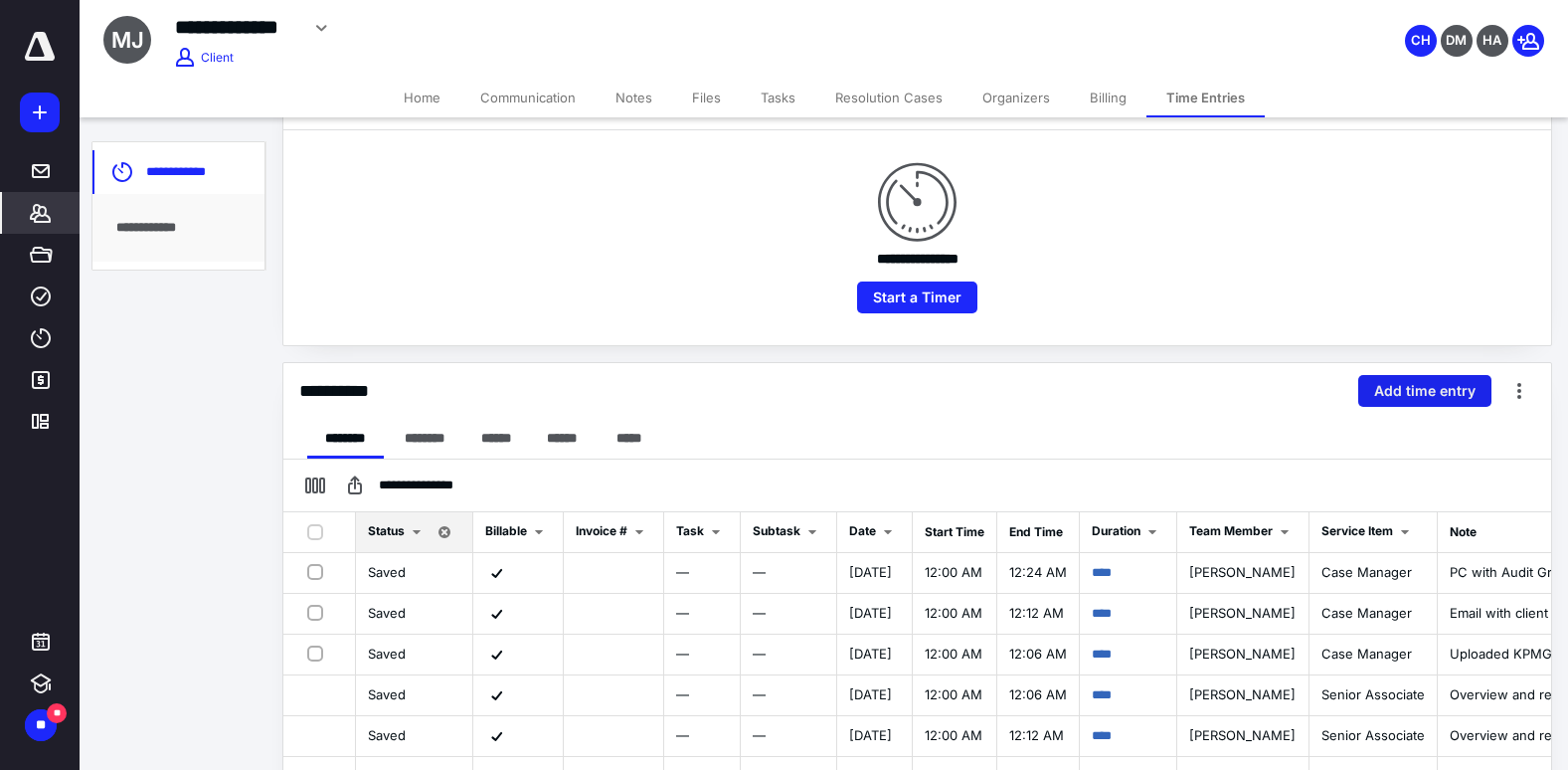 click on "Add time entry" at bounding box center [1425, 391] 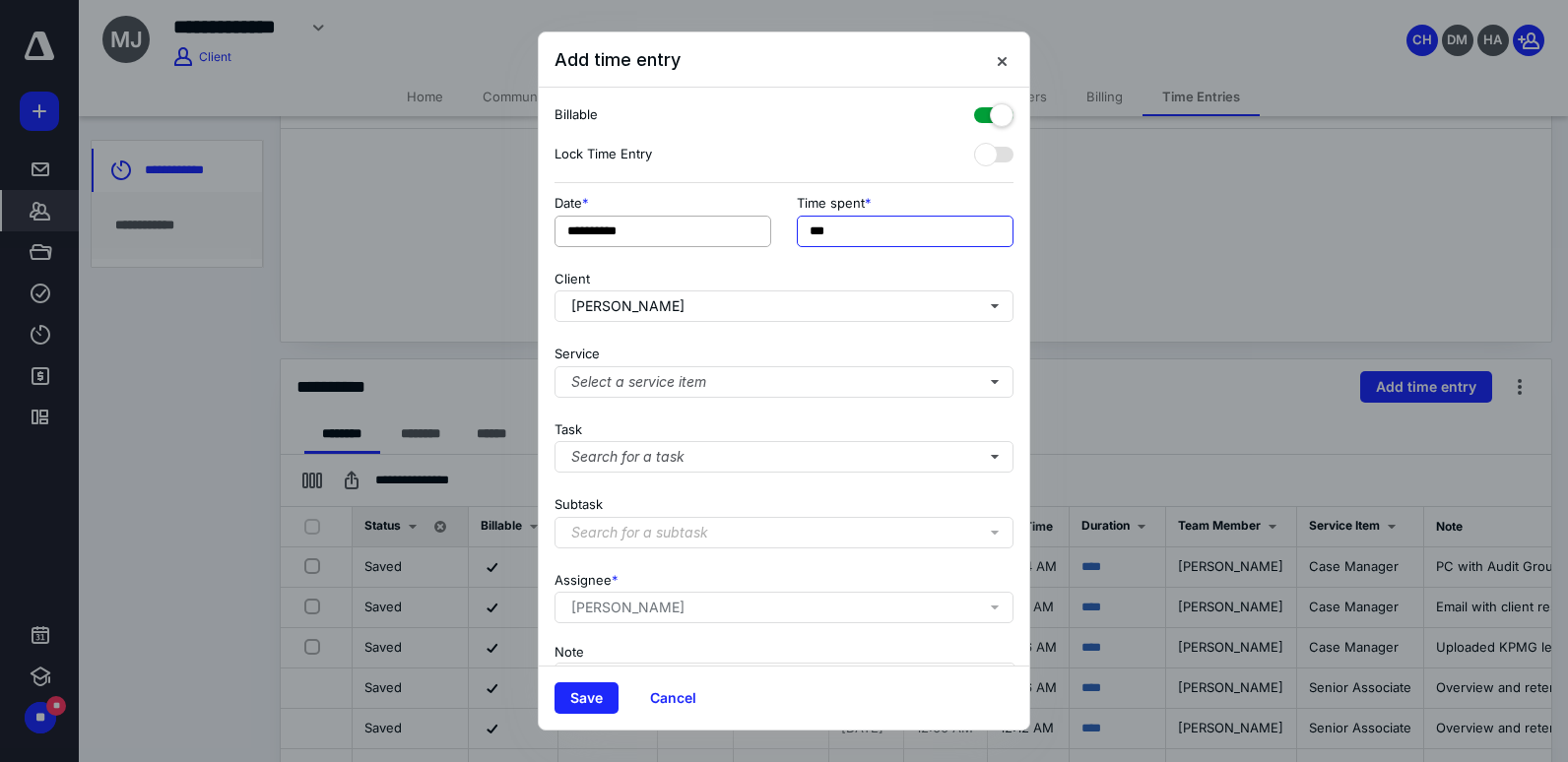 drag, startPoint x: 869, startPoint y: 232, endPoint x: 724, endPoint y: 237, distance: 145.086 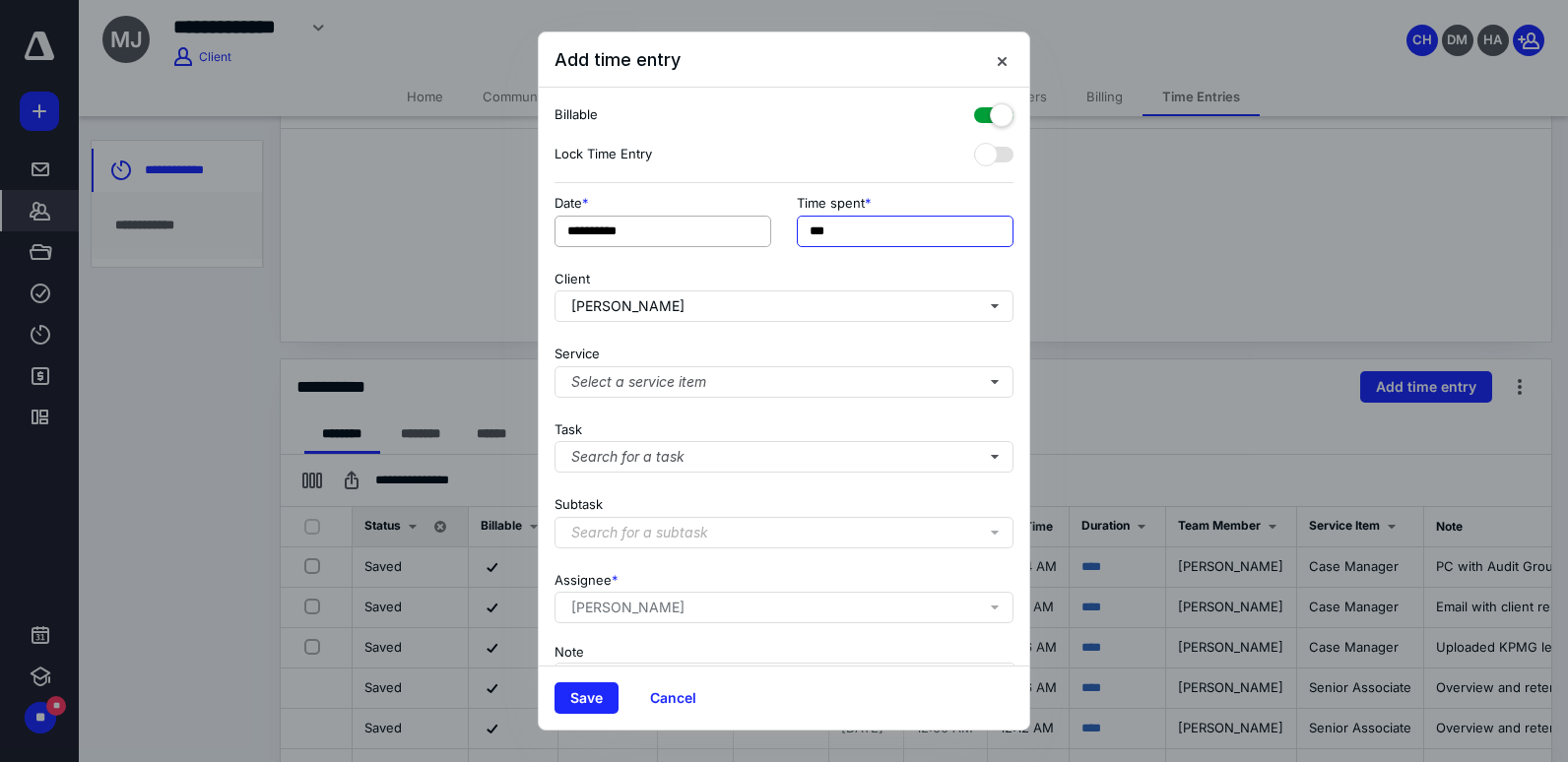 type on "***" 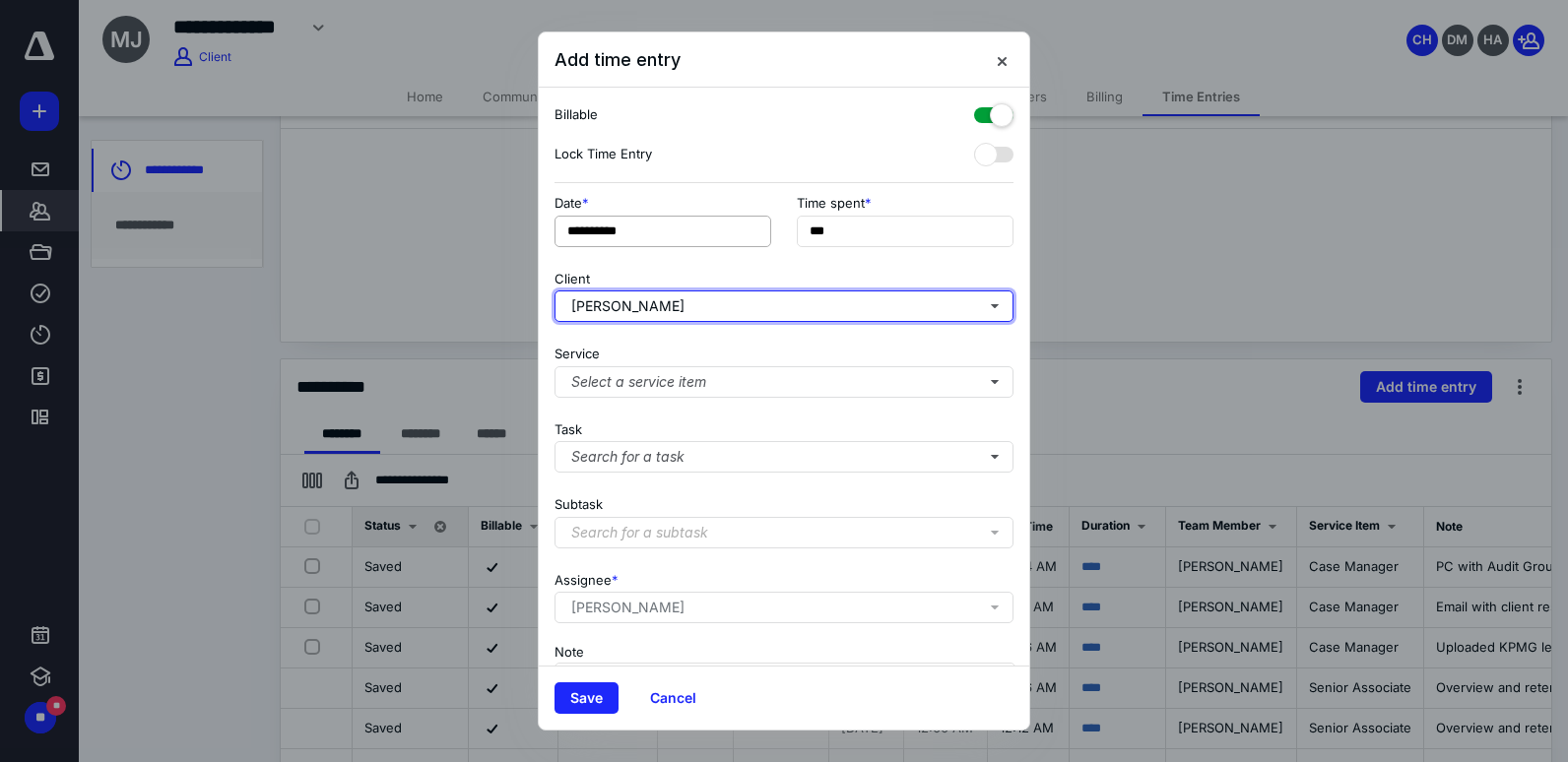 type 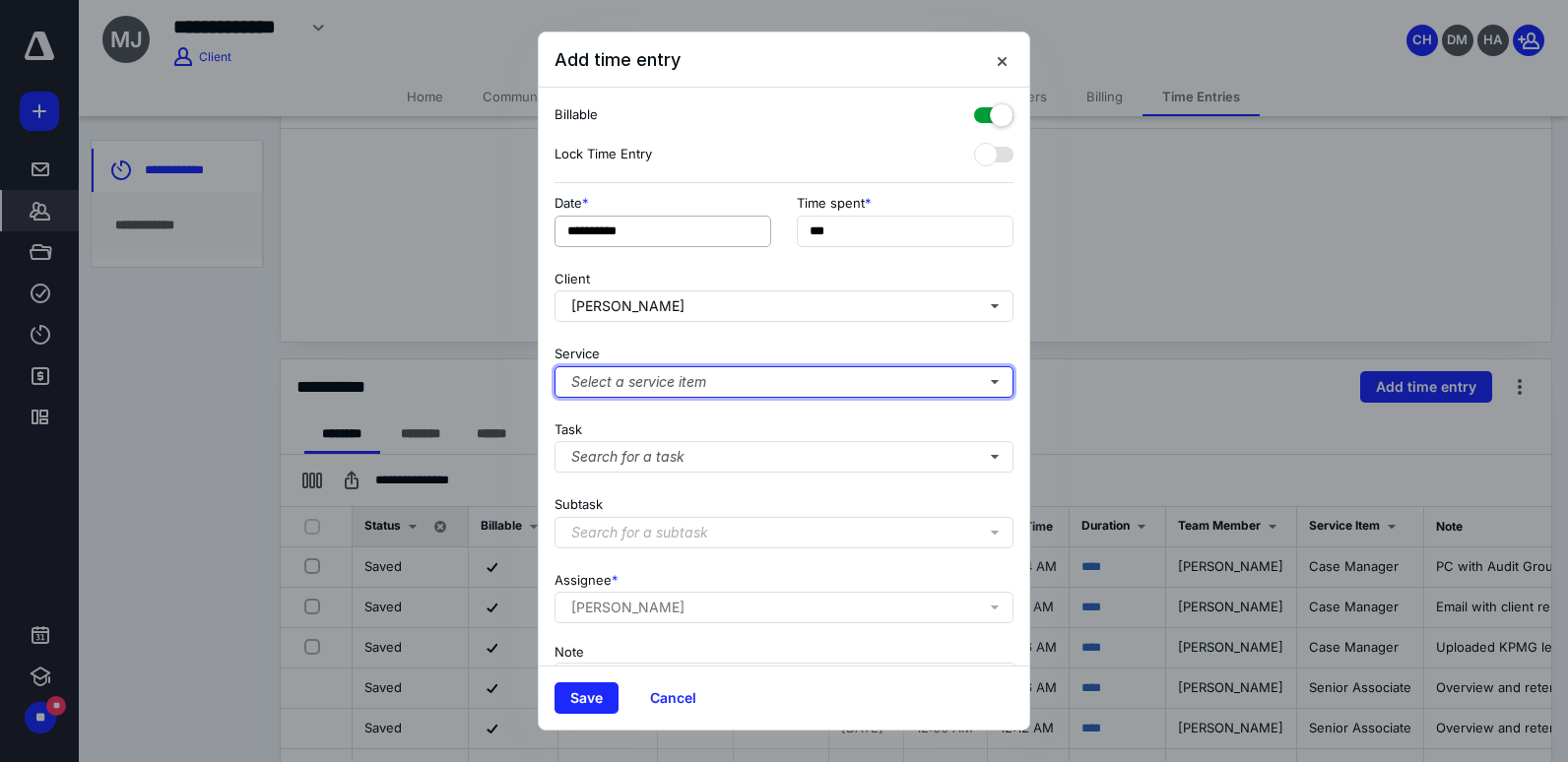 type 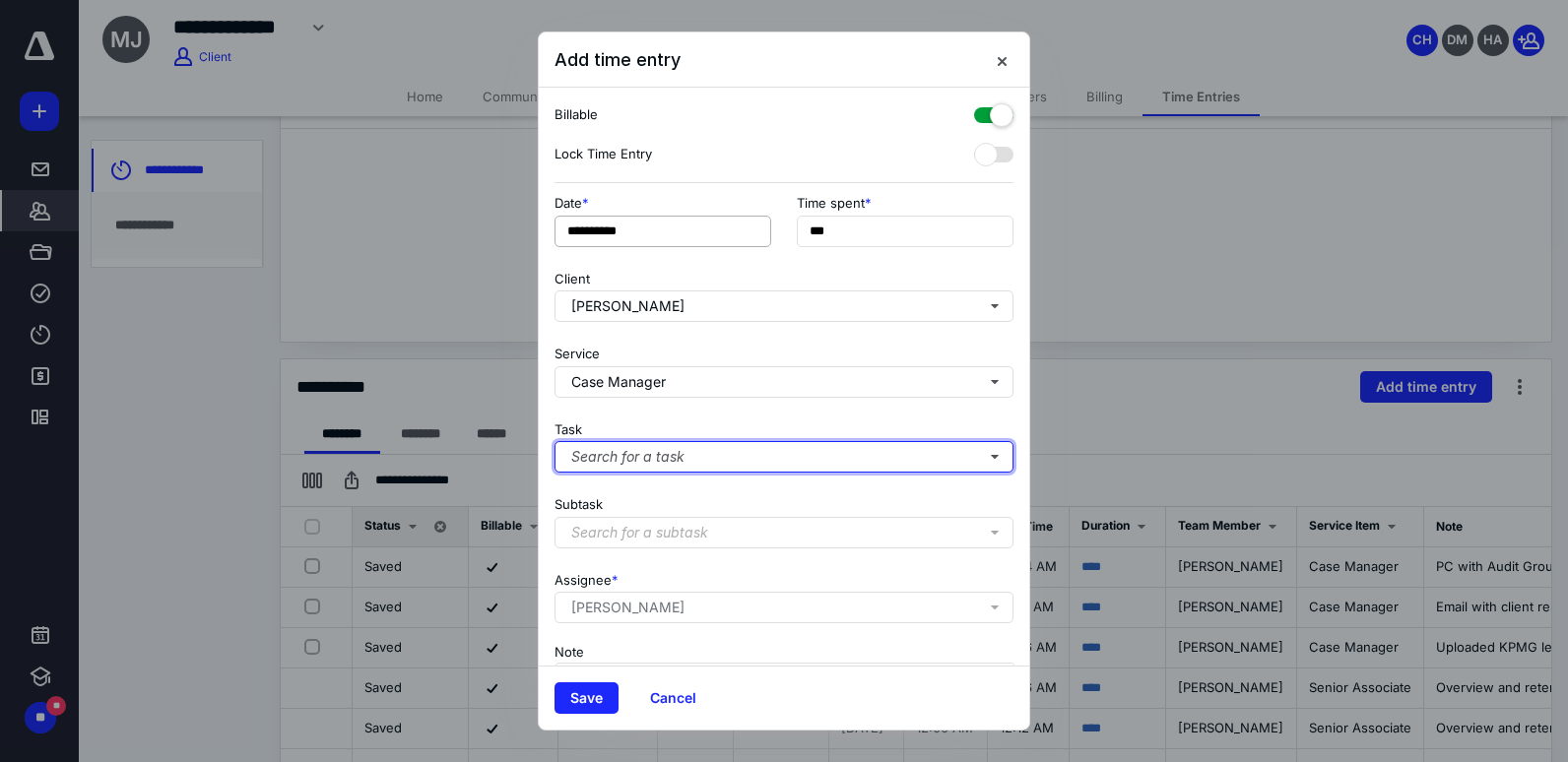 type 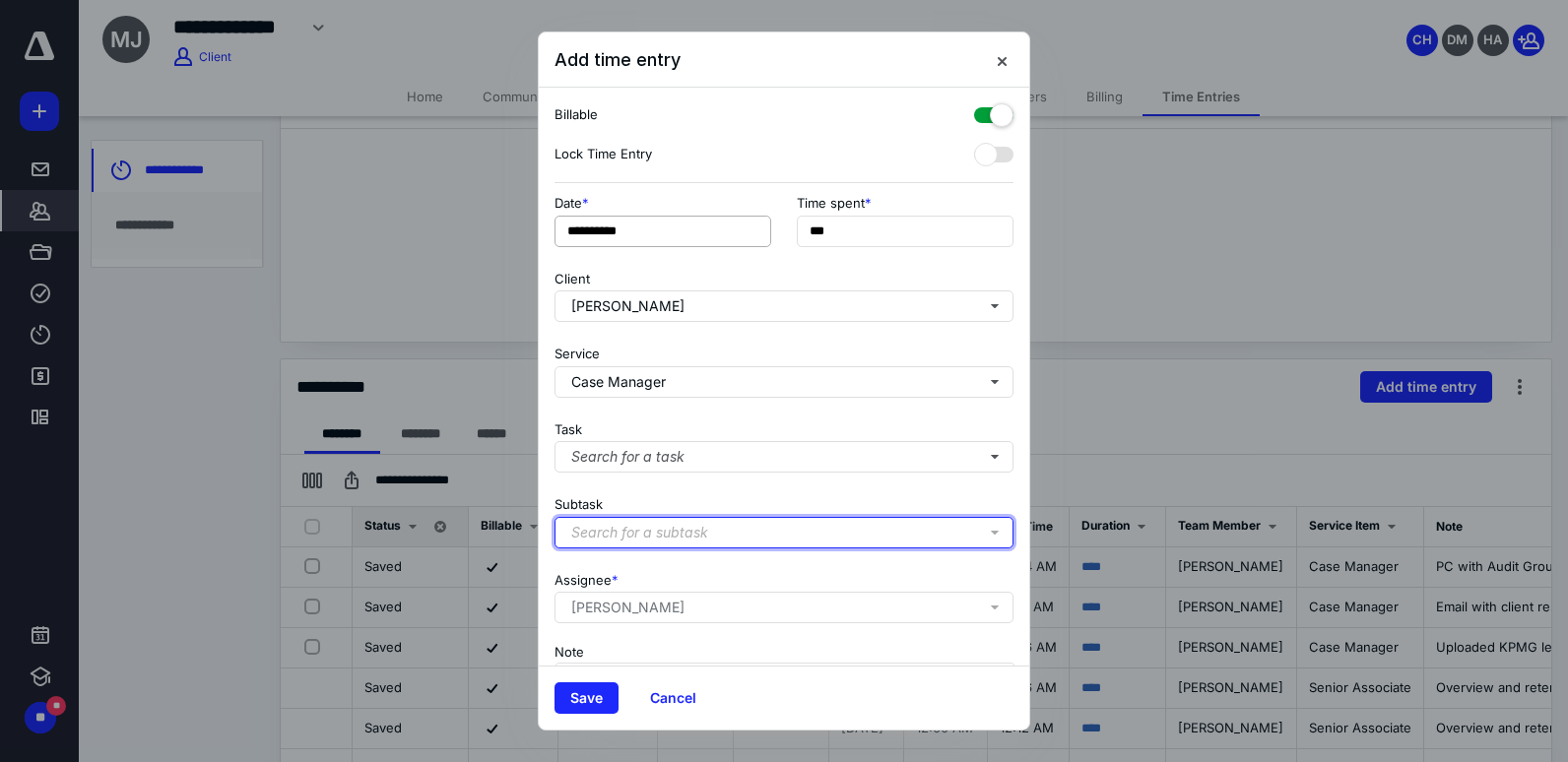 type 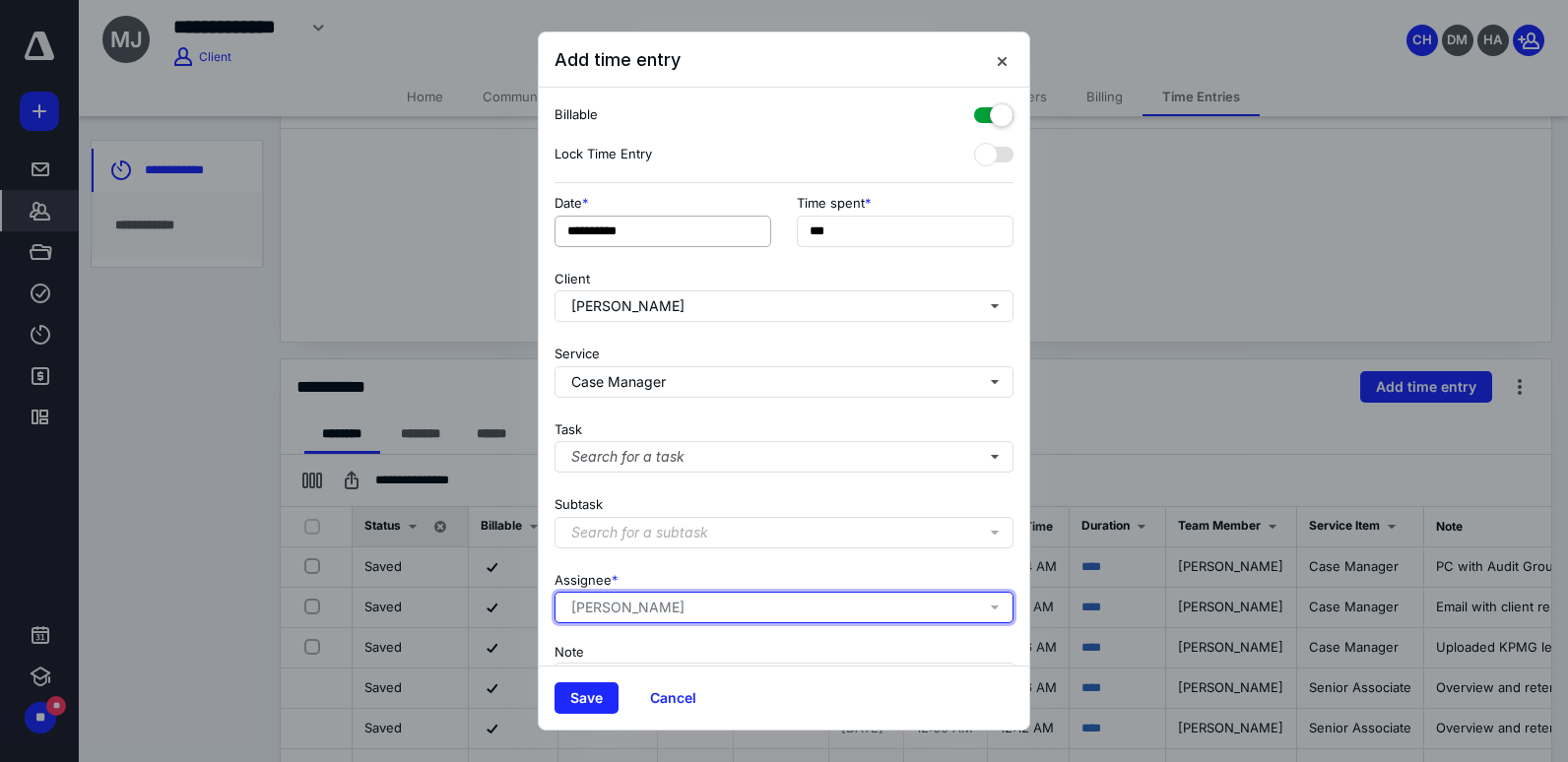 type 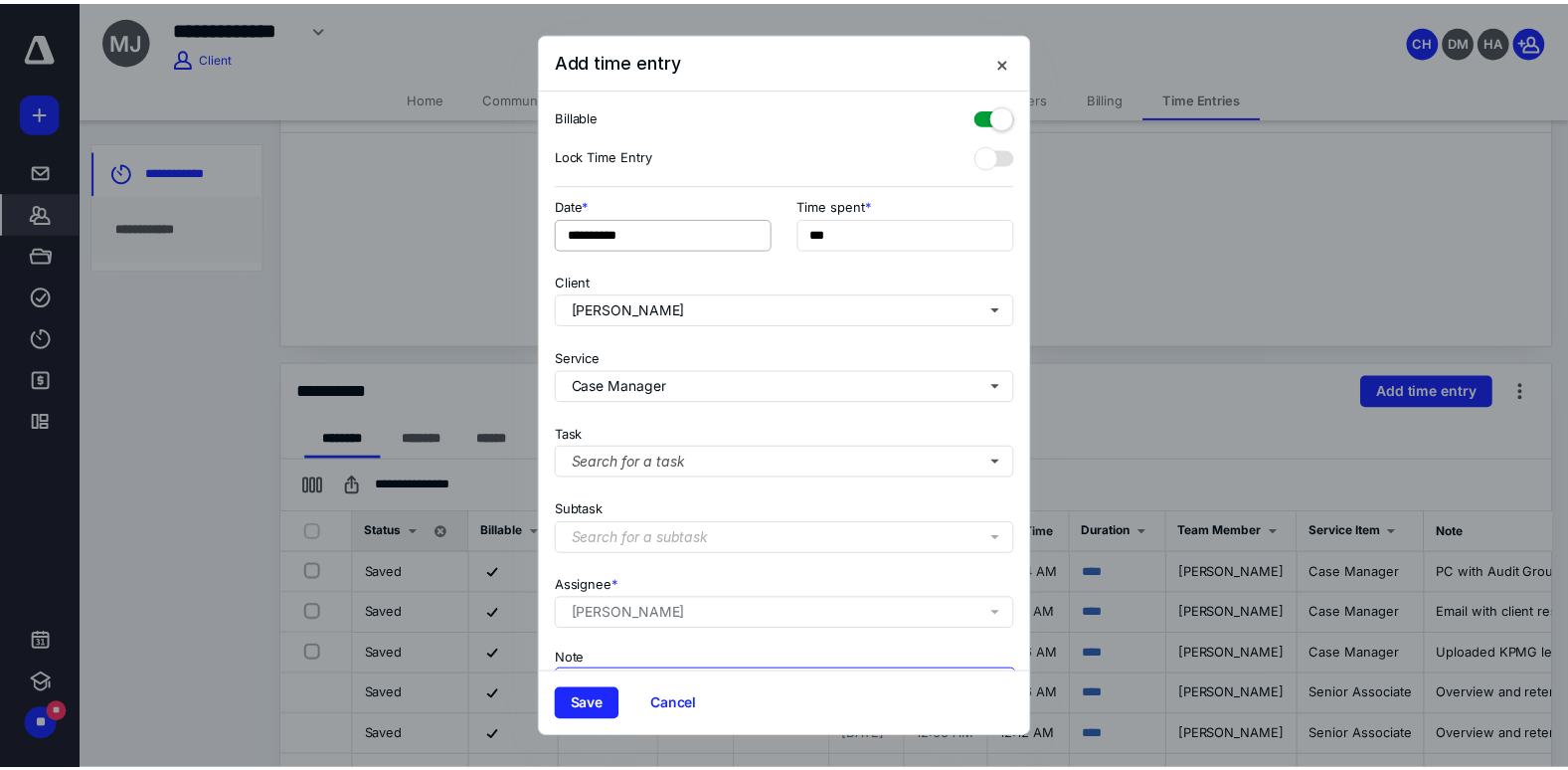 scroll, scrollTop: 127, scrollLeft: 0, axis: vertical 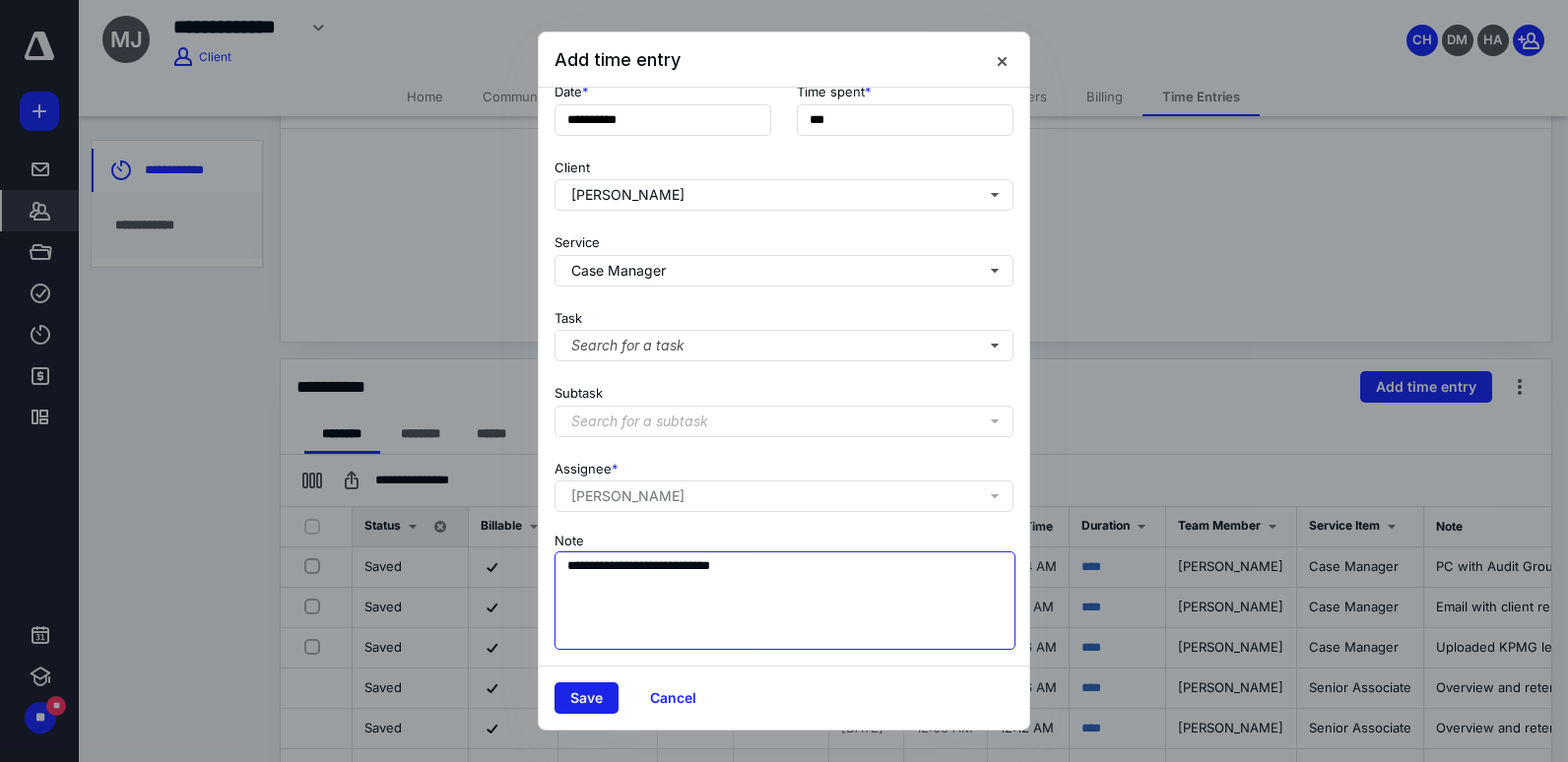 type on "**********" 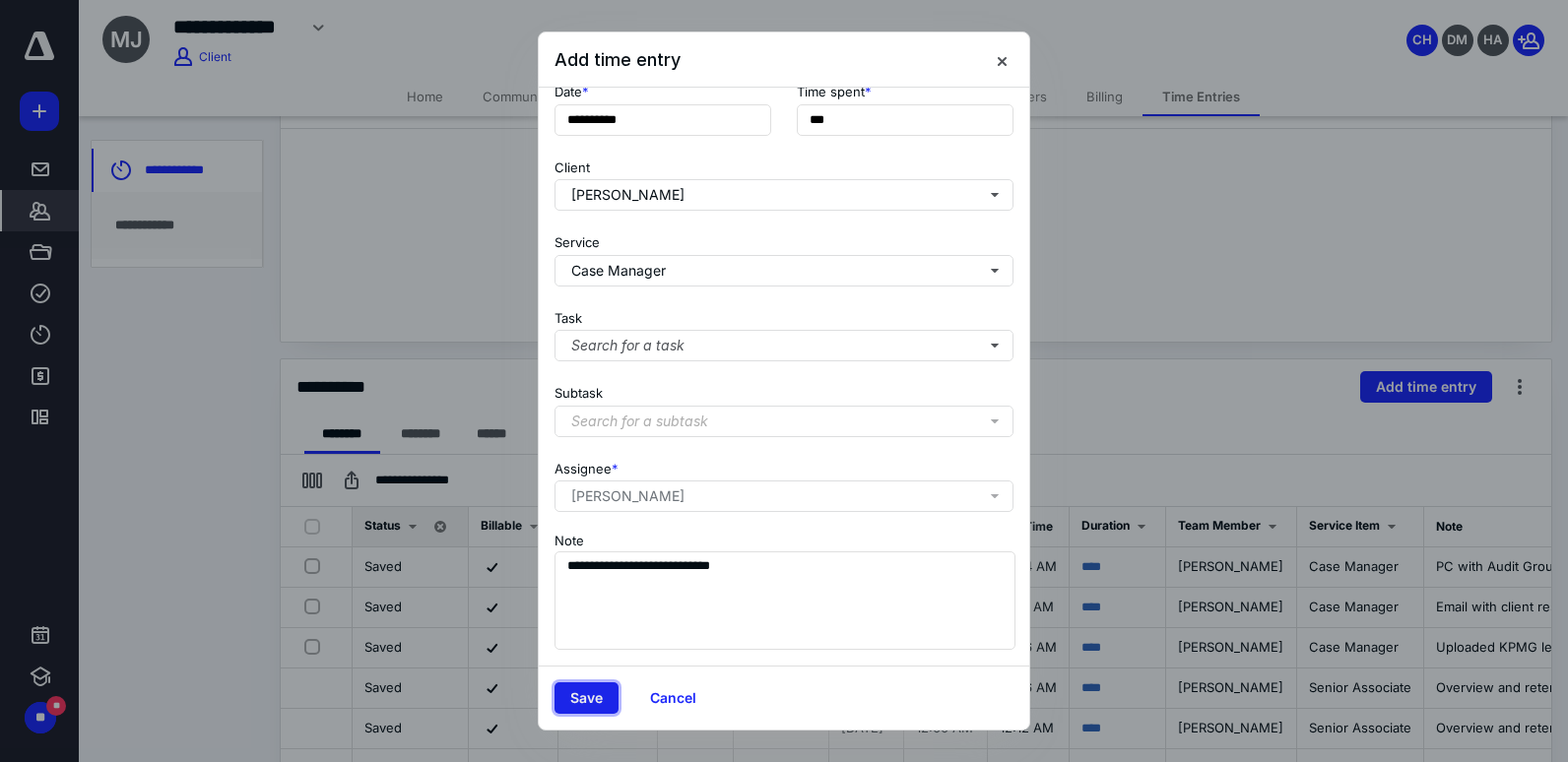 click on "Save" at bounding box center [586, 698] 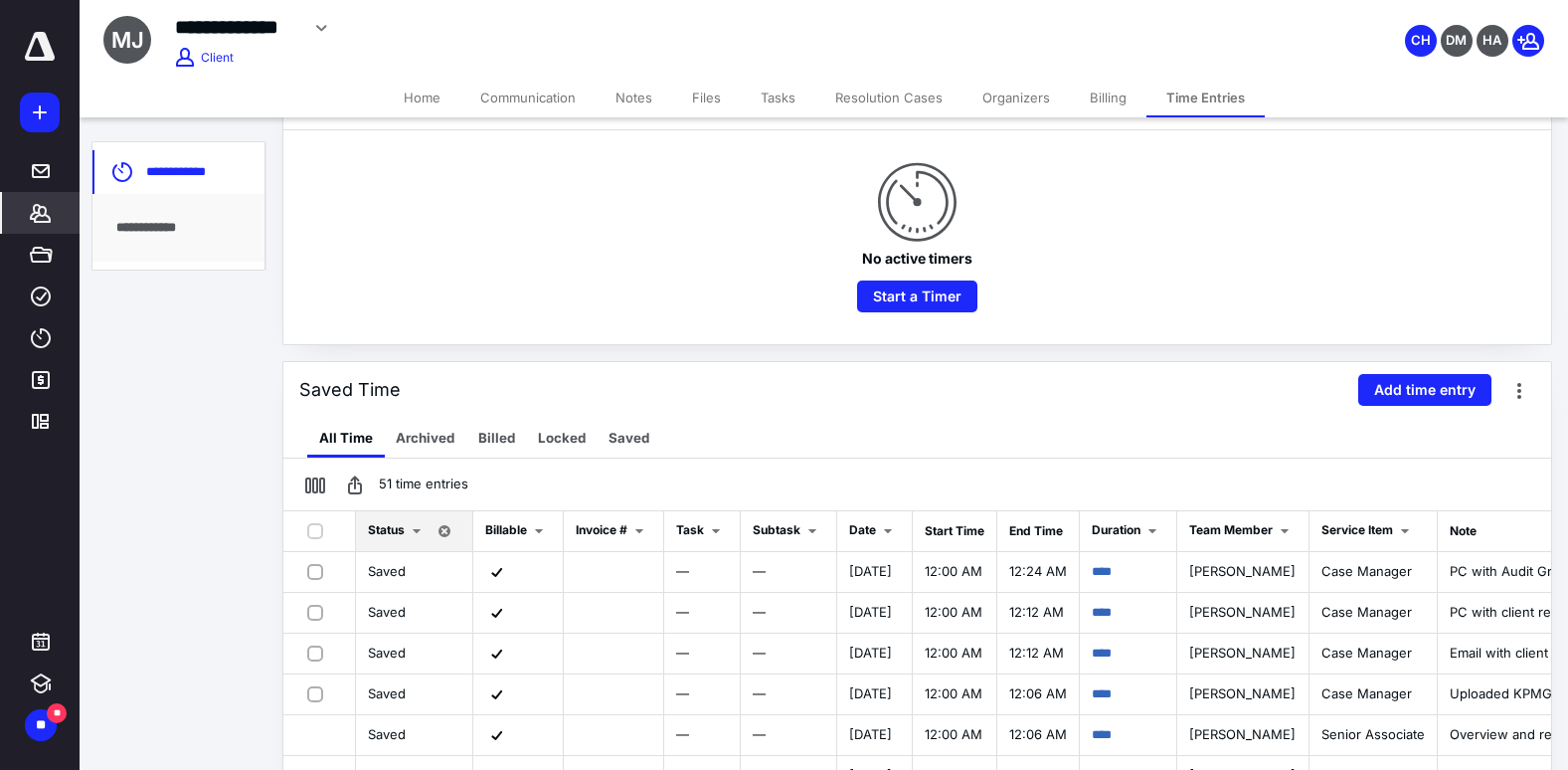 click on "Files" at bounding box center (706, 97) 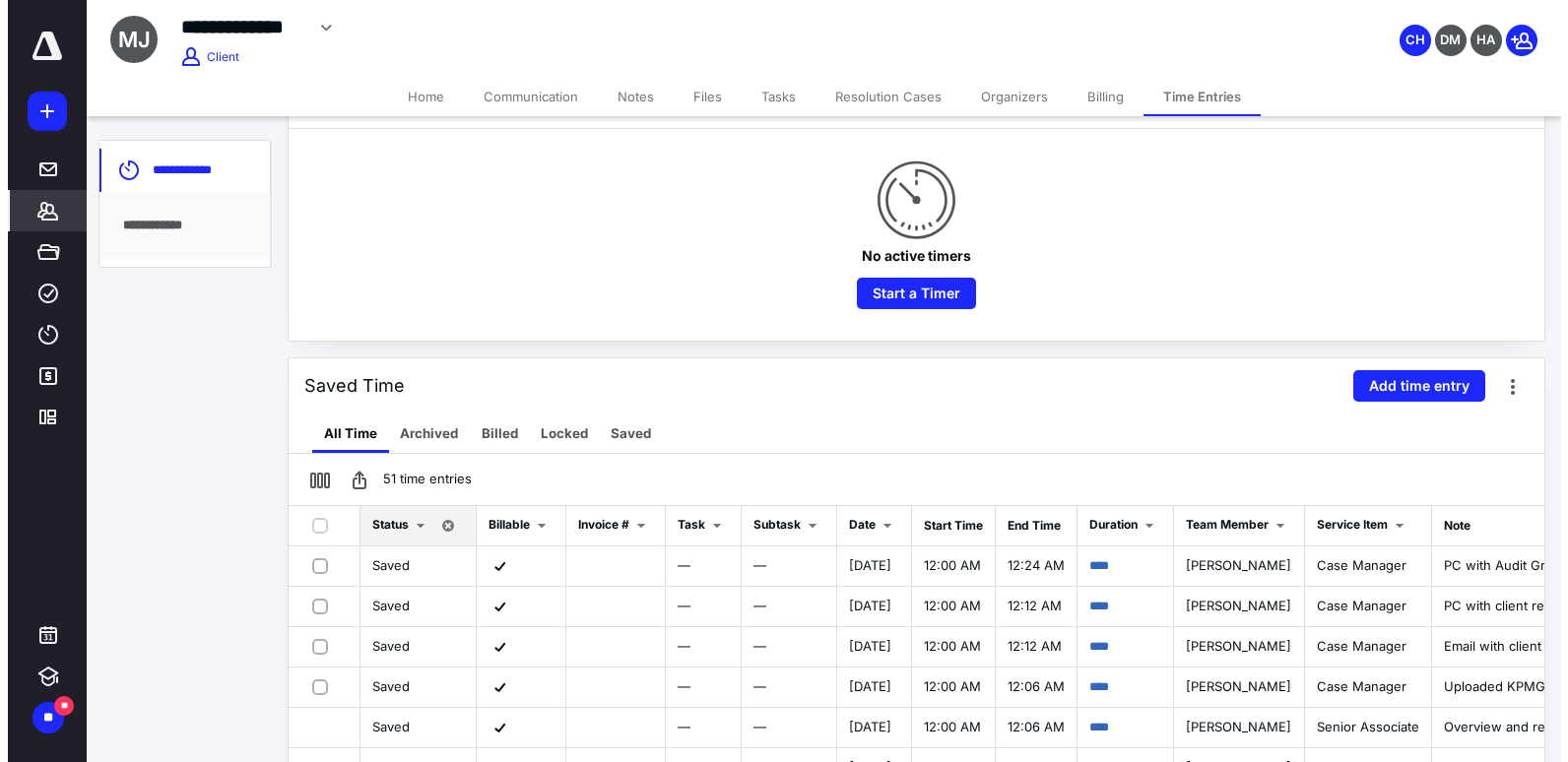 scroll, scrollTop: 0, scrollLeft: 0, axis: both 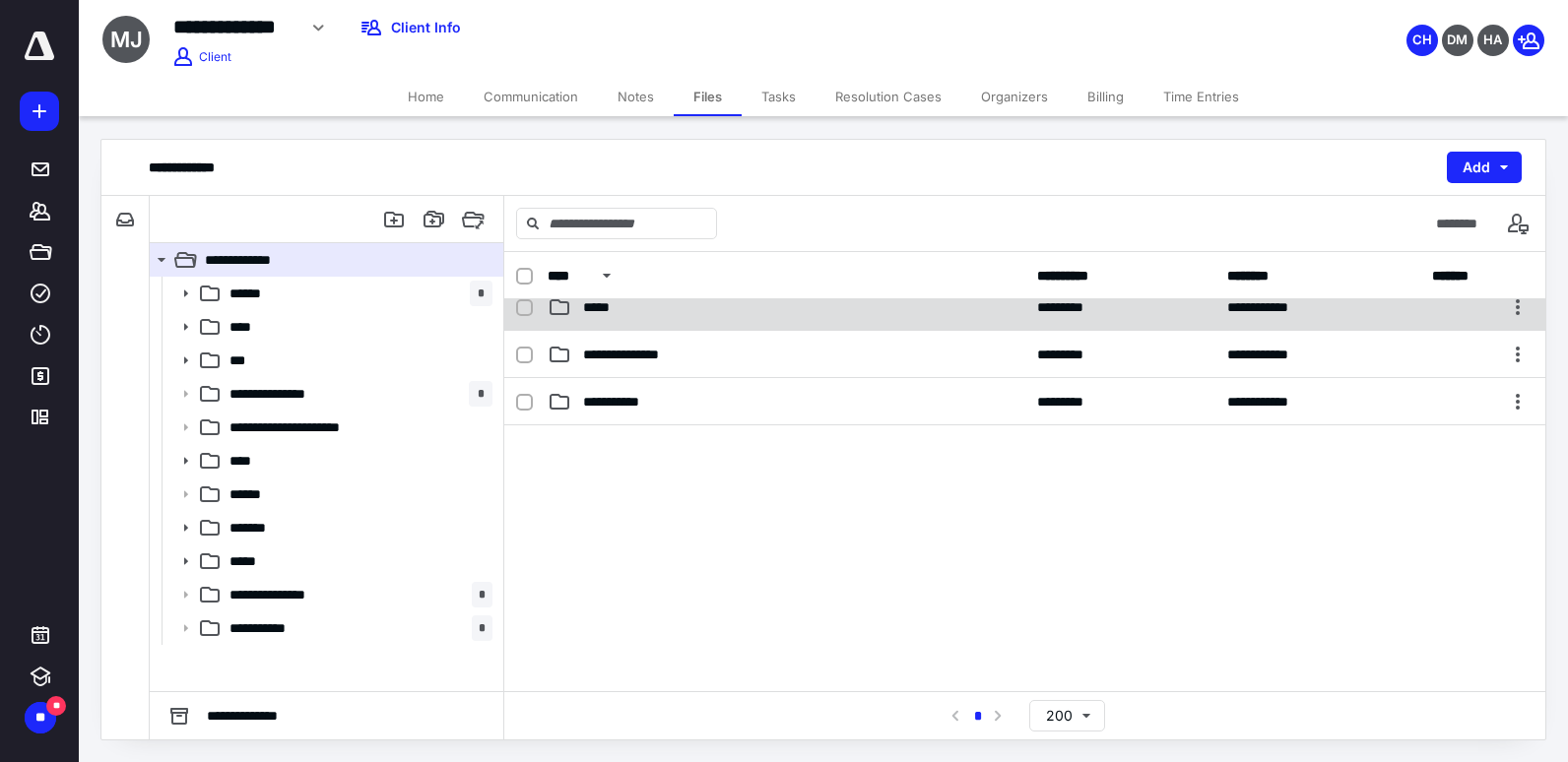 click on "*****" at bounding box center [786, 307] 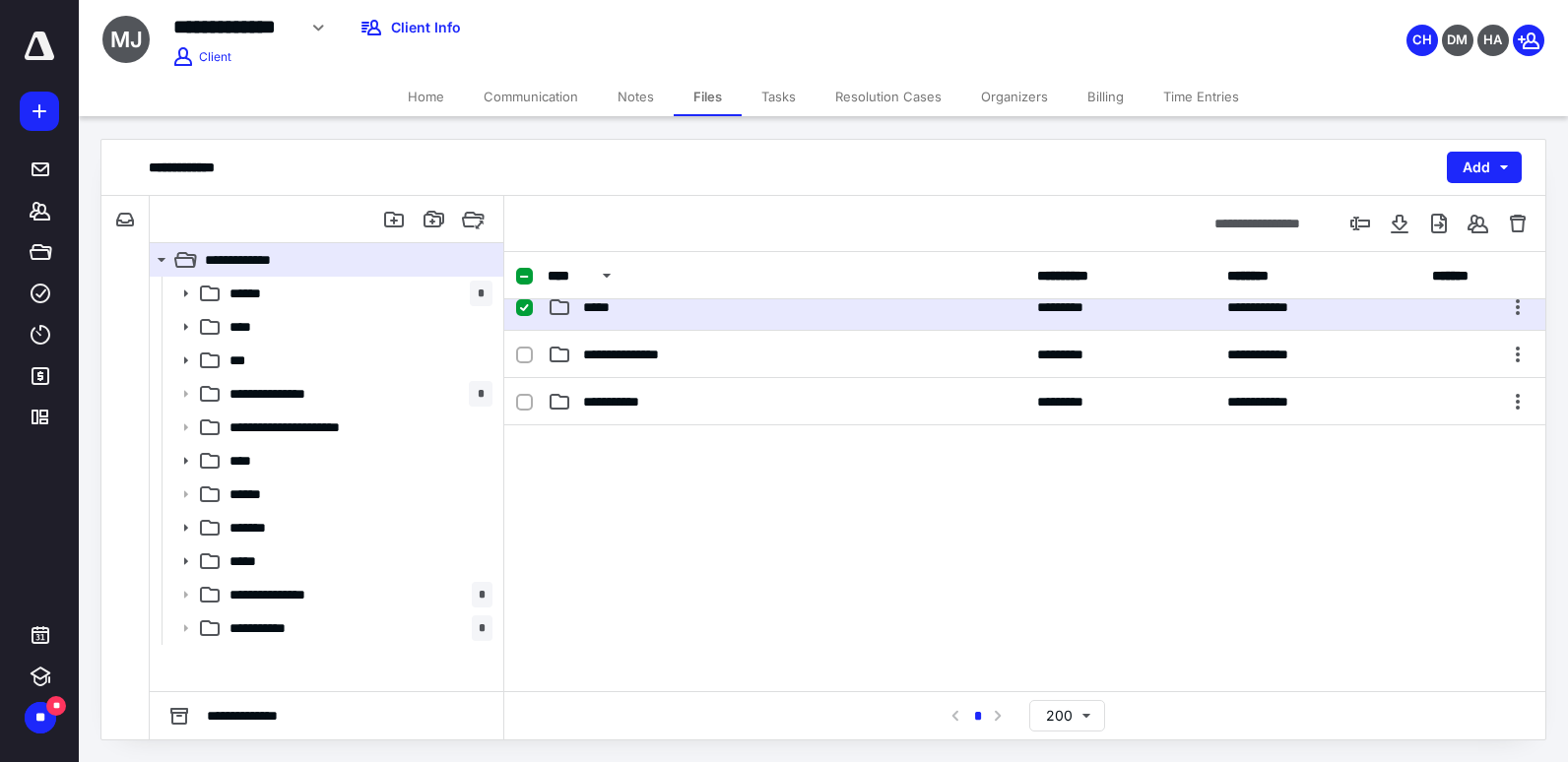 click on "*****" at bounding box center (786, 307) 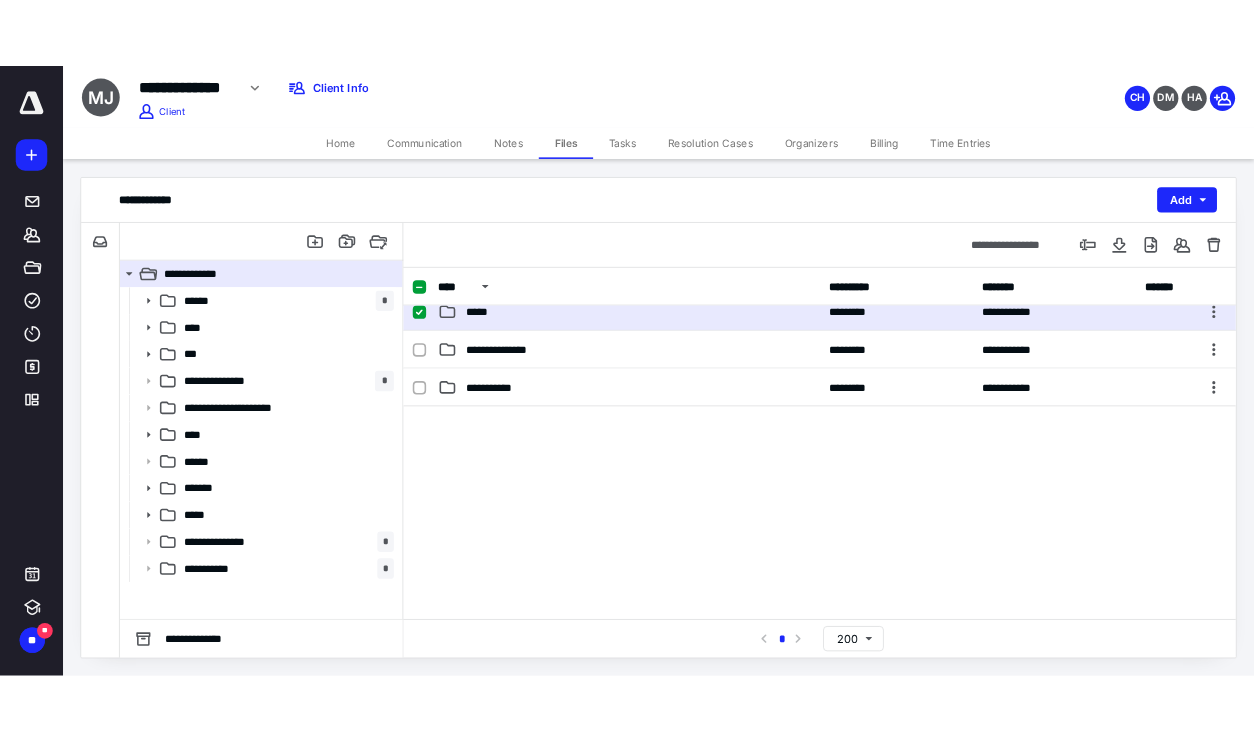 scroll, scrollTop: 0, scrollLeft: 0, axis: both 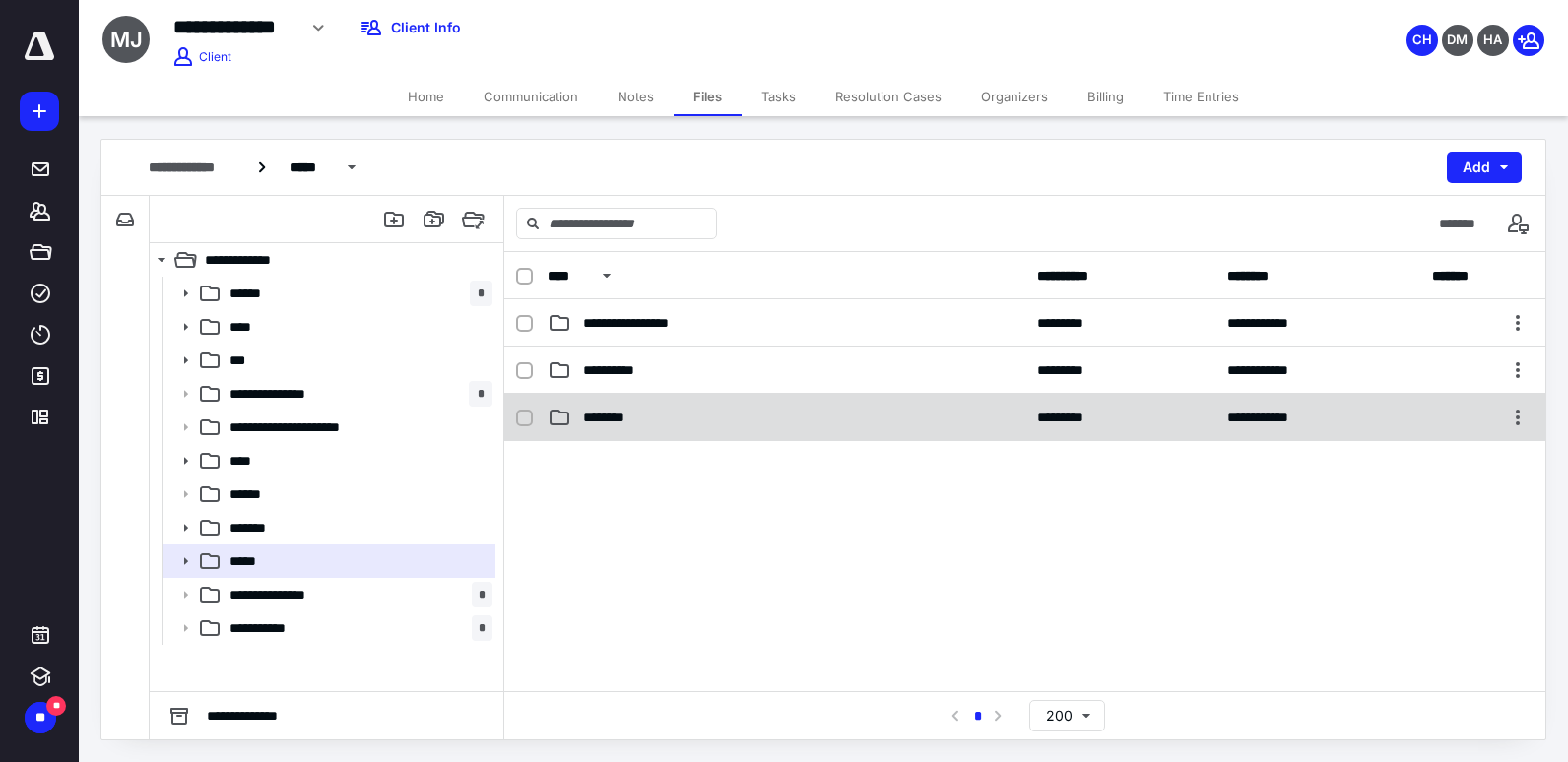 click on "********" at bounding box center (786, 417) 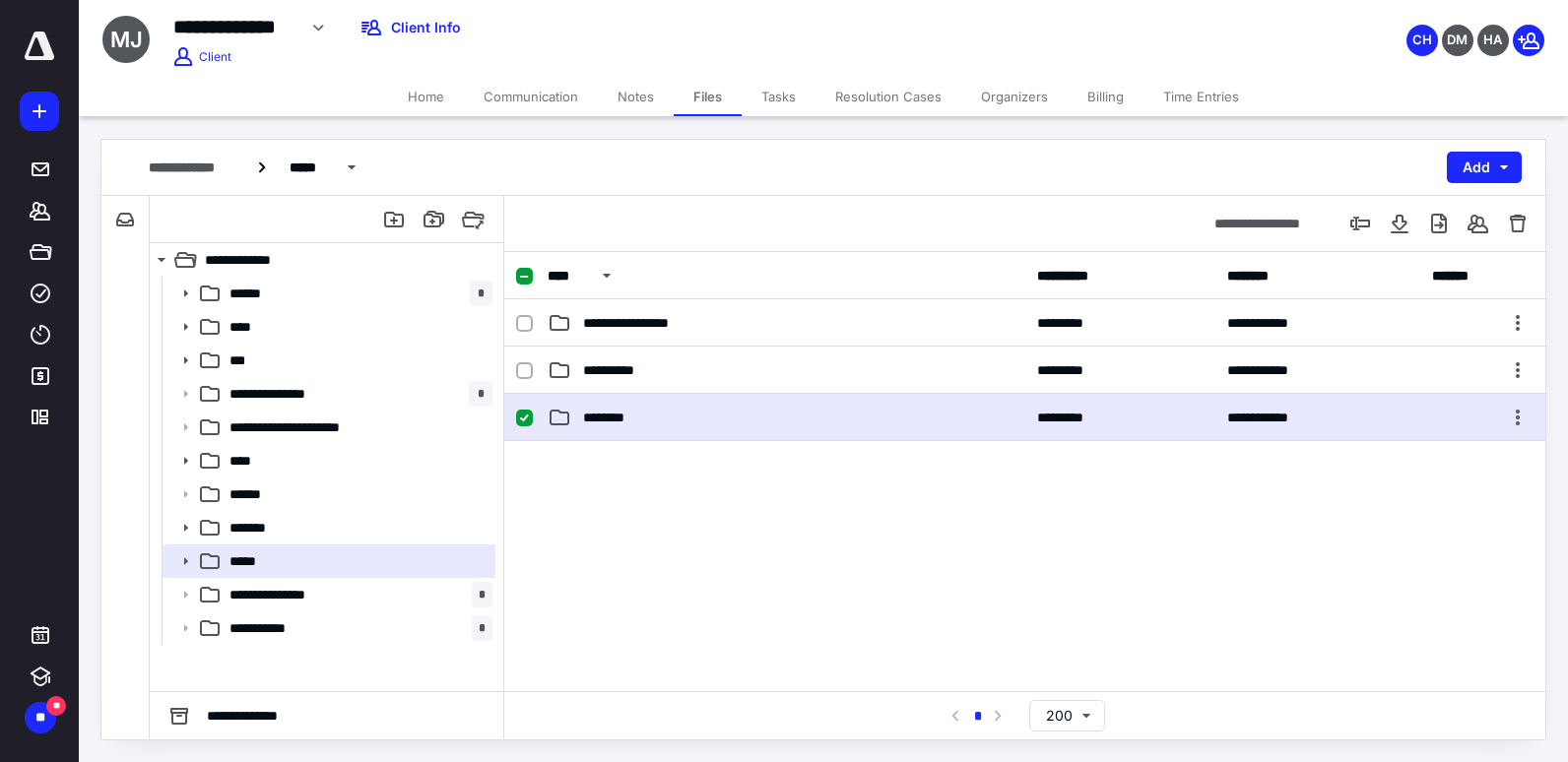 click on "********" at bounding box center (786, 417) 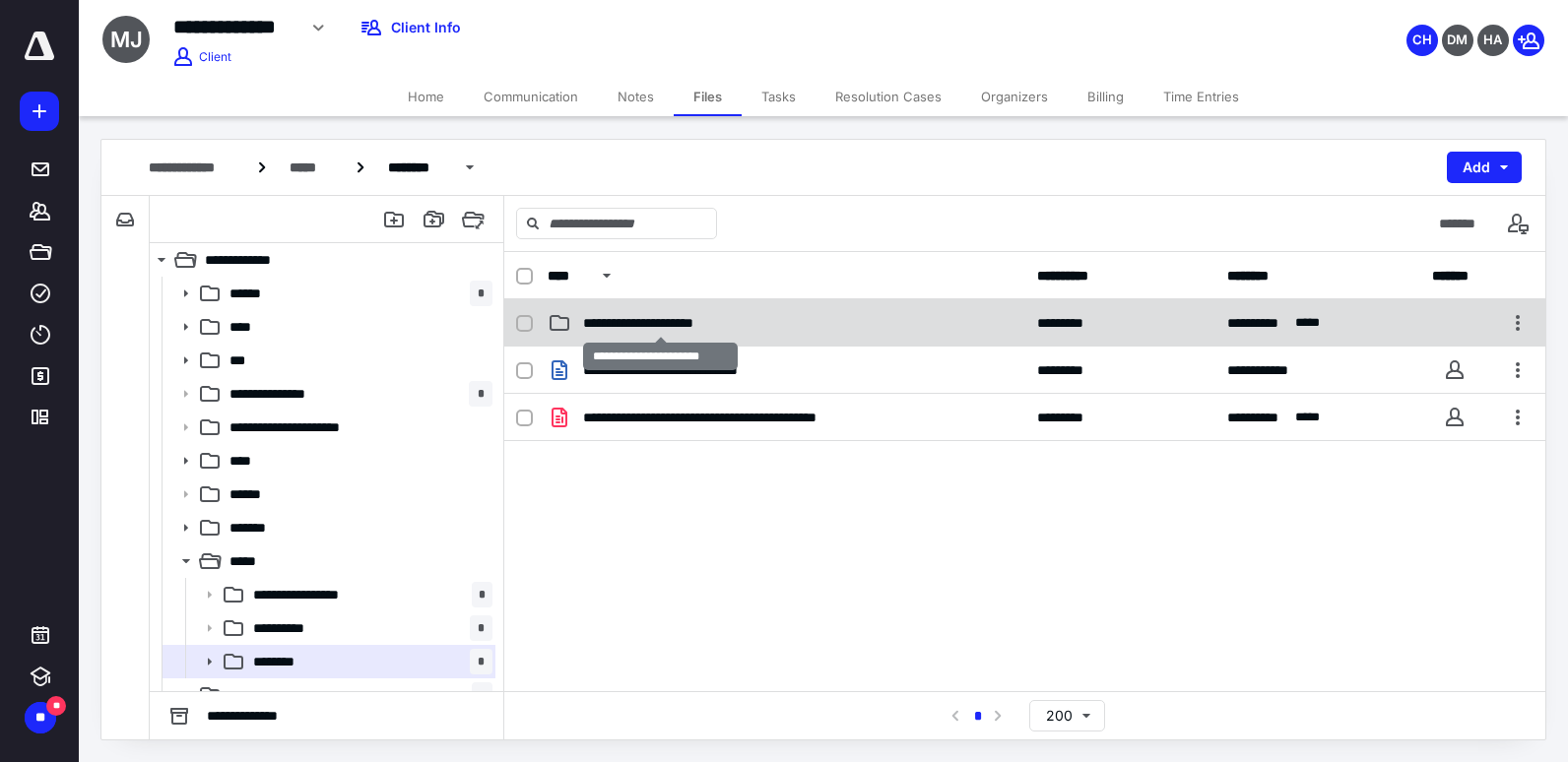 click on "**********" at bounding box center (661, 323) 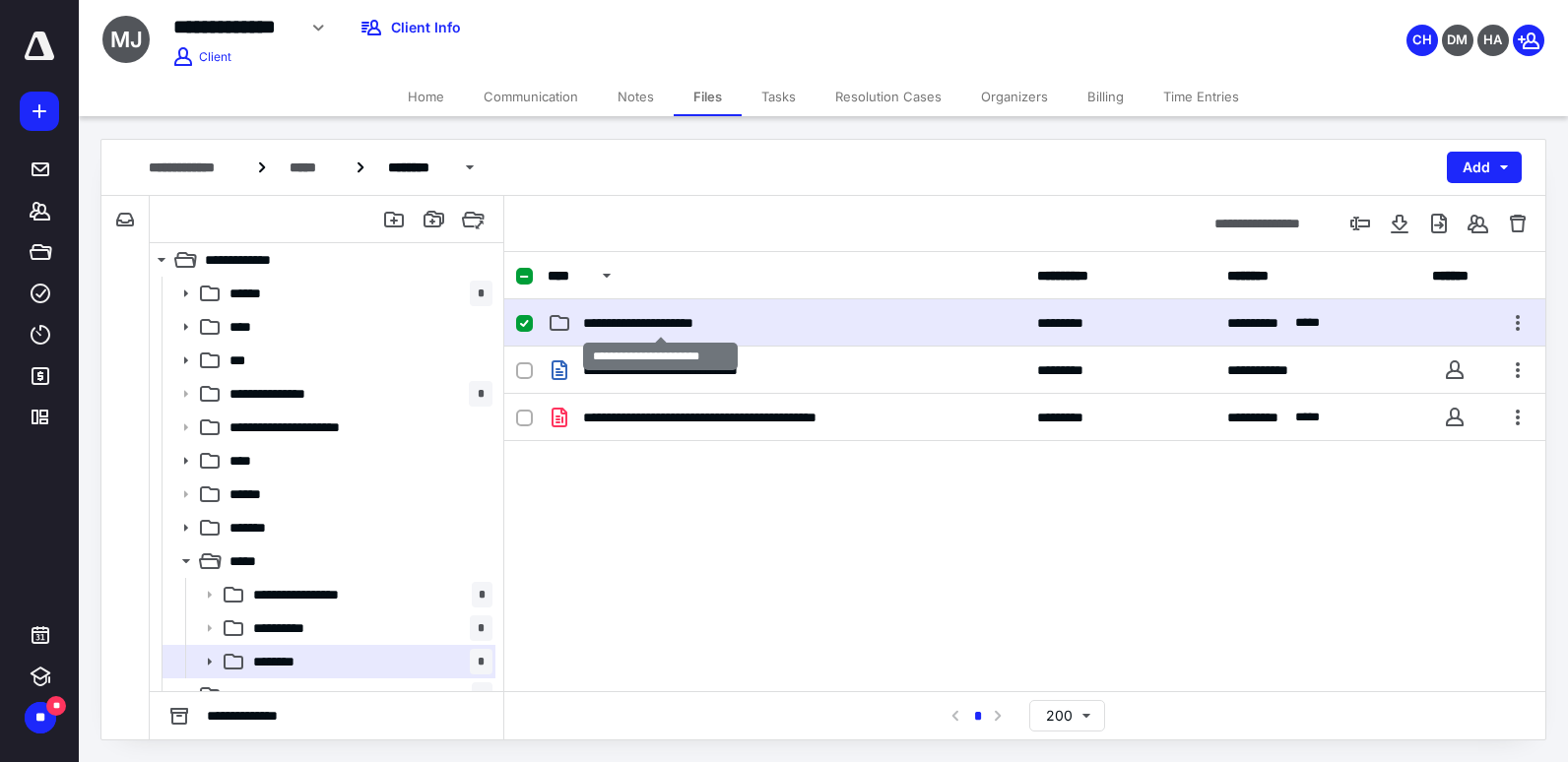 click on "**********" at bounding box center [661, 323] 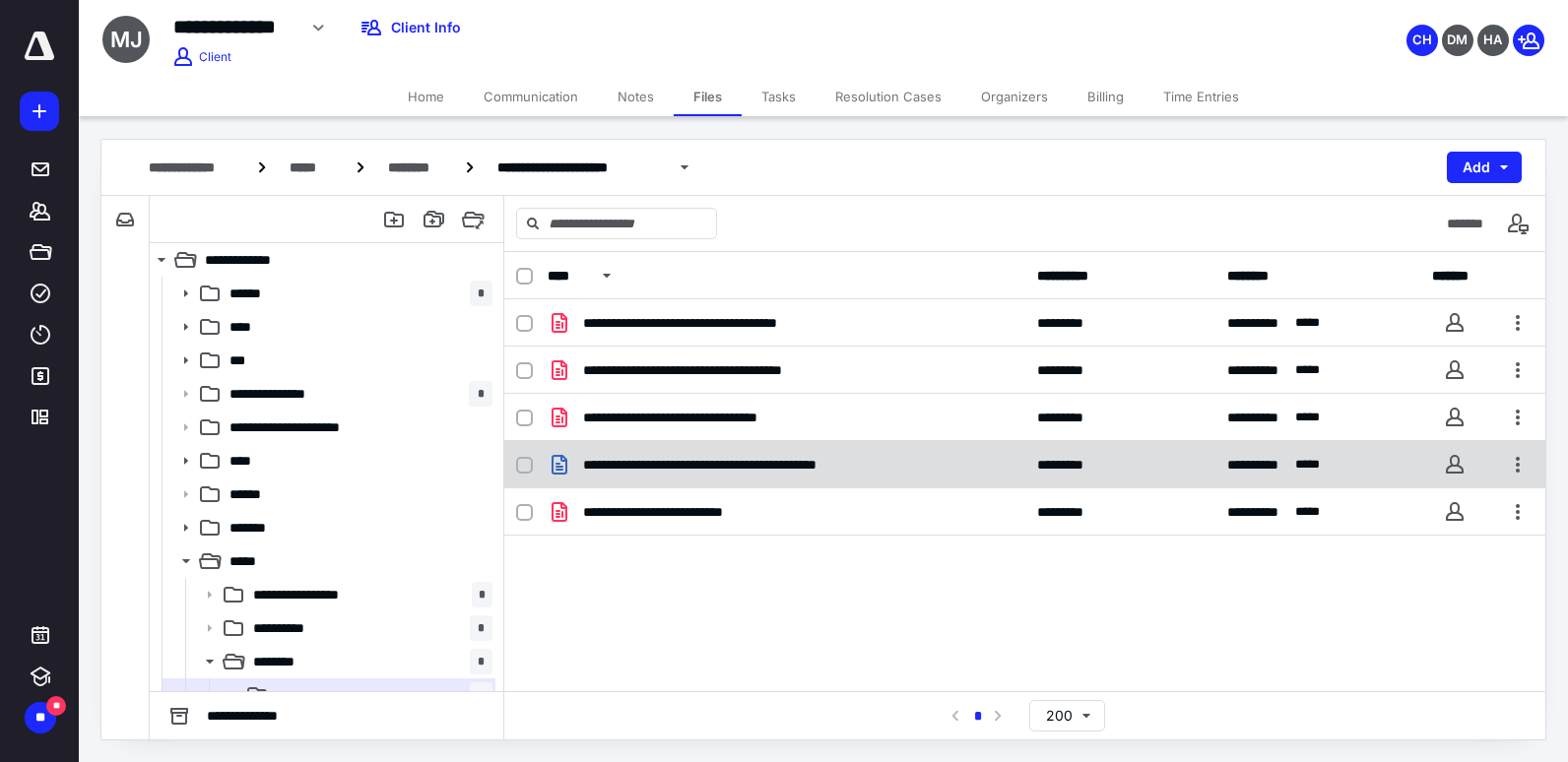 click on "**********" at bounding box center [786, 465] 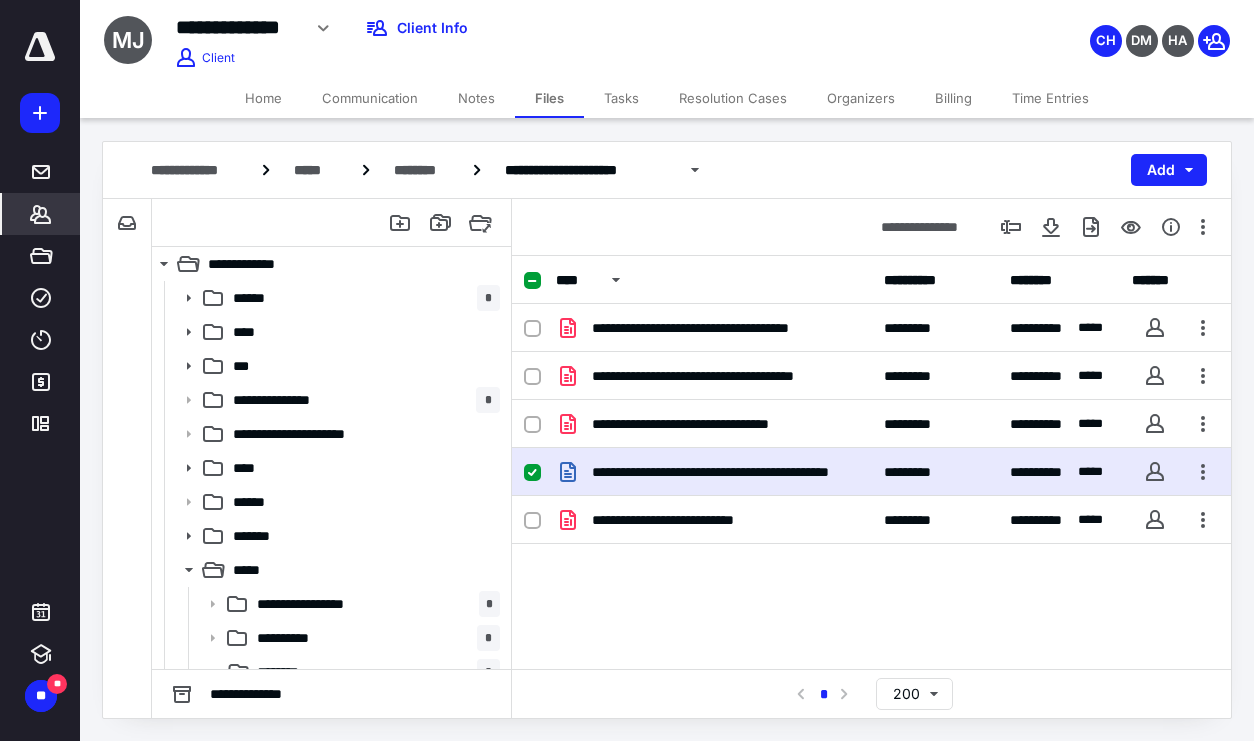click on "*******" at bounding box center (41, 214) 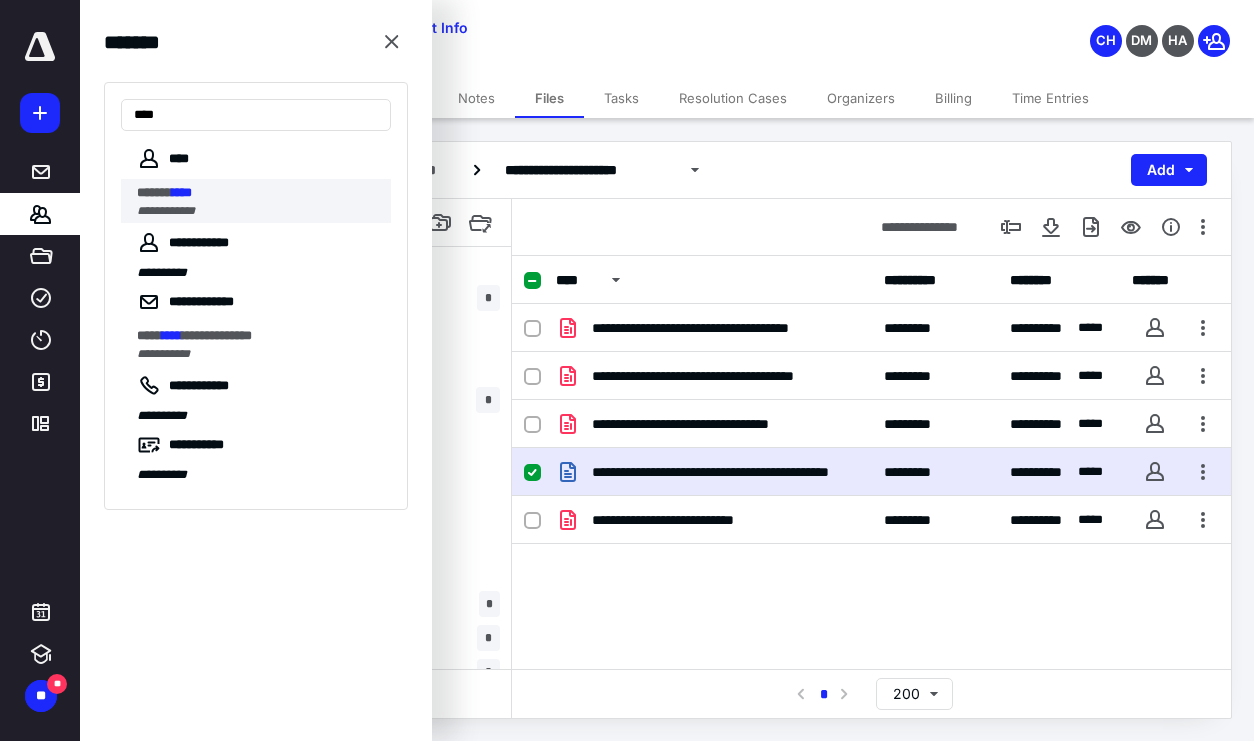 type on "****" 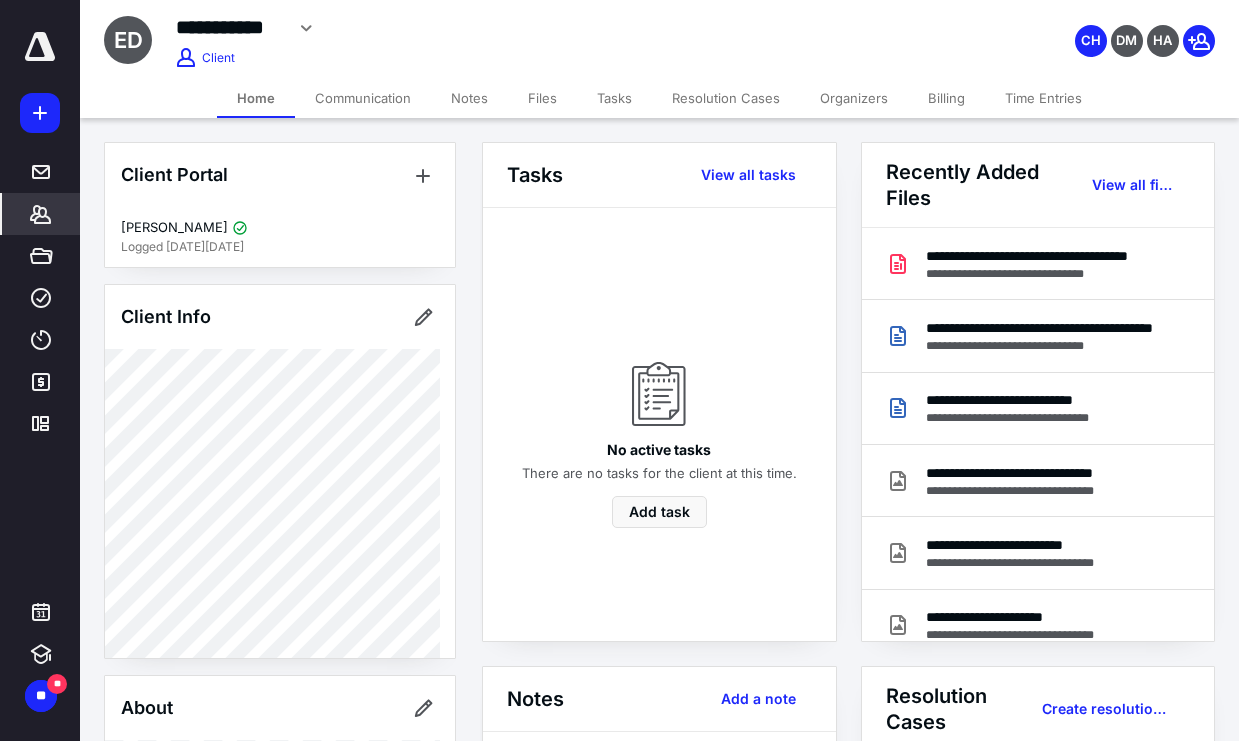 click on "Files" at bounding box center [542, 98] 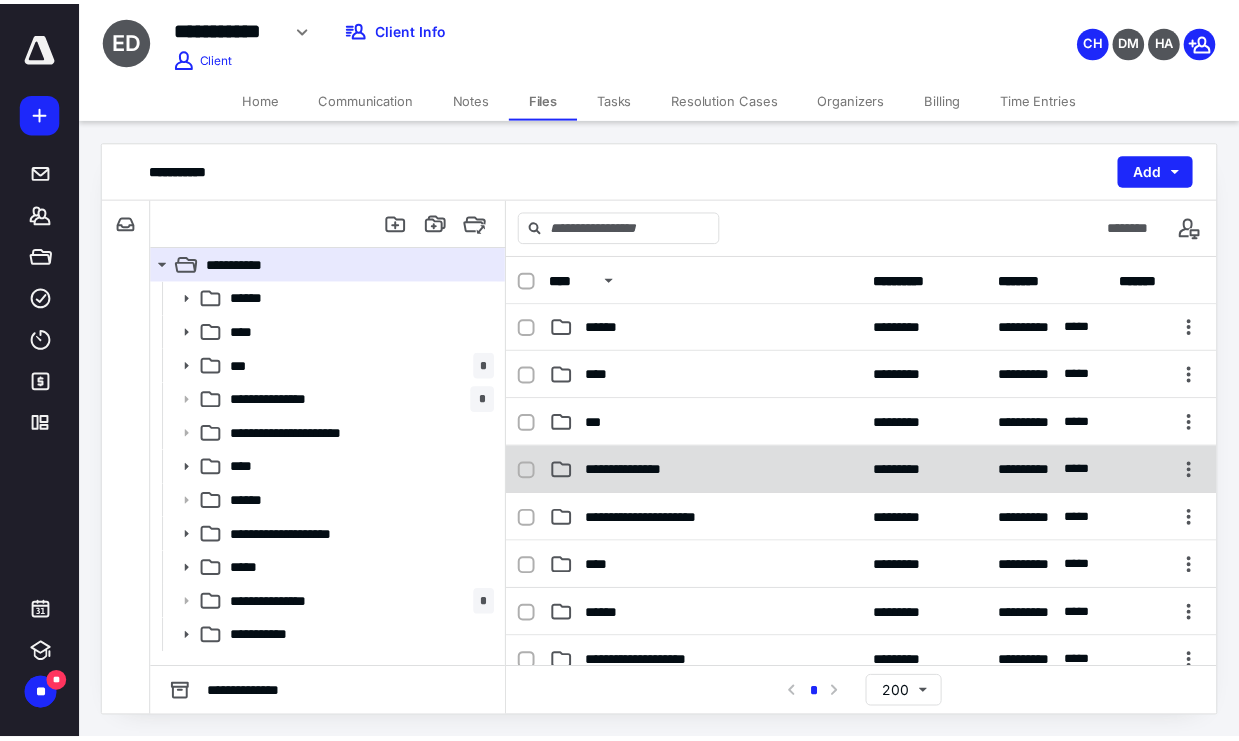 scroll, scrollTop: 0, scrollLeft: 0, axis: both 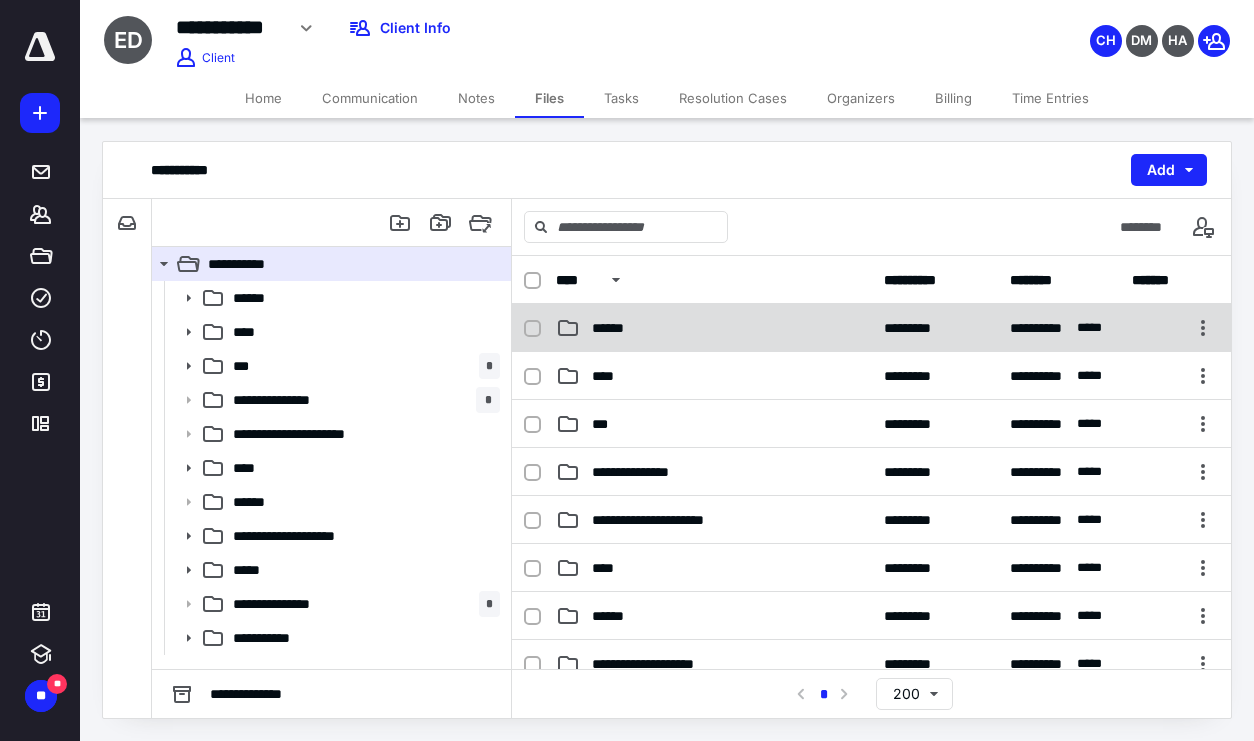 click on "******" at bounding box center [714, 328] 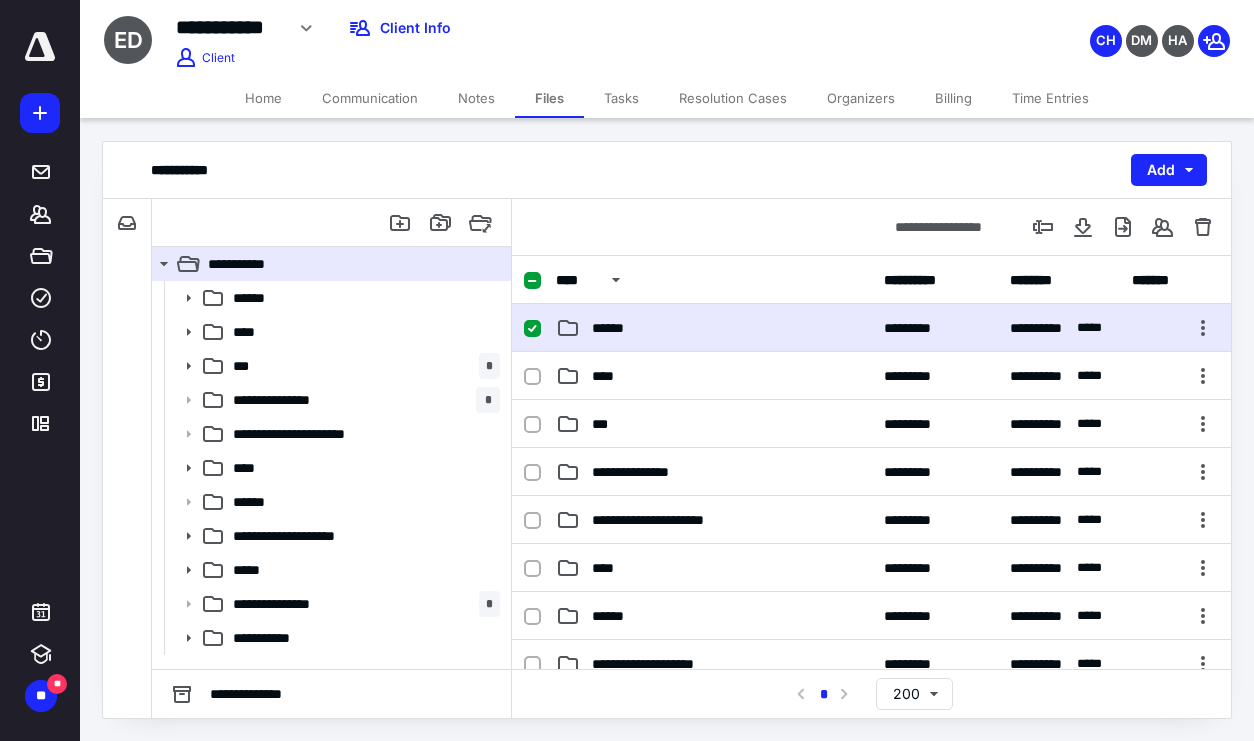 click on "******" at bounding box center (714, 328) 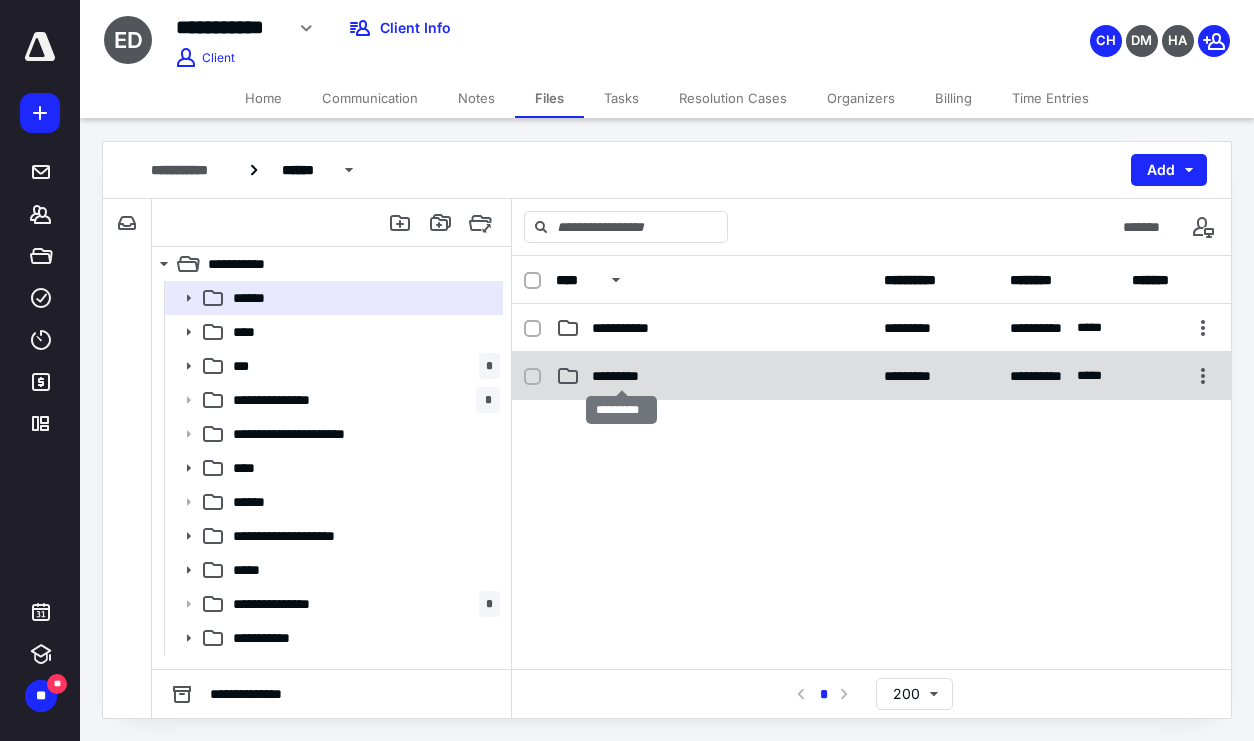 click on "*********" at bounding box center (621, 376) 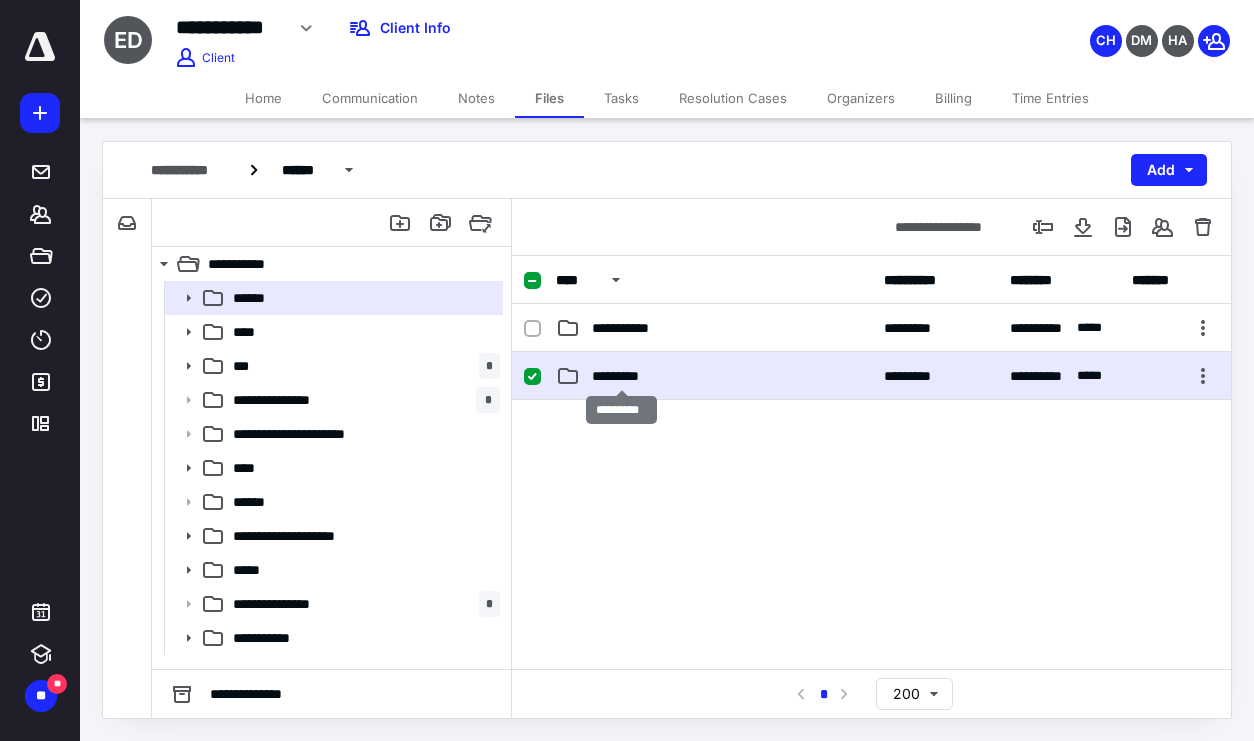 click on "*********" at bounding box center [621, 376] 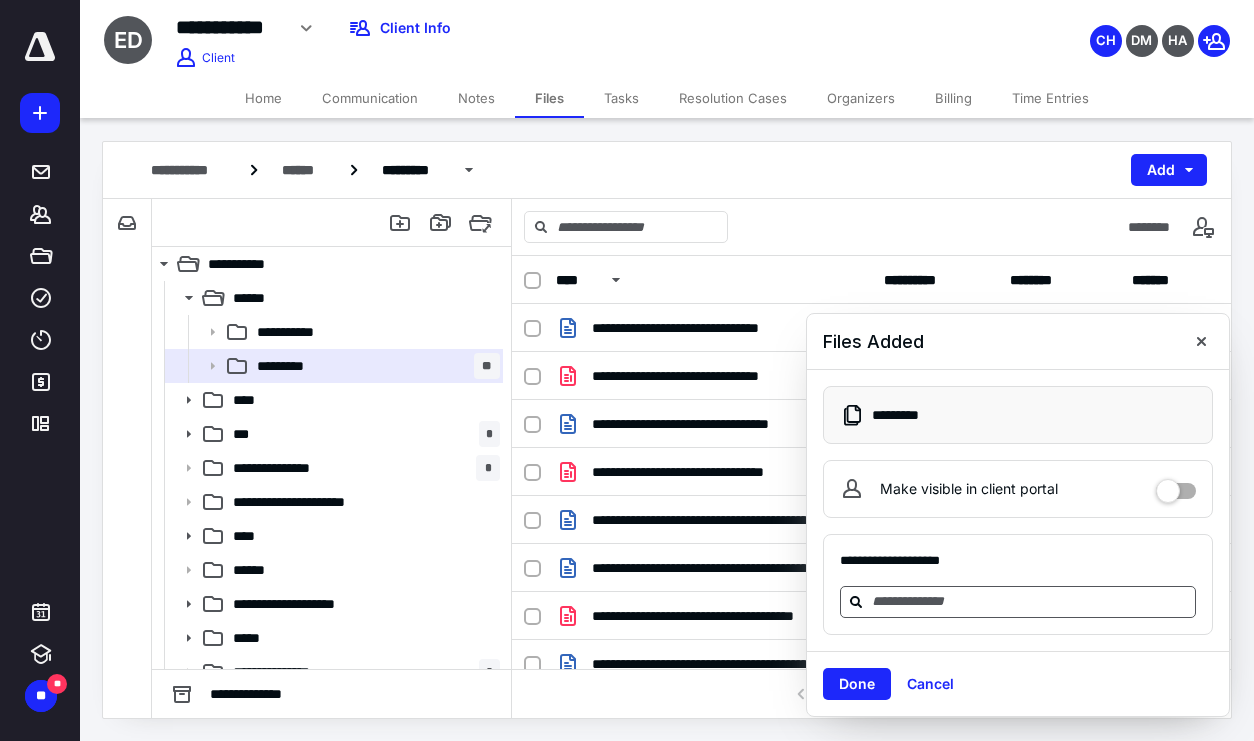 click at bounding box center (1030, 601) 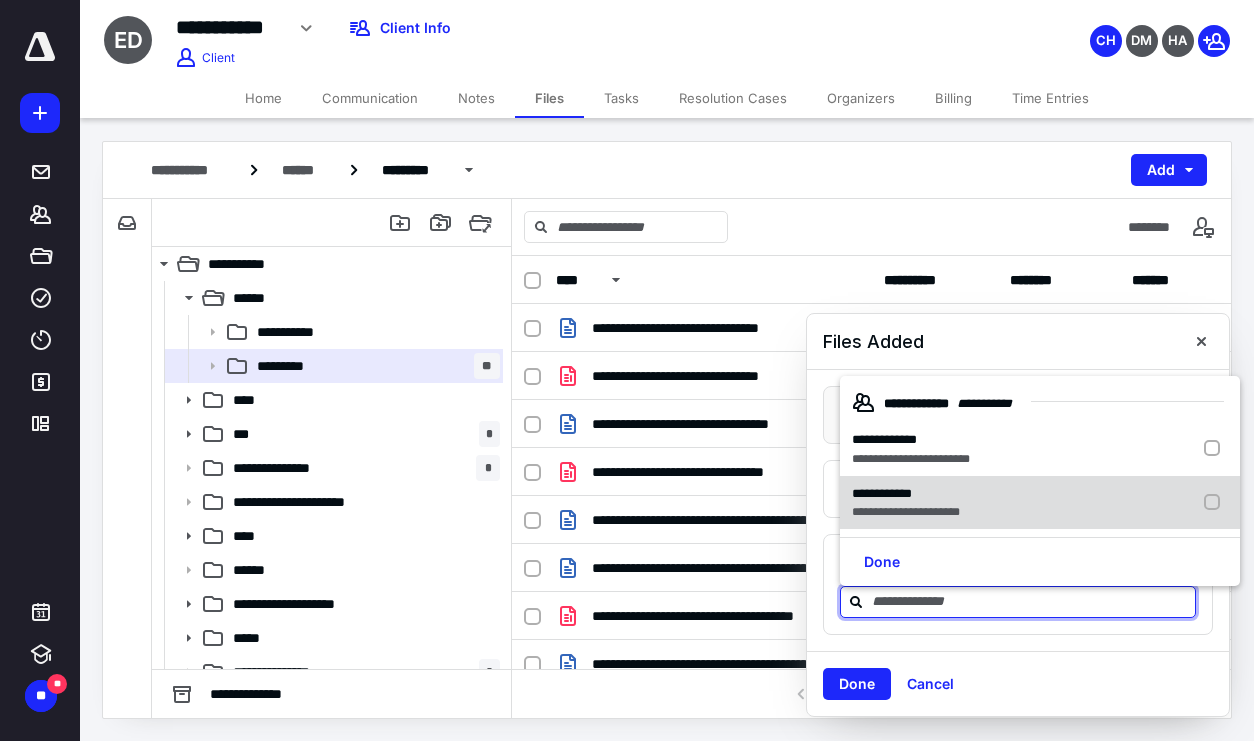 click on "**********" at bounding box center (906, 512) 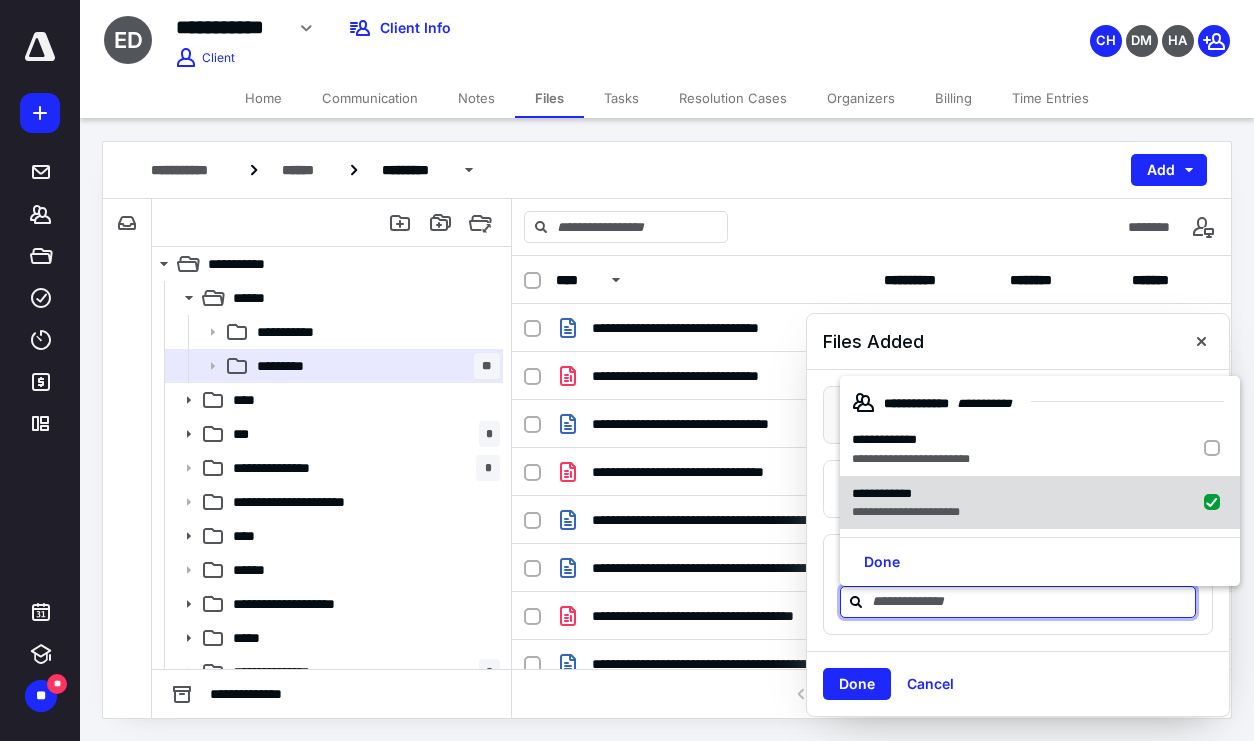 checkbox on "true" 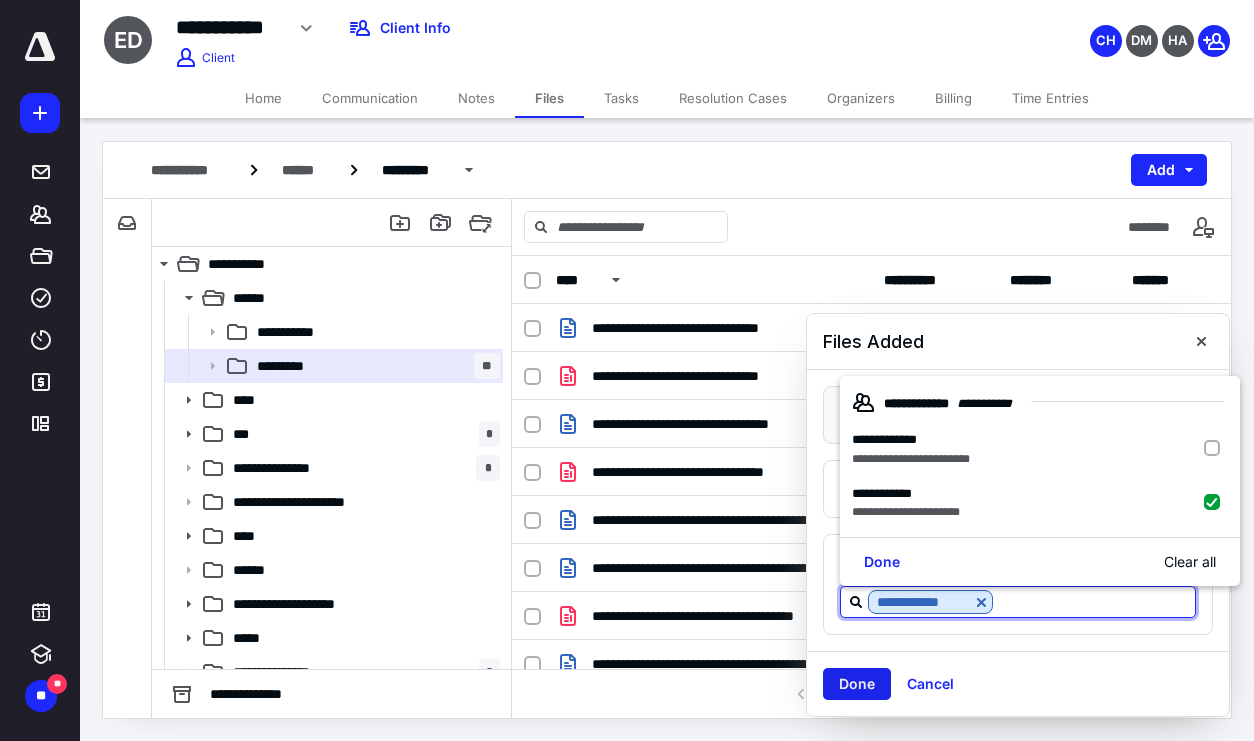 click on "Done" at bounding box center [857, 684] 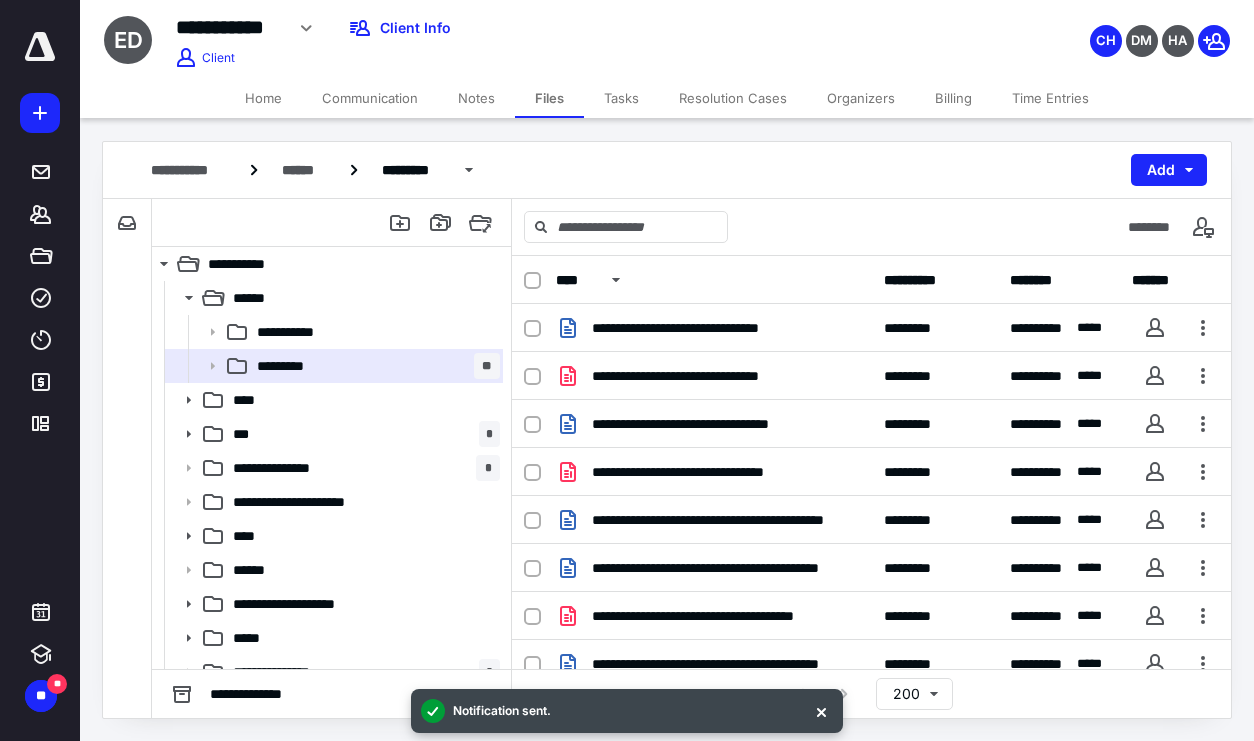 click on "Time Entries" at bounding box center (1050, 98) 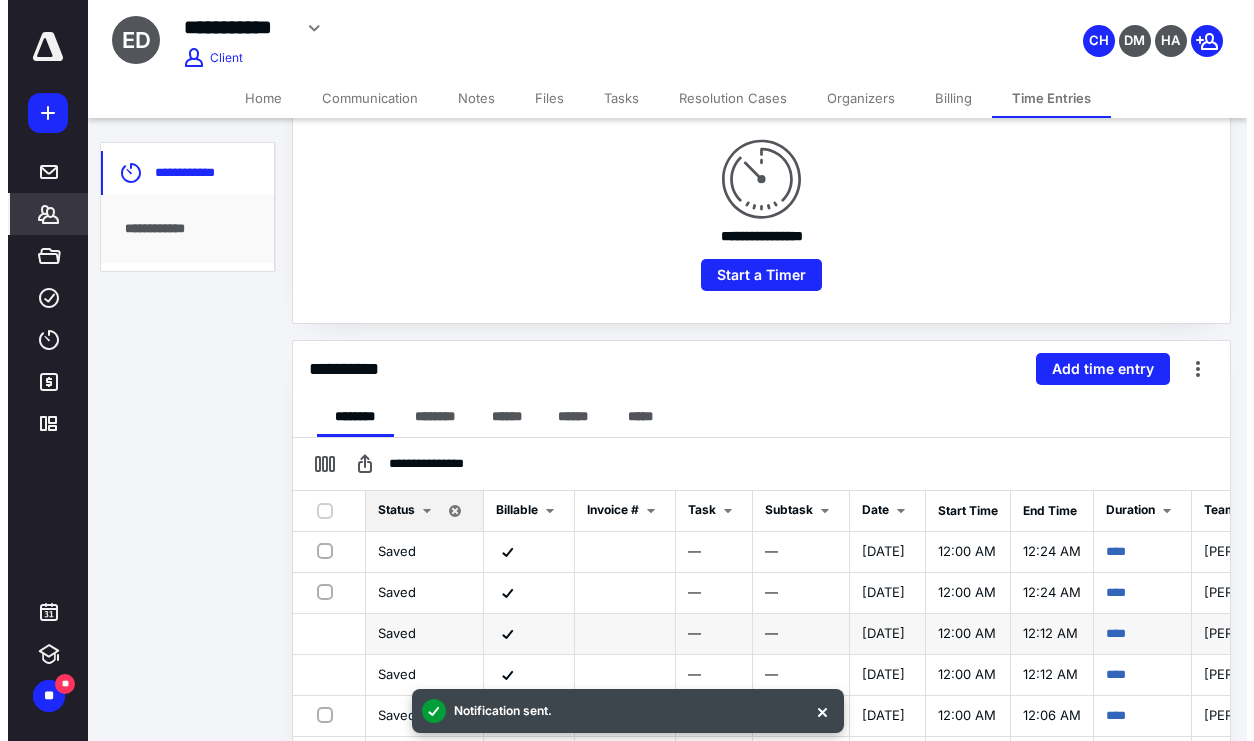 scroll, scrollTop: 447, scrollLeft: 0, axis: vertical 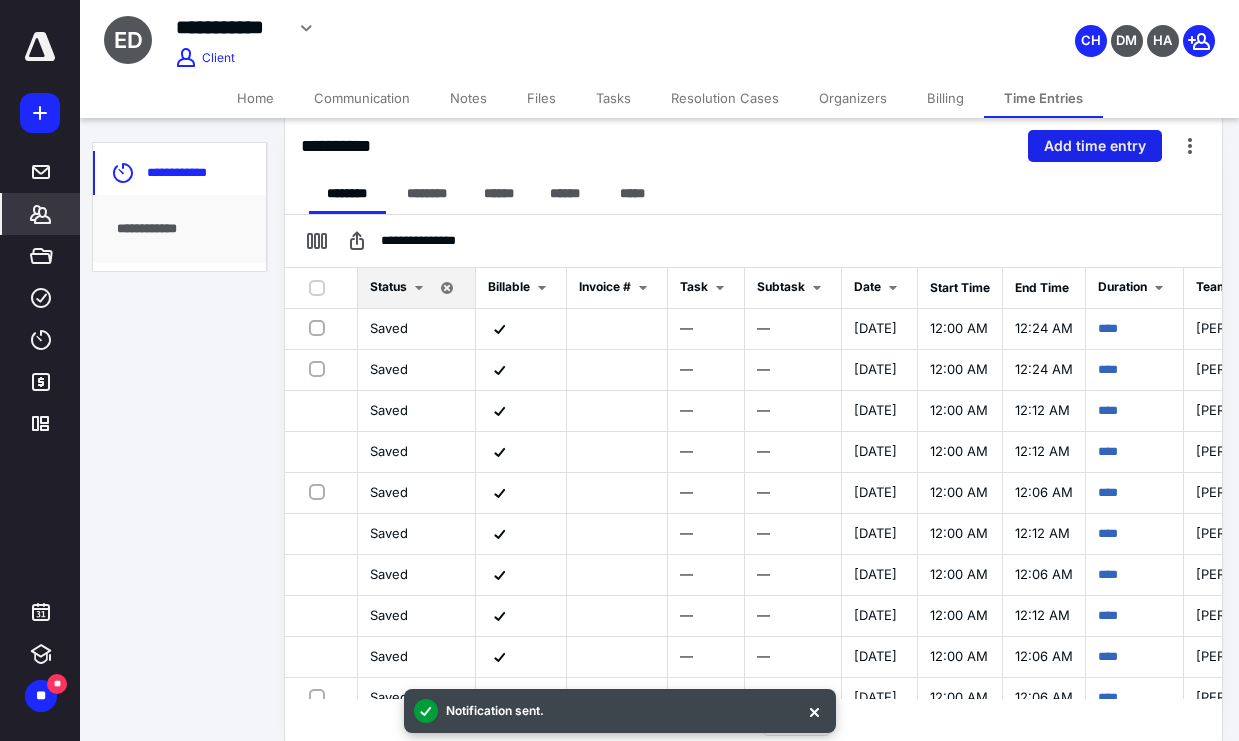 click on "Add time entry" at bounding box center (1095, 146) 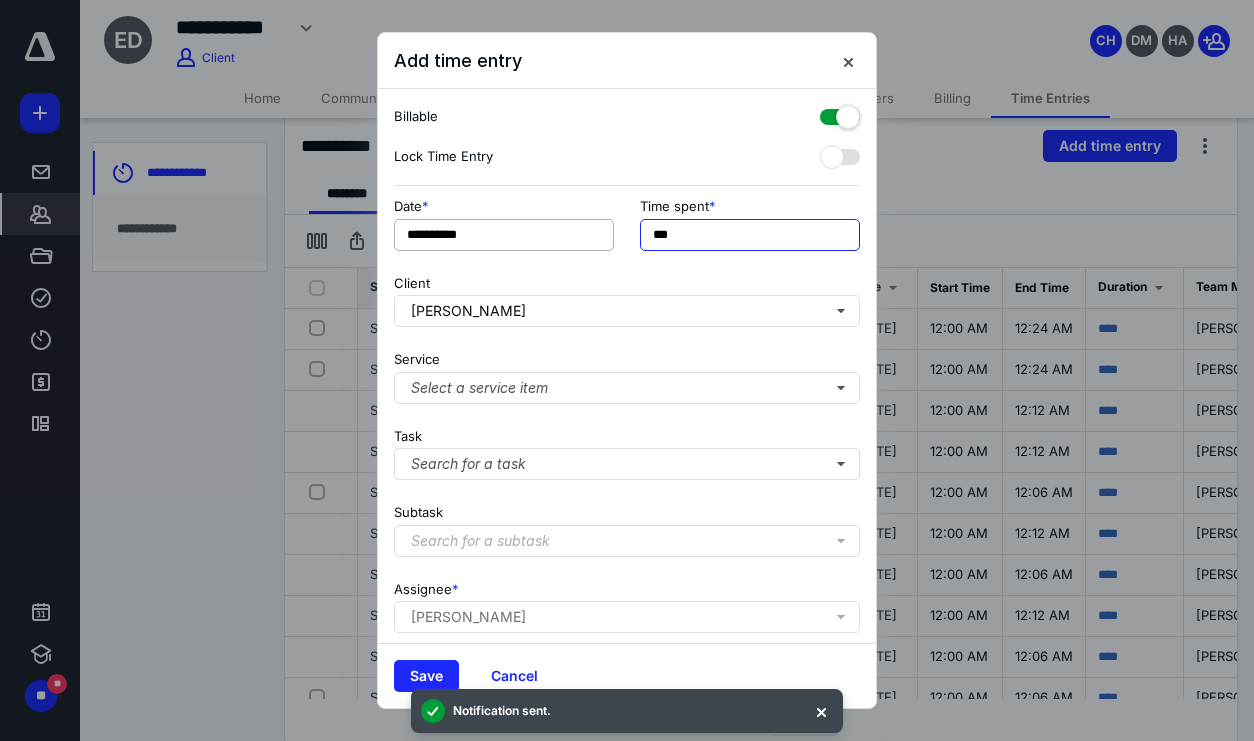 drag, startPoint x: 739, startPoint y: 239, endPoint x: 534, endPoint y: 226, distance: 205.41179 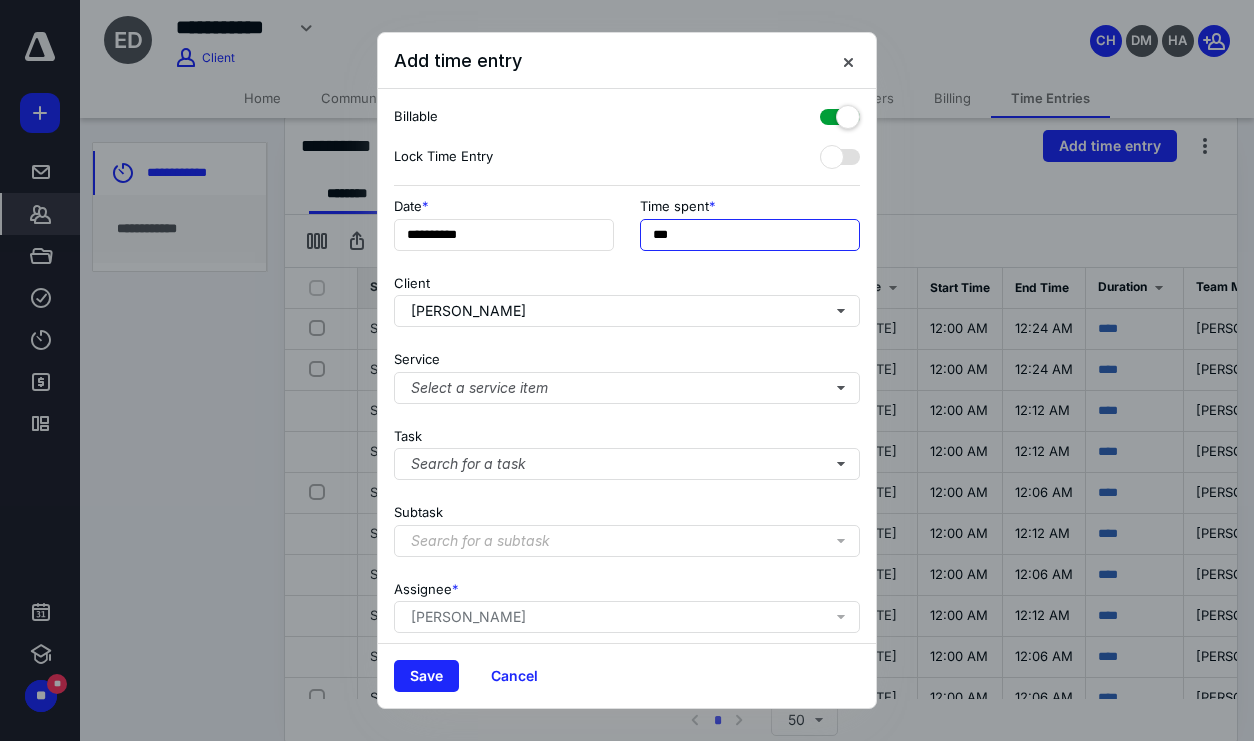 type on "***" 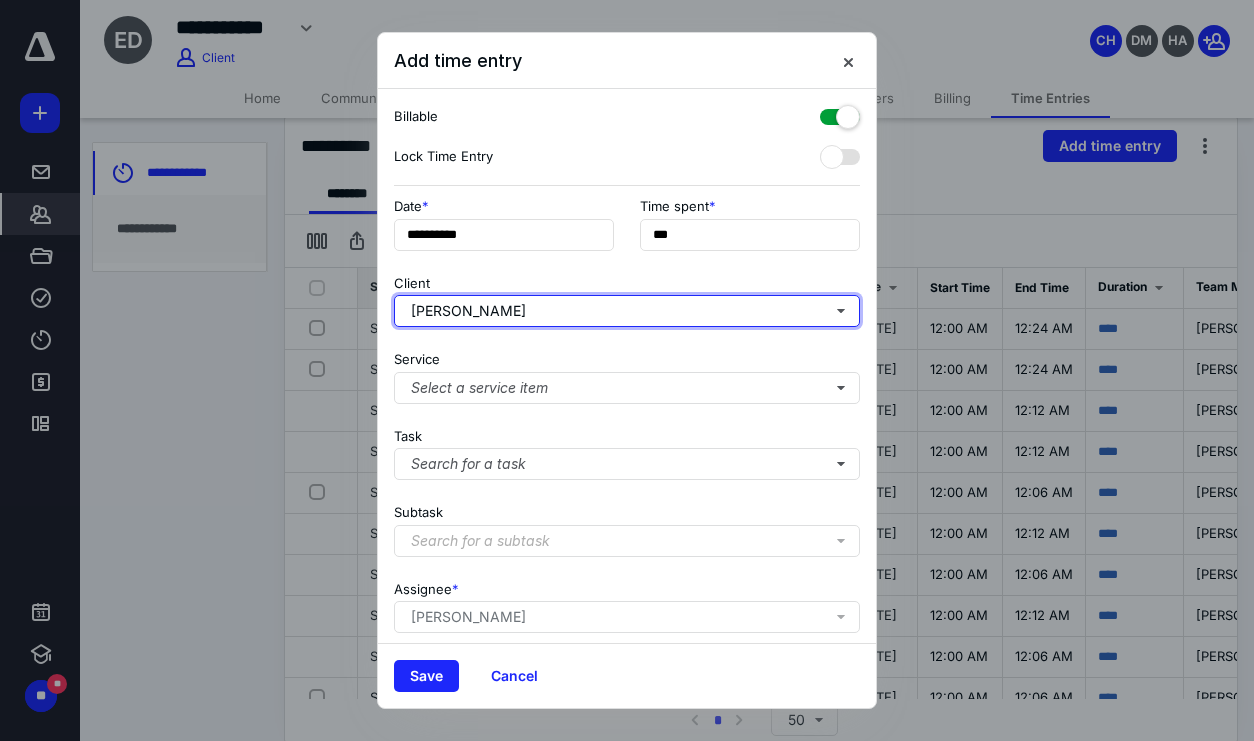 type 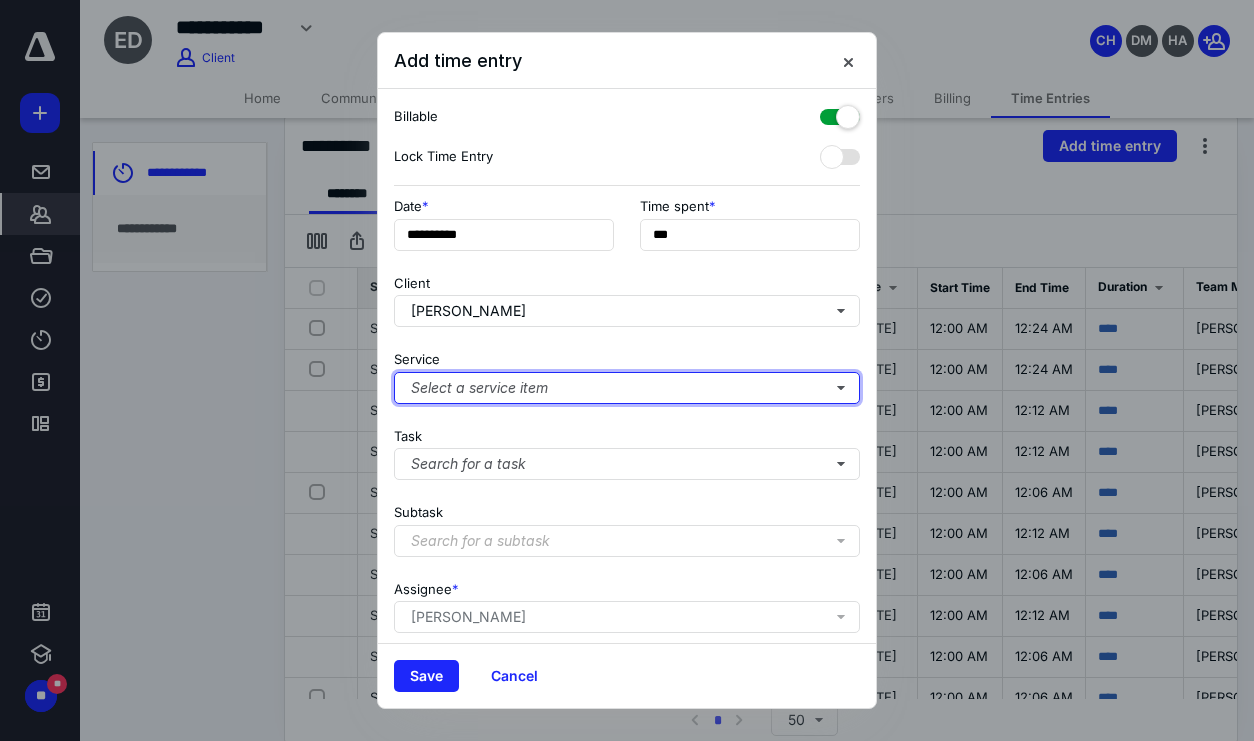 type 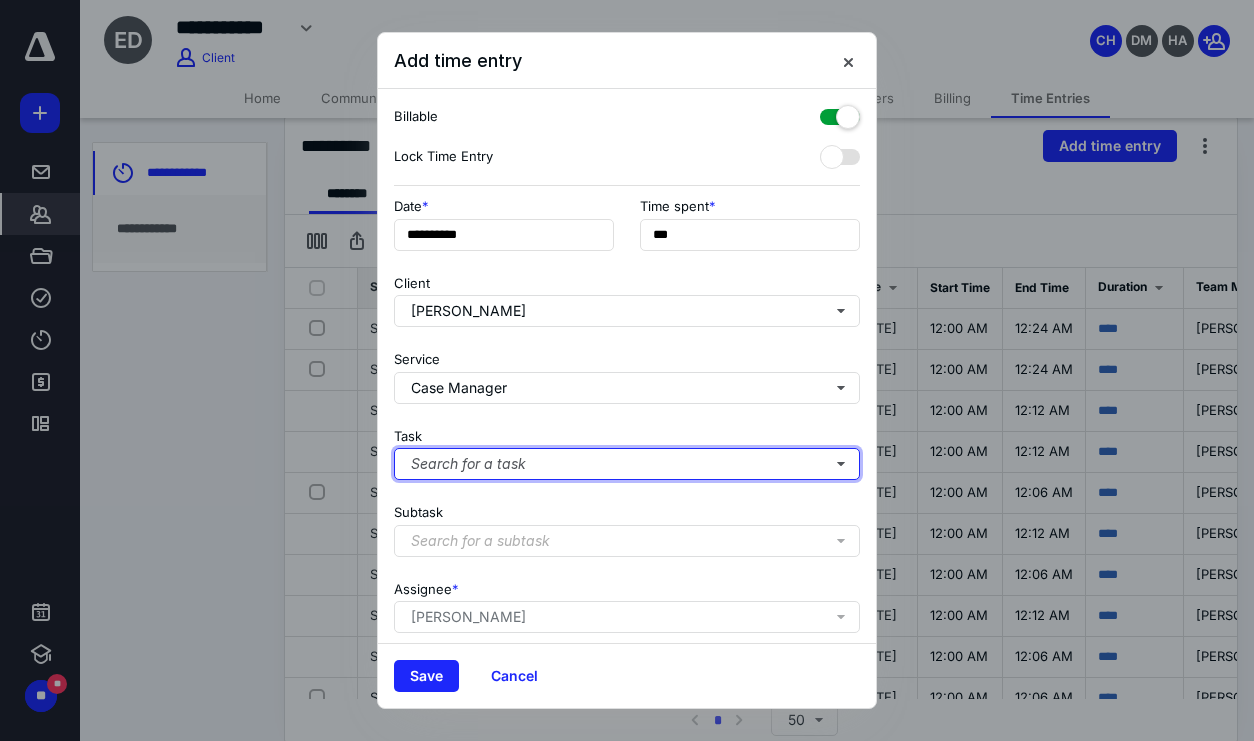 type 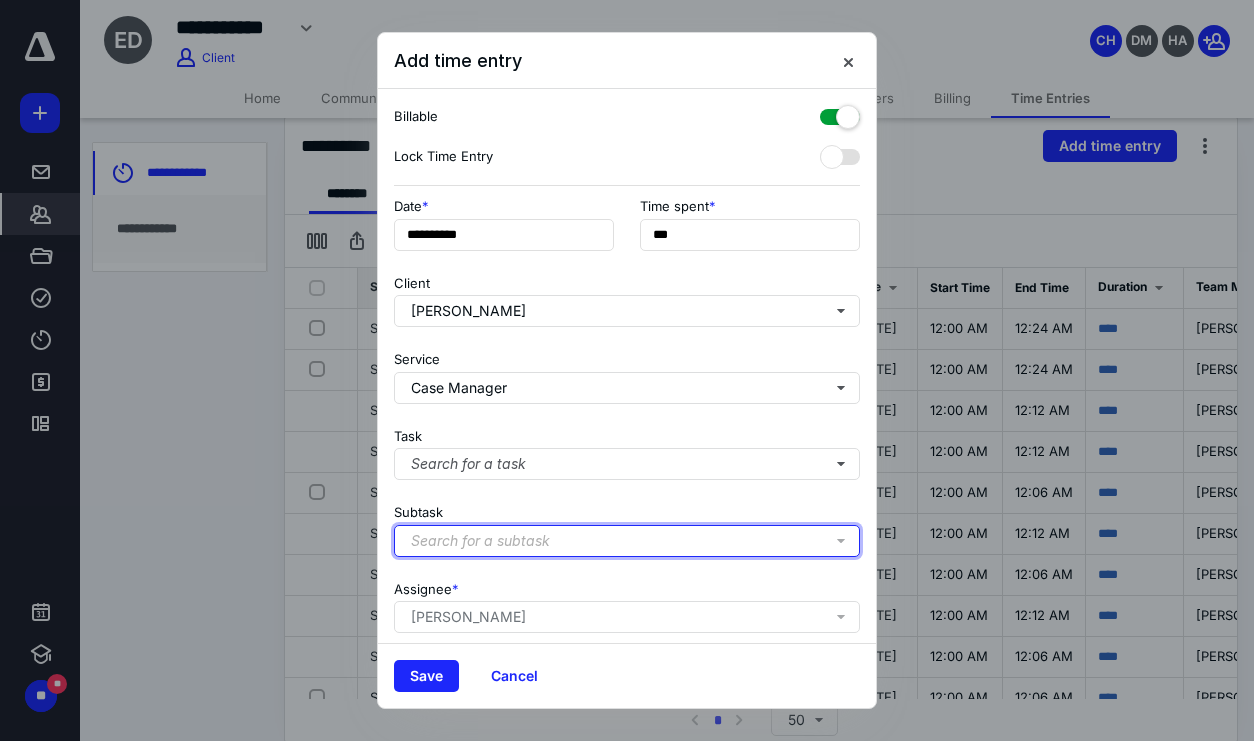 type 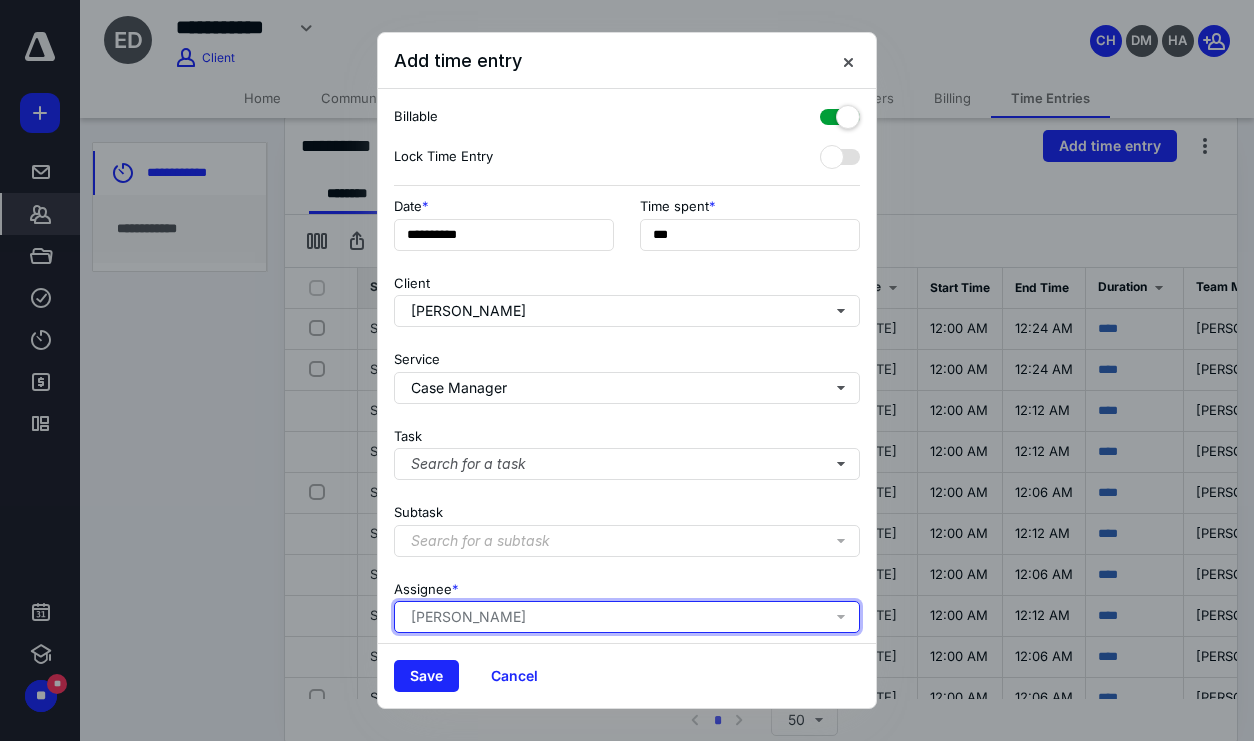 type 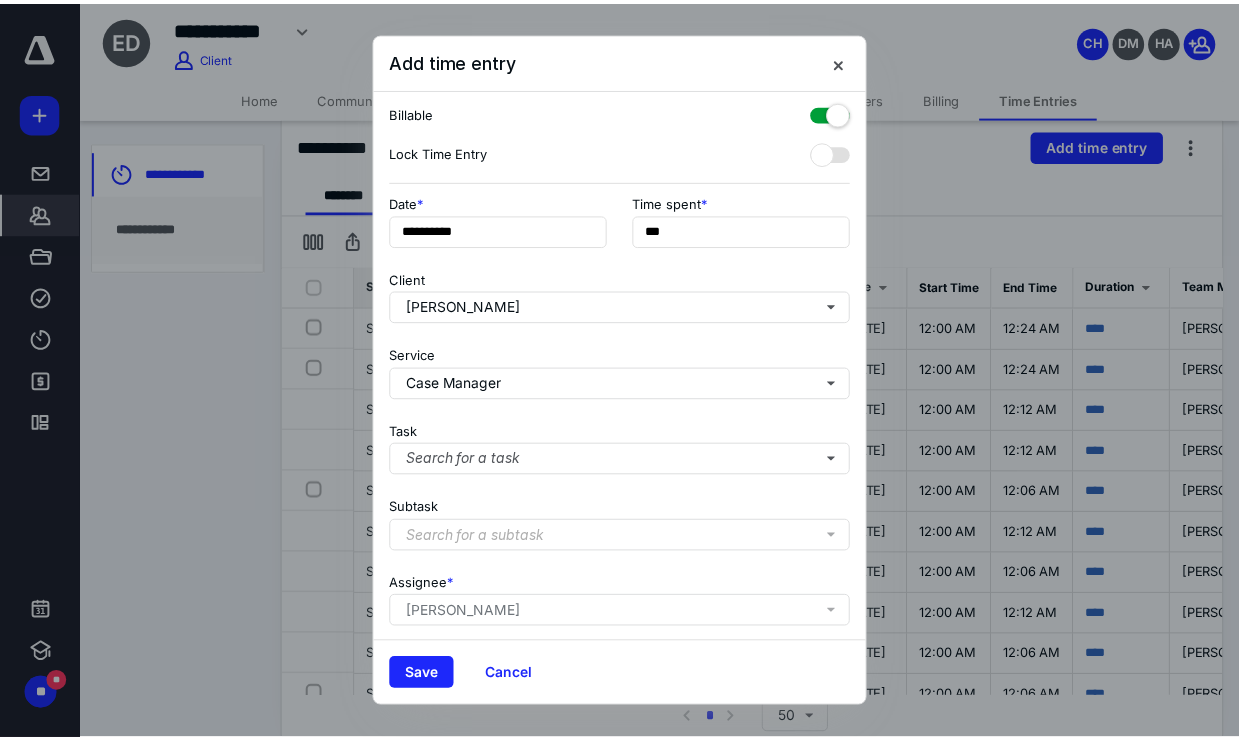 scroll, scrollTop: 161, scrollLeft: 0, axis: vertical 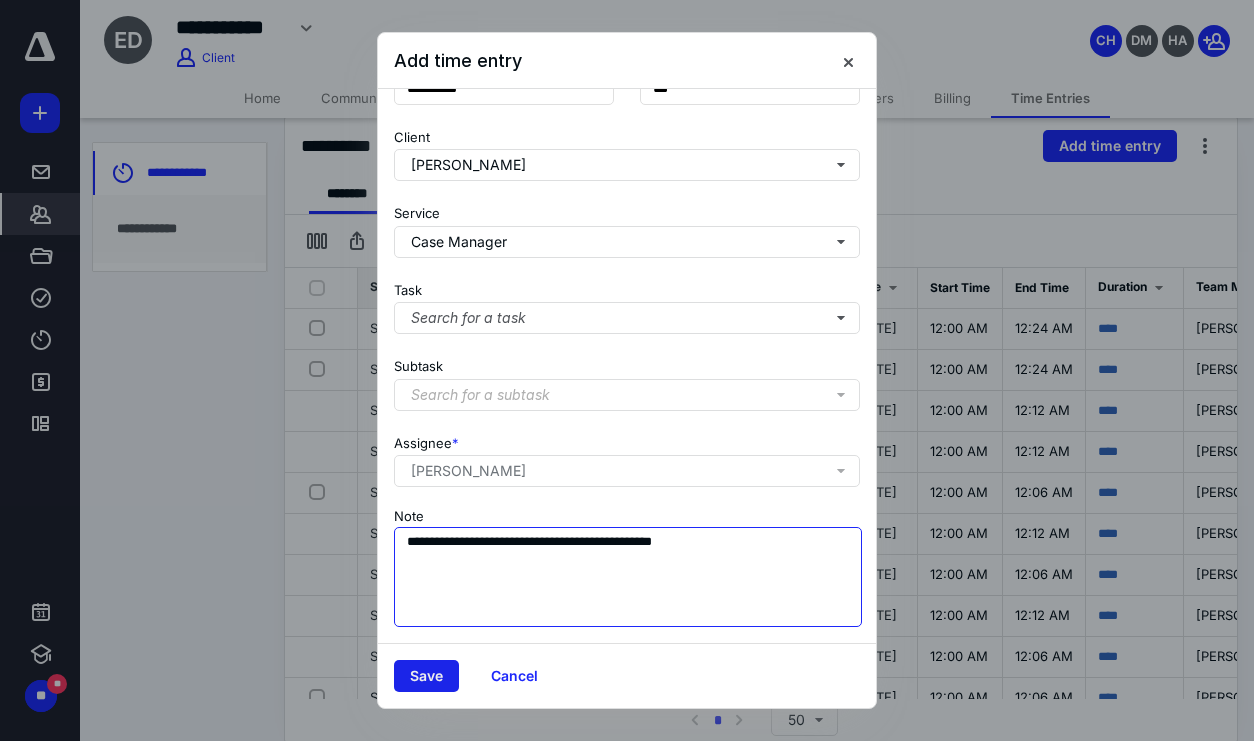 type on "**********" 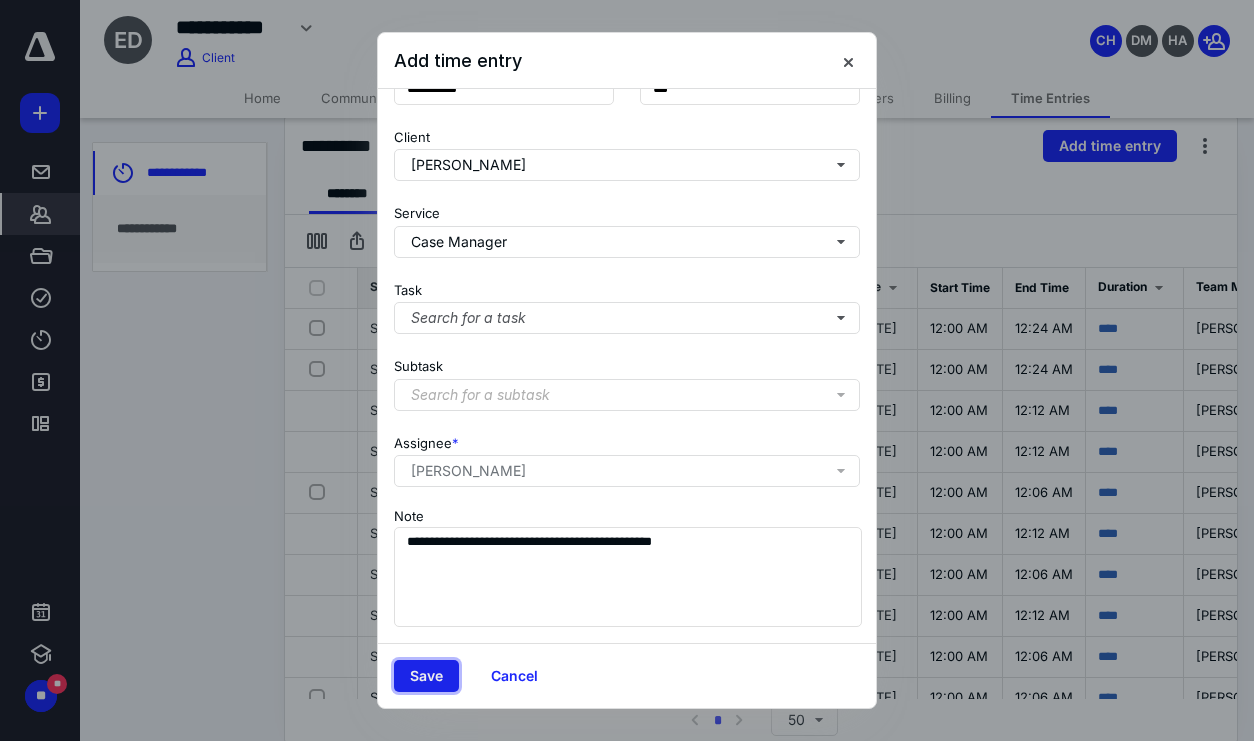 click on "Save" at bounding box center (426, 676) 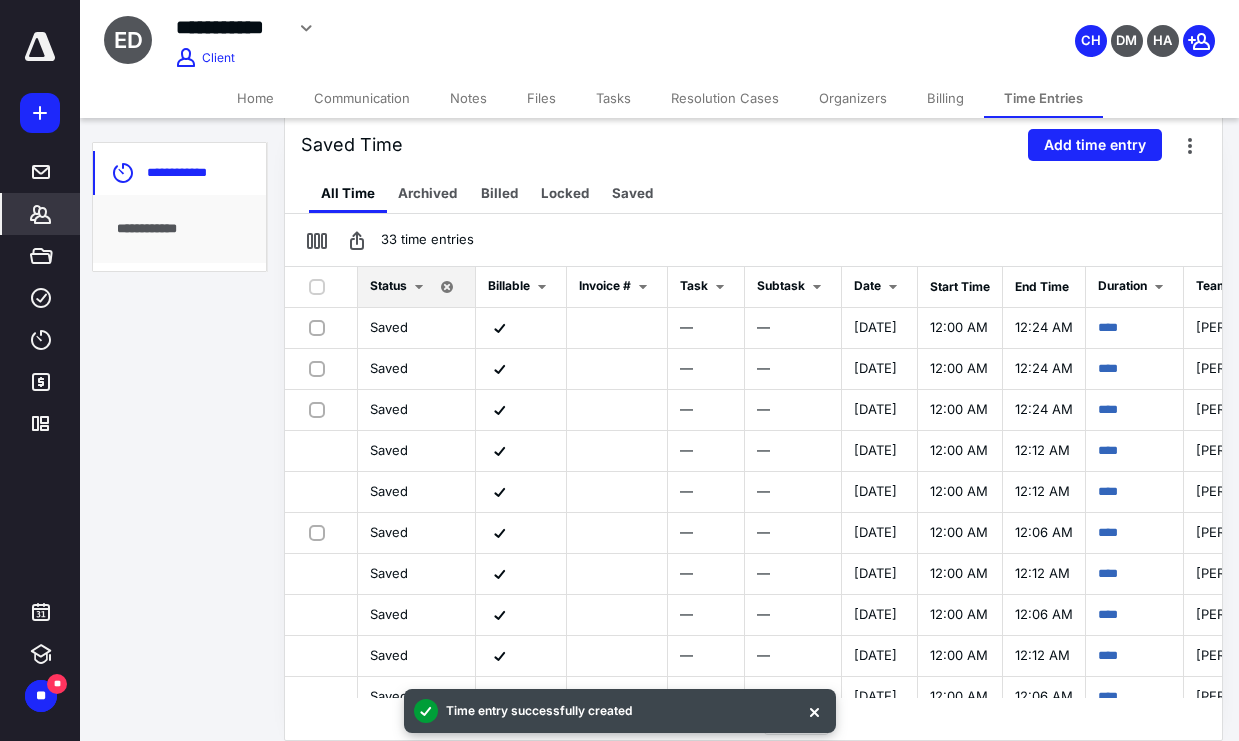 click on "**********" at bounding box center [619, 206] 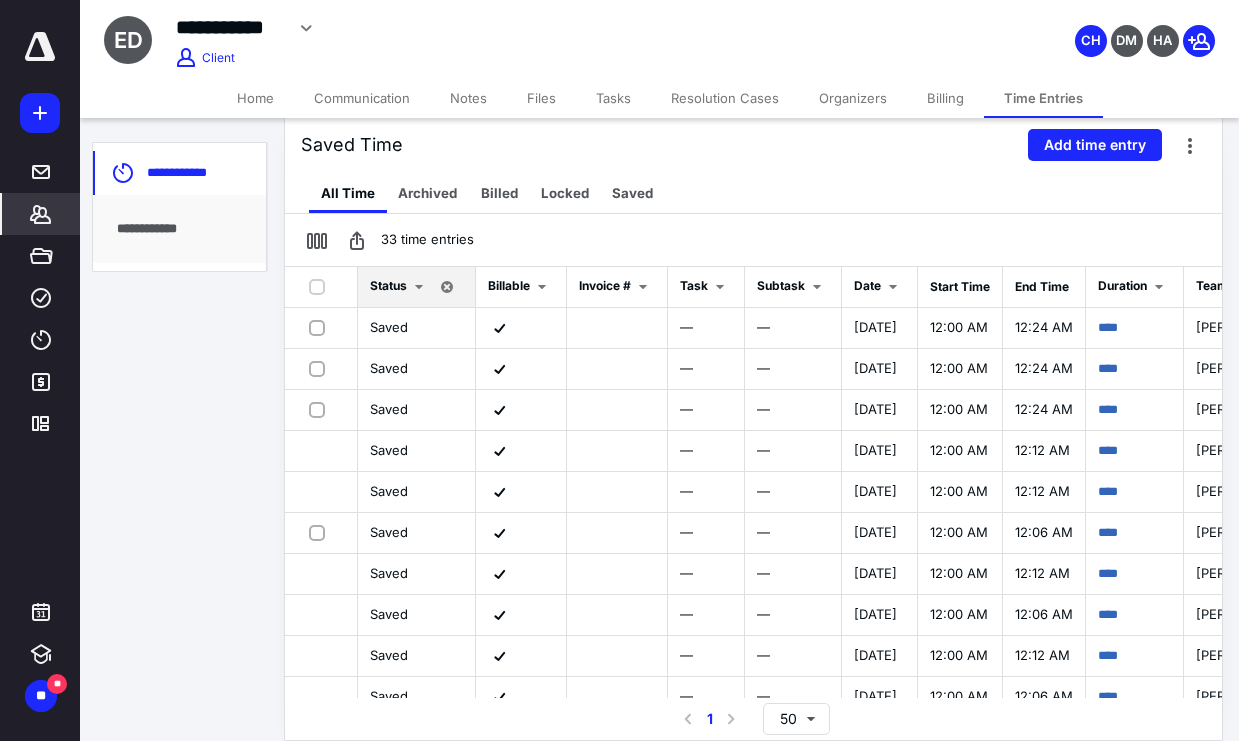 click on "**********" at bounding box center [619, 206] 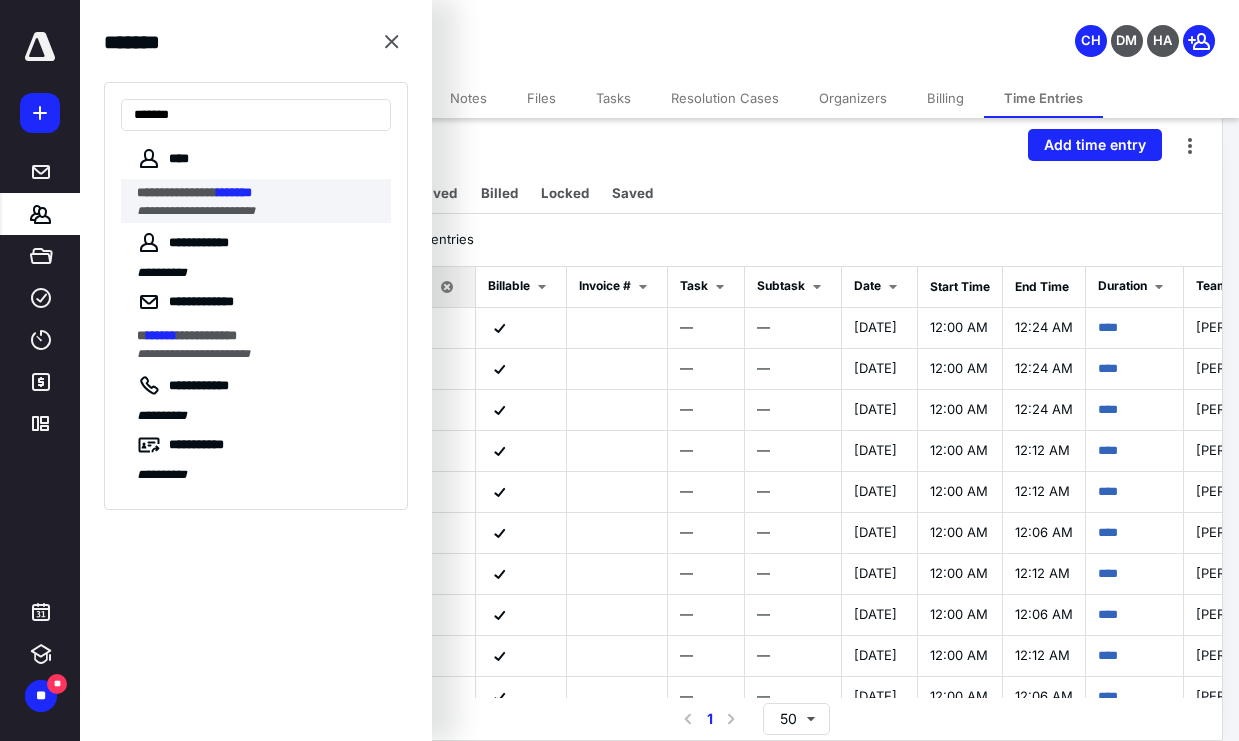 type on "*******" 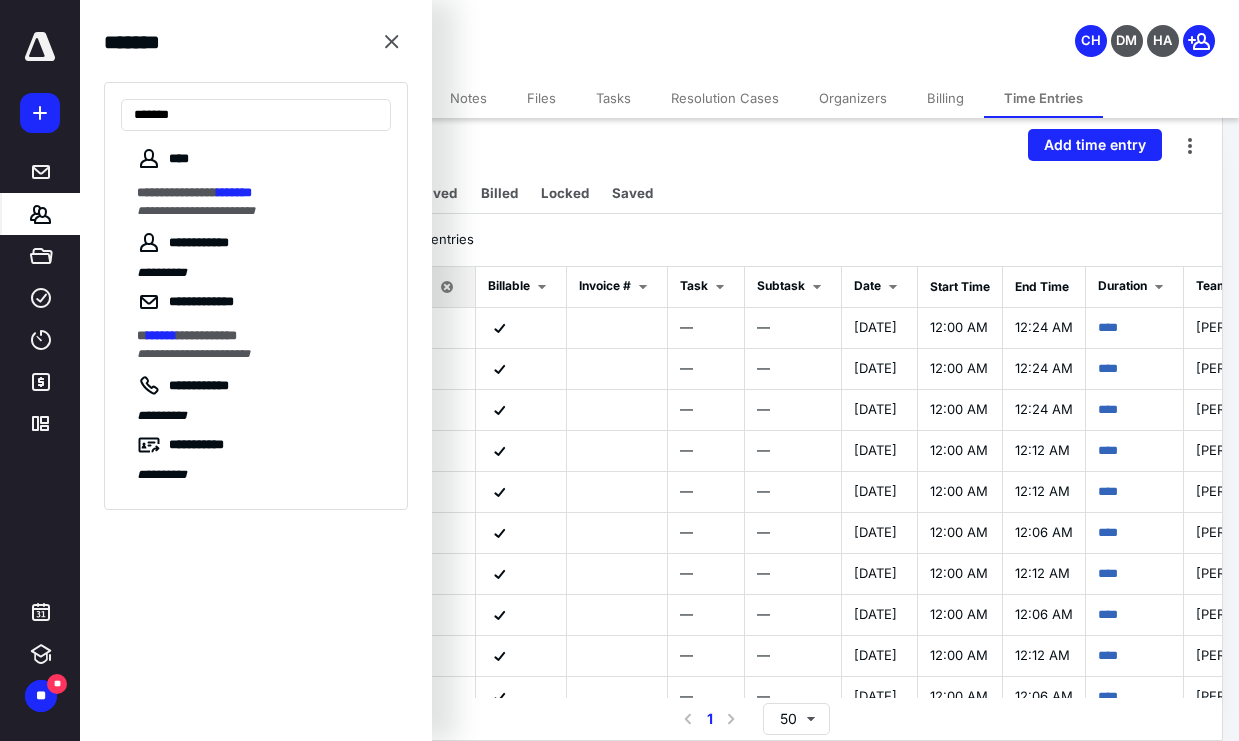 click on "**********" at bounding box center (177, 192) 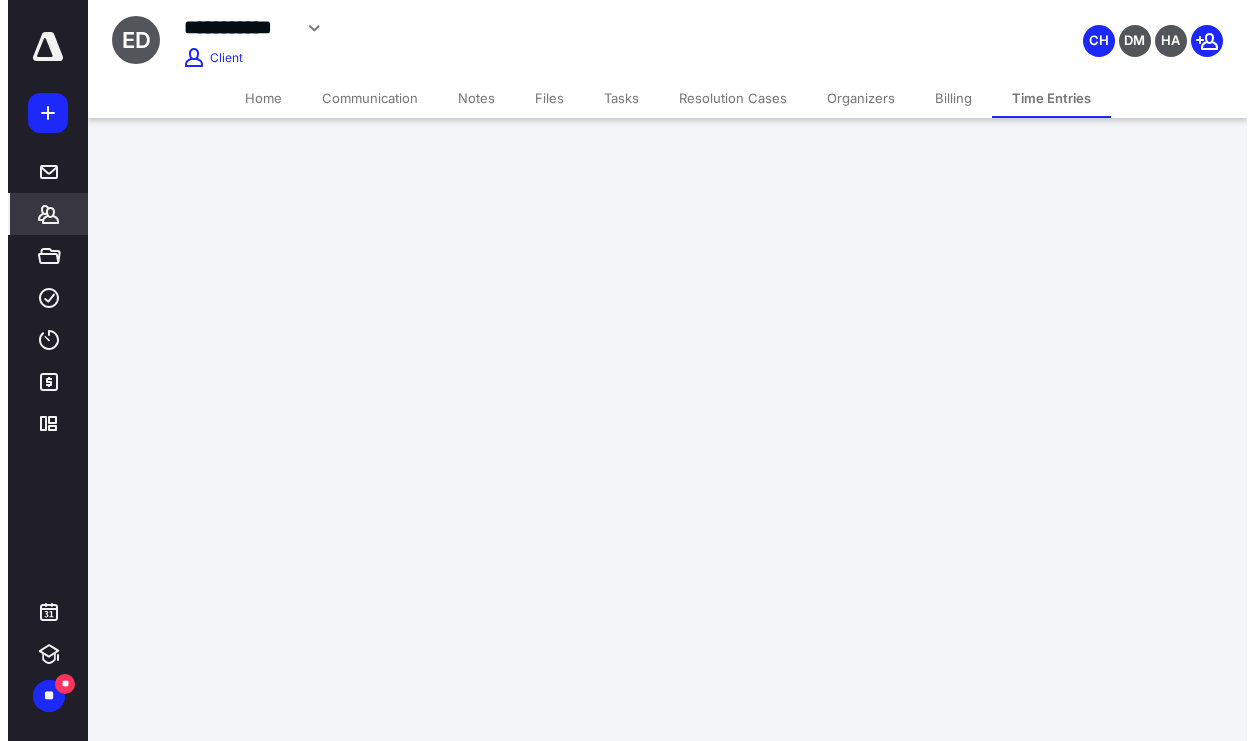 scroll, scrollTop: 0, scrollLeft: 0, axis: both 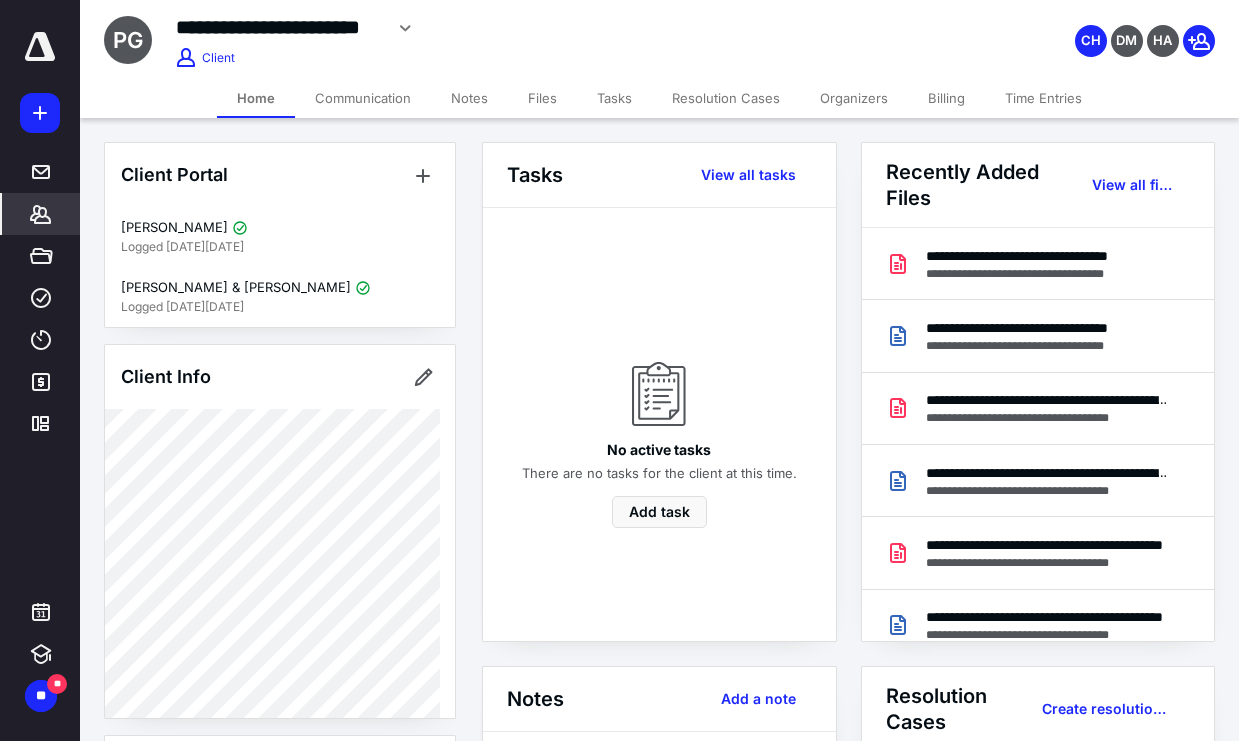 click on "Files" at bounding box center (542, 98) 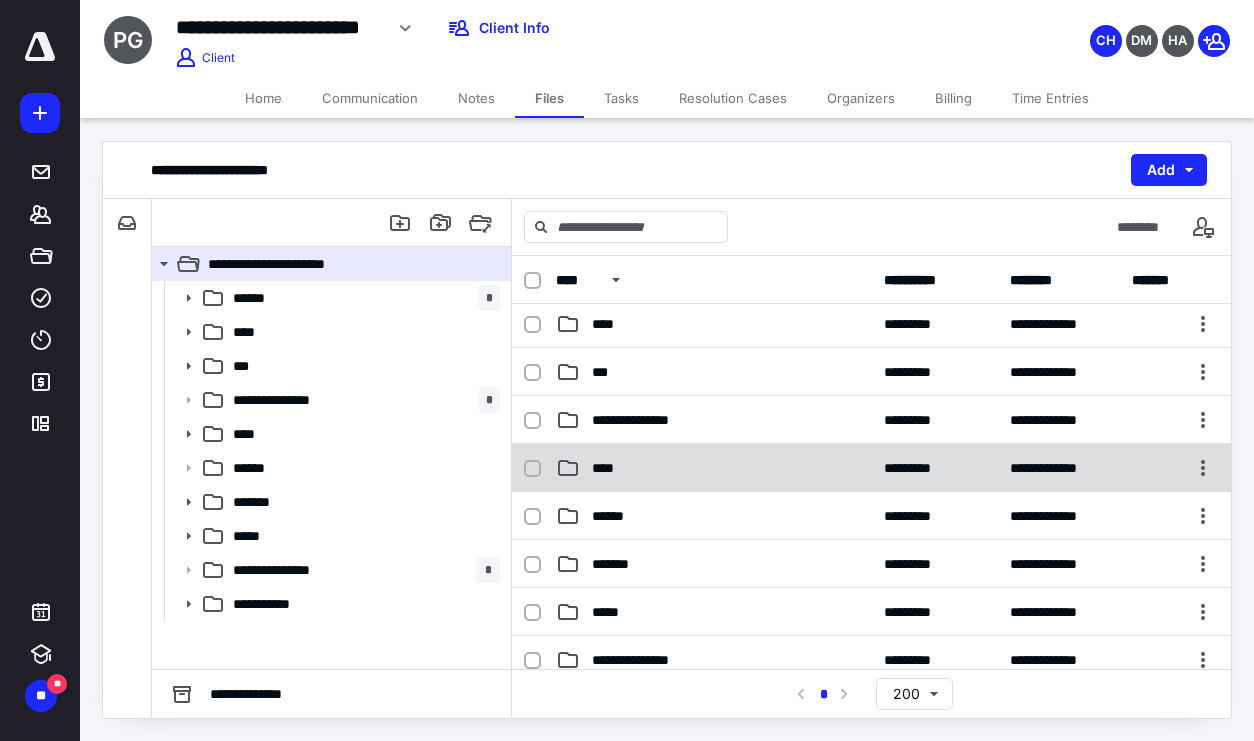 scroll, scrollTop: 100, scrollLeft: 0, axis: vertical 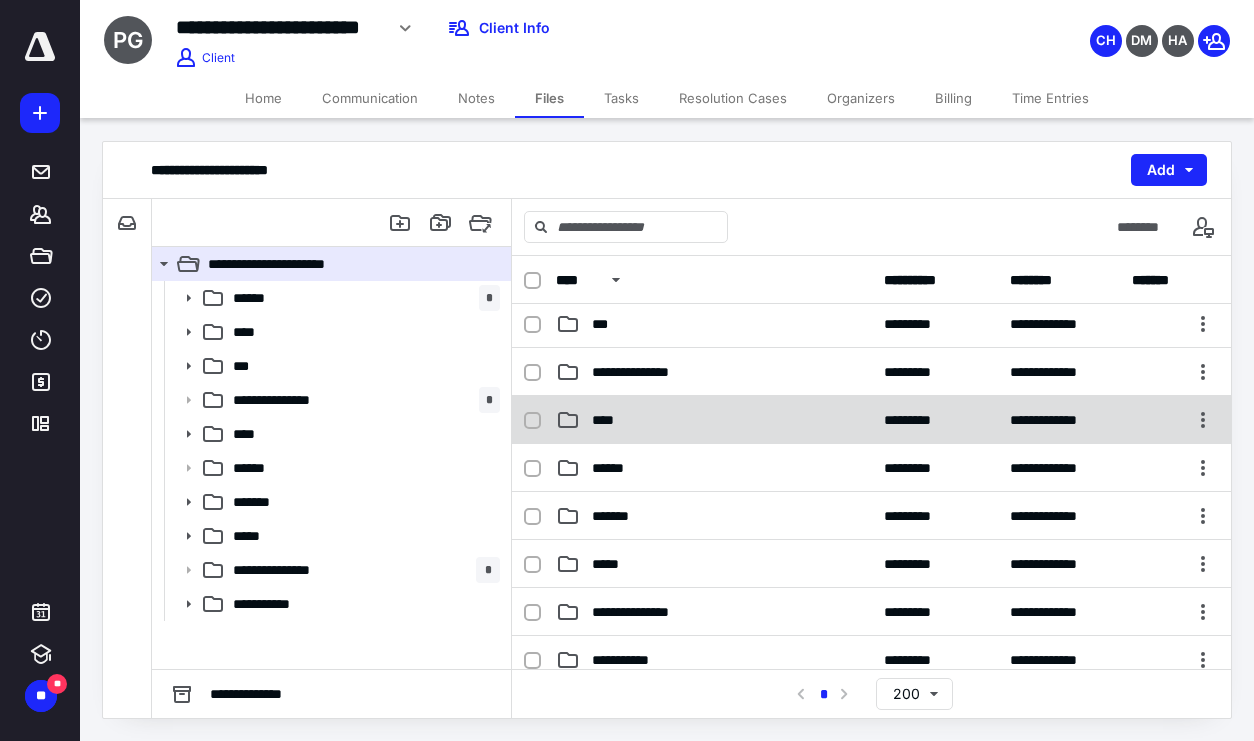 click on "**********" at bounding box center (871, 420) 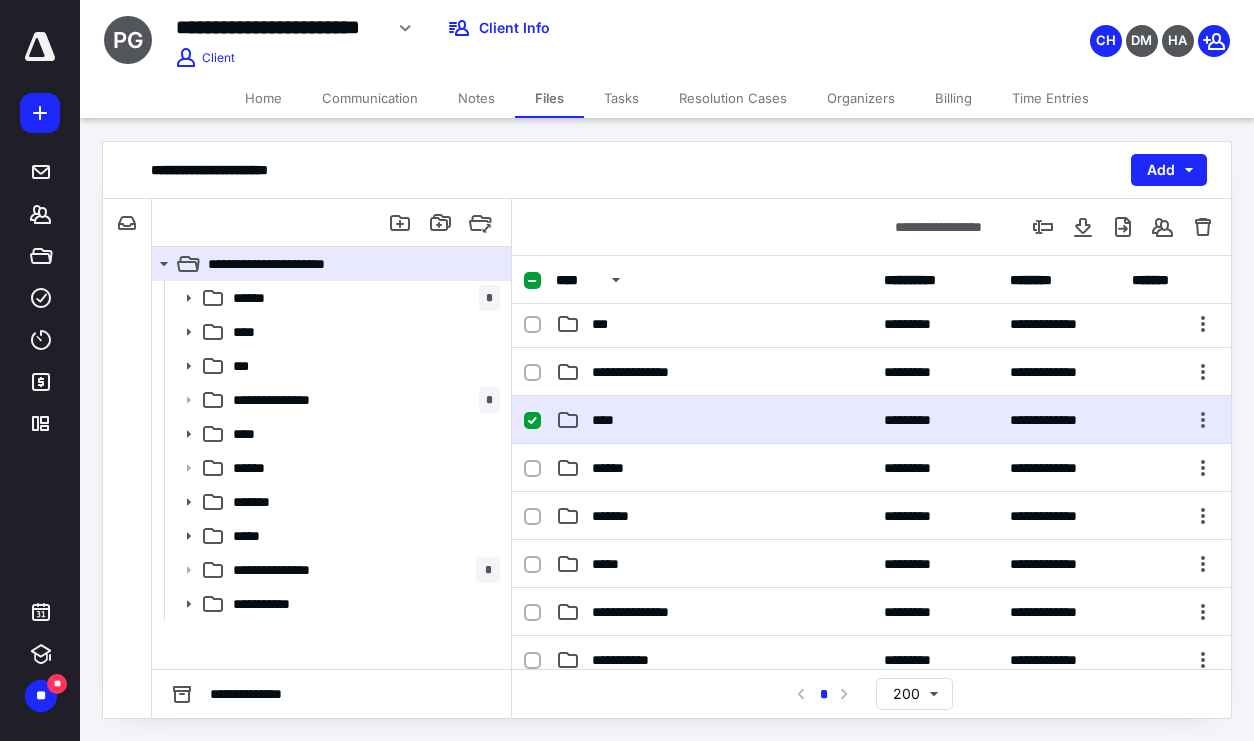 click on "**********" at bounding box center [871, 420] 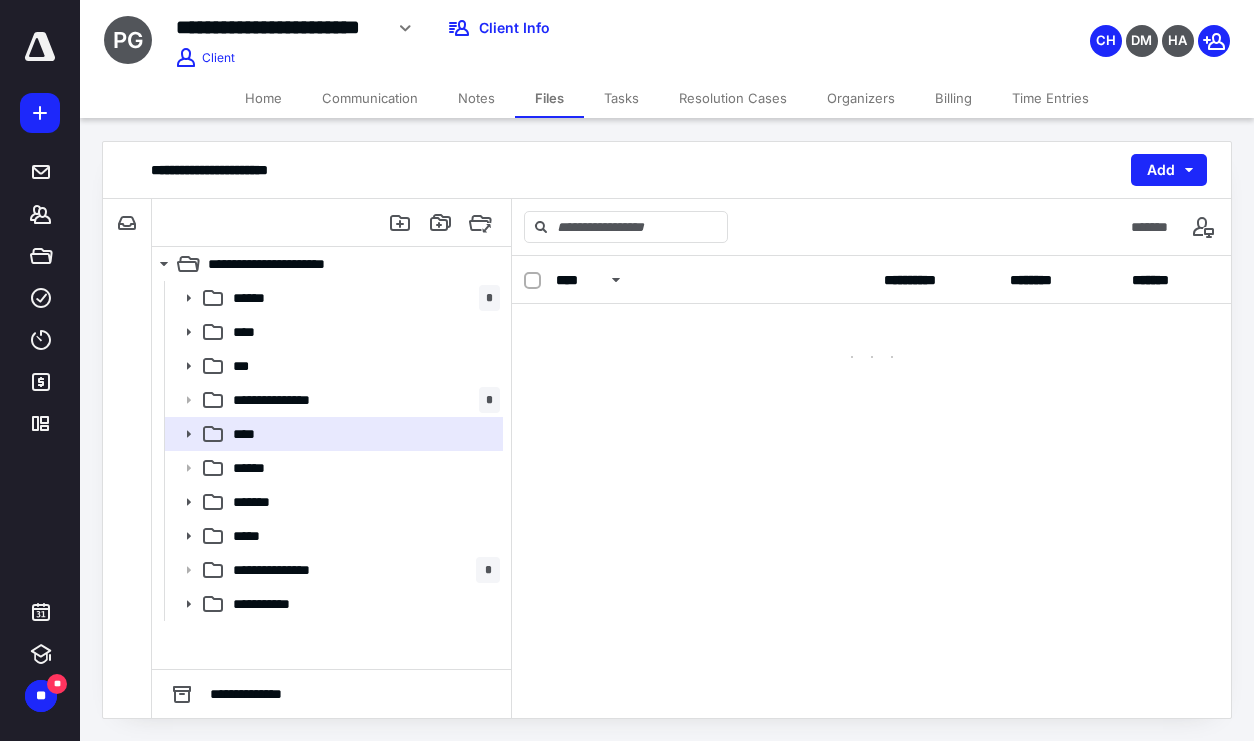 scroll, scrollTop: 0, scrollLeft: 0, axis: both 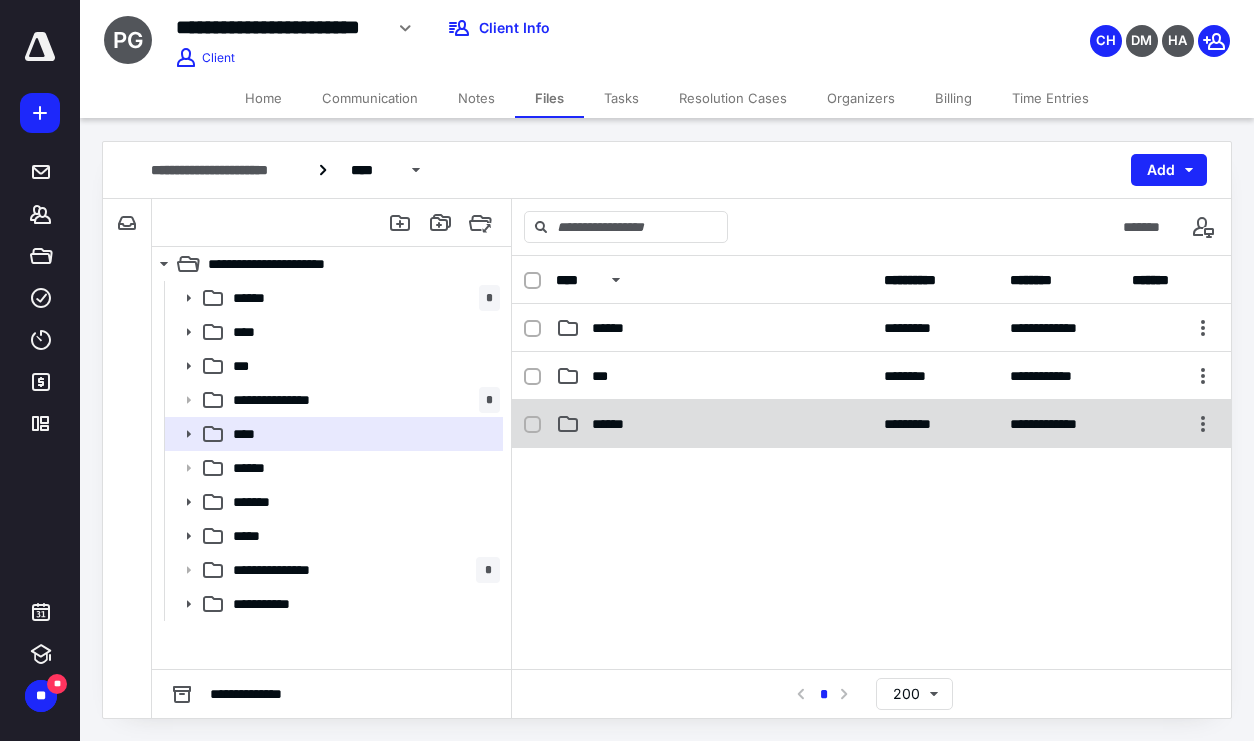 click on "**********" at bounding box center (871, 424) 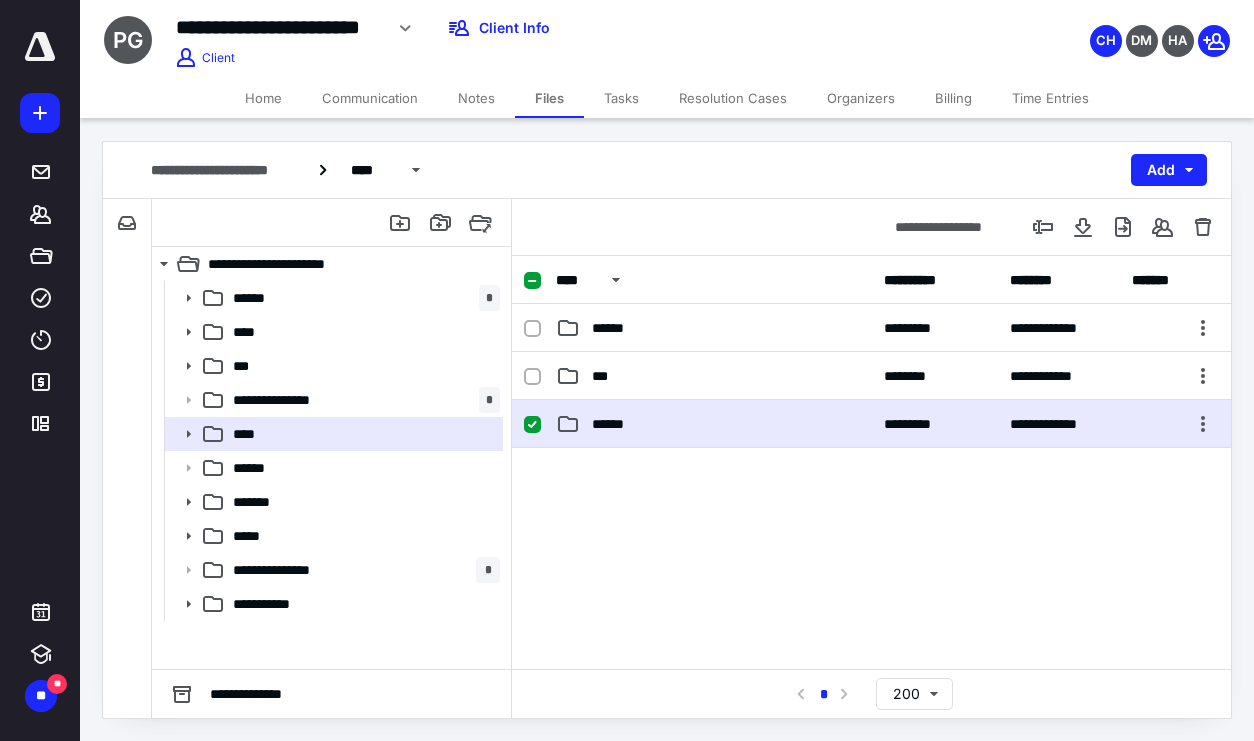 click on "**********" at bounding box center (871, 424) 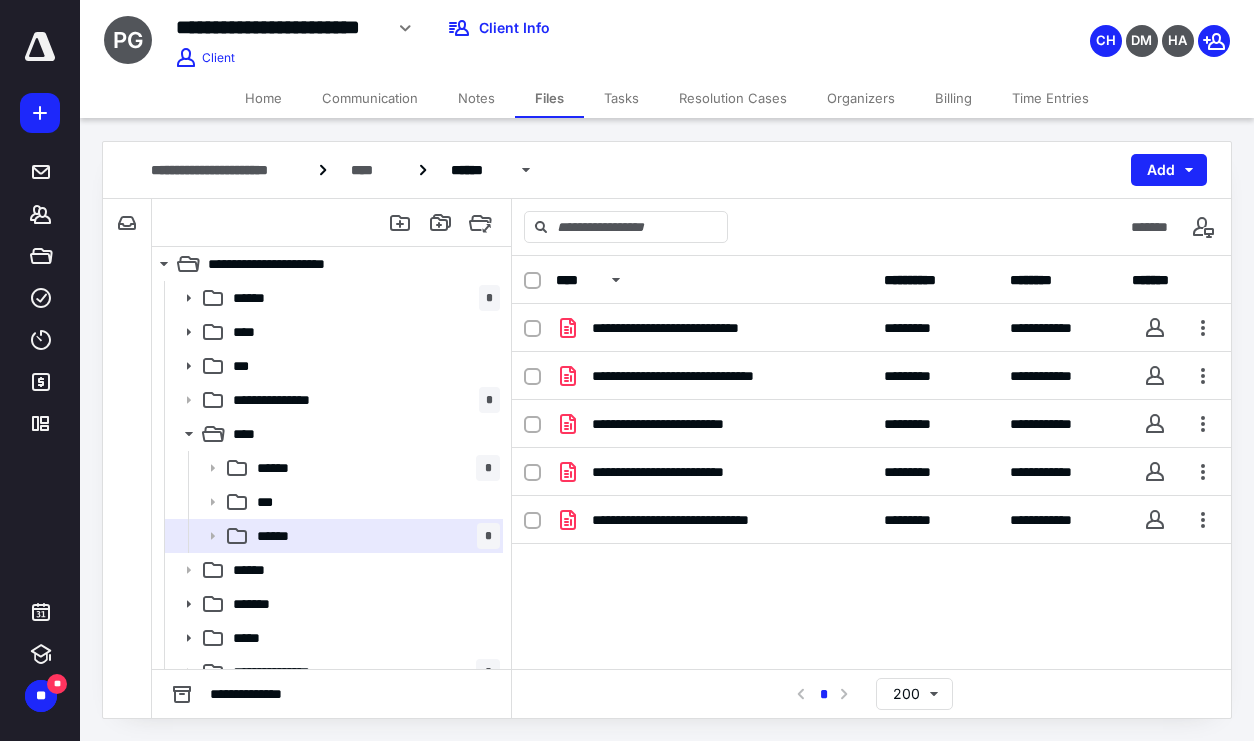 click on "Files" at bounding box center [549, 98] 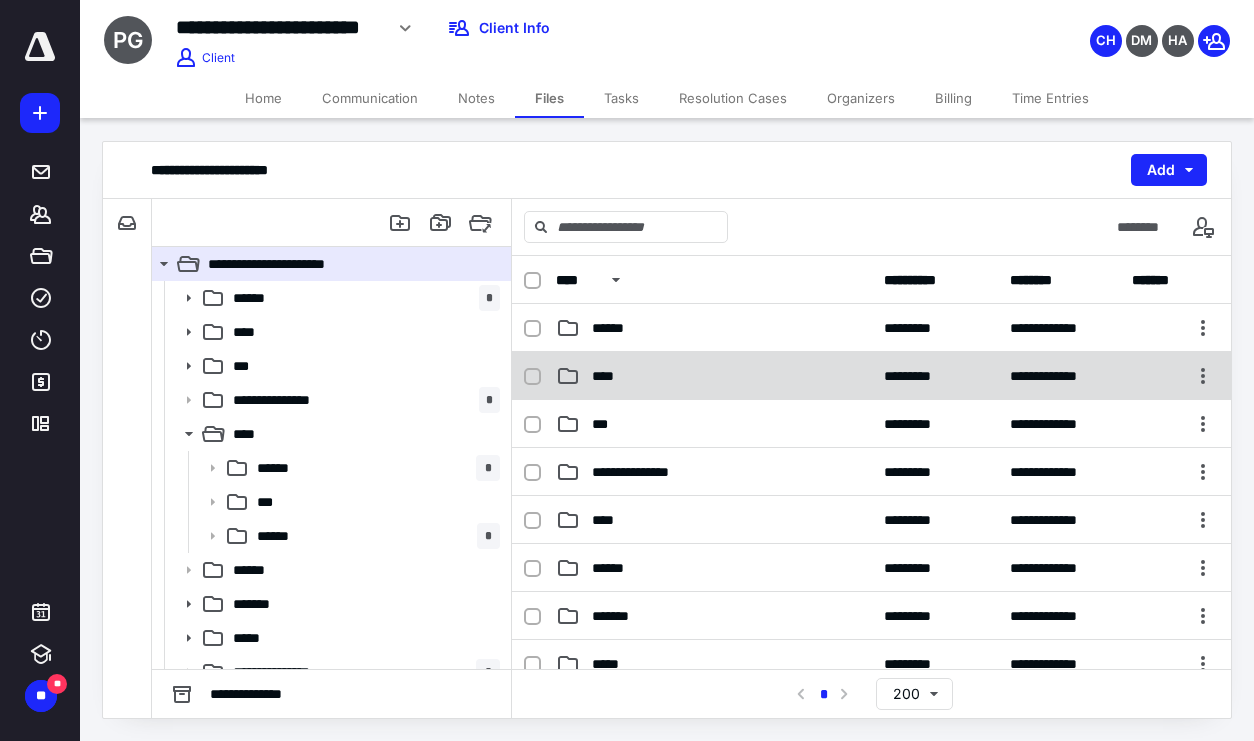 click on "****" at bounding box center (714, 376) 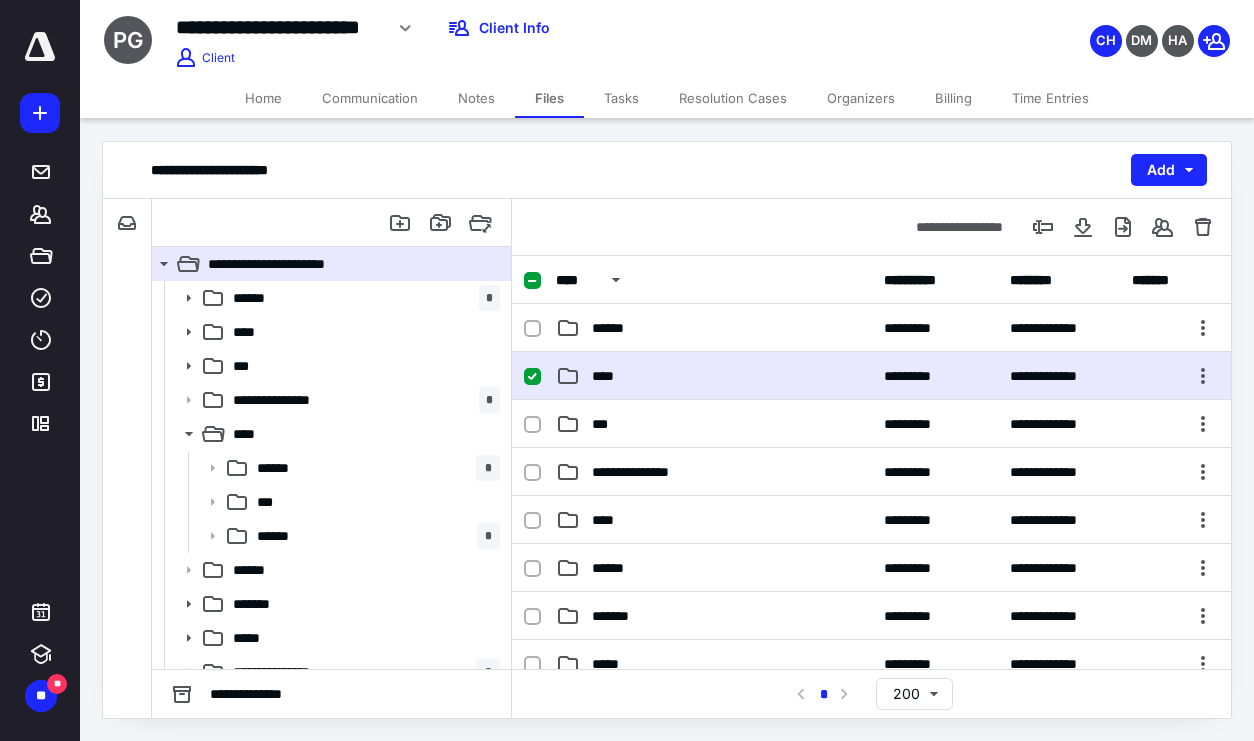 click on "****" at bounding box center [714, 376] 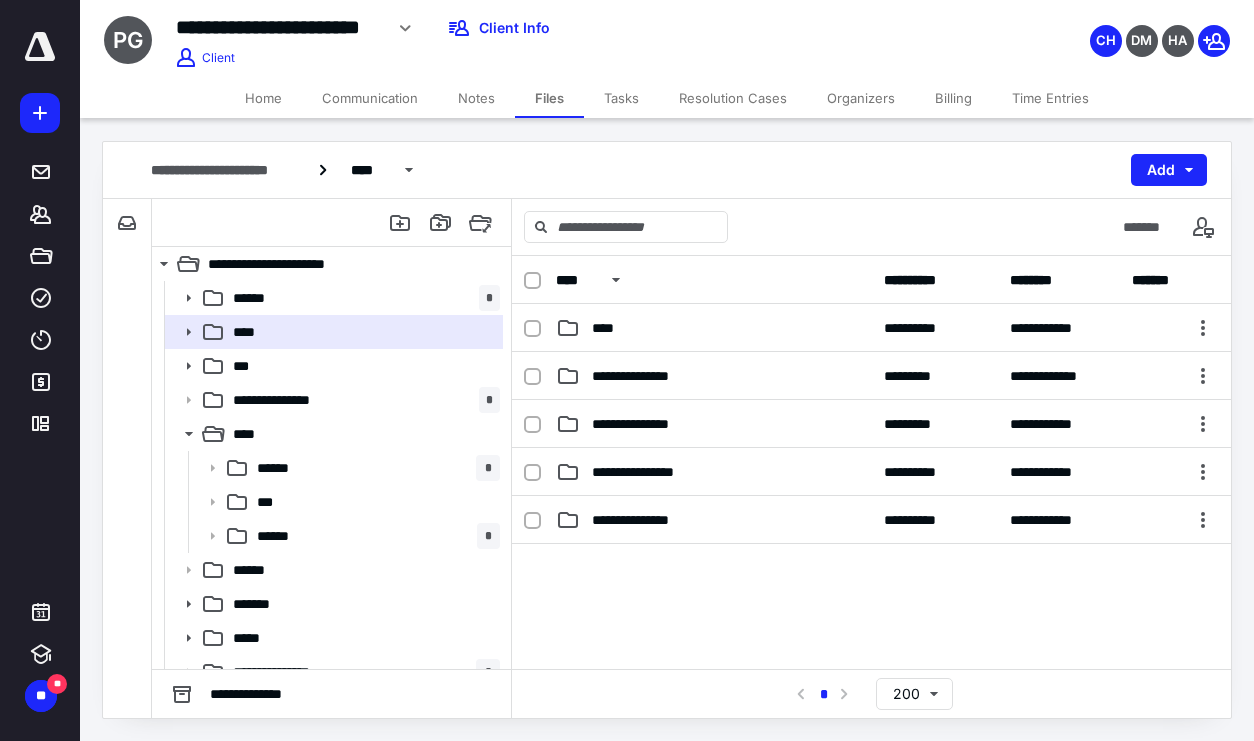 click on "Home" at bounding box center [263, 98] 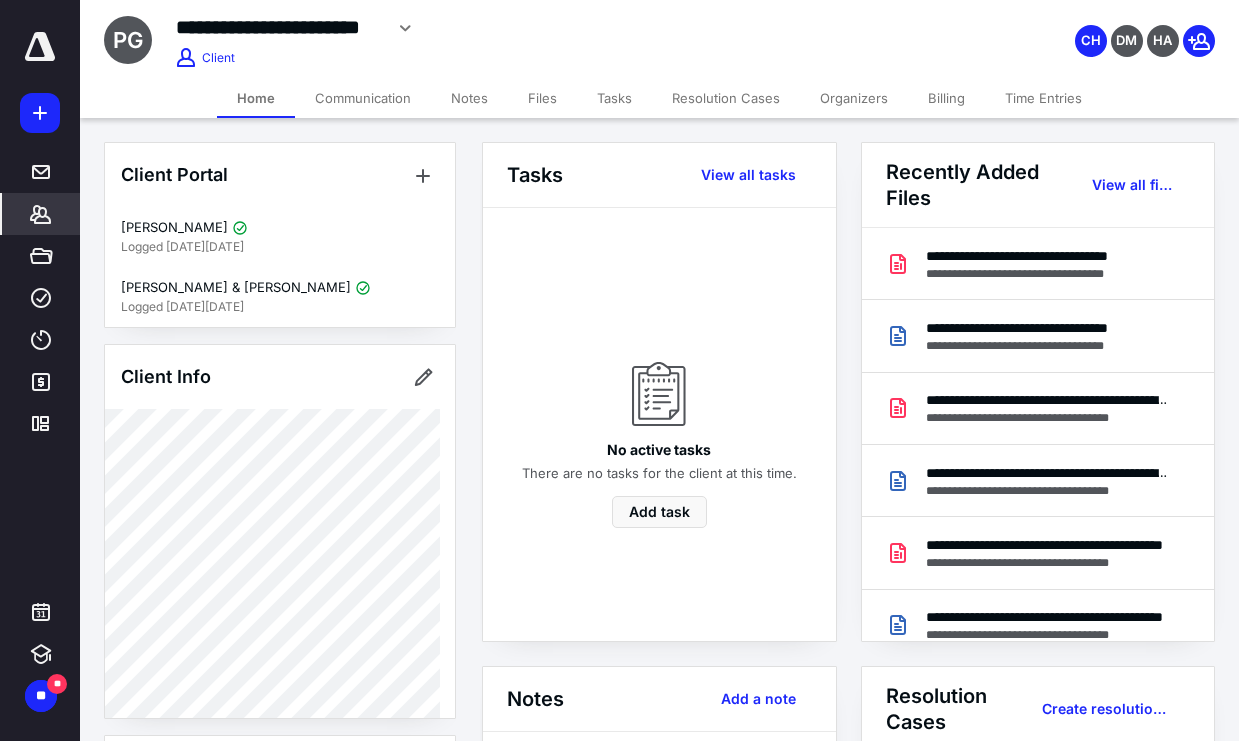 click on "Files" at bounding box center (542, 98) 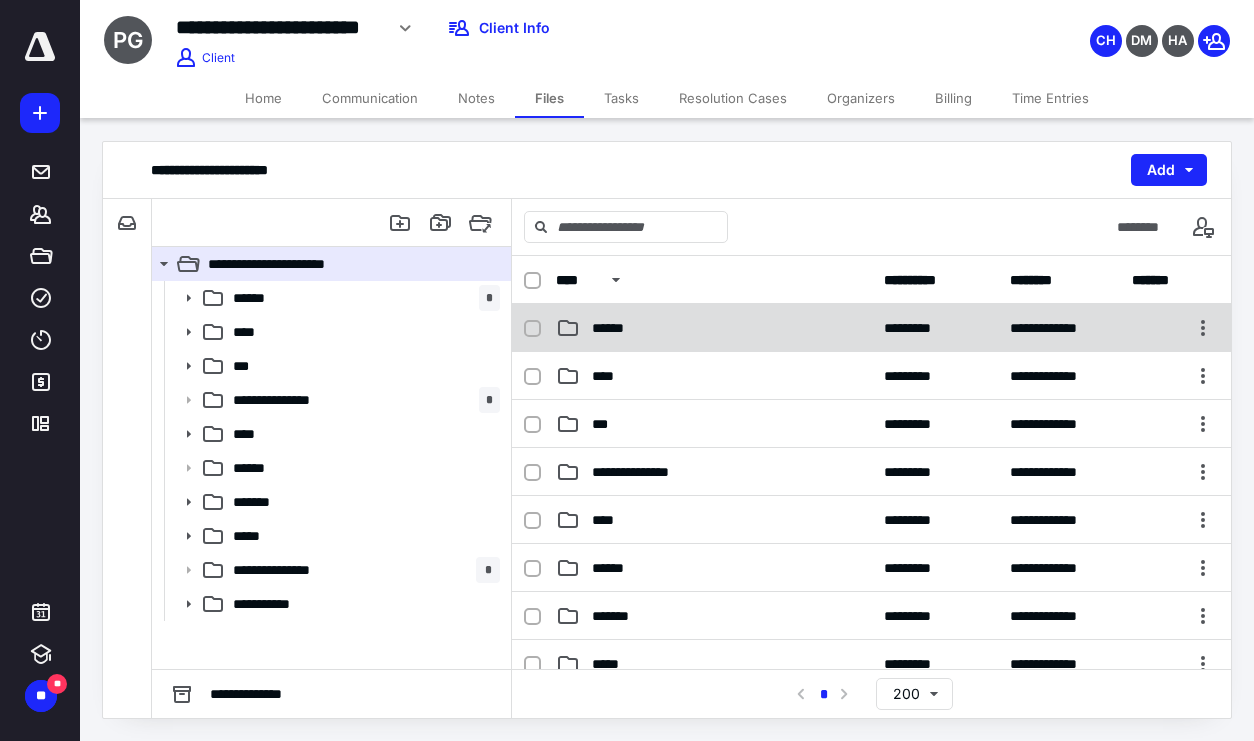 click on "******" at bounding box center [714, 328] 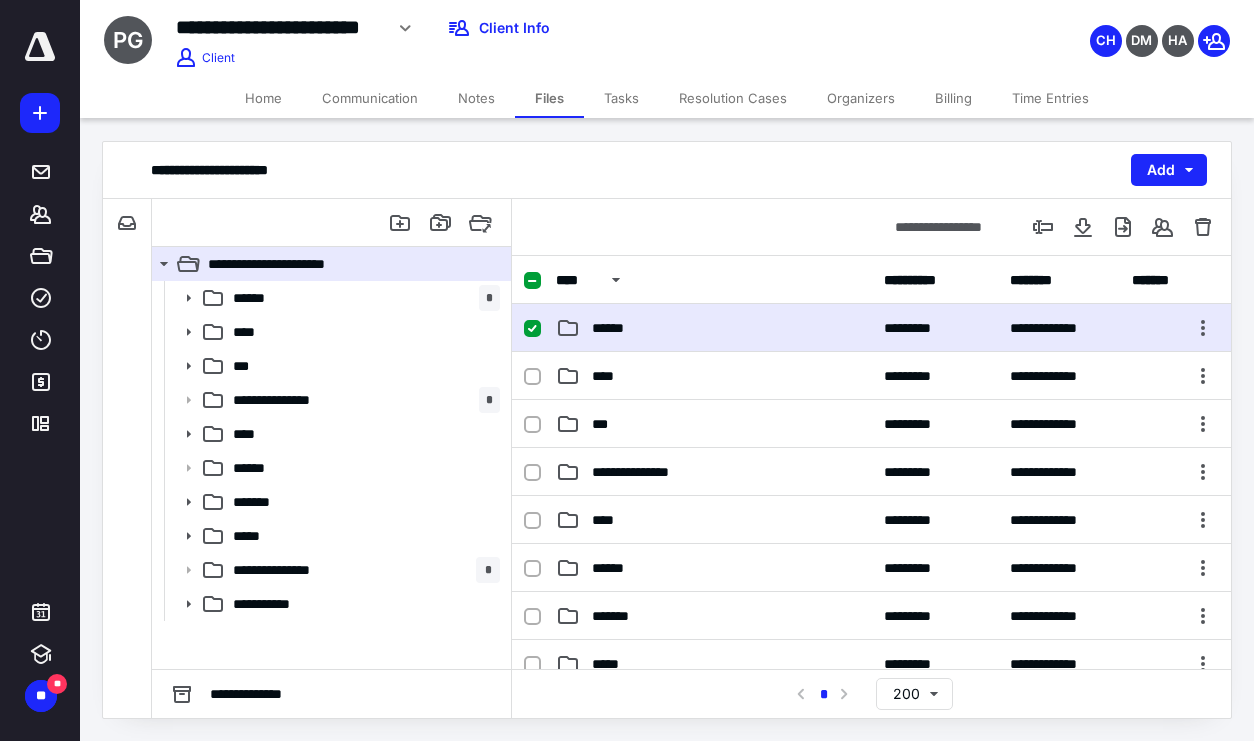 click on "******" at bounding box center (714, 328) 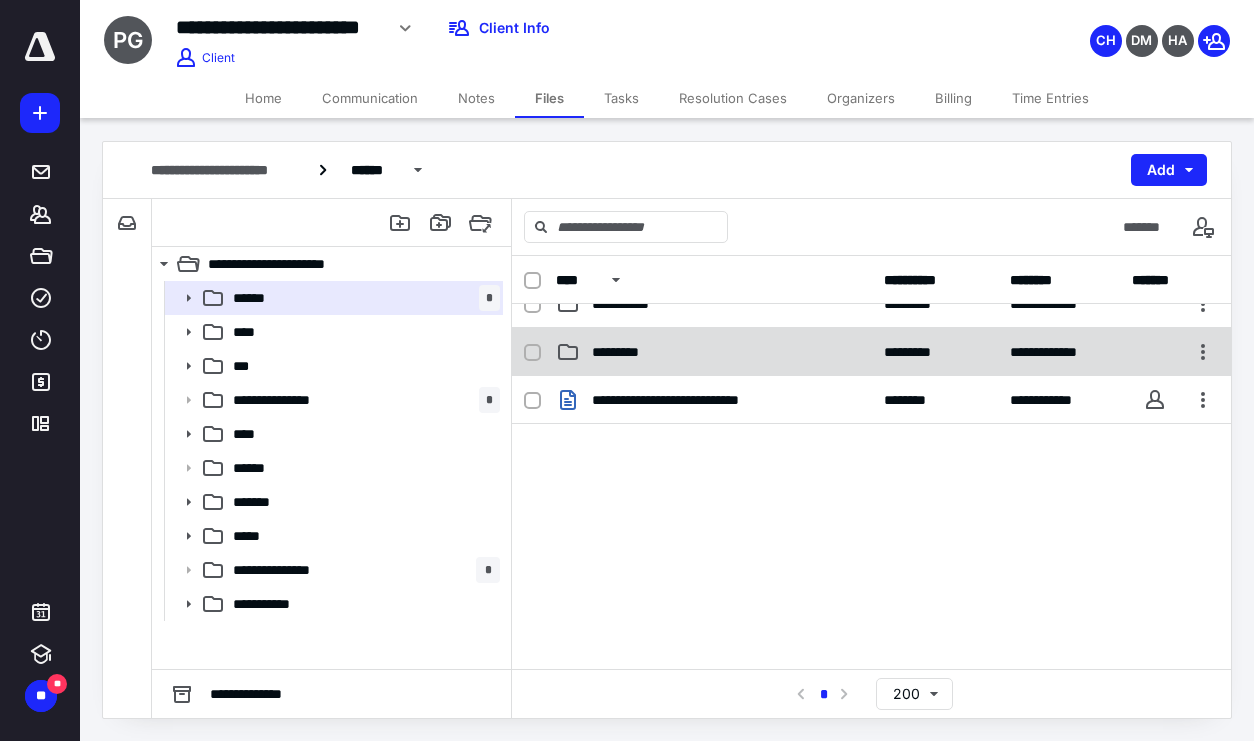 scroll, scrollTop: 31, scrollLeft: 0, axis: vertical 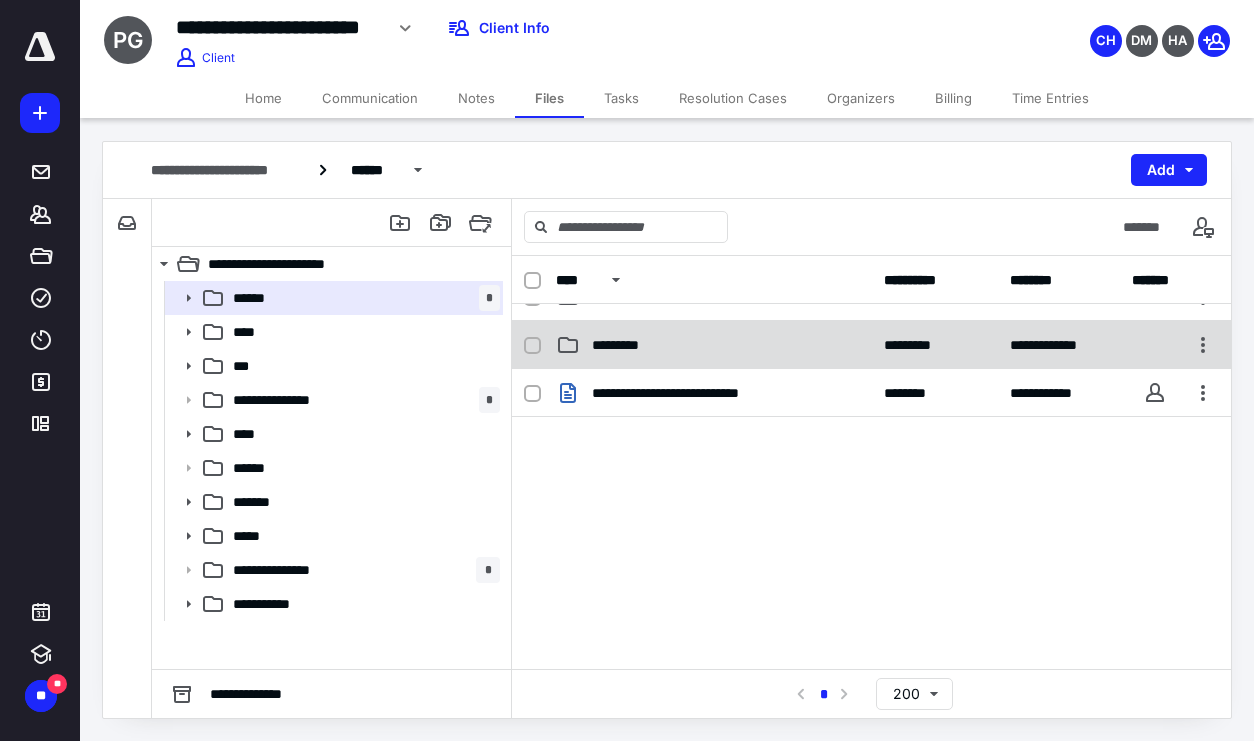 click on "**********" at bounding box center [871, 345] 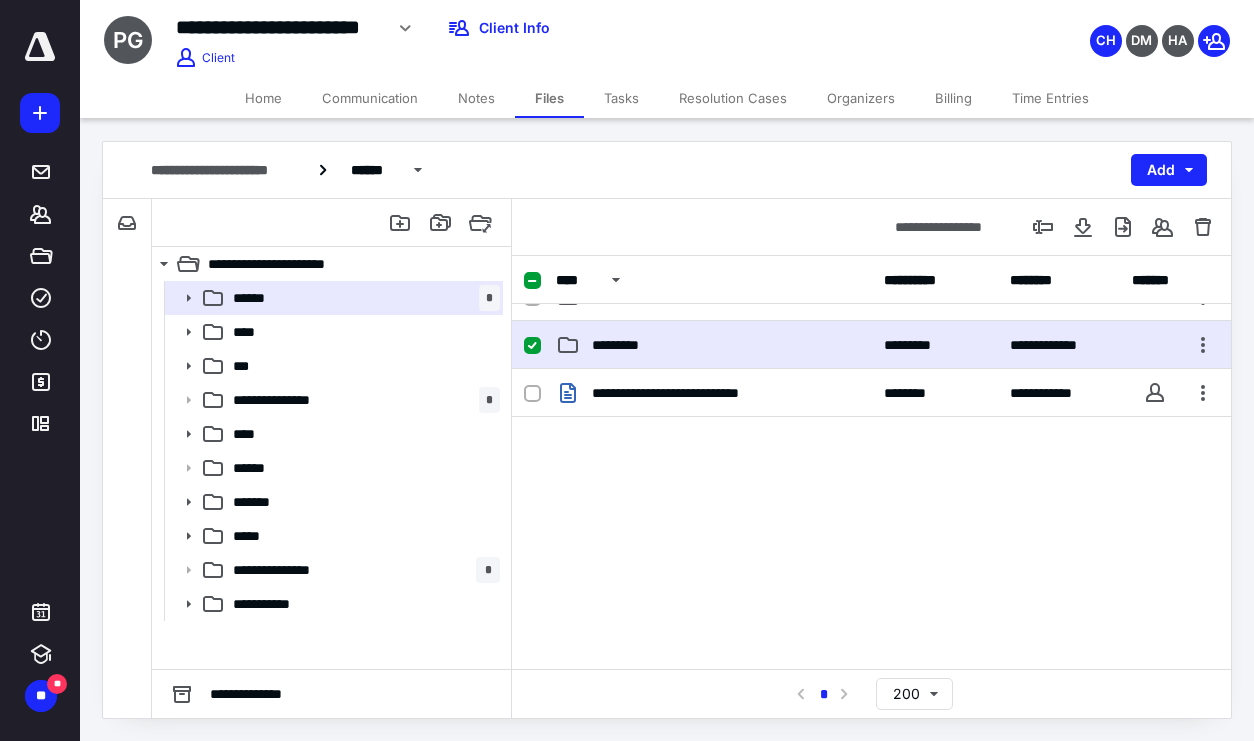 click on "**********" at bounding box center (871, 345) 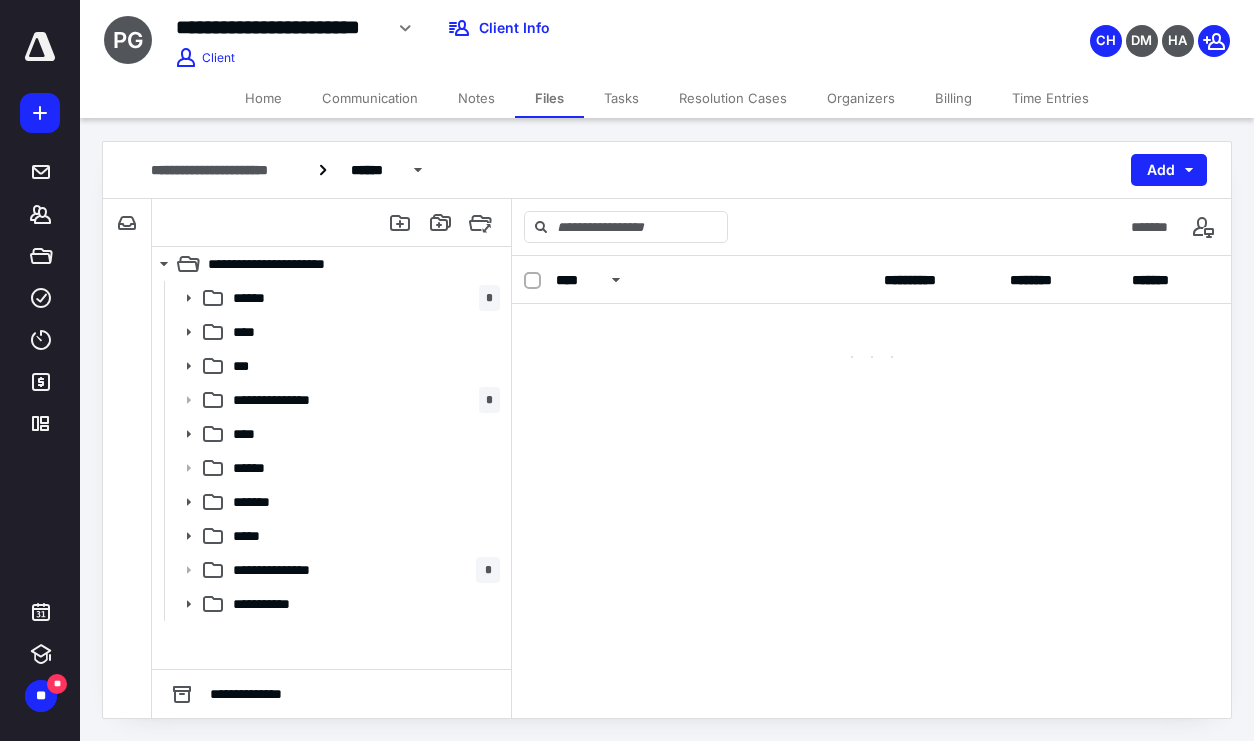 scroll, scrollTop: 0, scrollLeft: 0, axis: both 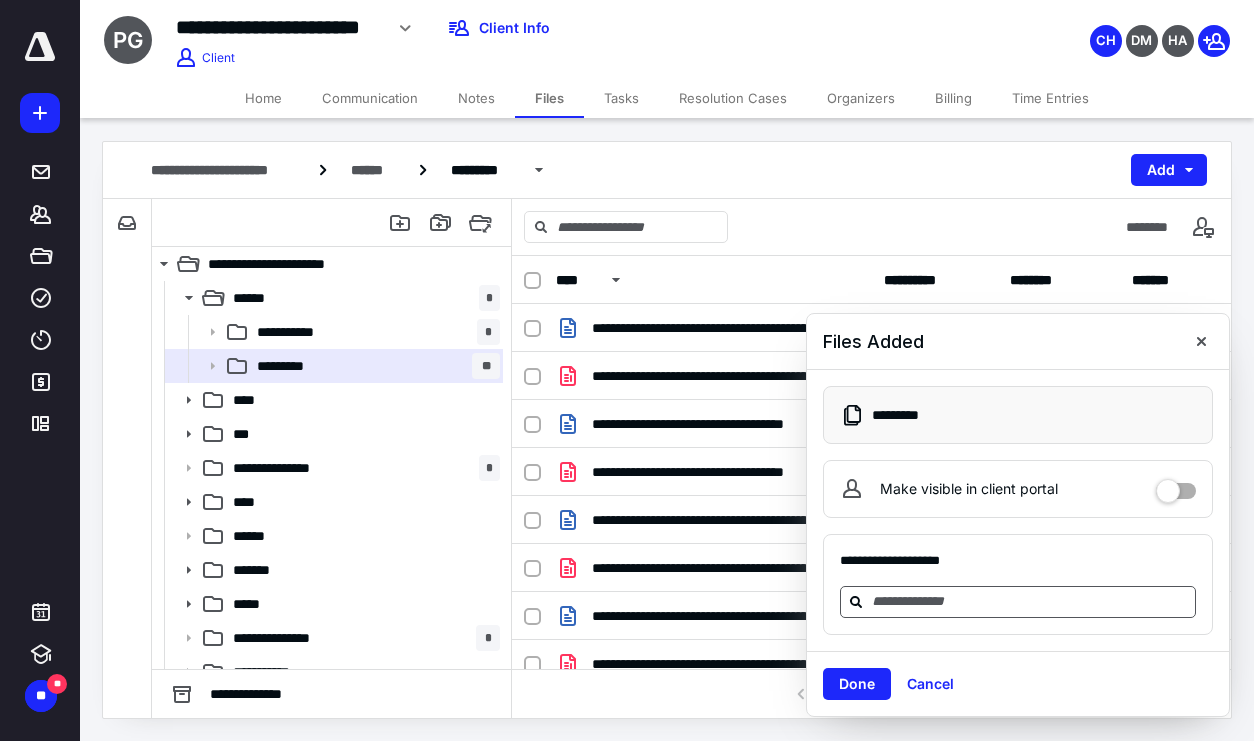 click at bounding box center (1030, 602) 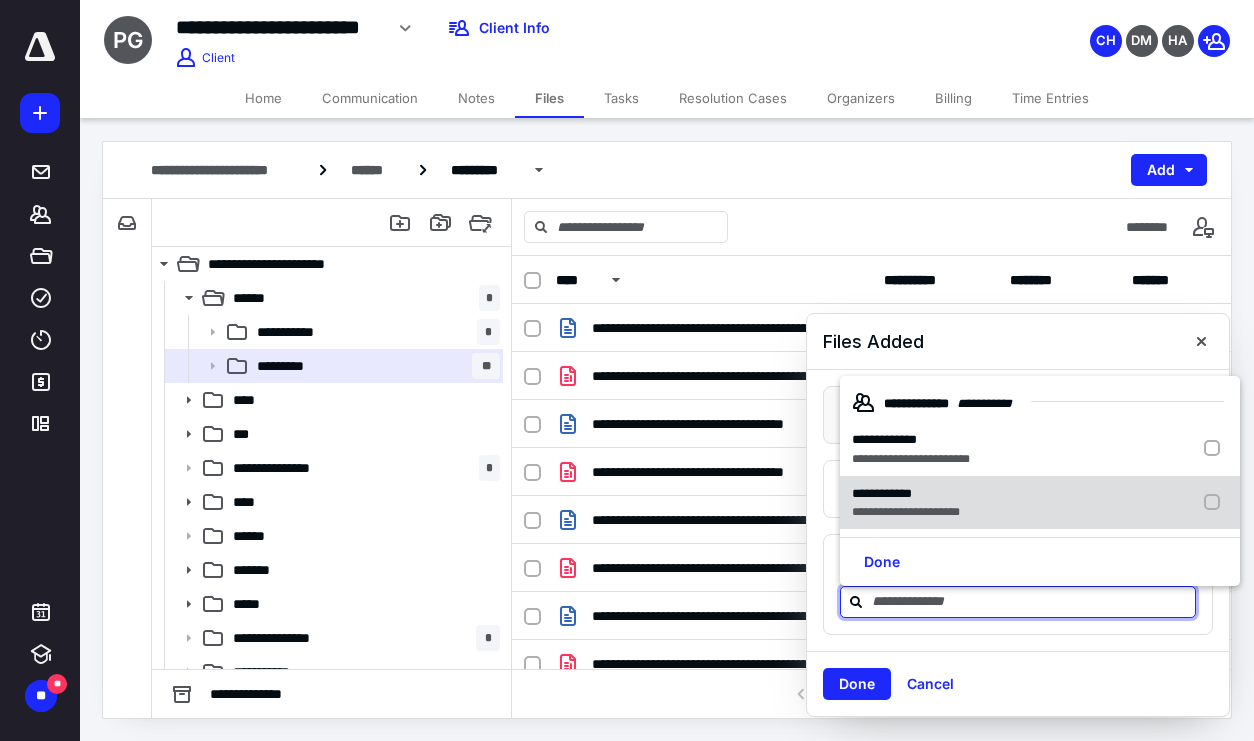 click on "**********" at bounding box center (906, 512) 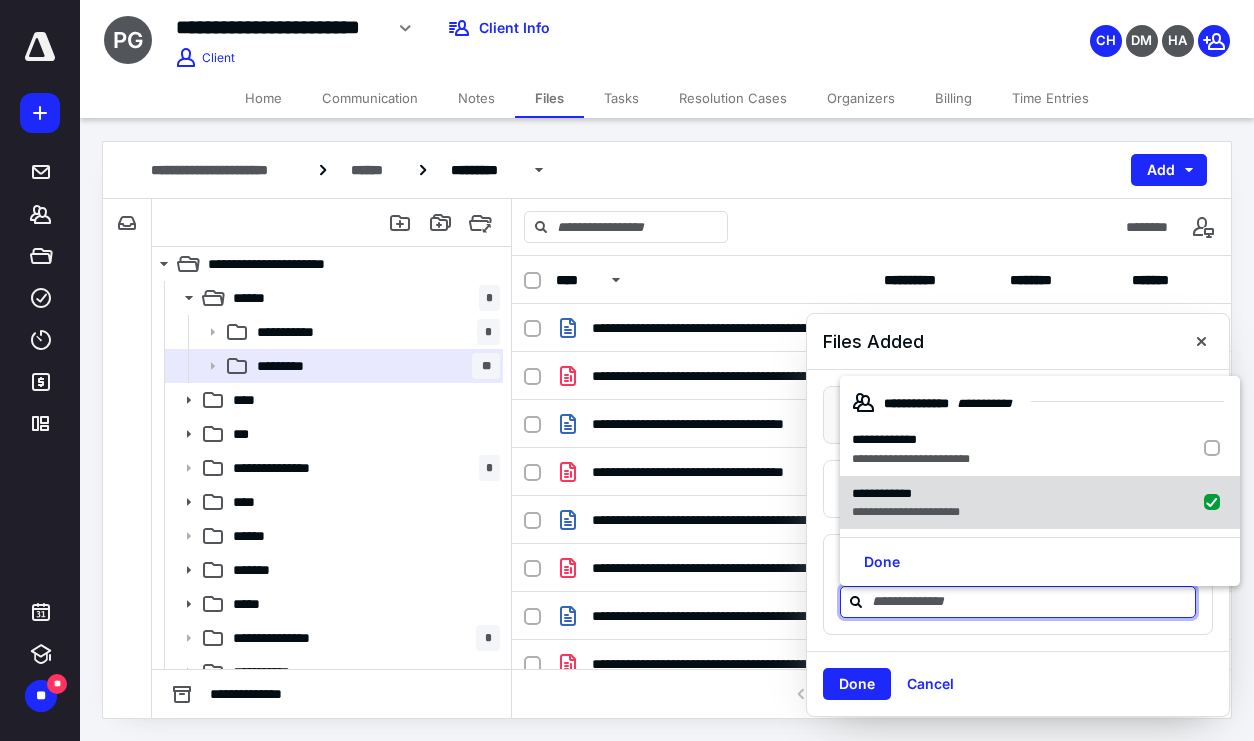 checkbox on "true" 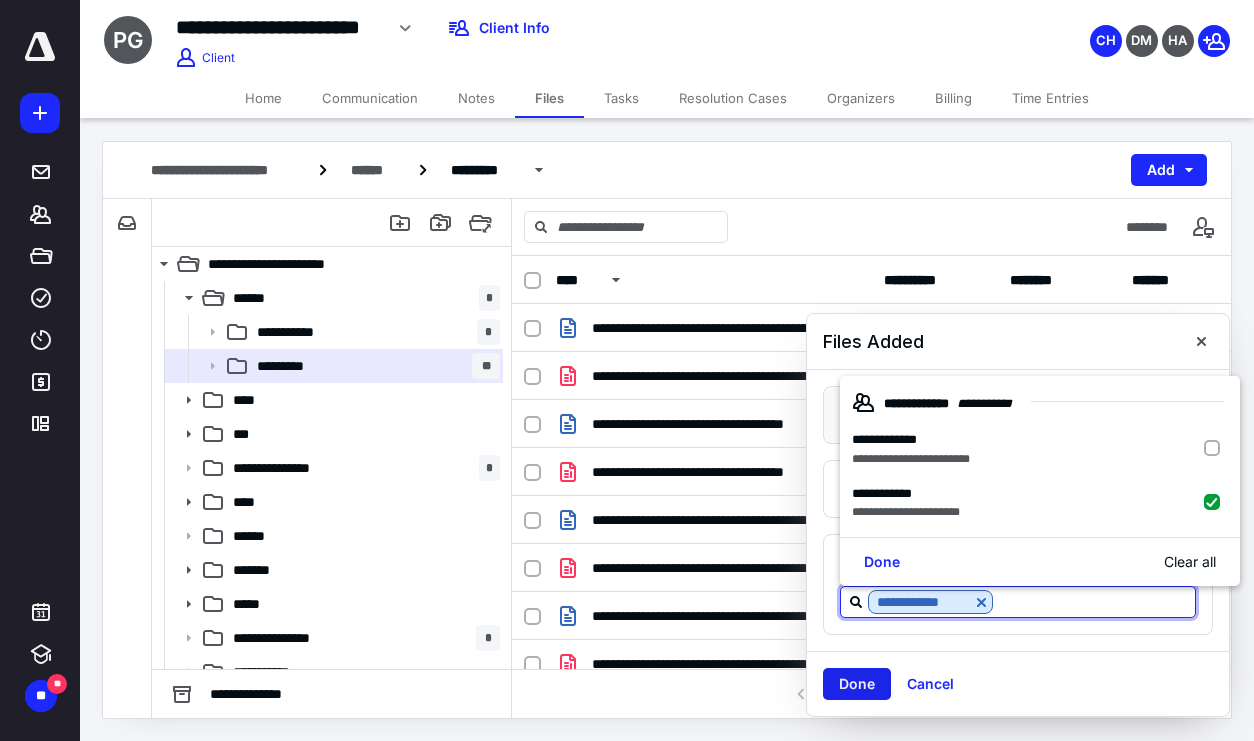 click on "Done" at bounding box center [857, 684] 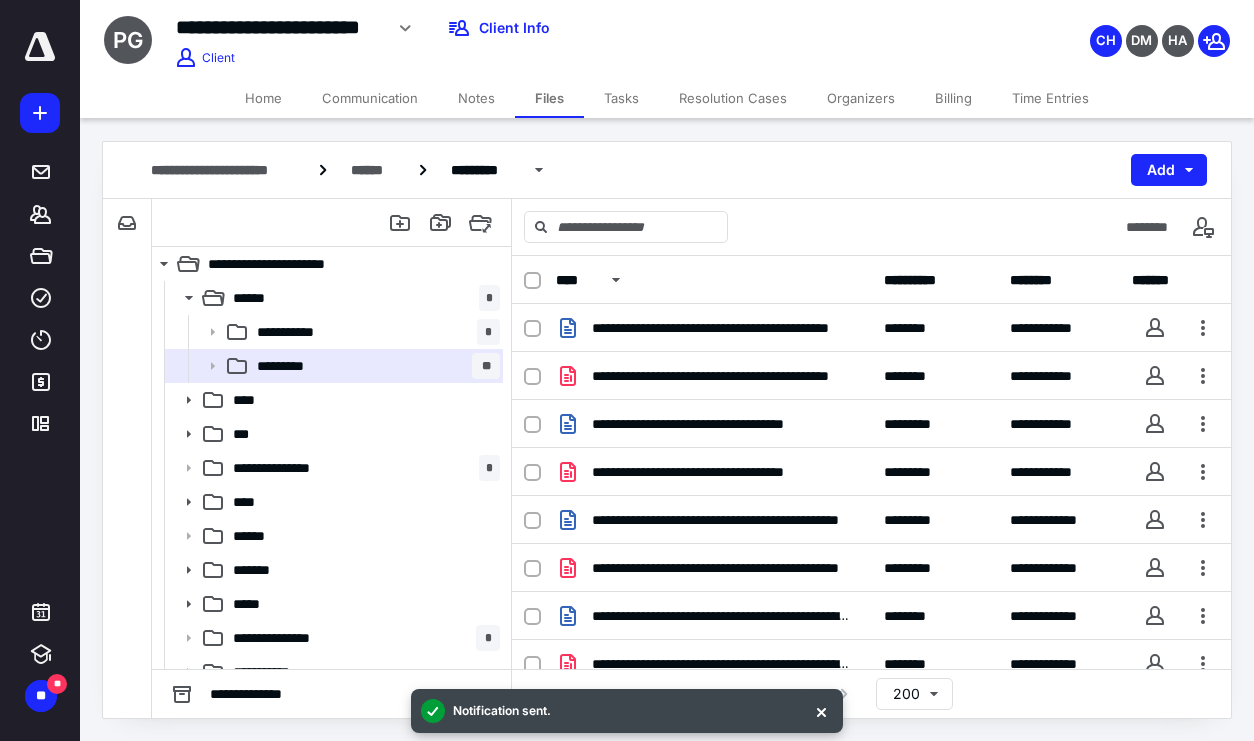 click on "Time Entries" at bounding box center [1050, 98] 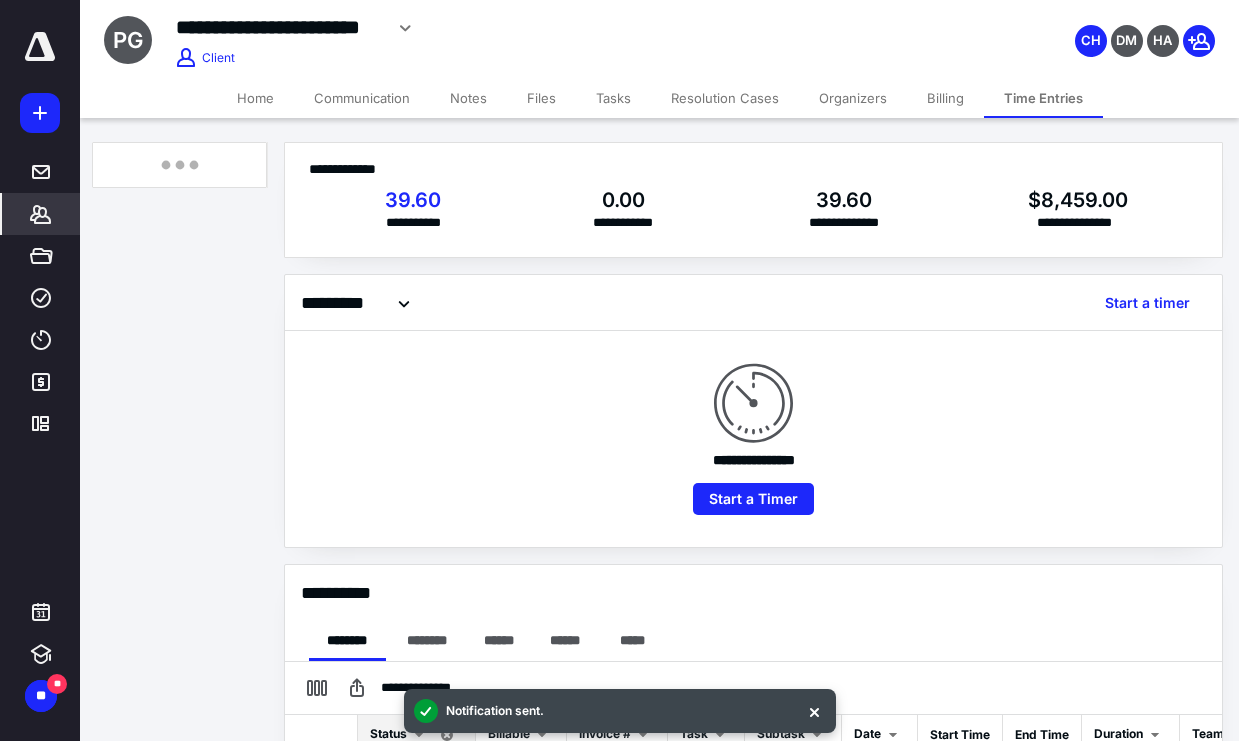checkbox on "true" 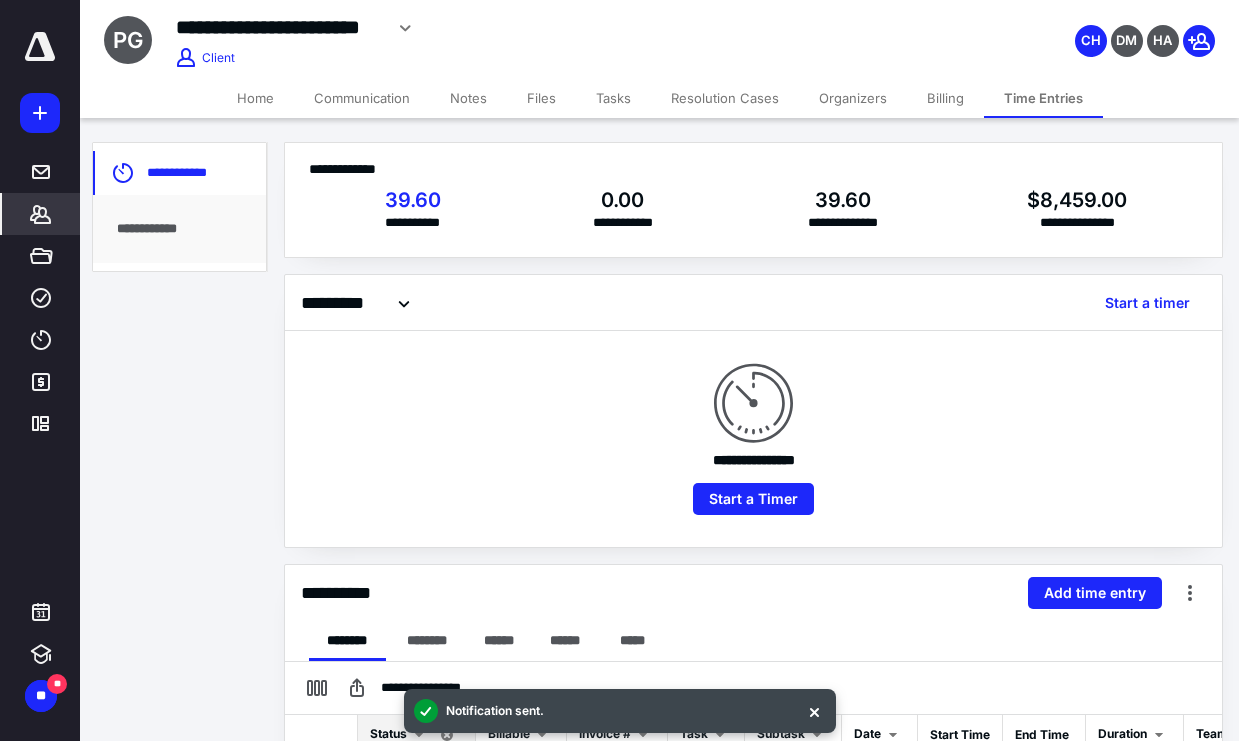 click on "**********" at bounding box center [753, 593] 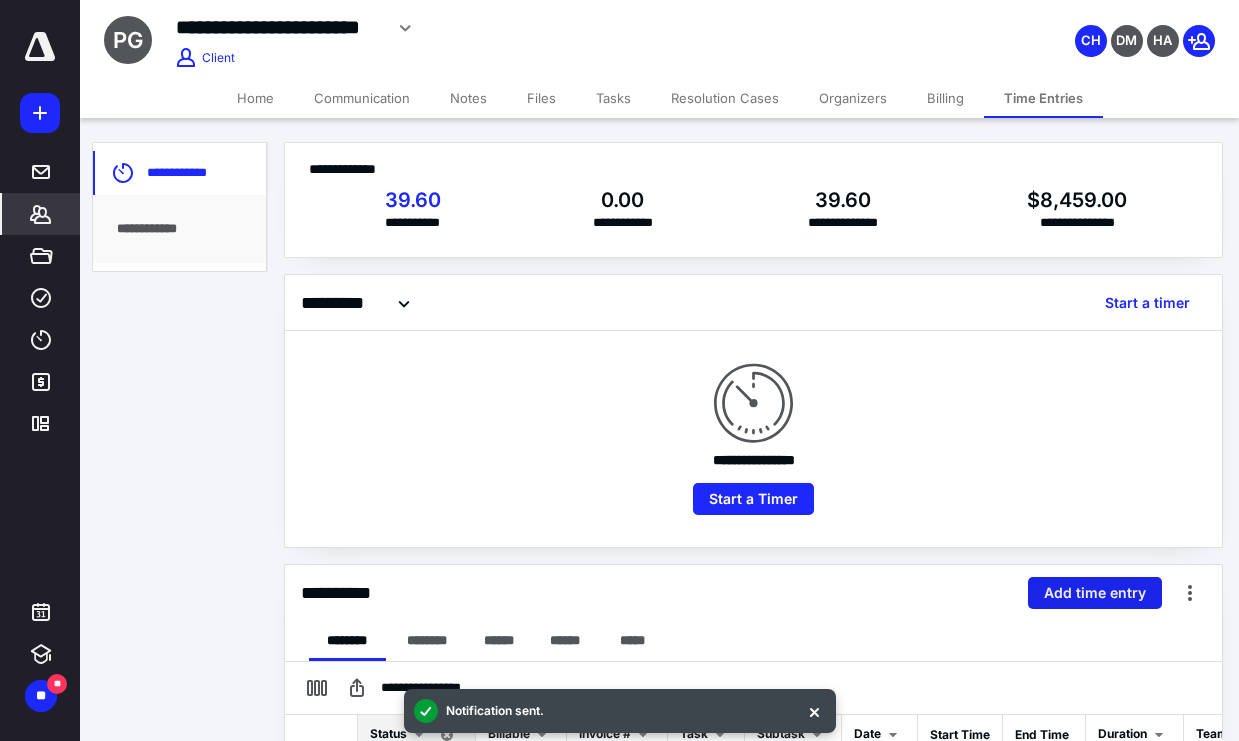 click on "Add time entry" at bounding box center [1095, 593] 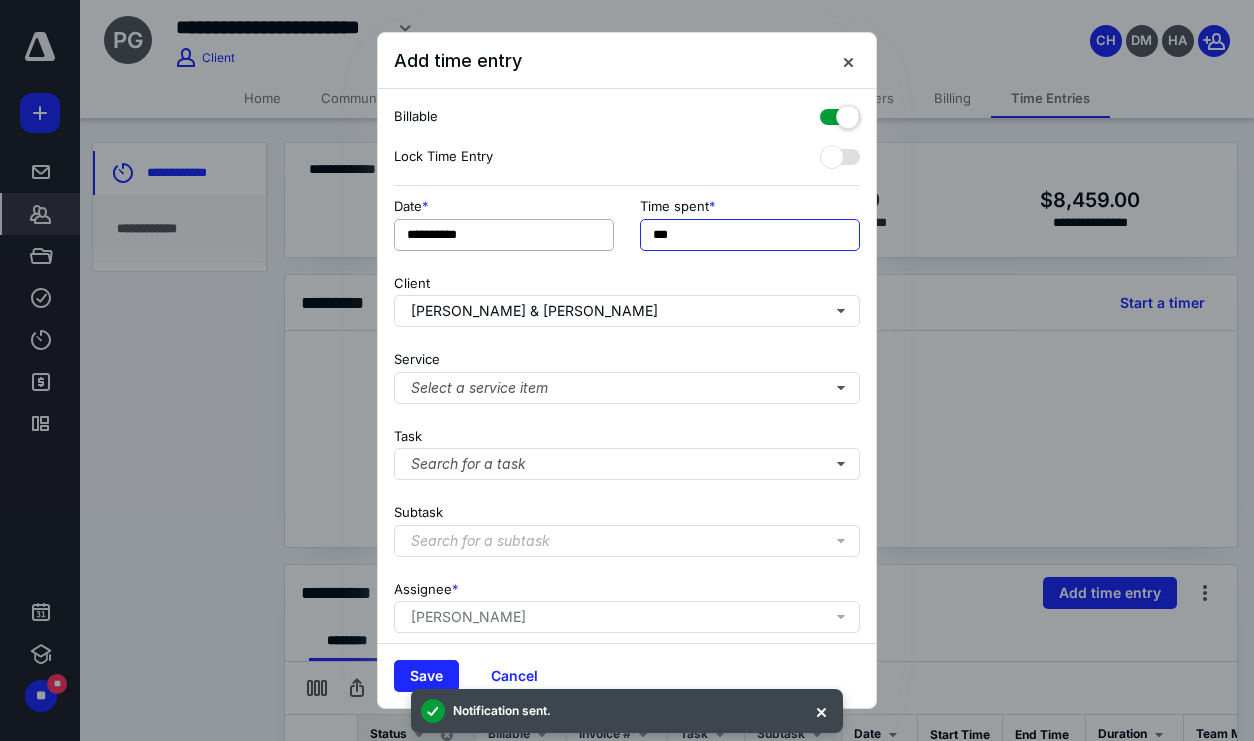 drag, startPoint x: 701, startPoint y: 229, endPoint x: 518, endPoint y: 234, distance: 183.0683 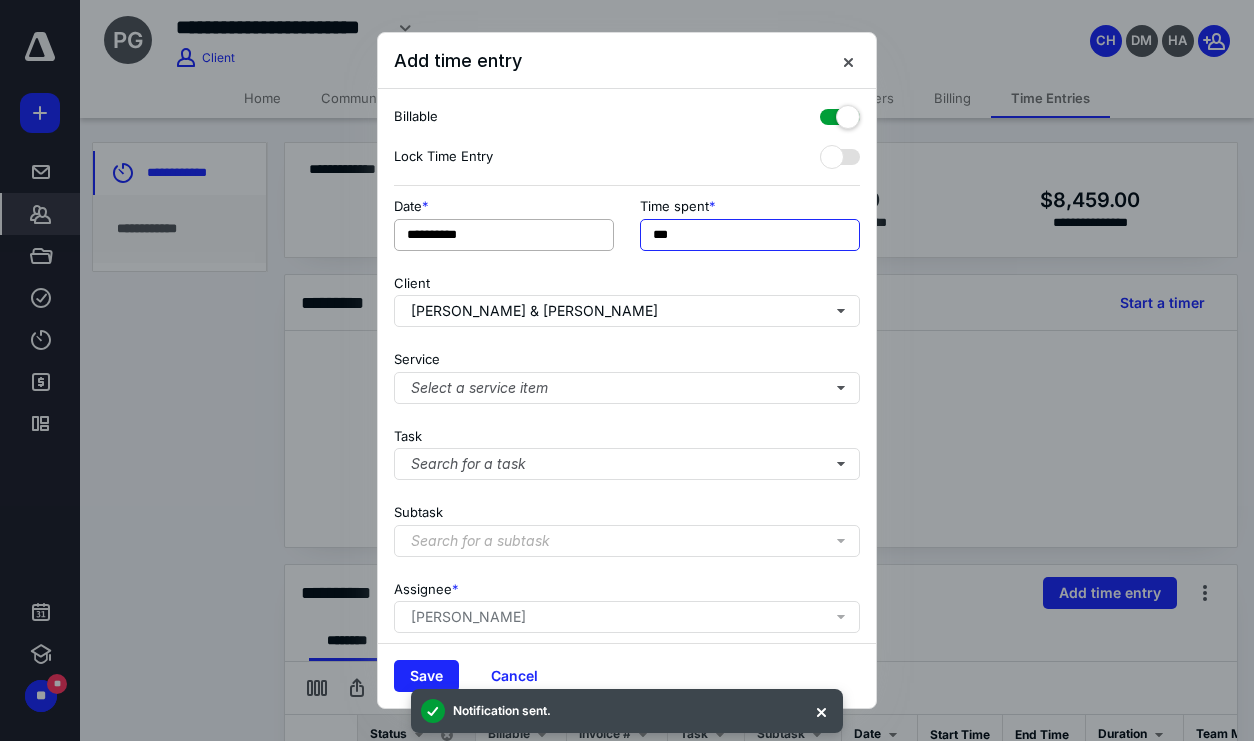 type on "***" 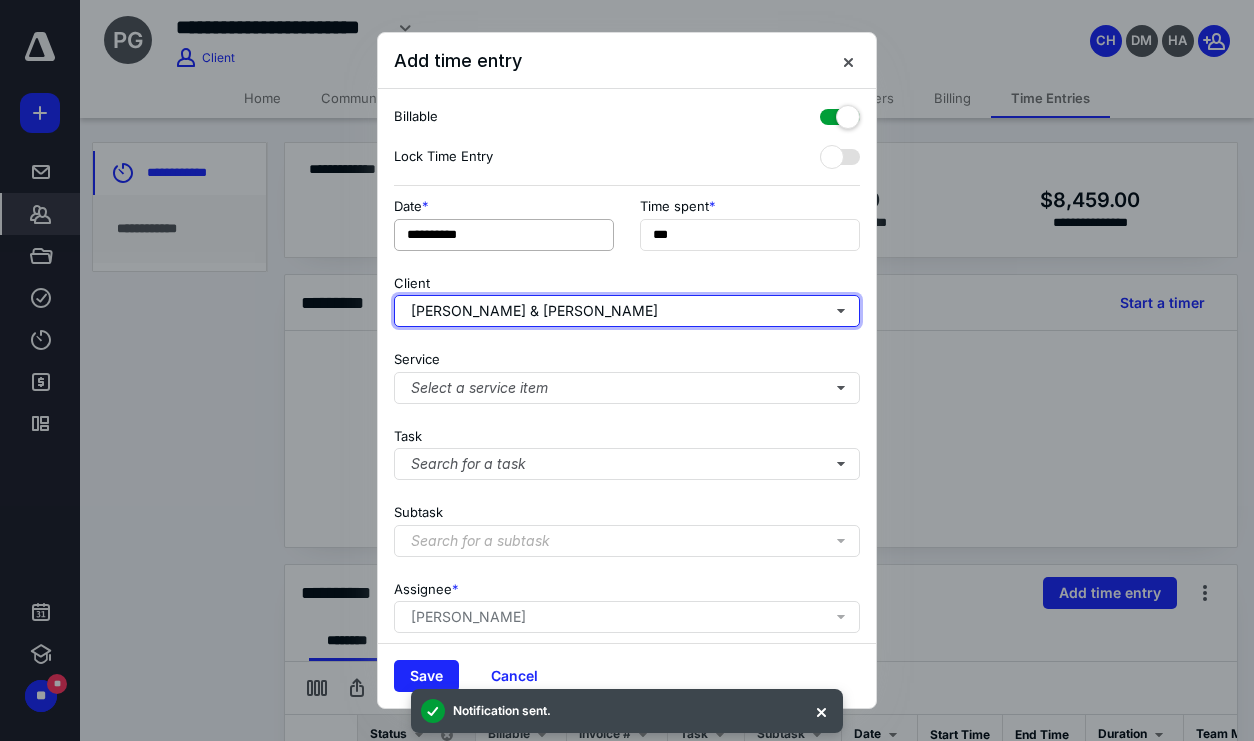 type 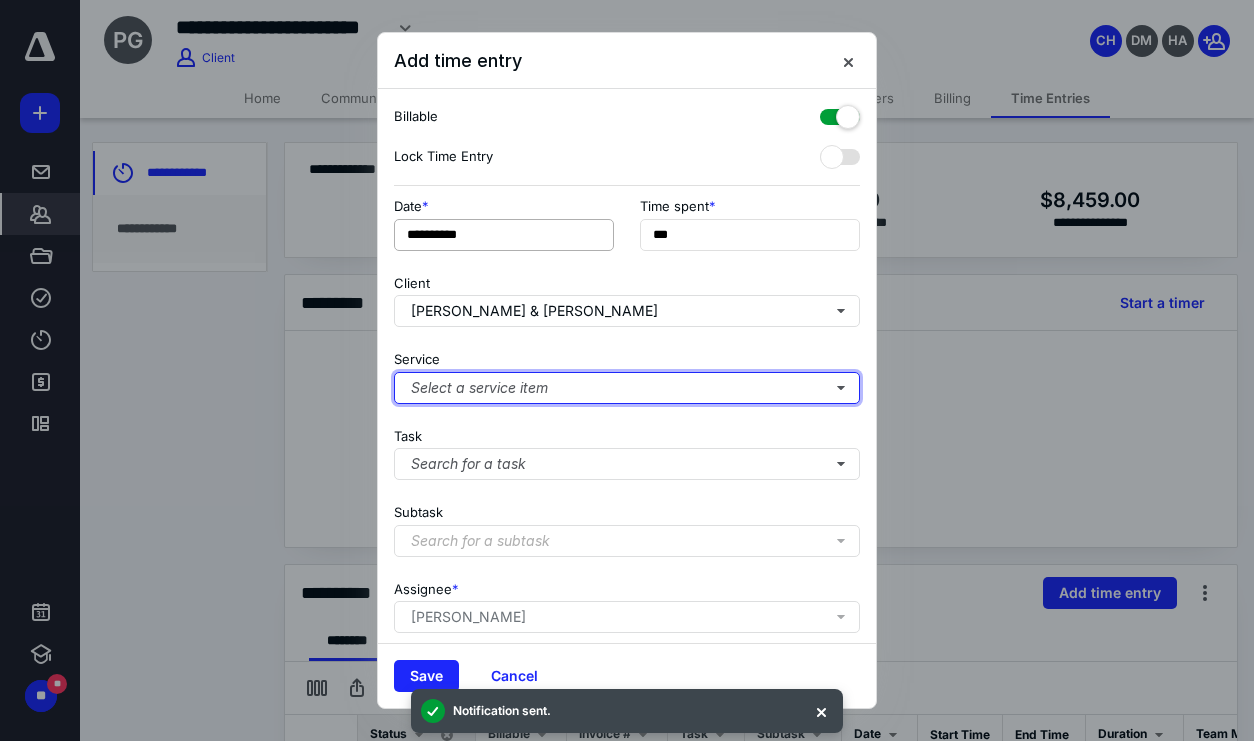 type 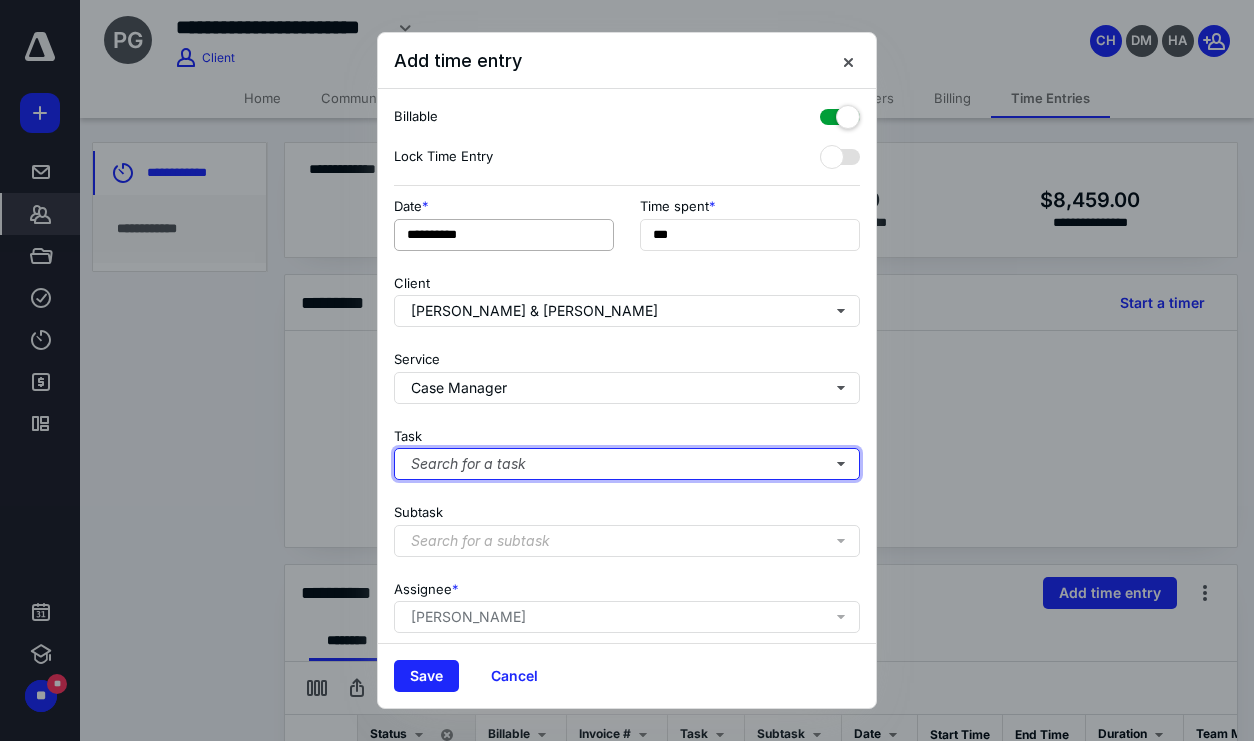 type 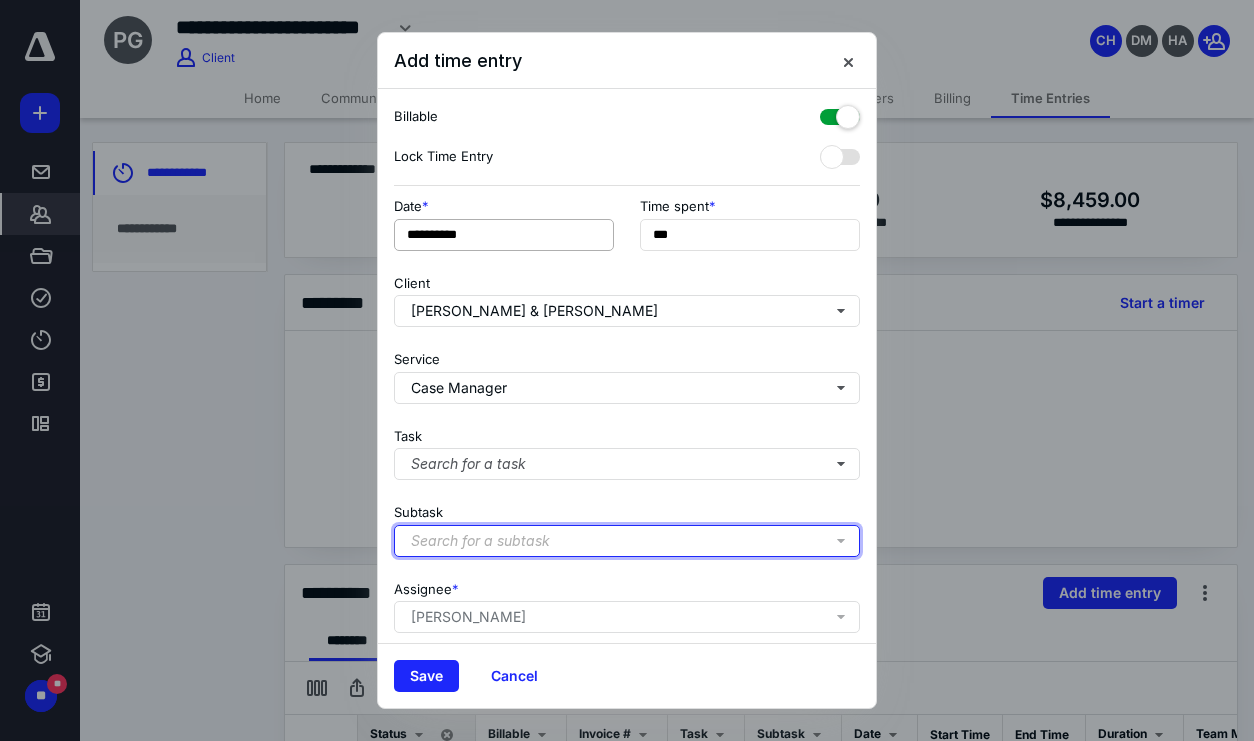 type 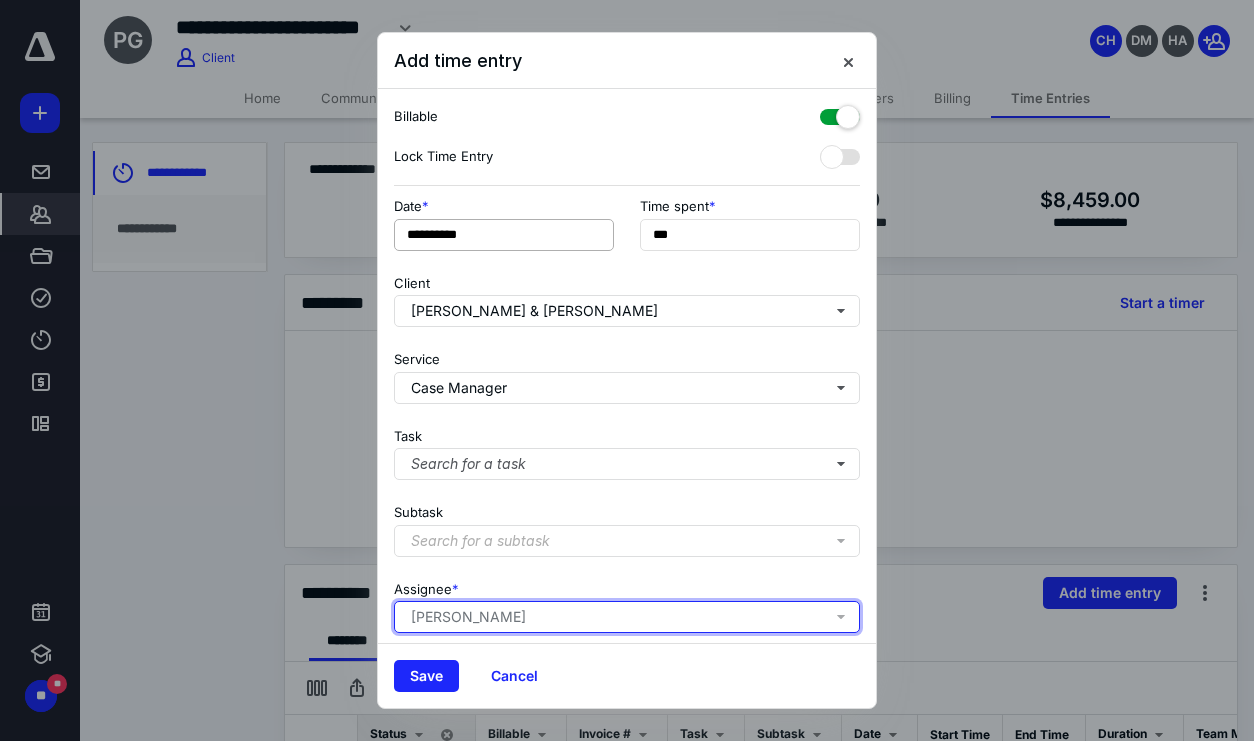 type 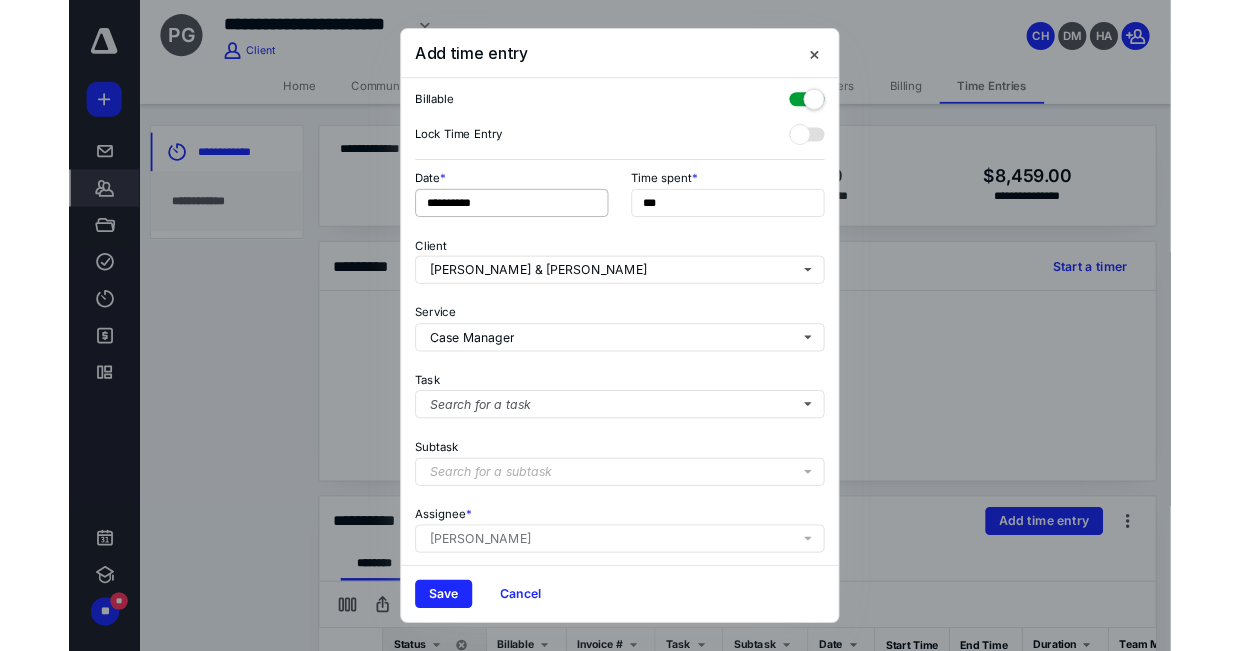 scroll, scrollTop: 161, scrollLeft: 0, axis: vertical 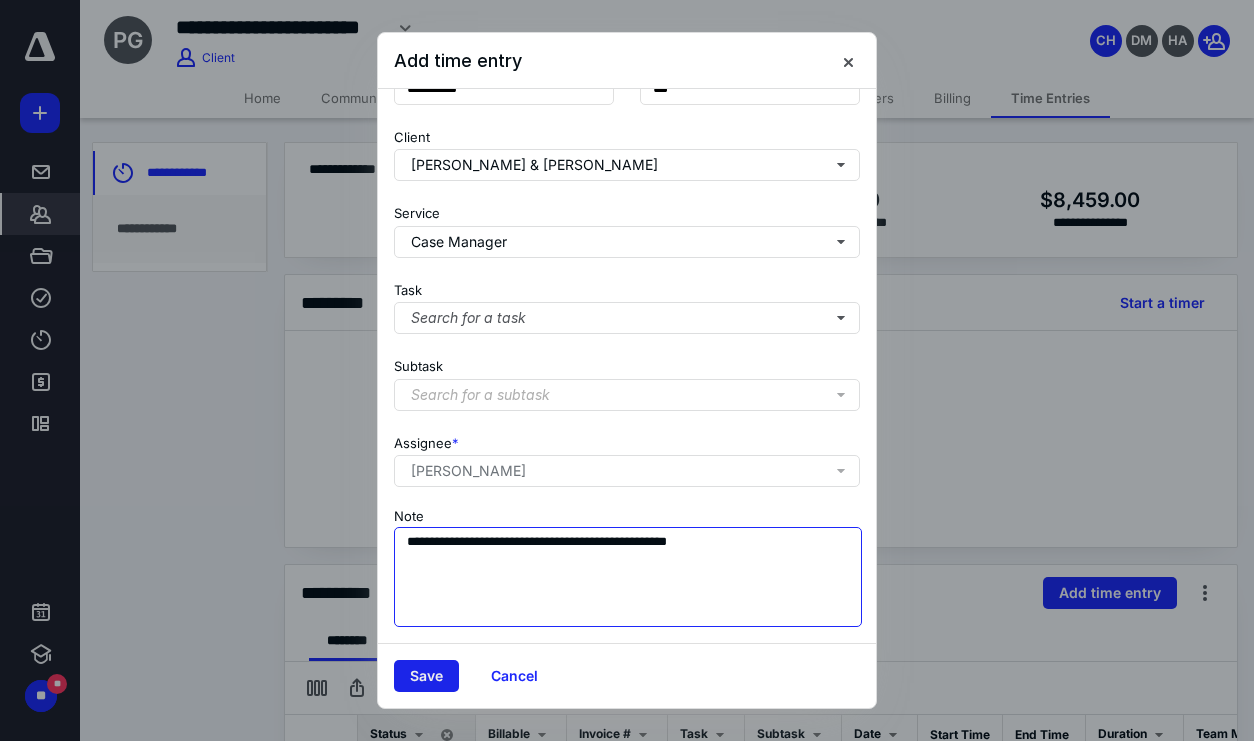 type on "**********" 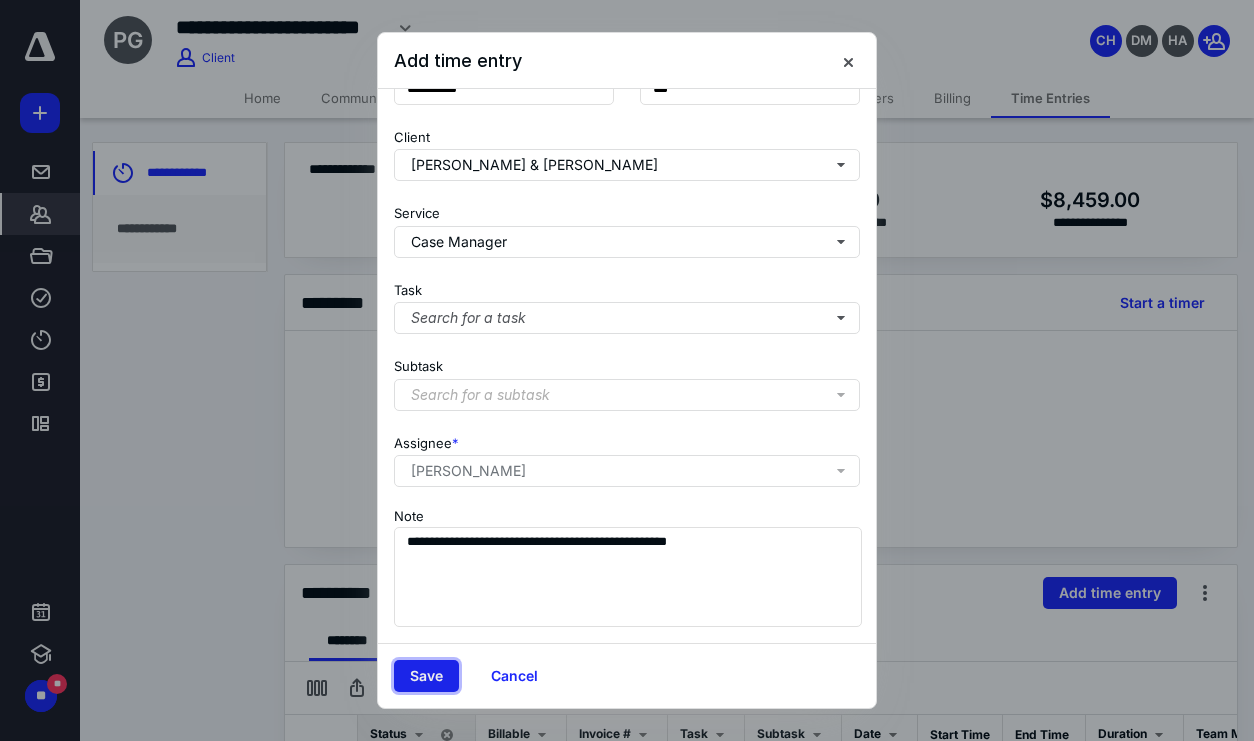 click on "Save" at bounding box center (426, 676) 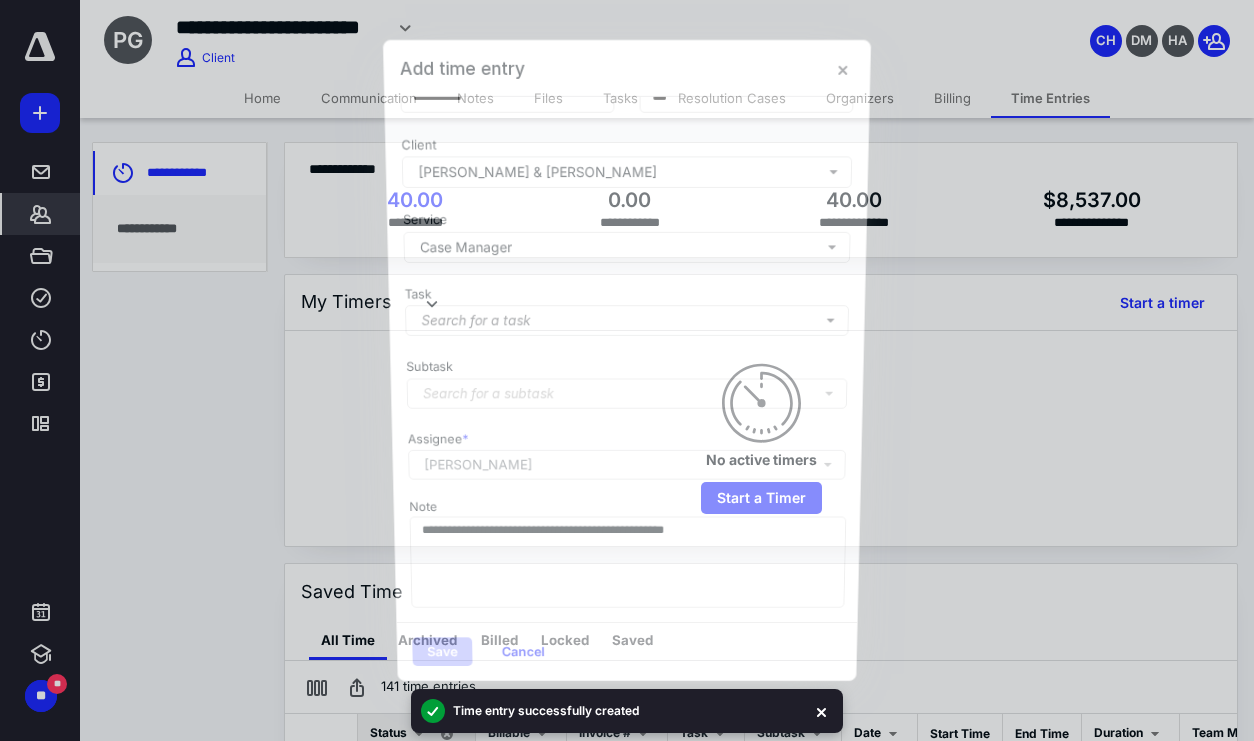checkbox on "false" 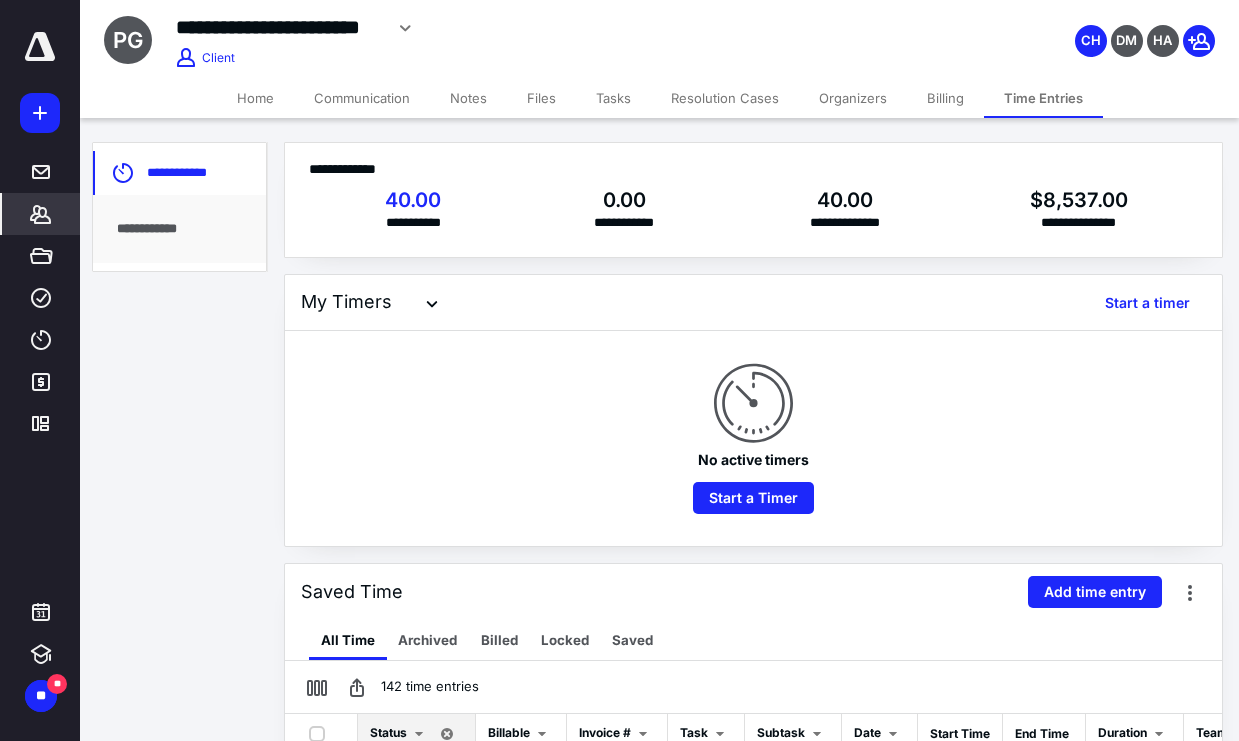 drag, startPoint x: 232, startPoint y: 453, endPoint x: 245, endPoint y: 446, distance: 14.764823 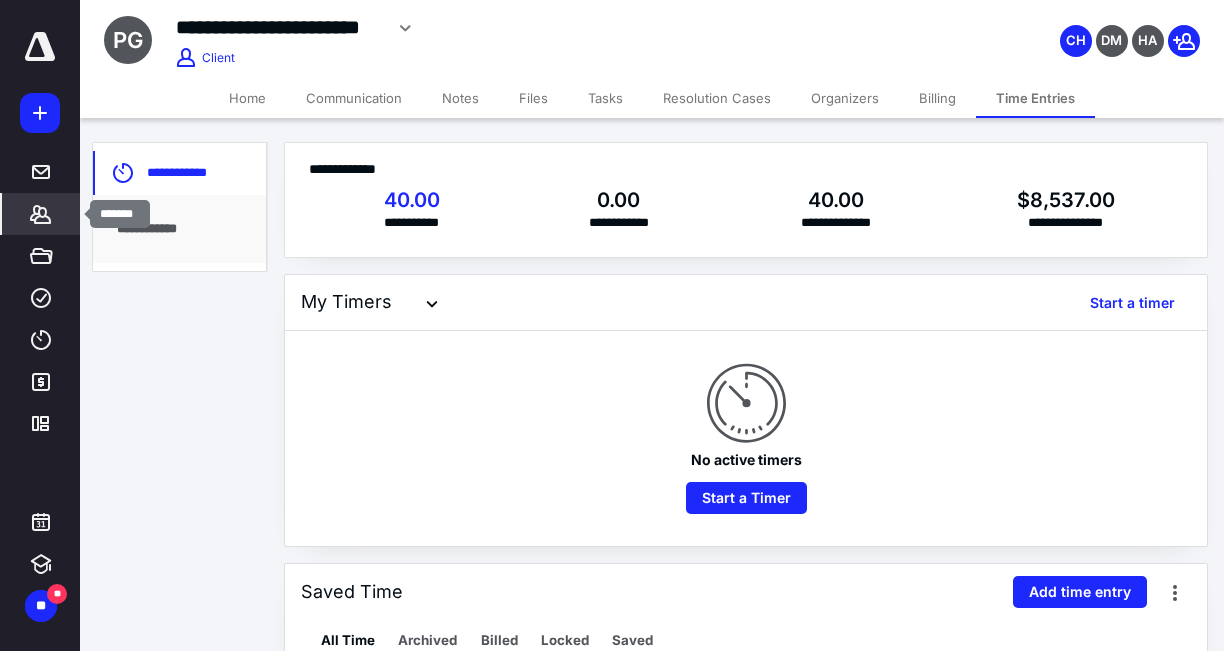 click 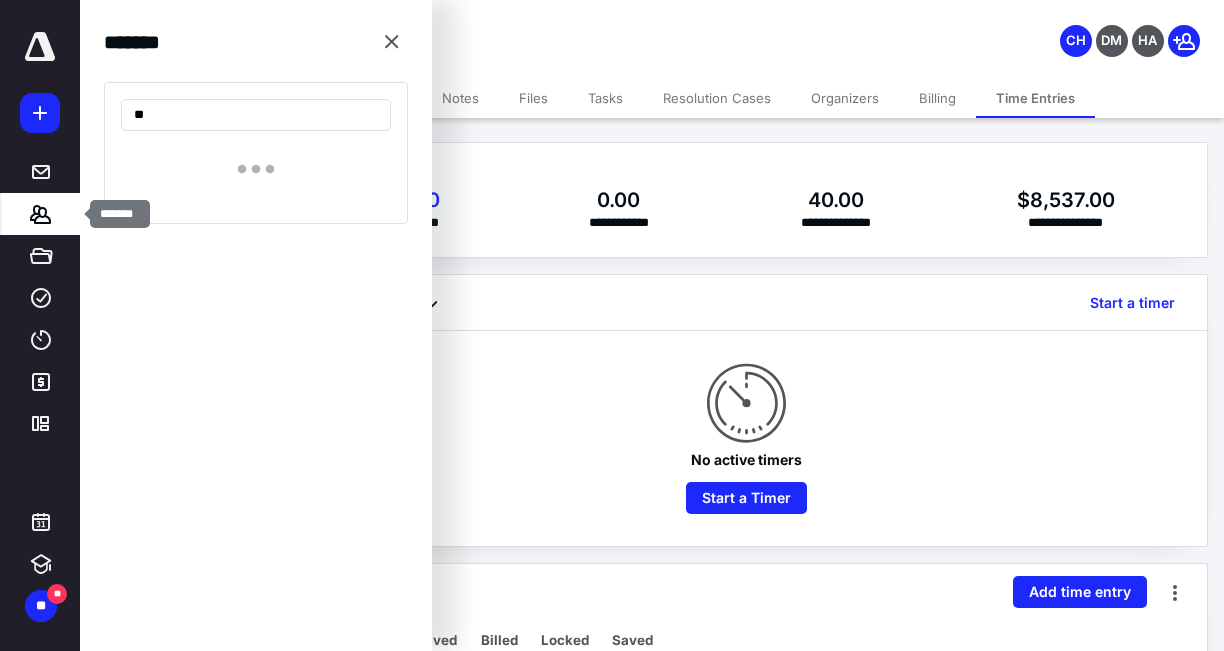 type on "*" 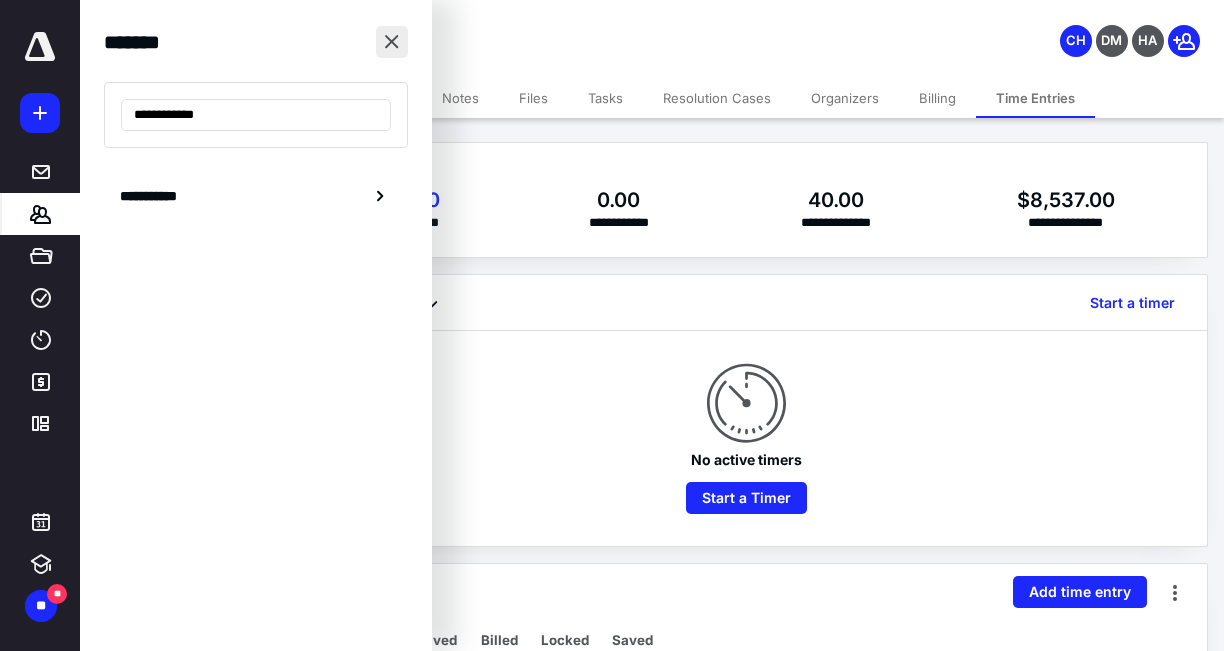 type on "**********" 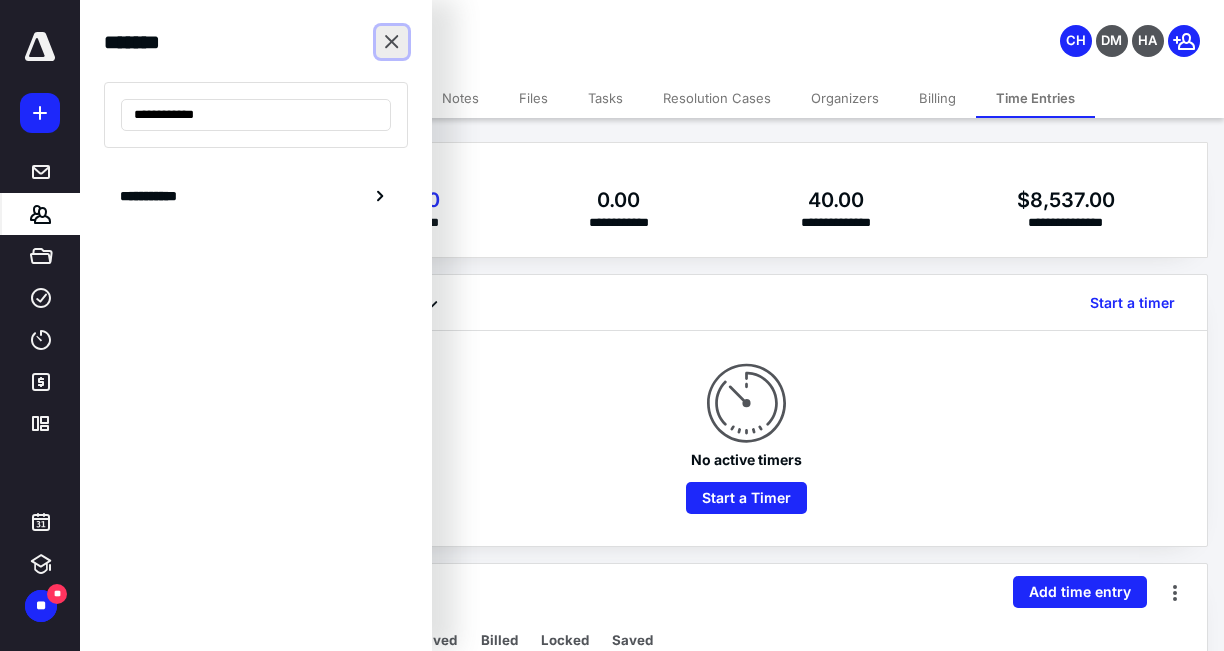 click at bounding box center [392, 42] 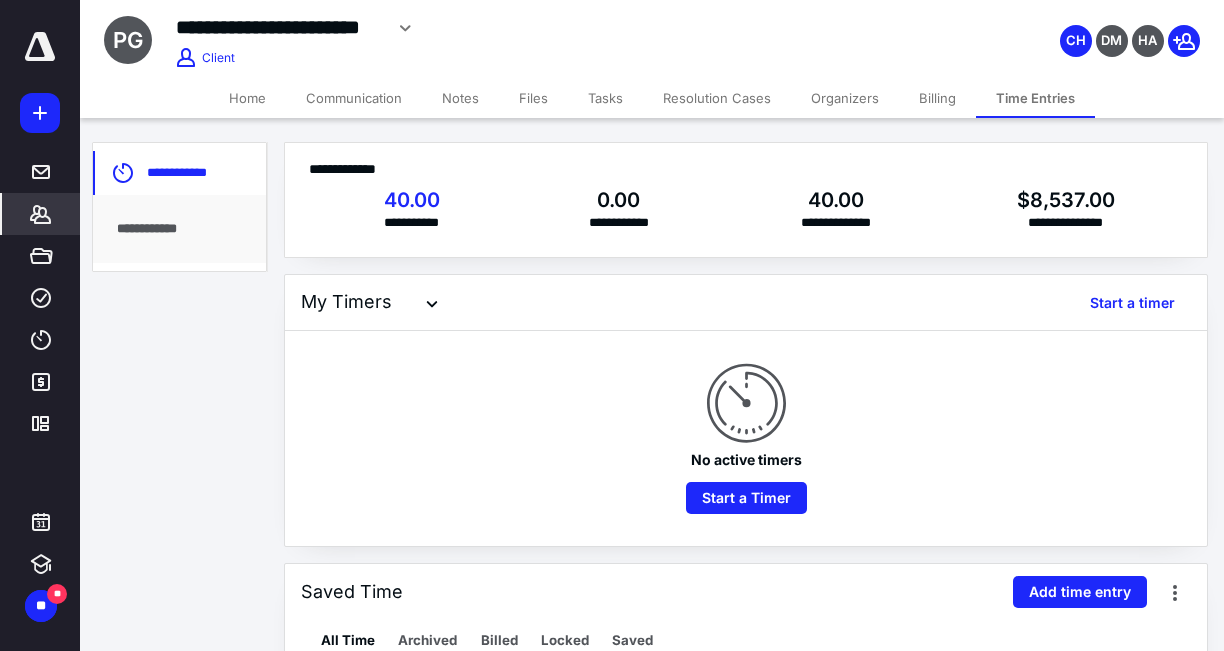 click on "**********" at bounding box center [502, 28] 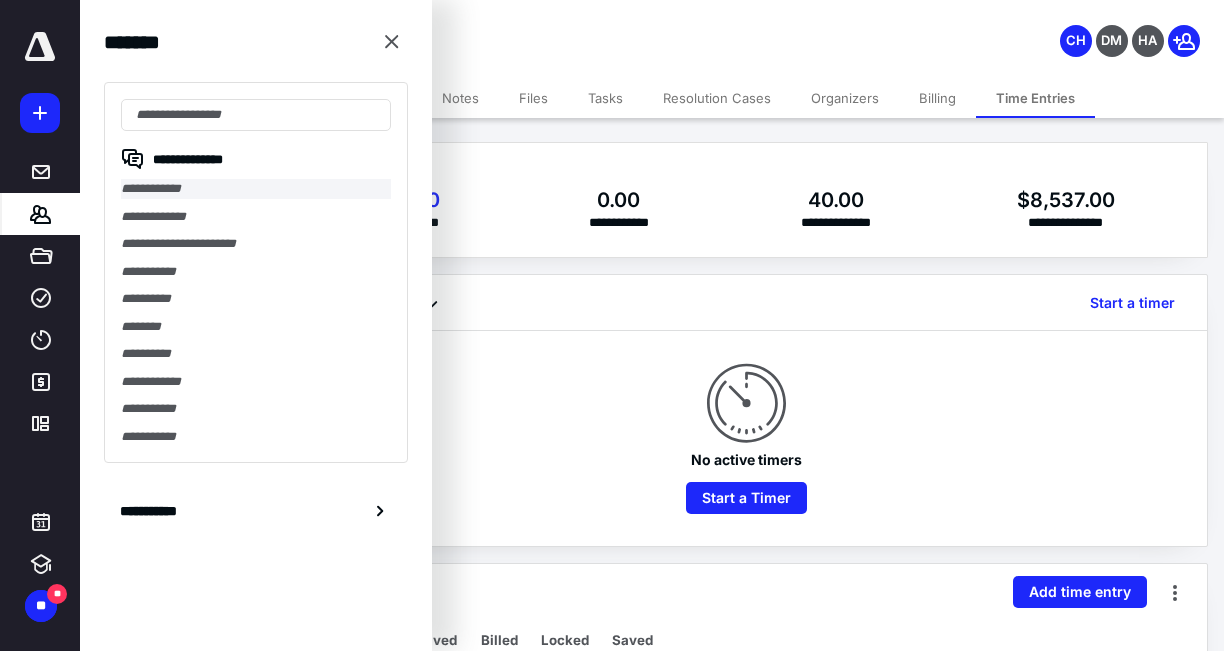 click on "**********" at bounding box center [256, 189] 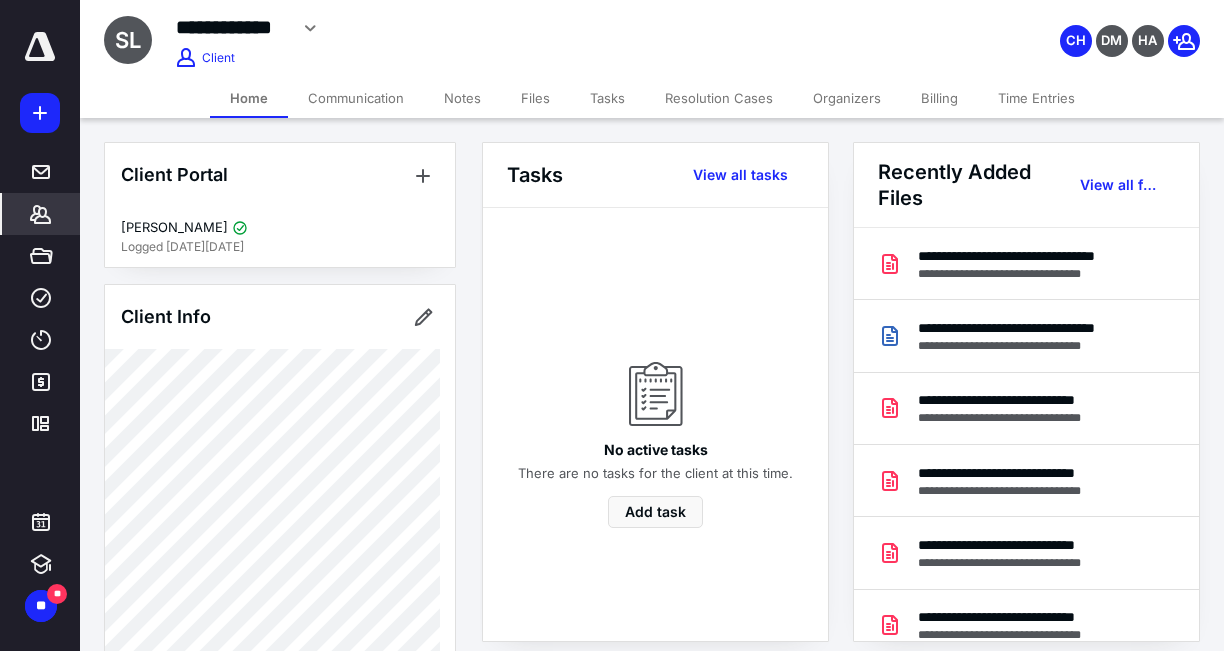 drag, startPoint x: 545, startPoint y: 106, endPoint x: 667, endPoint y: 301, distance: 230.01956 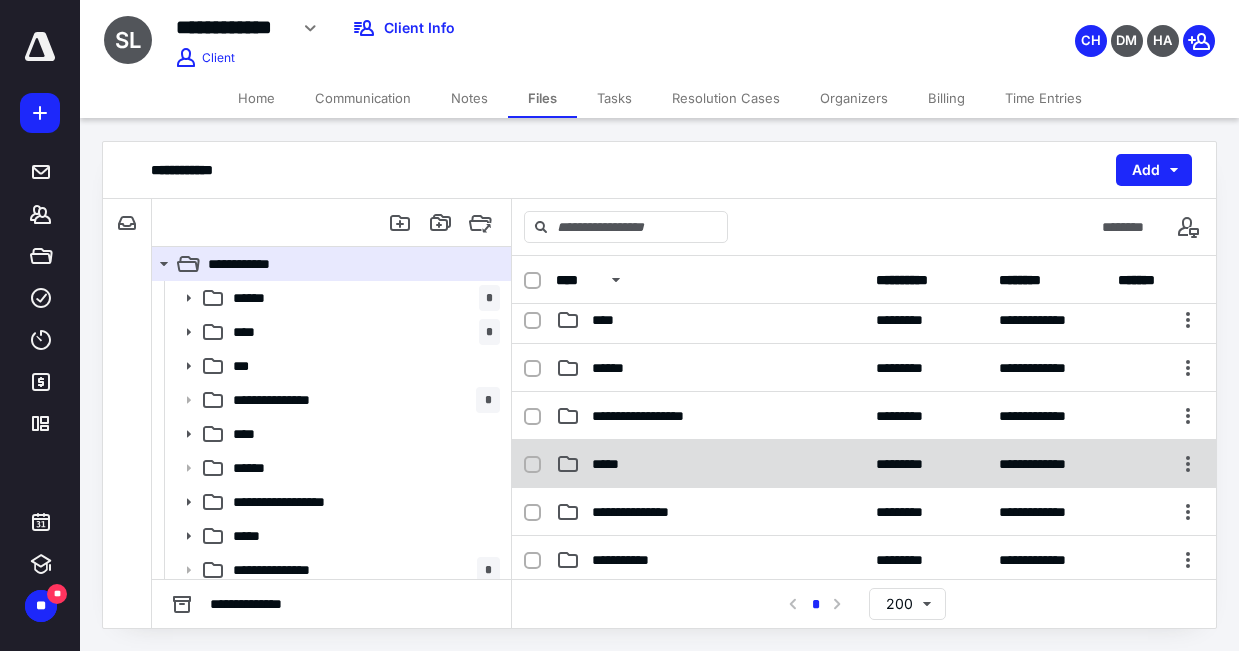 scroll, scrollTop: 100, scrollLeft: 0, axis: vertical 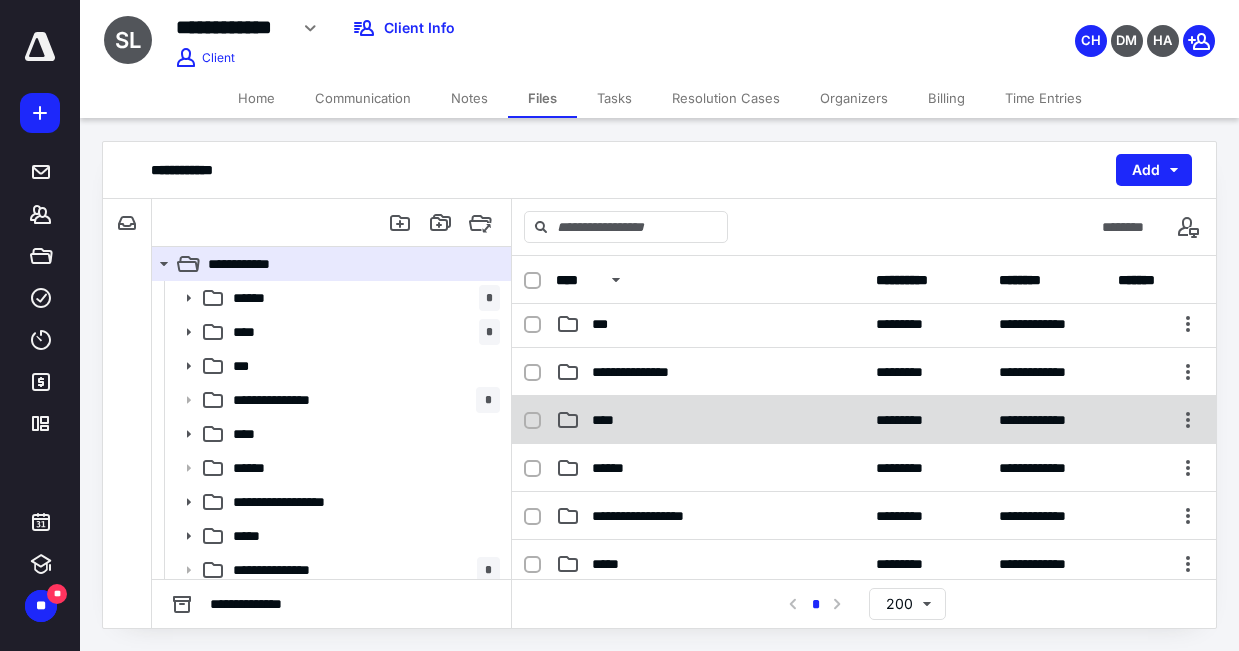 click on "**********" at bounding box center [864, 420] 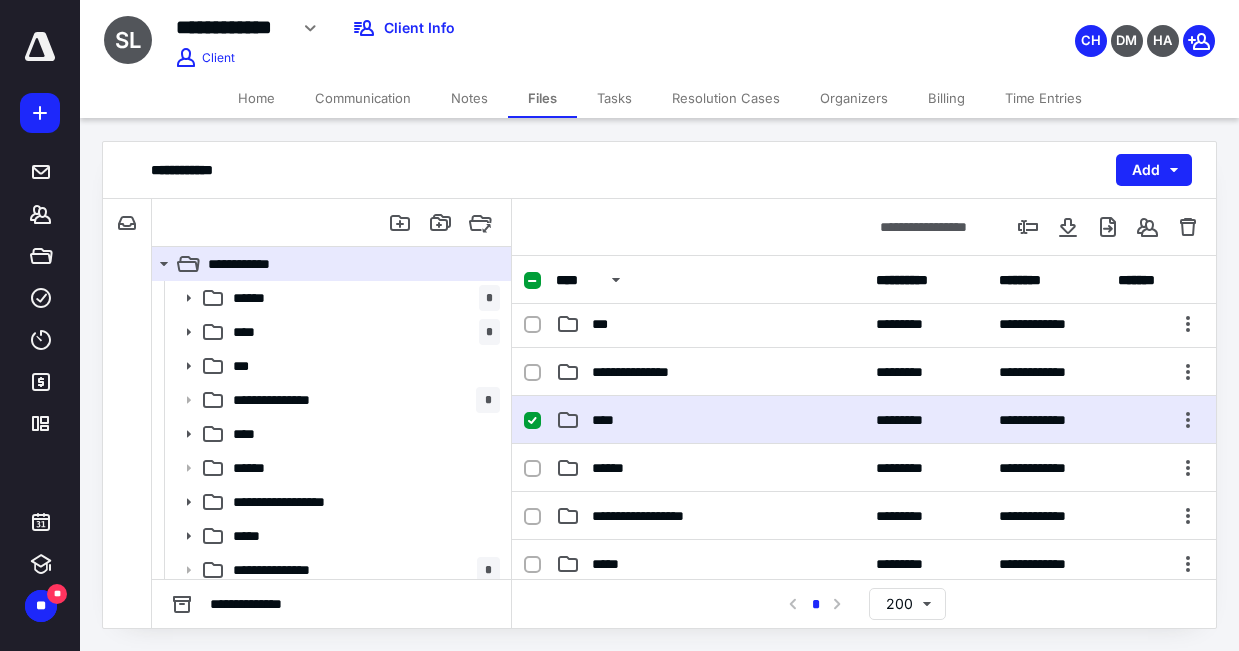 click on "**********" at bounding box center [864, 420] 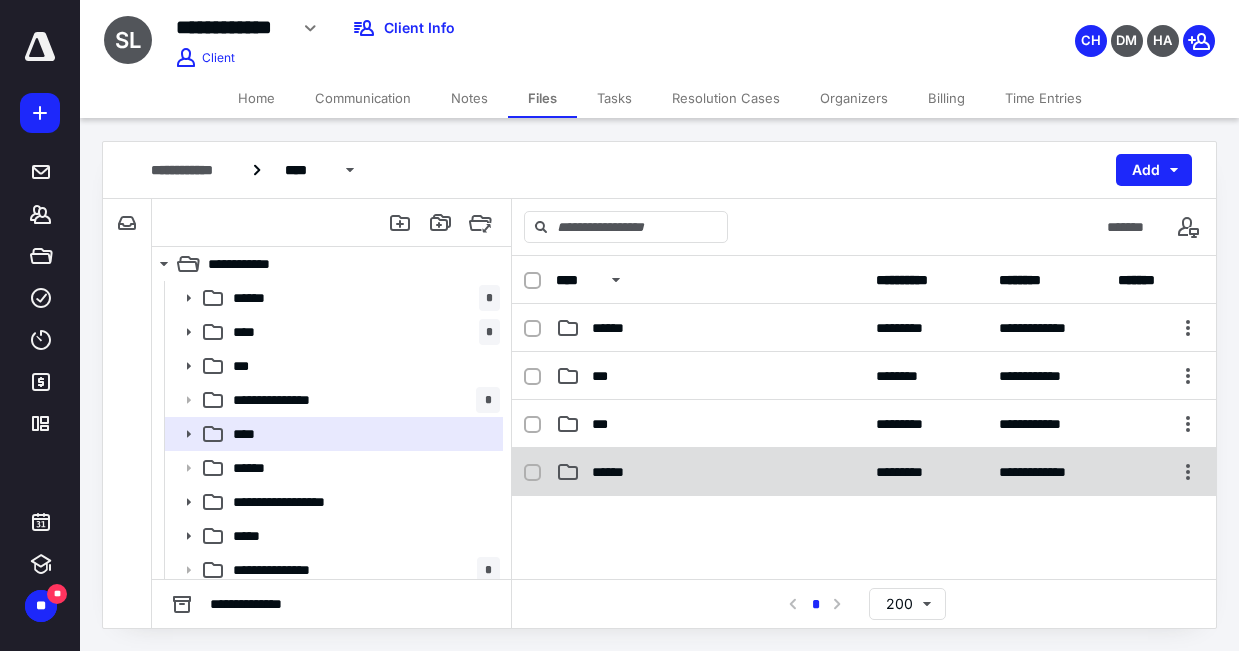click on "******" at bounding box center (710, 472) 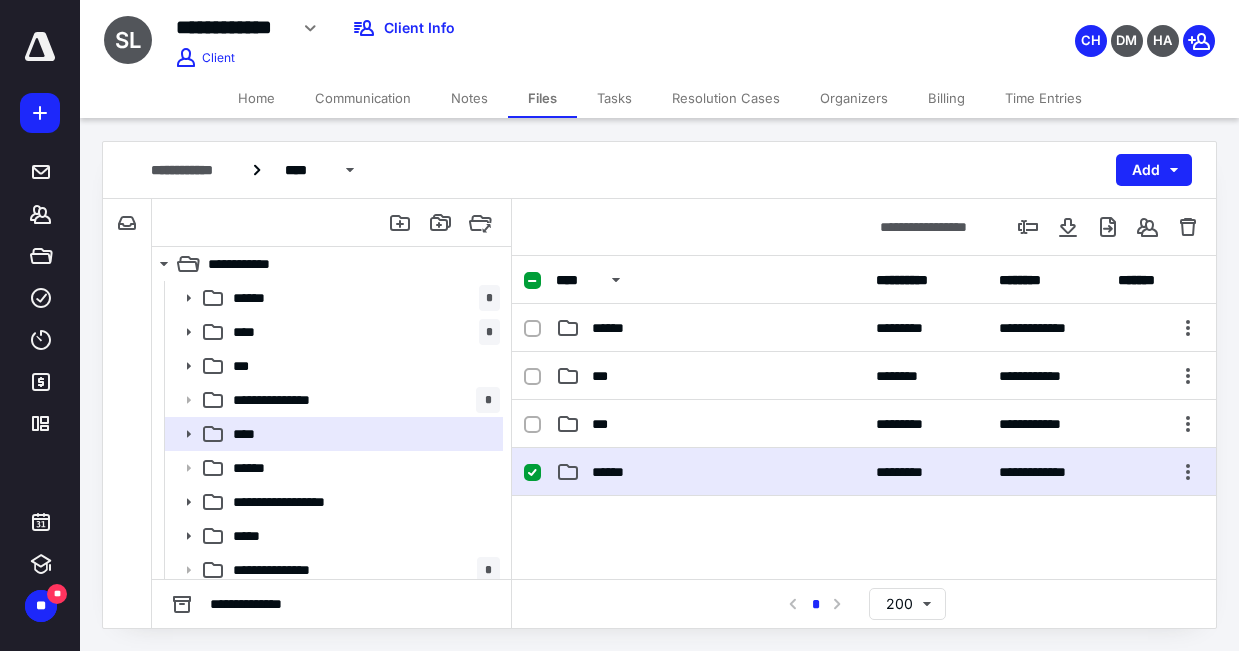 click on "******" at bounding box center (710, 472) 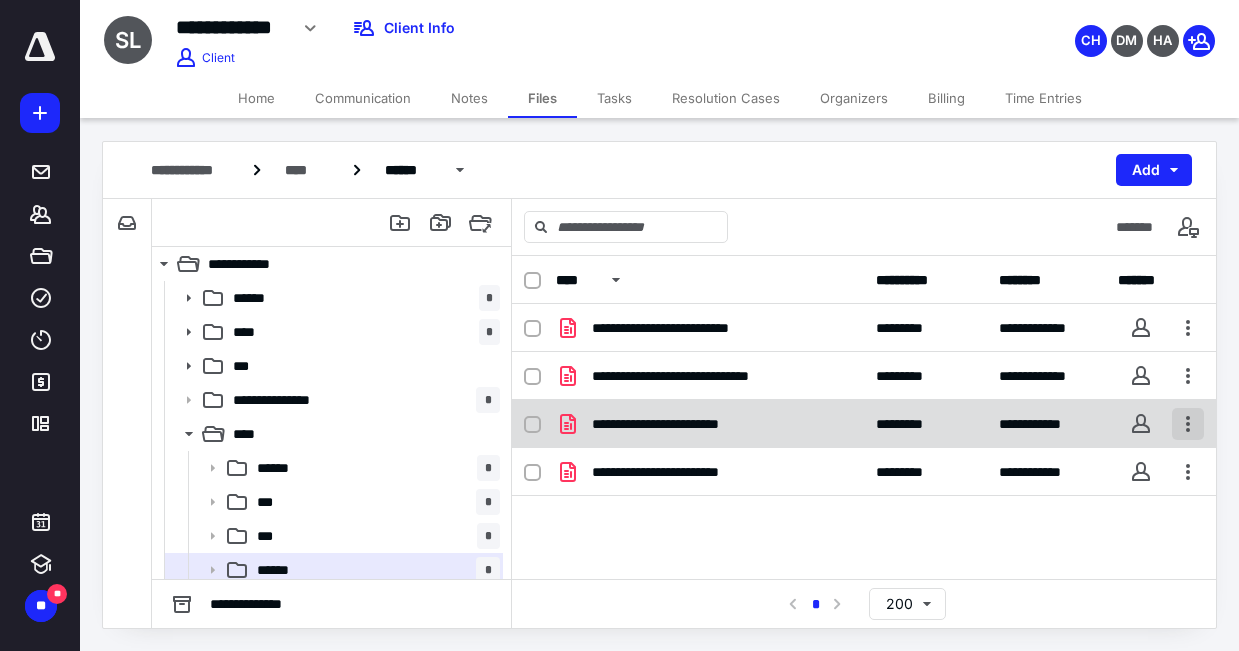click at bounding box center (1188, 424) 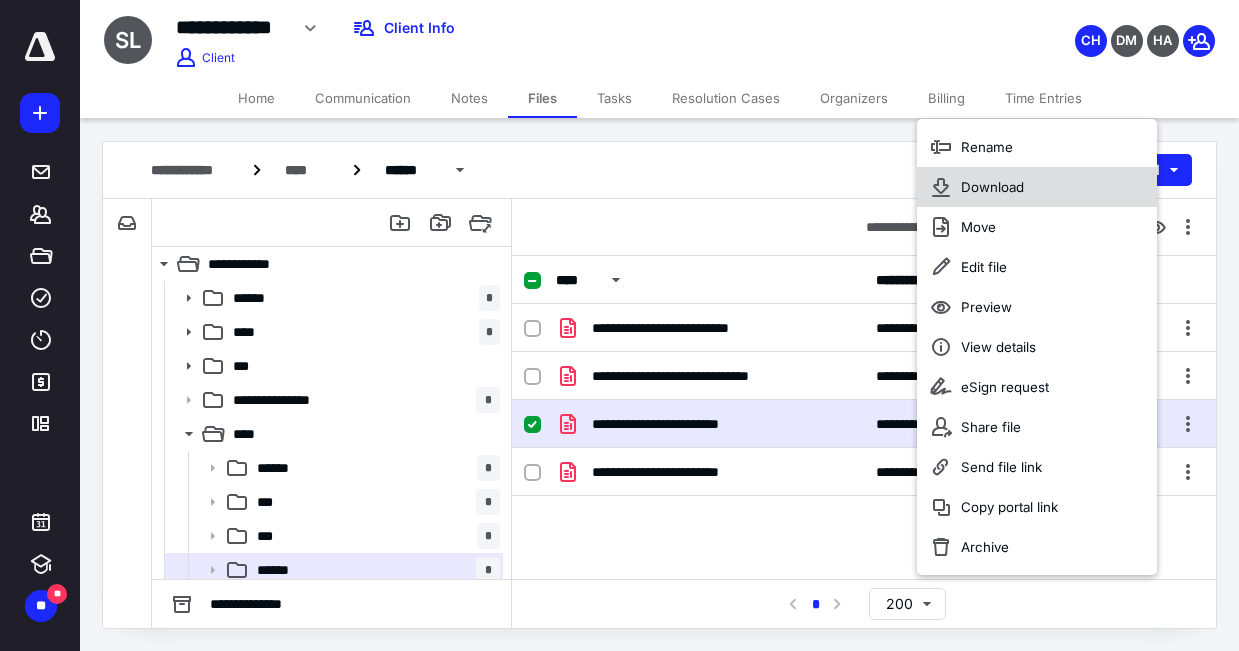 click on "Download" at bounding box center [992, 187] 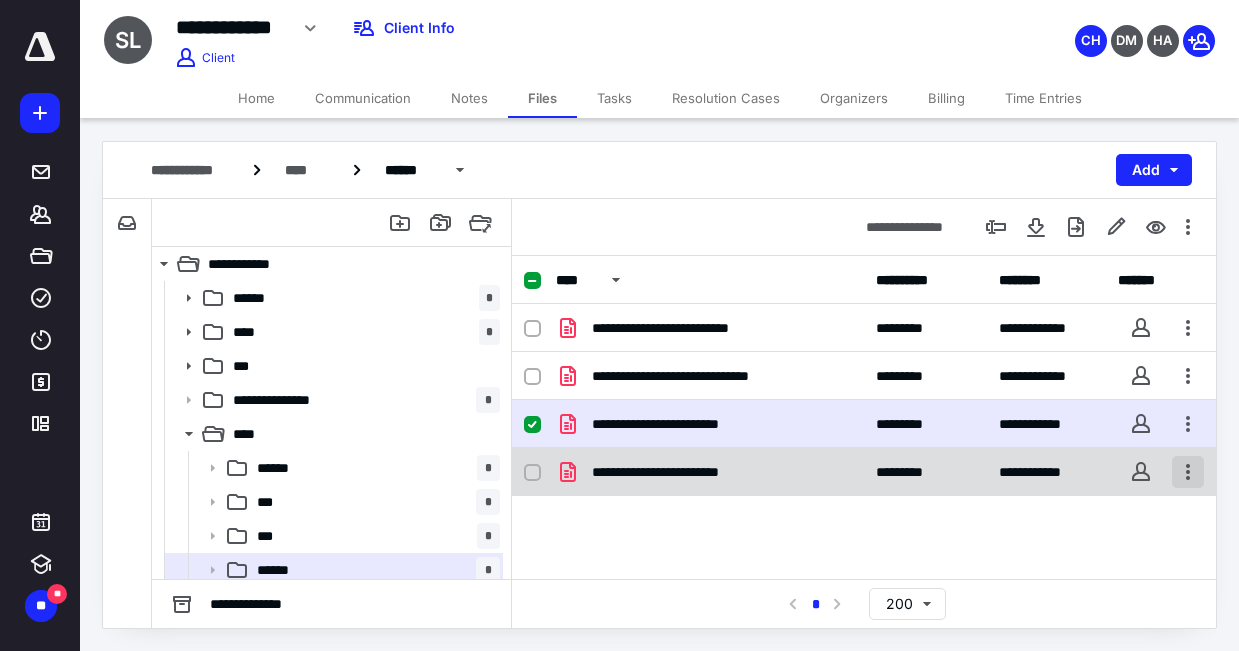 click at bounding box center [1188, 472] 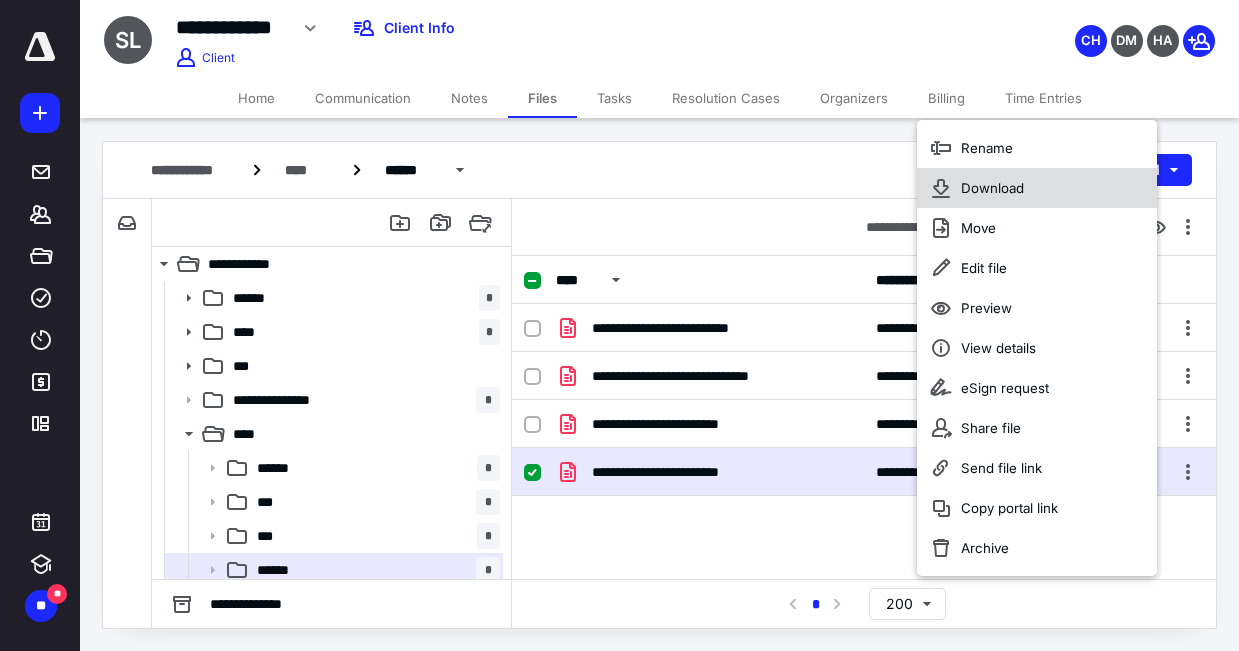 click on "Download" at bounding box center [1037, 188] 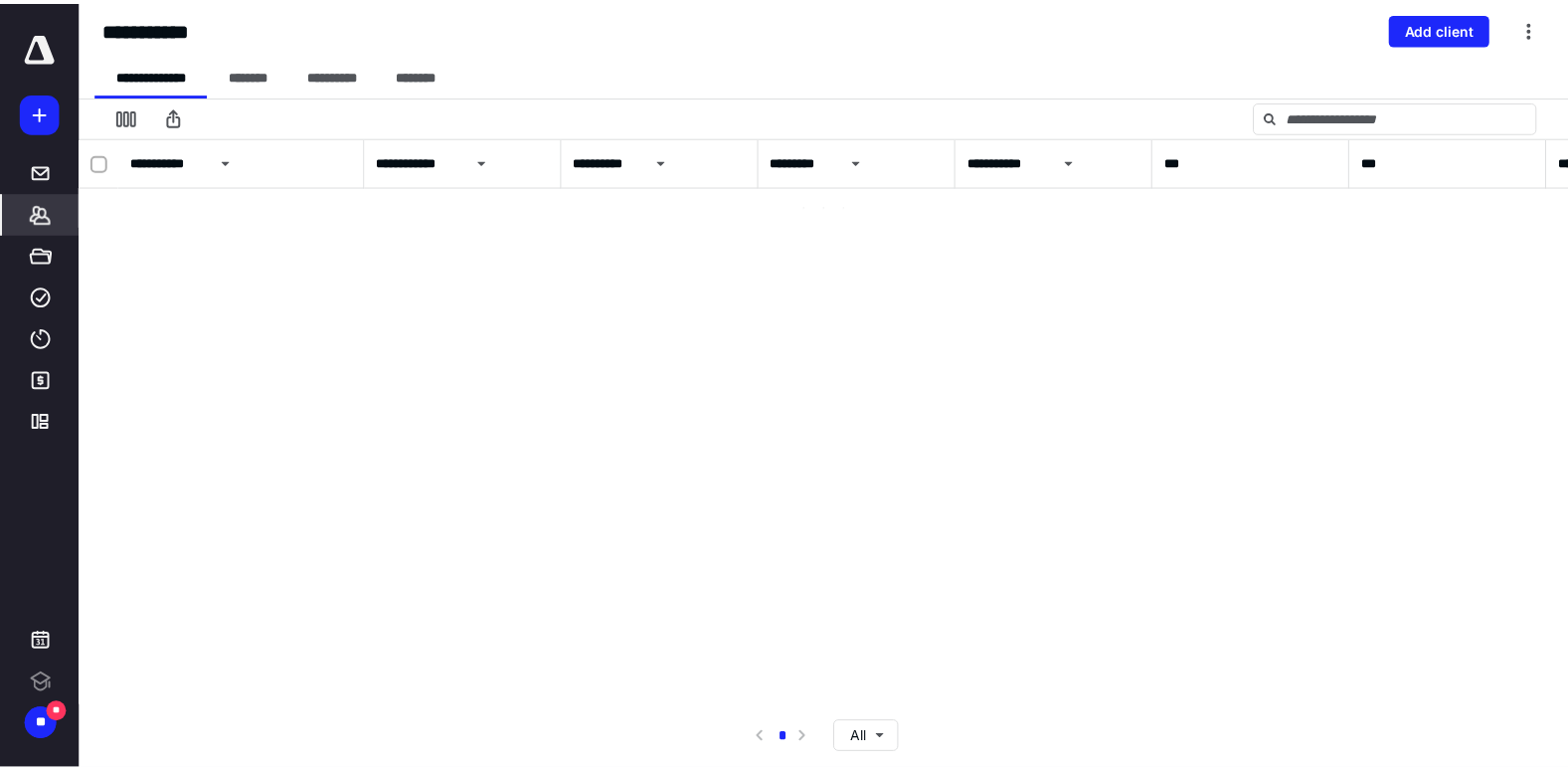 scroll, scrollTop: 0, scrollLeft: 0, axis: both 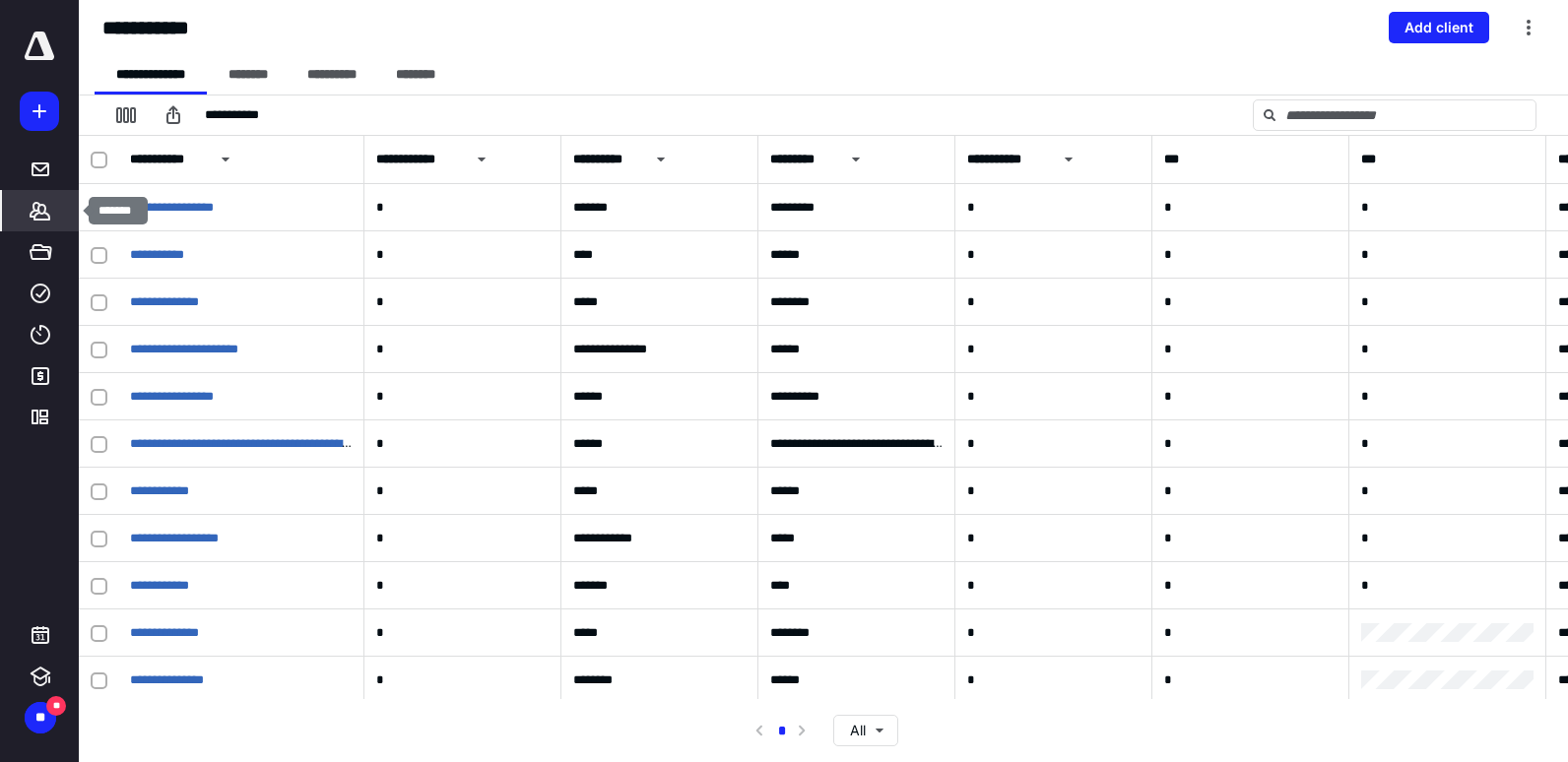 click 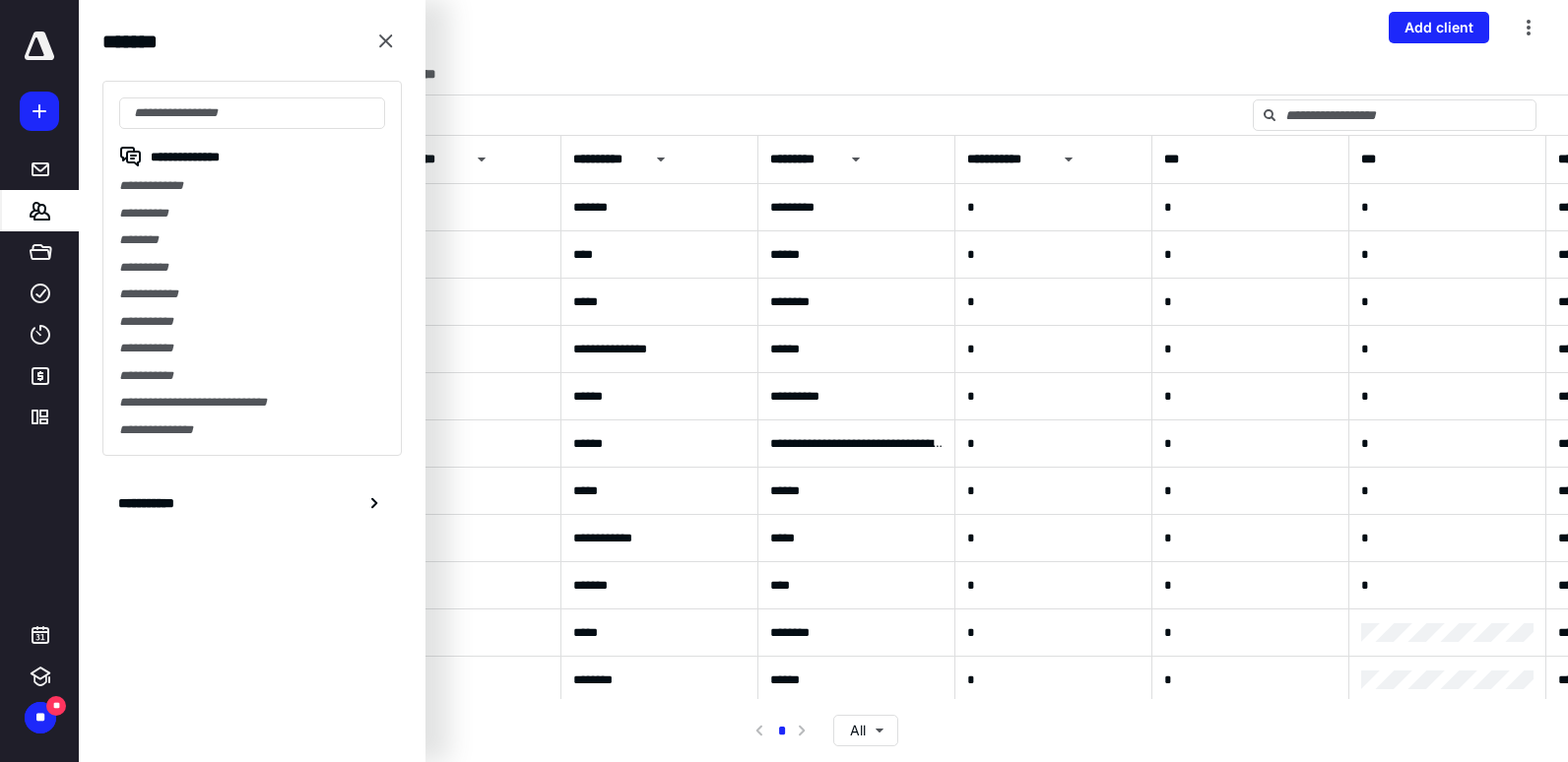 click on "**********" at bounding box center (252, 186) 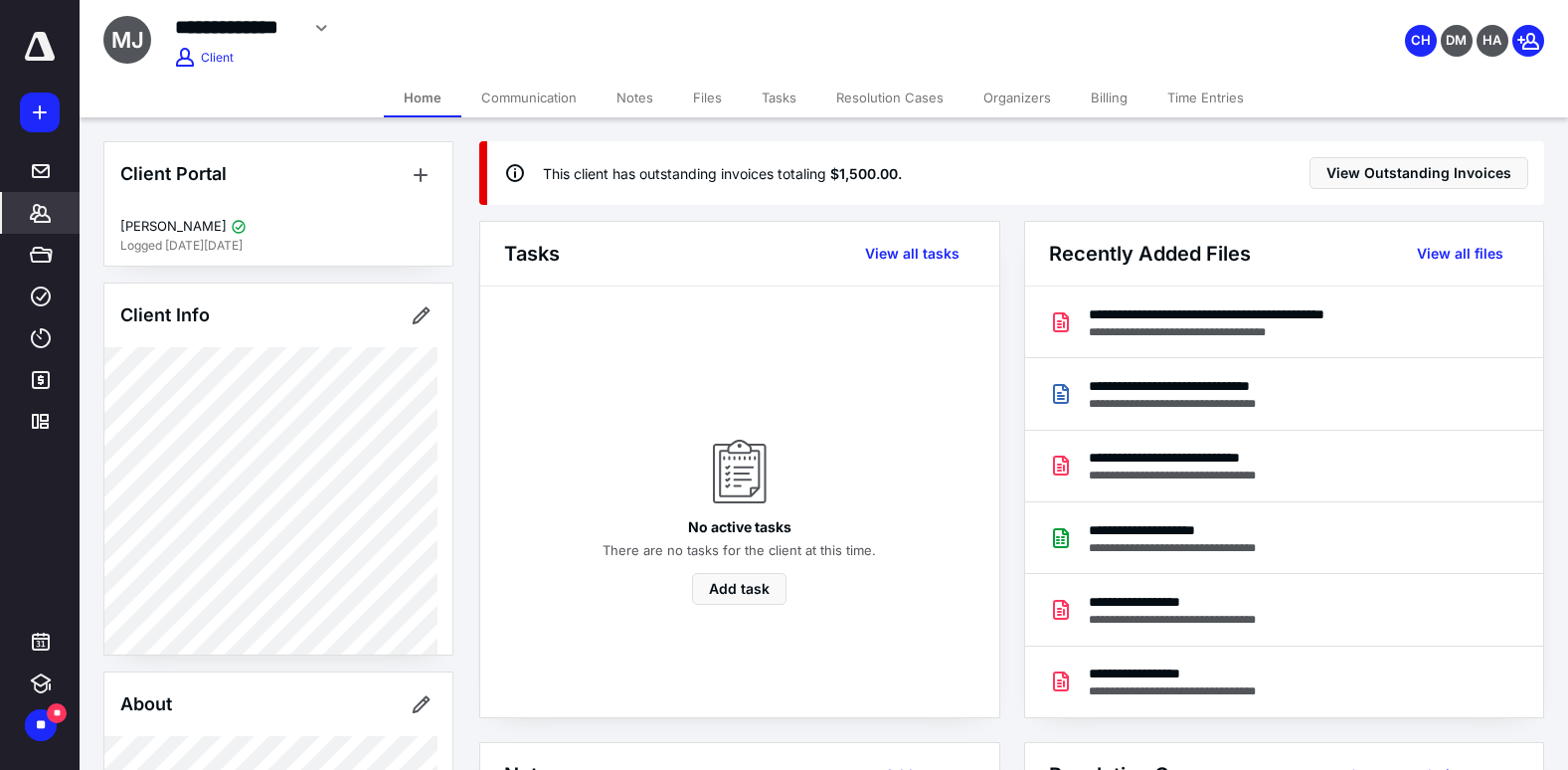 click on "Notes" at bounding box center [634, 97] 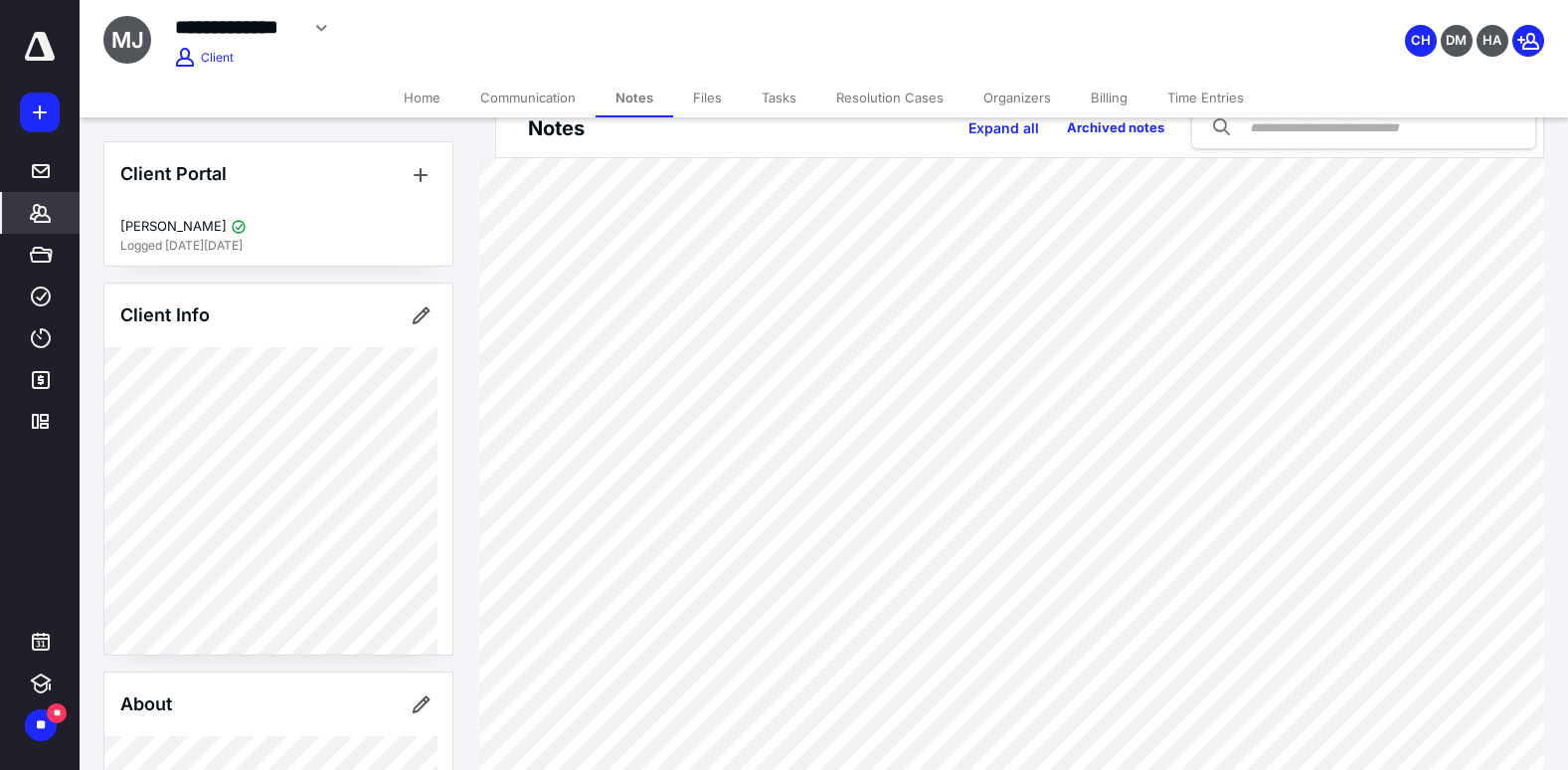 scroll, scrollTop: 0, scrollLeft: 0, axis: both 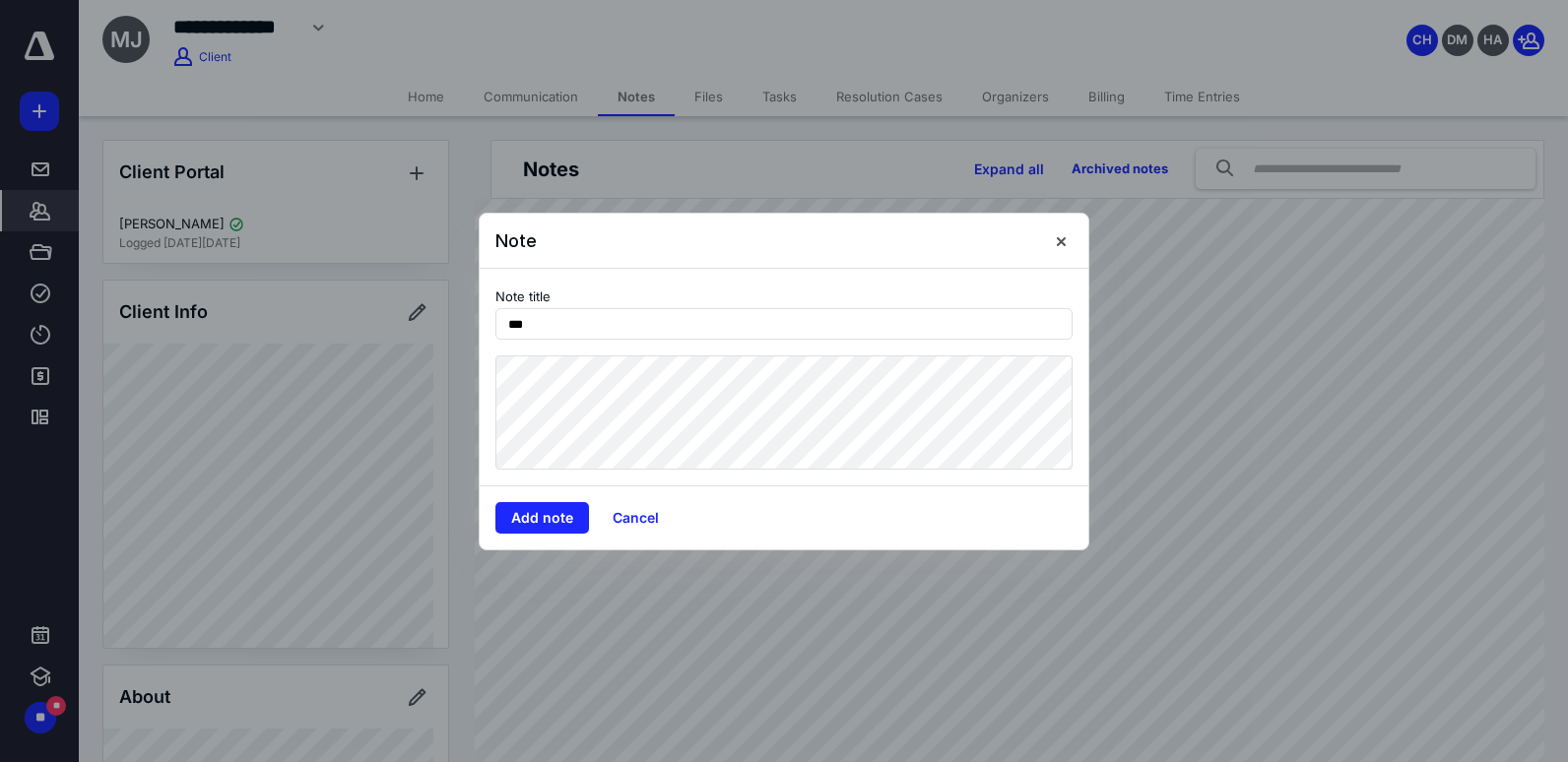 type on "***" 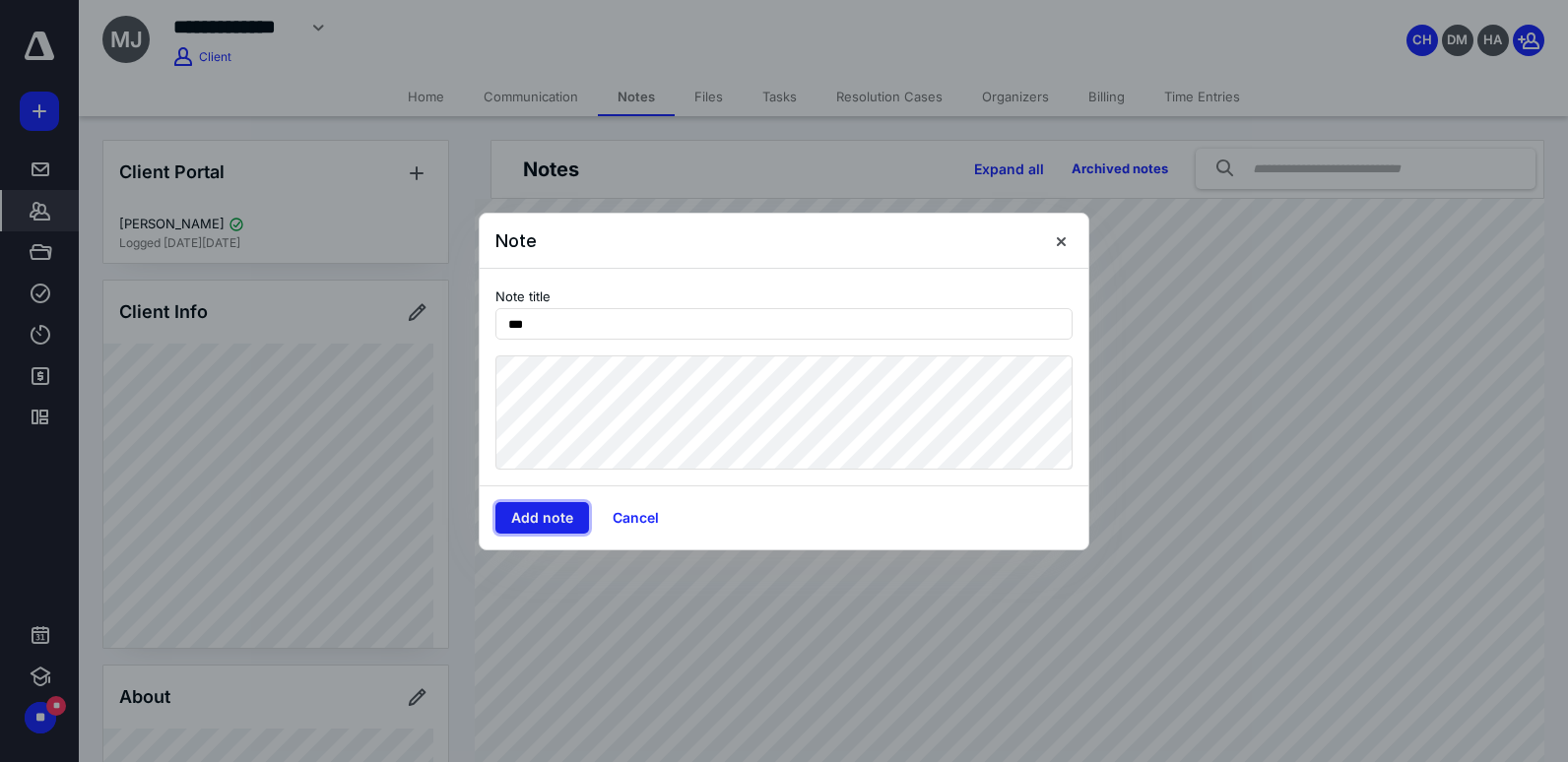 click on "Add note" at bounding box center [542, 518] 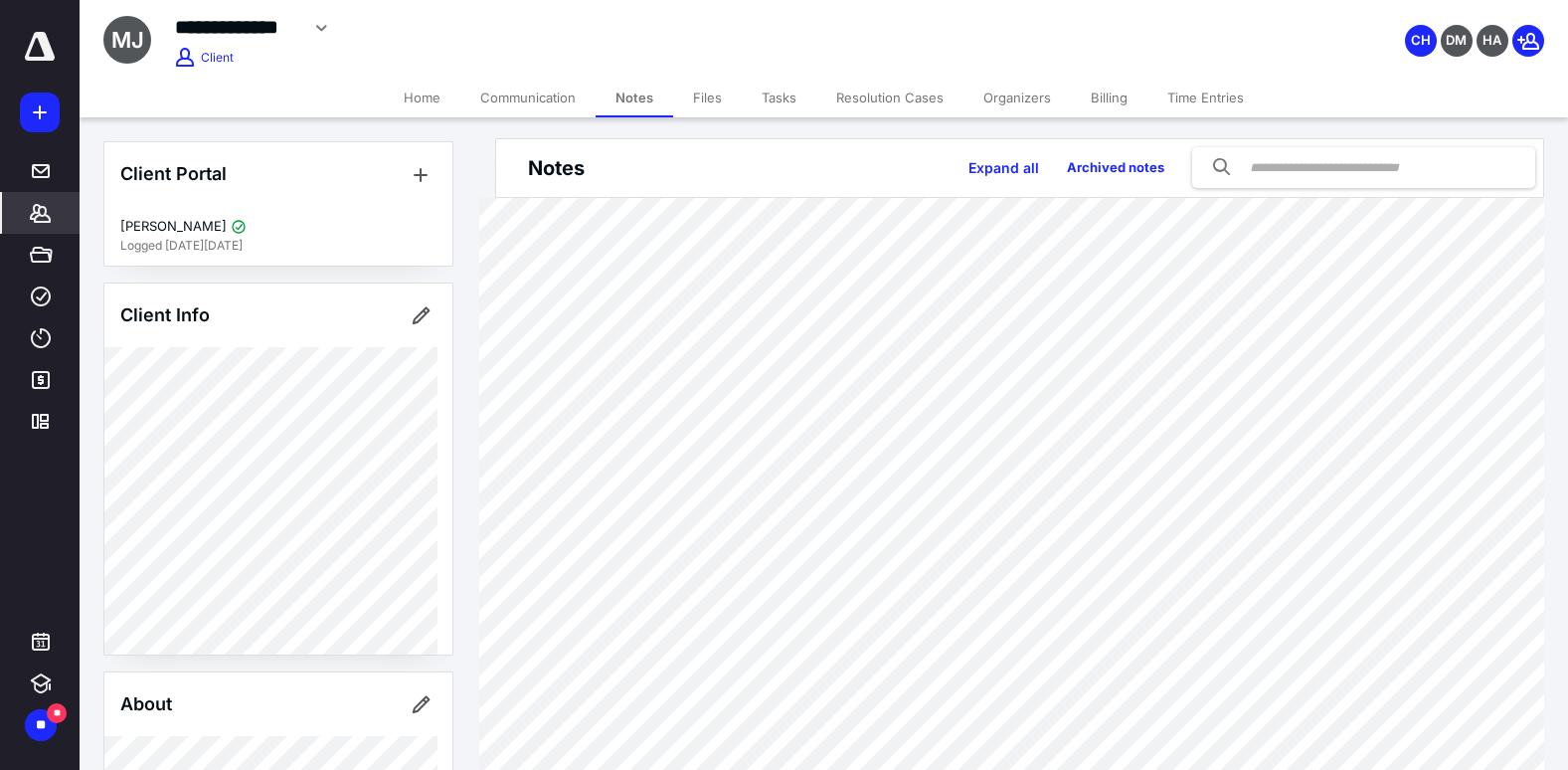 scroll, scrollTop: 0, scrollLeft: 0, axis: both 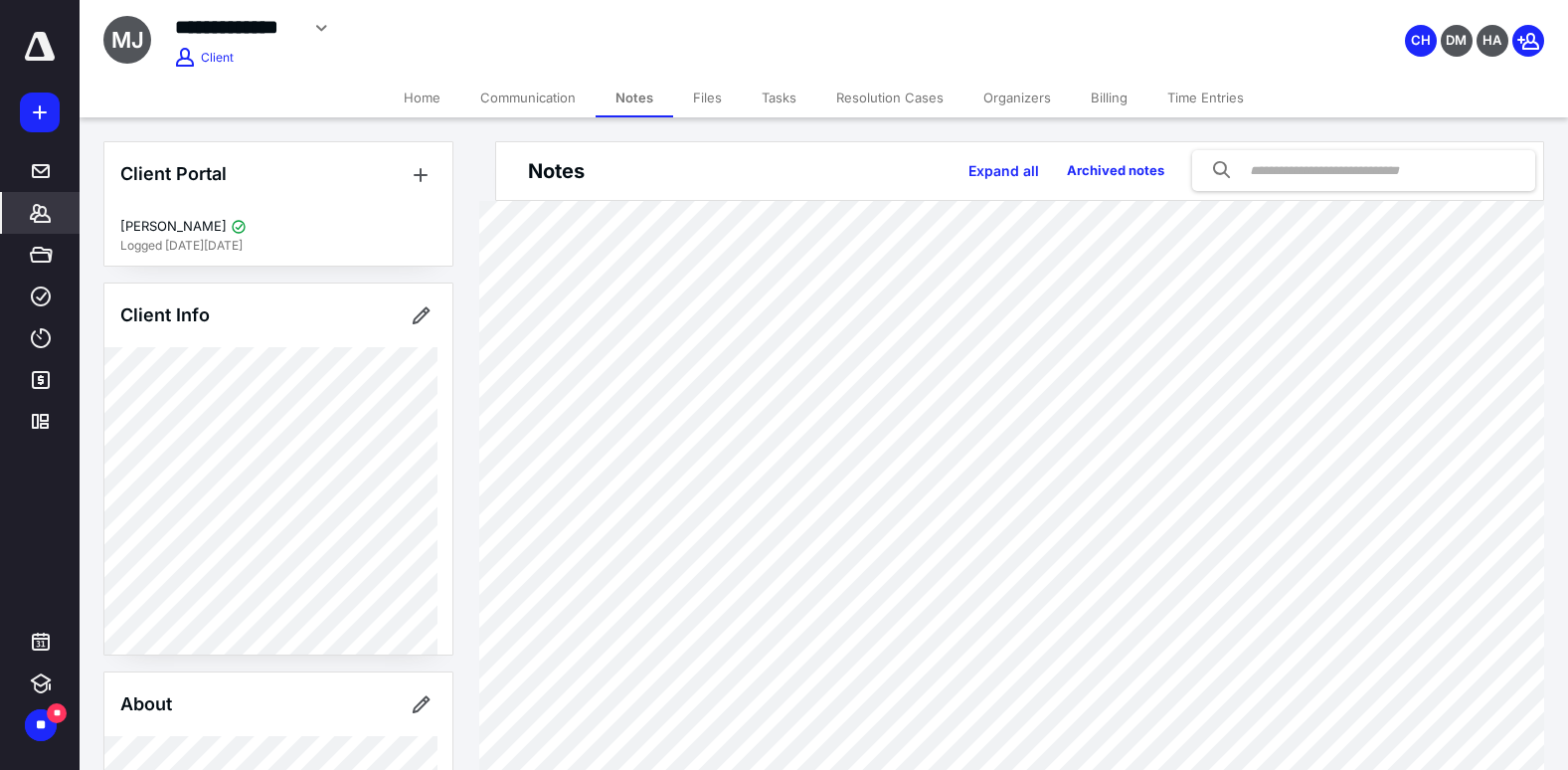 click on "Billing" at bounding box center [1109, 97] 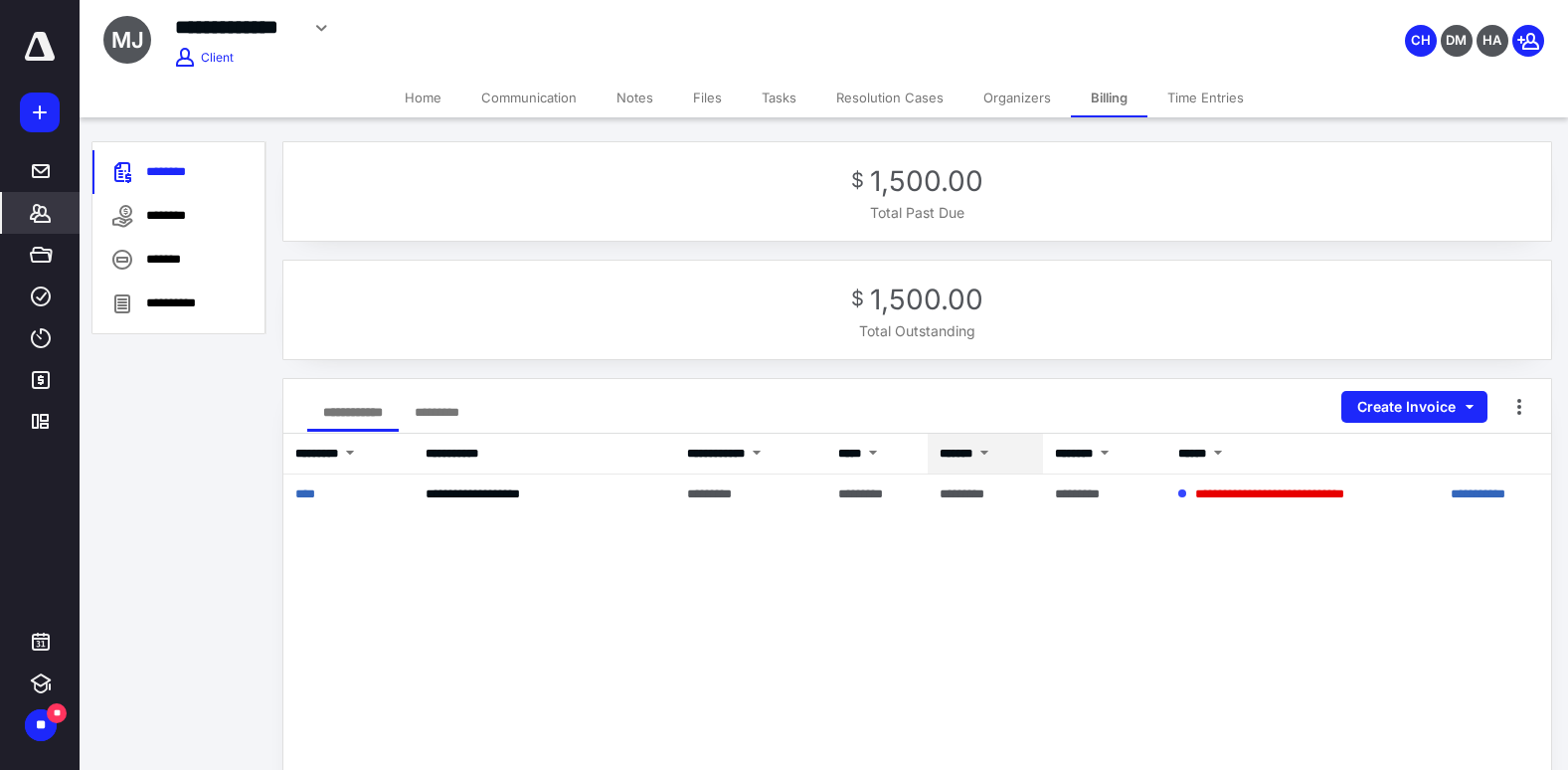 click at bounding box center [984, 455] 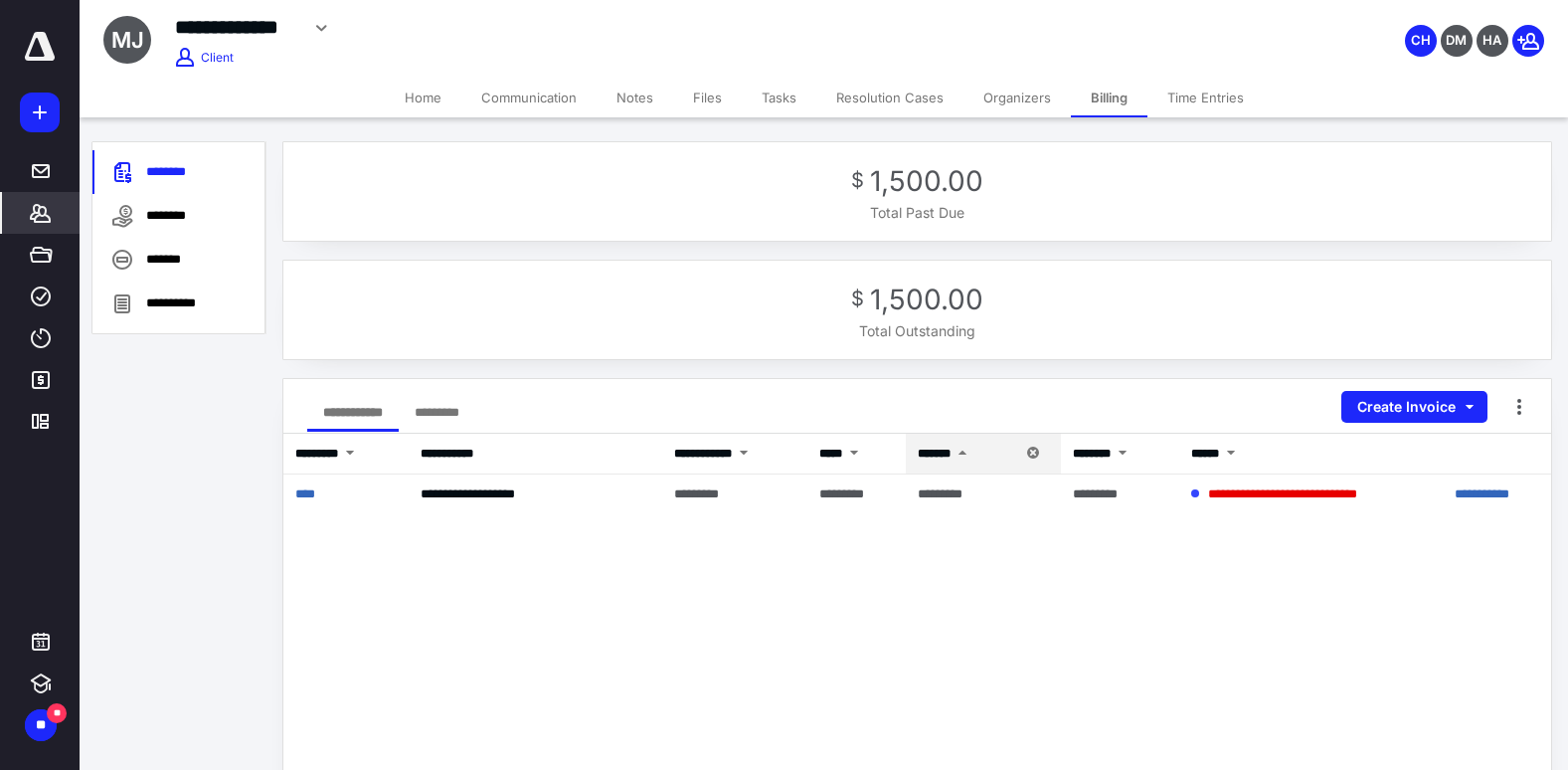 click at bounding box center [962, 455] 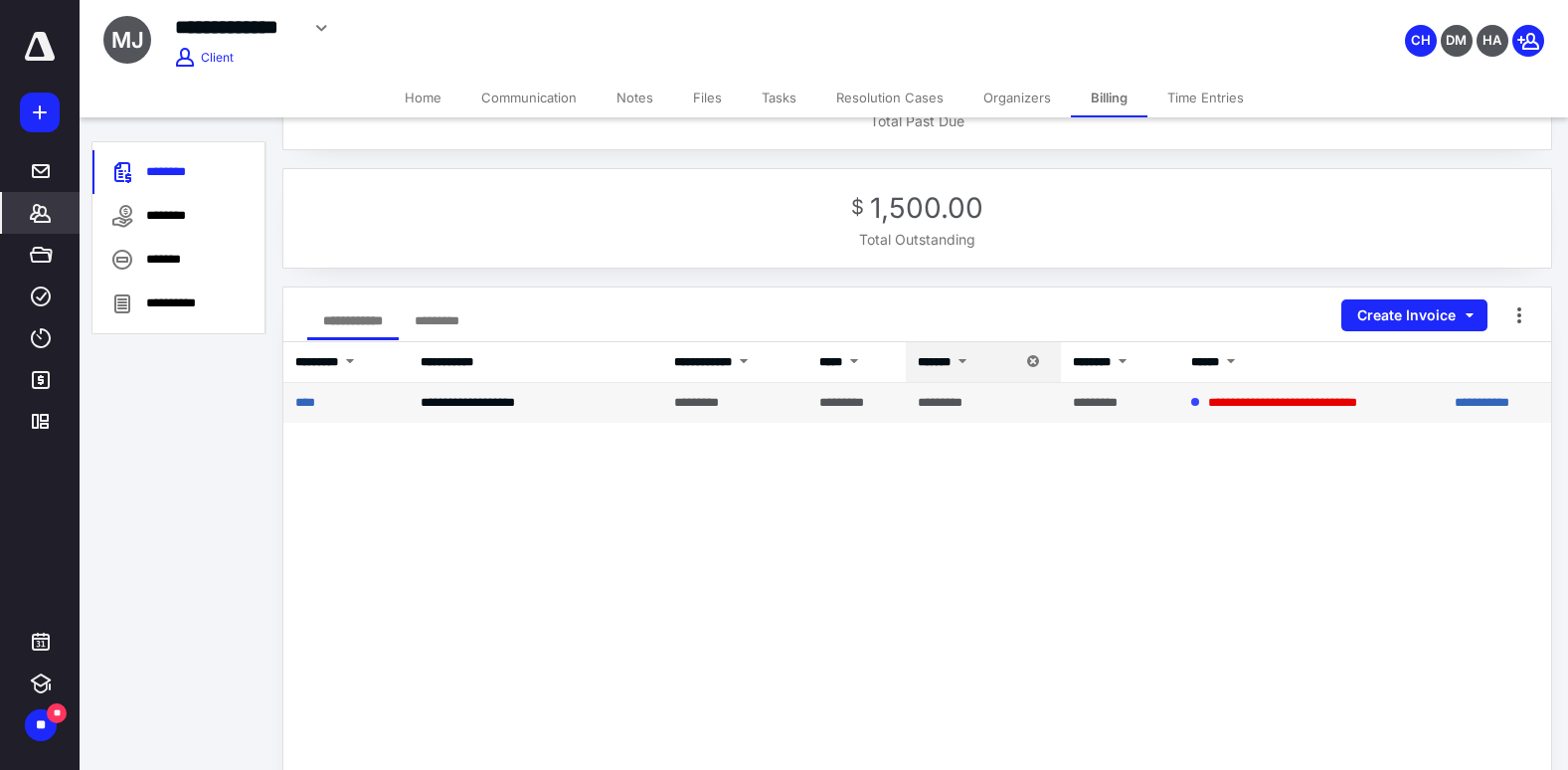 scroll, scrollTop: 0, scrollLeft: 0, axis: both 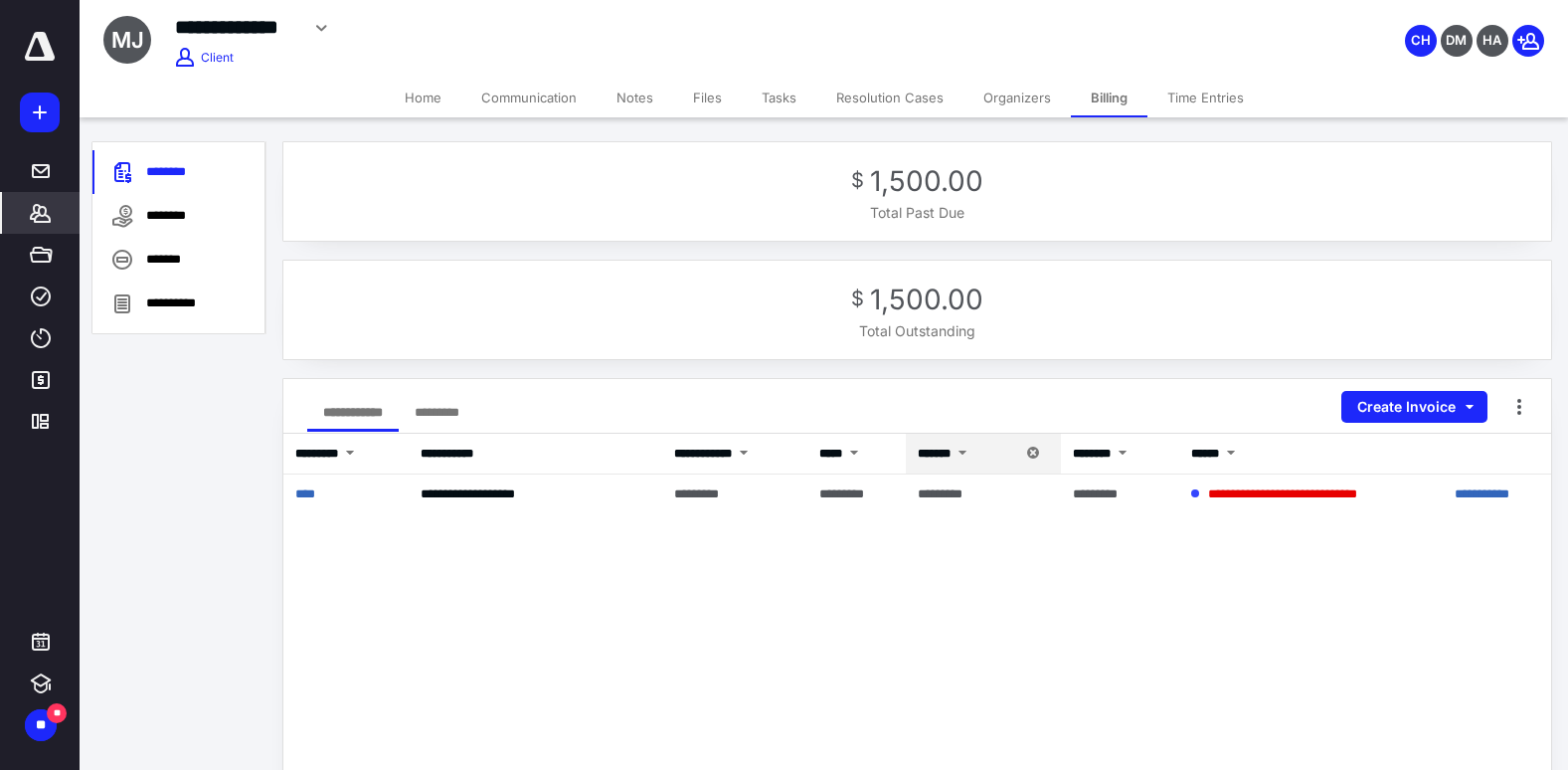 click on "Time Entries" at bounding box center (1205, 97) 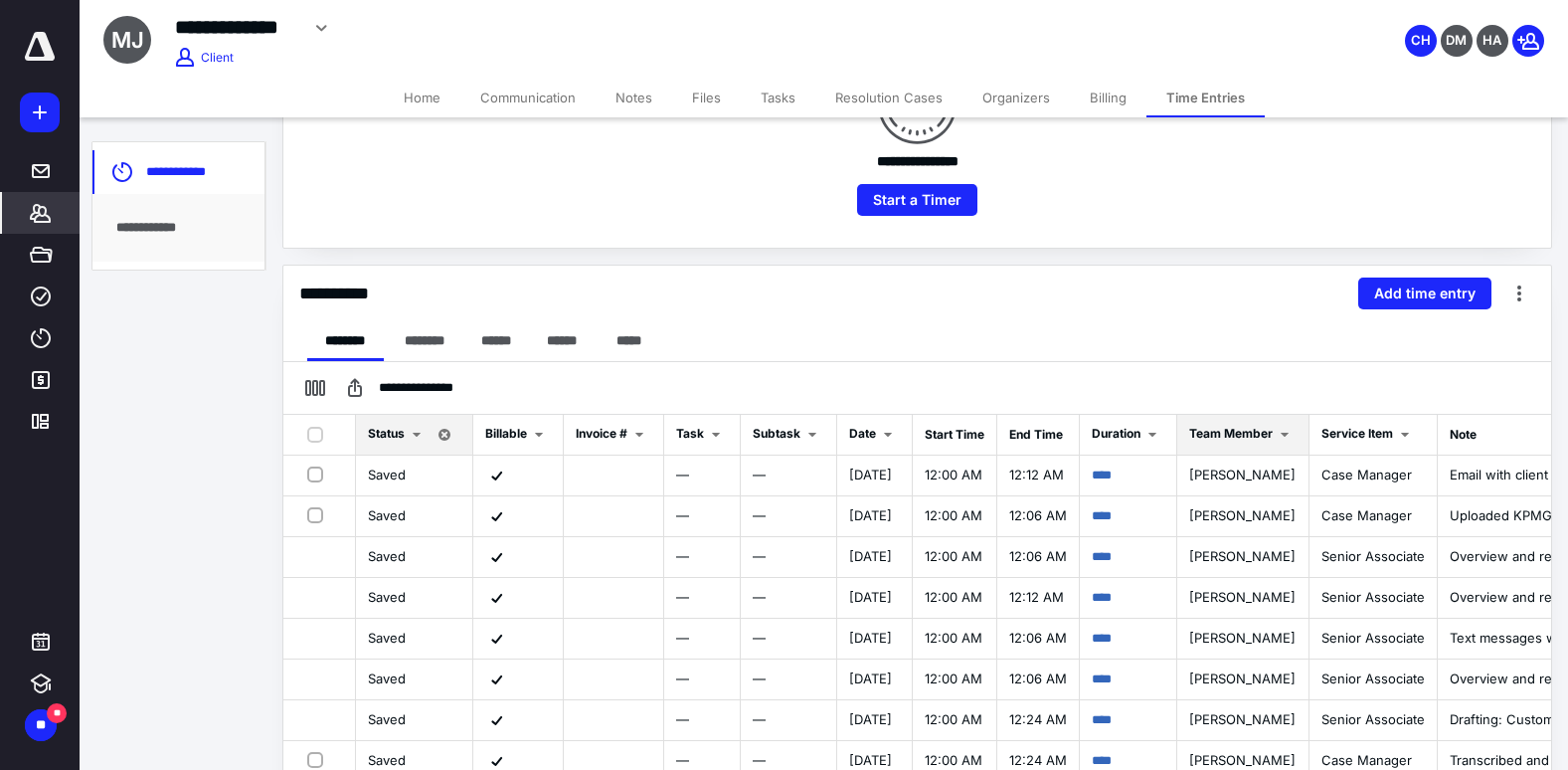 scroll, scrollTop: 445, scrollLeft: 0, axis: vertical 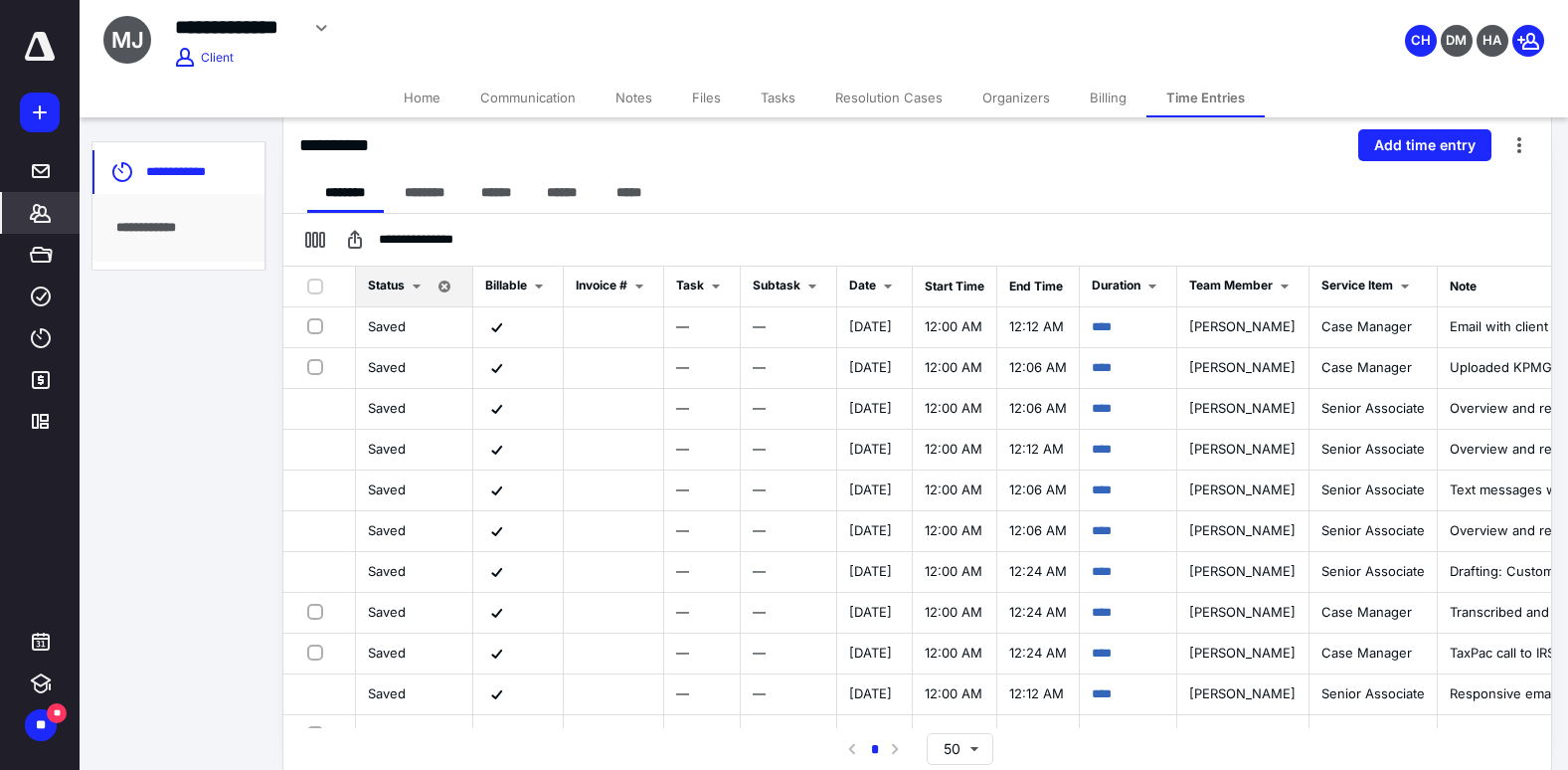 click on "Files" at bounding box center (706, 97) 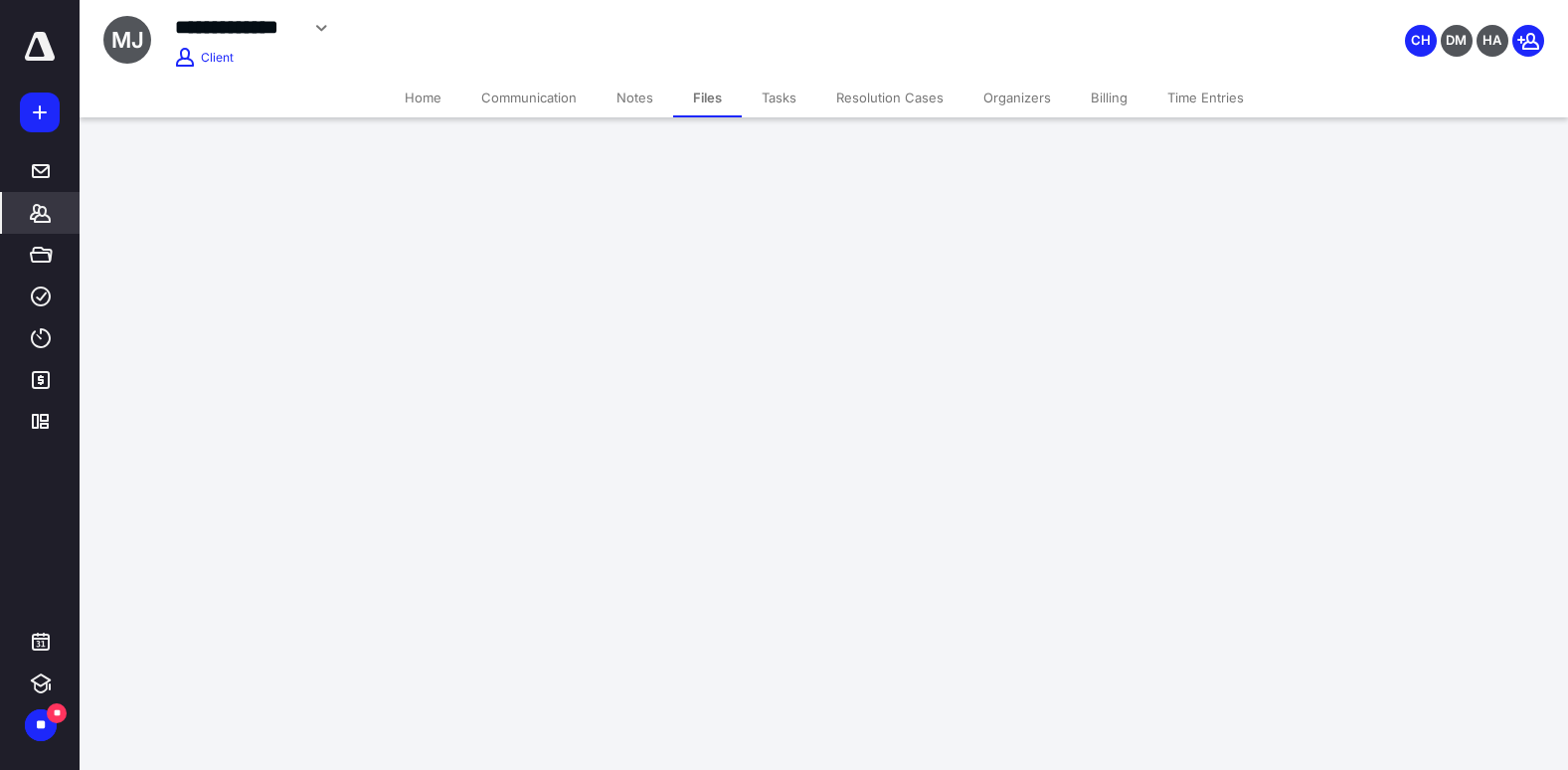 scroll, scrollTop: 0, scrollLeft: 0, axis: both 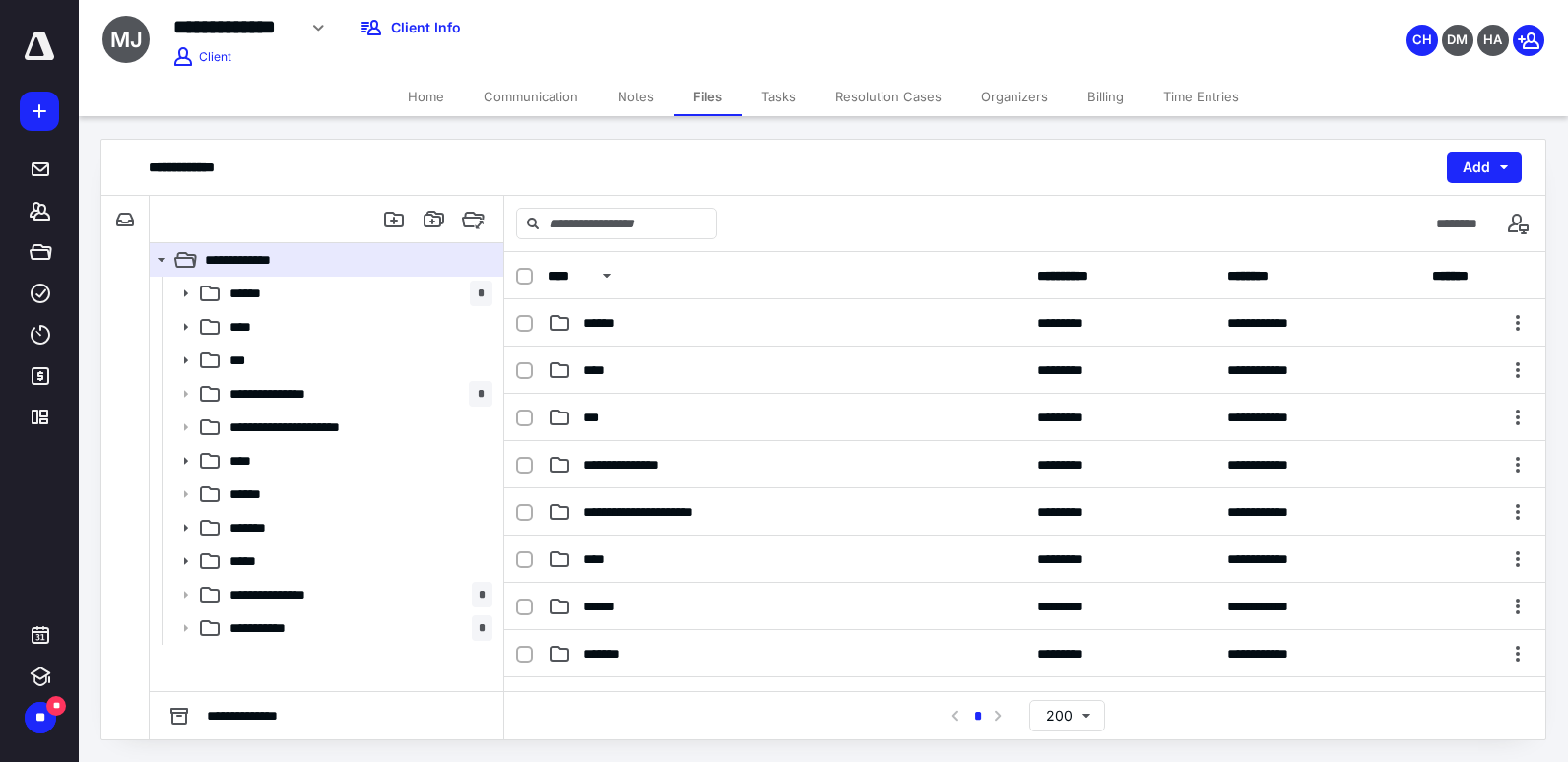 click on "Notes" at bounding box center (635, 96) 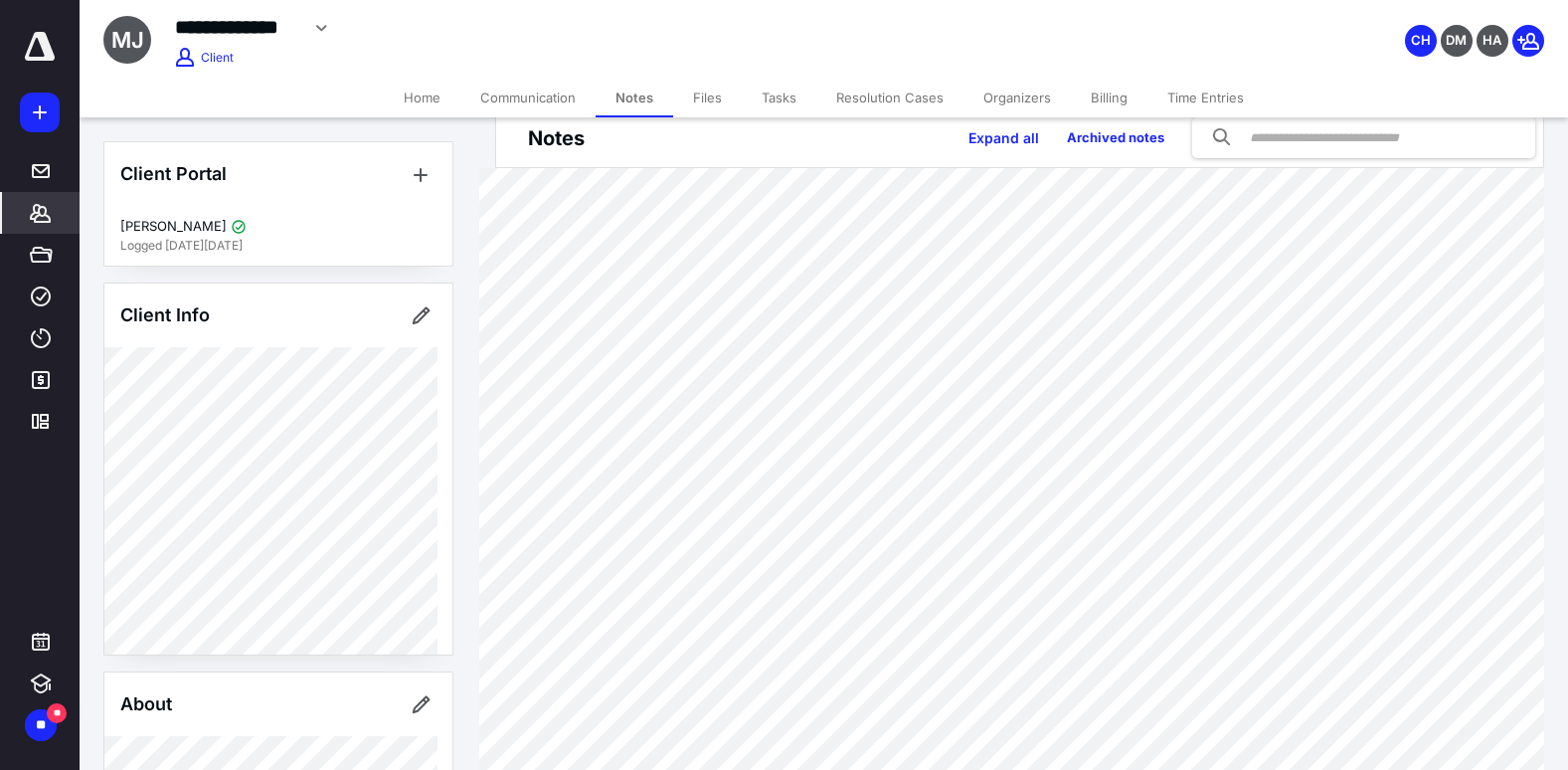 scroll, scrollTop: 0, scrollLeft: 0, axis: both 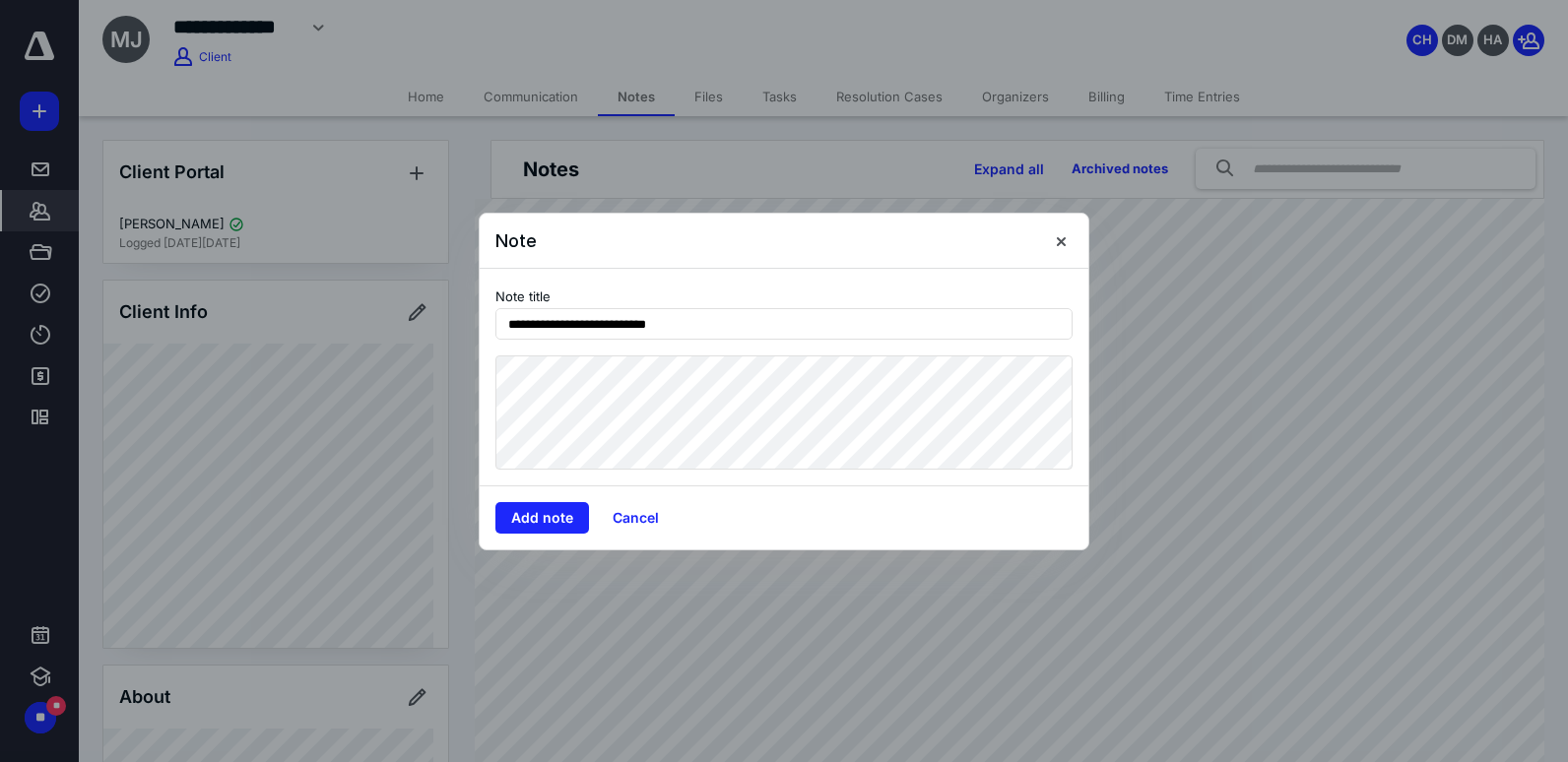 type on "**********" 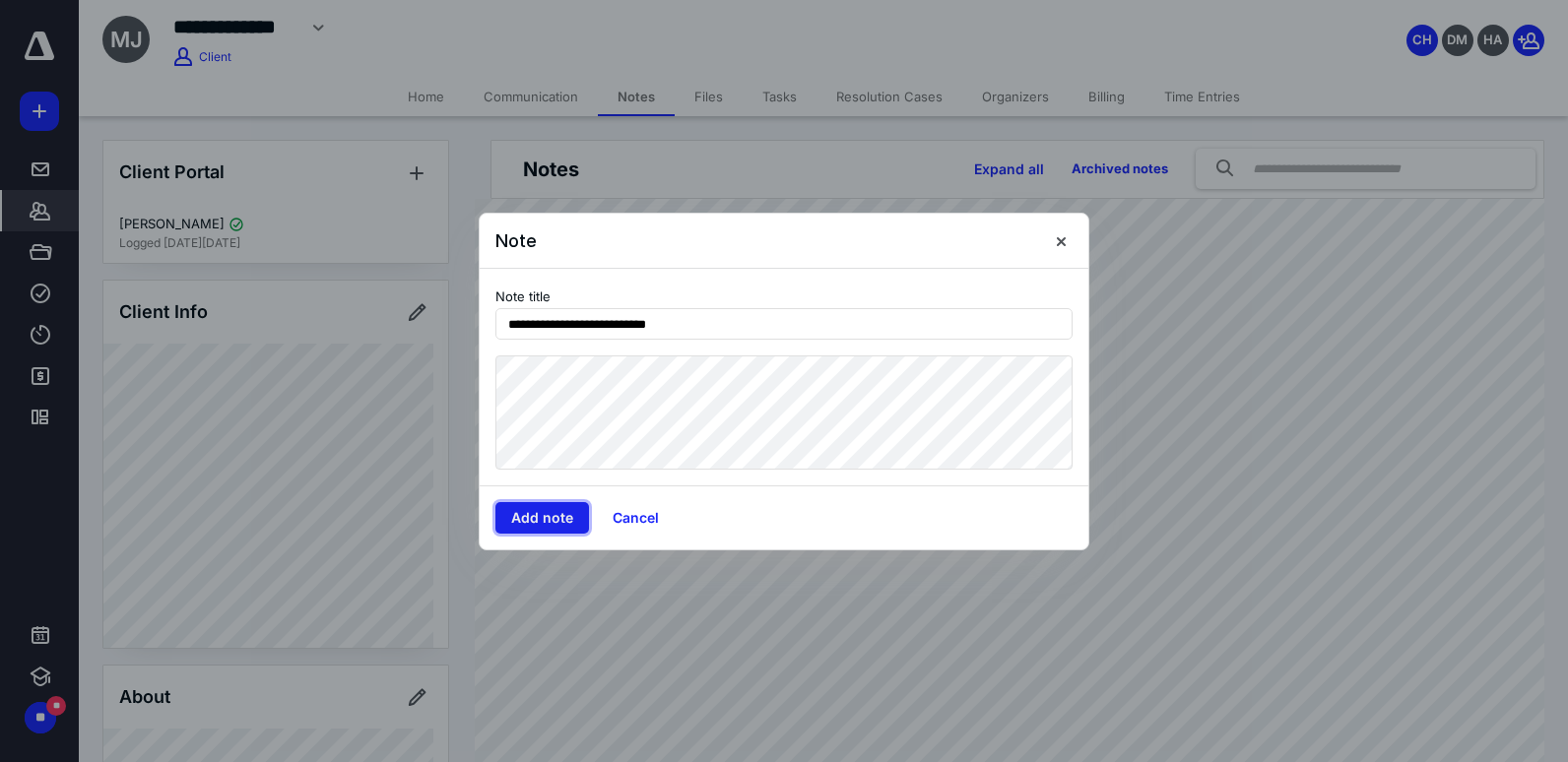 click on "Add note" at bounding box center (542, 518) 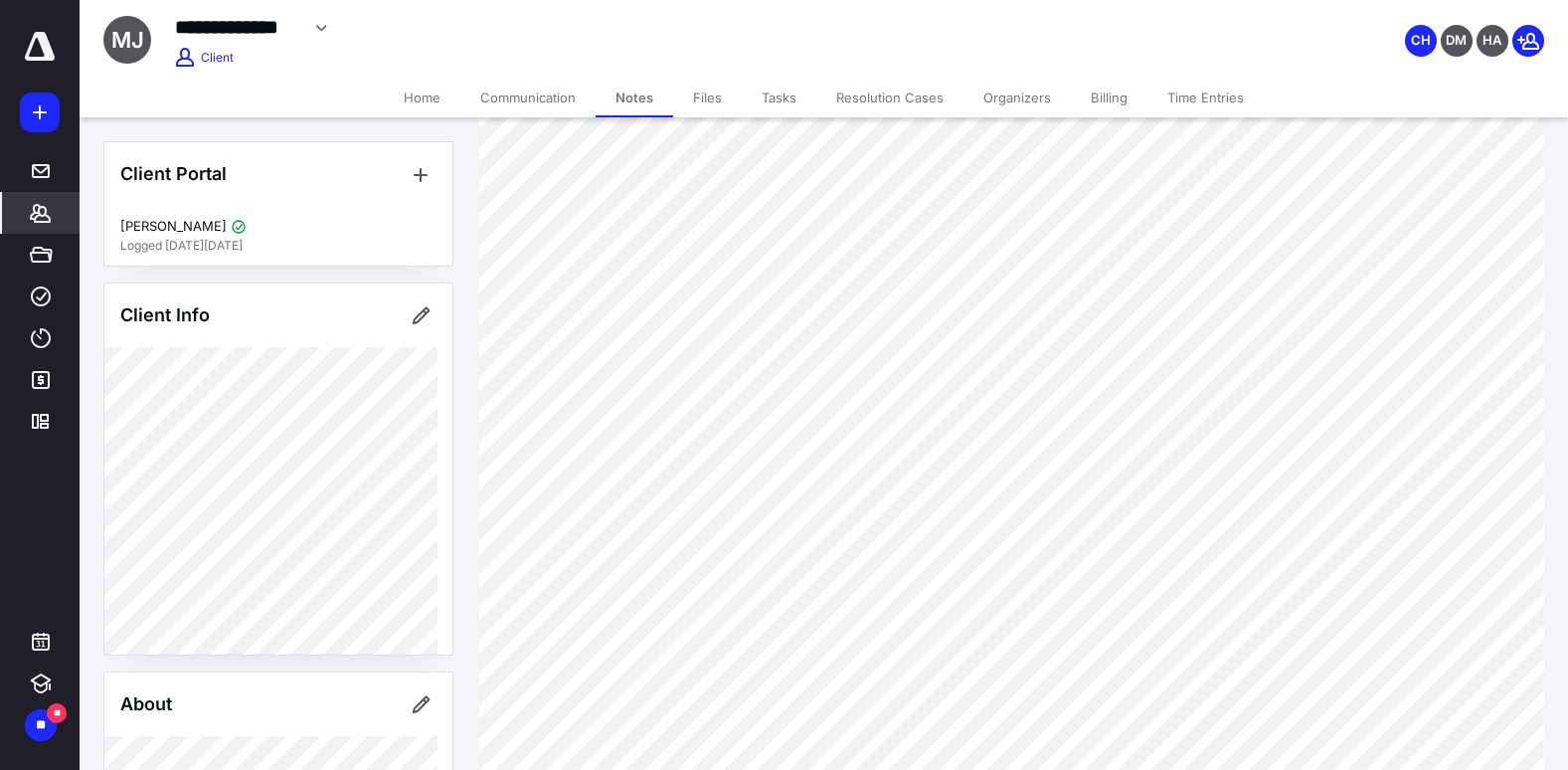 scroll, scrollTop: 298, scrollLeft: 0, axis: vertical 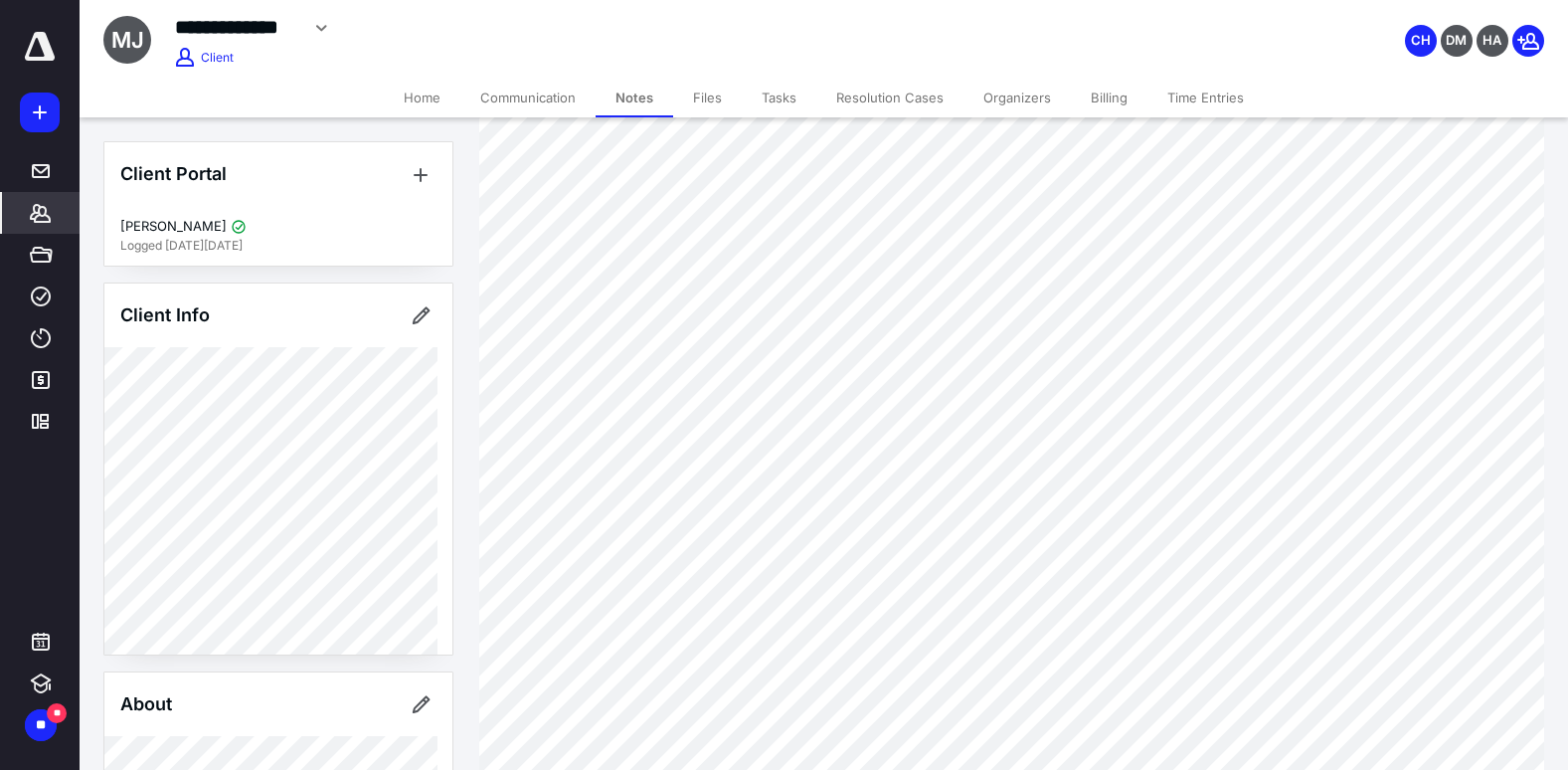 click on "**********" at bounding box center (616, 28) 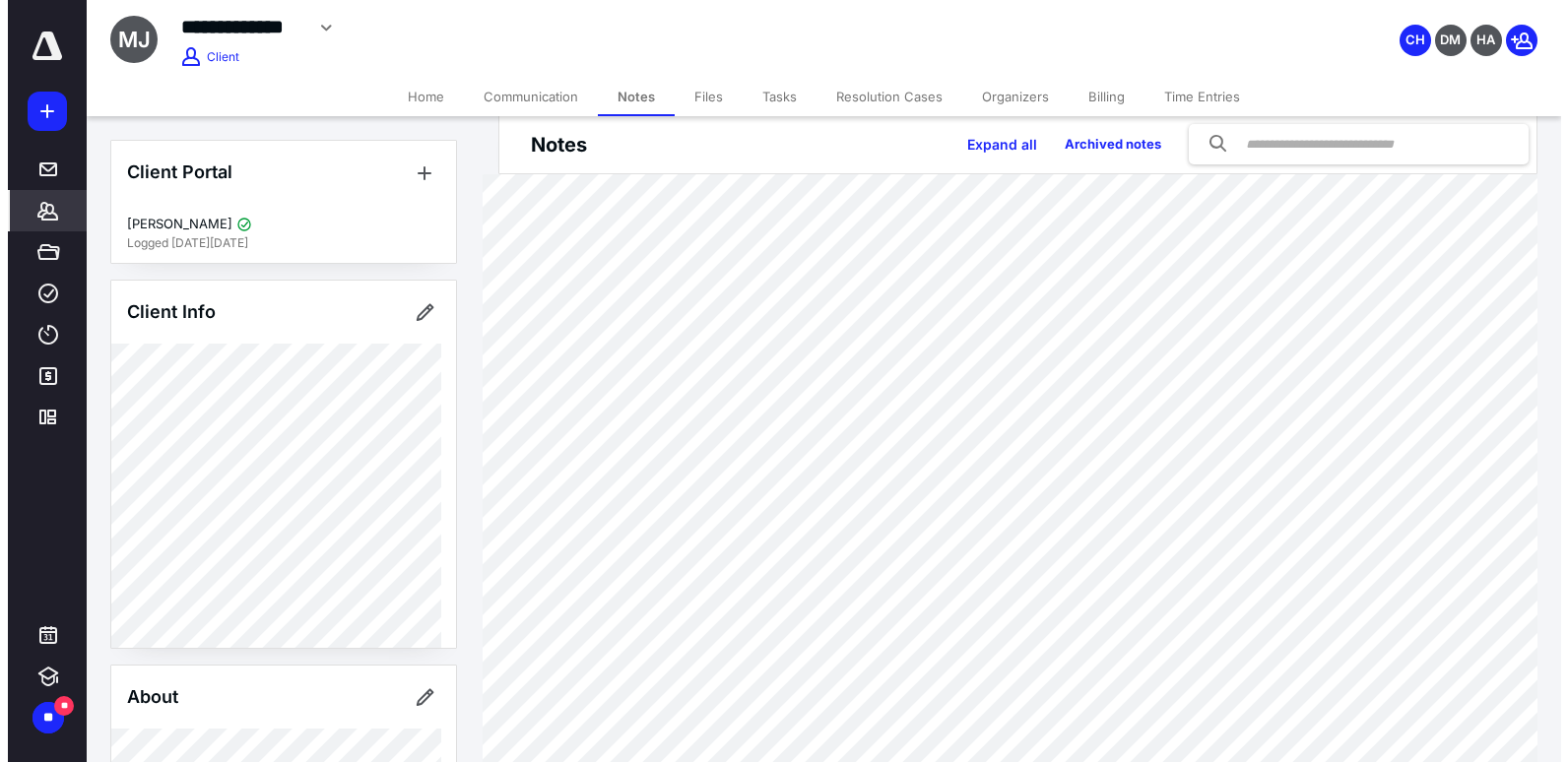 scroll, scrollTop: 0, scrollLeft: 0, axis: both 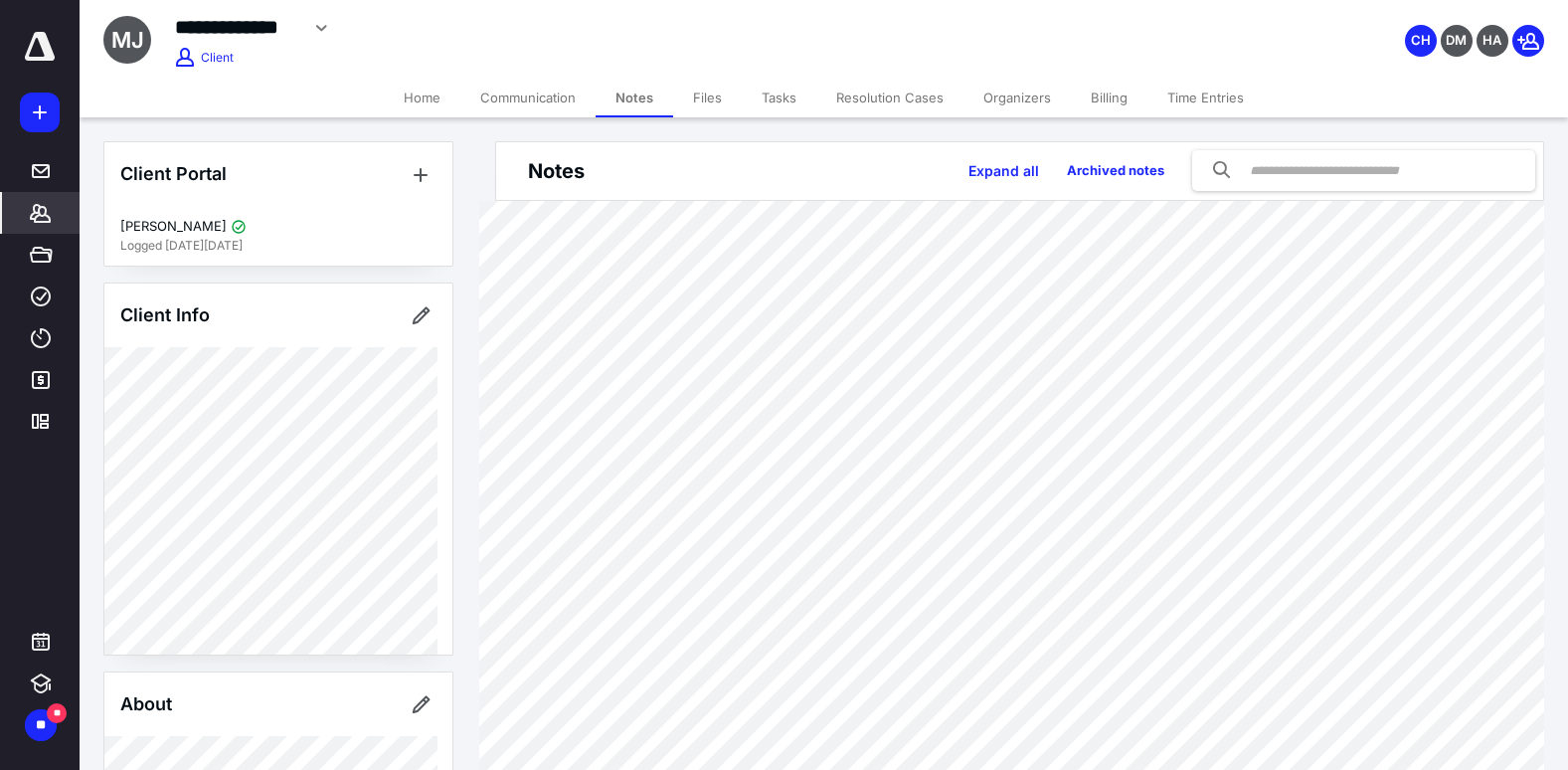 click on "Files" at bounding box center (707, 97) 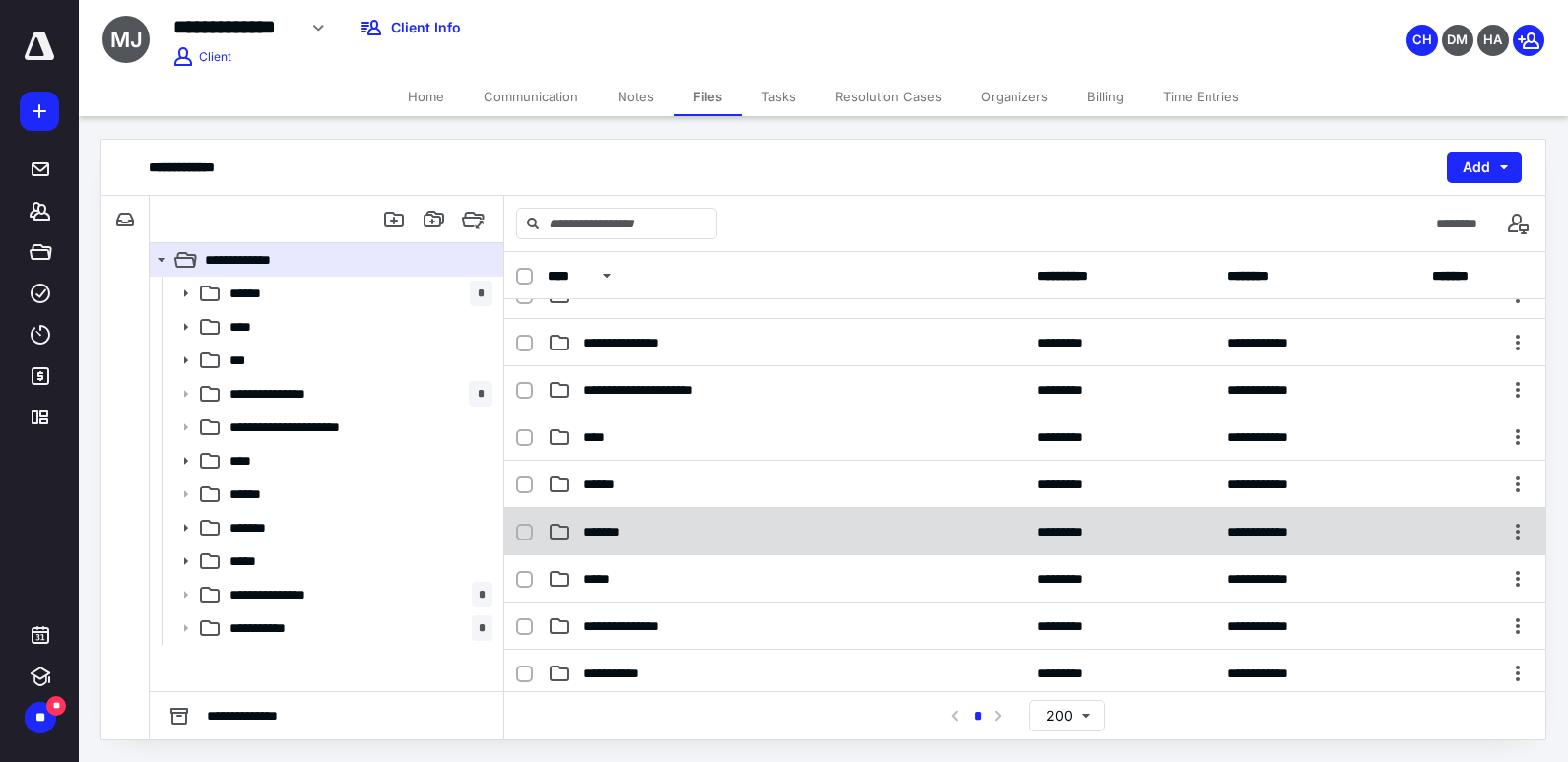 scroll, scrollTop: 197, scrollLeft: 0, axis: vertical 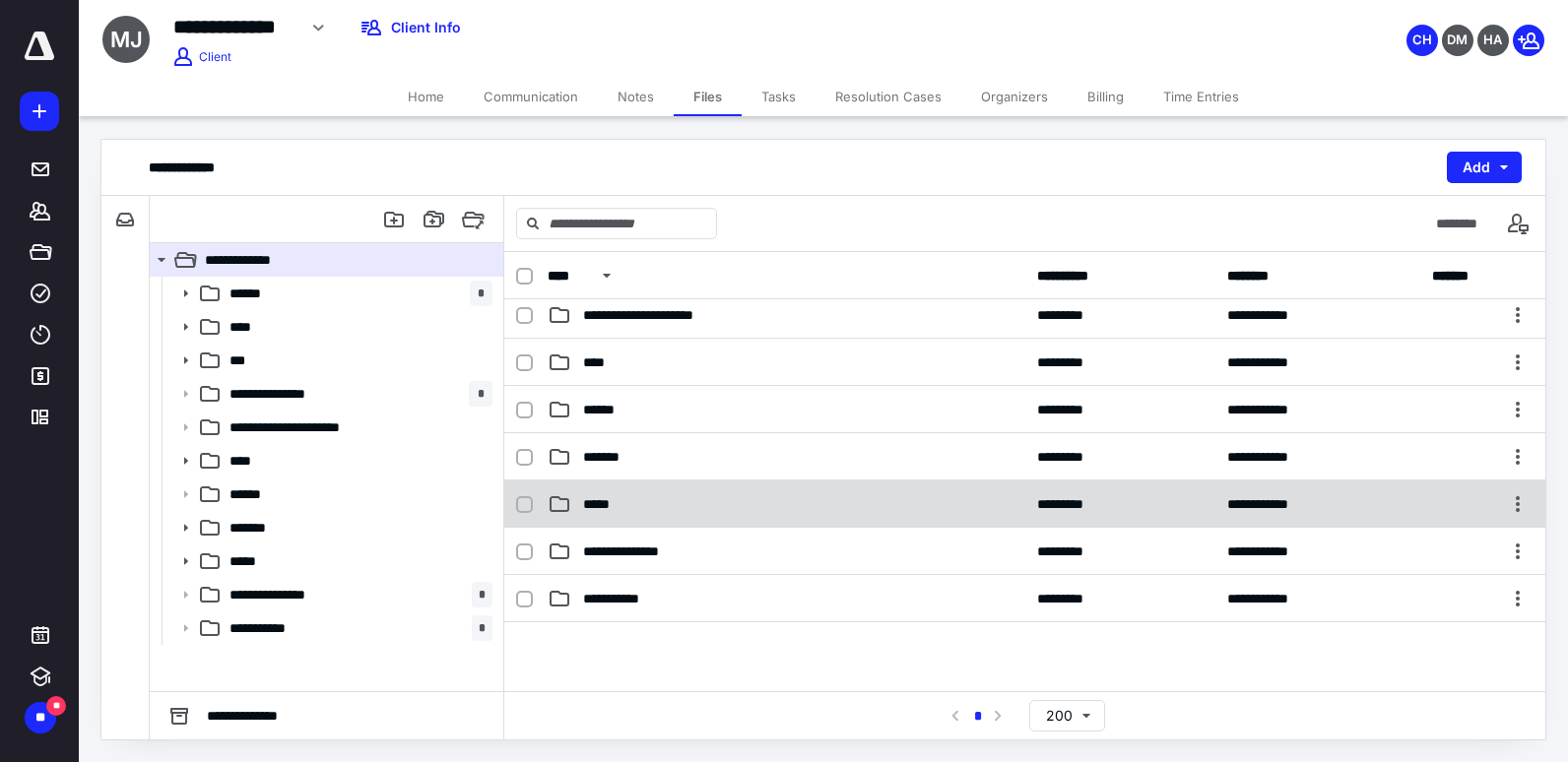 click on "*****" at bounding box center (786, 504) 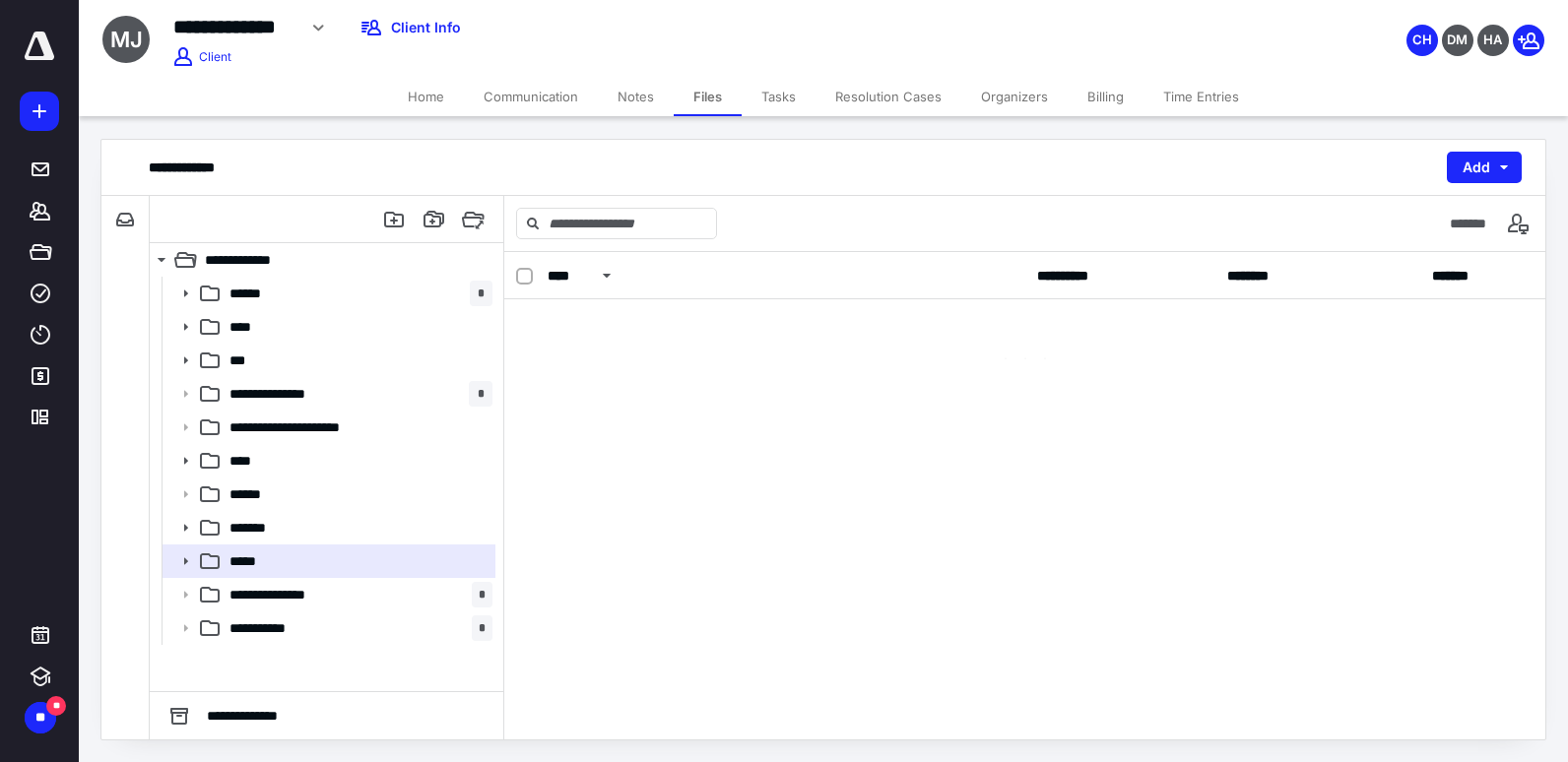 scroll, scrollTop: 0, scrollLeft: 0, axis: both 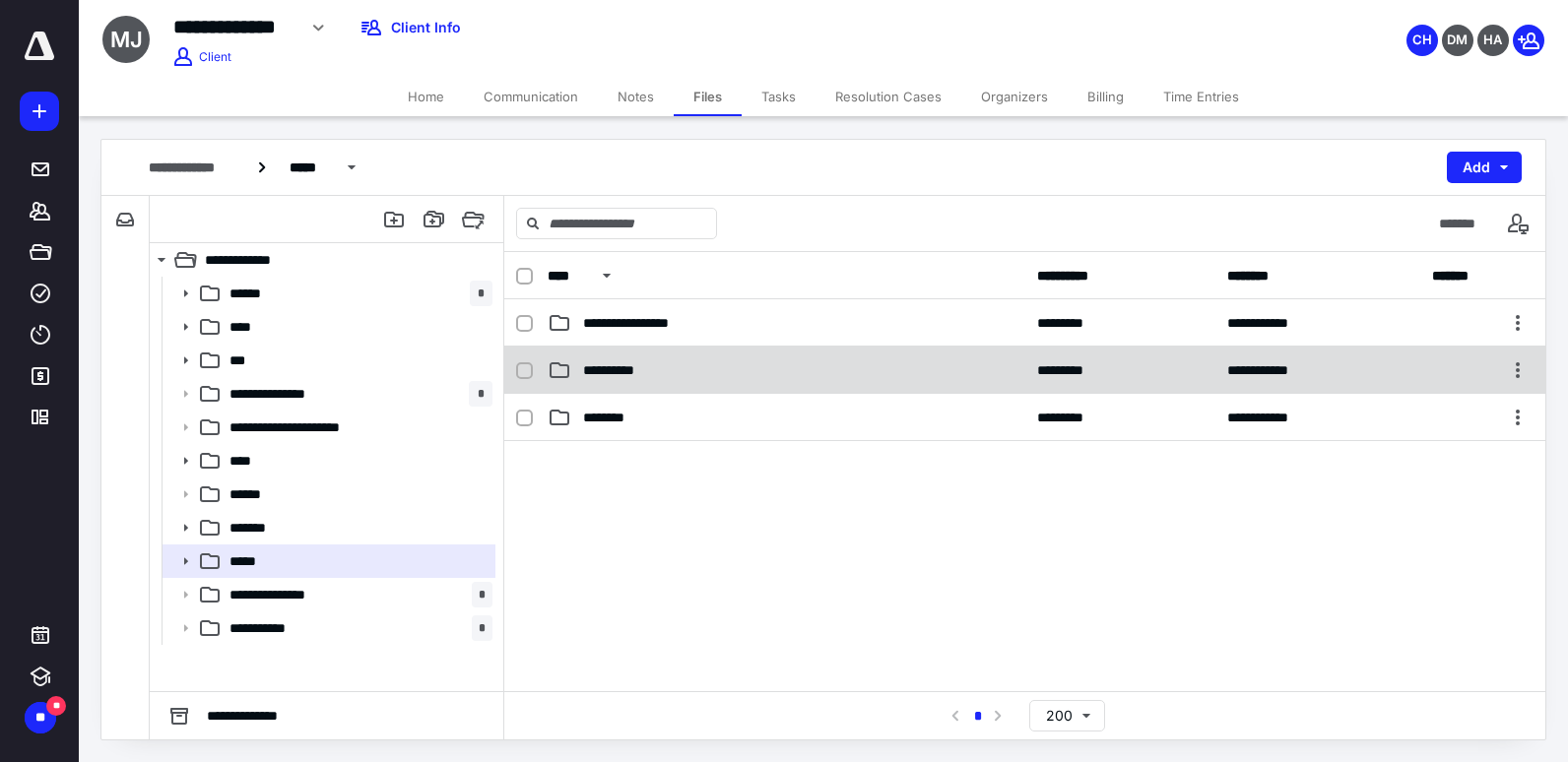 click on "**********" at bounding box center [619, 370] 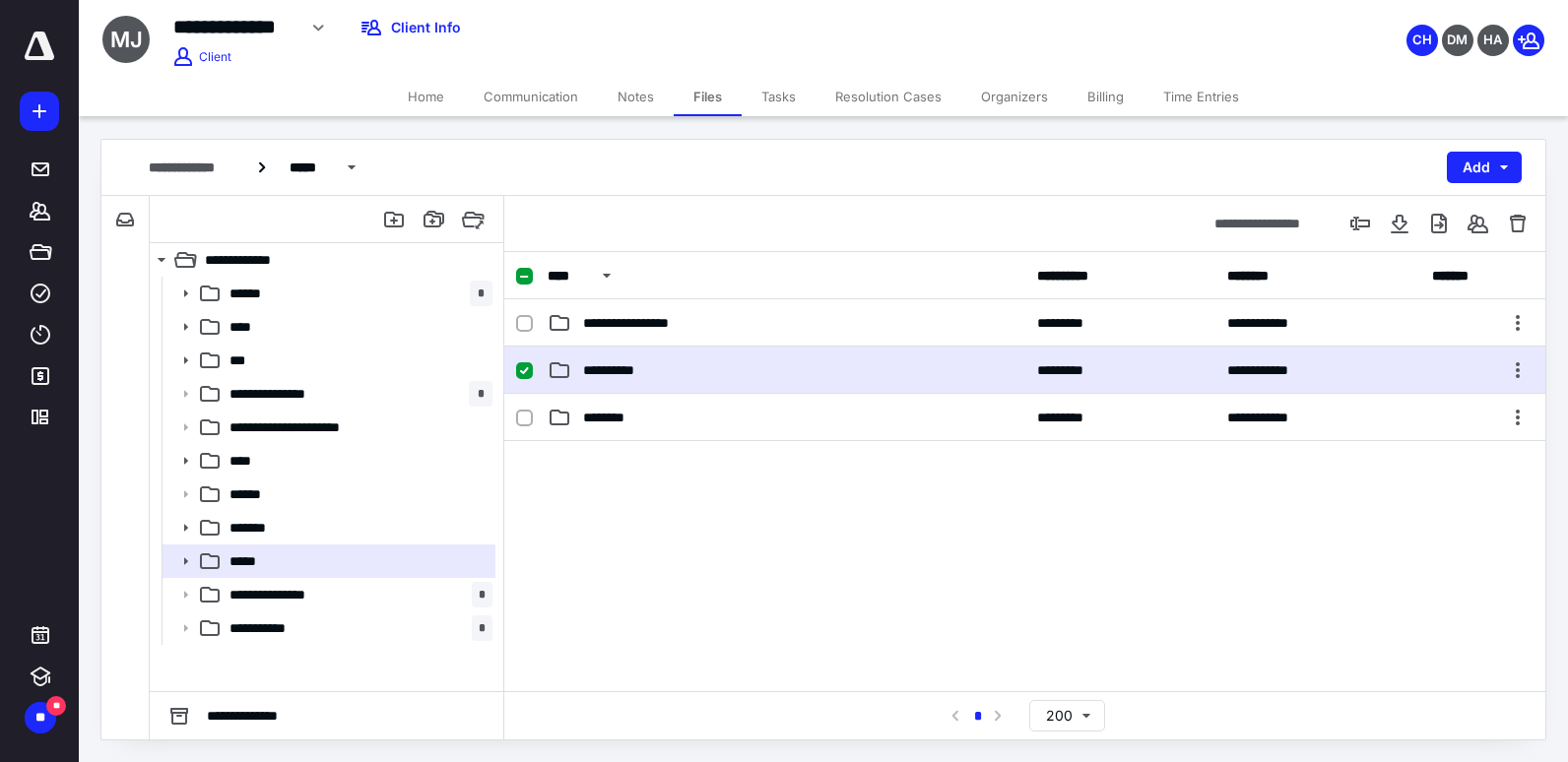 click on "**********" at bounding box center (619, 370) 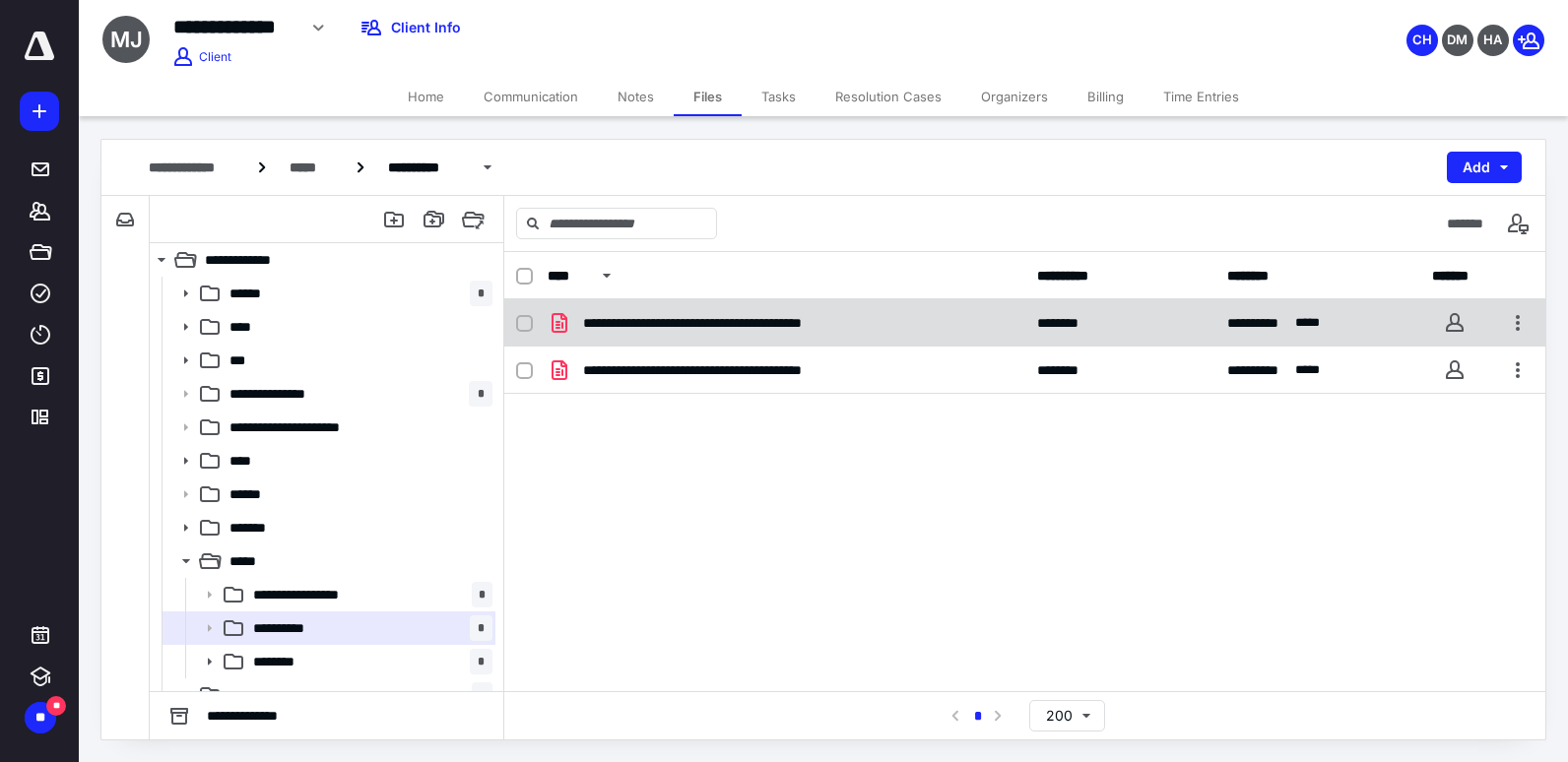 click on "**********" at bounding box center [732, 323] 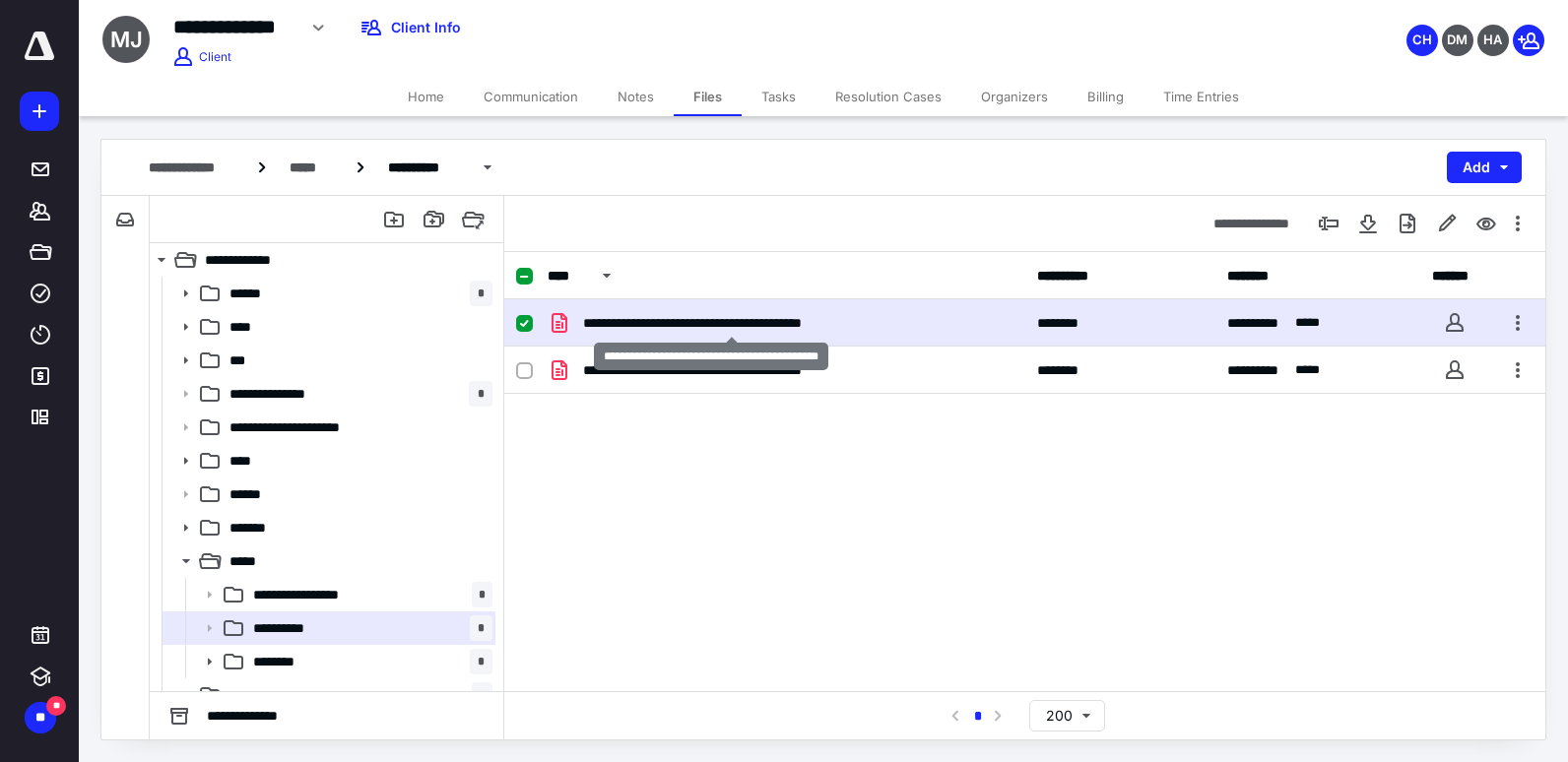 click on "**********" at bounding box center [732, 323] 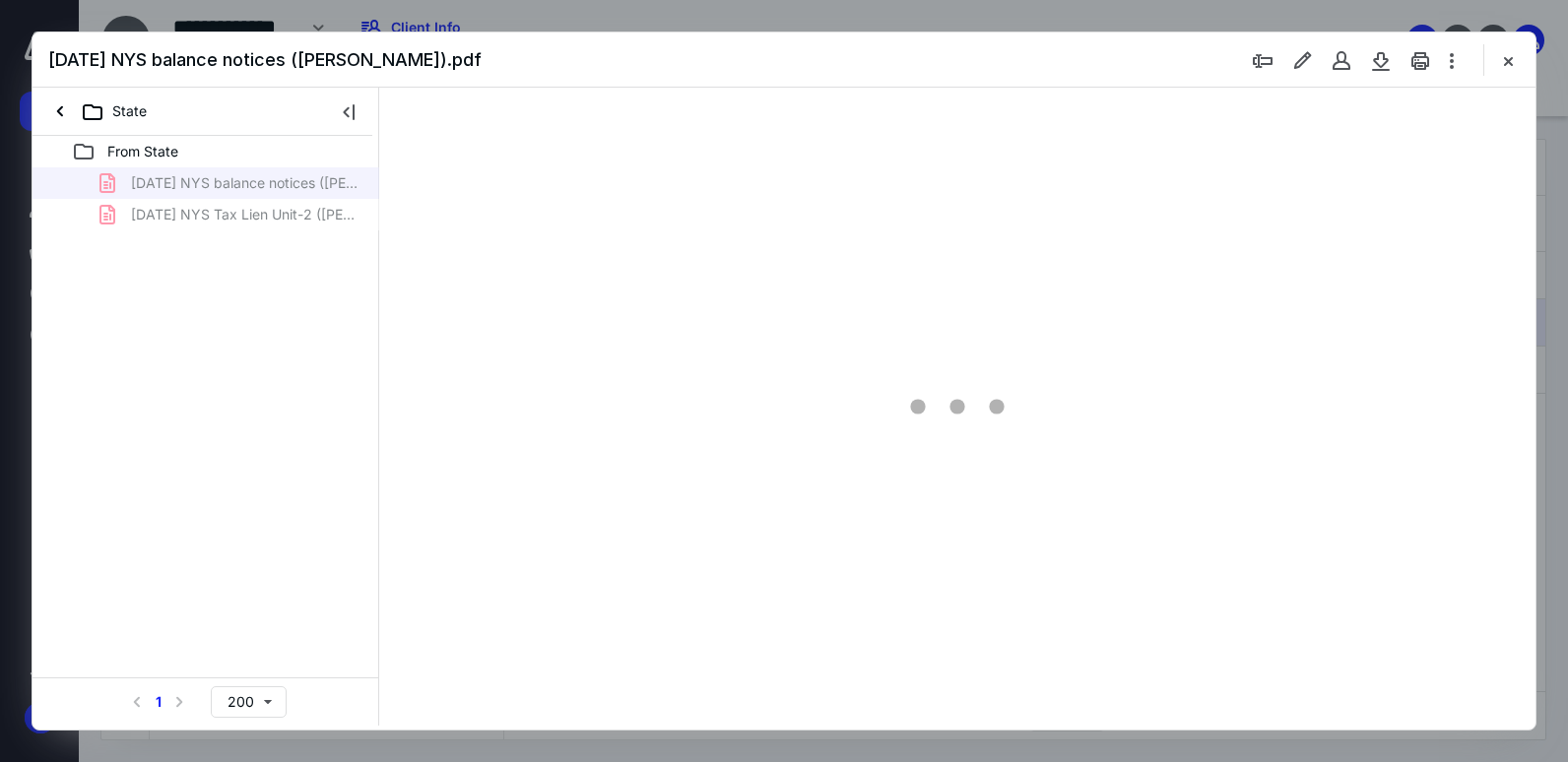 scroll, scrollTop: 0, scrollLeft: 0, axis: both 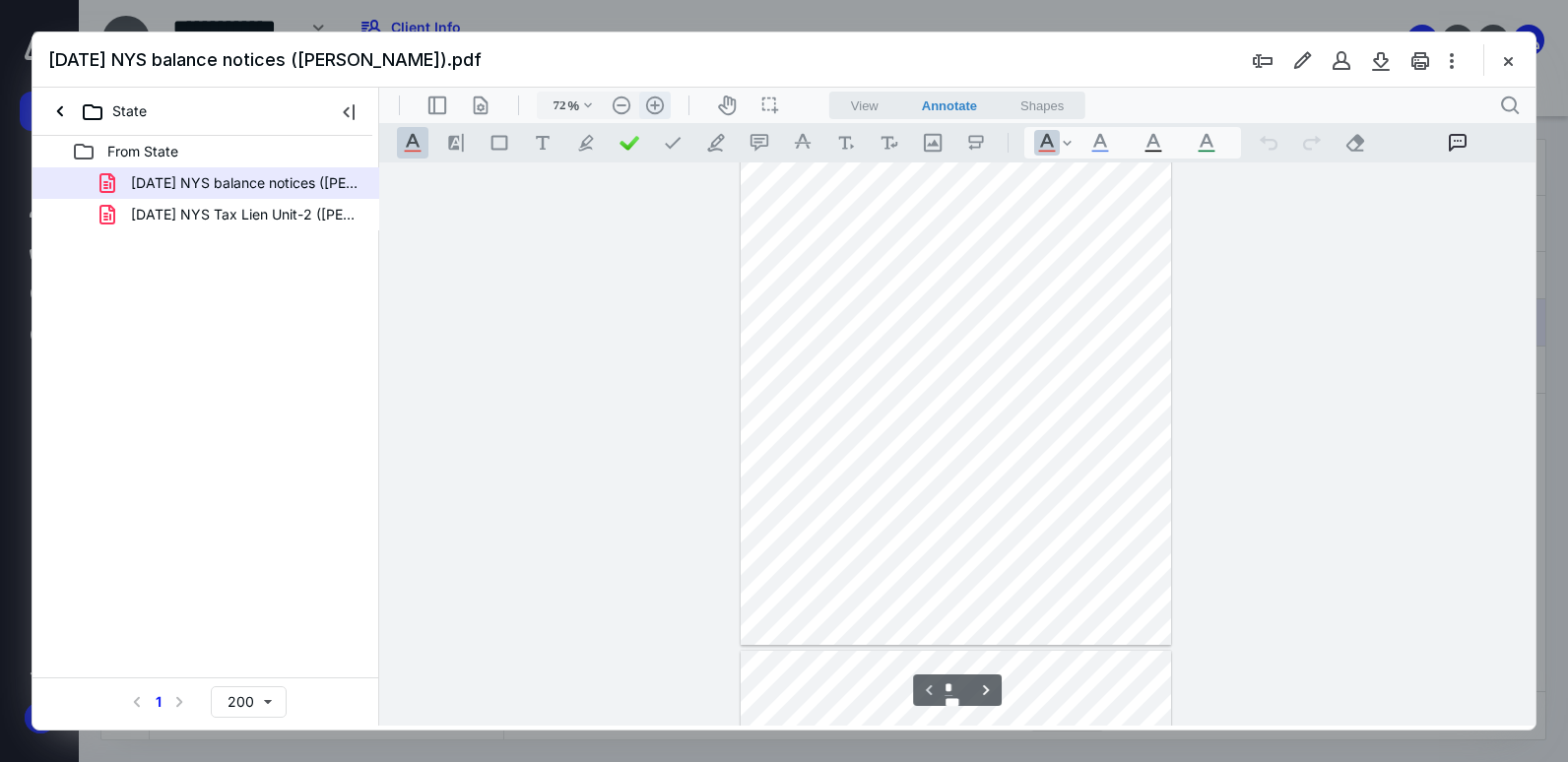 click on ".cls-1{fill:#abb0c4;} icon - header - zoom - in - line" at bounding box center (655, 105) 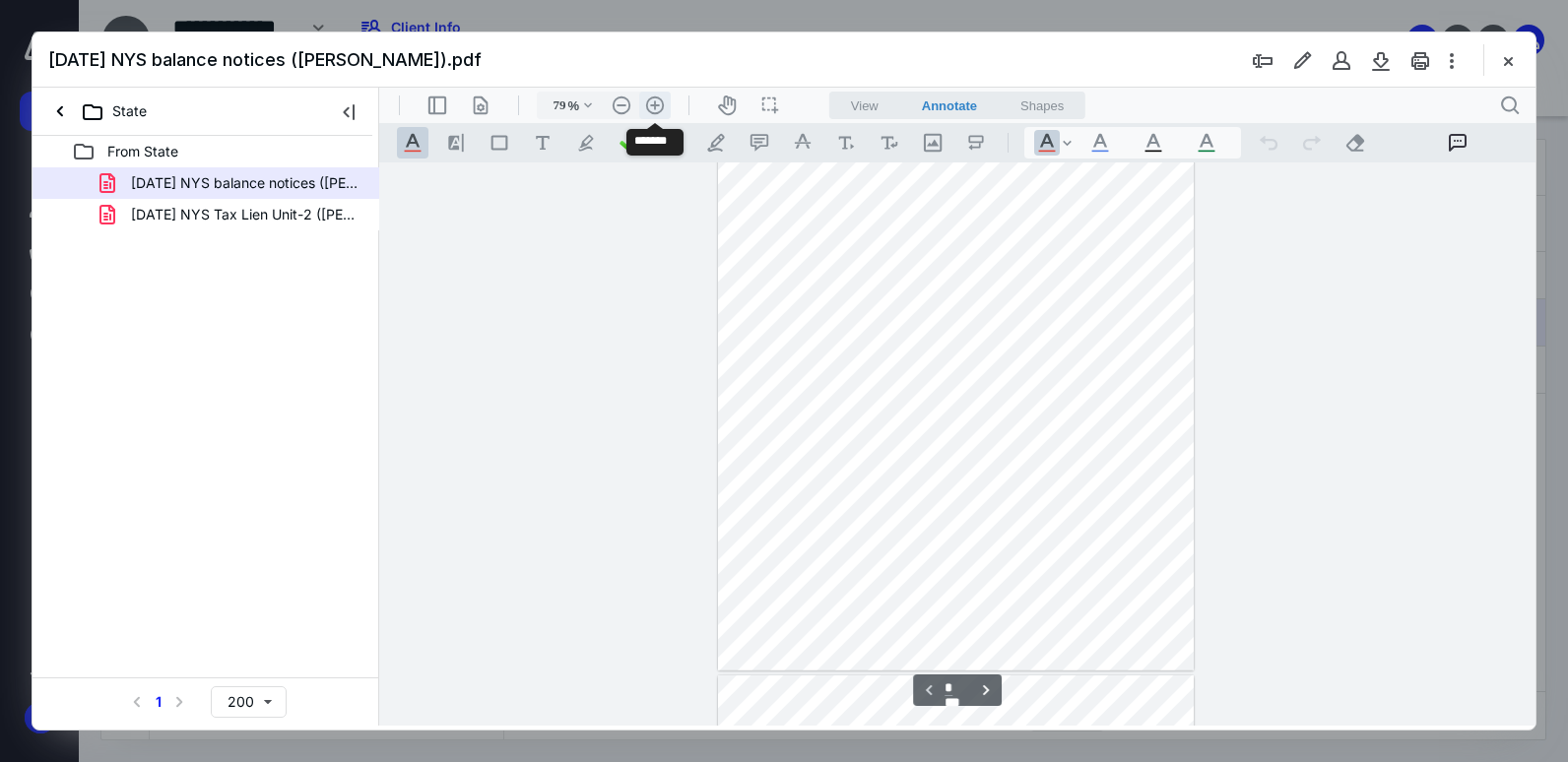 click on ".cls-1{fill:#abb0c4;} icon - header - zoom - in - line" at bounding box center (655, 105) 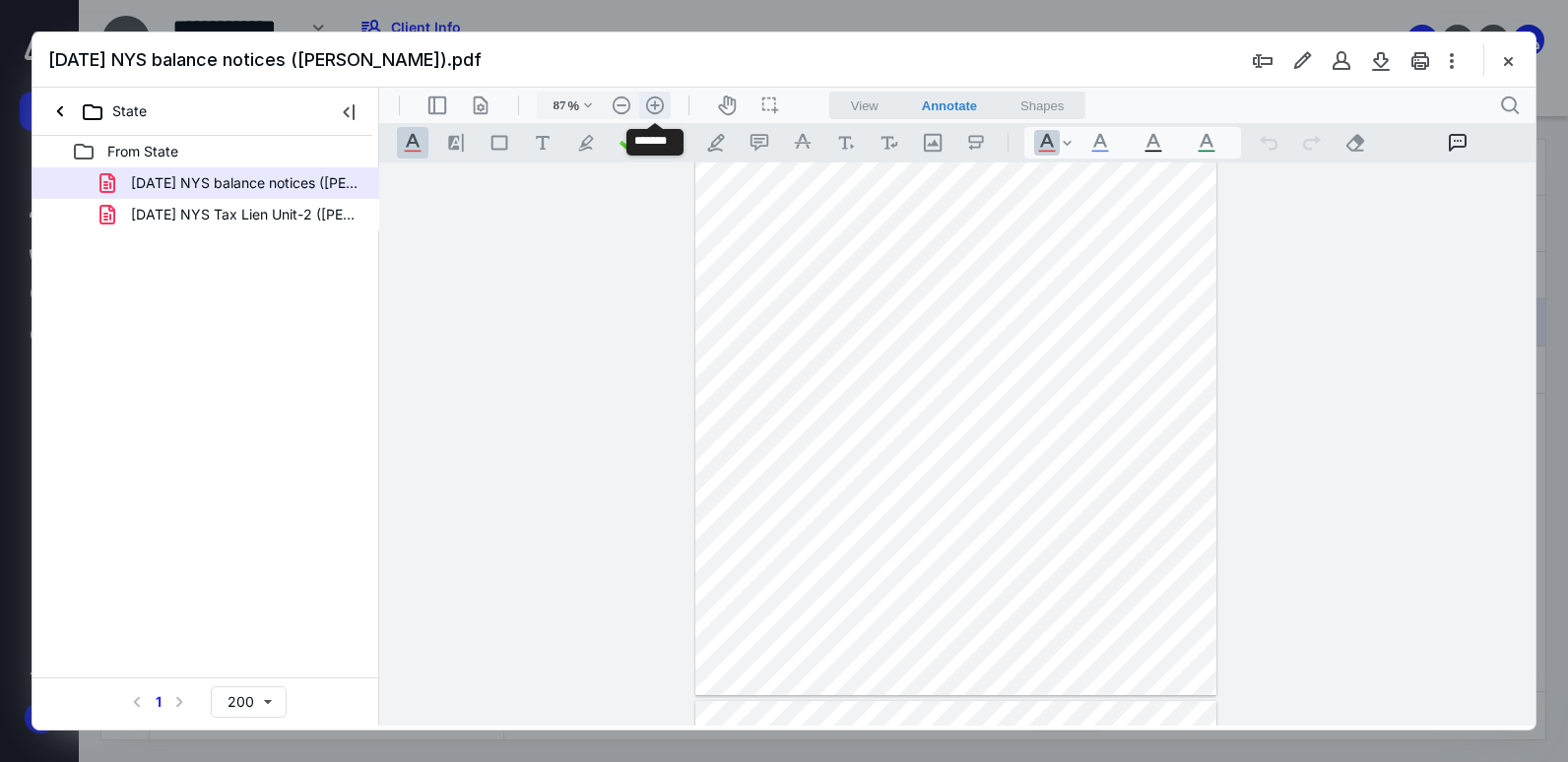 click on ".cls-1{fill:#abb0c4;} icon - header - zoom - in - line" at bounding box center [655, 105] 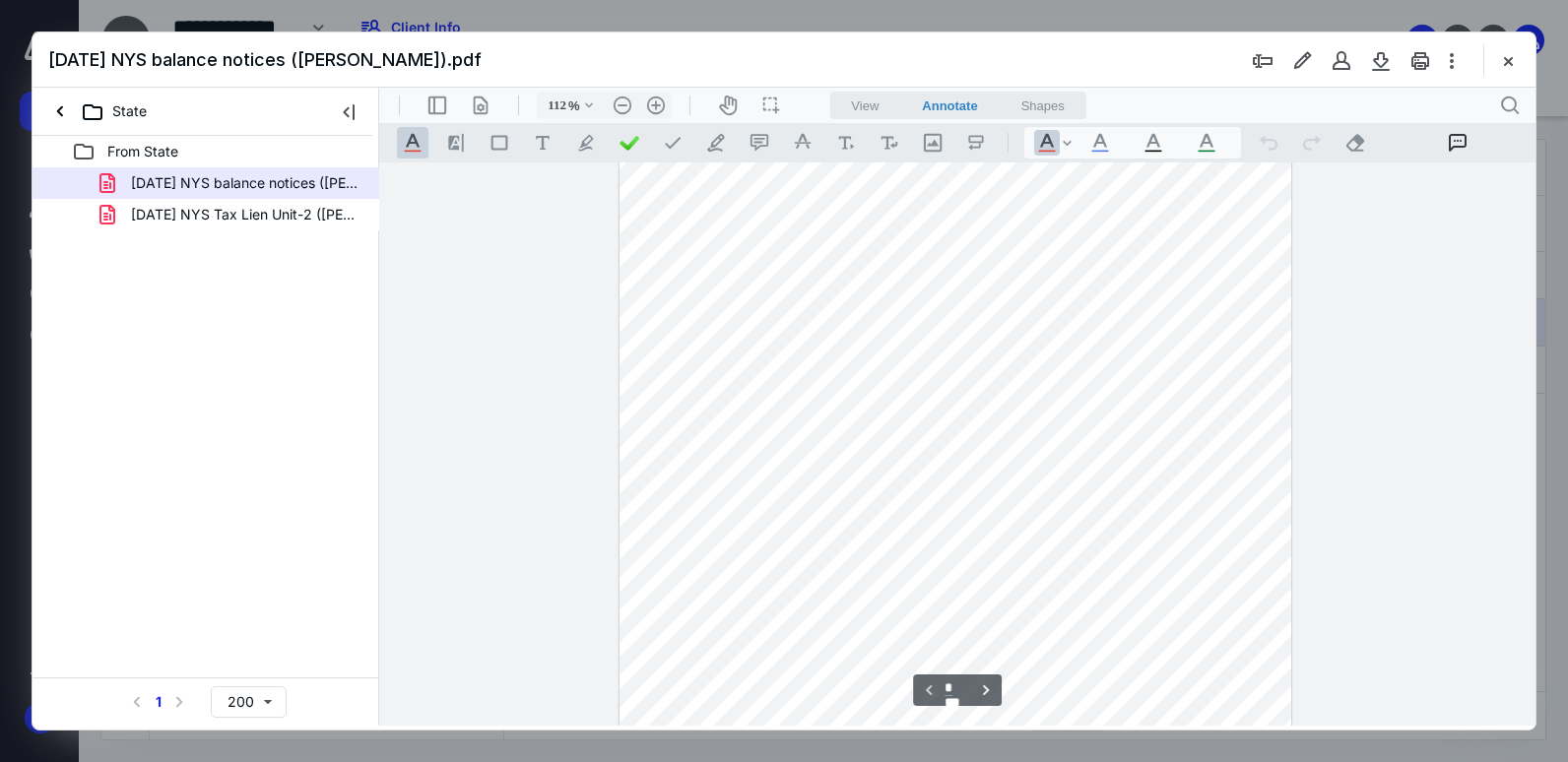 scroll, scrollTop: 0, scrollLeft: 0, axis: both 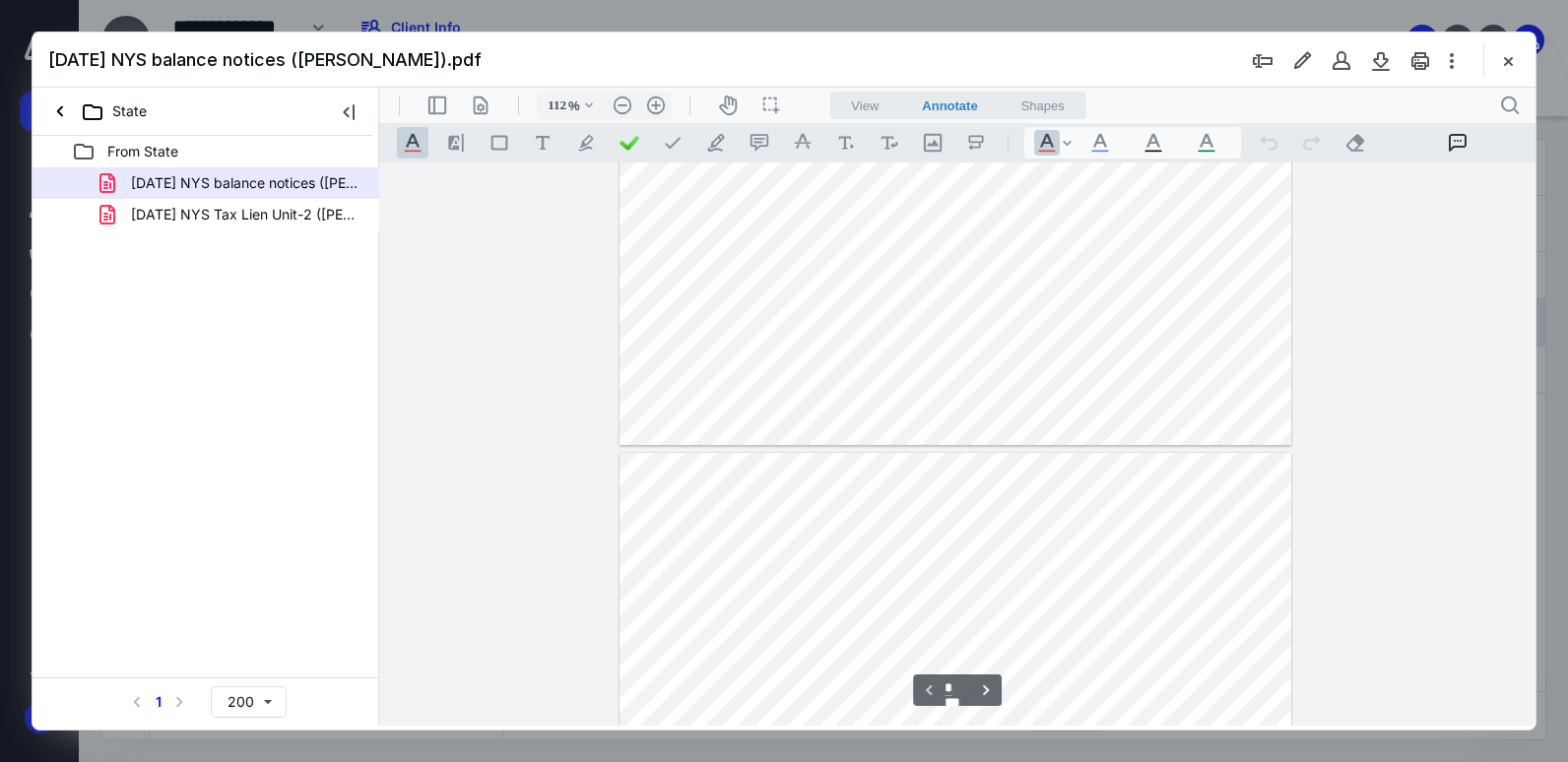 type on "*" 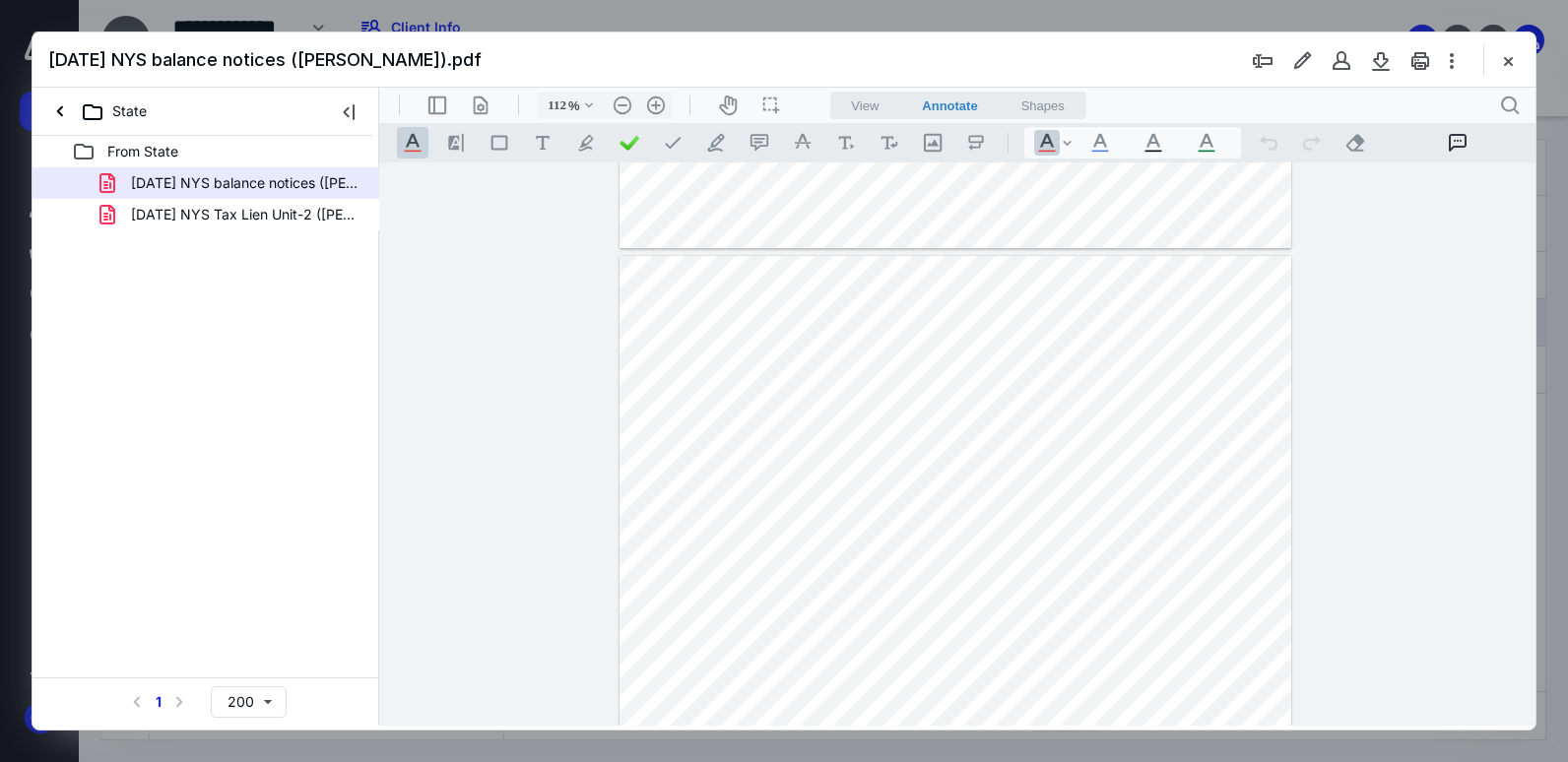 drag, startPoint x: 1506, startPoint y: 59, endPoint x: 1466, endPoint y: 84, distance: 47.16991 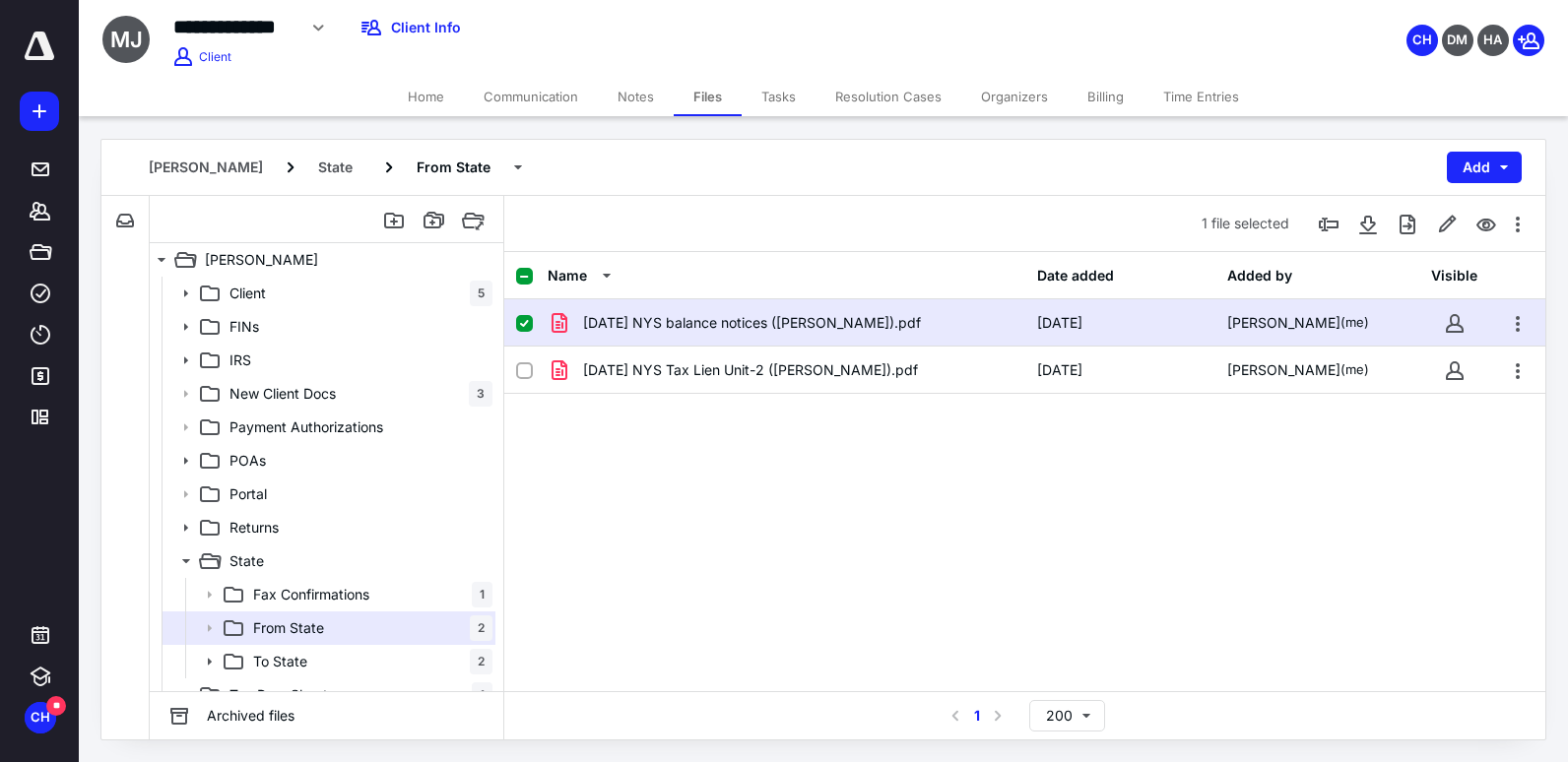 click on "Files" at bounding box center (707, 96) 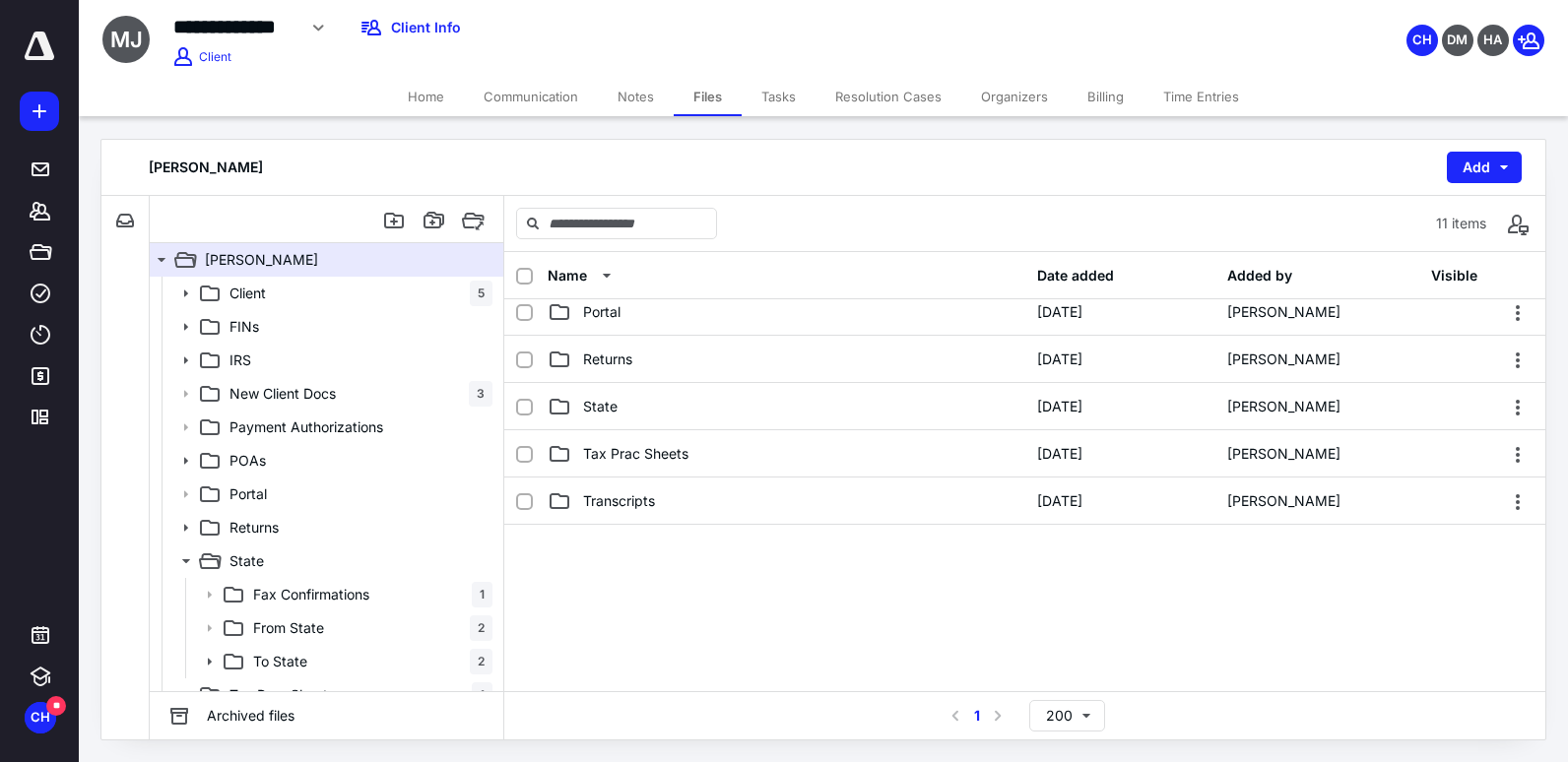 scroll, scrollTop: 295, scrollLeft: 0, axis: vertical 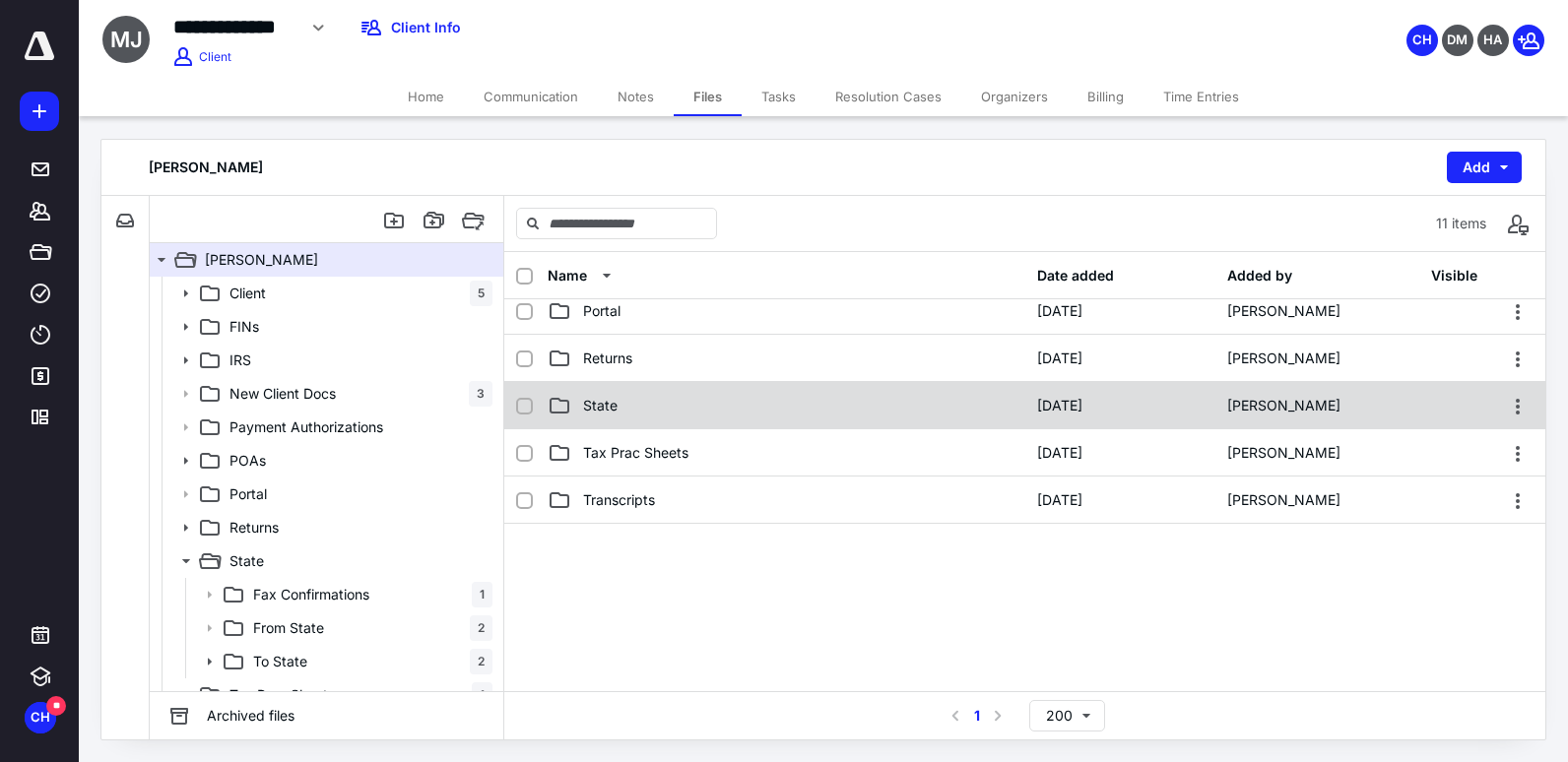 click on "State [DATE] [PERSON_NAME]" at bounding box center (1024, 406) 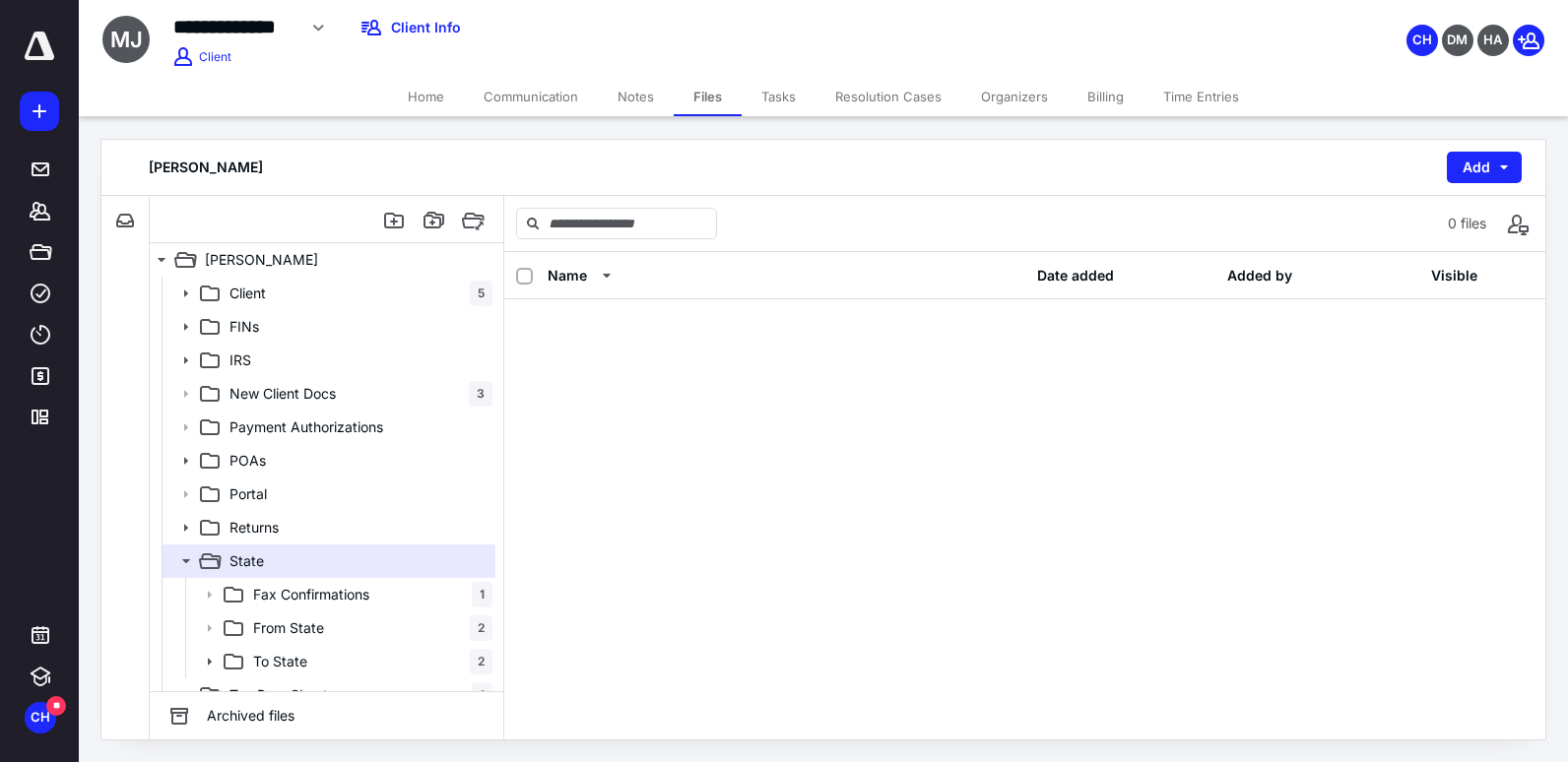 scroll, scrollTop: 0, scrollLeft: 0, axis: both 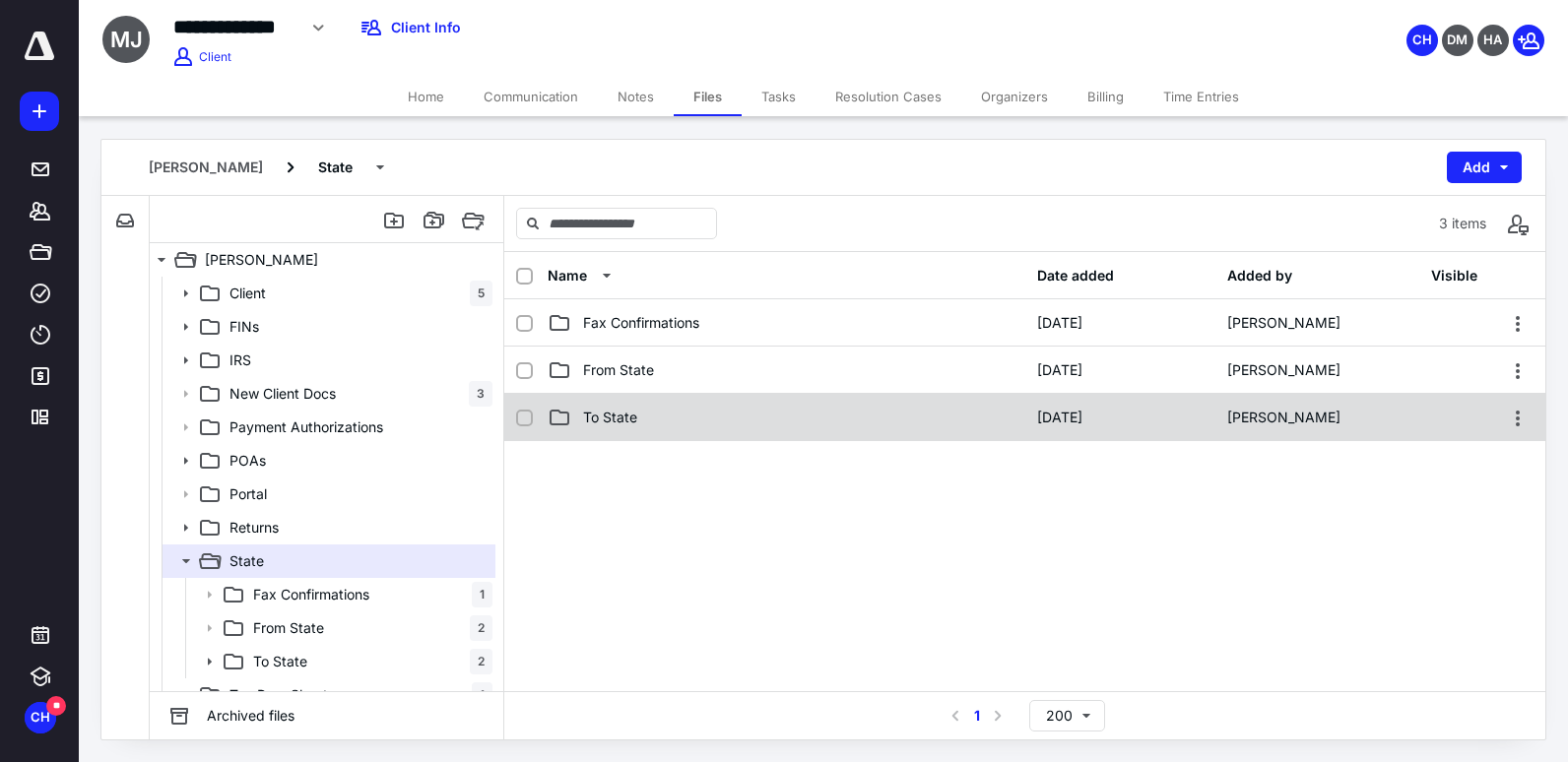click on "To State [DATE] [PERSON_NAME]" at bounding box center [1024, 417] 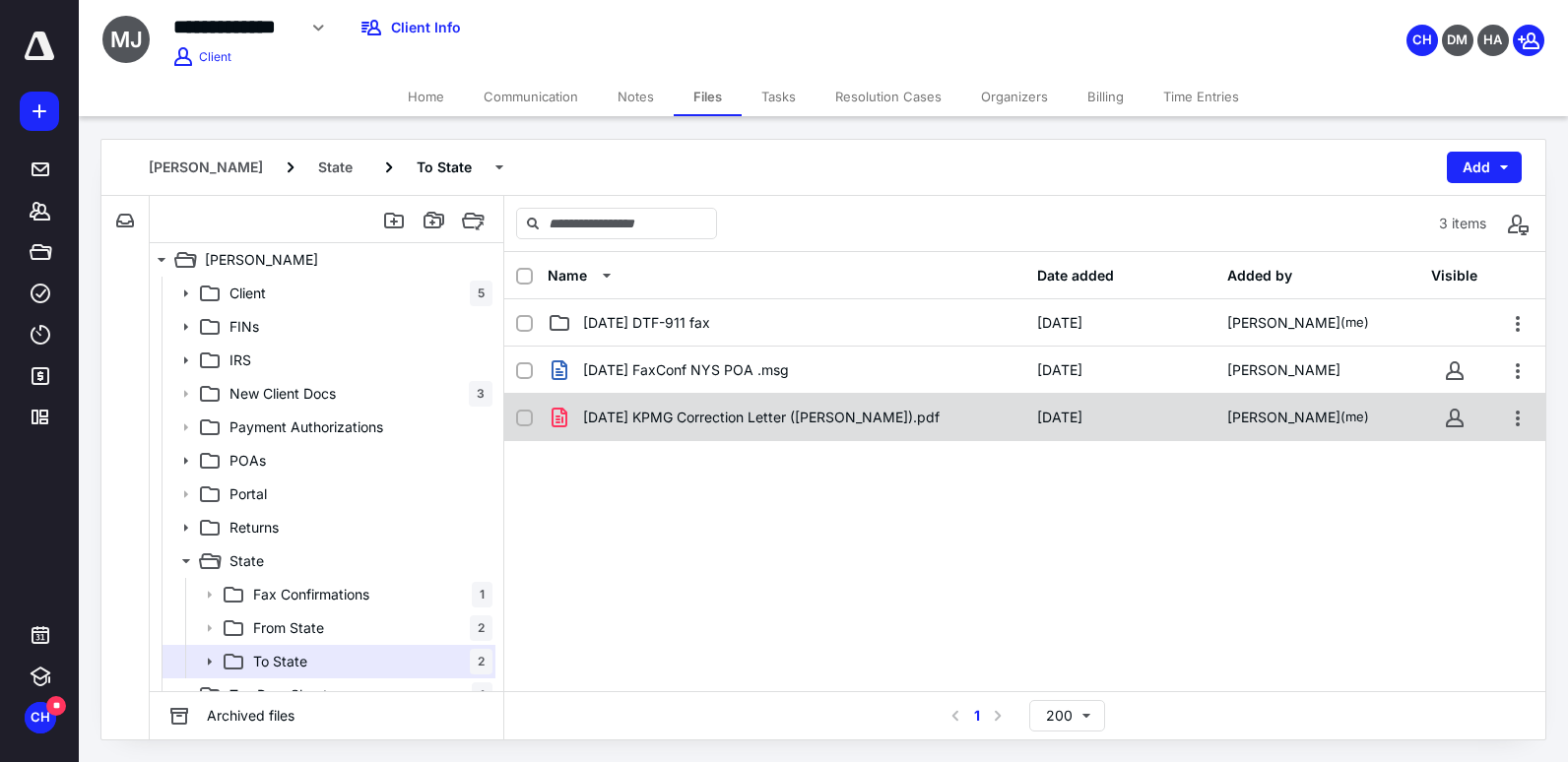 click on "[DATE] KPMG Correction Letter ([PERSON_NAME]).pdf [DATE] [PERSON_NAME]  (me)" at bounding box center (1024, 417) 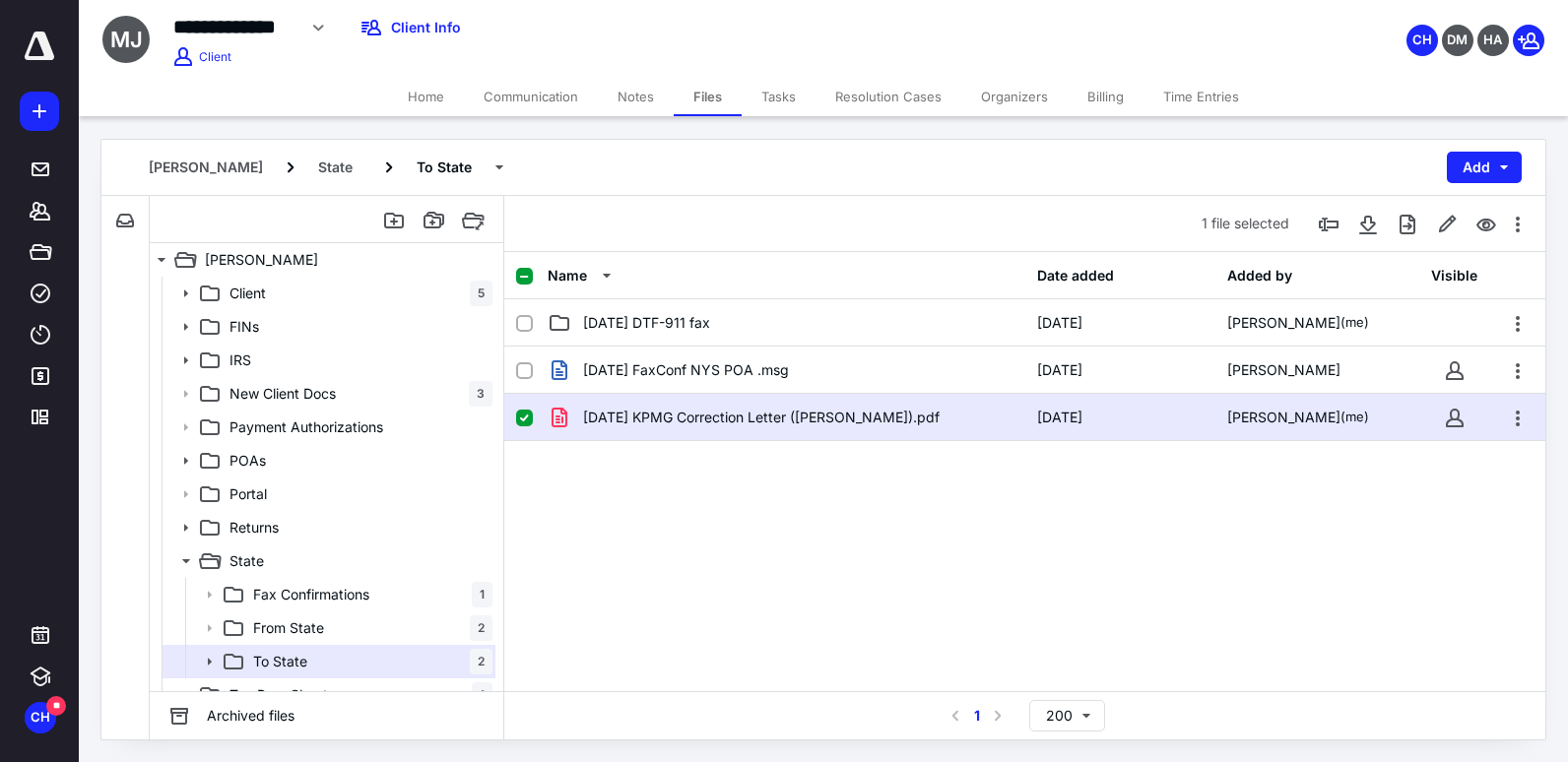 click on "[DATE] KPMG Correction Letter ([PERSON_NAME]).pdf [DATE] [PERSON_NAME]  (me)" at bounding box center (1024, 417) 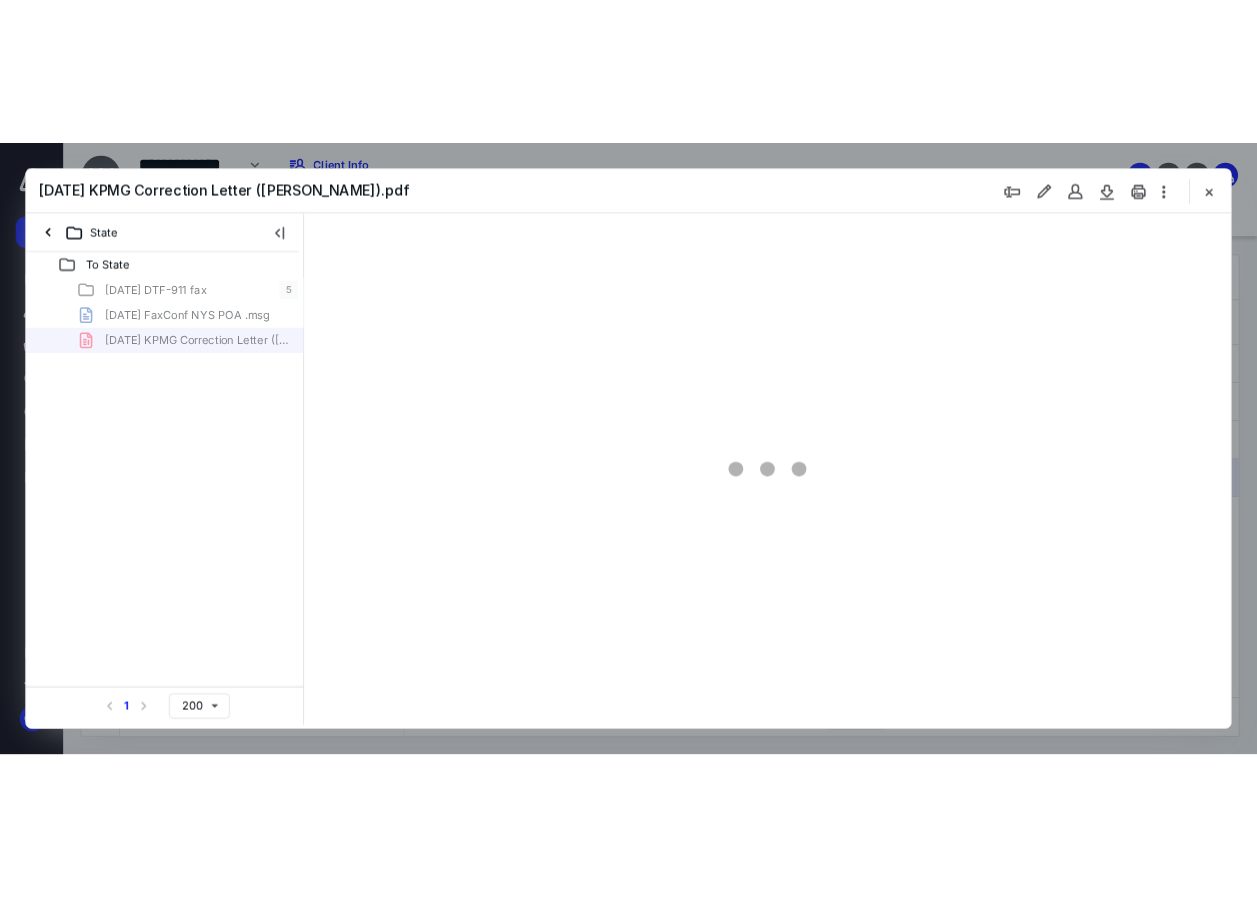 scroll, scrollTop: 0, scrollLeft: 0, axis: both 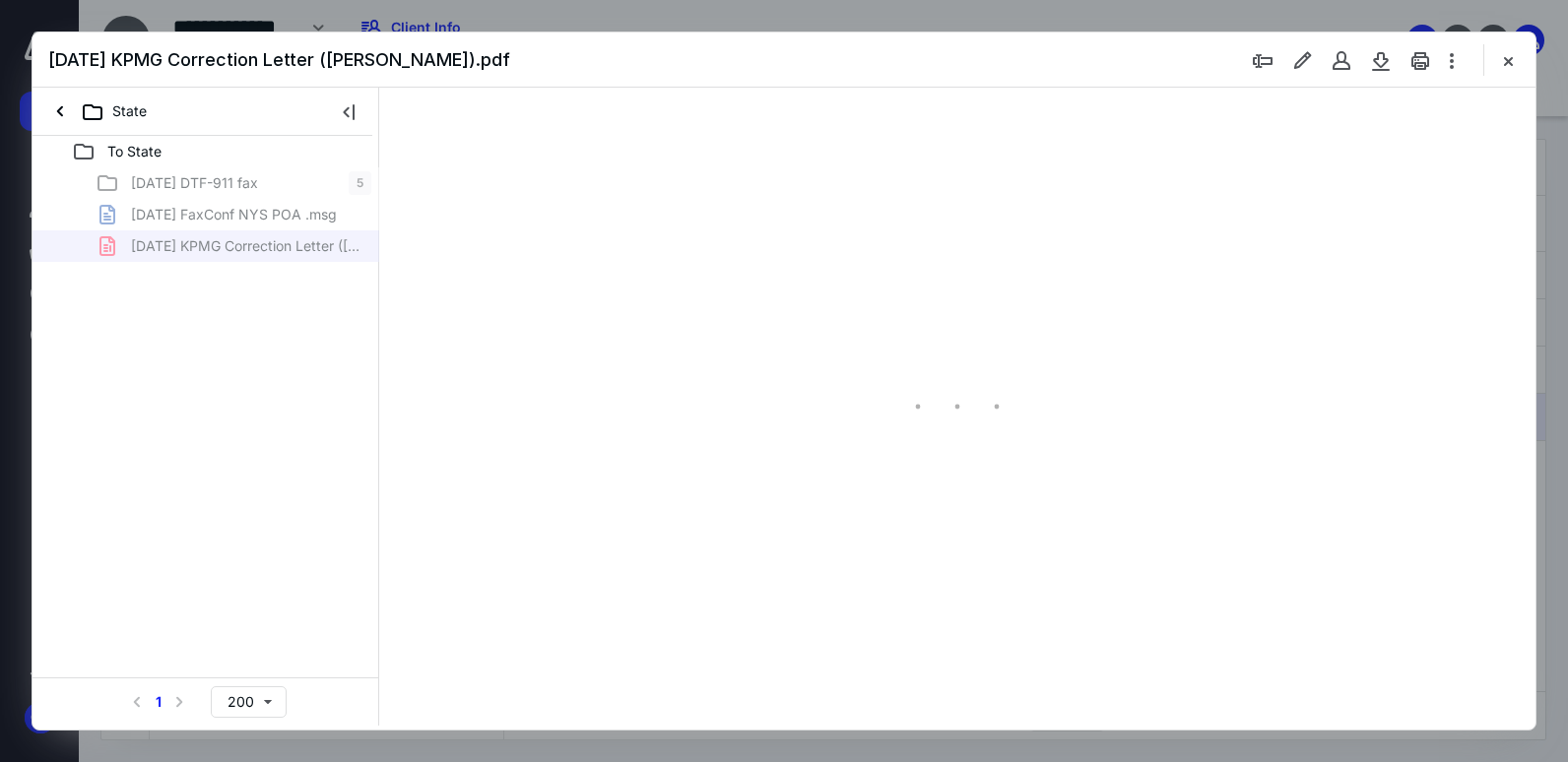 type on "73" 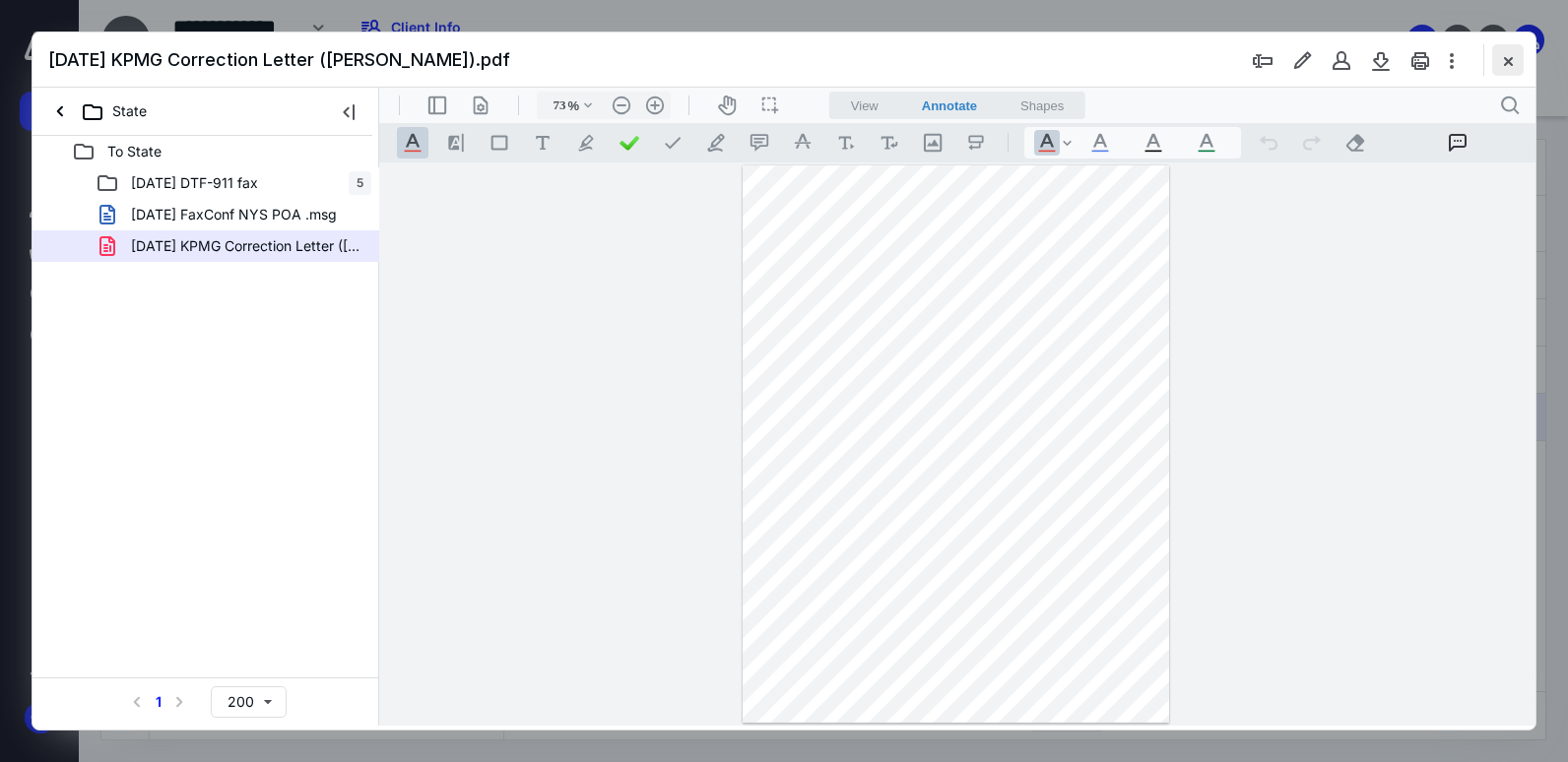 click at bounding box center [1508, 60] 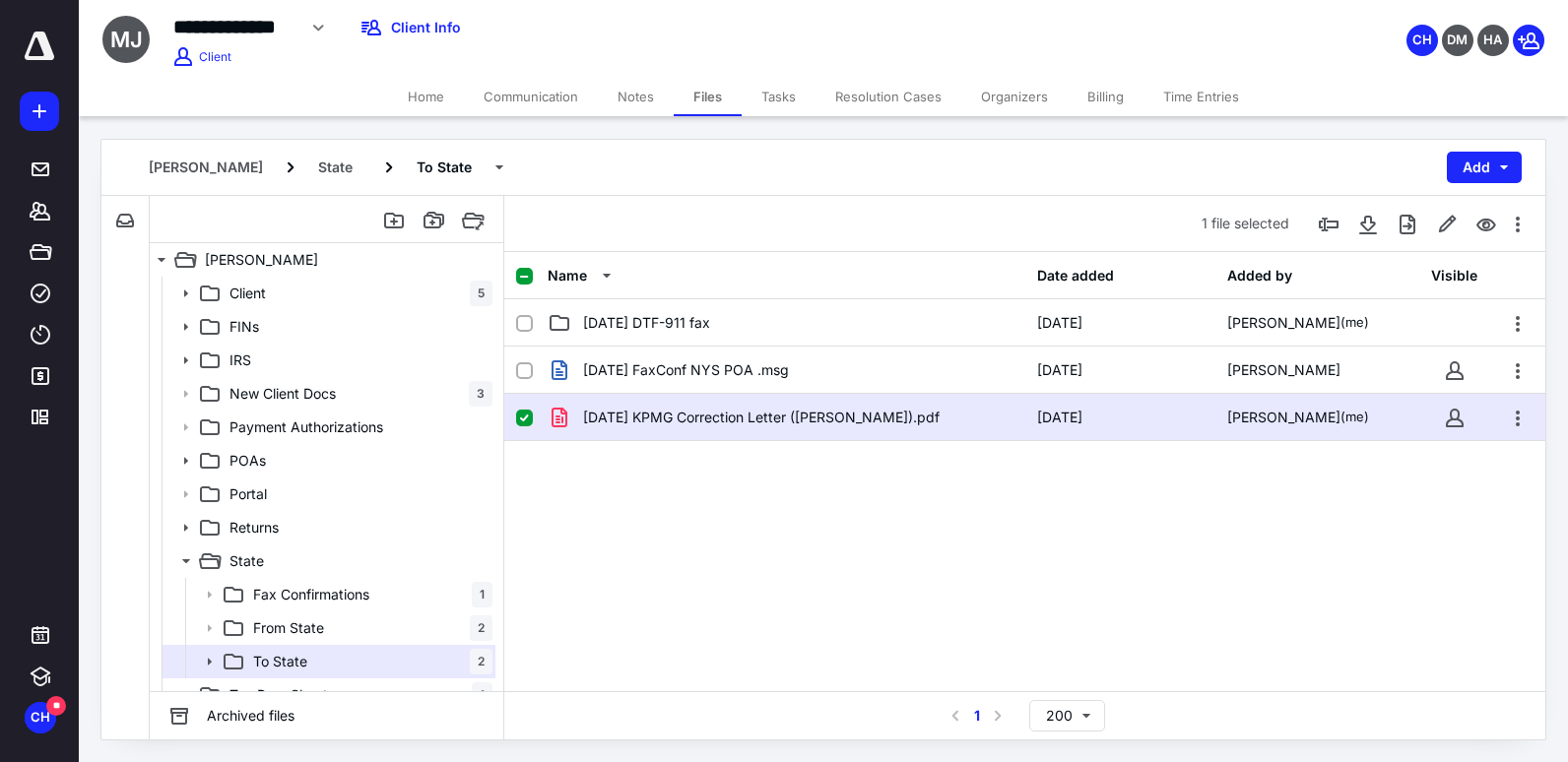 click on "[DATE] FaxConf NYS POA .msg [DATE] [PERSON_NAME] [DATE] KPMG Correction Letter ([PERSON_NAME]).pdf [DATE] [PERSON_NAME]  (me)" at bounding box center [1024, 494] 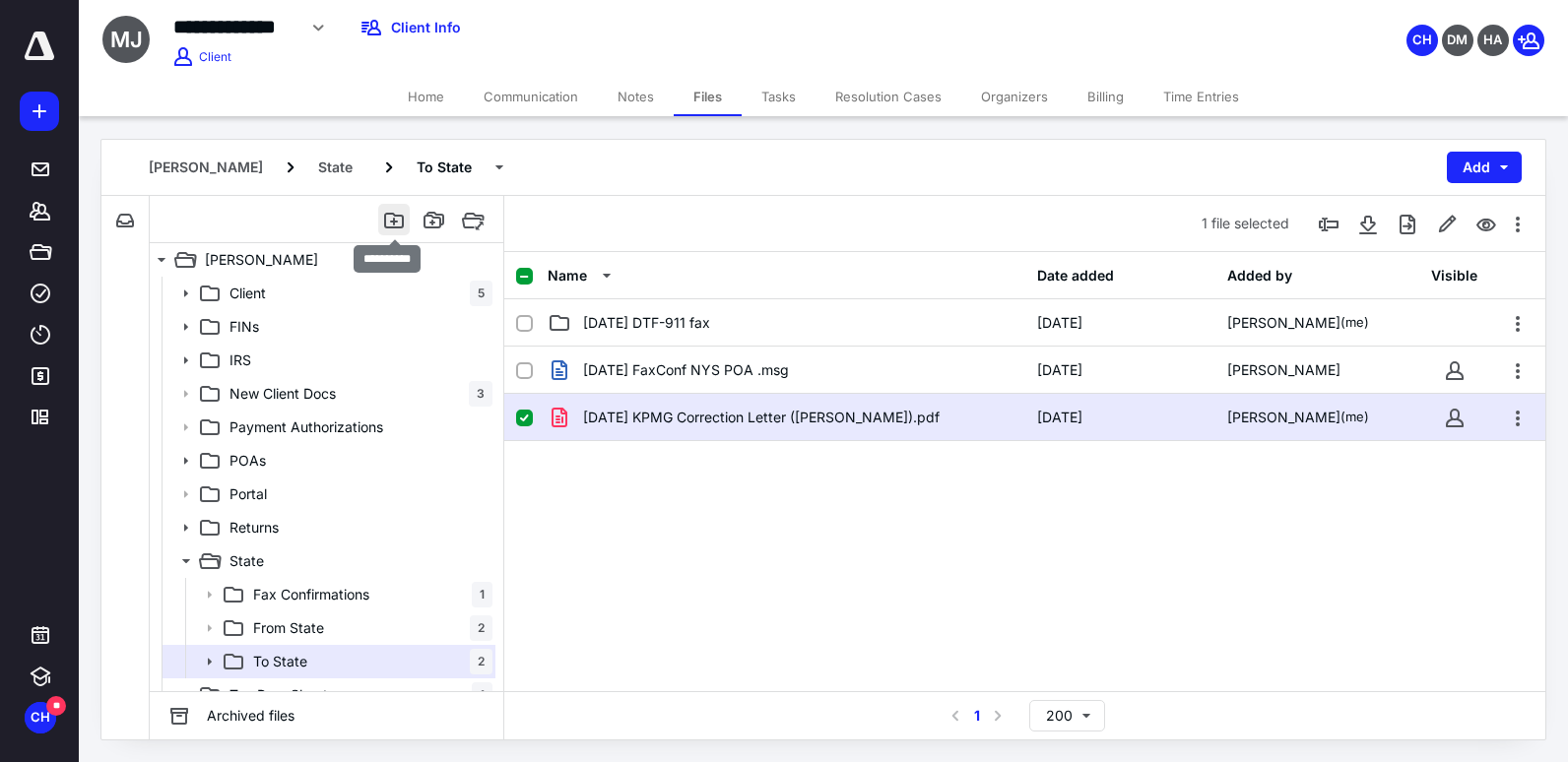 click at bounding box center (394, 220) 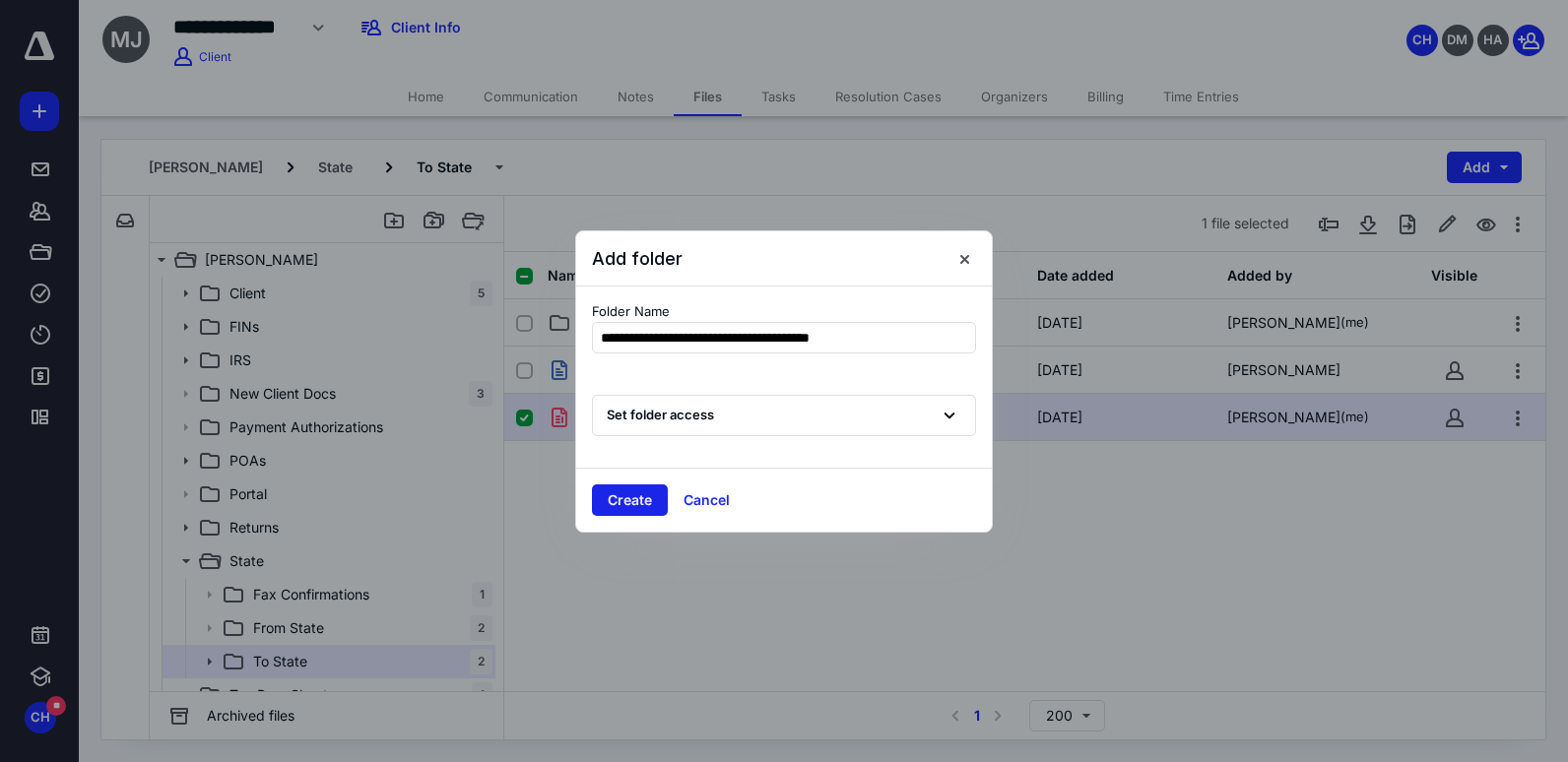 type on "**********" 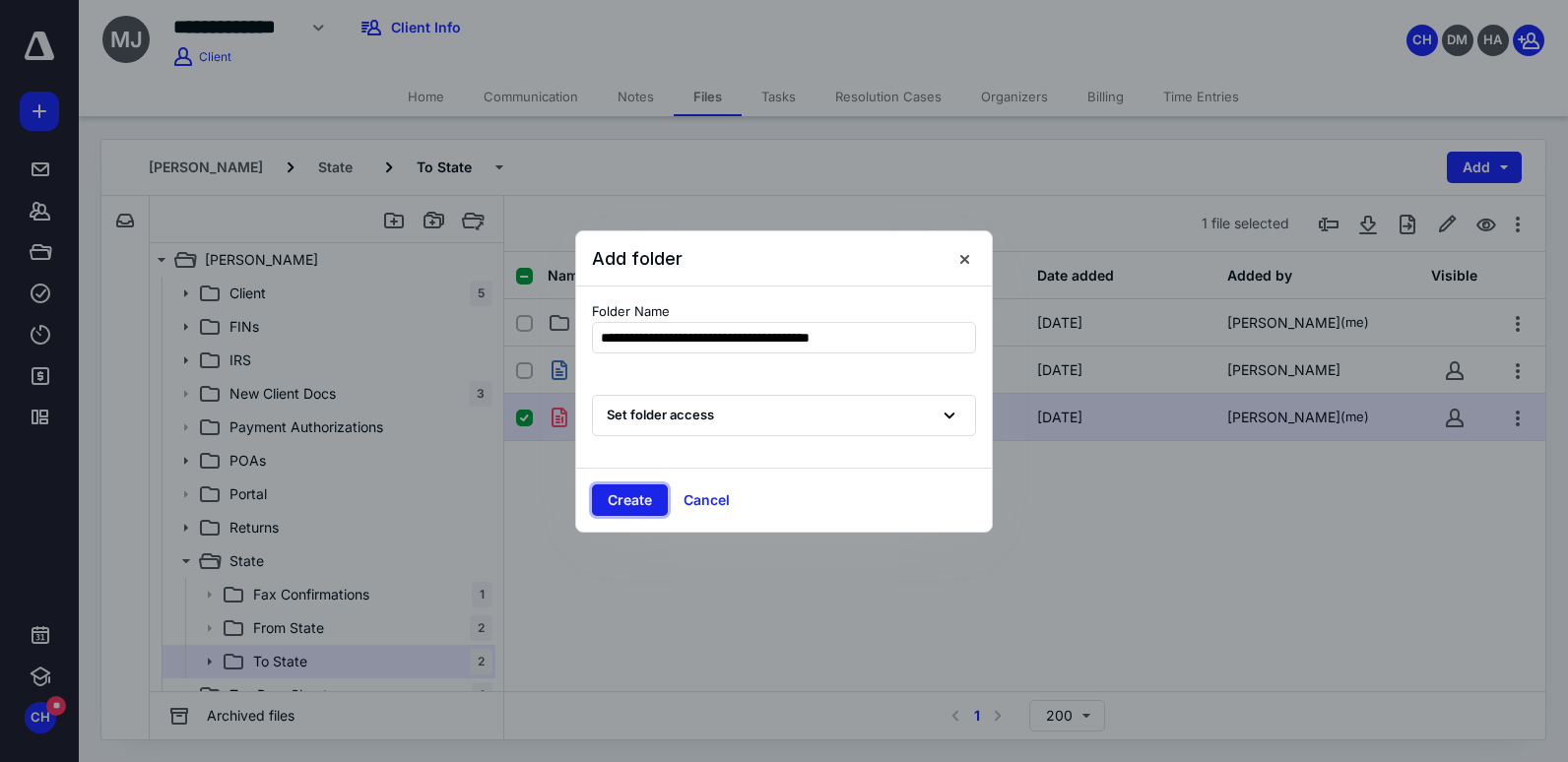 click on "Create" at bounding box center [629, 500] 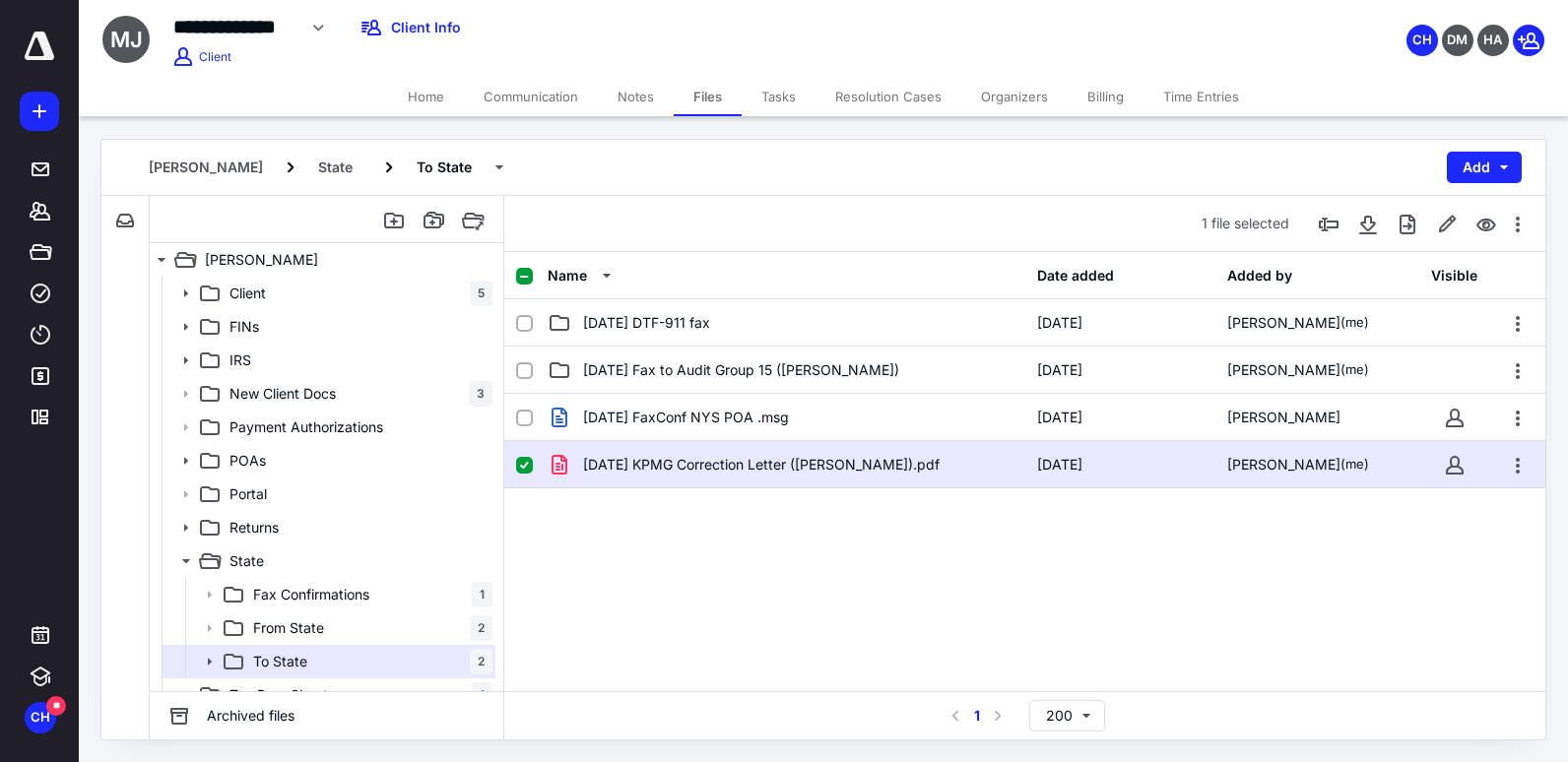 click on "[DATE] FaxConf NYS POA .msg [DATE] [PERSON_NAME] [DATE] KPMG Correction Letter ([PERSON_NAME]).pdf [DATE] [PERSON_NAME]  (me)" at bounding box center (1024, 541) 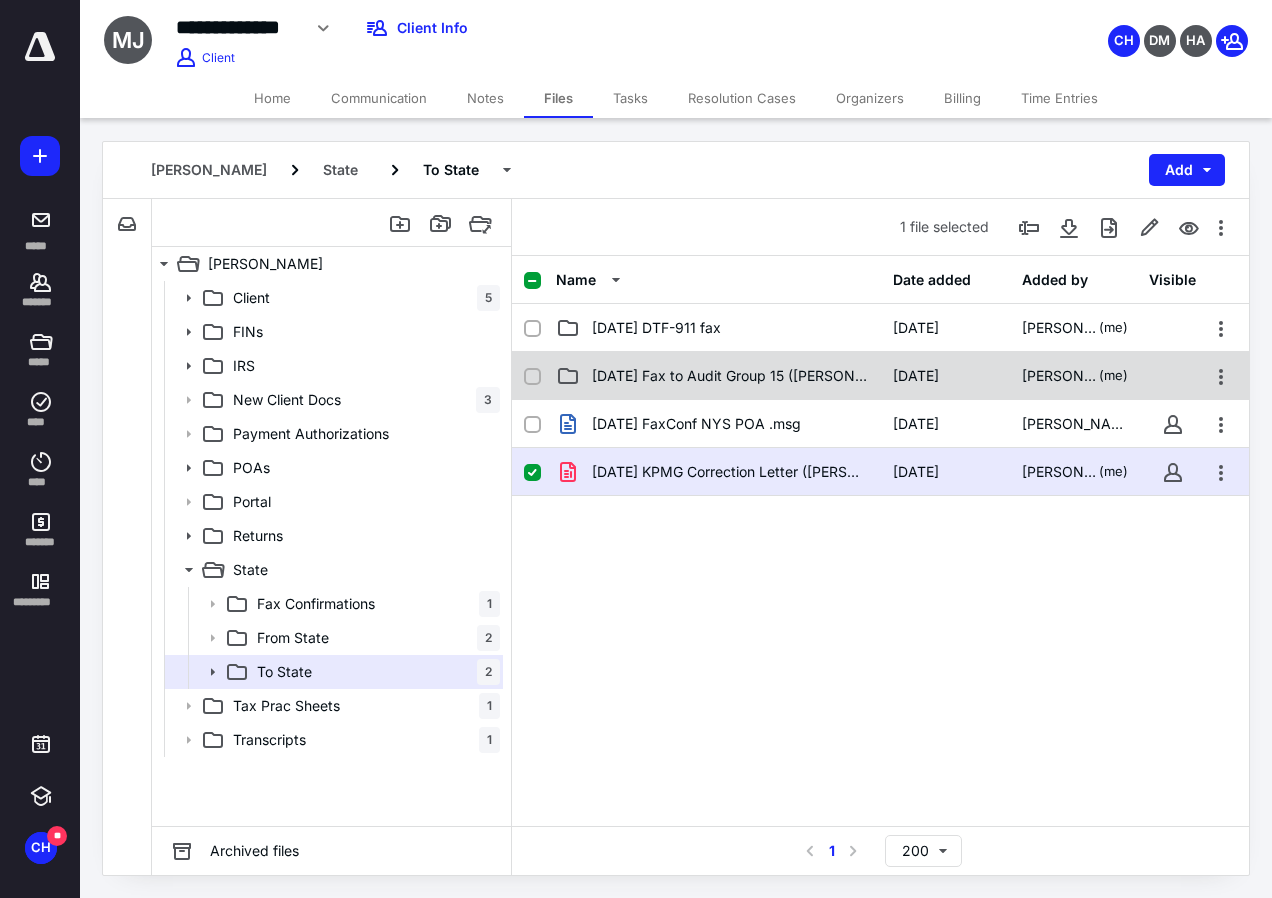 click on "[DATE] Fax to Audit Group 15 ([PERSON_NAME])" at bounding box center [718, 376] 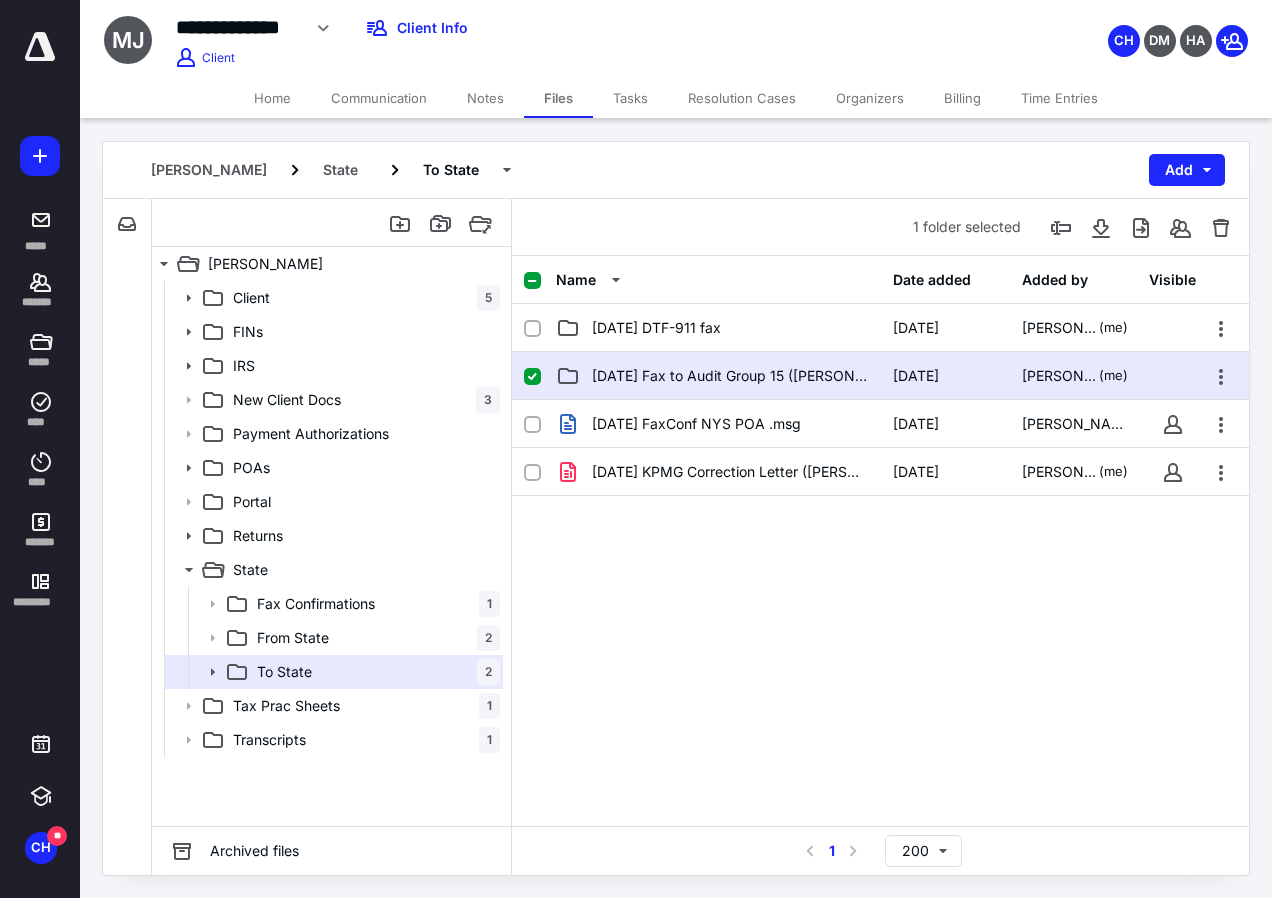 click on "[DATE] Fax to Audit Group 15 ([PERSON_NAME])" at bounding box center [718, 376] 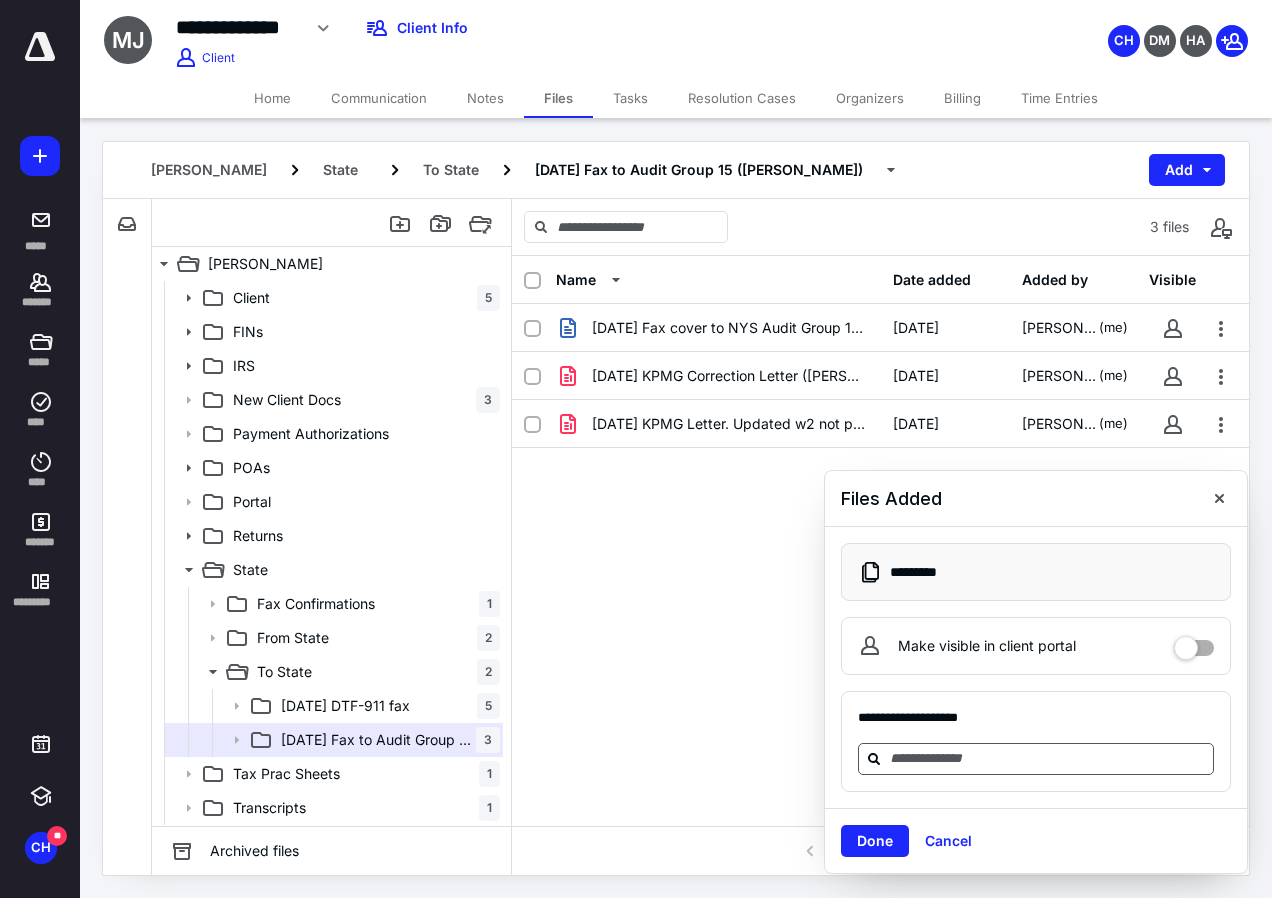 click at bounding box center (1048, 758) 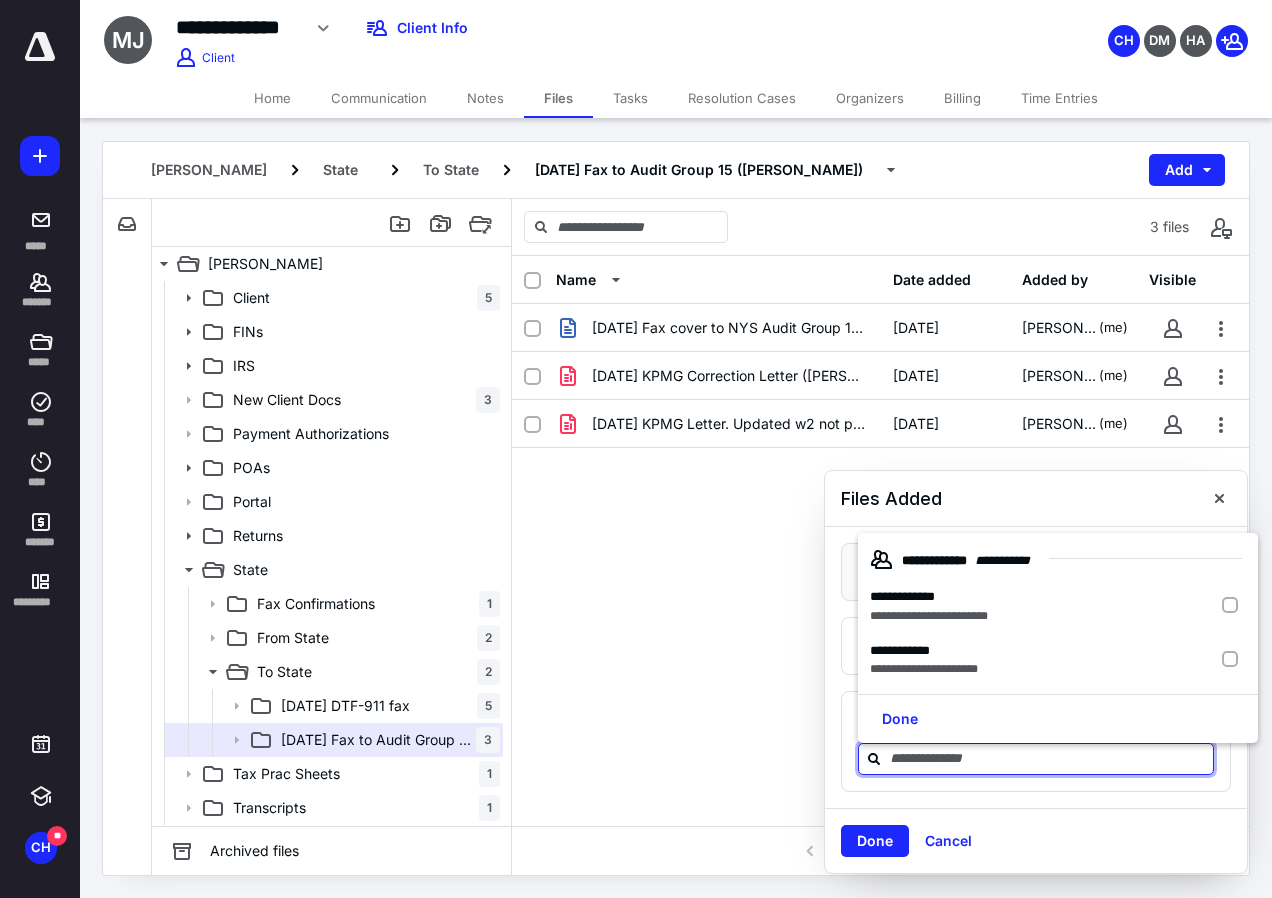 click at bounding box center (1048, 758) 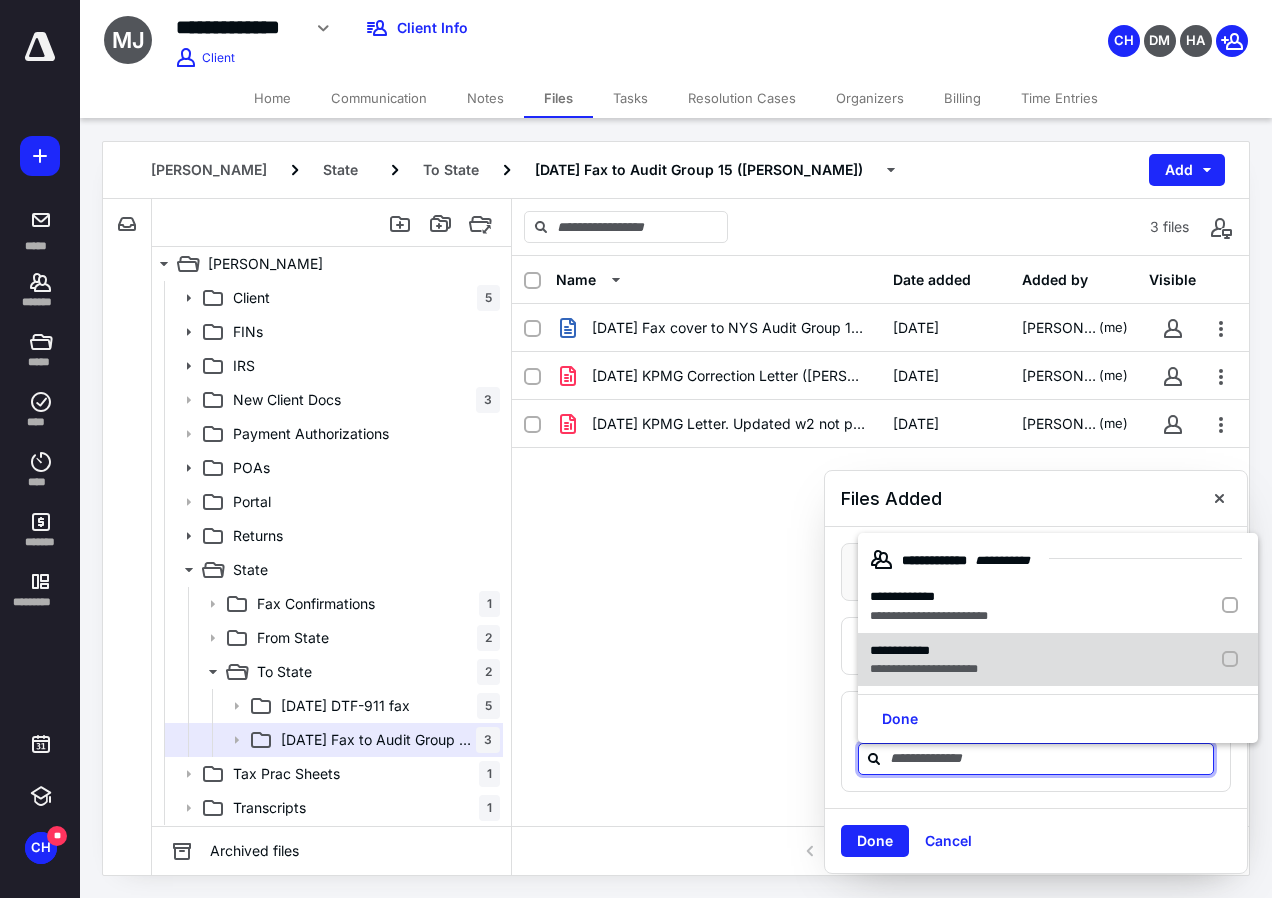 click on "**********" at bounding box center (924, 669) 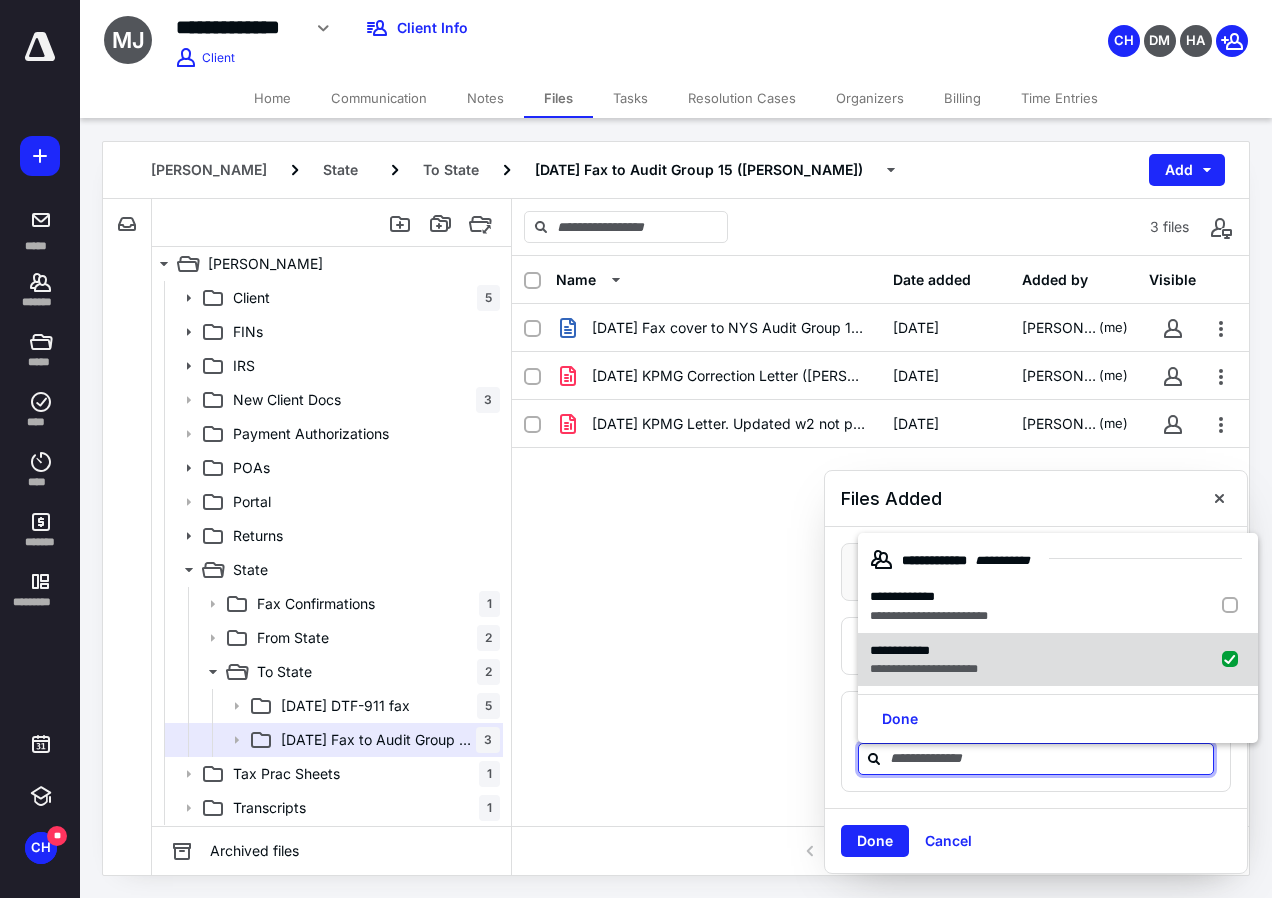 checkbox on "true" 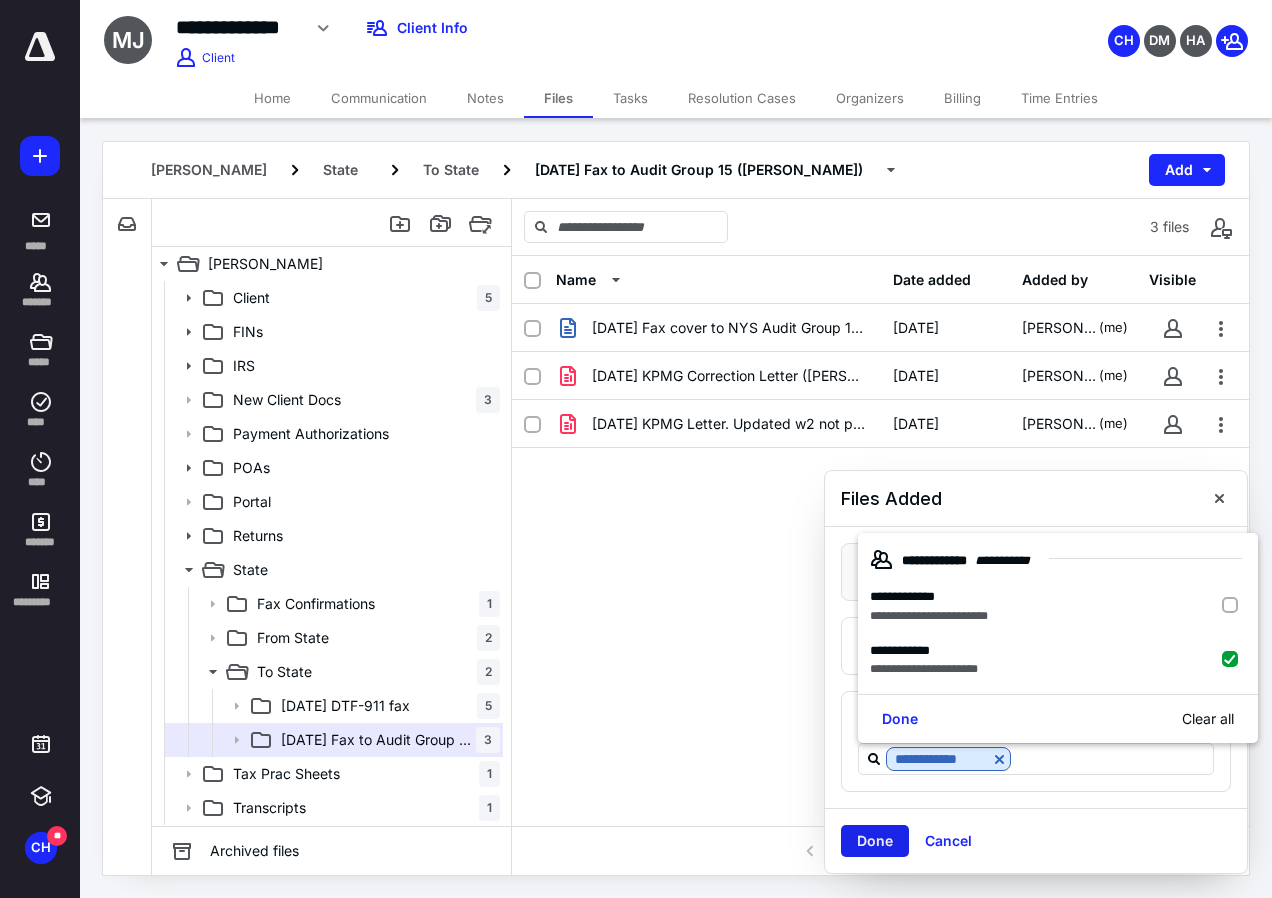 click on "Done" at bounding box center (875, 841) 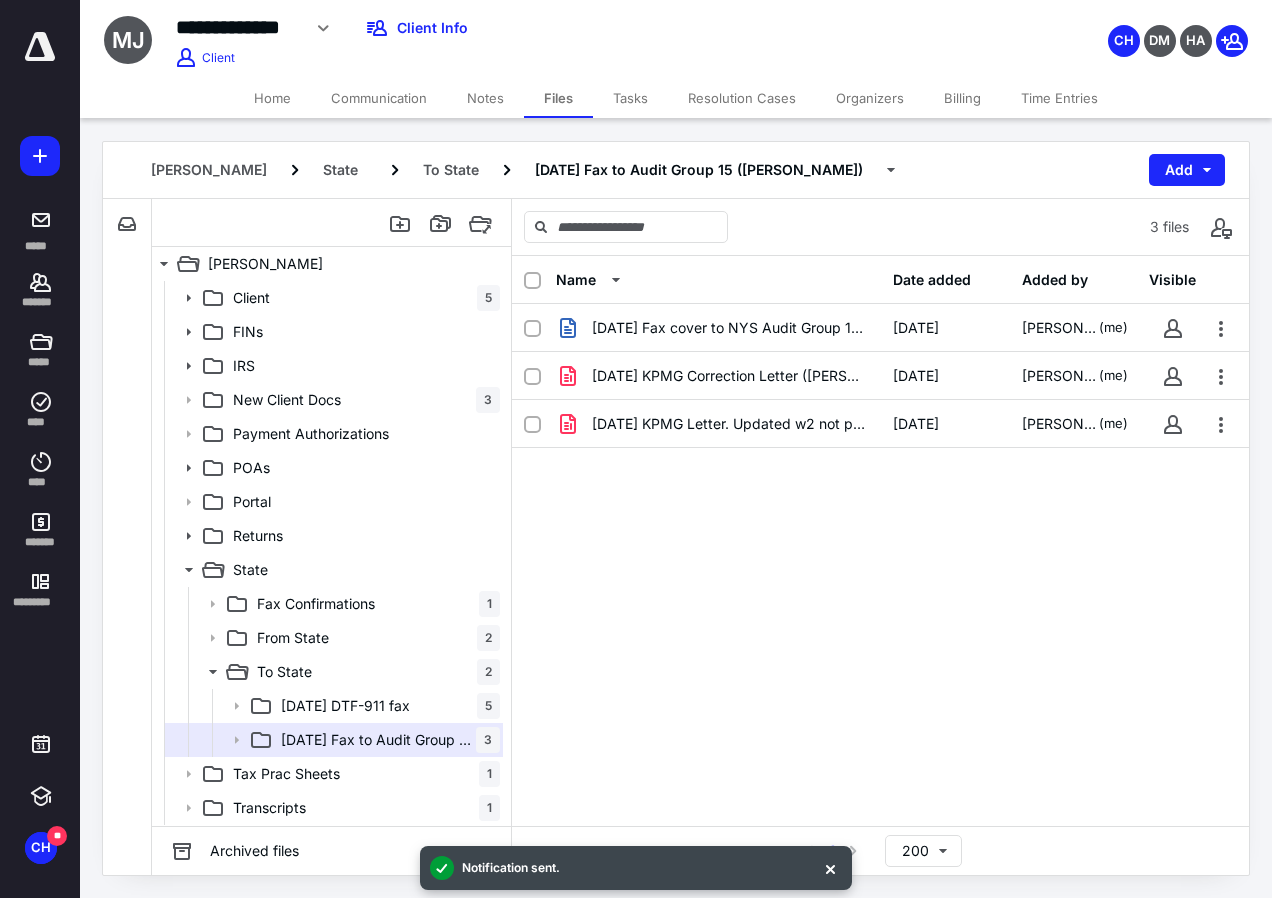 click on "Time Entries" at bounding box center [1059, 98] 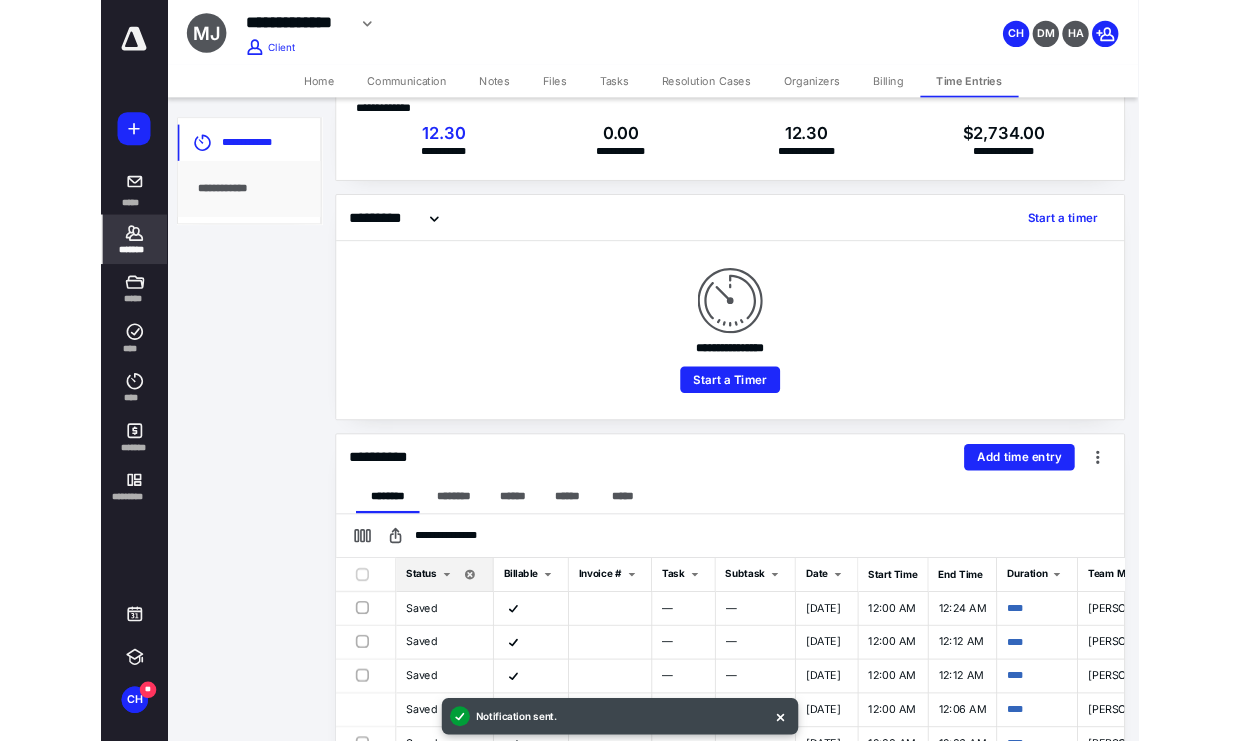 scroll, scrollTop: 100, scrollLeft: 0, axis: vertical 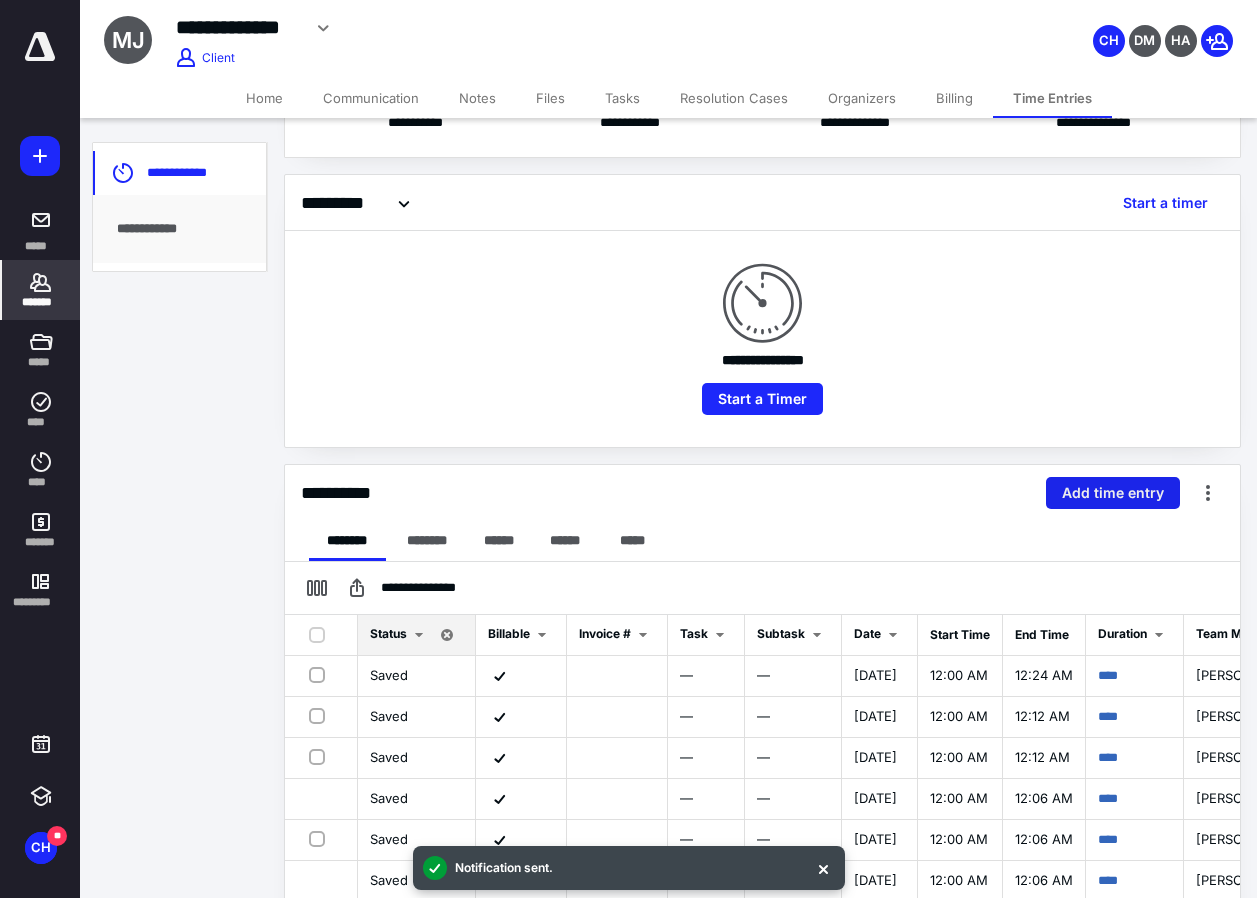 click on "Add time entry" at bounding box center [1113, 493] 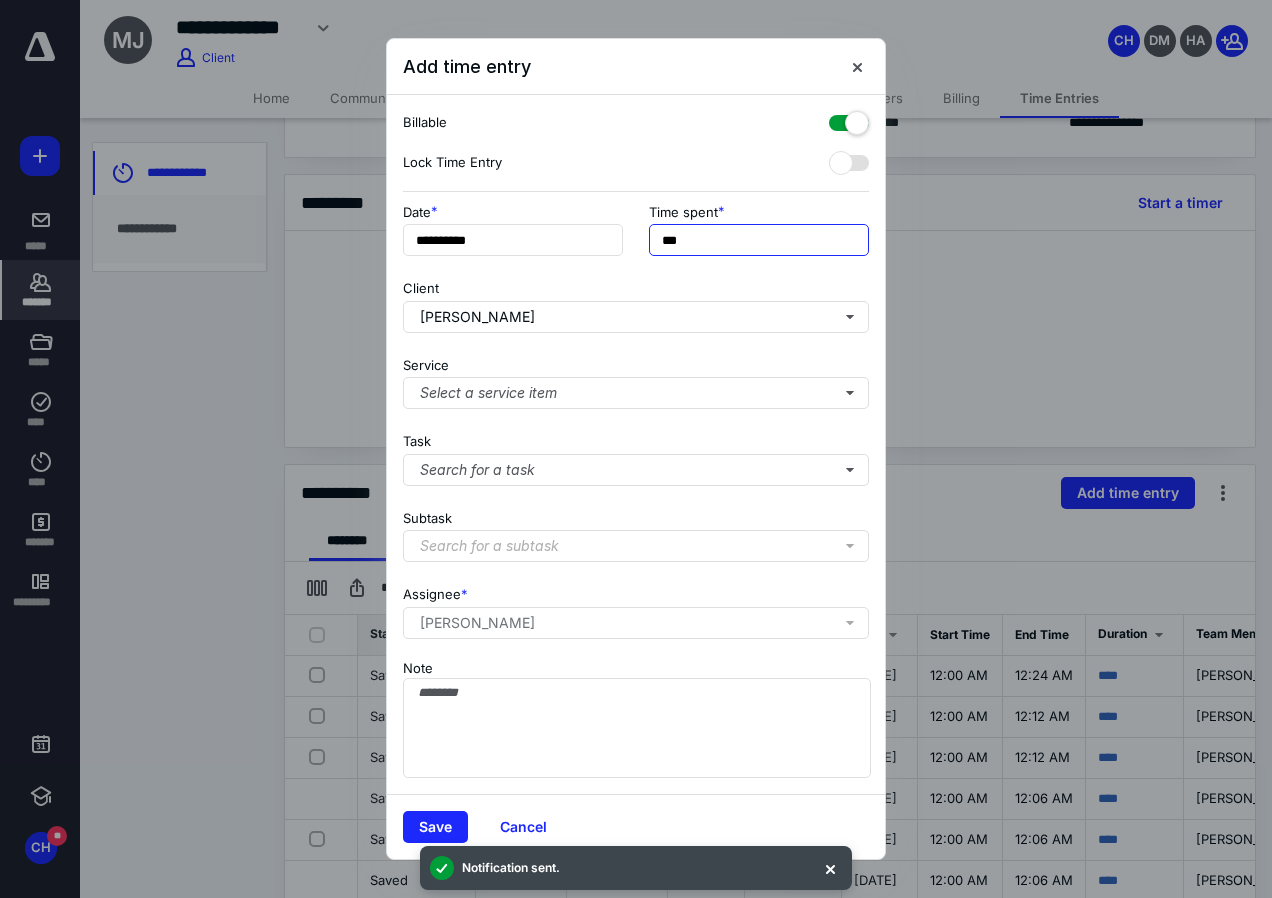 click on "***" at bounding box center [759, 240] 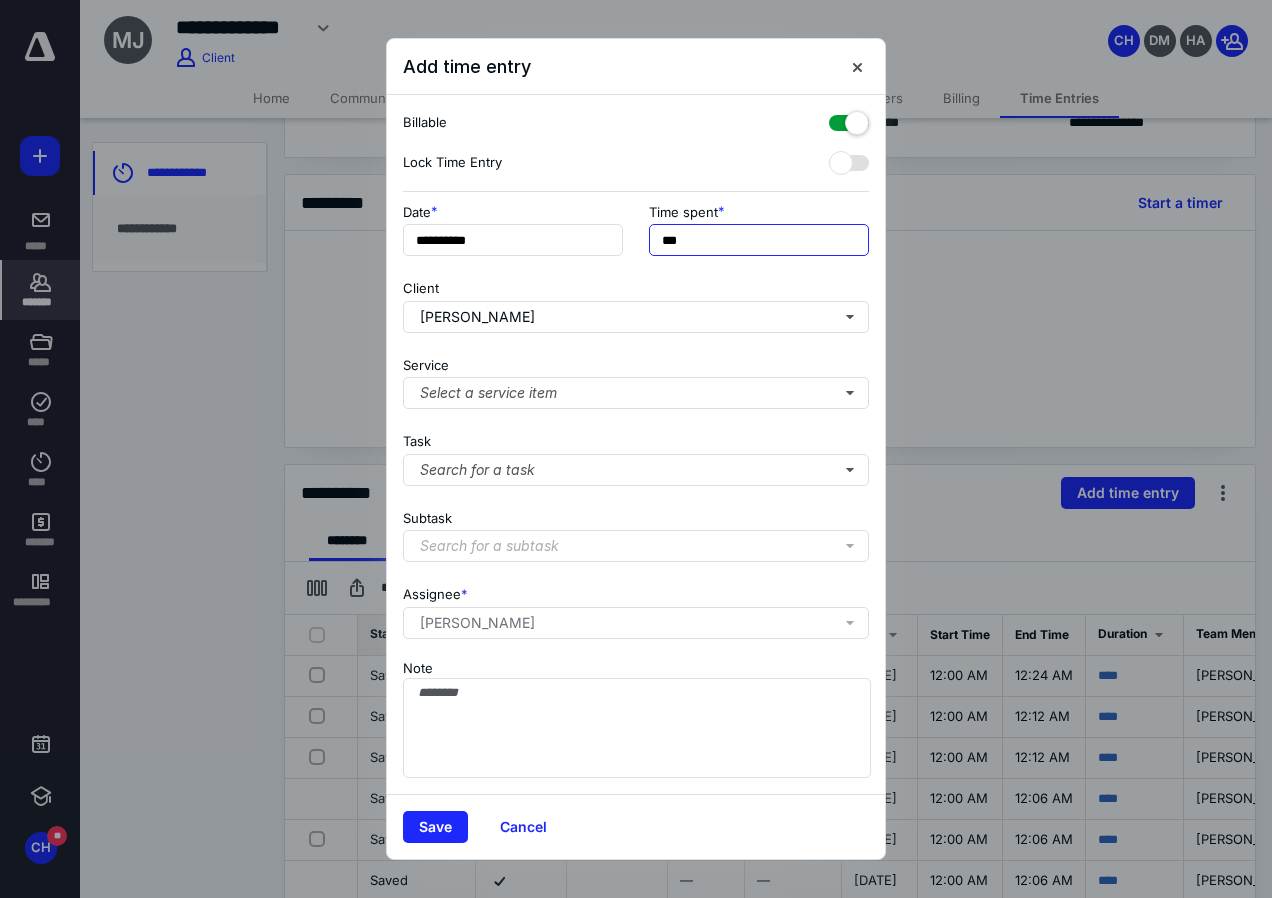 click on "***" at bounding box center (759, 240) 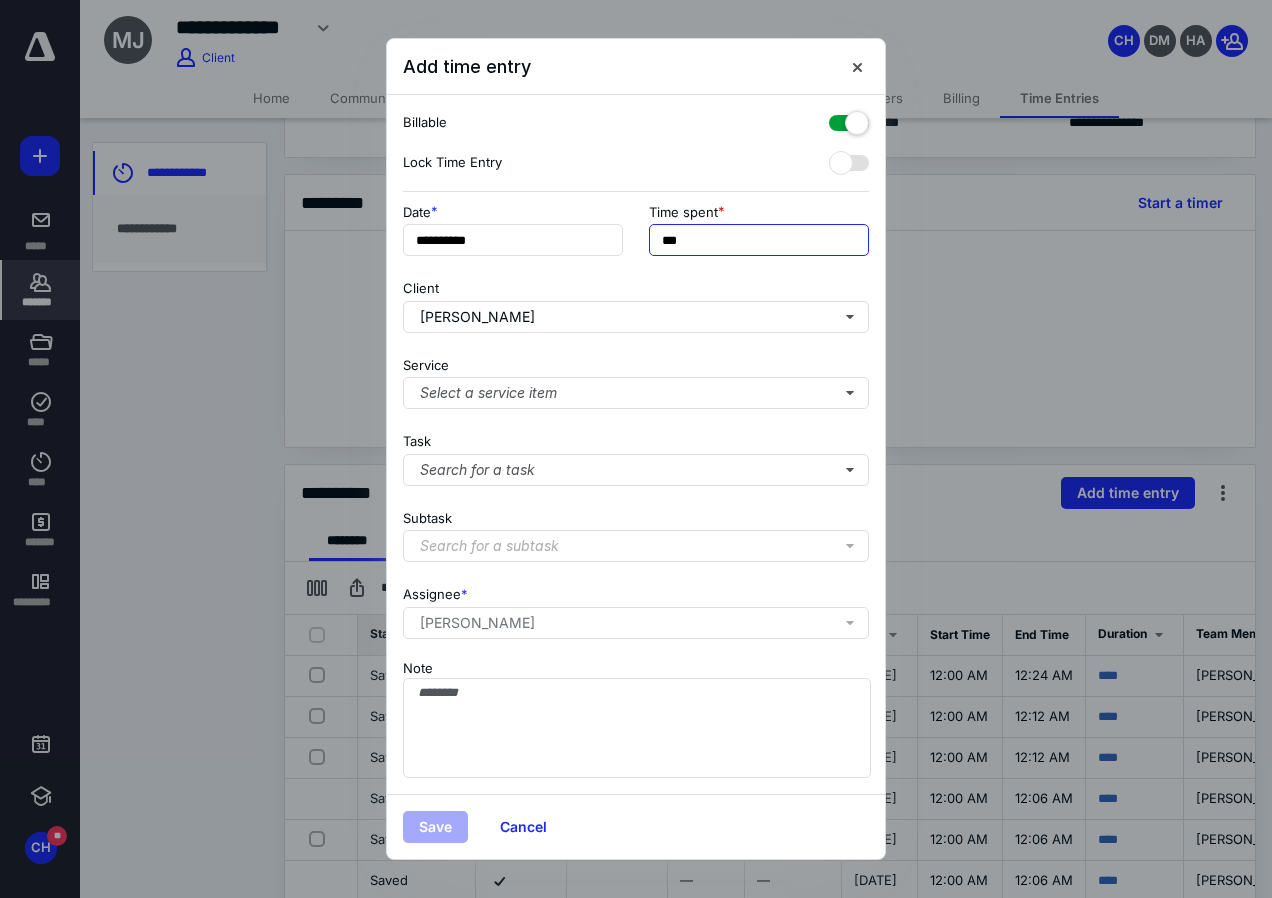 type on "***" 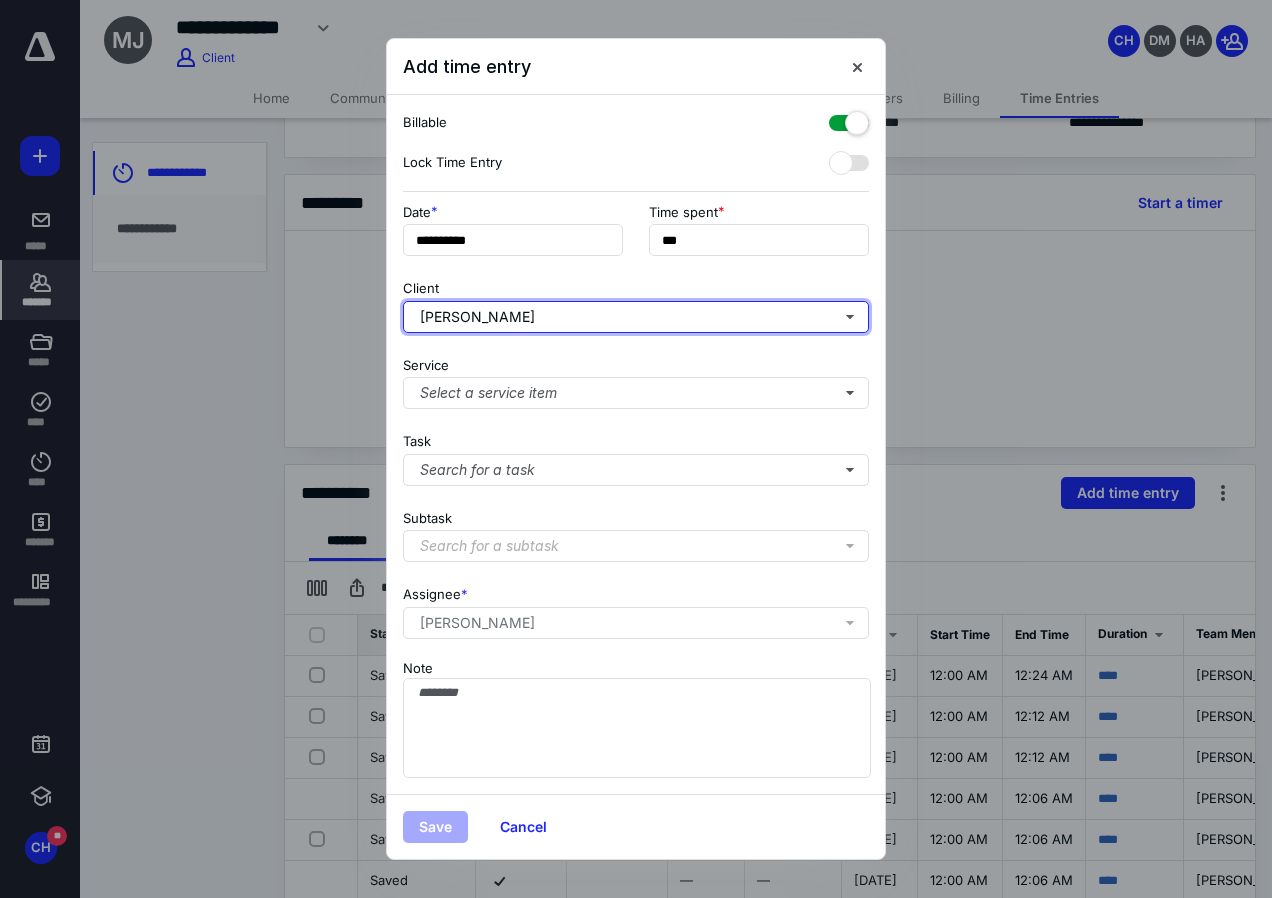 type 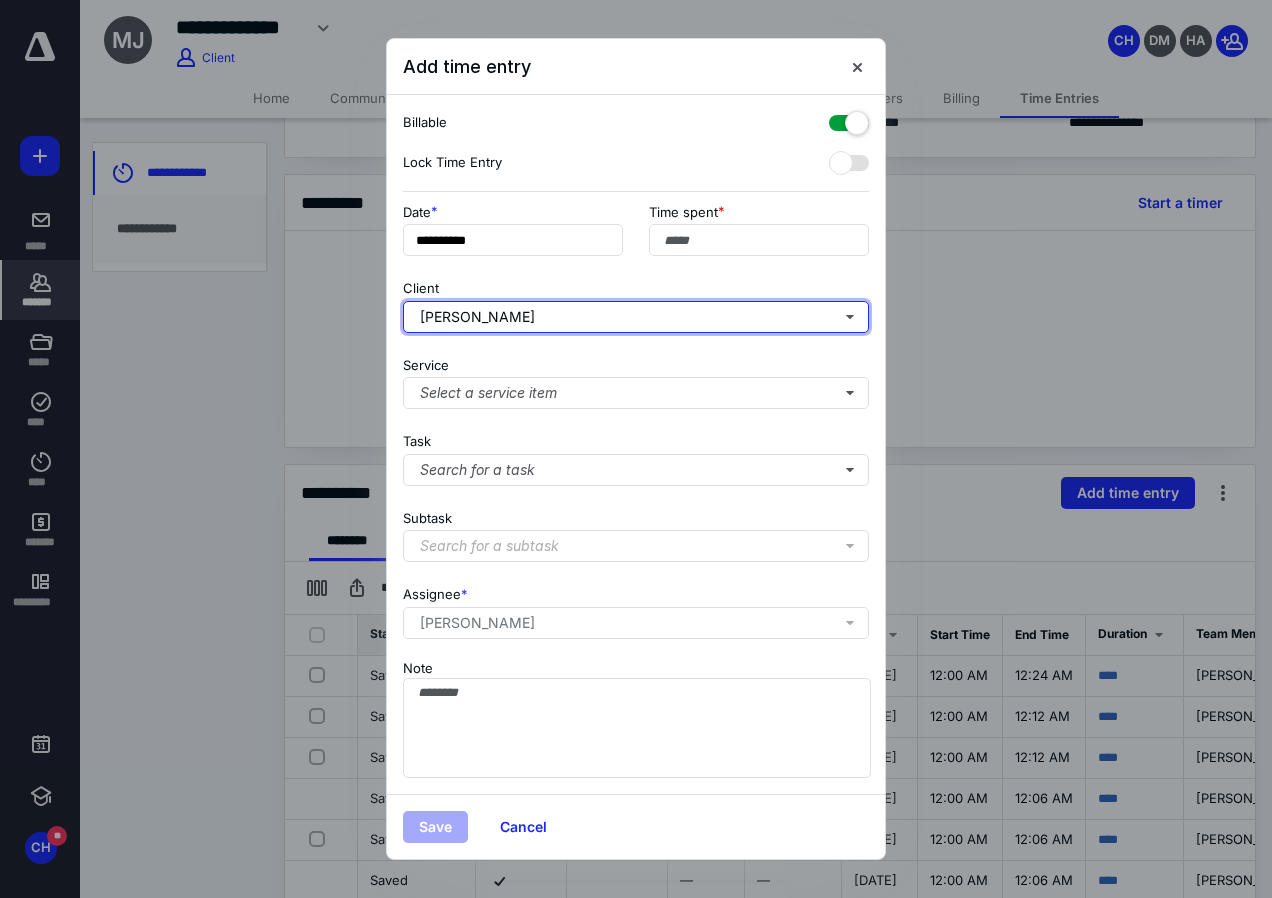 type 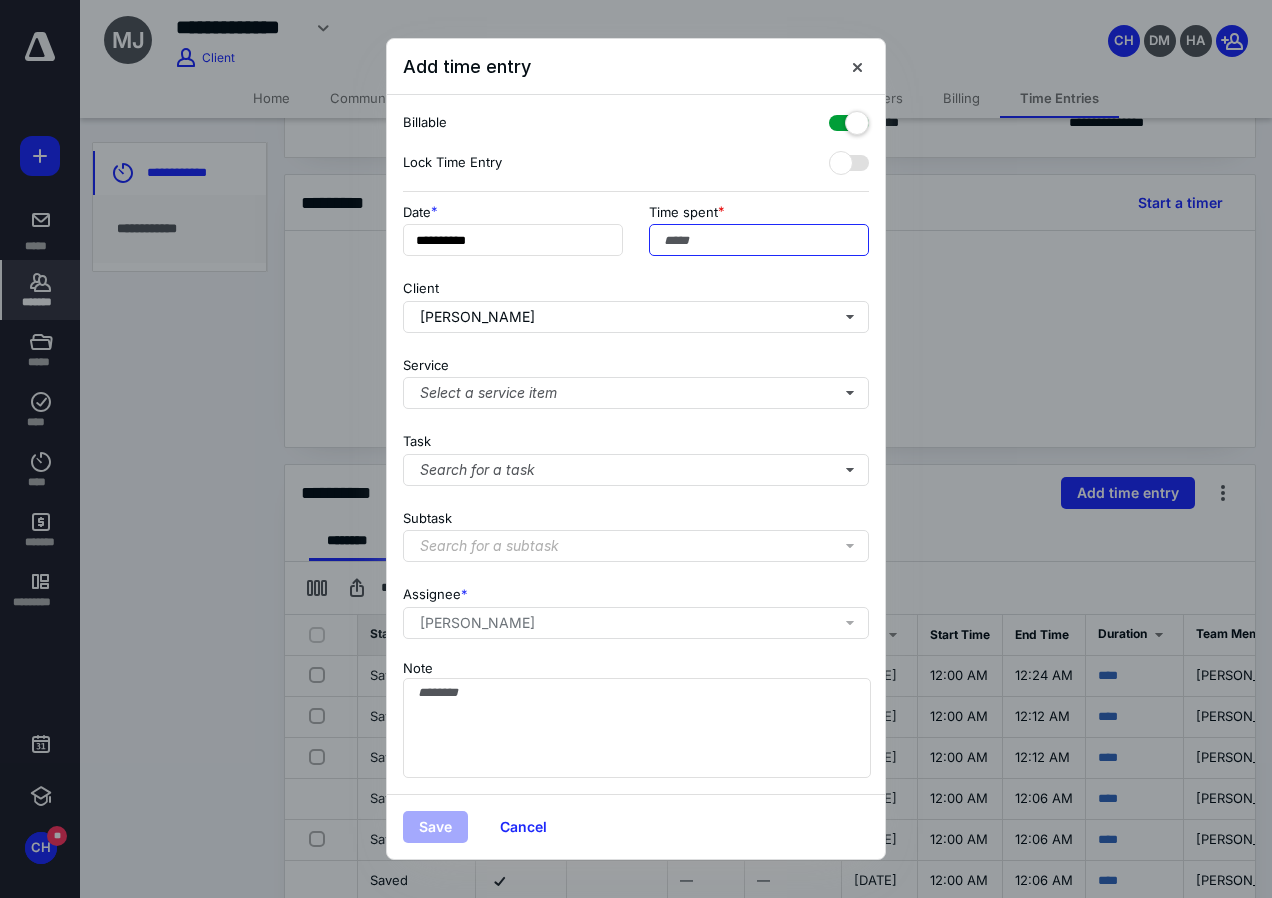 click on "Time spent" at bounding box center [759, 240] 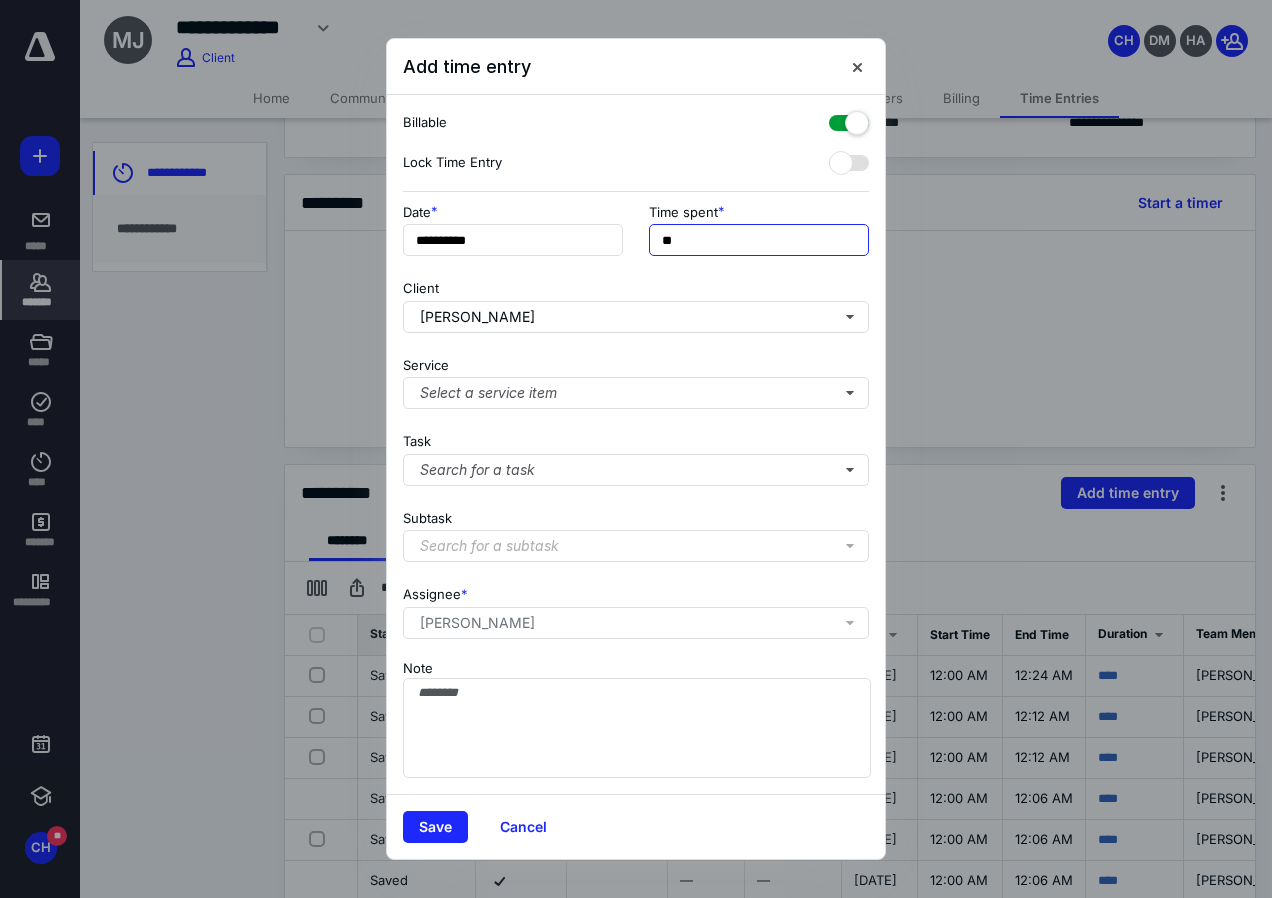 type on "**" 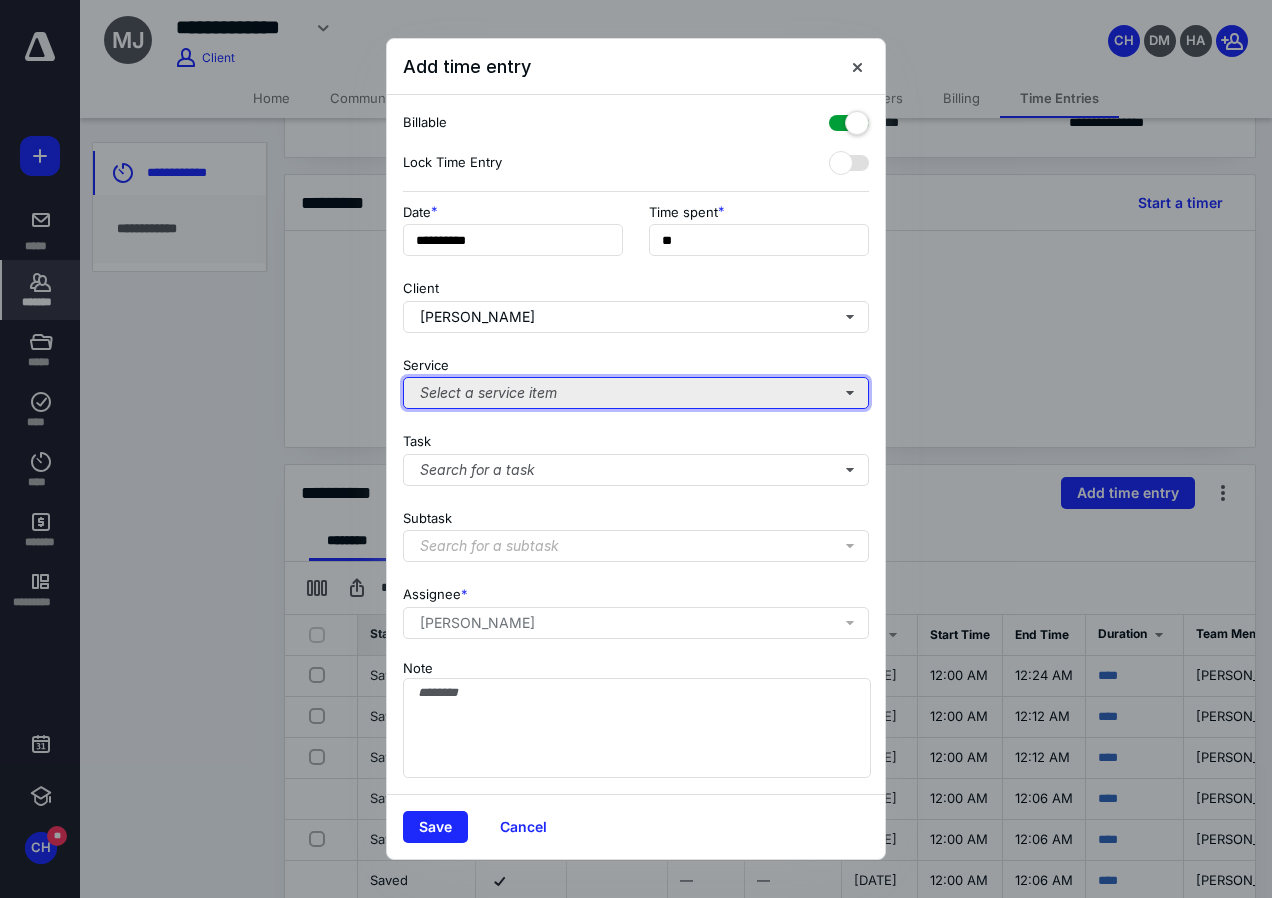 click on "Select a service item" at bounding box center [636, 393] 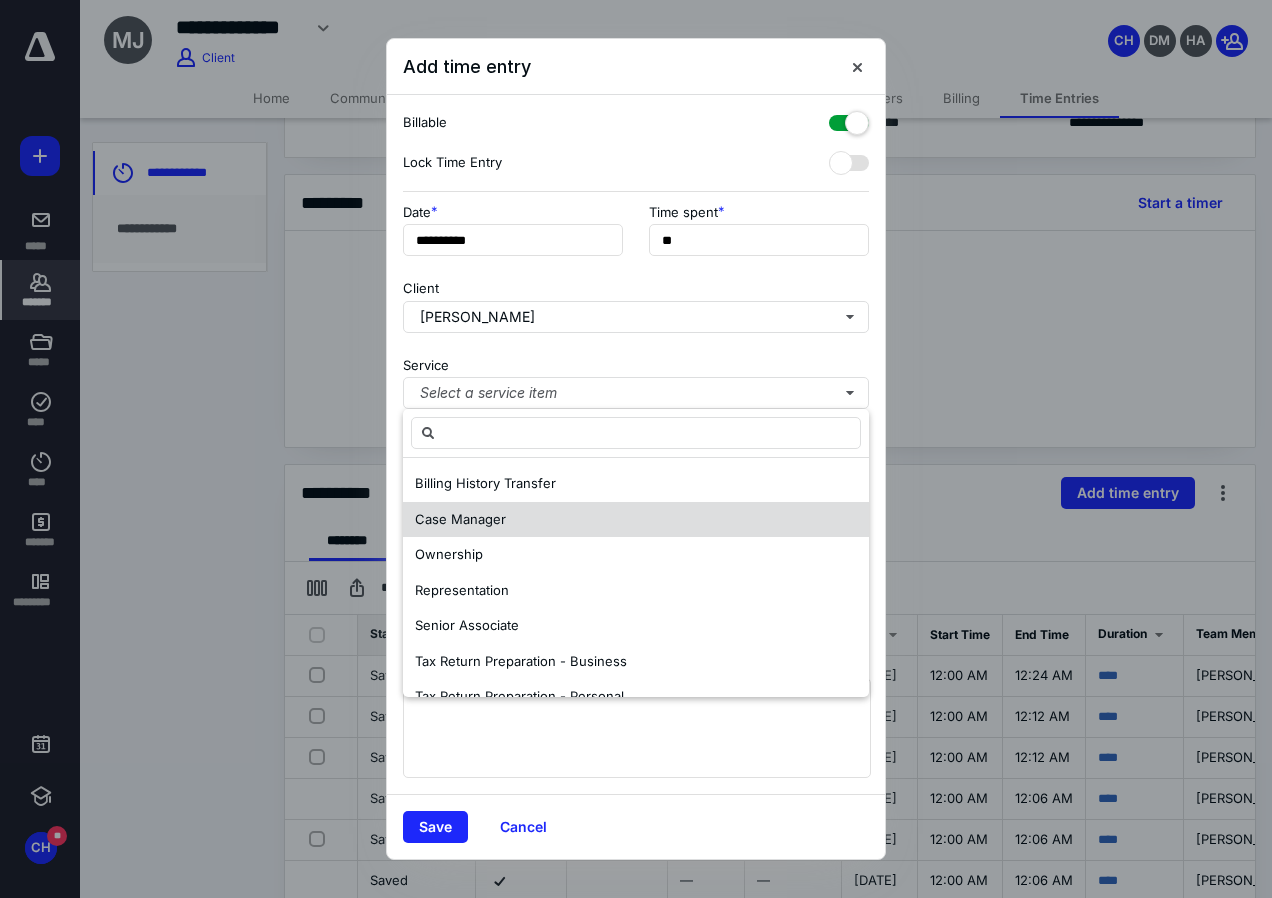 click on "Case Manager" at bounding box center [636, 520] 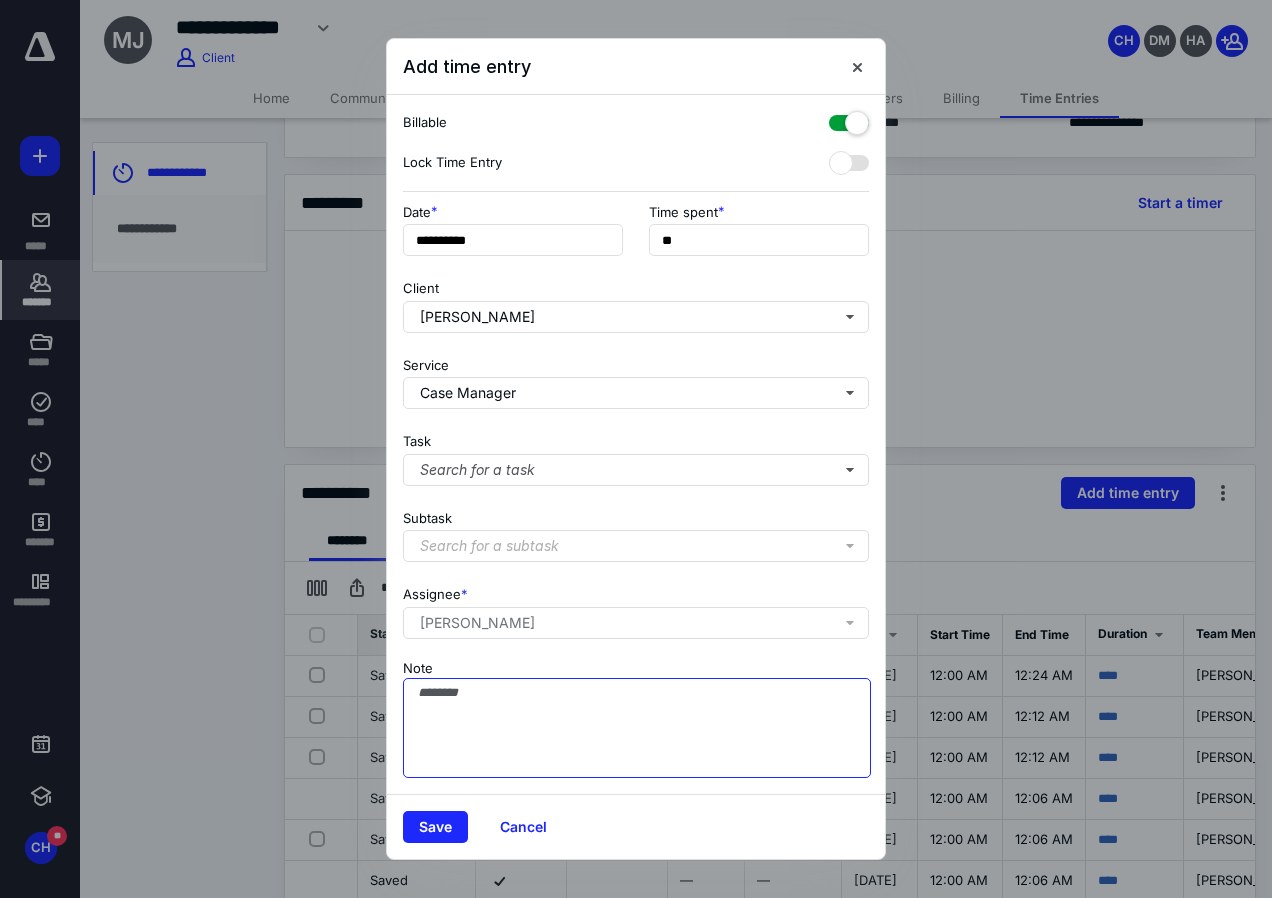 click on "Note" at bounding box center [637, 728] 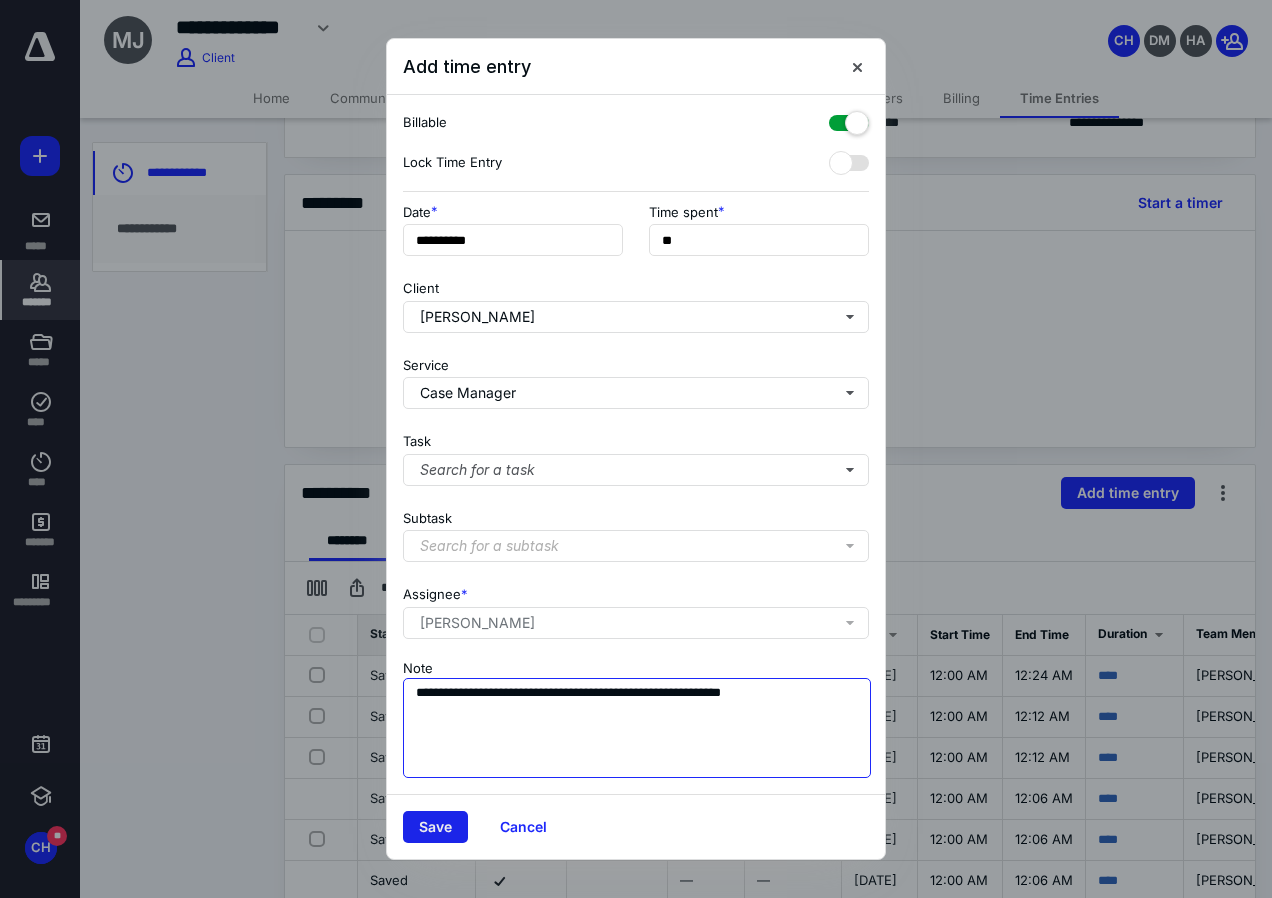 type on "**********" 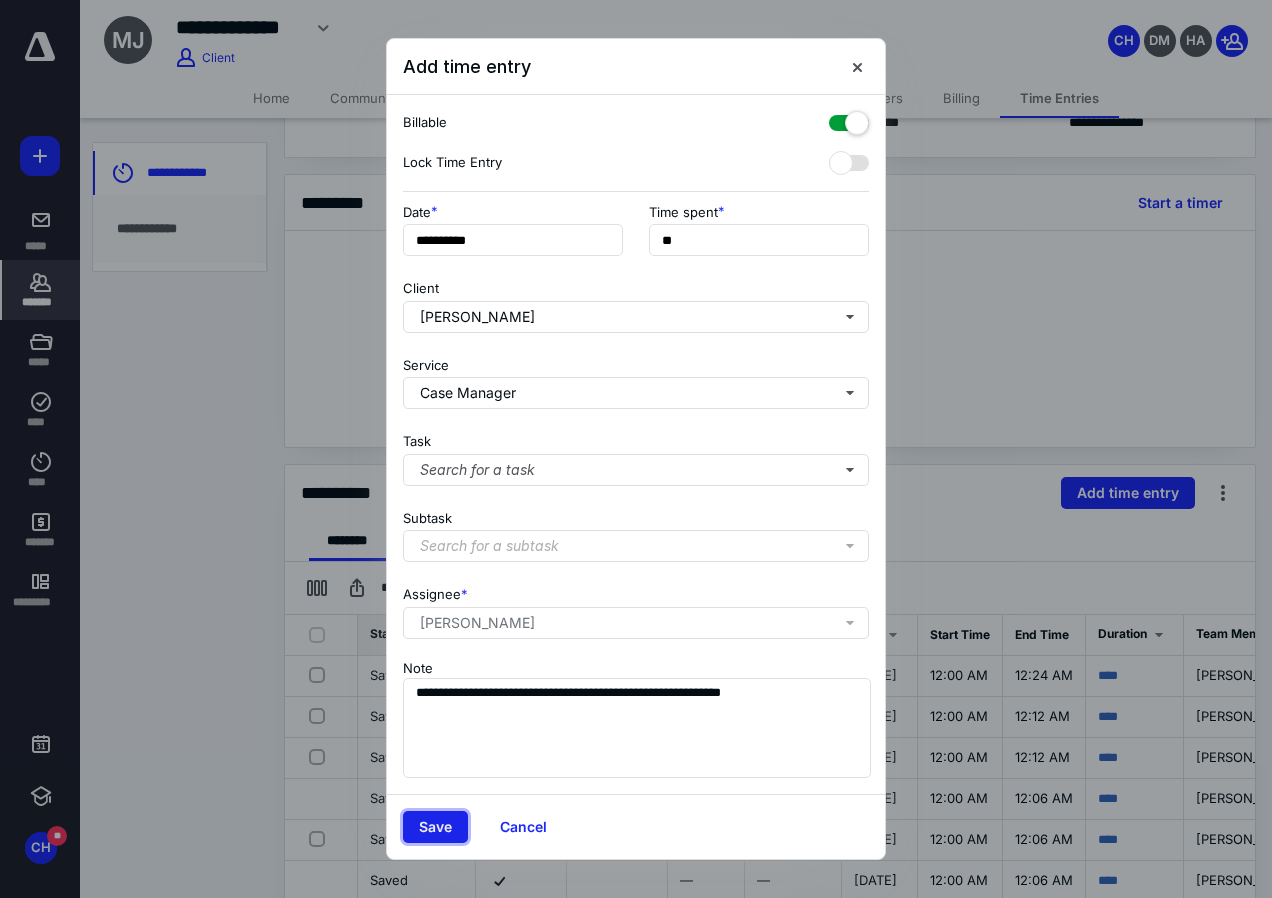 click on "Save" at bounding box center (435, 827) 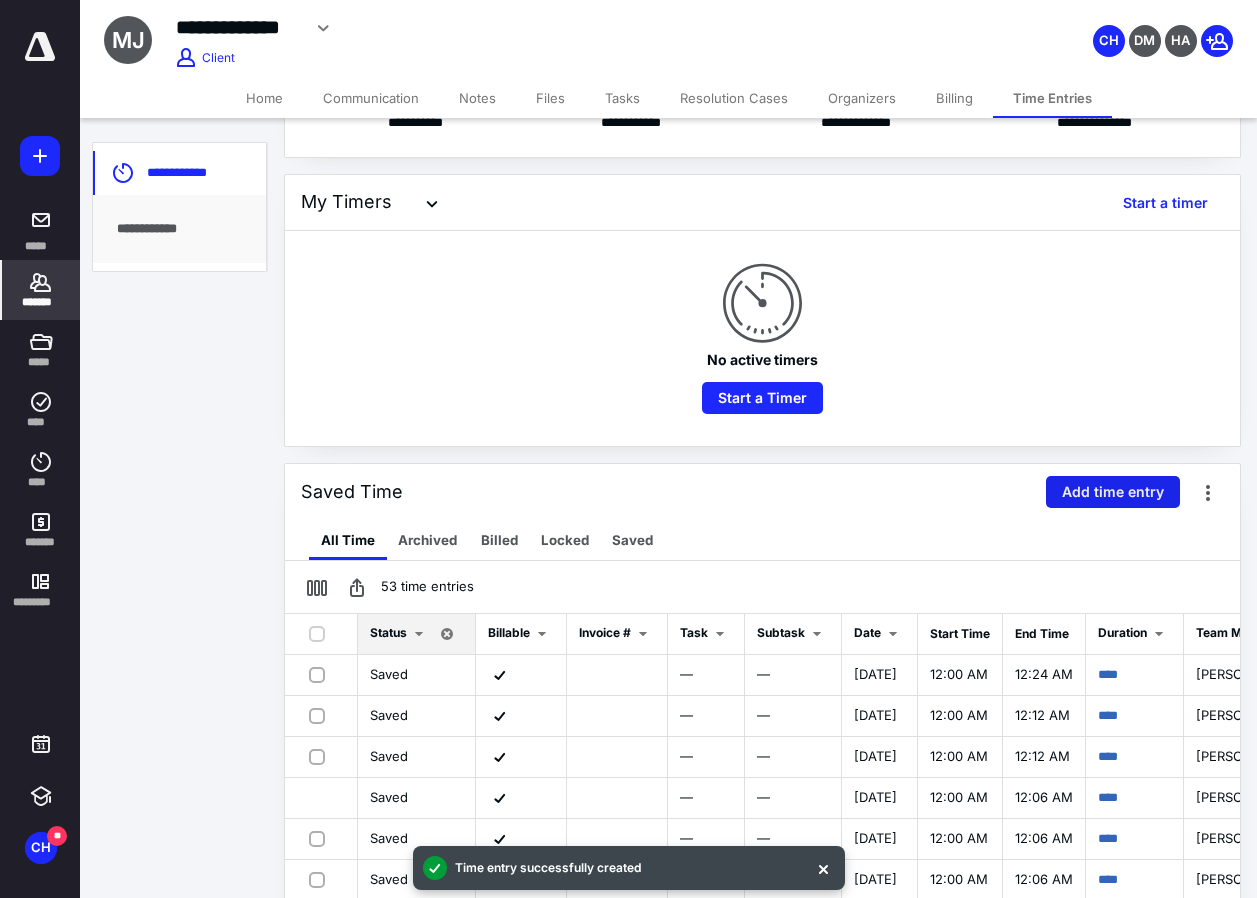 click on "Add time entry" at bounding box center [1113, 492] 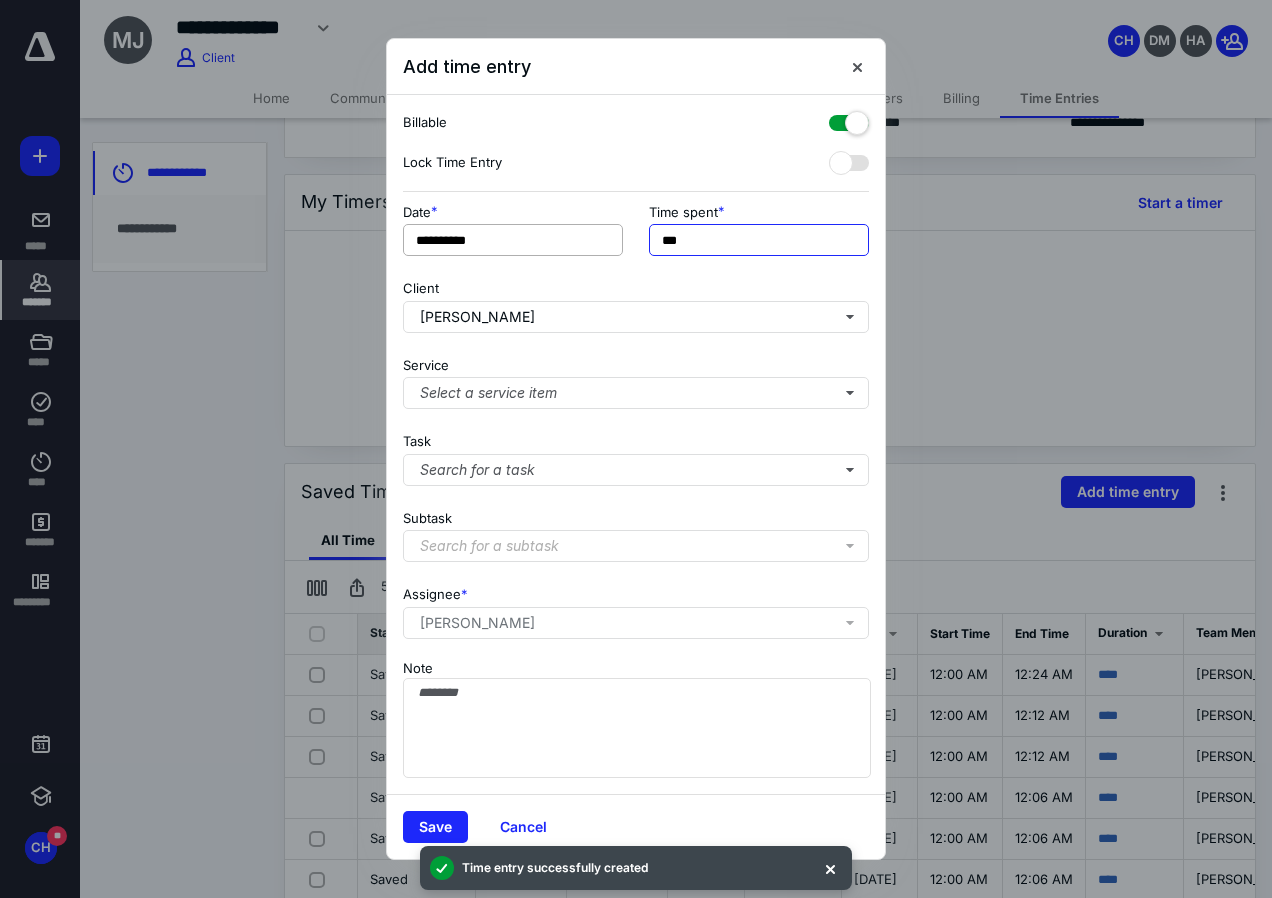 drag, startPoint x: 718, startPoint y: 240, endPoint x: 584, endPoint y: 253, distance: 134.62912 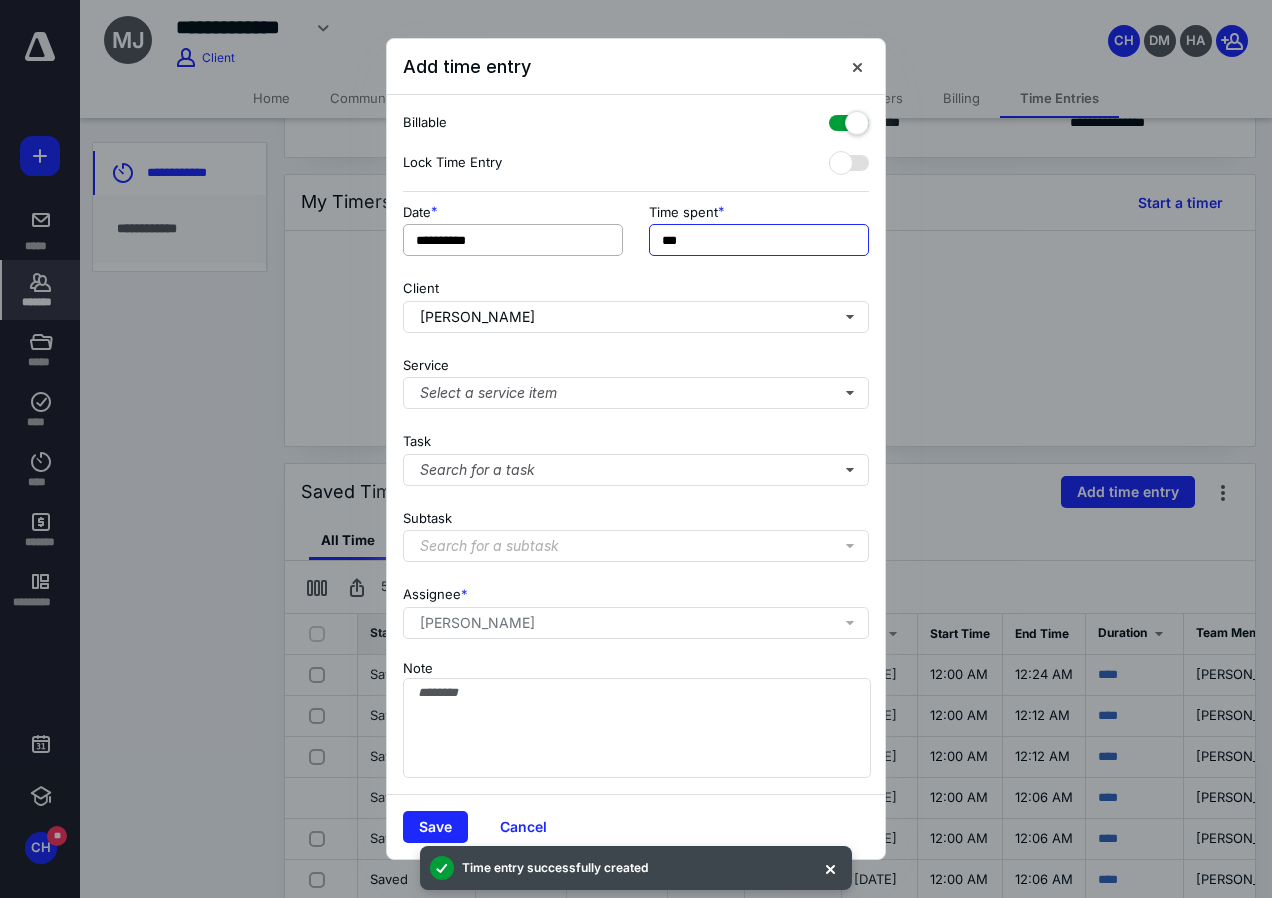 type on "***" 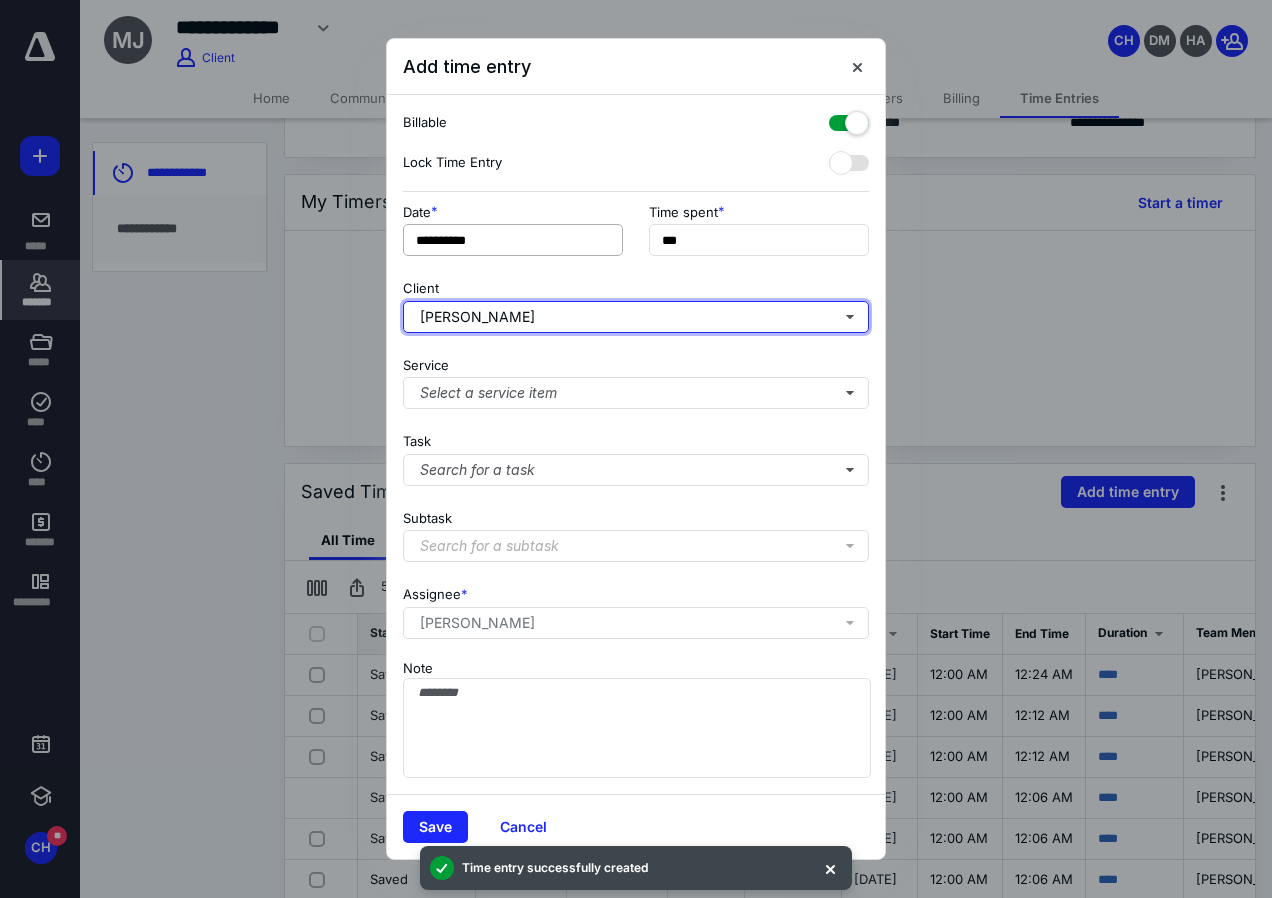 type 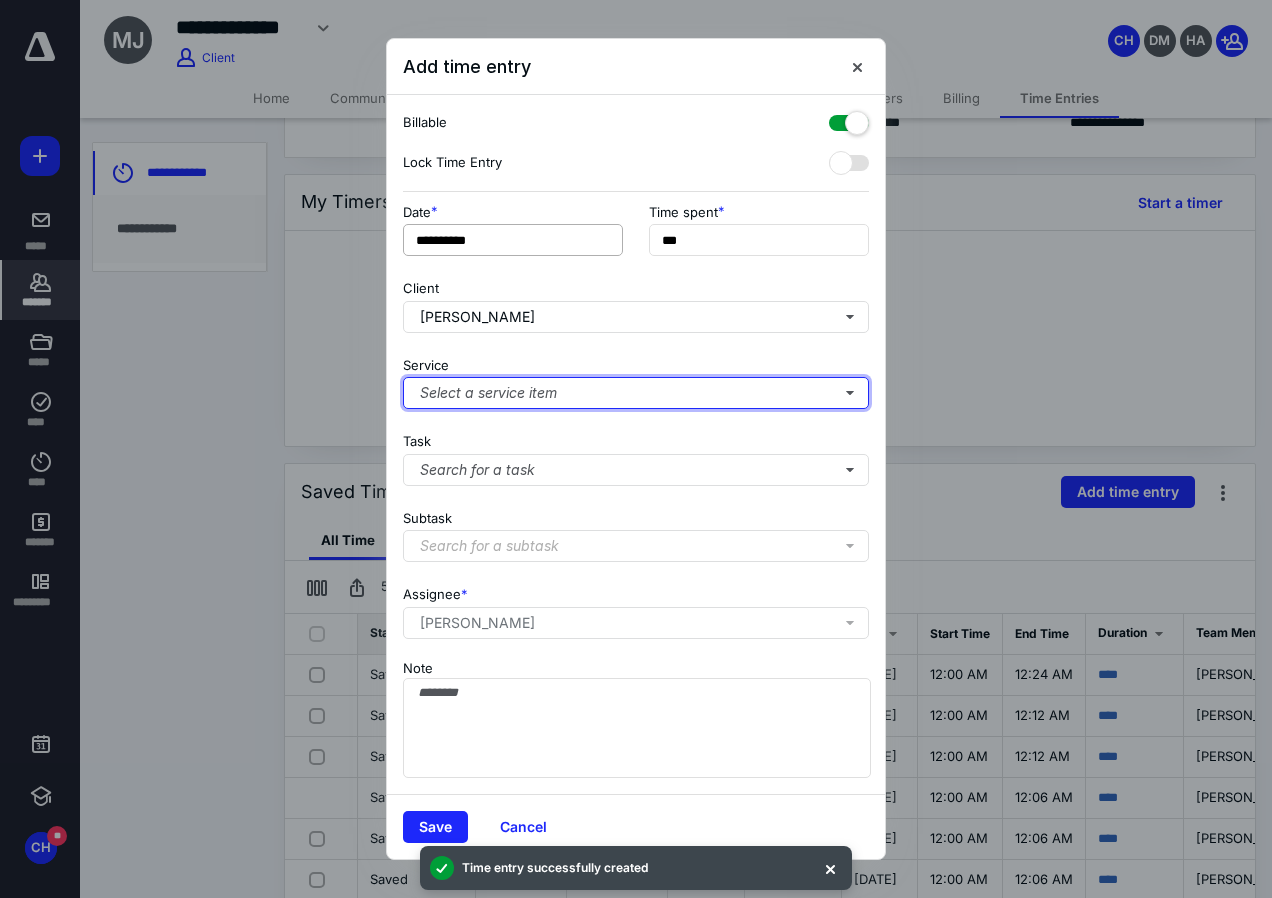 type 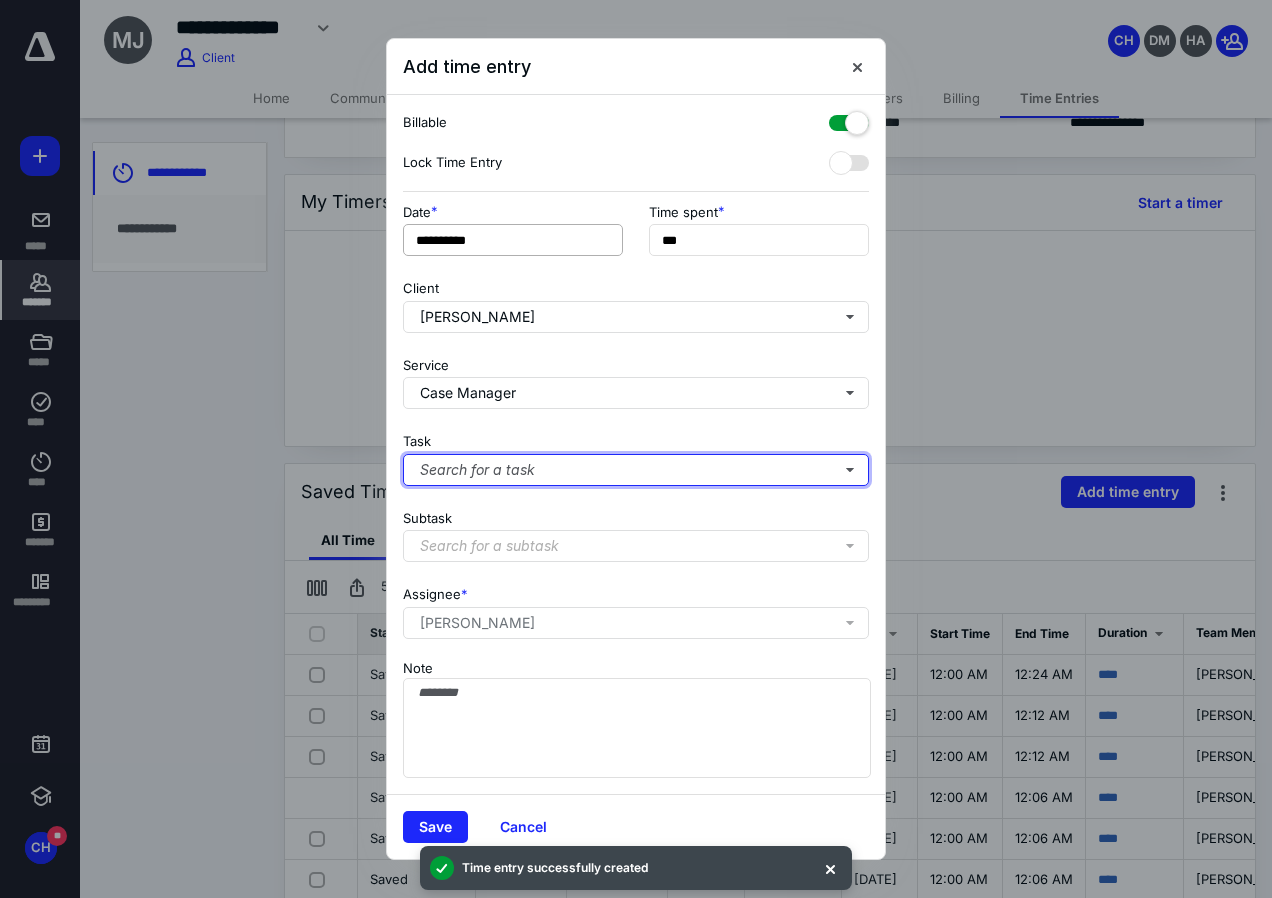type 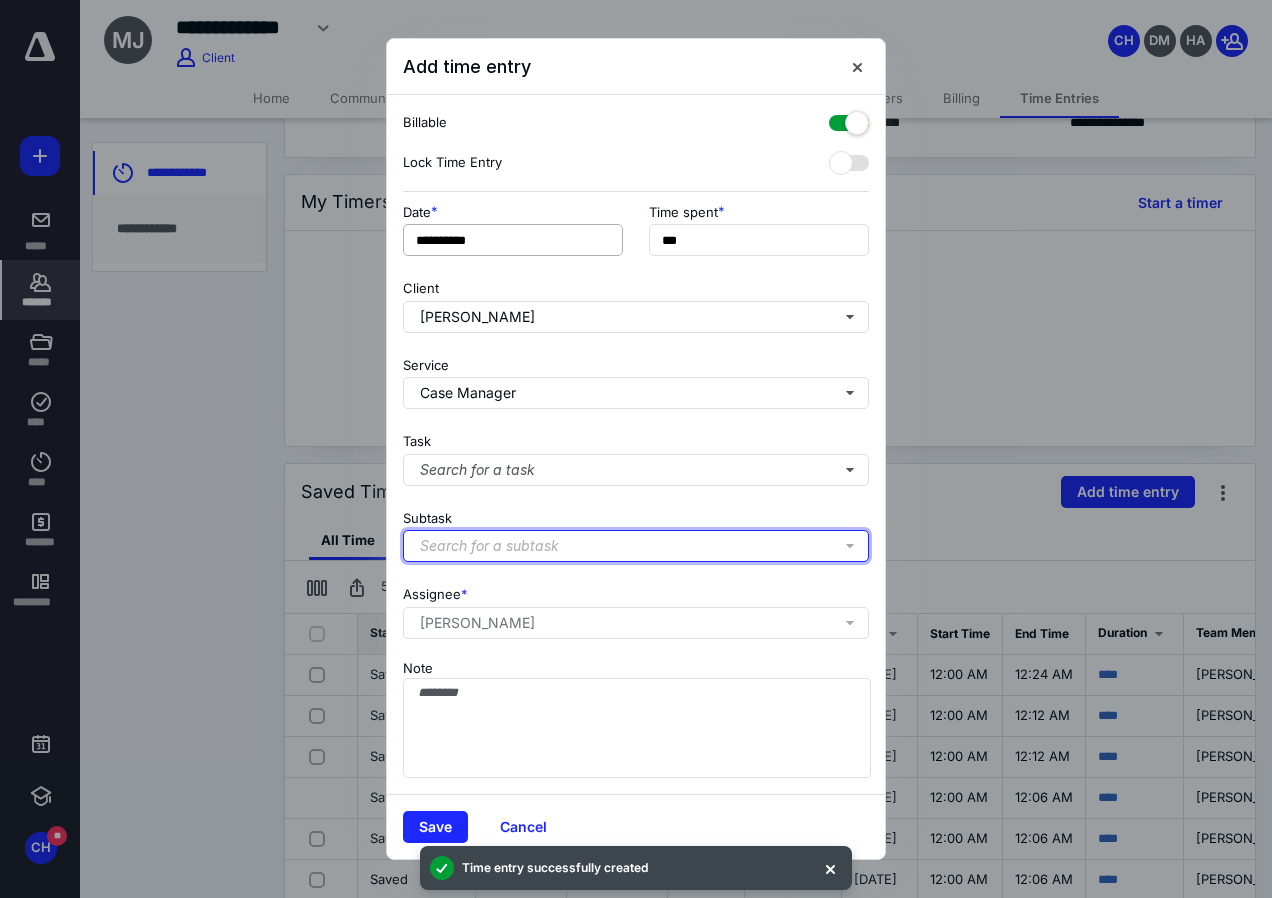 type 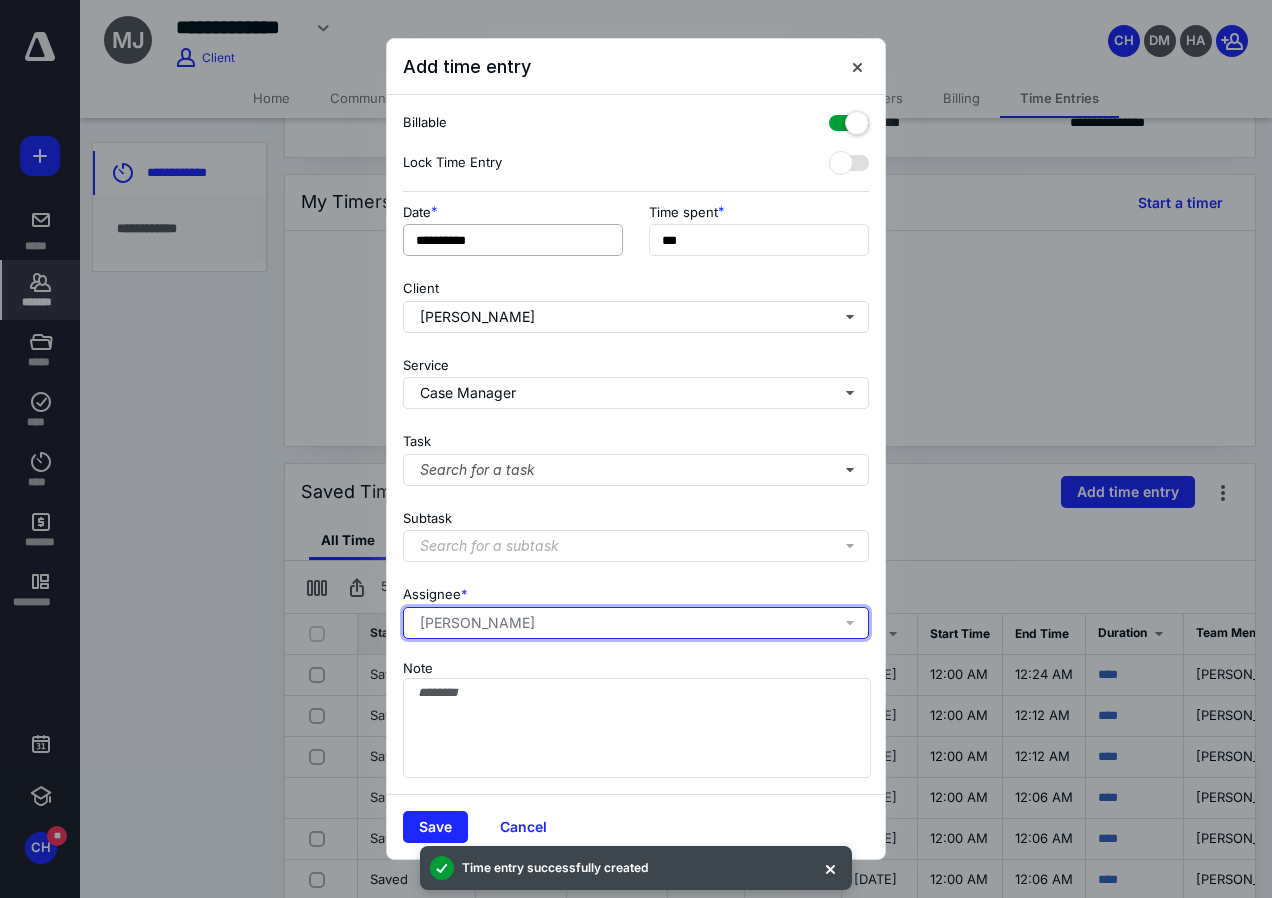 type 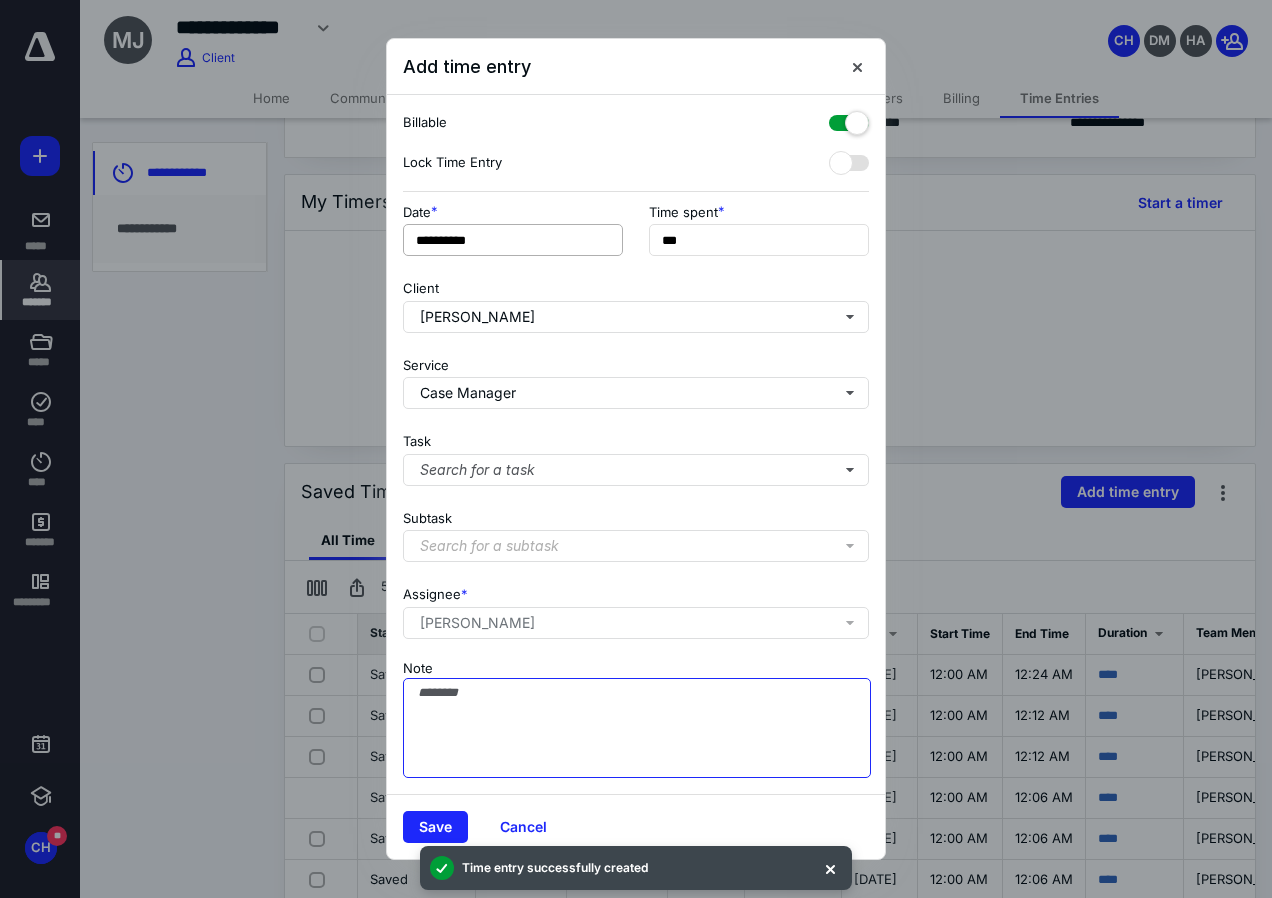 type on "*" 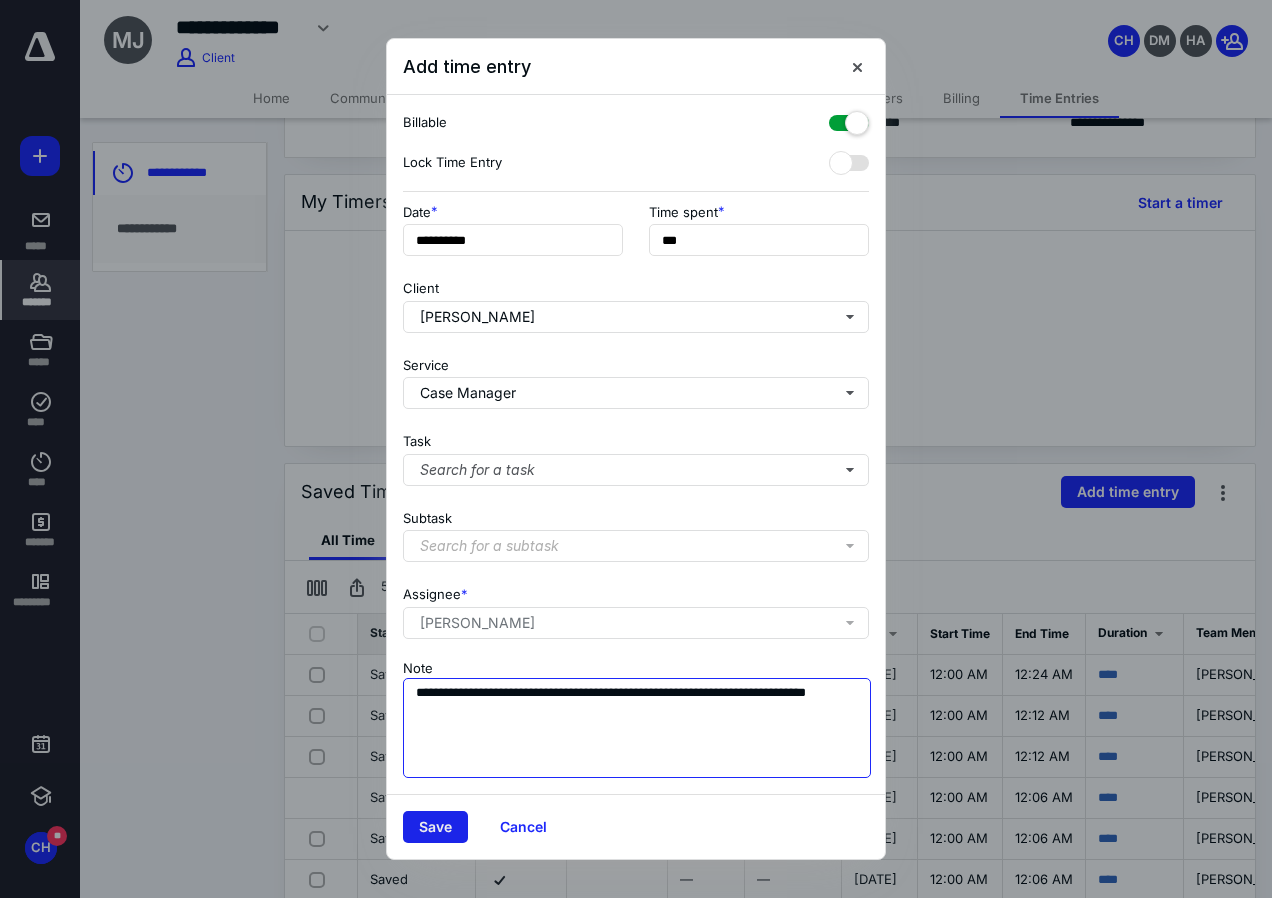 type on "**********" 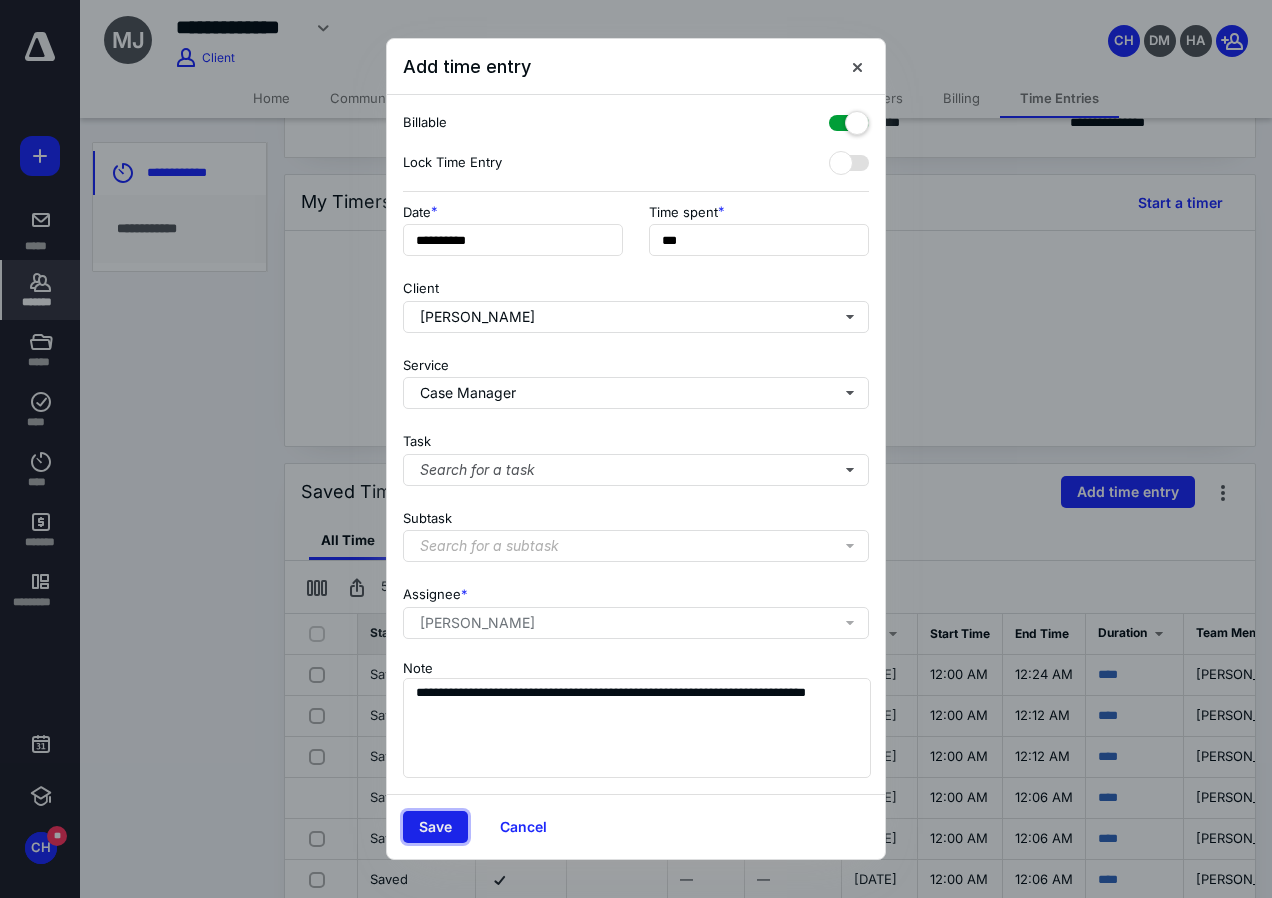click on "Save" at bounding box center [435, 827] 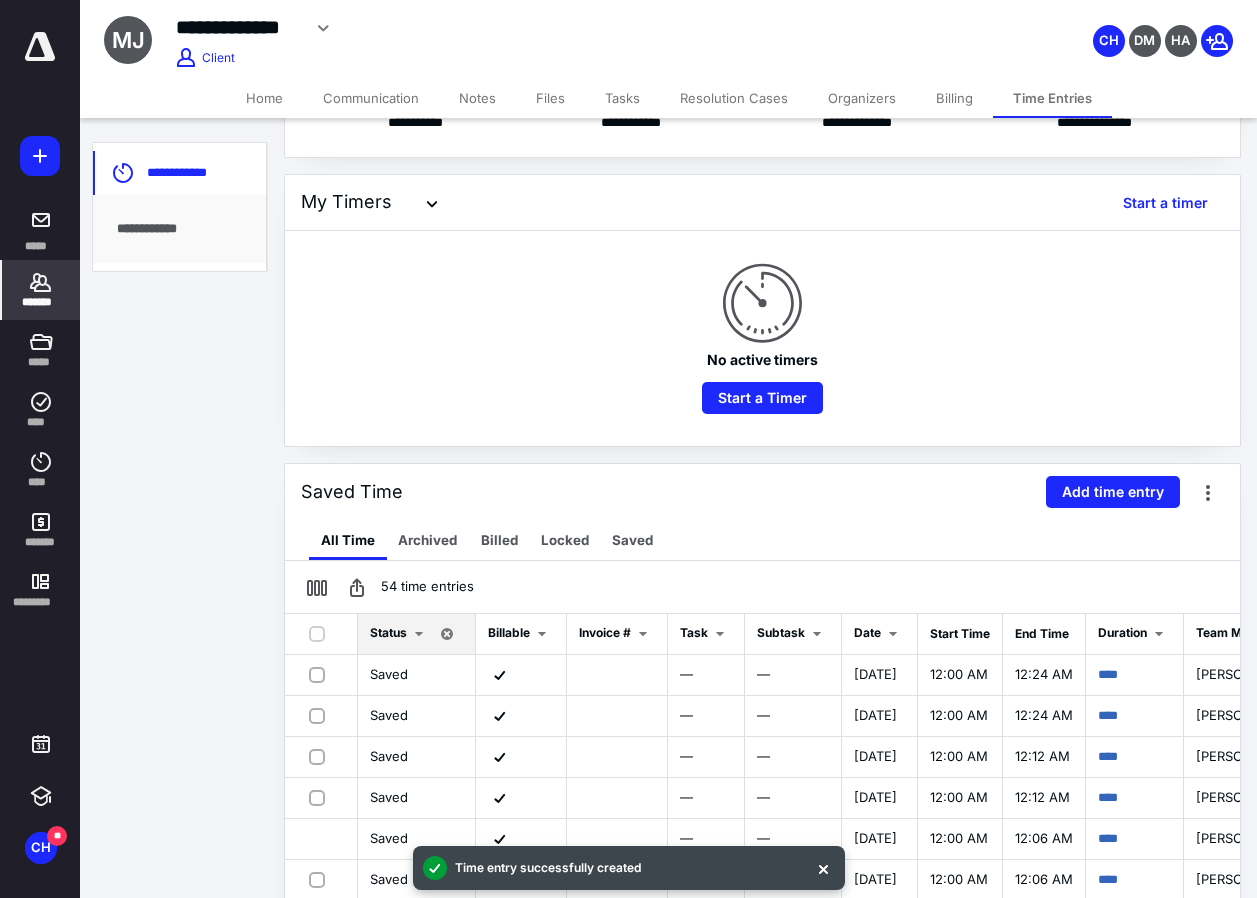 click on "**********" at bounding box center (628, 631) 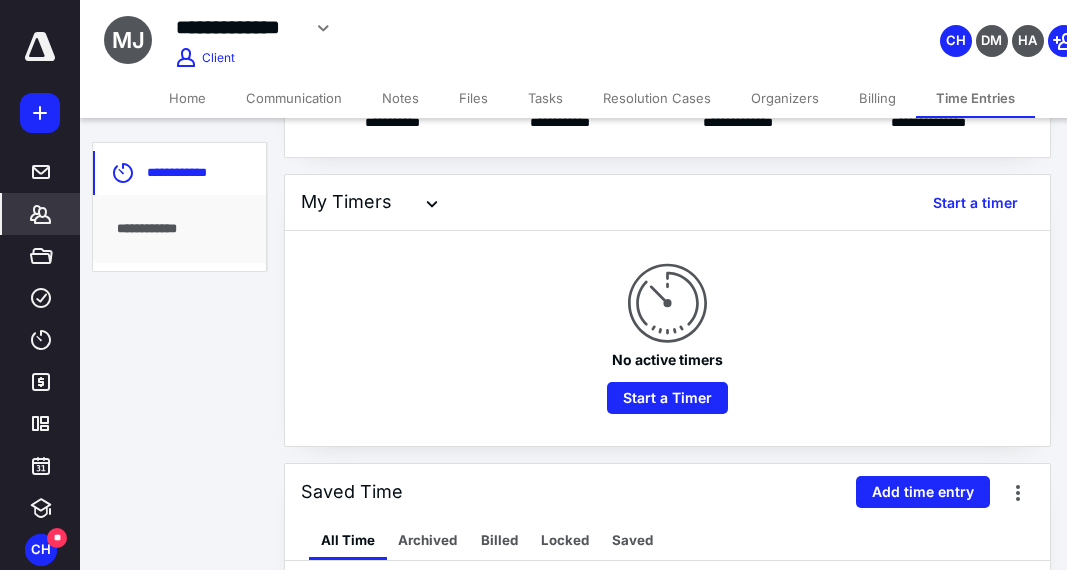 click on "**********" at bounding box center [533, 185] 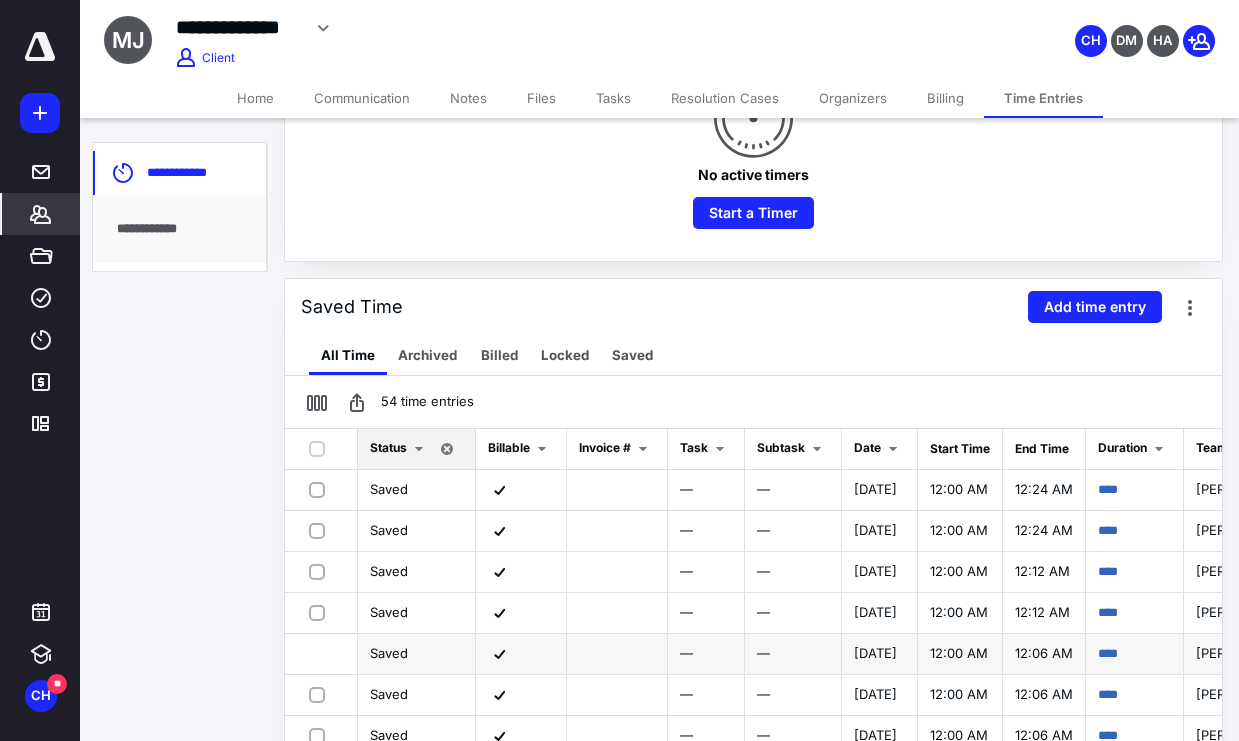 scroll, scrollTop: 300, scrollLeft: 0, axis: vertical 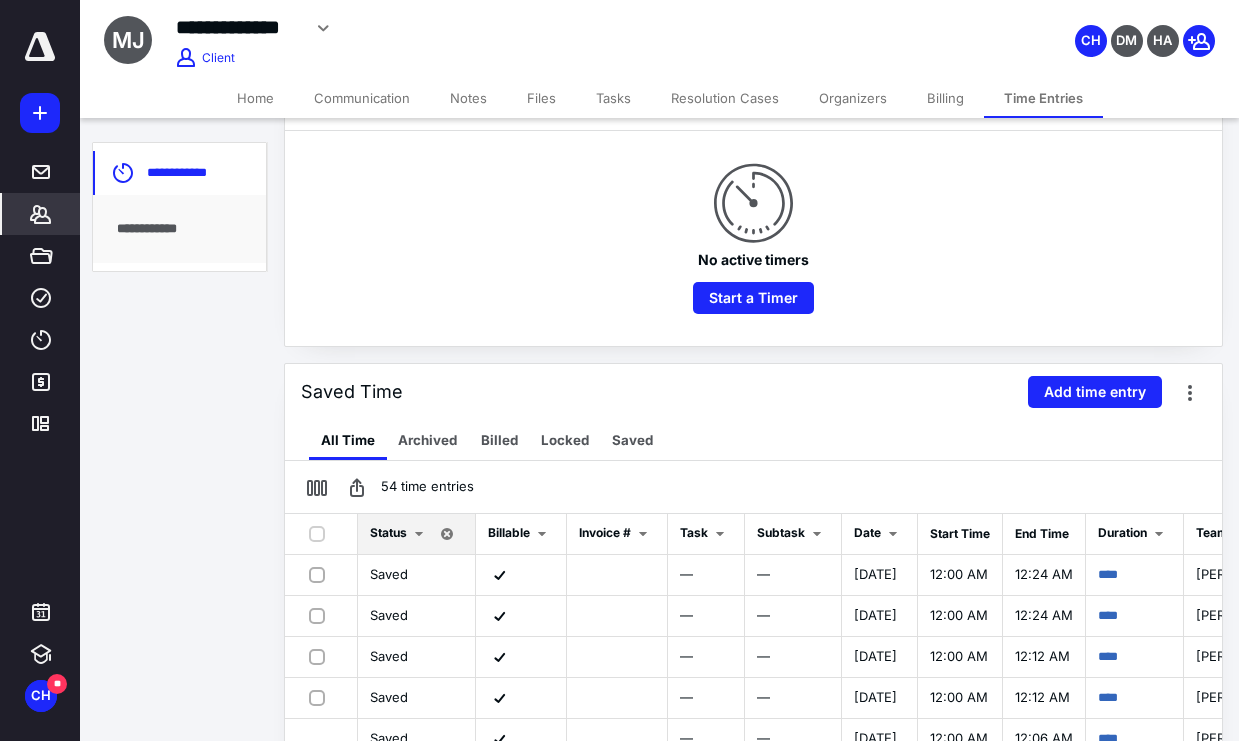 click on "**********" at bounding box center [619, 453] 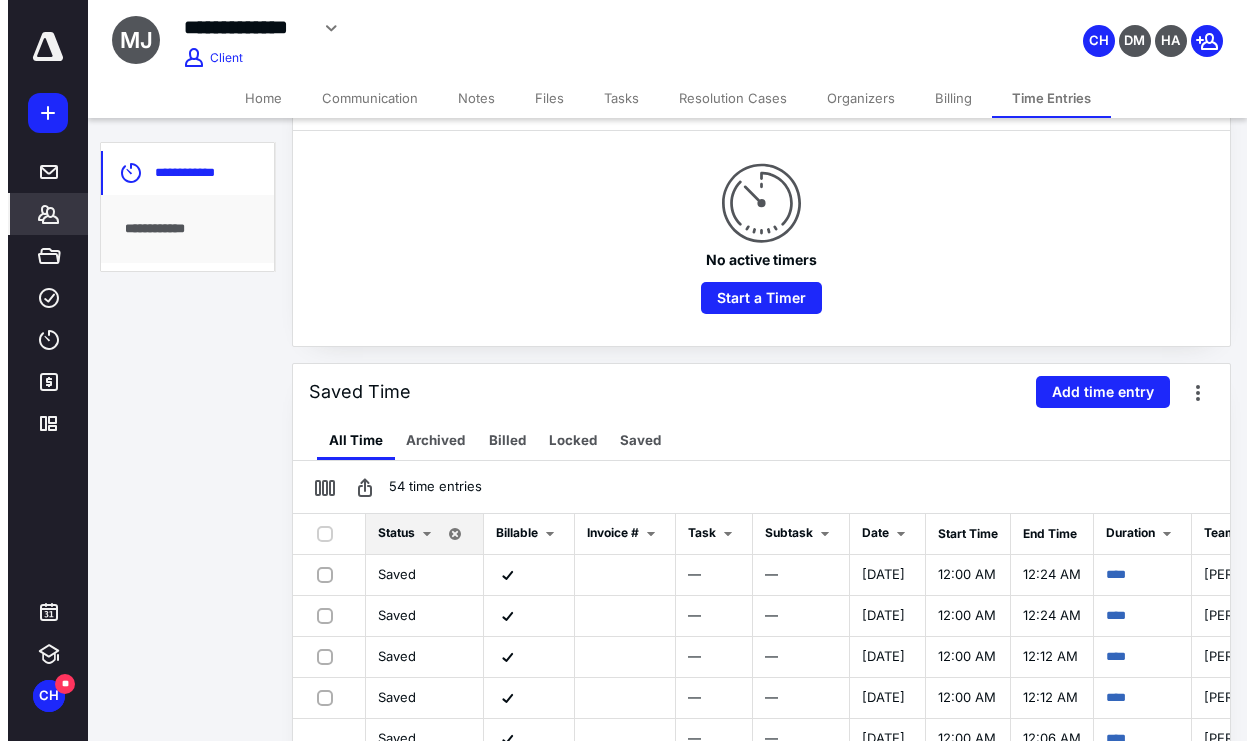 scroll, scrollTop: 0, scrollLeft: 0, axis: both 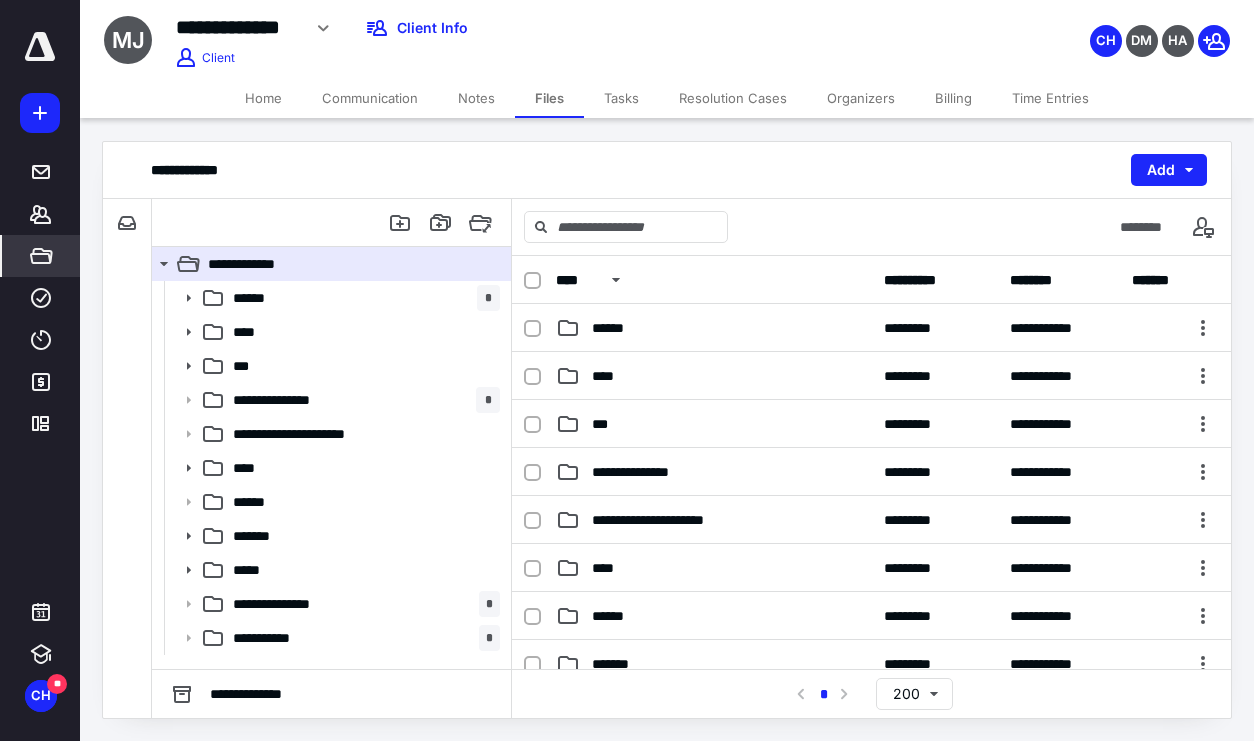 click 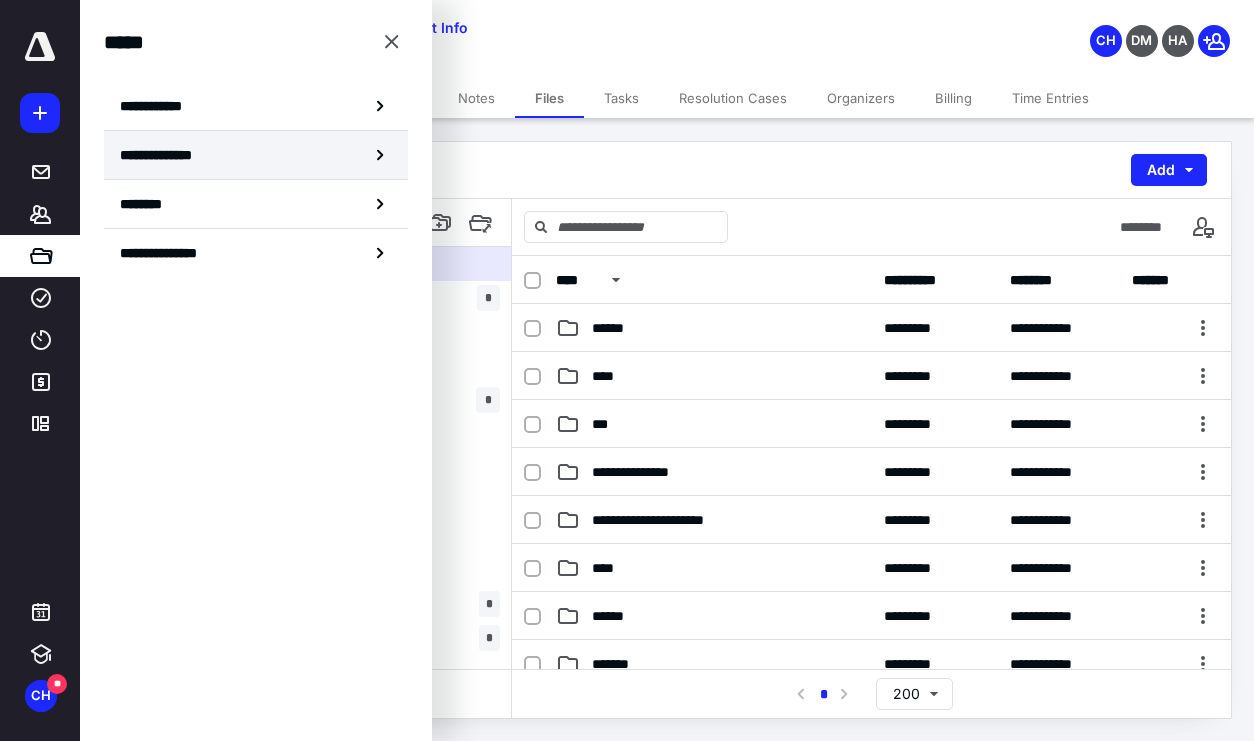 click on "**********" at bounding box center (256, 155) 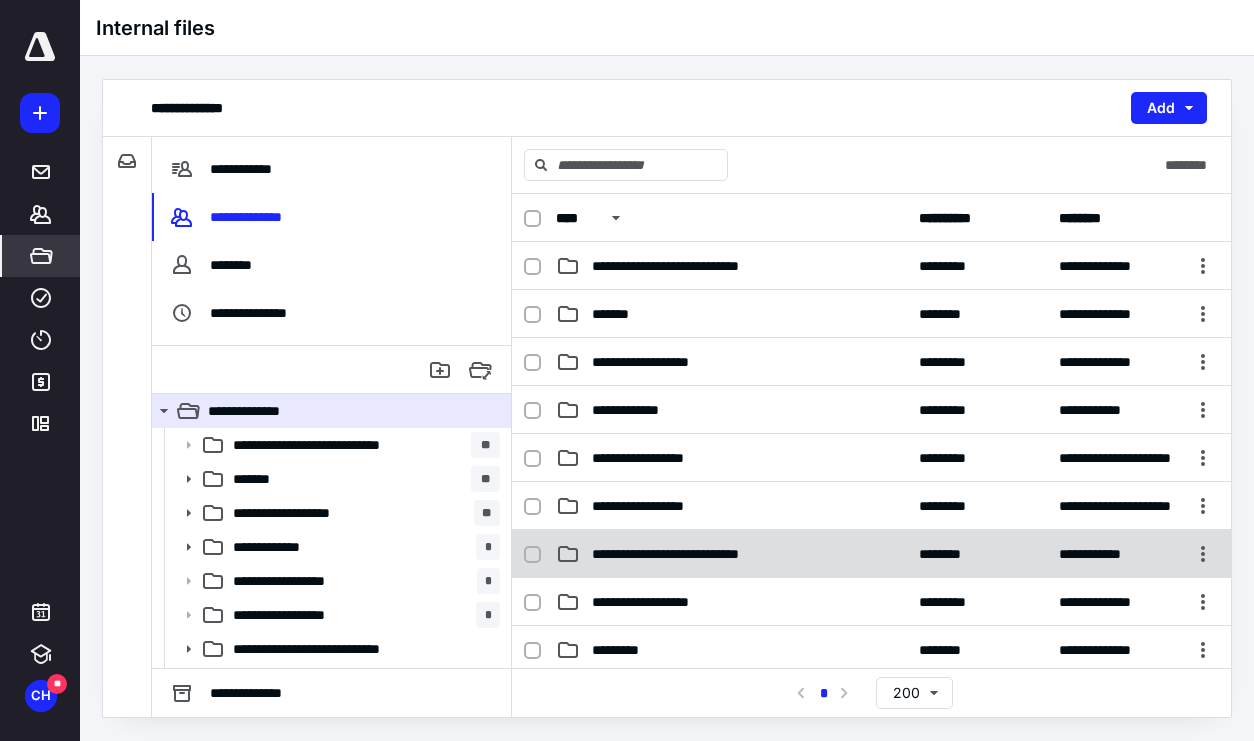 click on "**********" at bounding box center [694, 554] 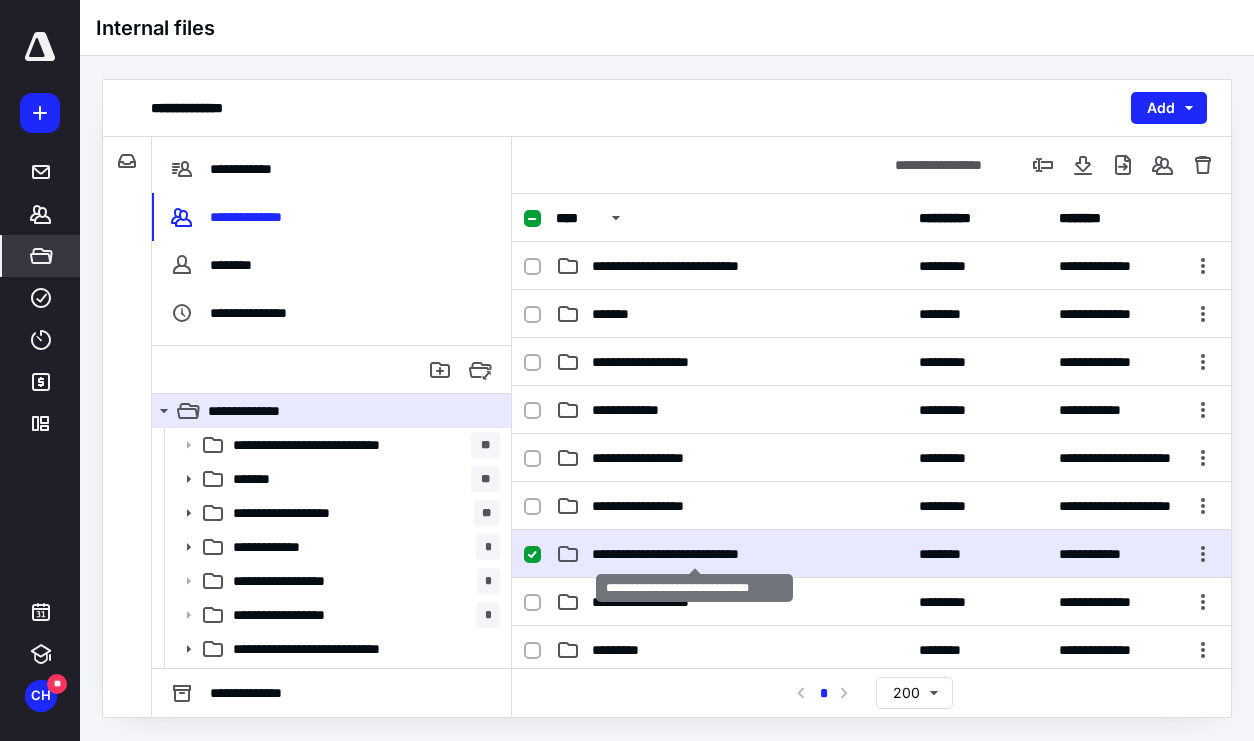 click on "**********" at bounding box center (694, 554) 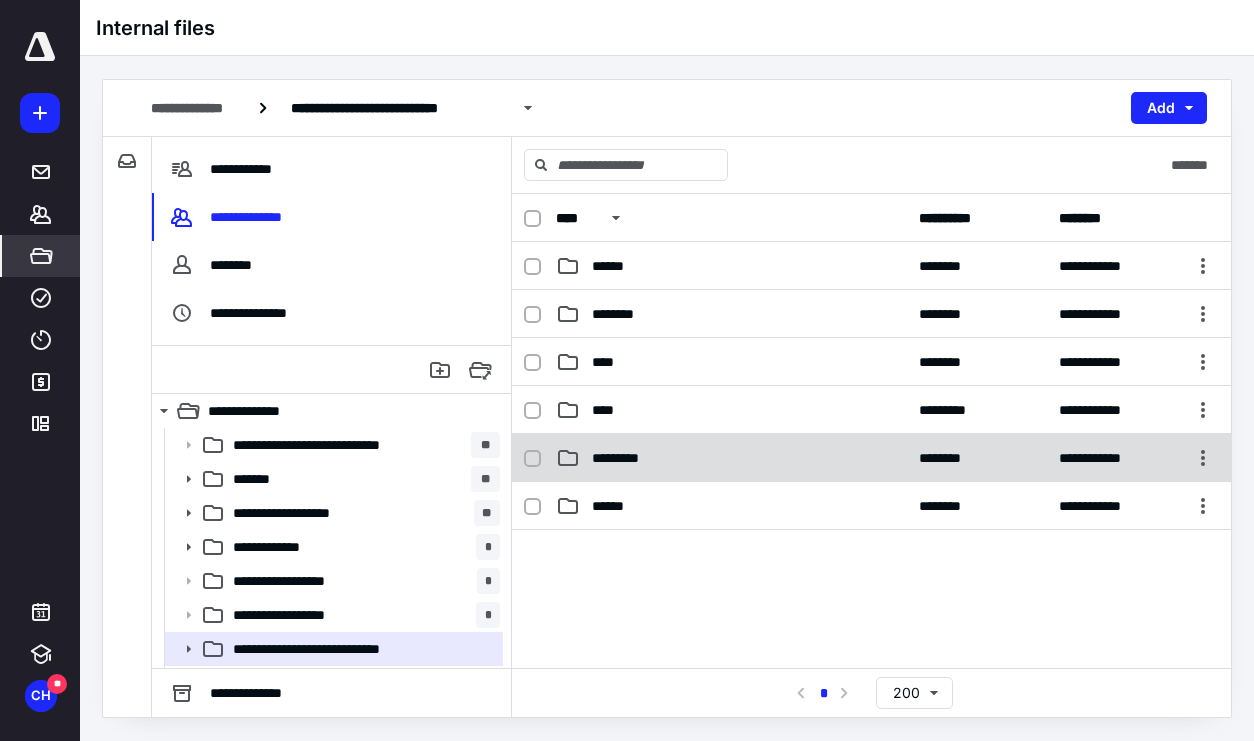 click on "*********" at bounding box center [621, 458] 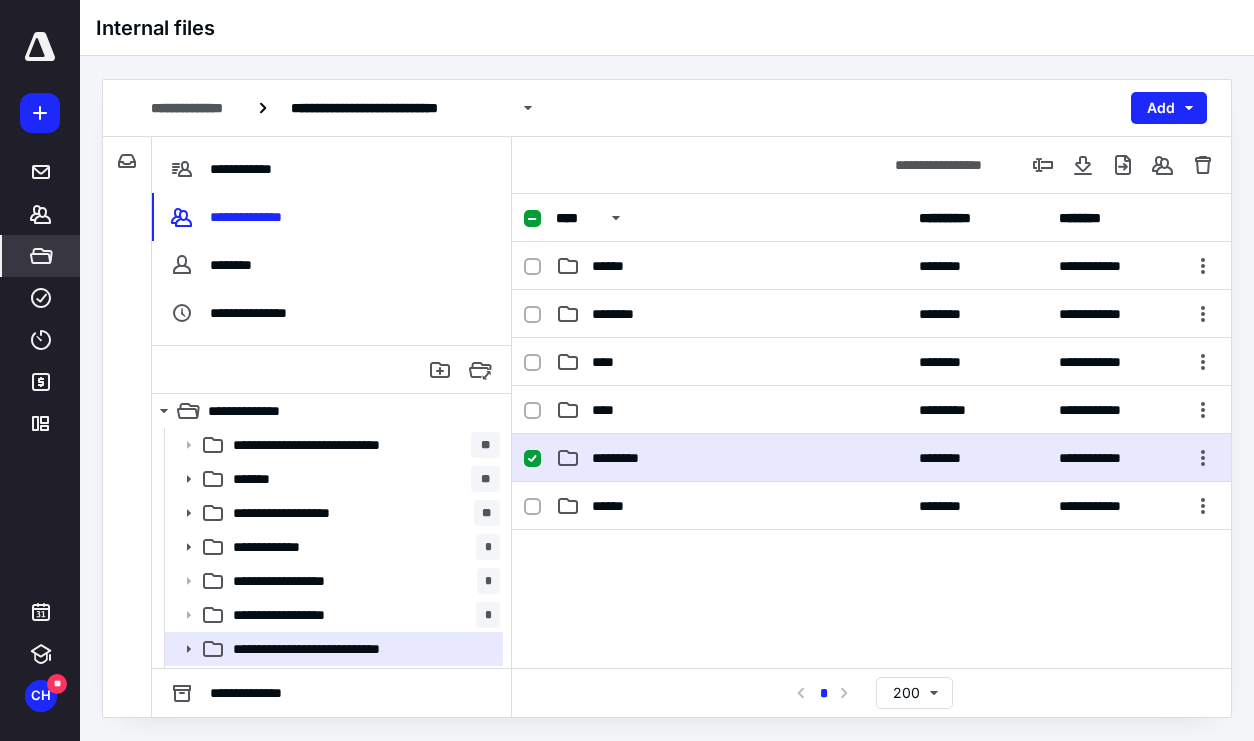 click on "*********" at bounding box center [621, 458] 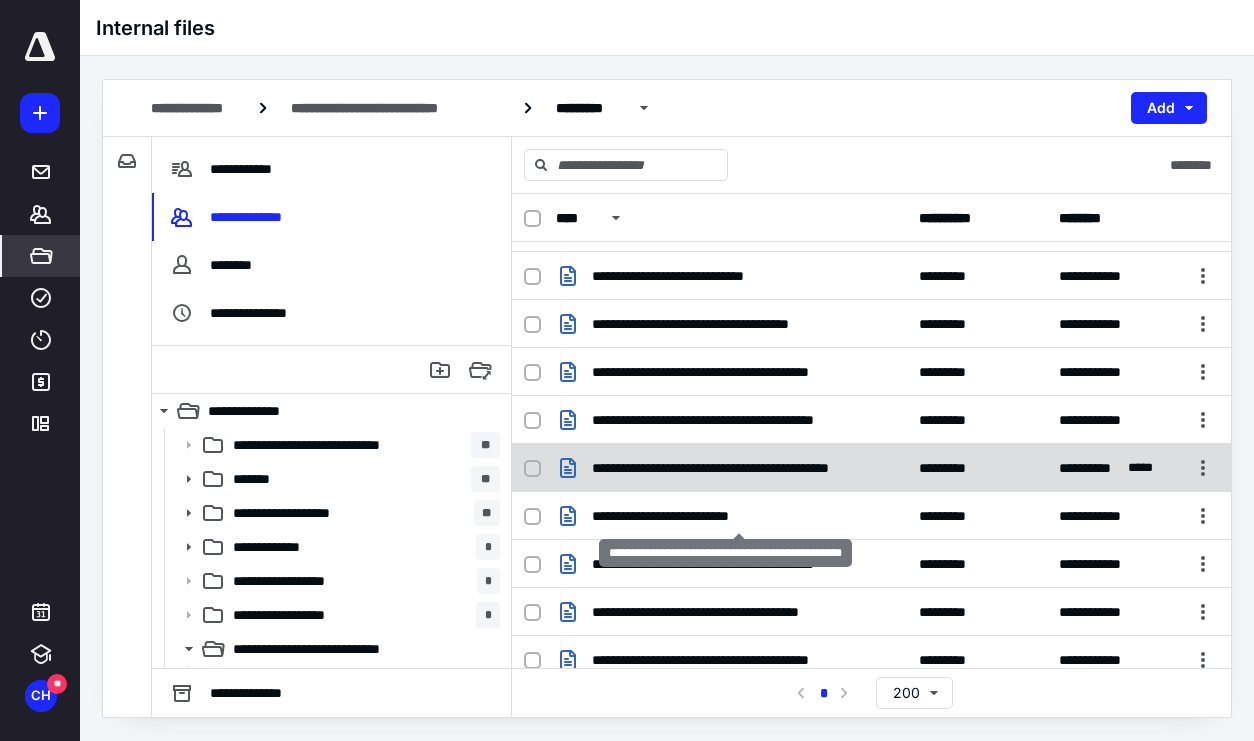 scroll, scrollTop: 3346, scrollLeft: 0, axis: vertical 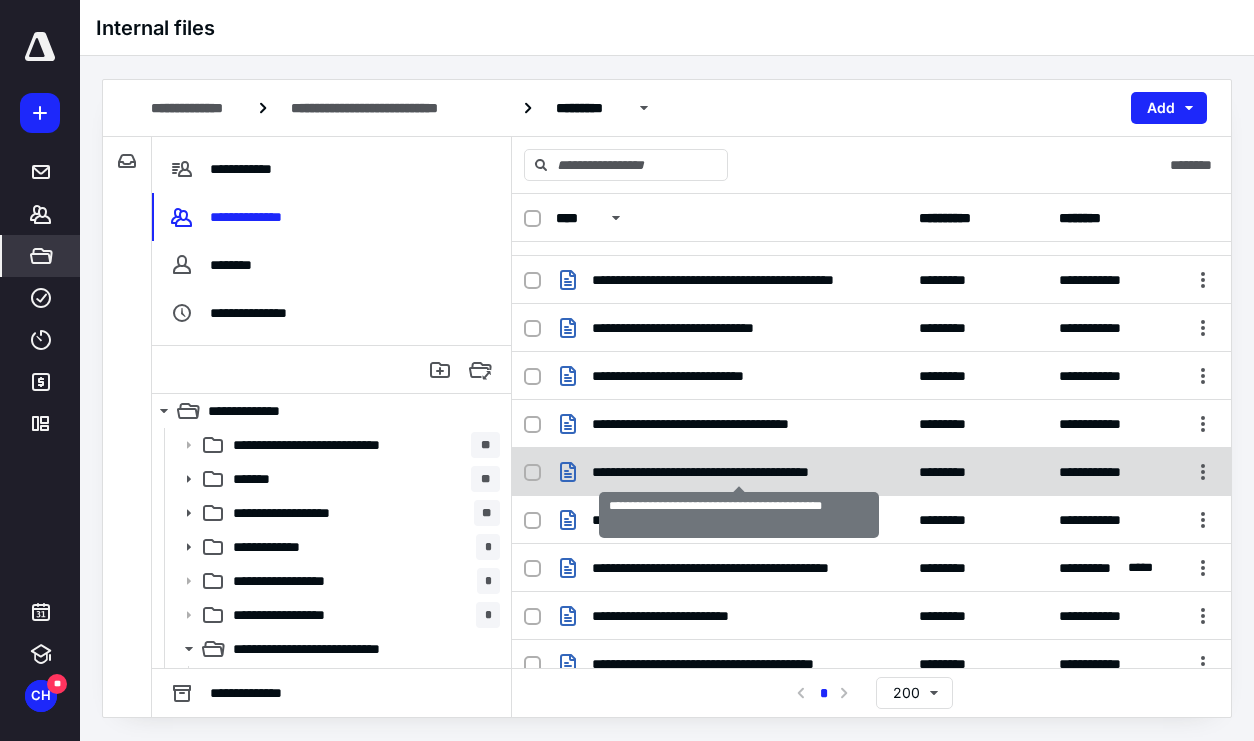 click on "**********" at bounding box center (739, 472) 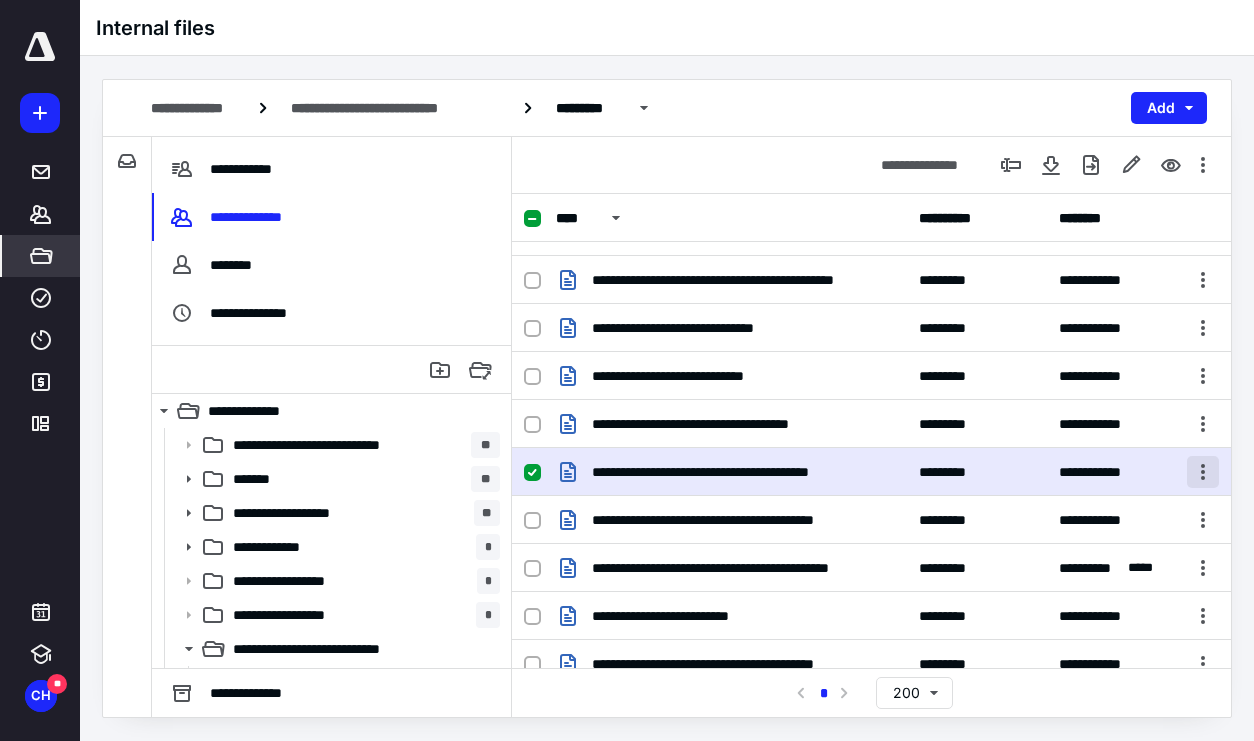 click at bounding box center (1203, 472) 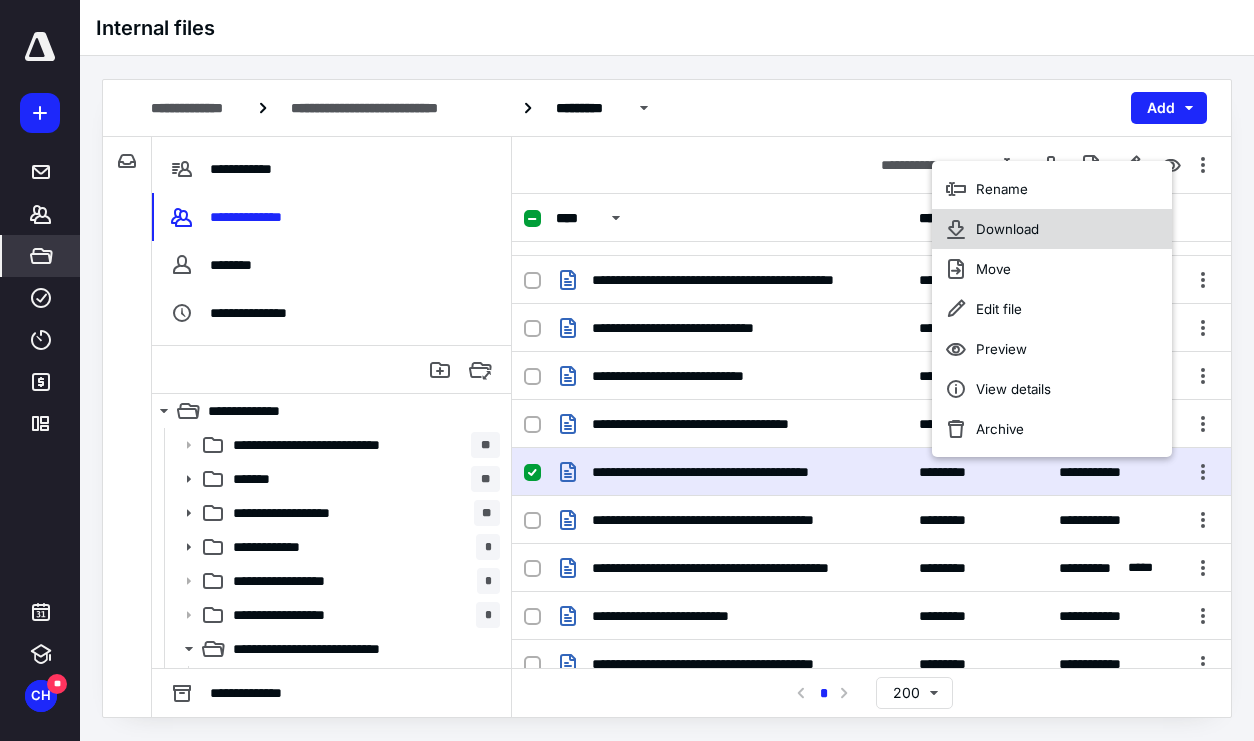 click on "Download" at bounding box center (1007, 229) 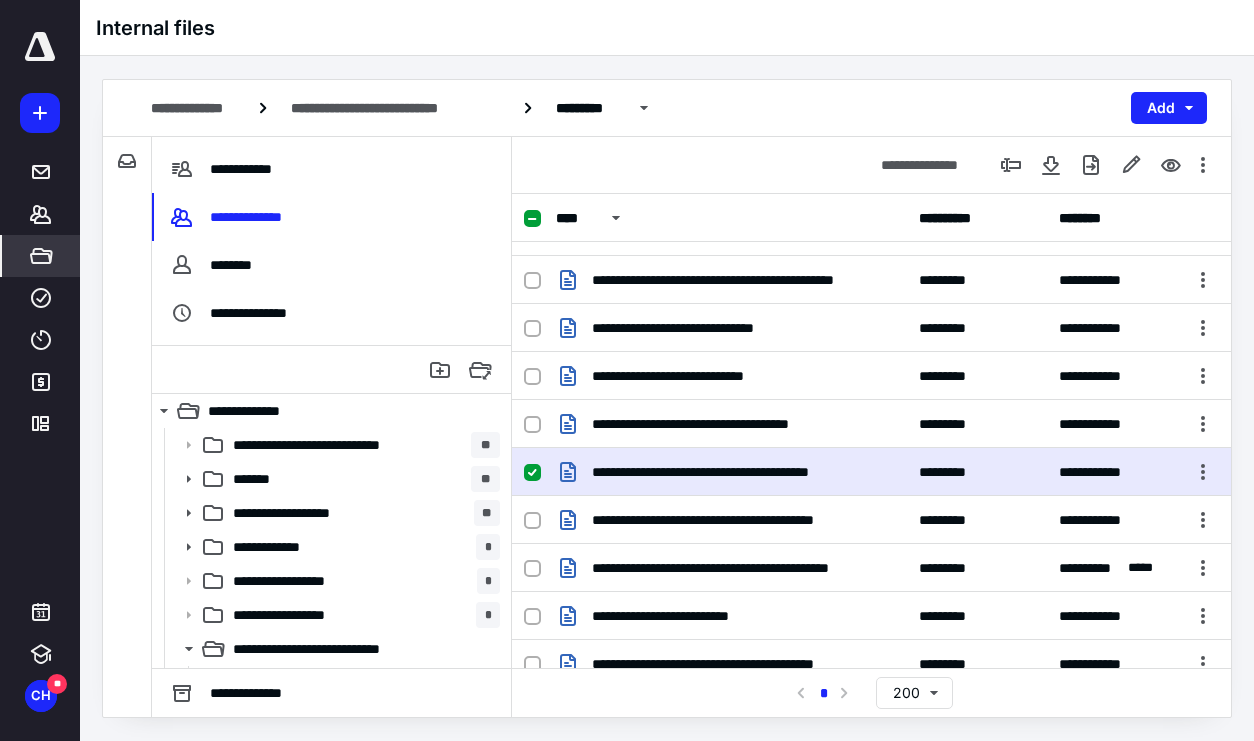 click on "Internal files" at bounding box center (667, 28) 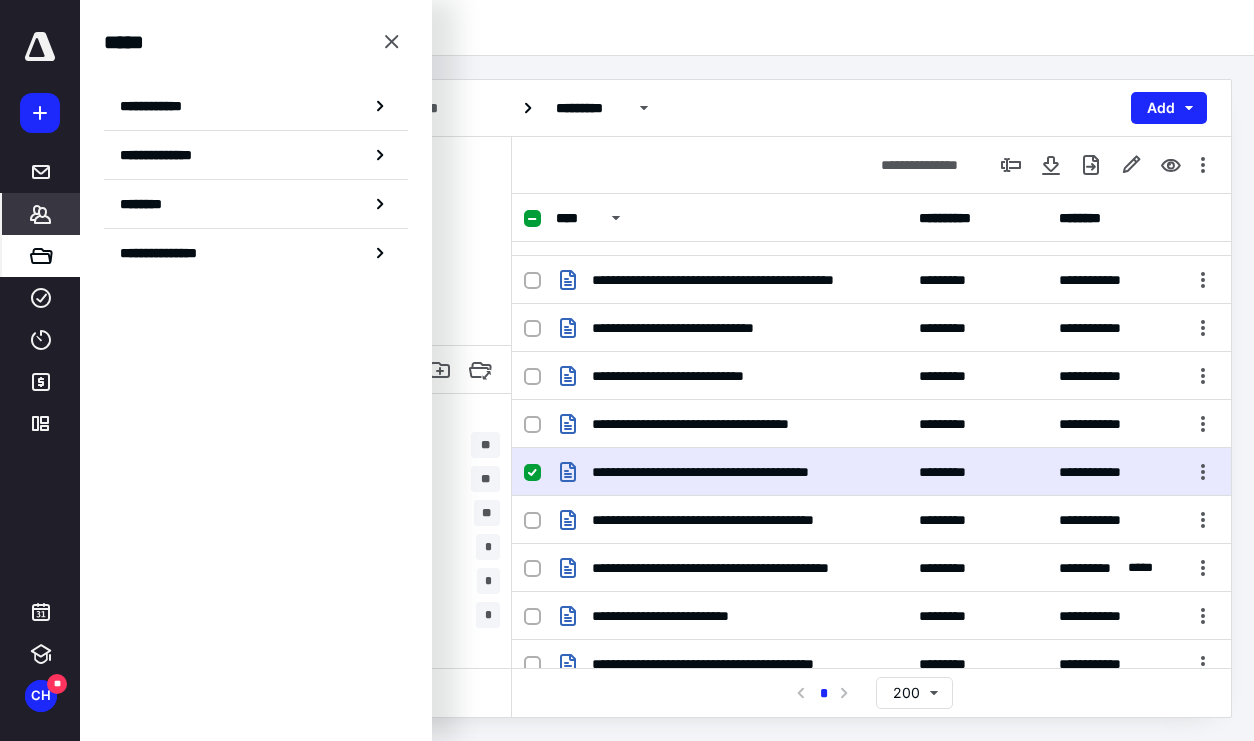click 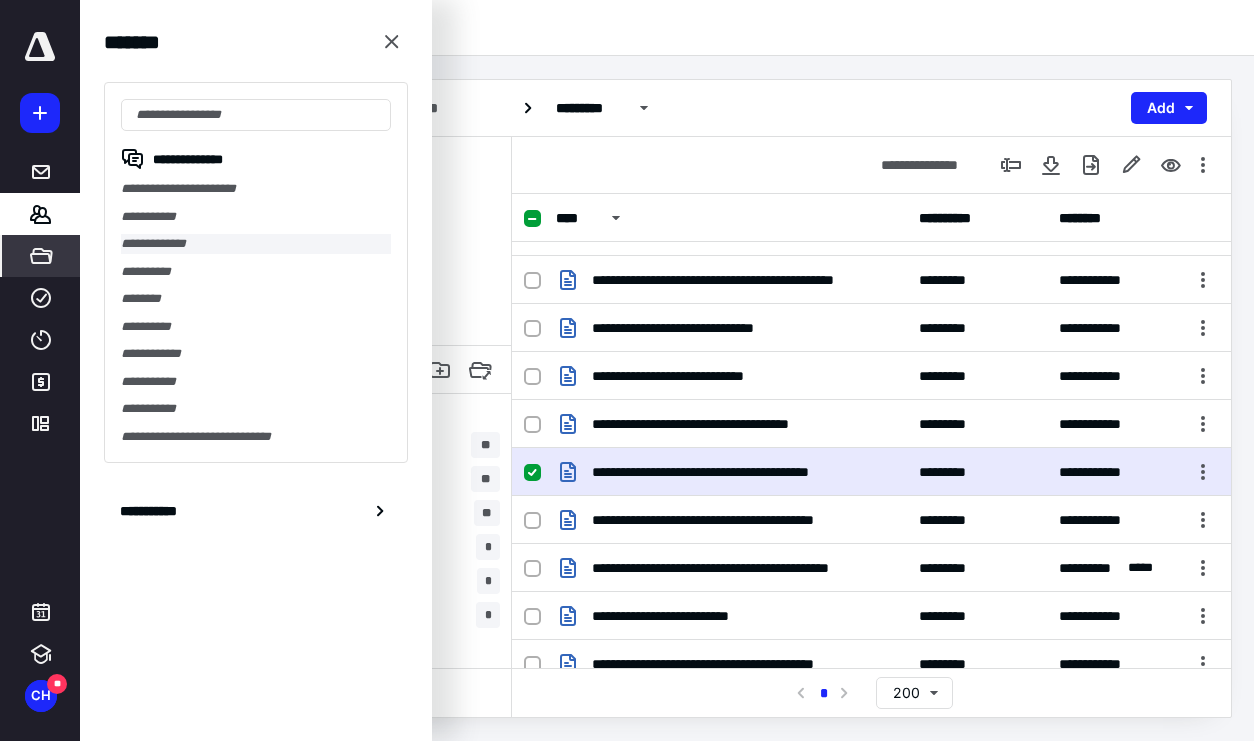 click on "**********" at bounding box center [256, 244] 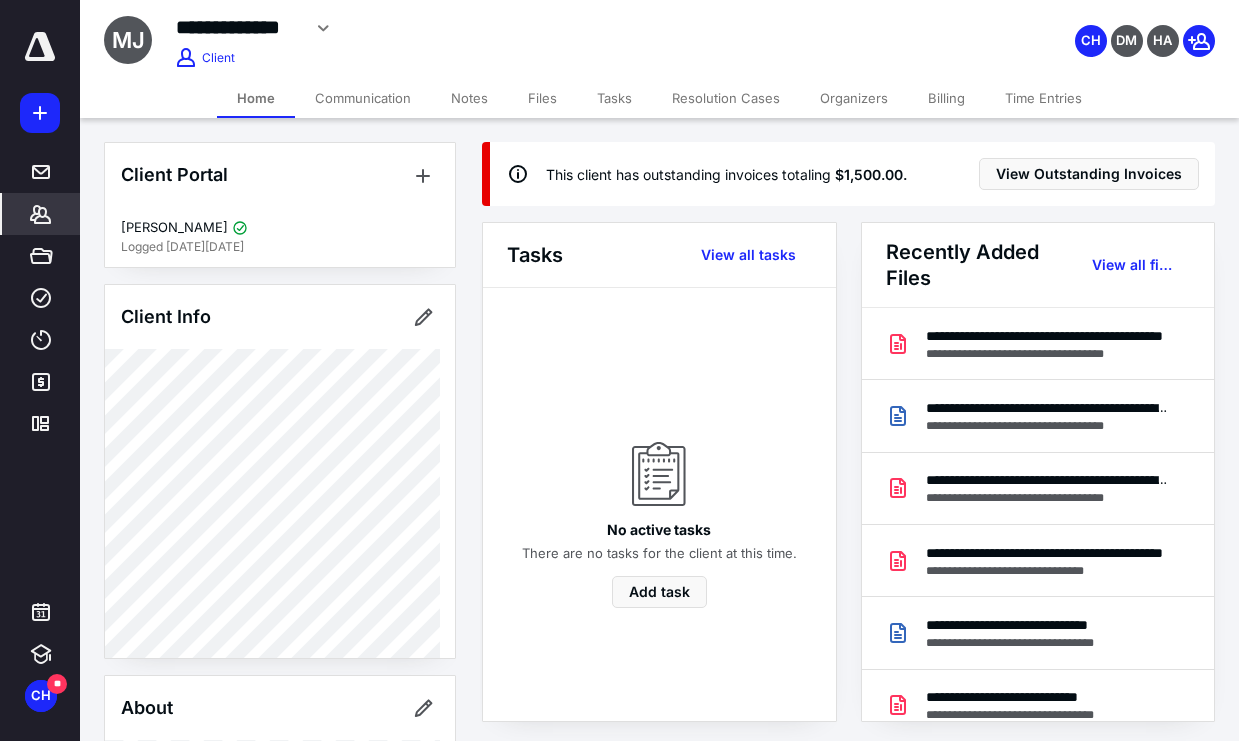 click on "Time Entries" at bounding box center [1043, 98] 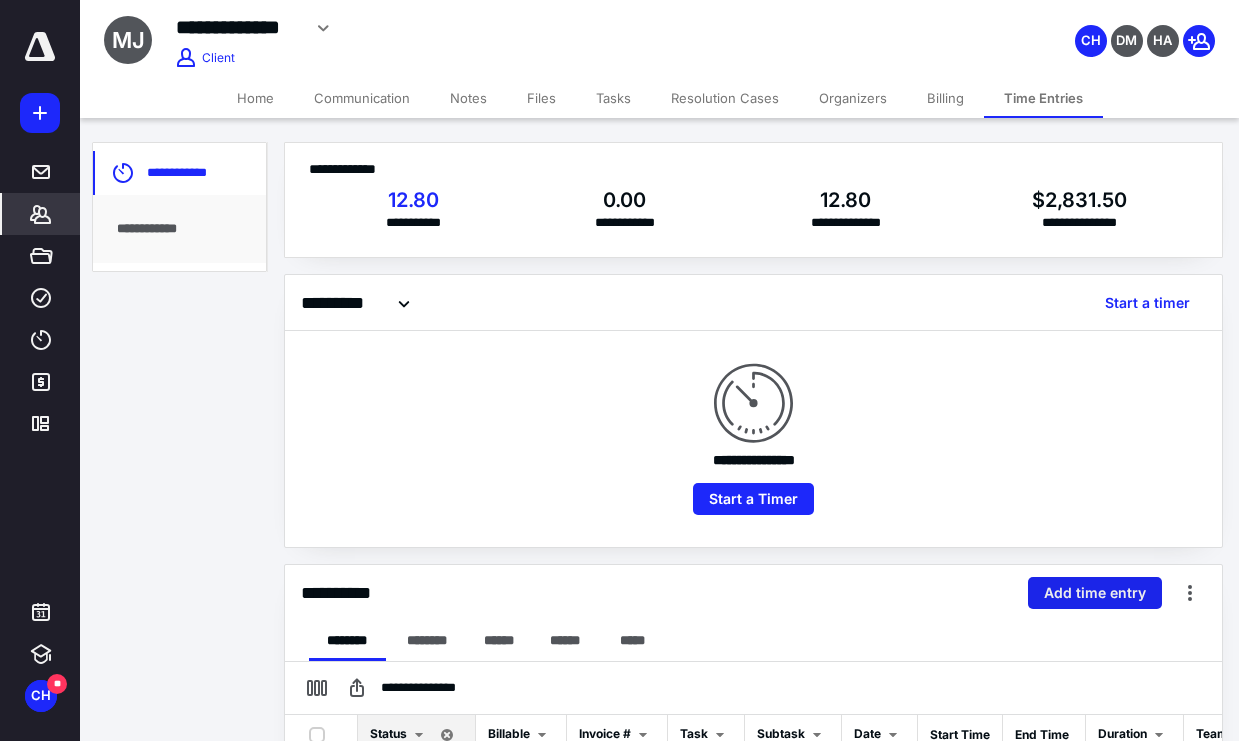 click on "Add time entry" at bounding box center [1095, 593] 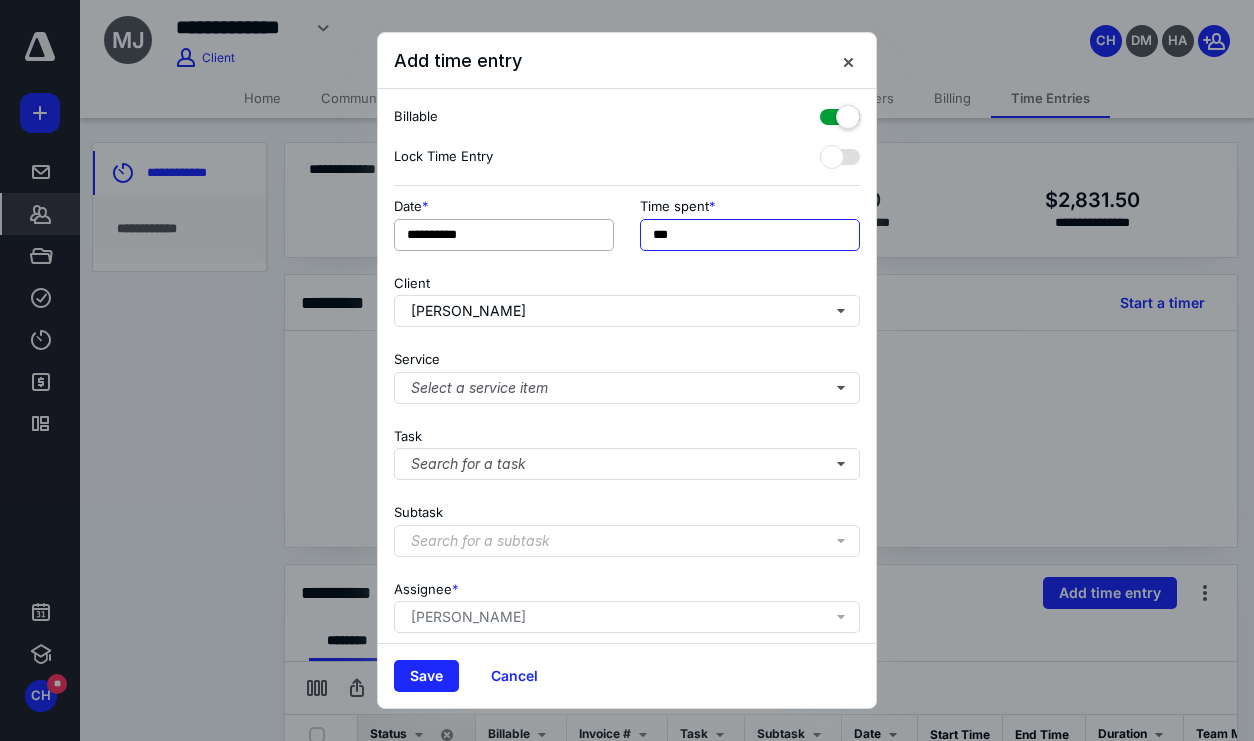 drag, startPoint x: 707, startPoint y: 241, endPoint x: 519, endPoint y: 238, distance: 188.02394 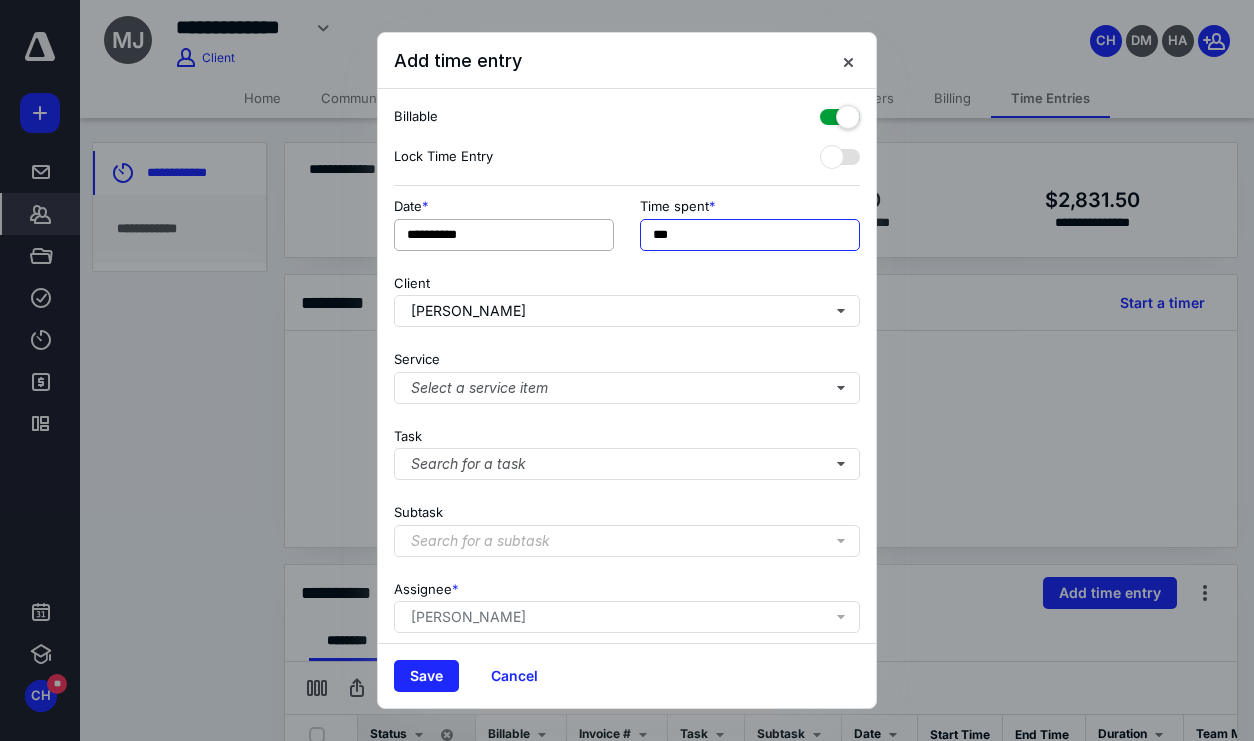 type on "***" 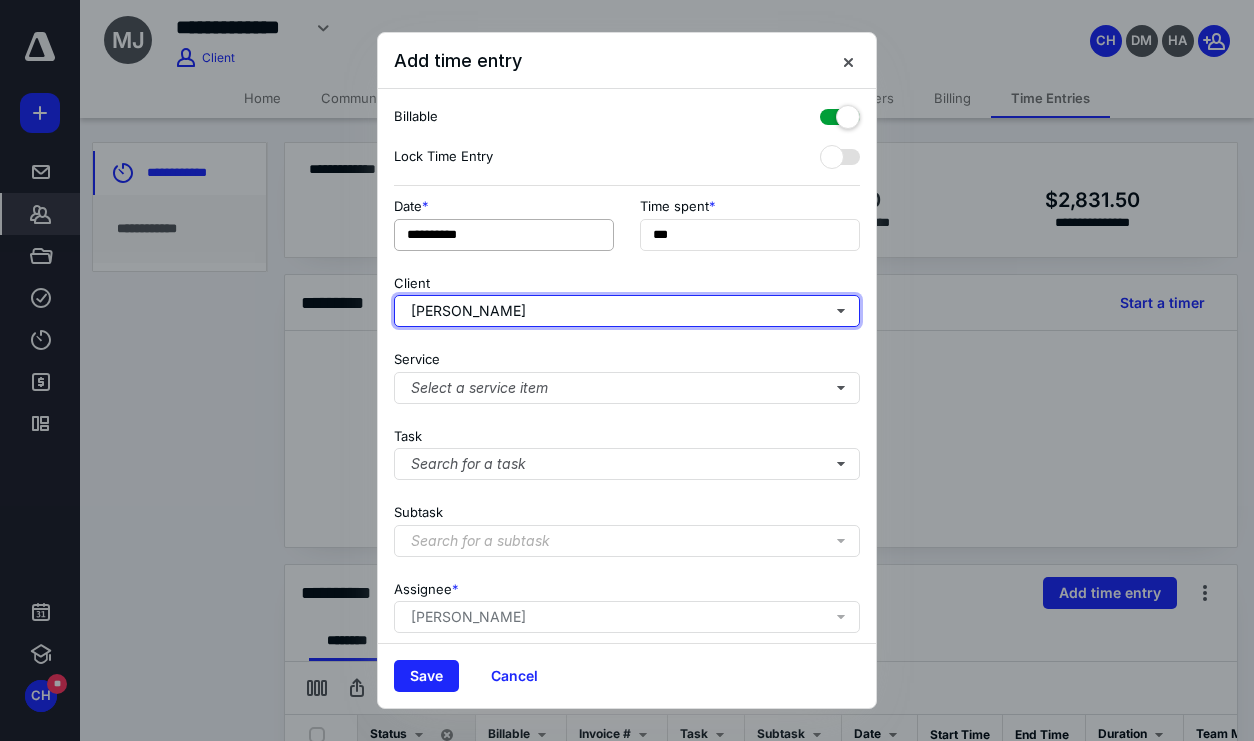 type 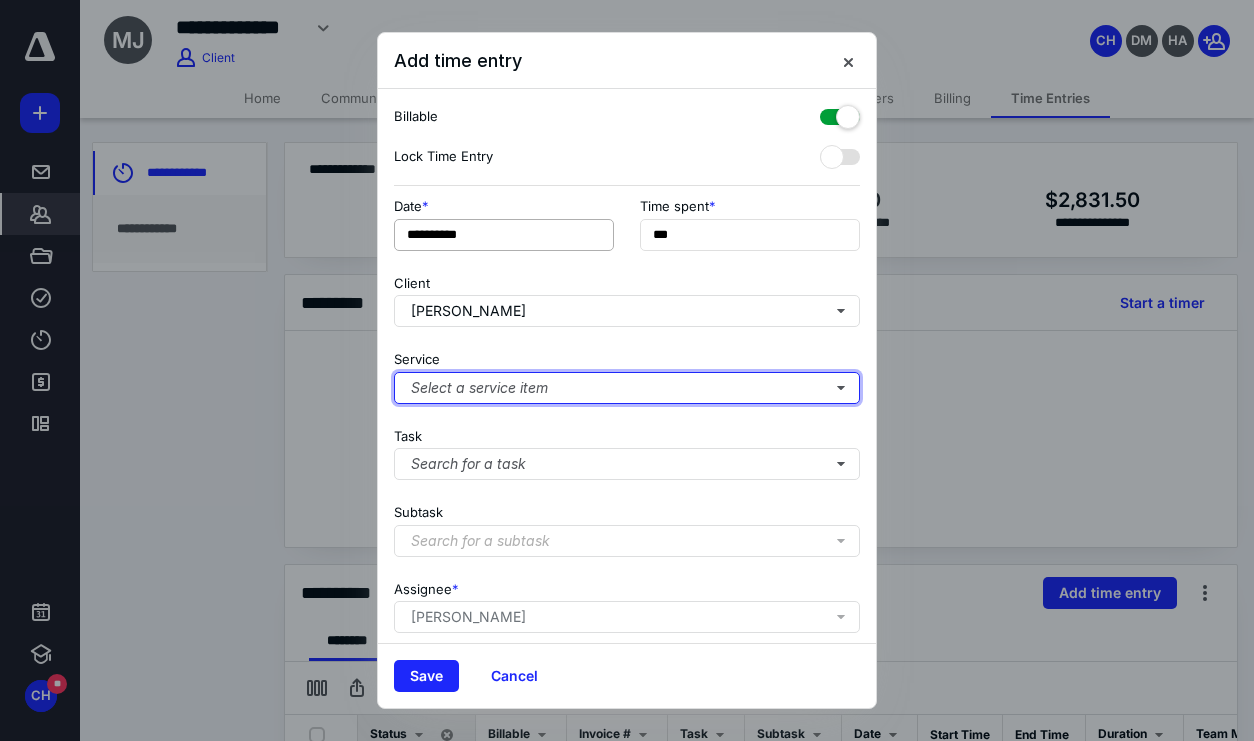 type 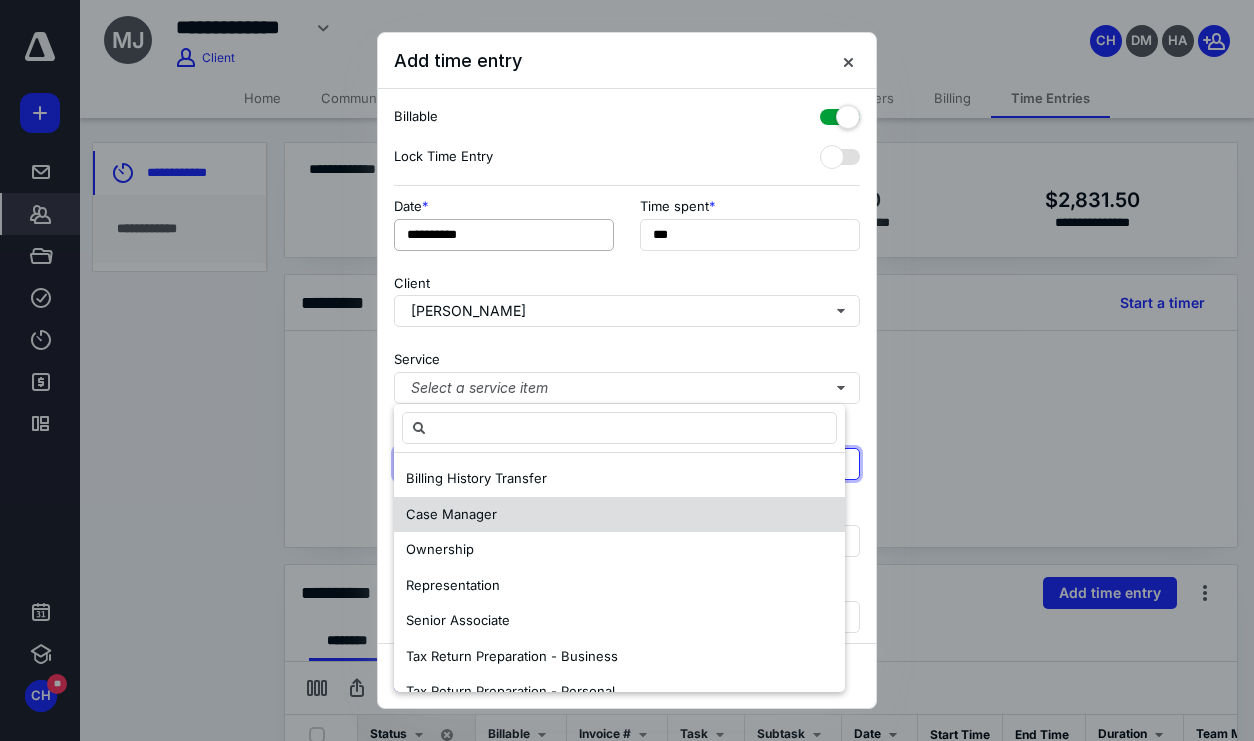type 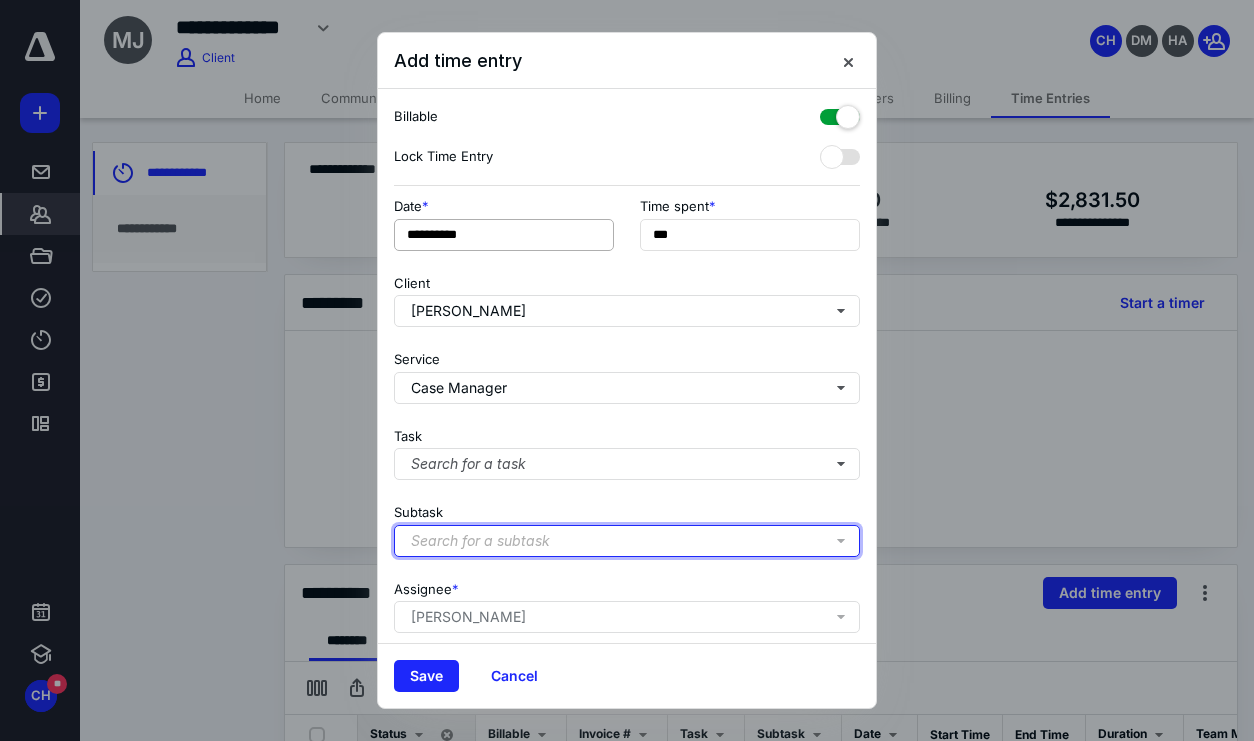 type 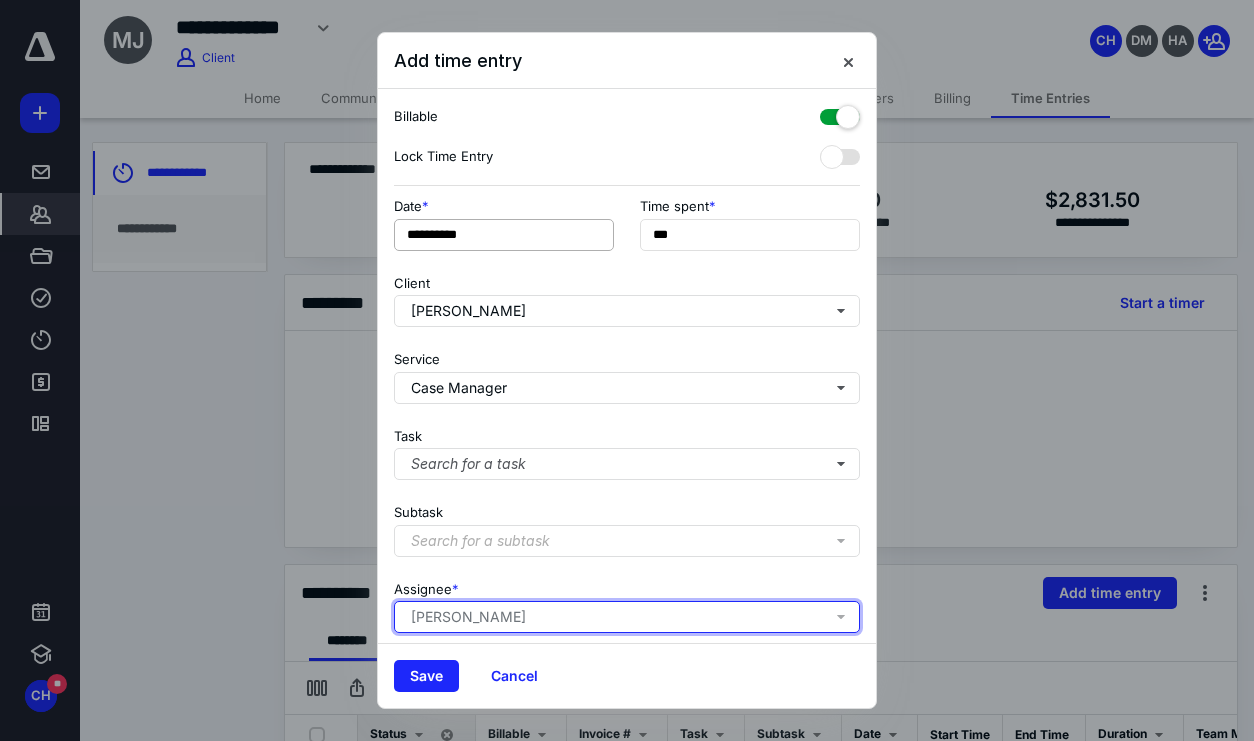 type 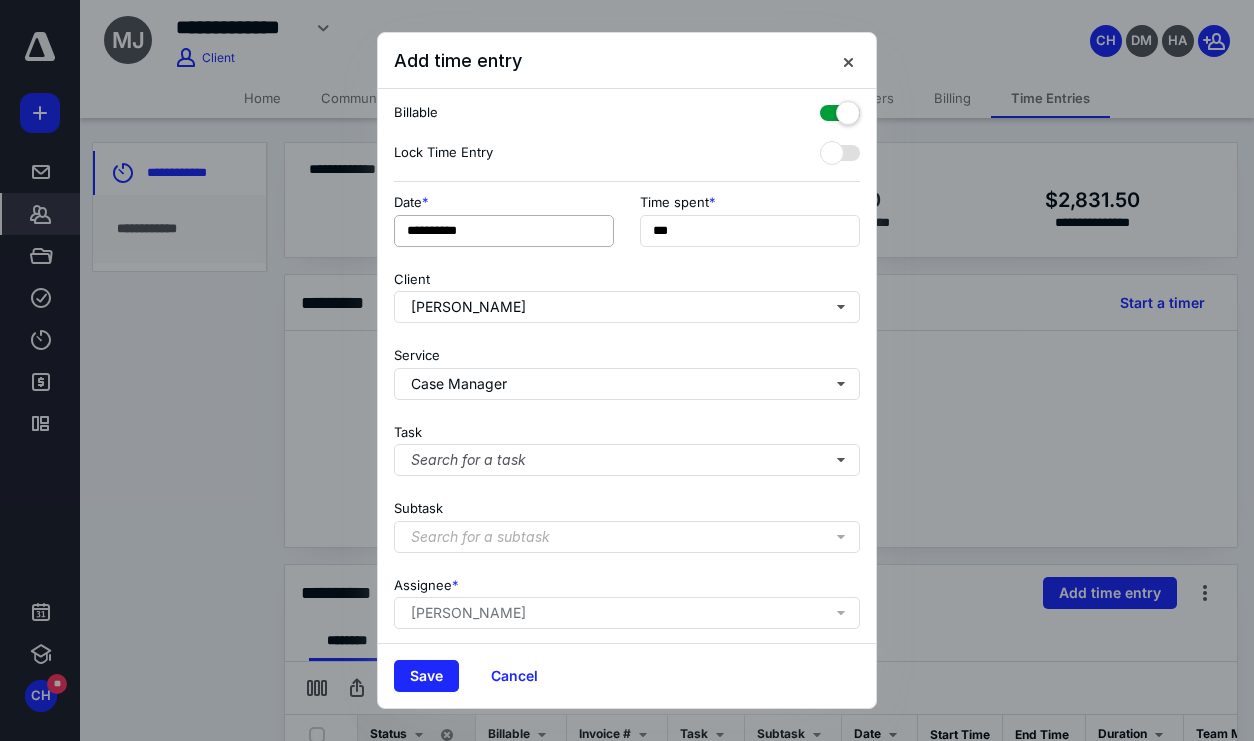 scroll, scrollTop: 161, scrollLeft: 0, axis: vertical 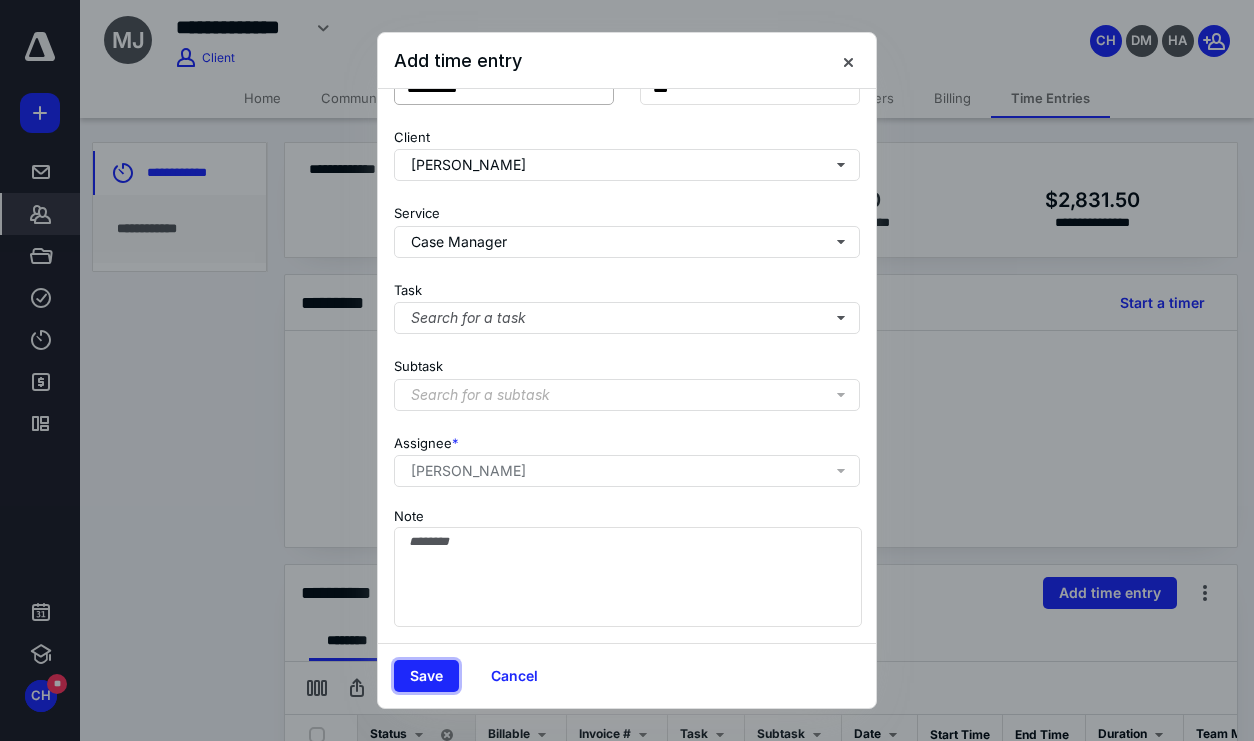 type 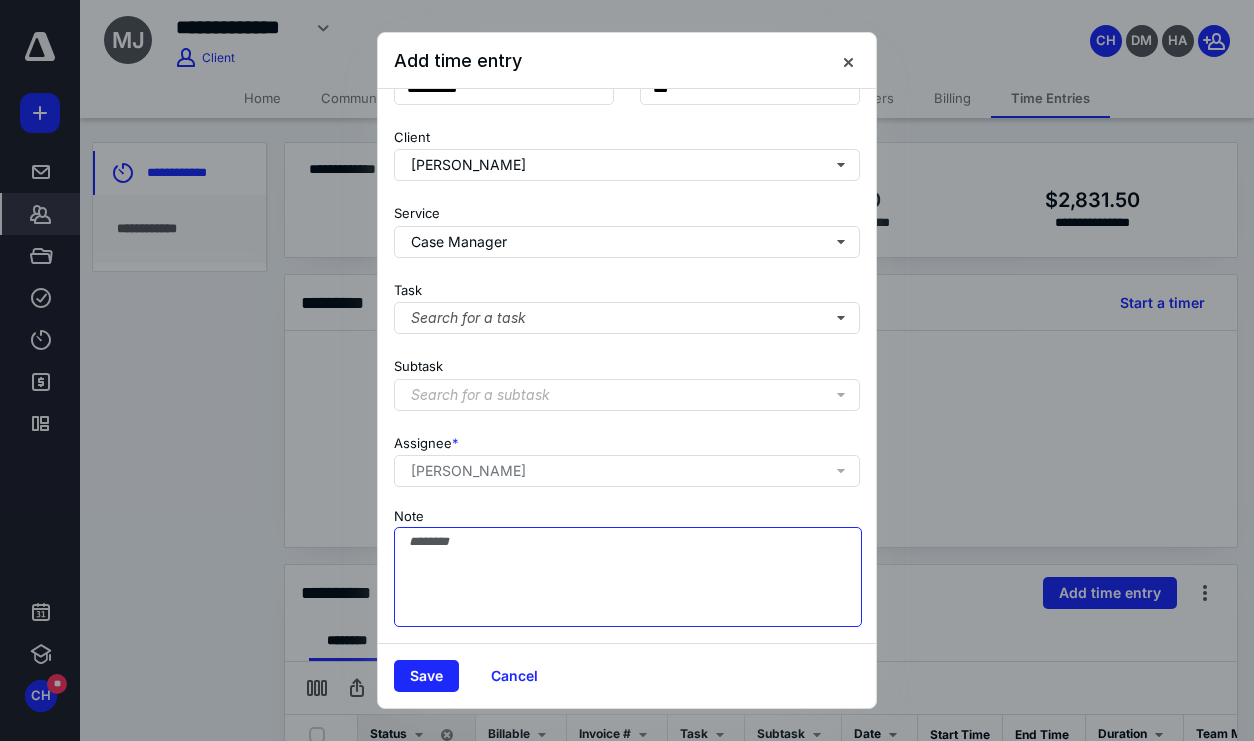 click on "Note" at bounding box center [628, 577] 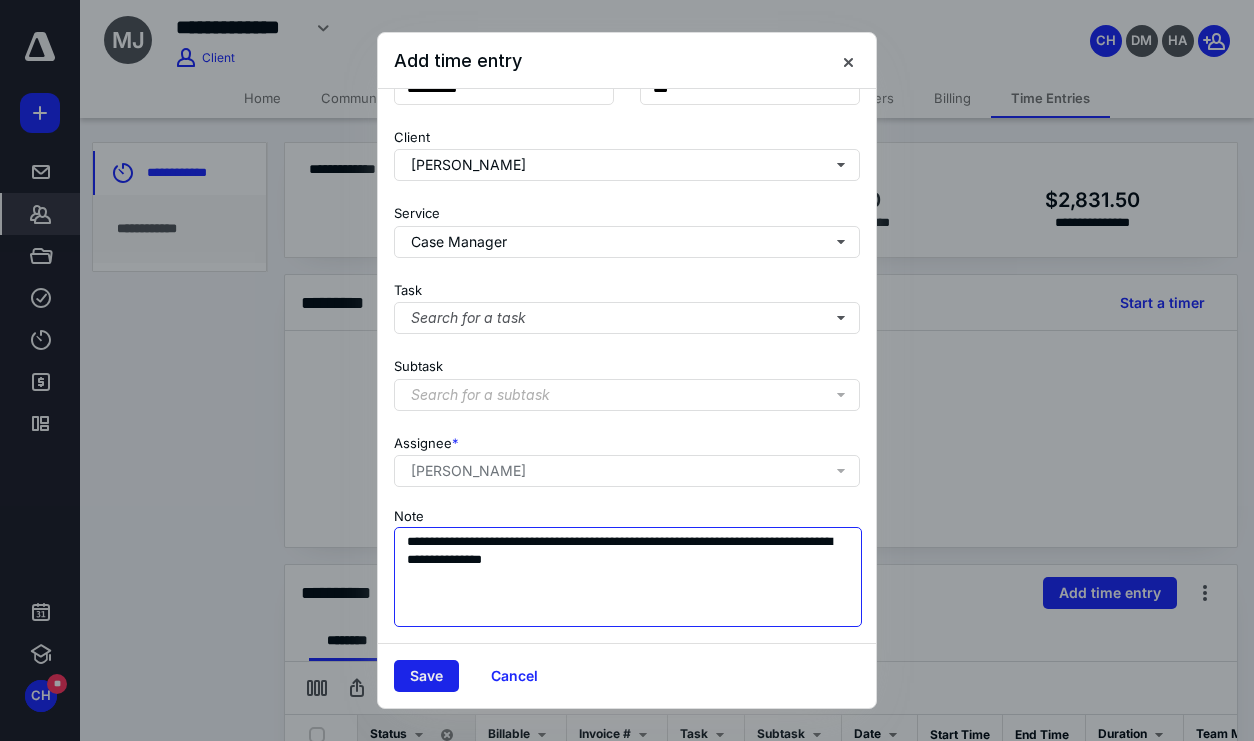 type on "**********" 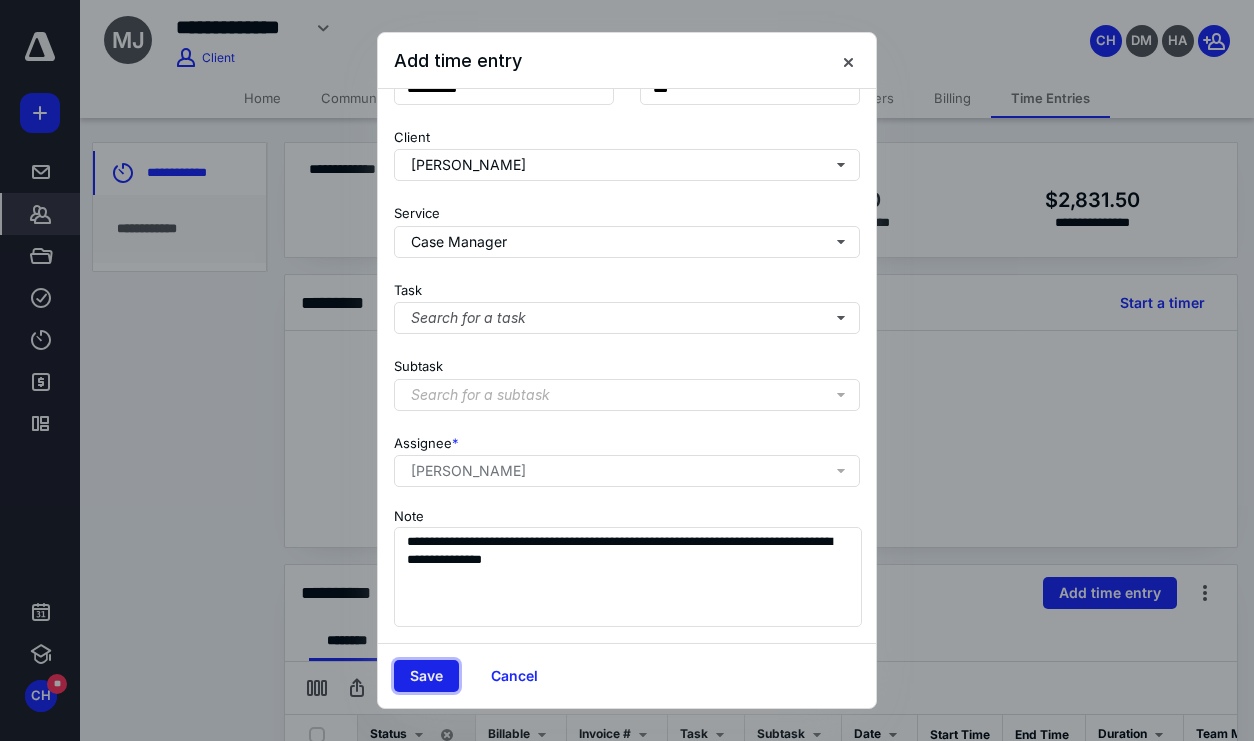 click on "Save" at bounding box center [426, 676] 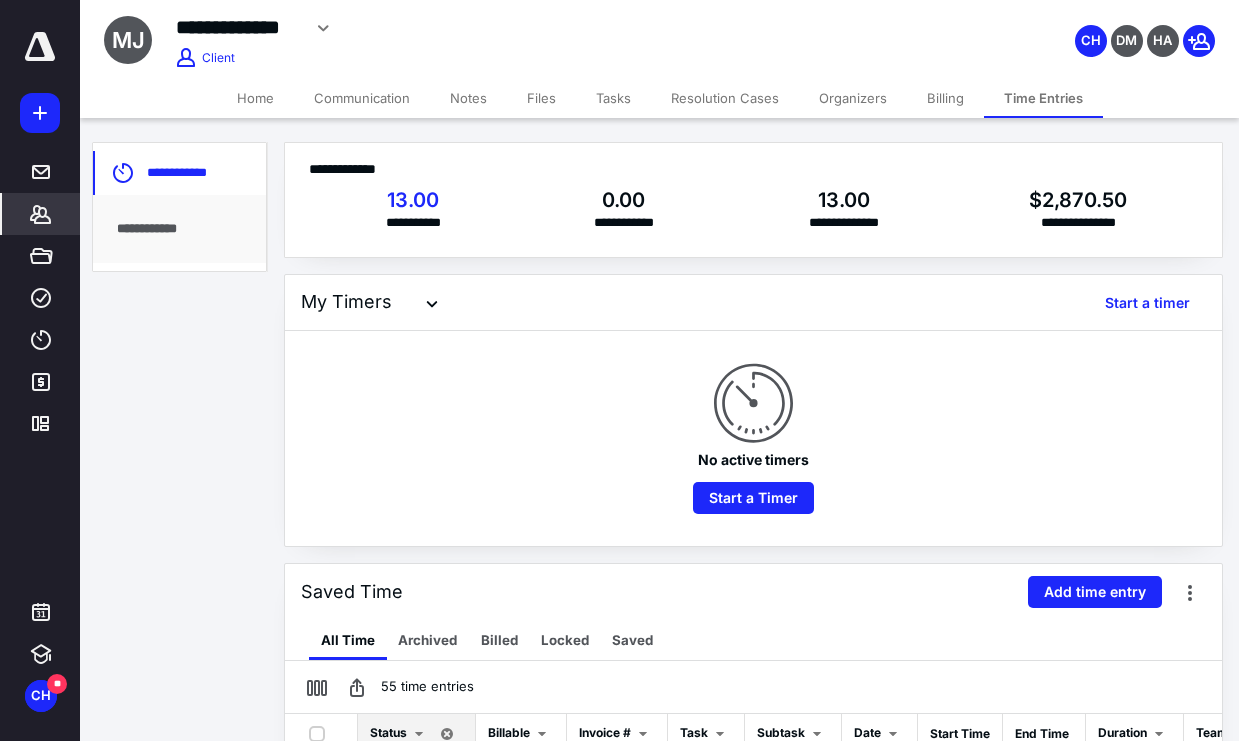 drag, startPoint x: 548, startPoint y: 100, endPoint x: 555, endPoint y: 117, distance: 18.384777 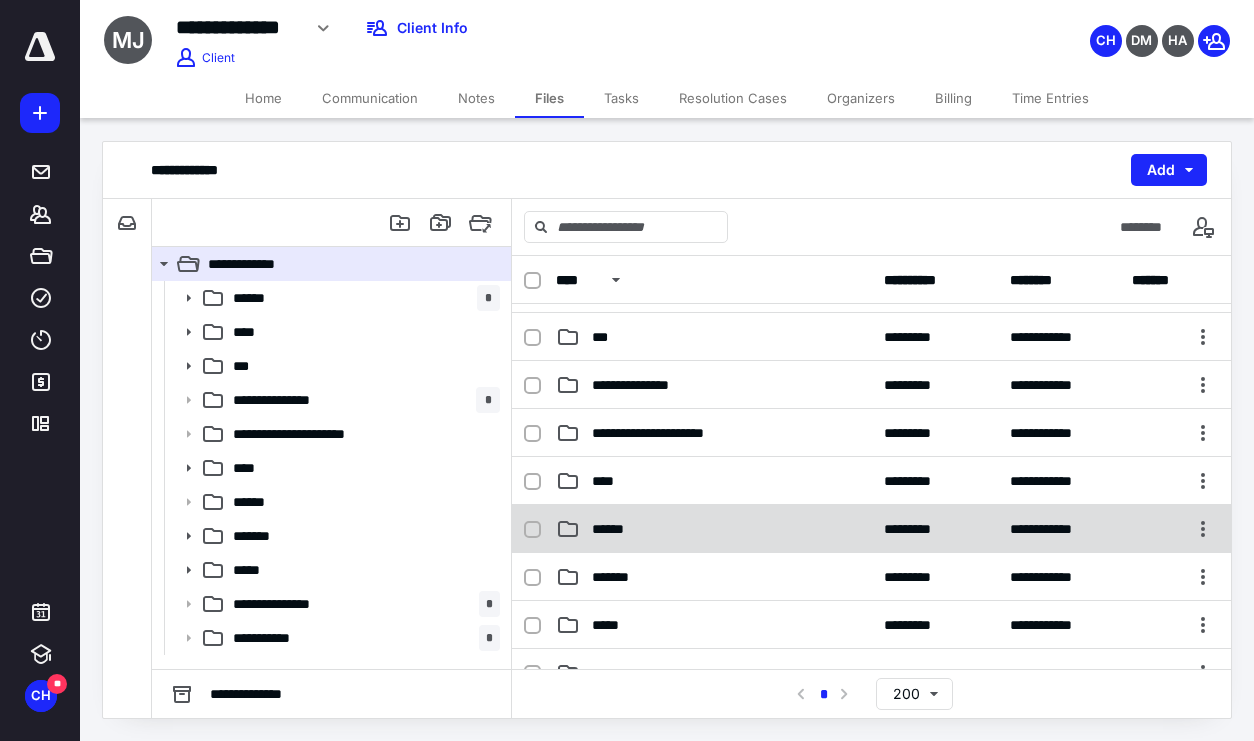 scroll, scrollTop: 63, scrollLeft: 0, axis: vertical 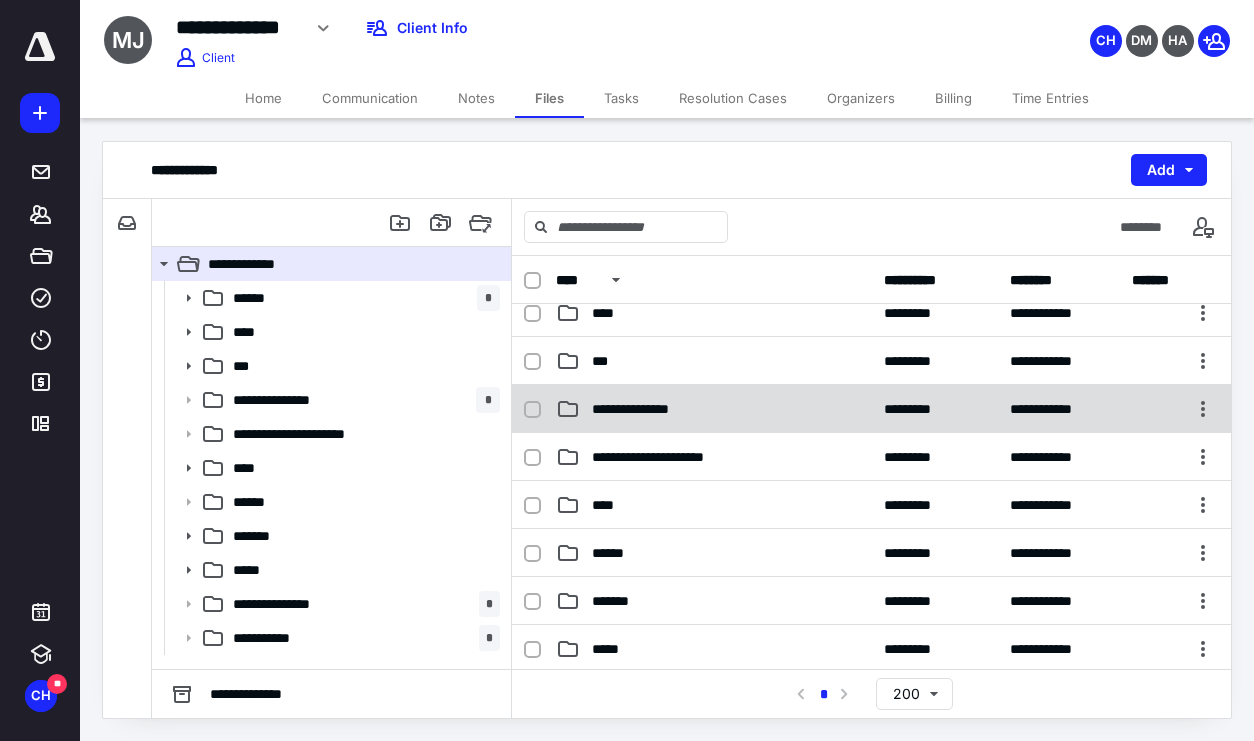 click on "**********" at bounding box center (647, 409) 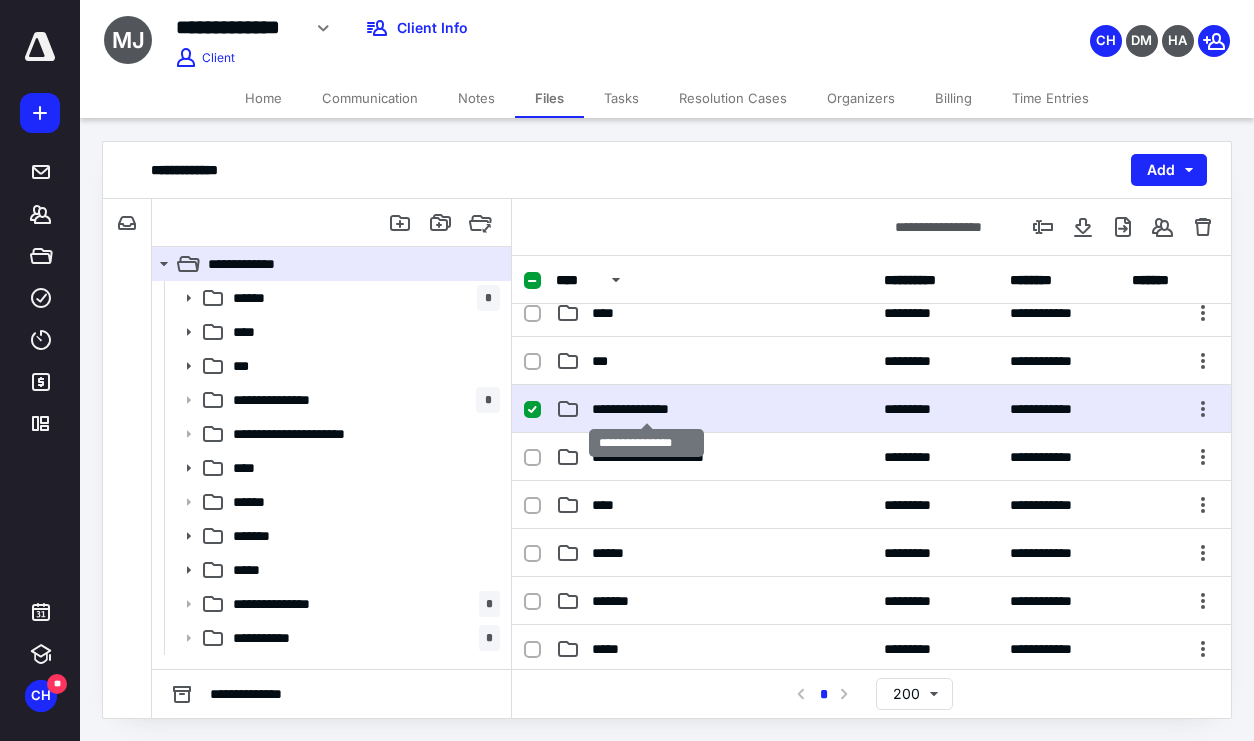 click on "**********" at bounding box center [647, 409] 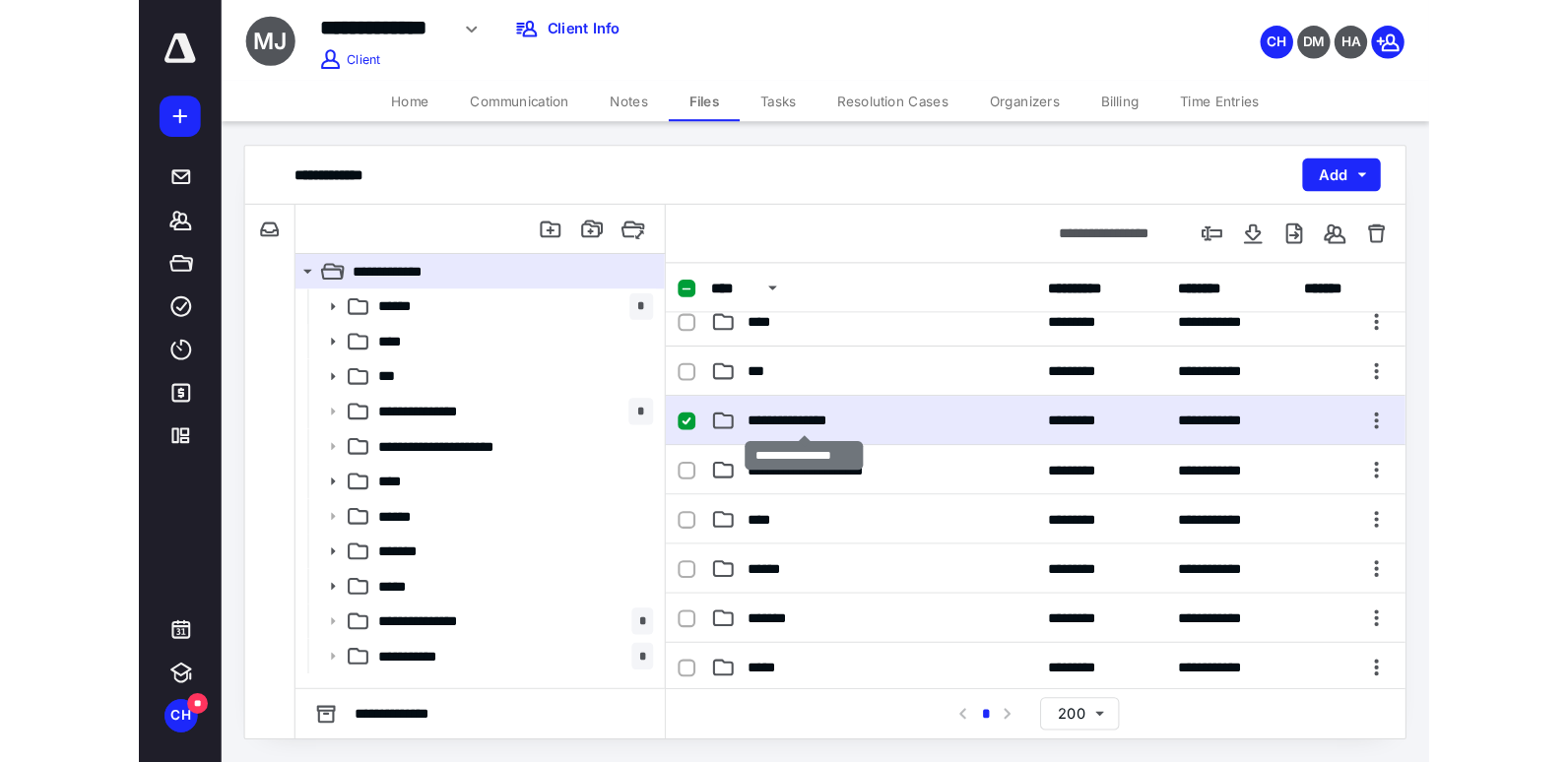 scroll, scrollTop: 0, scrollLeft: 0, axis: both 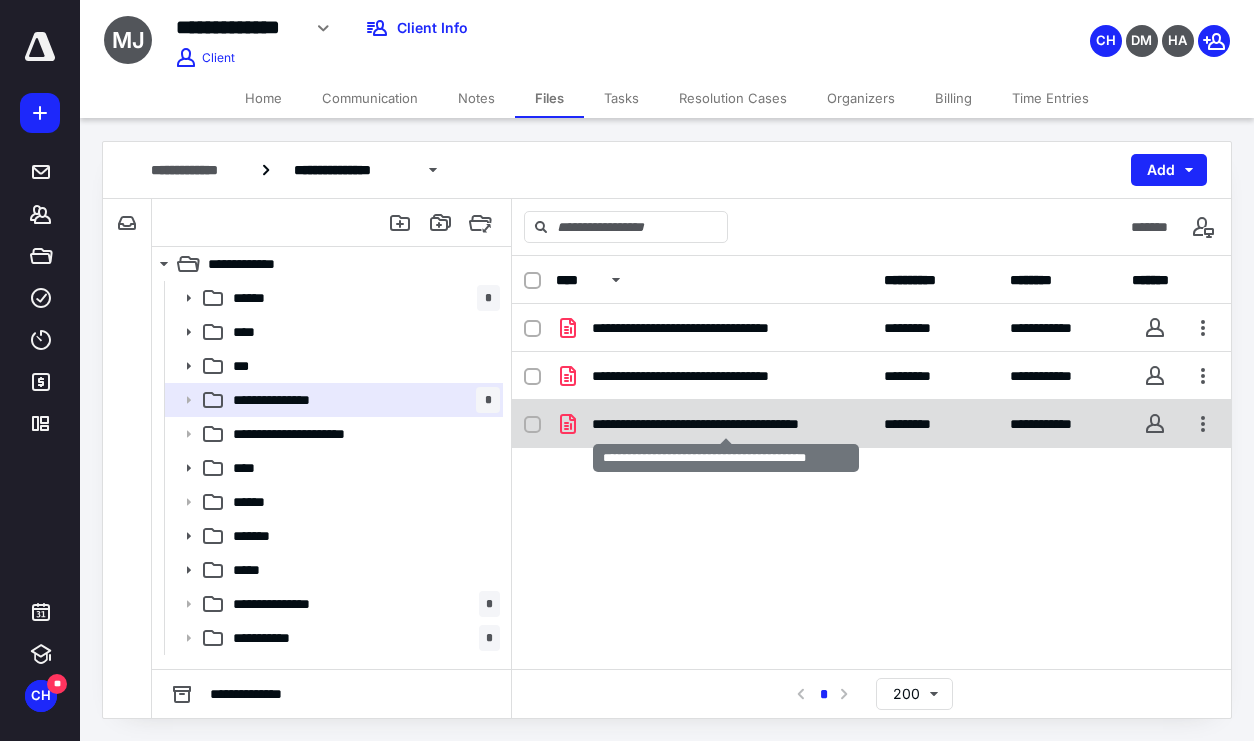 click on "**********" at bounding box center (726, 424) 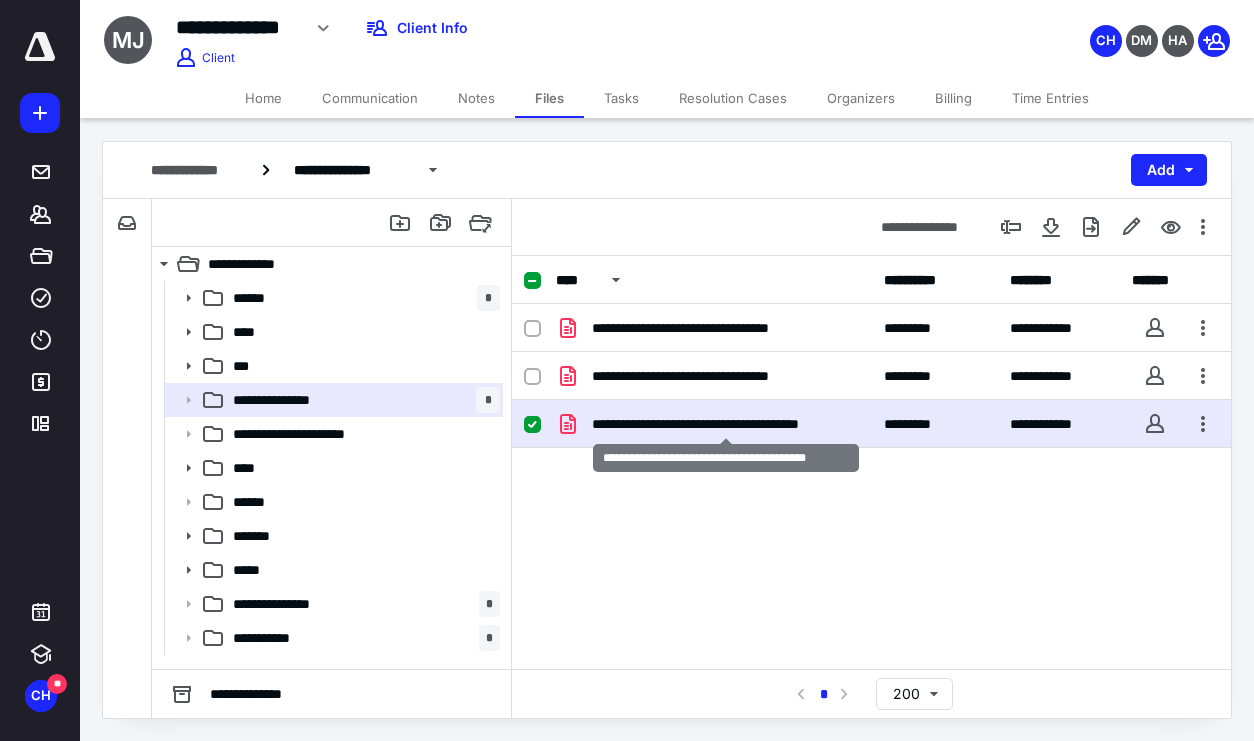 click on "**********" at bounding box center (726, 424) 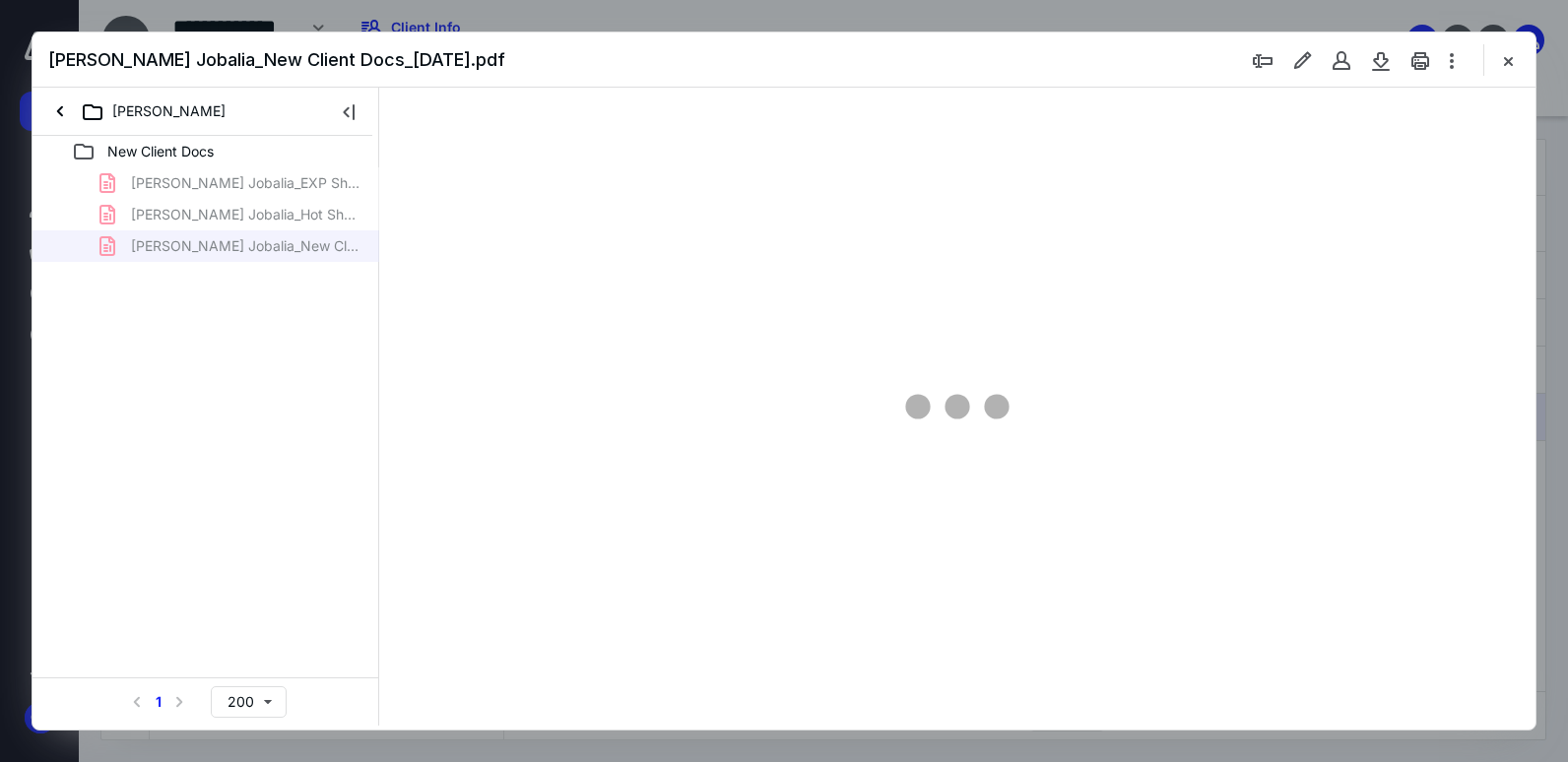 scroll, scrollTop: 0, scrollLeft: 0, axis: both 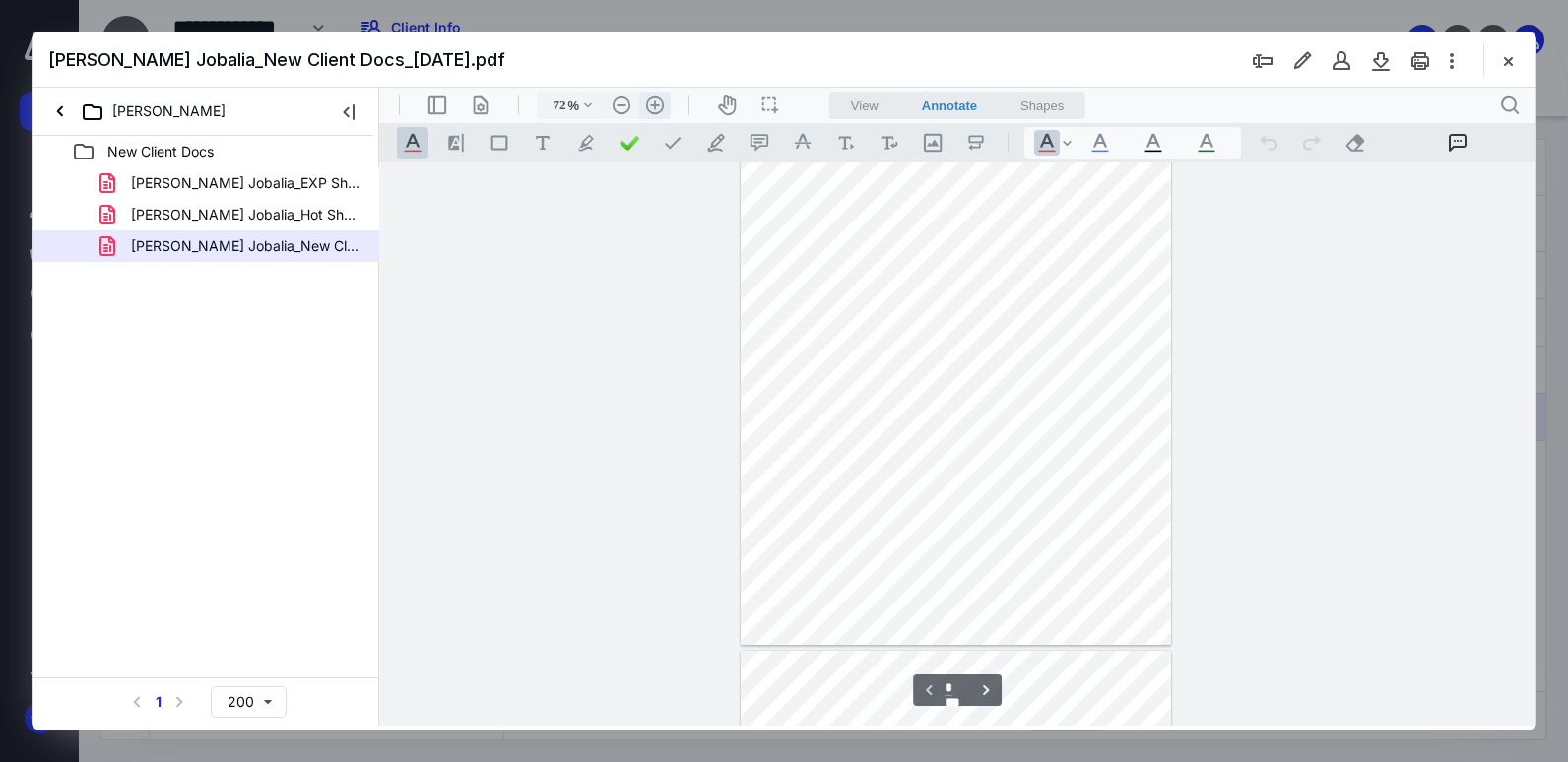 click on ".cls-1{fill:#abb0c4;} icon - header - zoom - in - line" at bounding box center [655, 105] 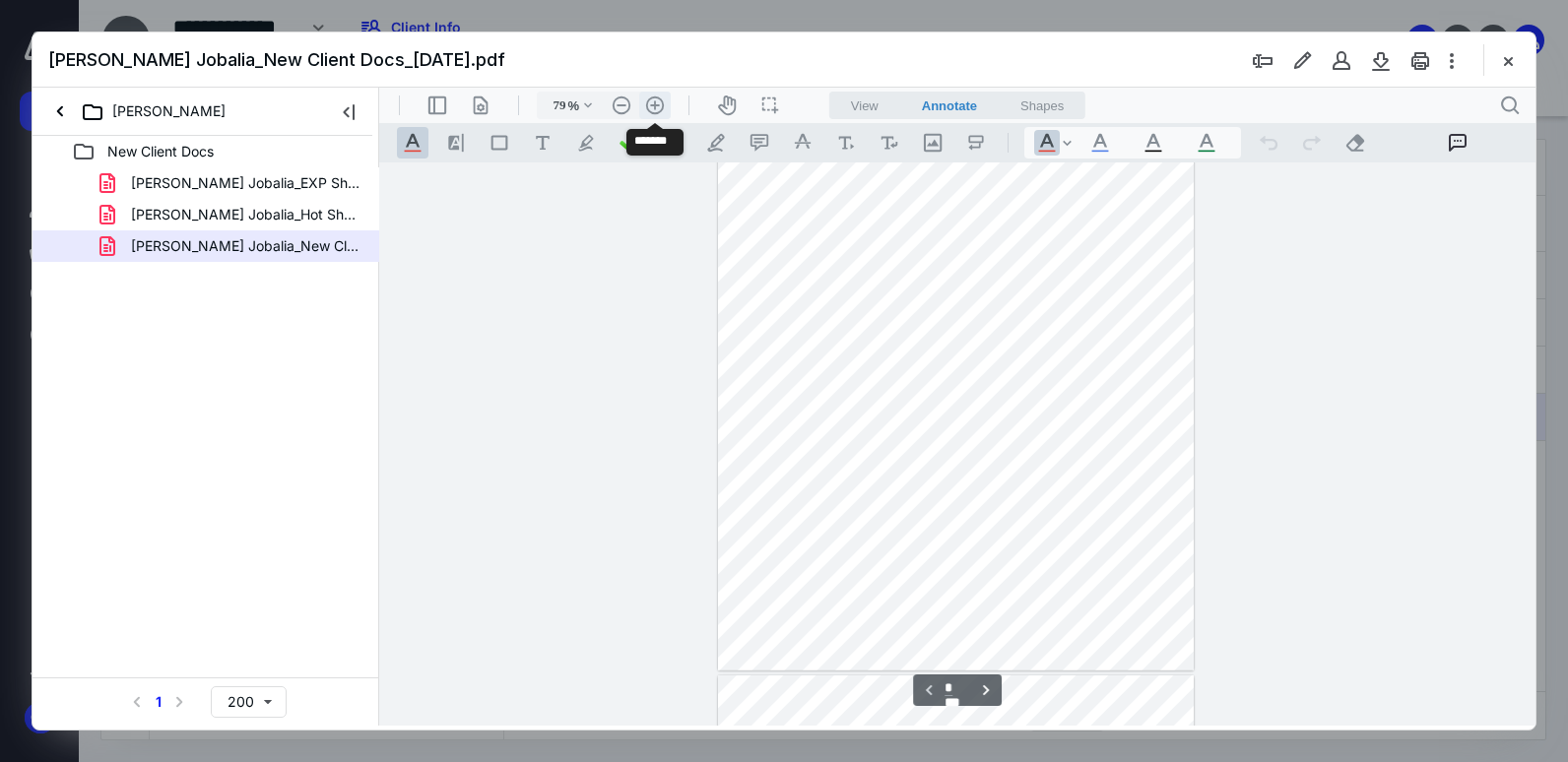 click on ".cls-1{fill:#abb0c4;} icon - header - zoom - in - line" at bounding box center [655, 105] 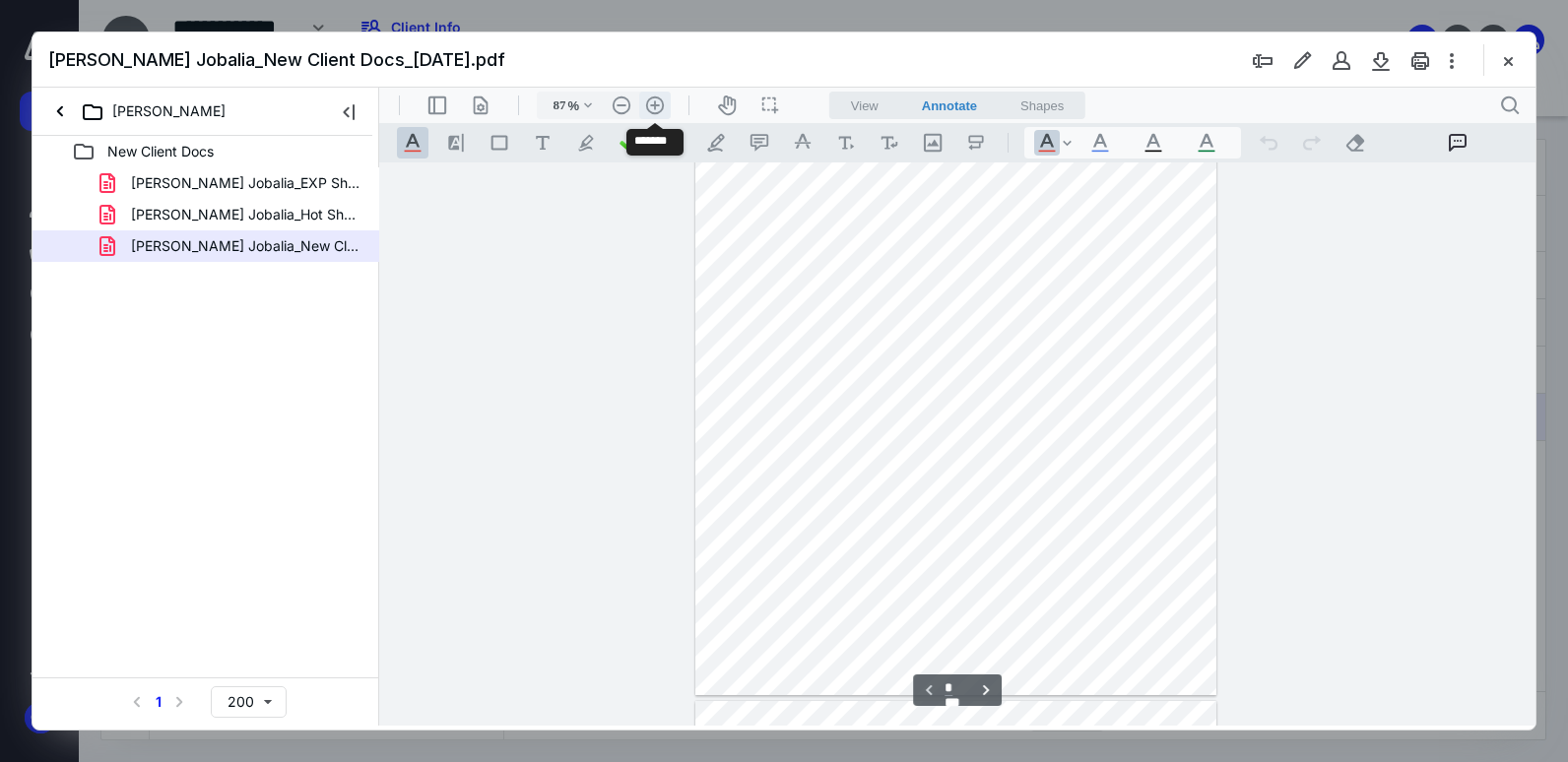click on ".cls-1{fill:#abb0c4;} icon - header - zoom - in - line" at bounding box center [655, 105] 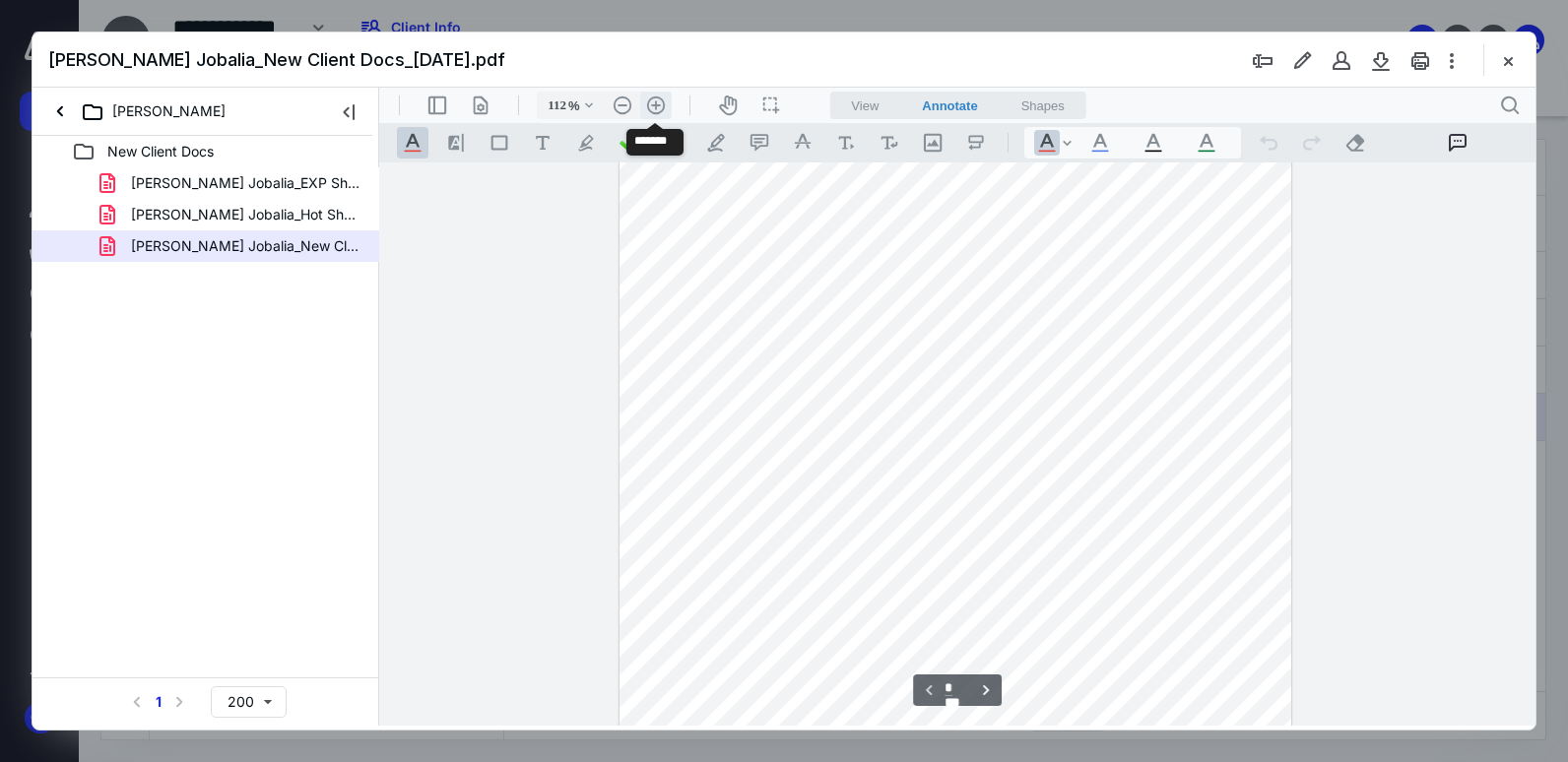 click on ".cls-1{fill:#abb0c4;} icon - header - zoom - in - line" at bounding box center (656, 105) 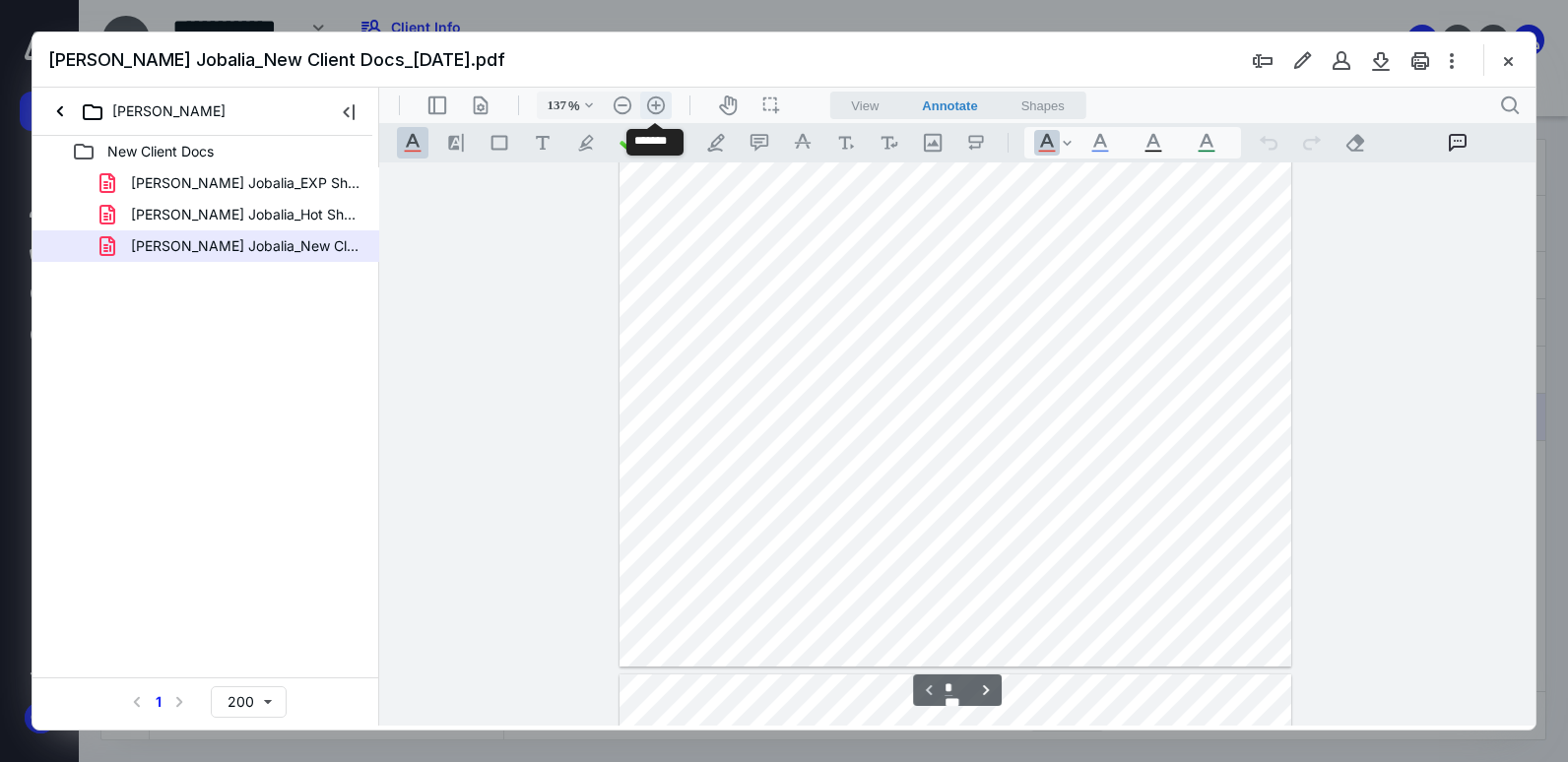 click on ".cls-1{fill:#abb0c4;} icon - header - zoom - in - line" at bounding box center [656, 105] 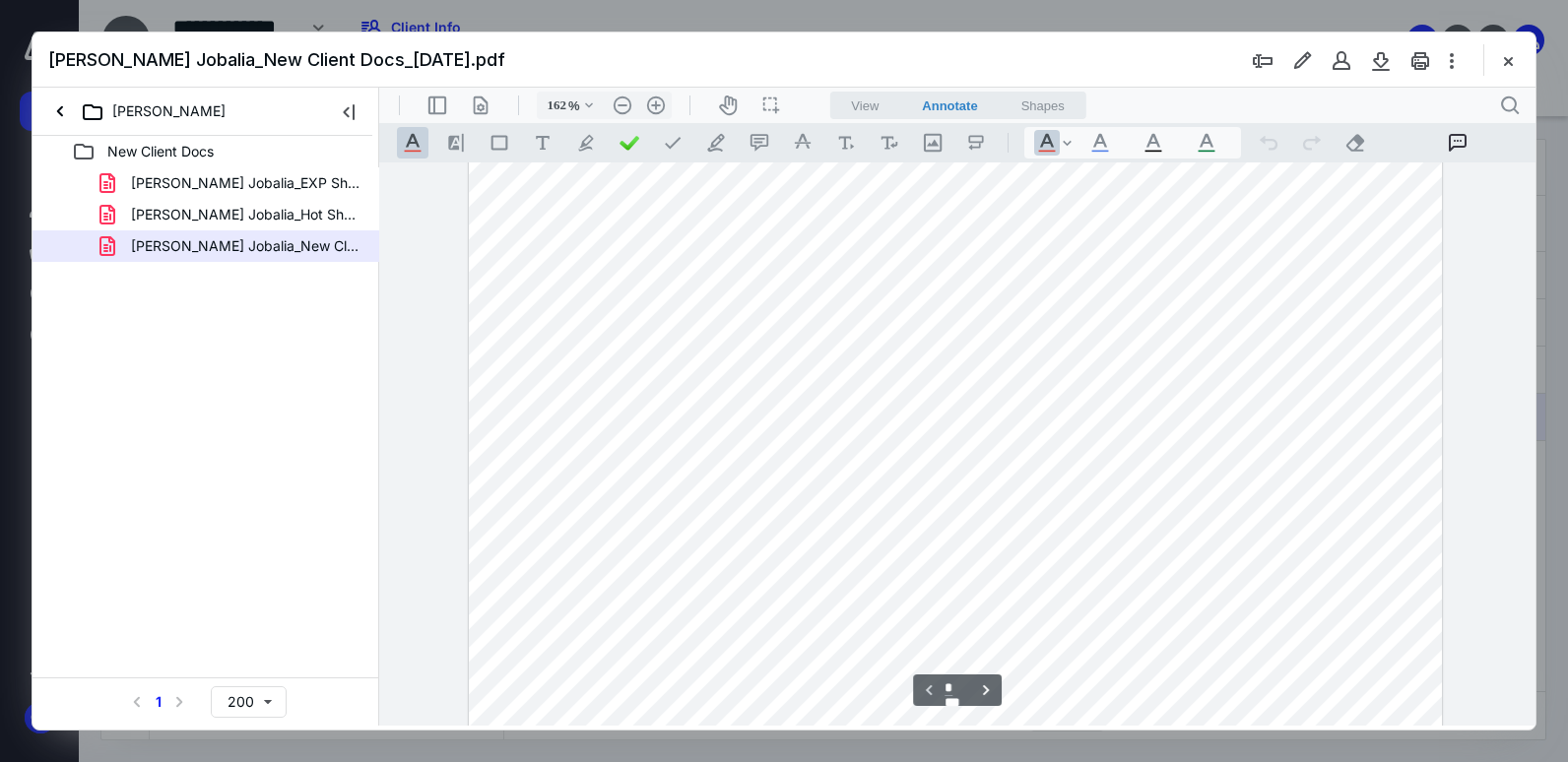 scroll, scrollTop: 0, scrollLeft: 0, axis: both 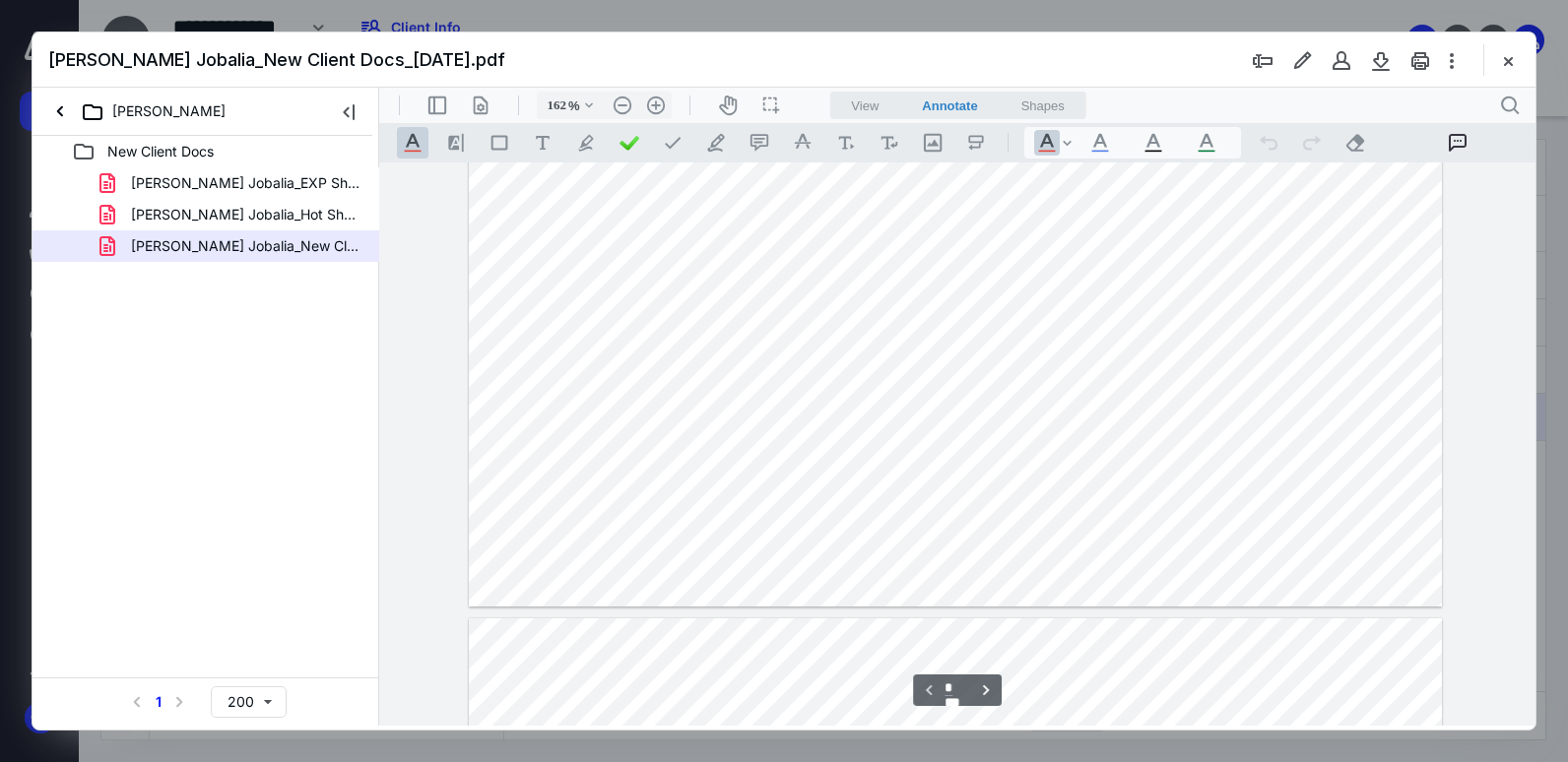 type on "*" 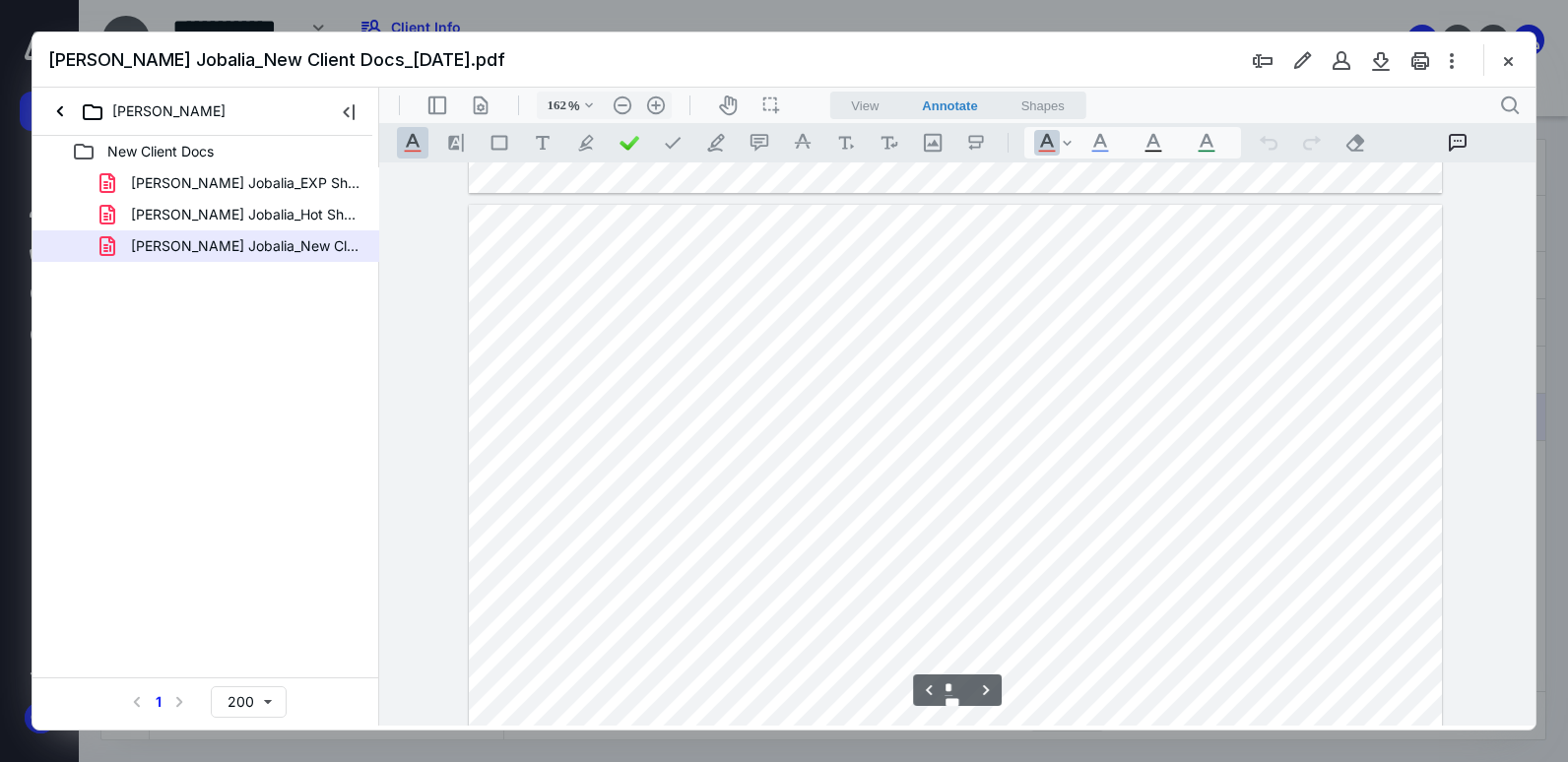 scroll, scrollTop: 1280, scrollLeft: 0, axis: vertical 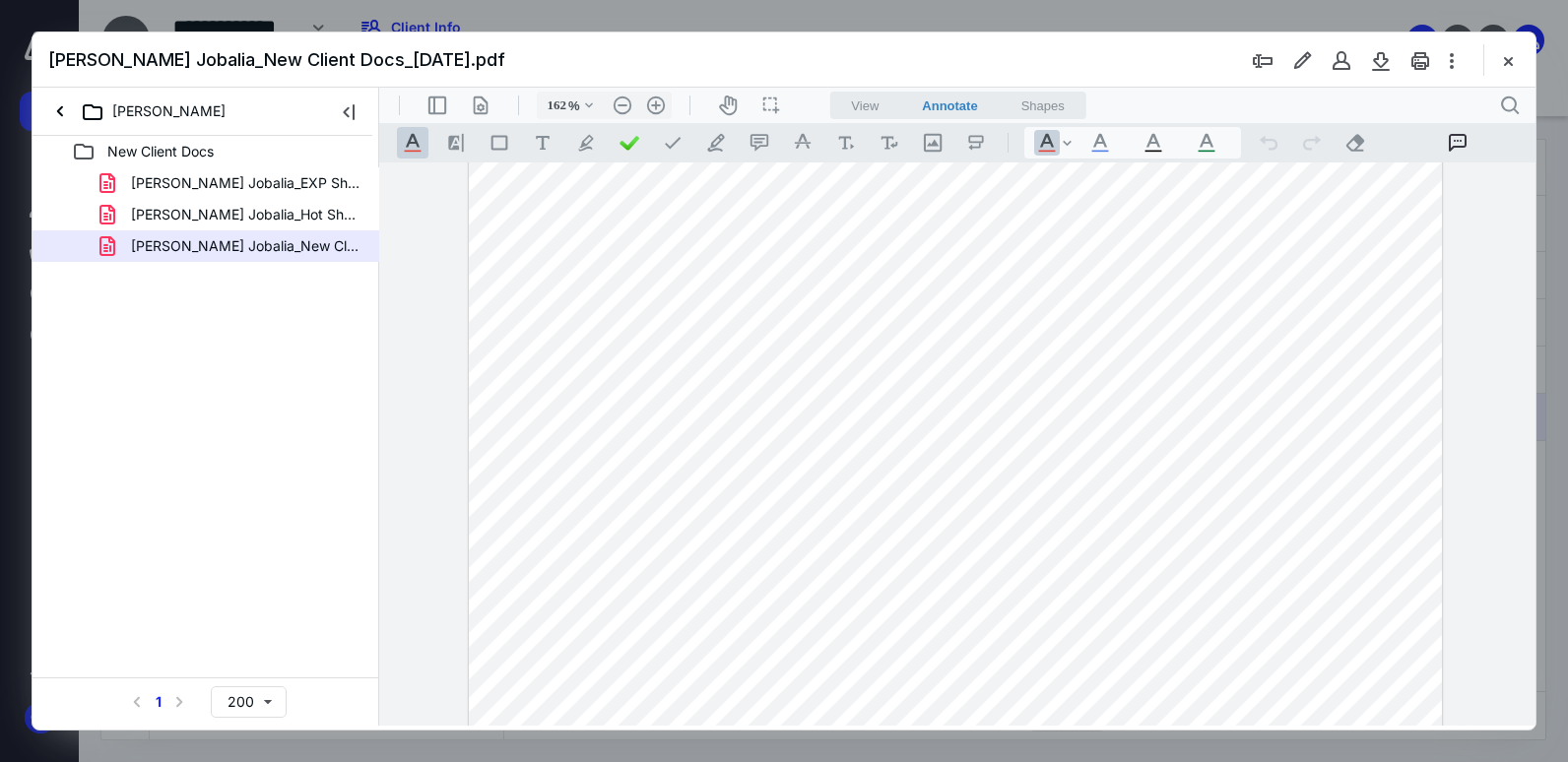 click on "New Client Docs [PERSON_NAME] Jobalia_EXP Sheet_[DATE].pdf [PERSON_NAME] Jobalia_Hot Sheet_[DATE].pdf [PERSON_NAME] Jobalia_New Client Docs_[DATE].pdf Select a page number for more results 1 200" at bounding box center [206, 430] 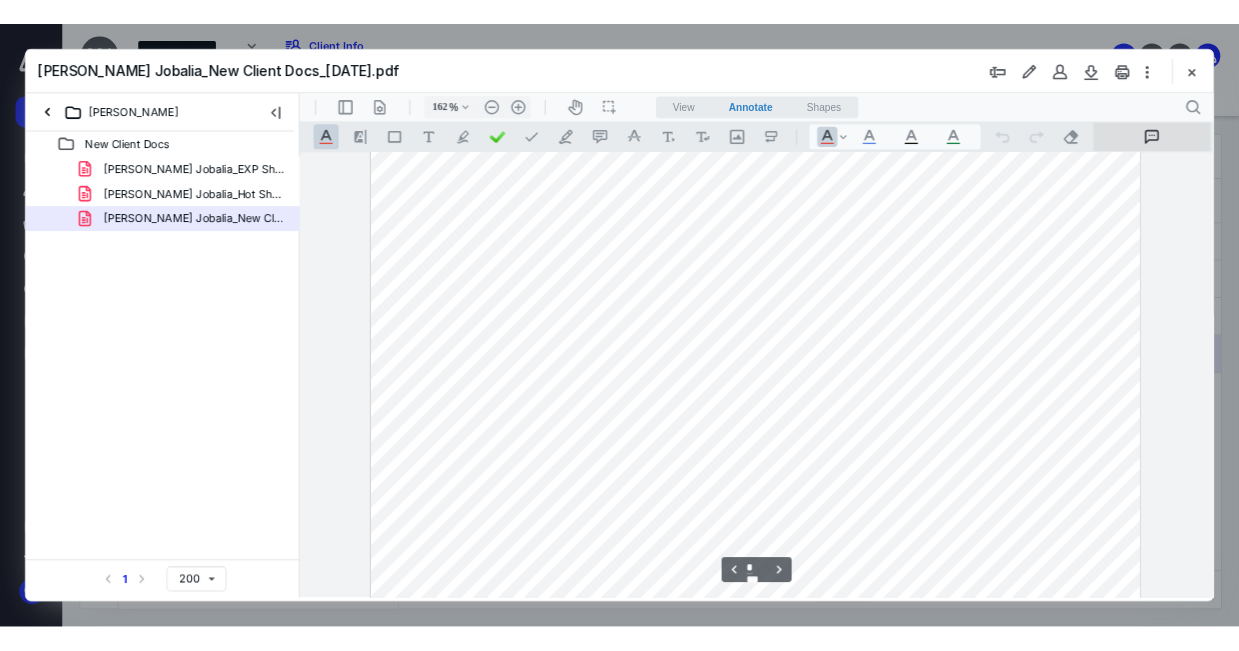 scroll, scrollTop: 1200, scrollLeft: 0, axis: vertical 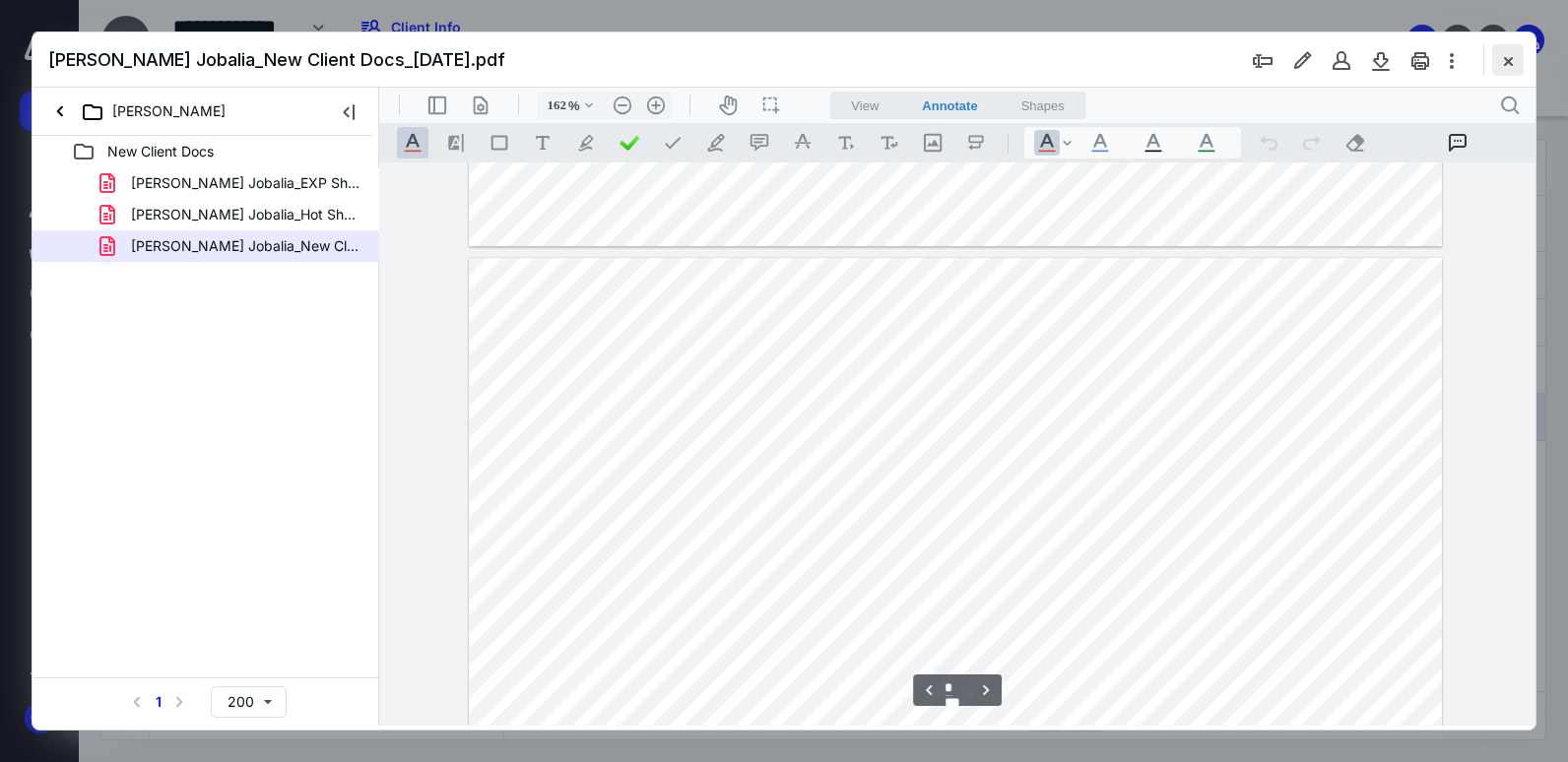 click at bounding box center (1508, 60) 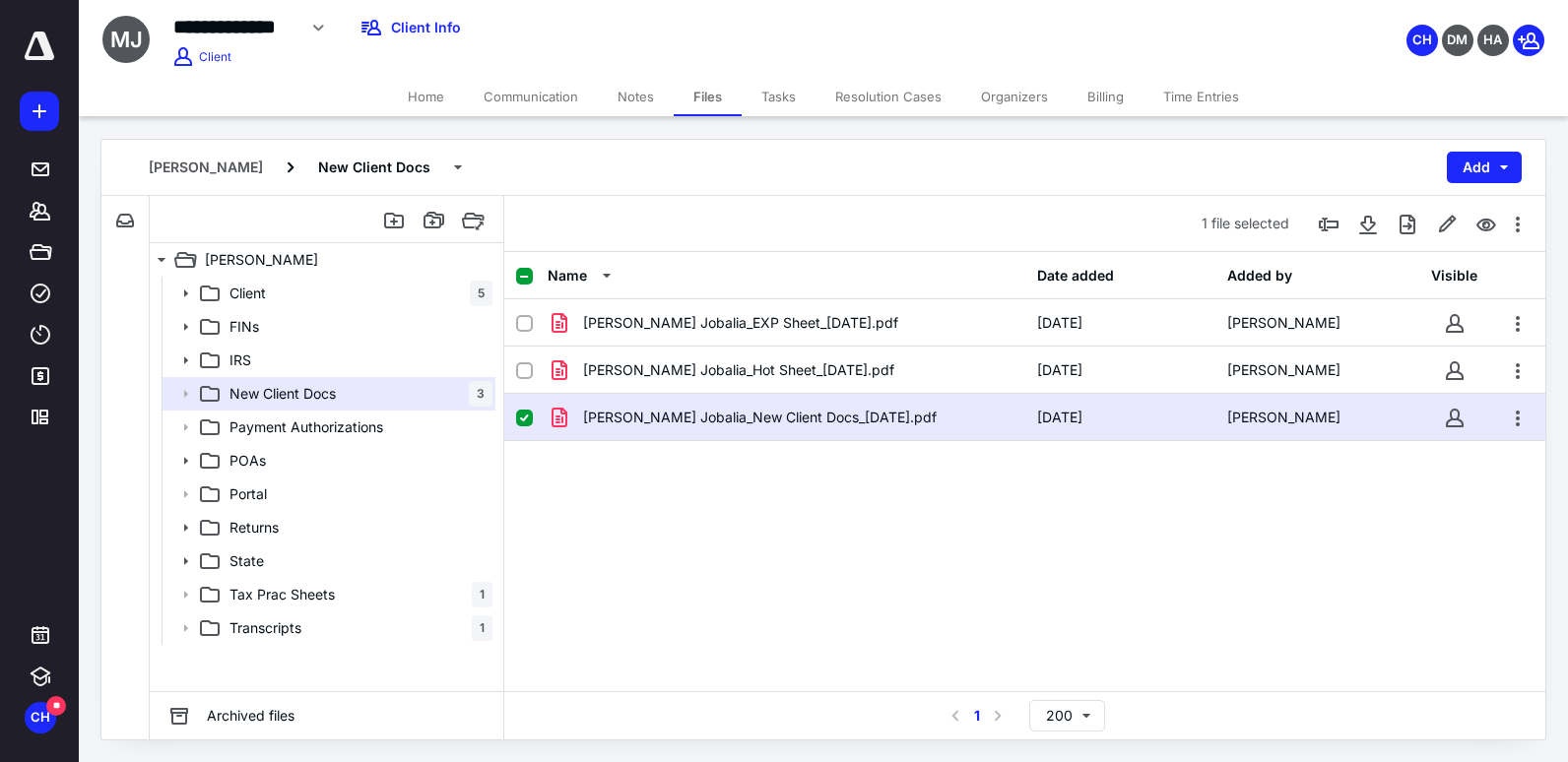 click on "[PERSON_NAME] Jobalia_EXP Sheet_[DATE].pdf [DATE] [PERSON_NAME] [PERSON_NAME] Jobalia_Hot Sheet_[DATE].pdf [DATE] [PERSON_NAME] [PERSON_NAME] Jobalia_New Client Docs_[DATE].pdf [DATE] [PERSON_NAME]" at bounding box center [1024, 447] 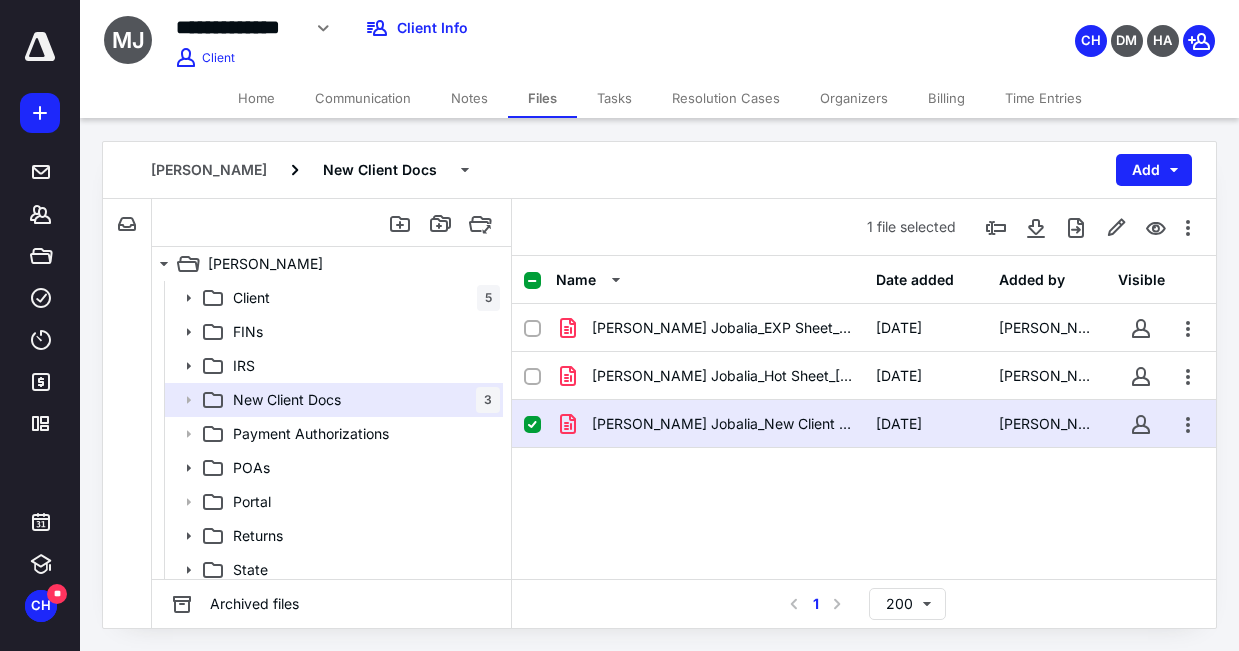 click on "[PERSON_NAME] New Client Docs   Add" at bounding box center (659, 170) 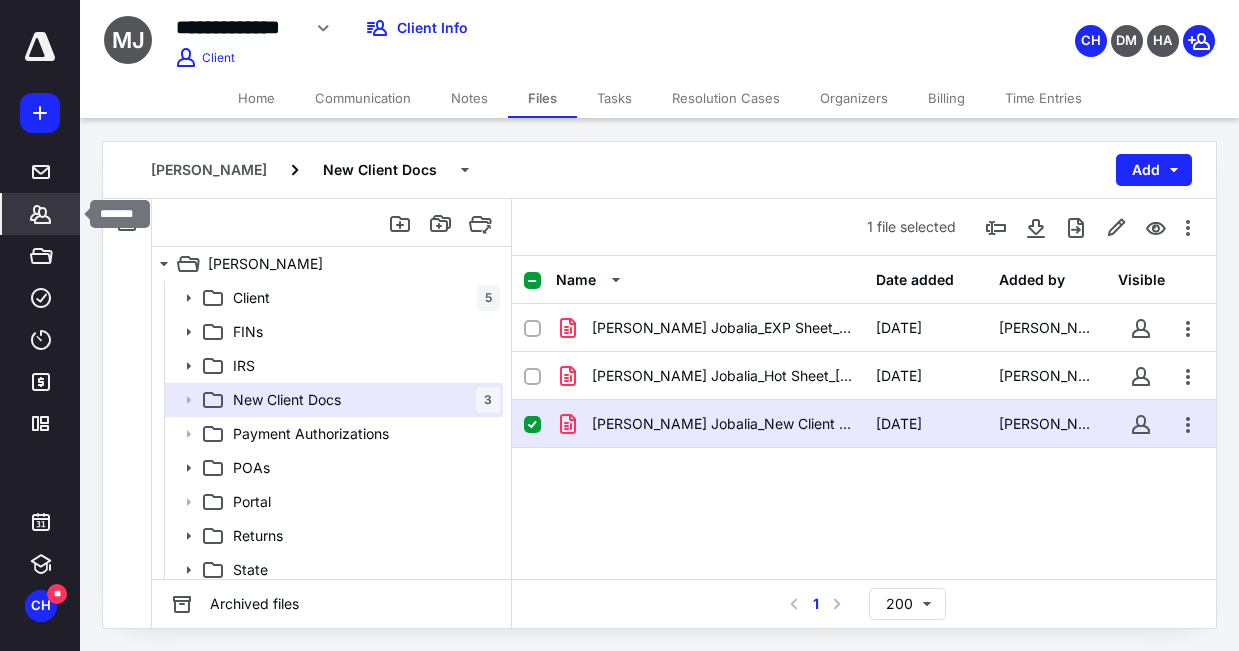 click 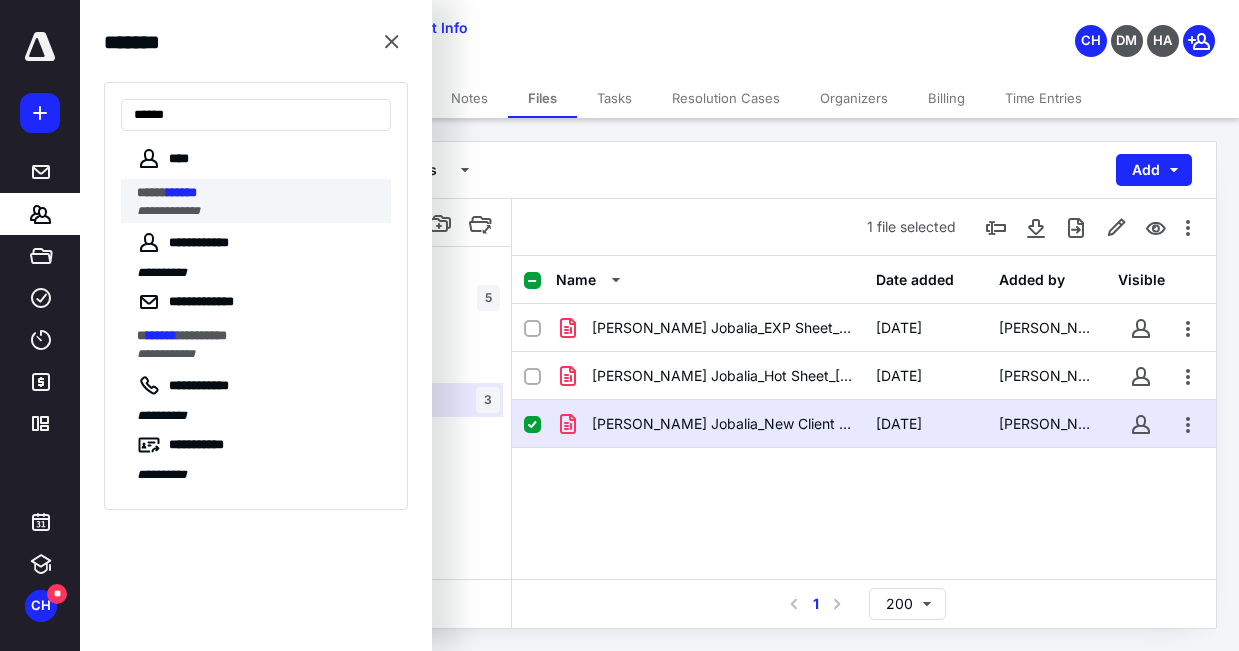 type on "******" 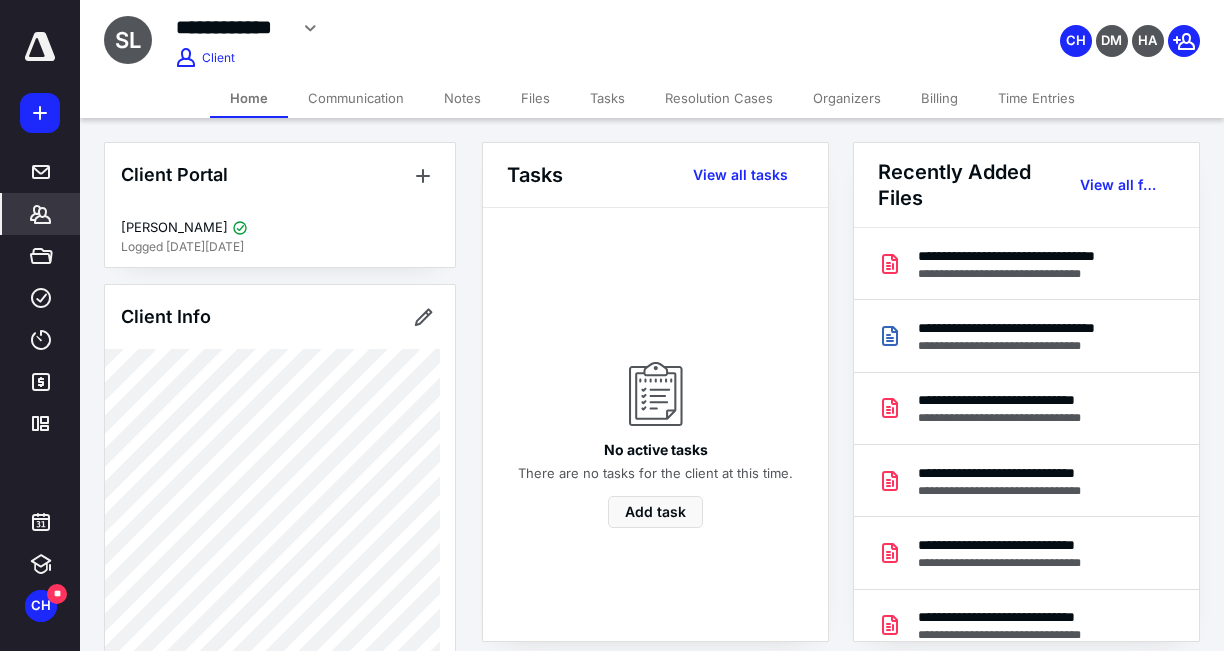 click on "Files" at bounding box center [535, 98] 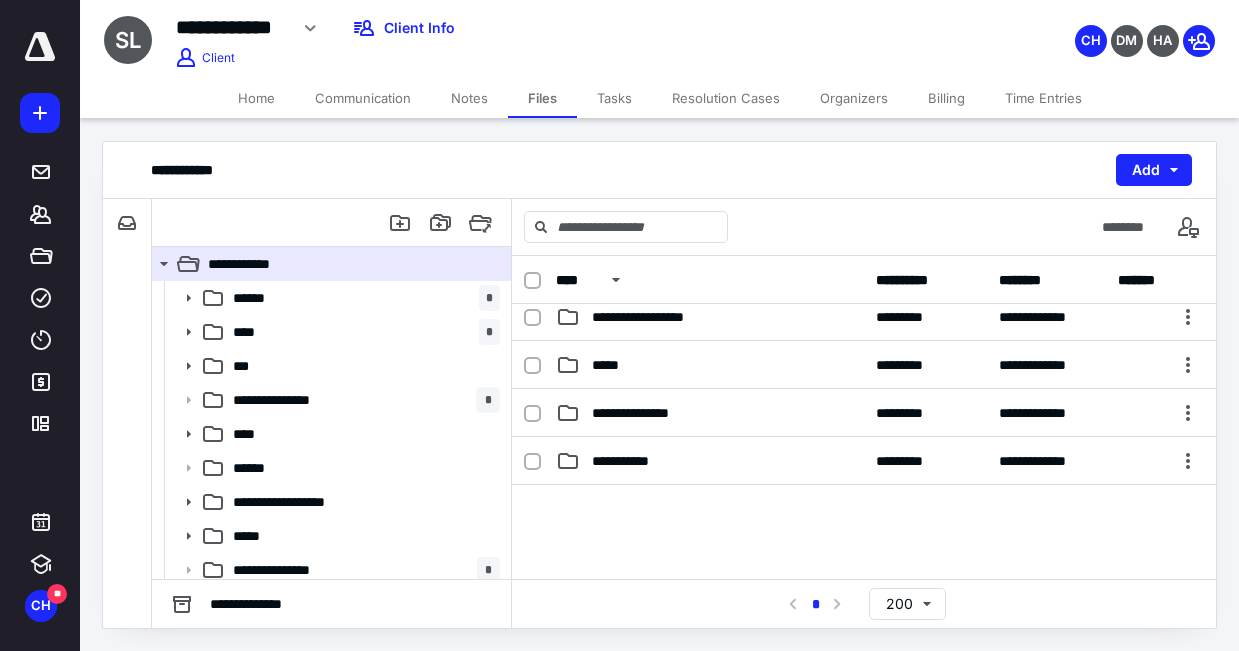 scroll, scrollTop: 300, scrollLeft: 0, axis: vertical 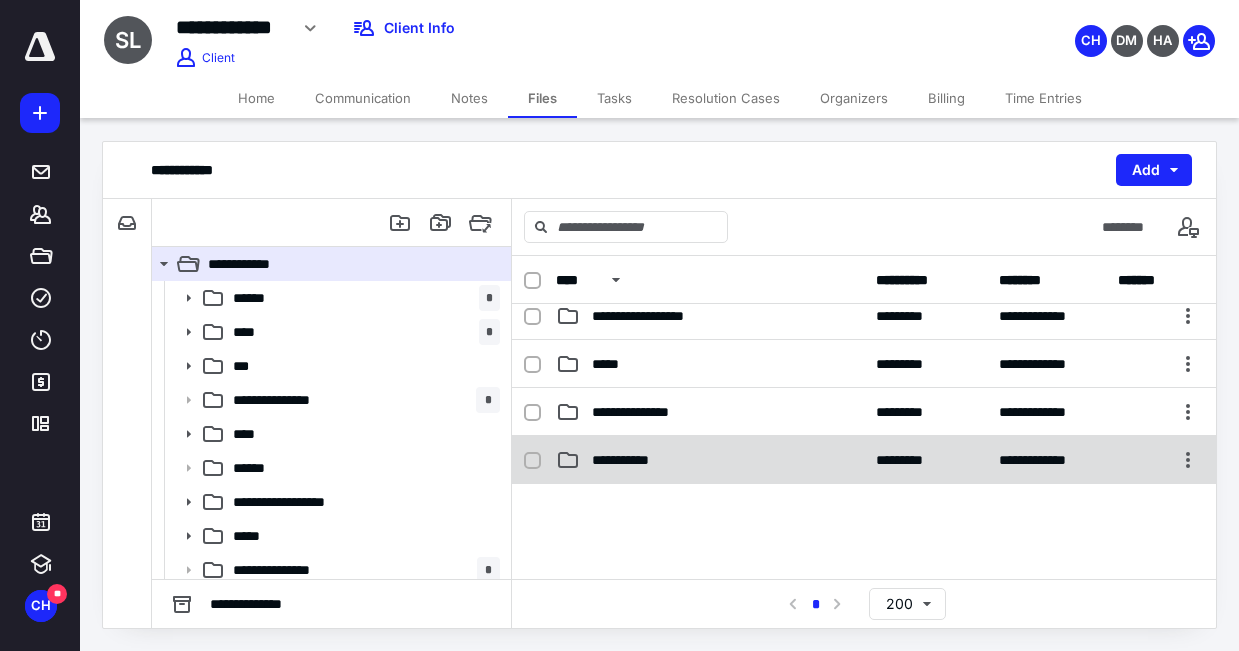 click on "**********" at bounding box center (710, 460) 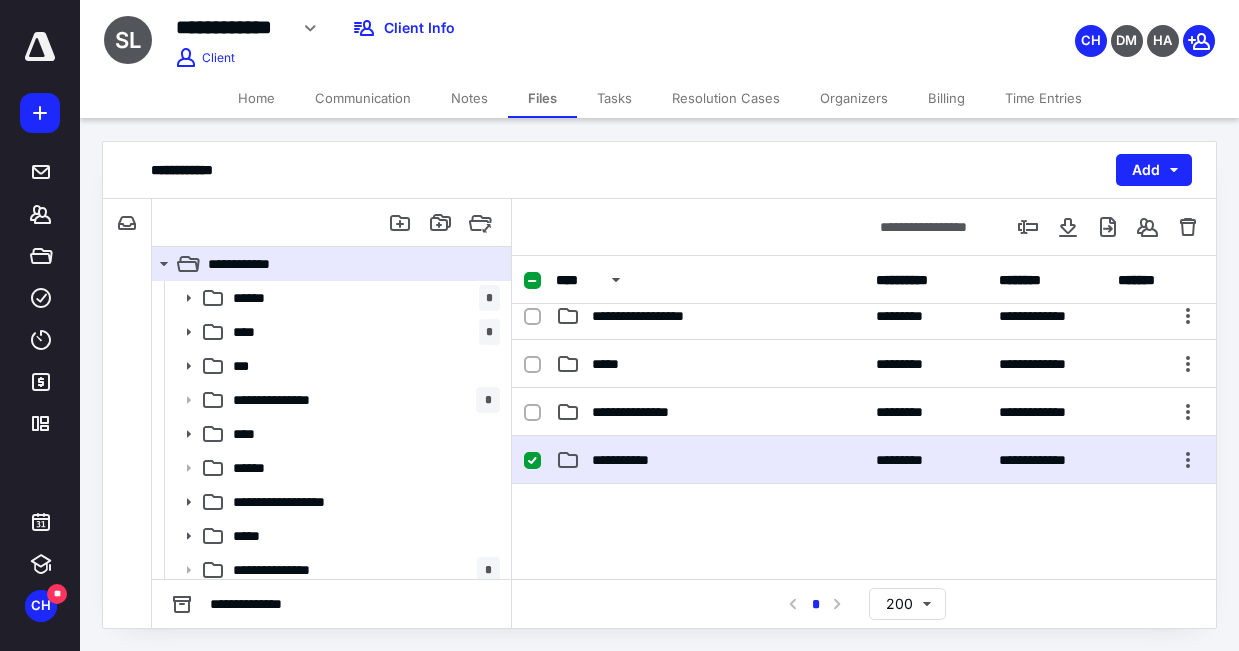 click on "**********" at bounding box center [710, 460] 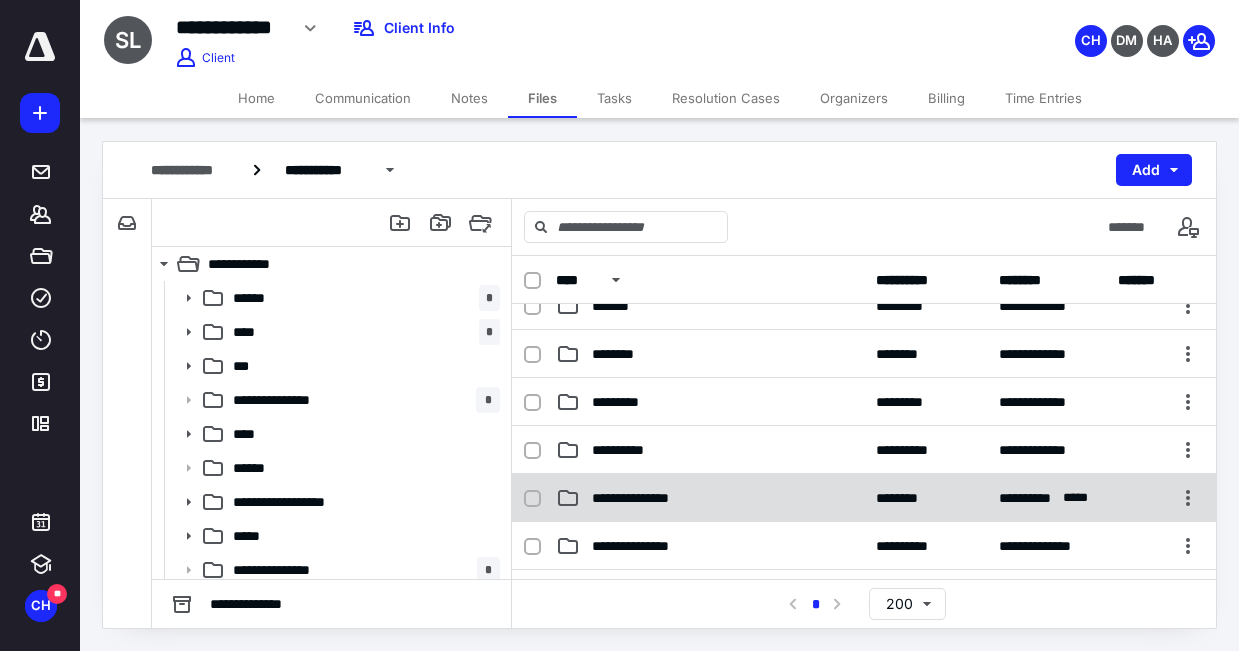scroll, scrollTop: 0, scrollLeft: 0, axis: both 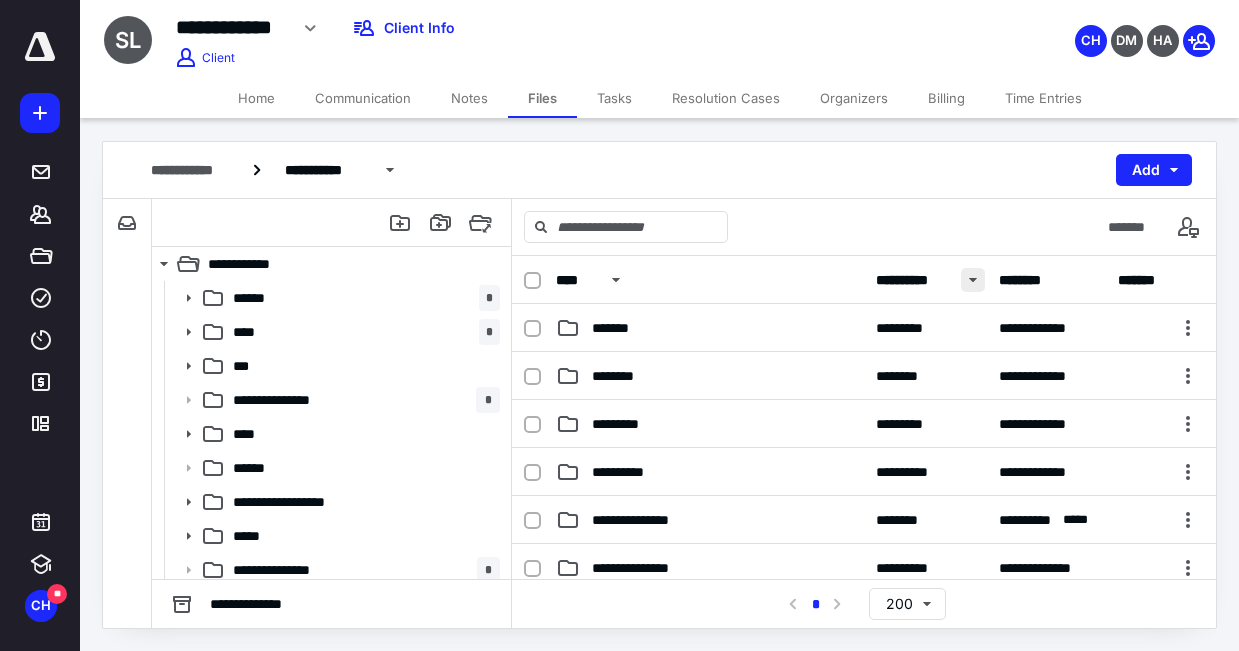 click at bounding box center [973, 280] 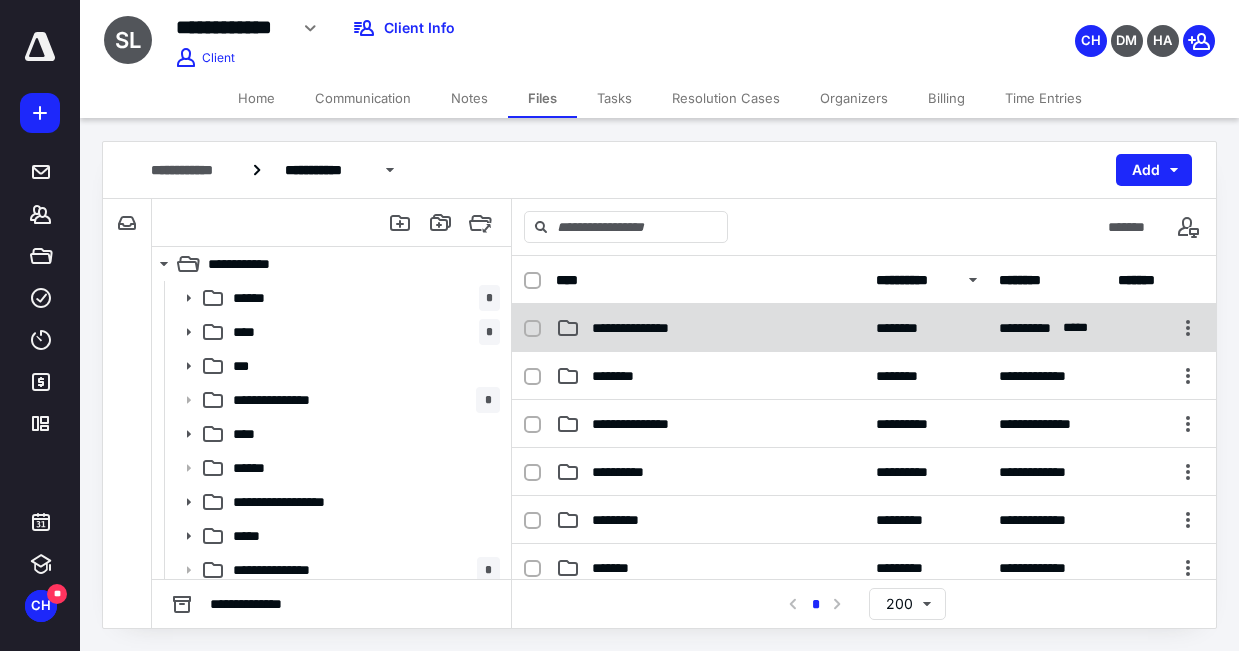 click on "**********" at bounding box center (643, 328) 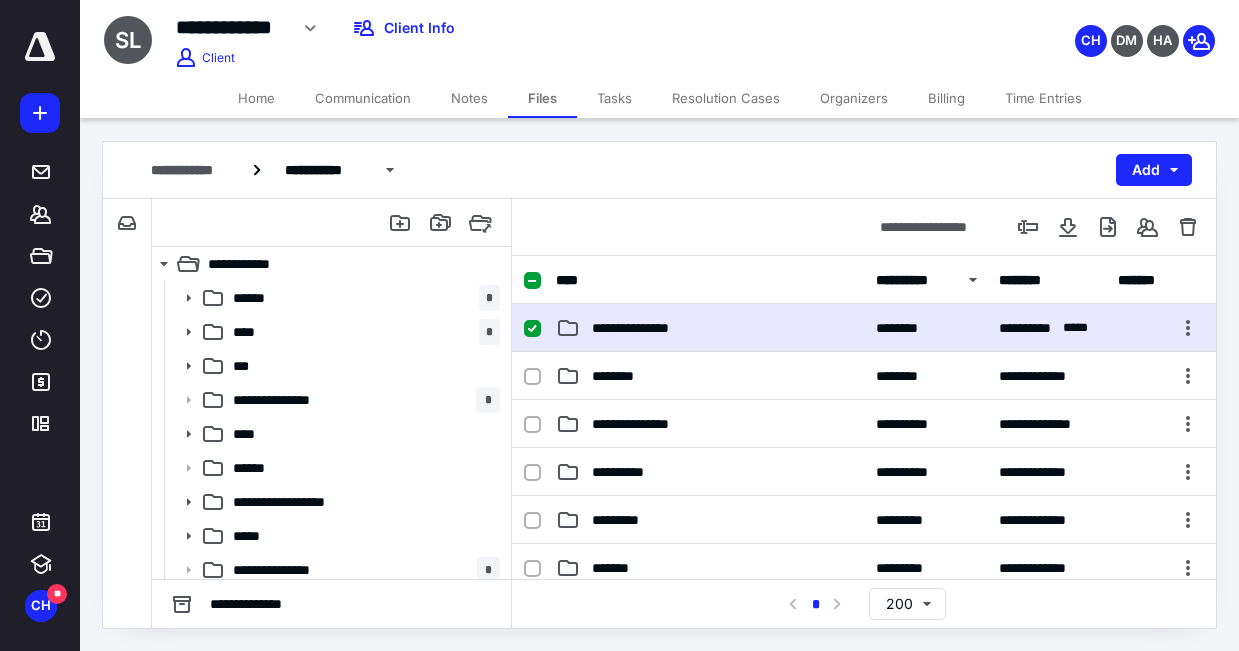 click on "**********" at bounding box center (643, 328) 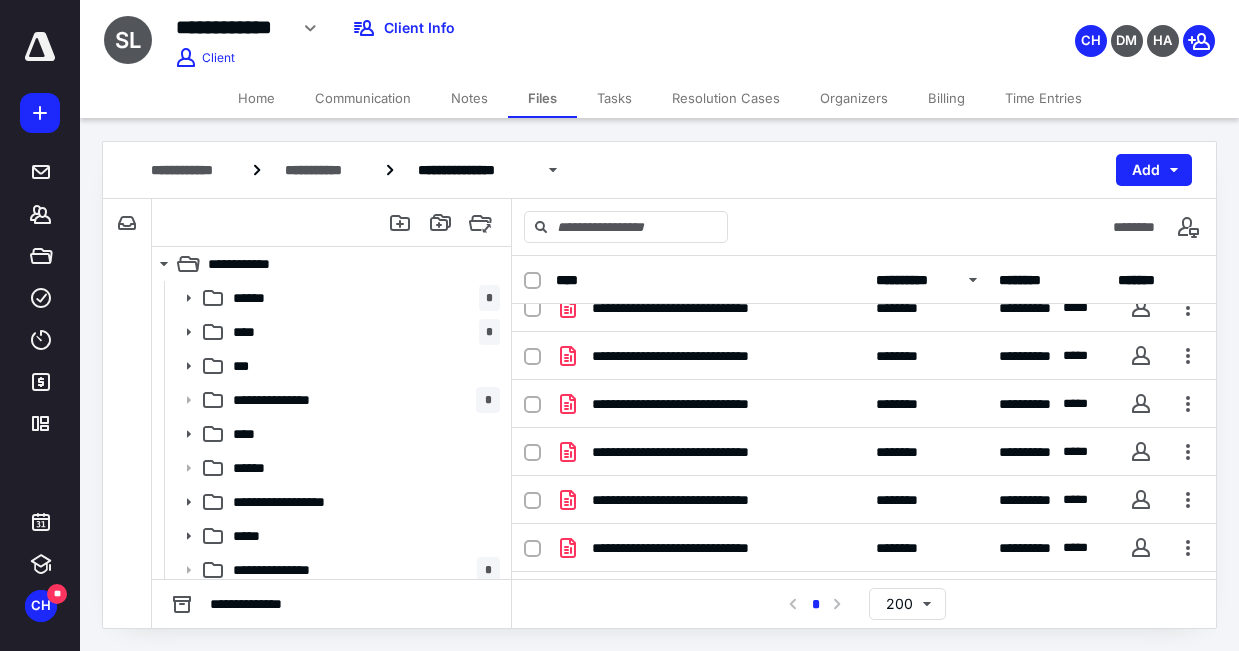 scroll, scrollTop: 253, scrollLeft: 0, axis: vertical 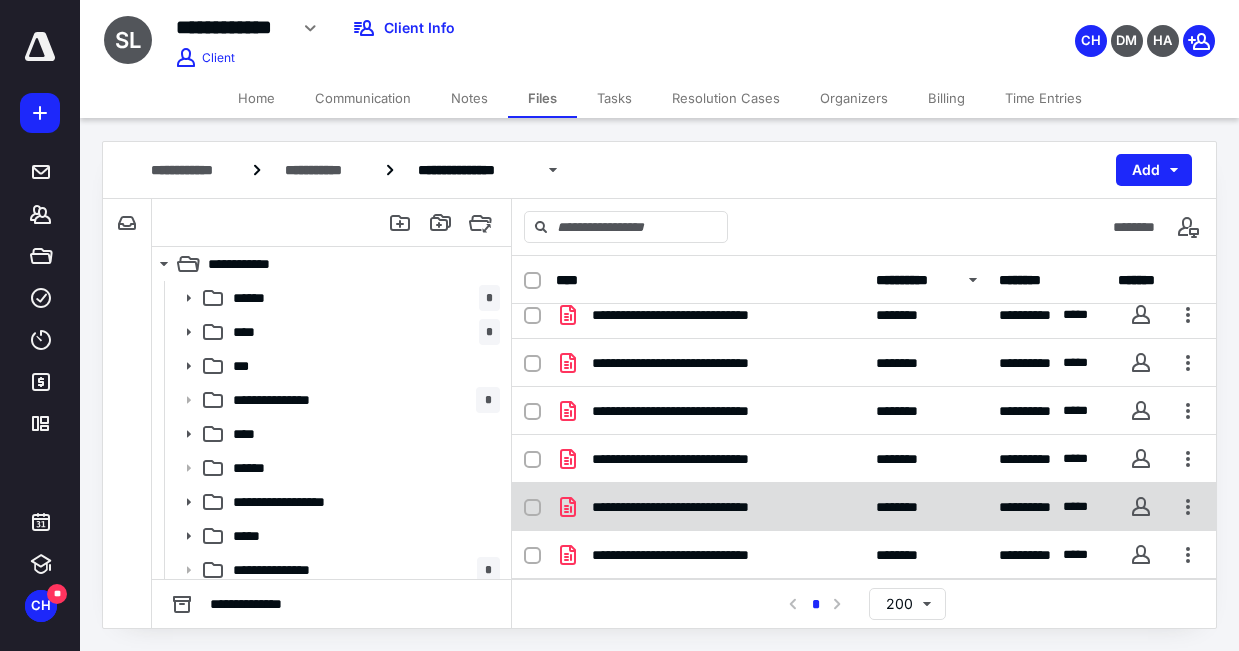 click on "**********" at bounding box center [696, 507] 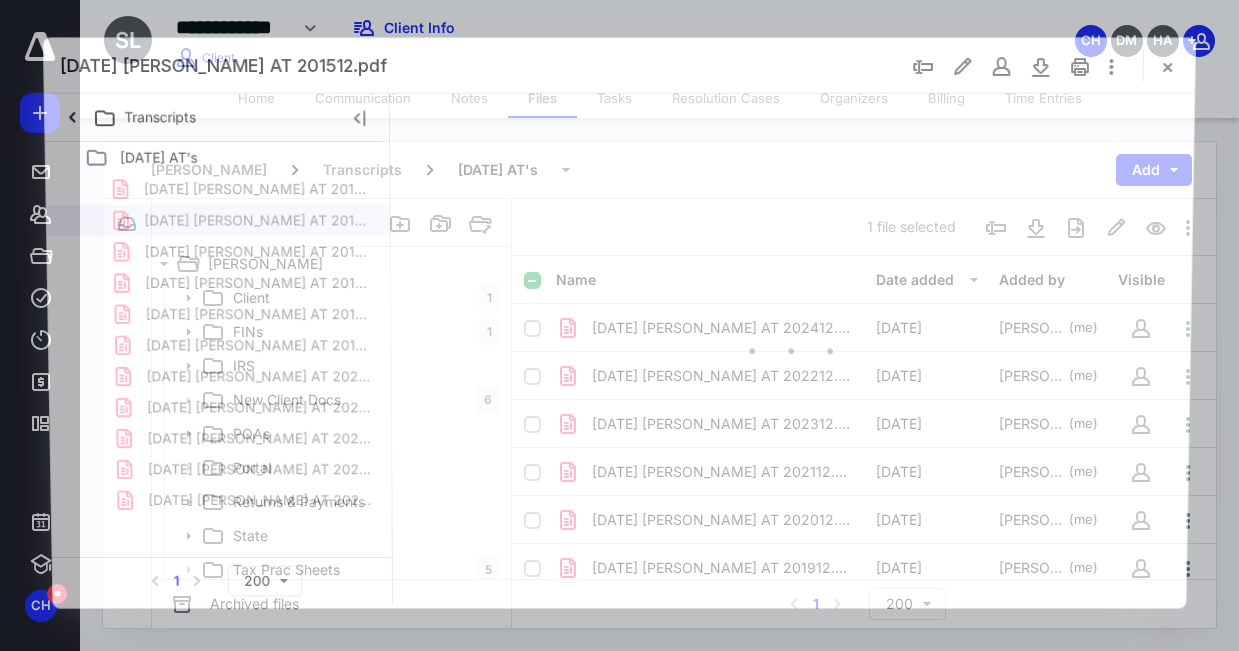 scroll, scrollTop: 253, scrollLeft: 0, axis: vertical 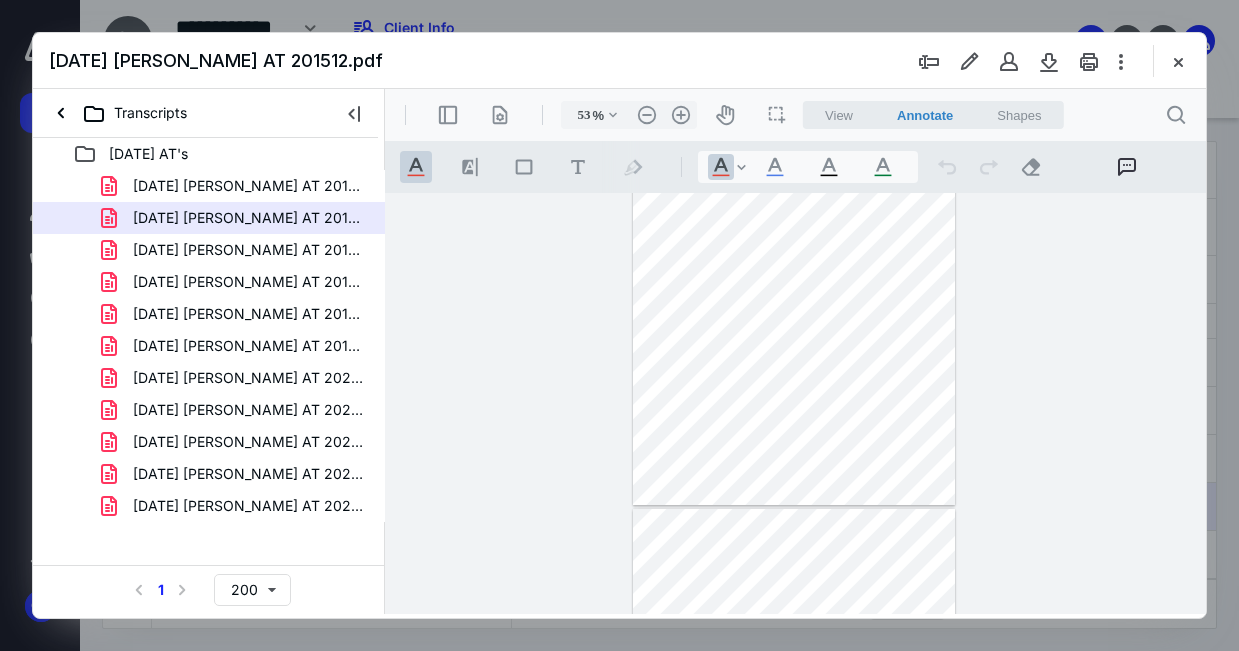 click on "Select a page number for more results 1 200" at bounding box center [209, 589] 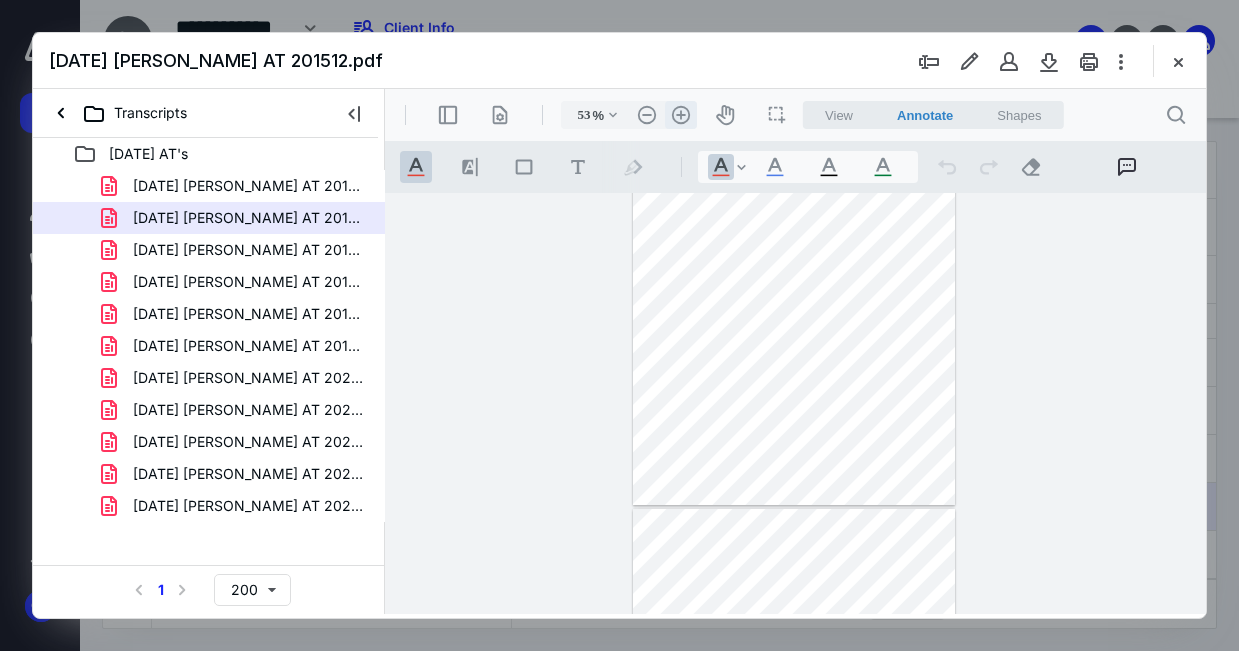 click on ".cls-1{fill:#abb0c4;} icon - header - zoom - in - line" at bounding box center (681, 115) 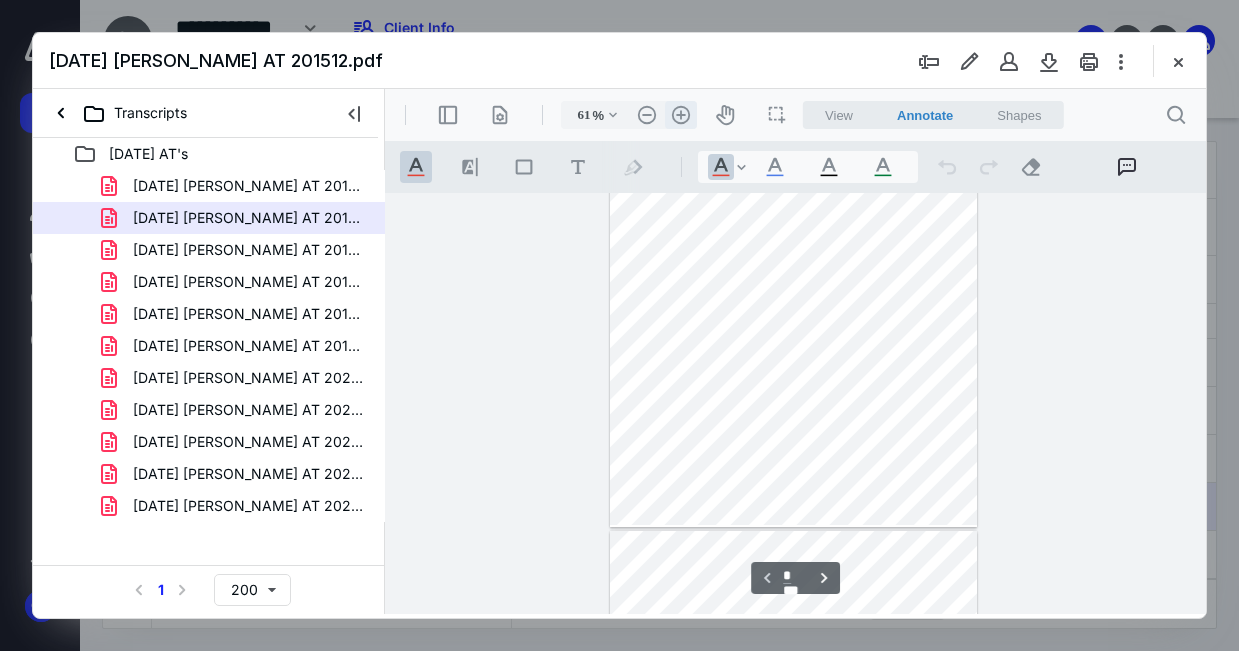 click on ".cls-1{fill:#abb0c4;} icon - header - zoom - in - line" at bounding box center (681, 115) 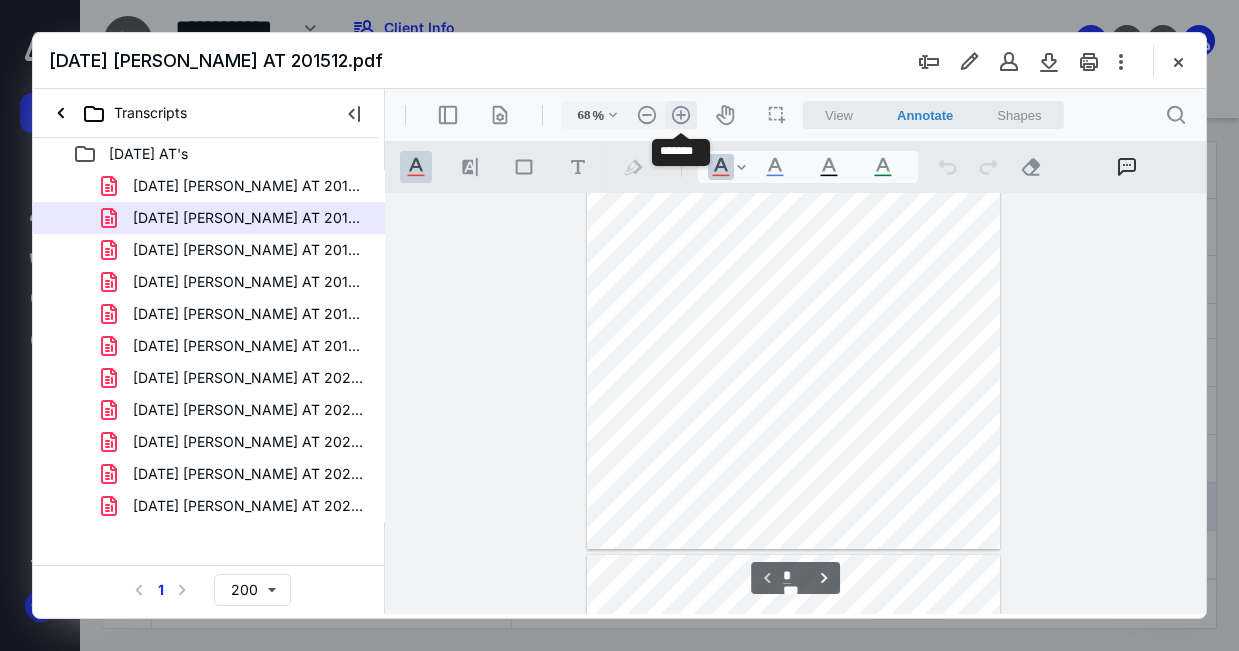 click on ".cls-1{fill:#abb0c4;} icon - header - zoom - in - line" at bounding box center (681, 115) 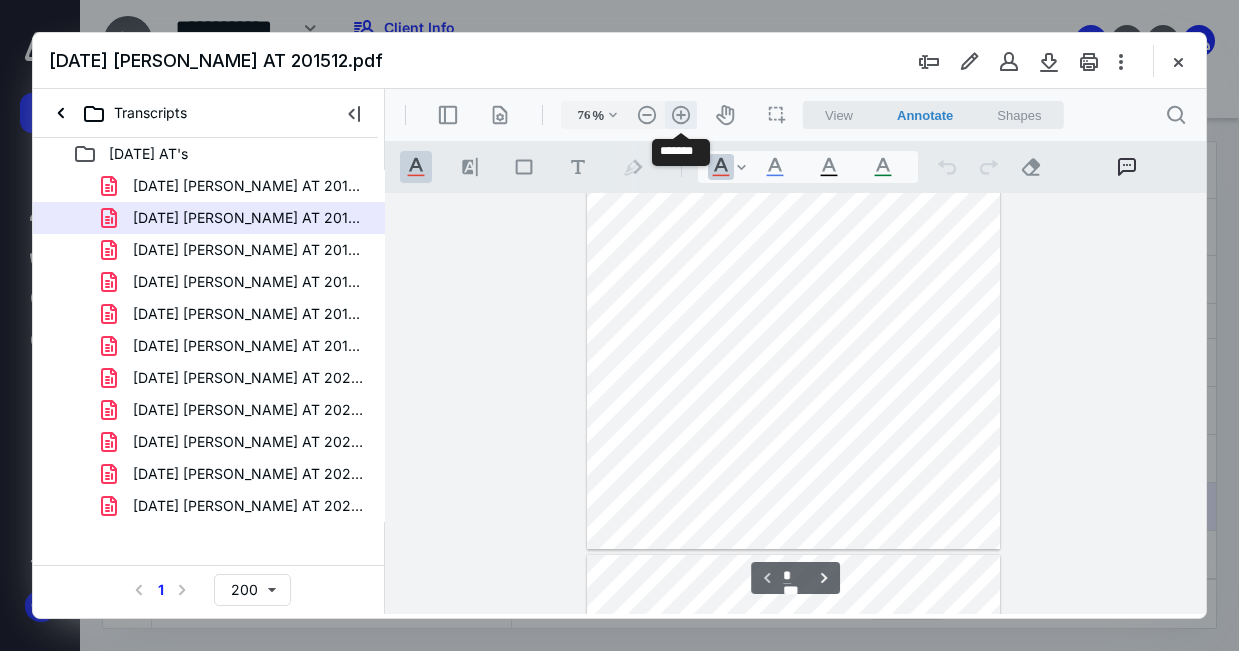 click on ".cls-1{fill:#abb0c4;} icon - header - zoom - in - line" at bounding box center [681, 115] 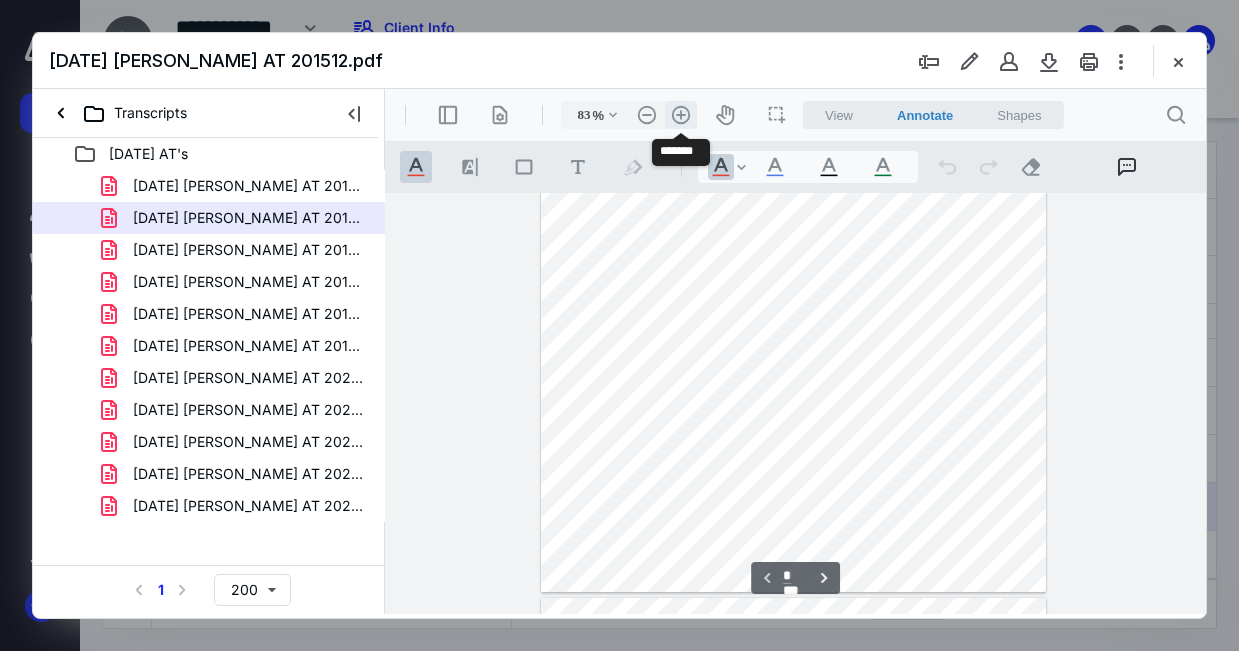 click on ".cls-1{fill:#abb0c4;} icon - header - zoom - in - line" at bounding box center (681, 115) 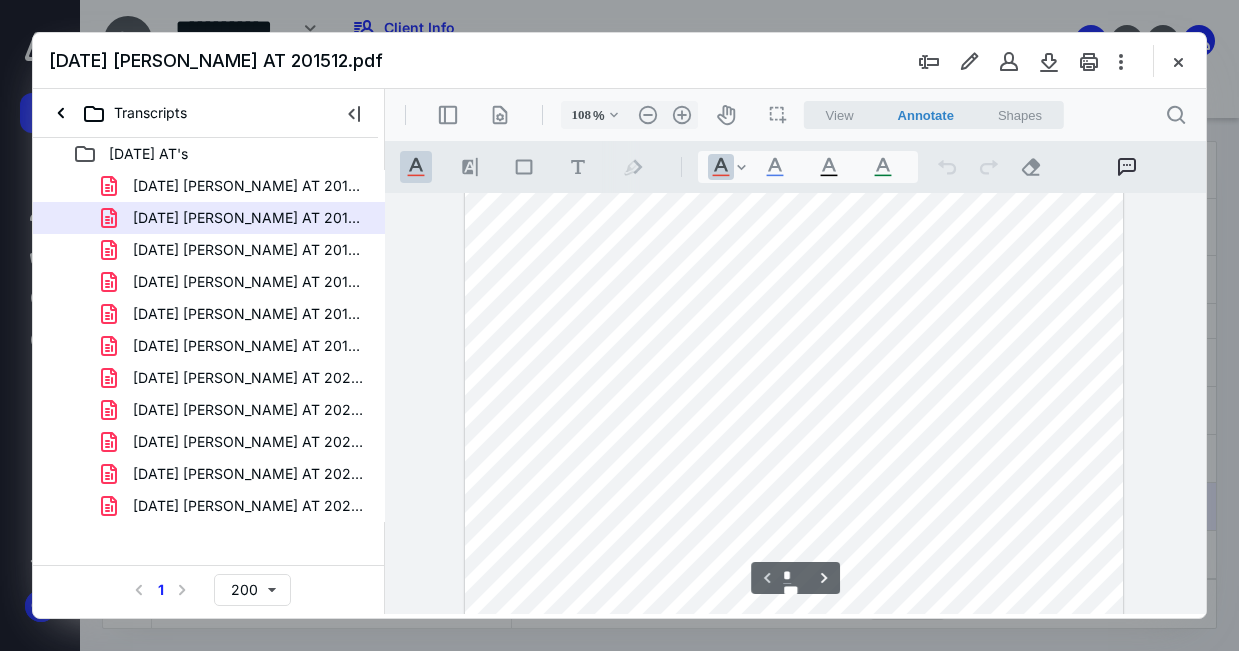 scroll, scrollTop: 84, scrollLeft: 0, axis: vertical 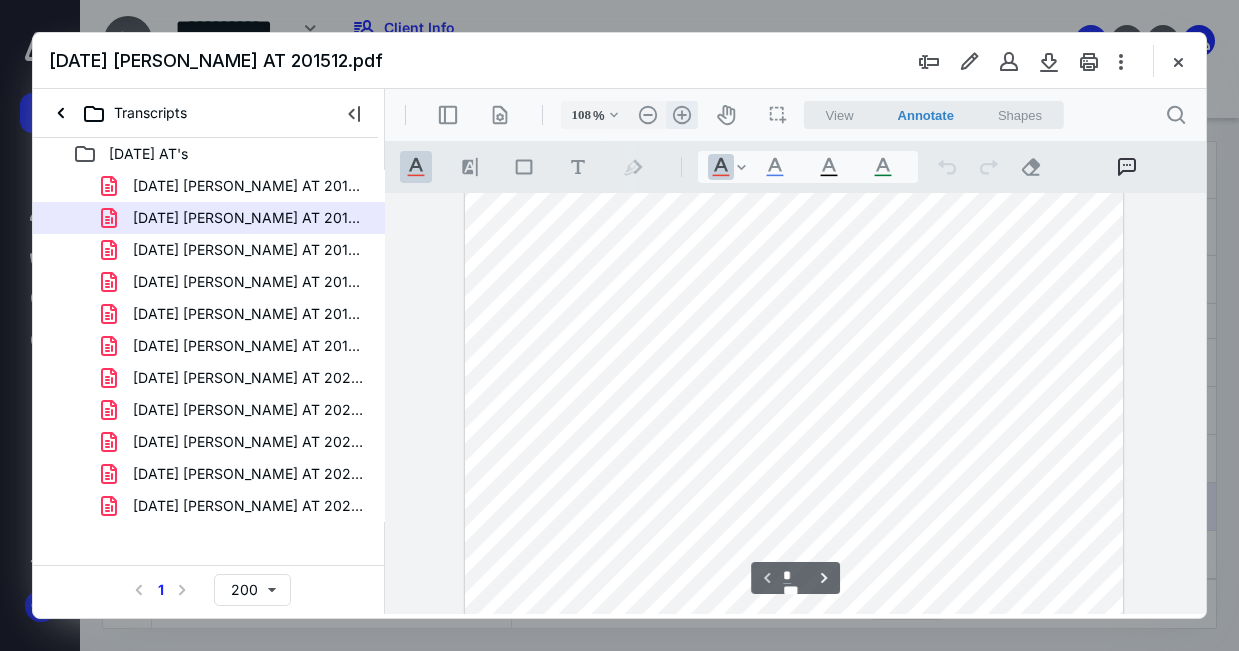 click on ".cls-1{fill:#abb0c4;} icon - header - zoom - in - line" at bounding box center (682, 115) 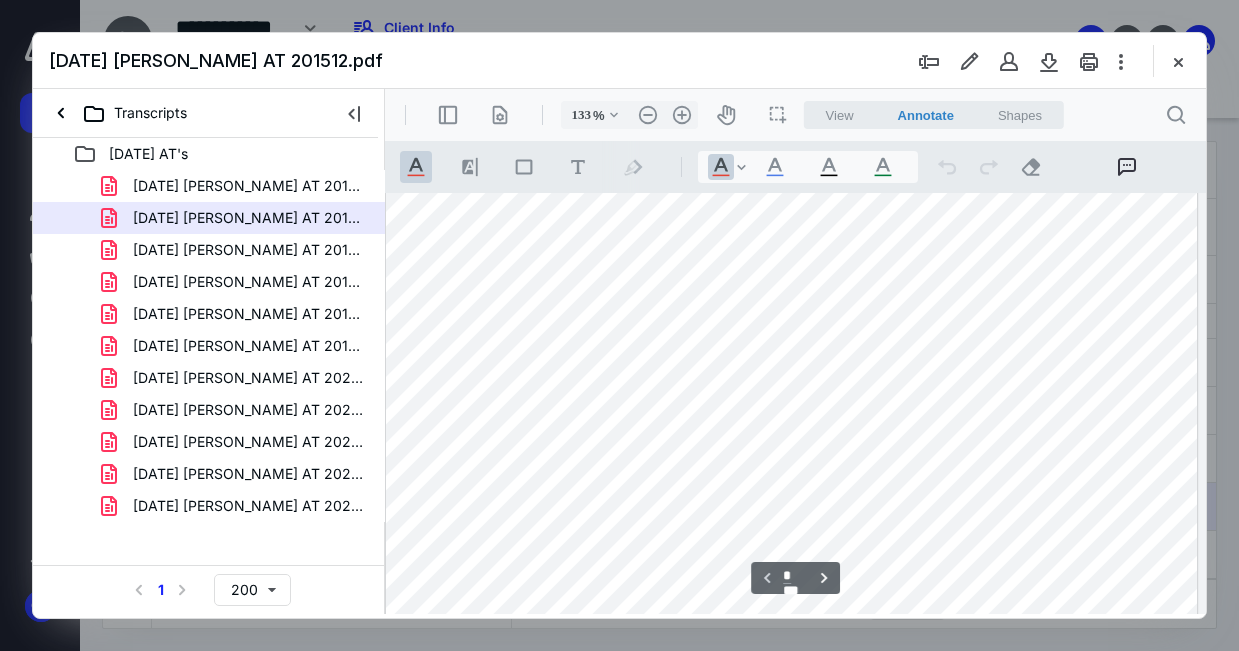 scroll, scrollTop: 600, scrollLeft: 7, axis: both 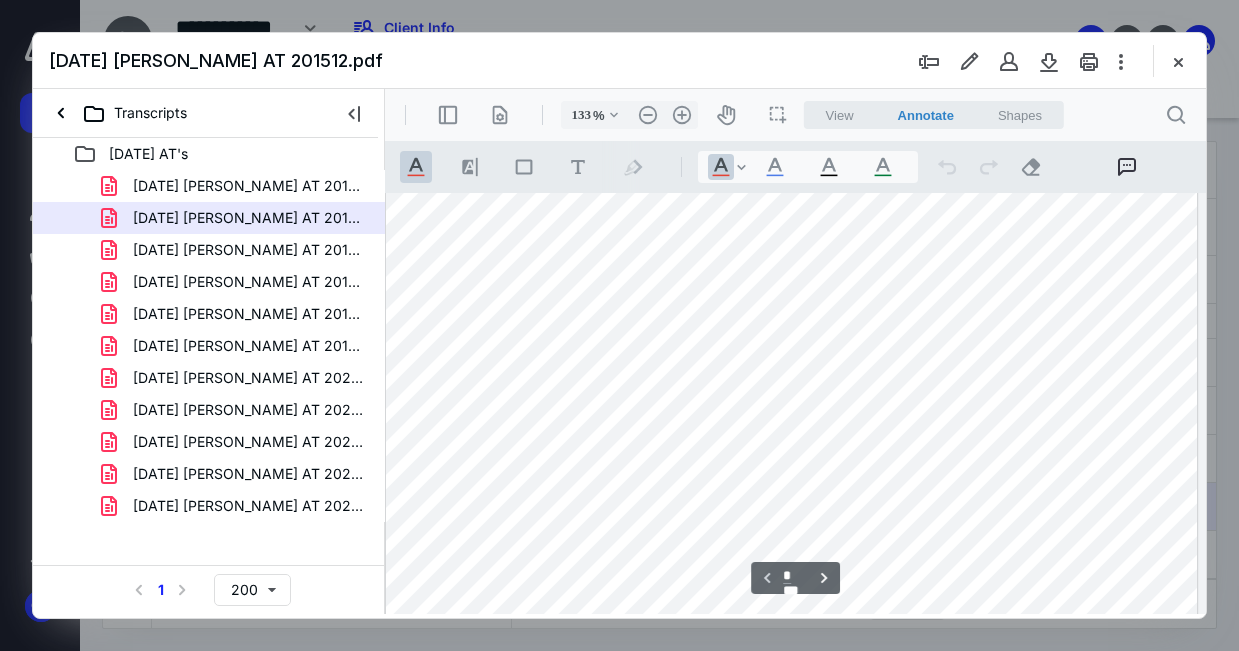 click on ".cls-1{fill:#abb0c4;} icon - tool - text manipulation - underline" at bounding box center [416, 167] 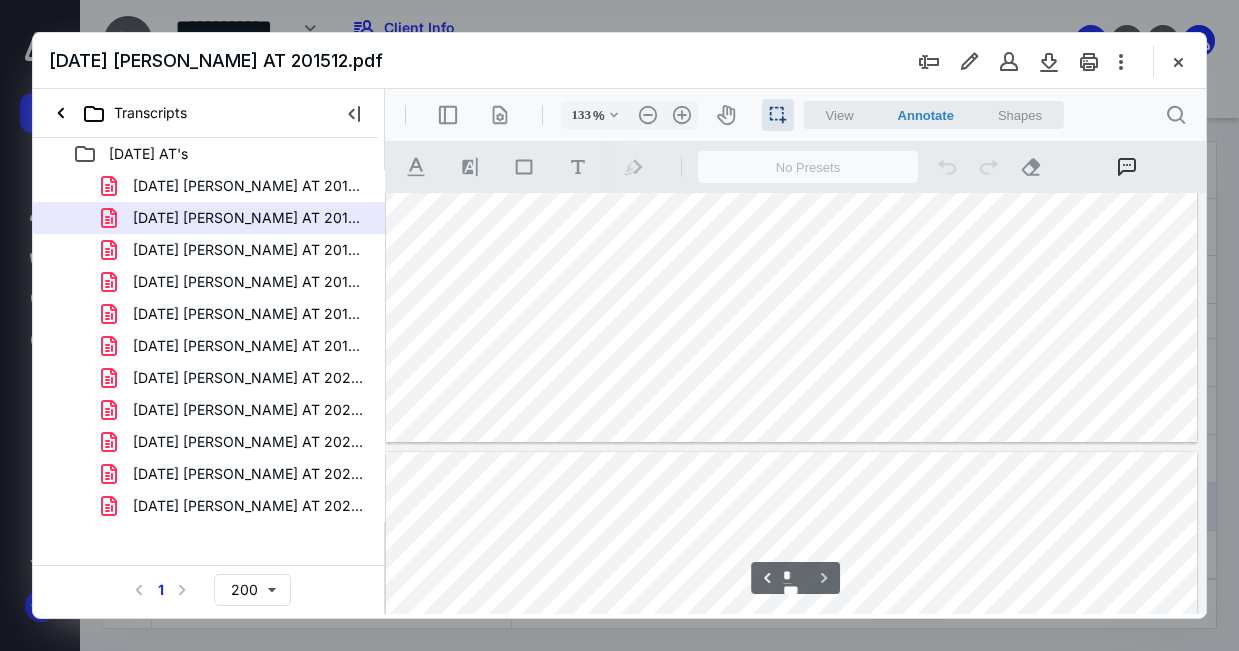 scroll, scrollTop: 900, scrollLeft: 7, axis: both 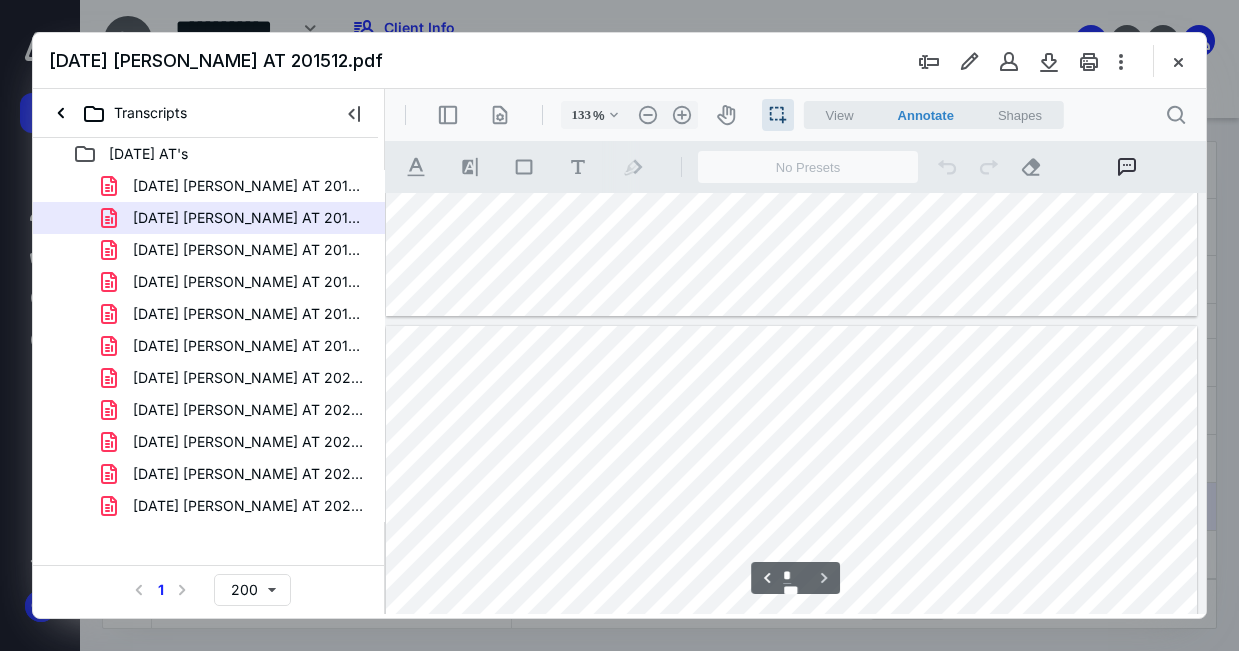 type on "*" 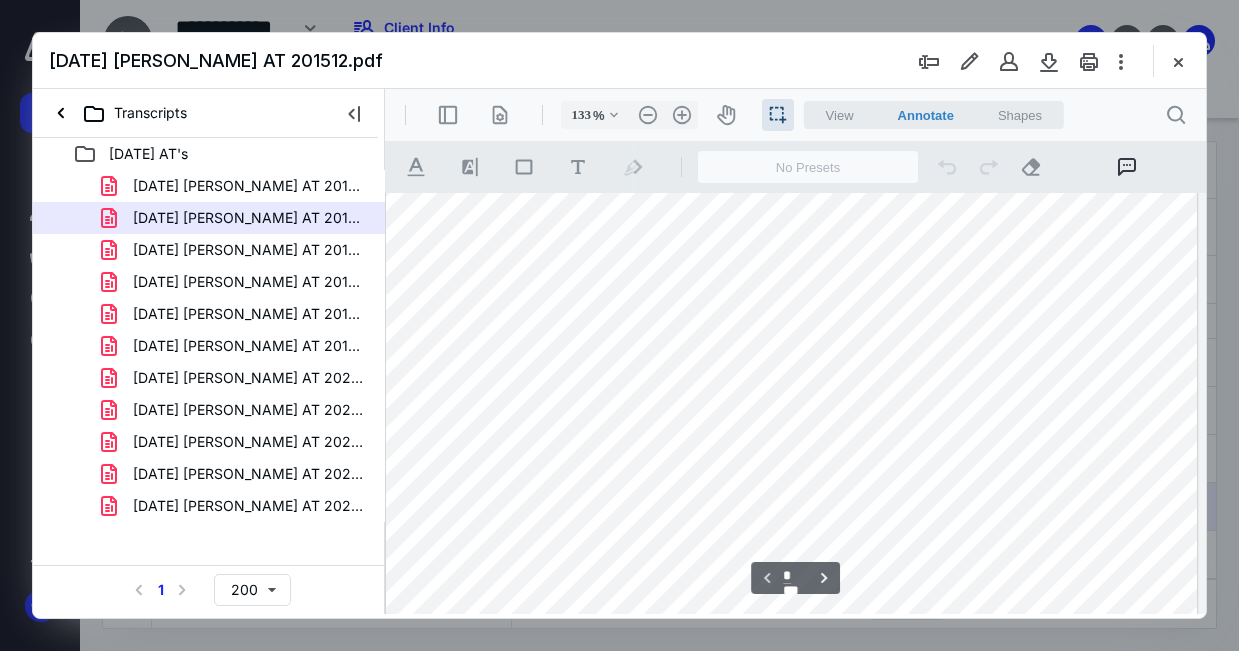 scroll, scrollTop: 500, scrollLeft: 7, axis: both 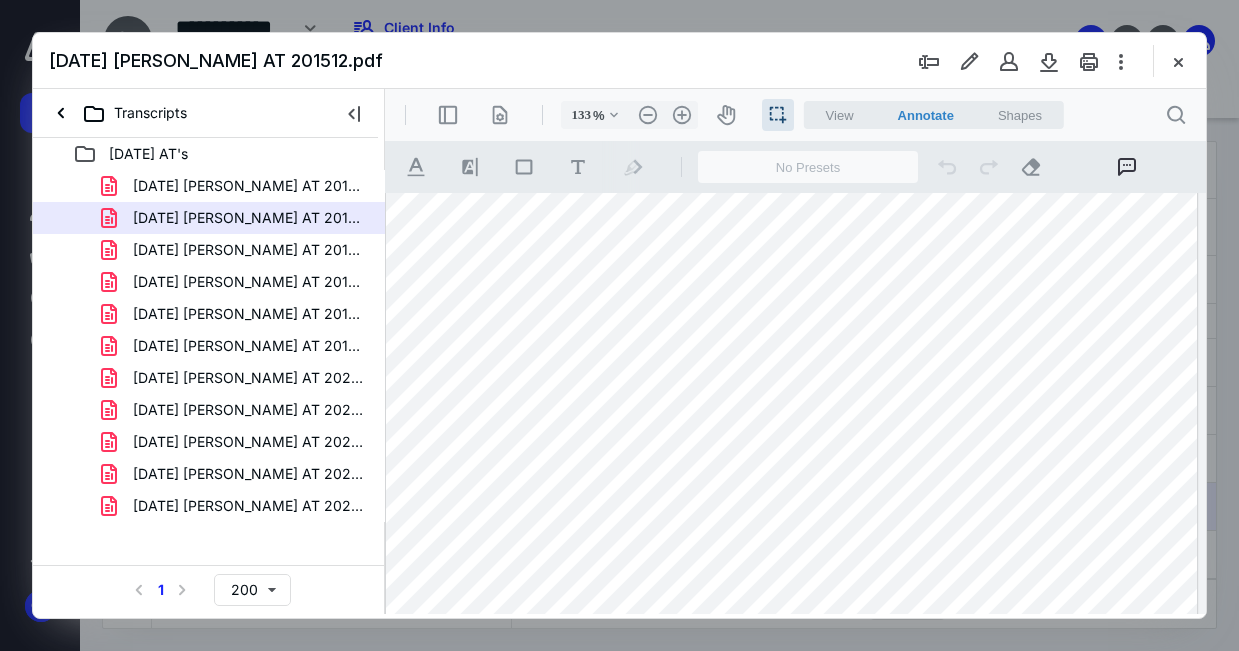 click at bounding box center (1178, 61) 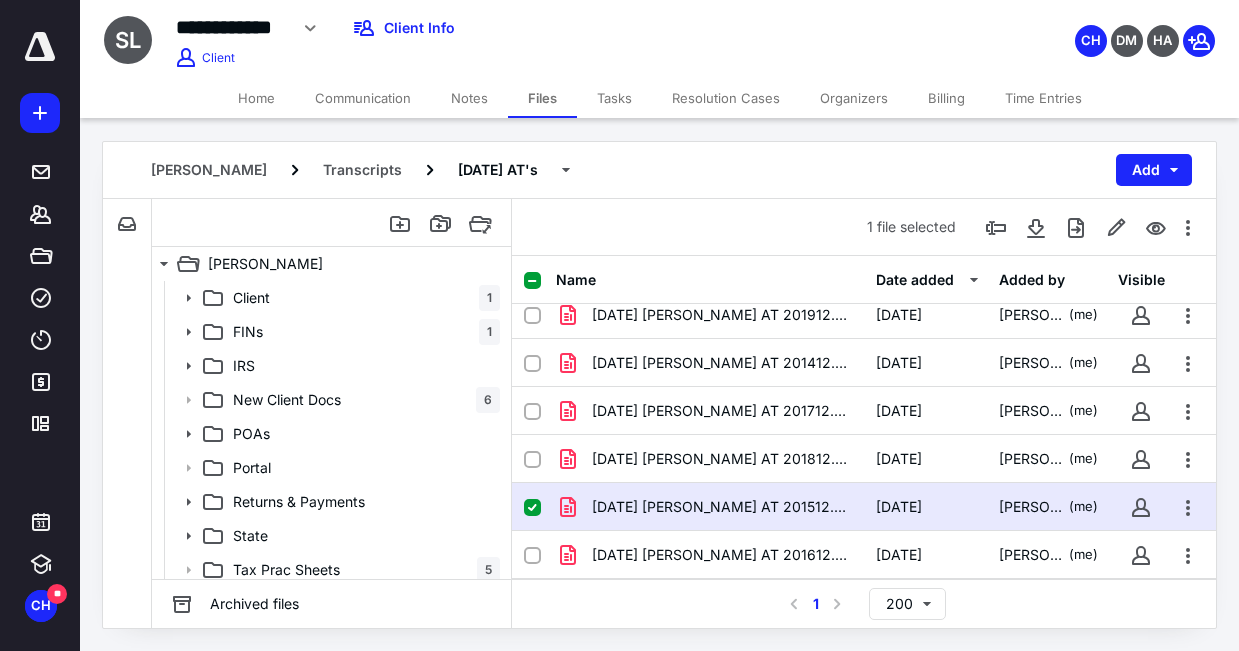 click on "CH [PERSON_NAME]" at bounding box center [1035, 28] 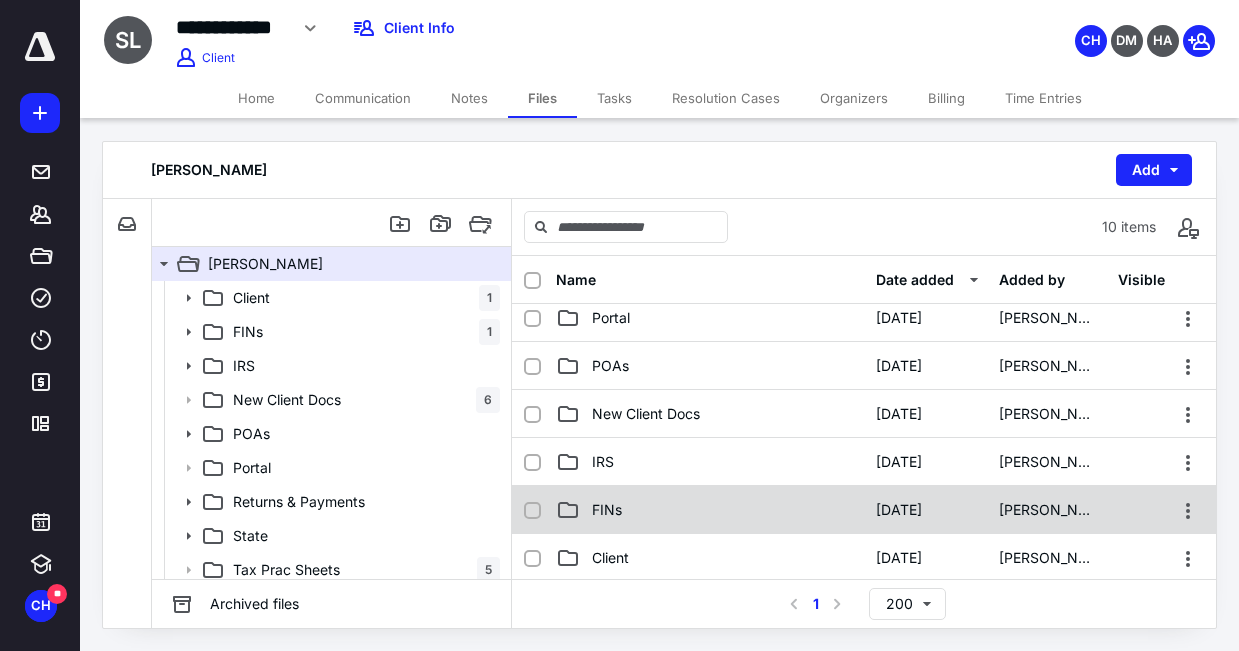 scroll, scrollTop: 200, scrollLeft: 0, axis: vertical 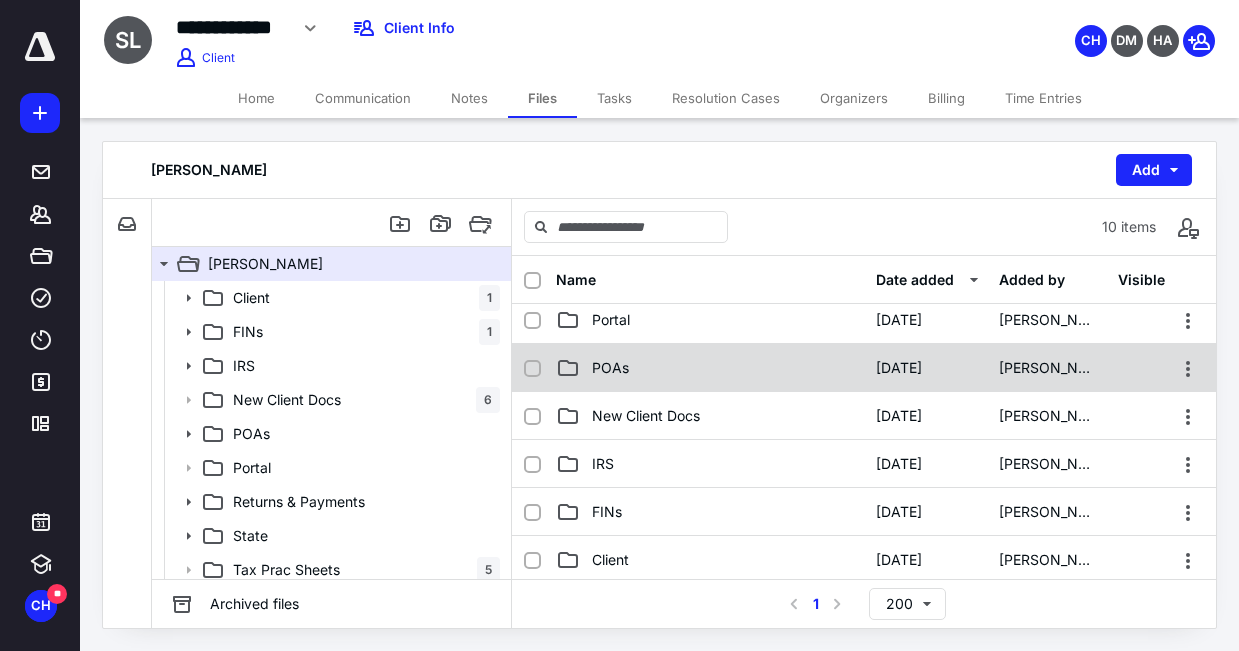 click on "POAs [DATE] [PERSON_NAME]" at bounding box center [864, 368] 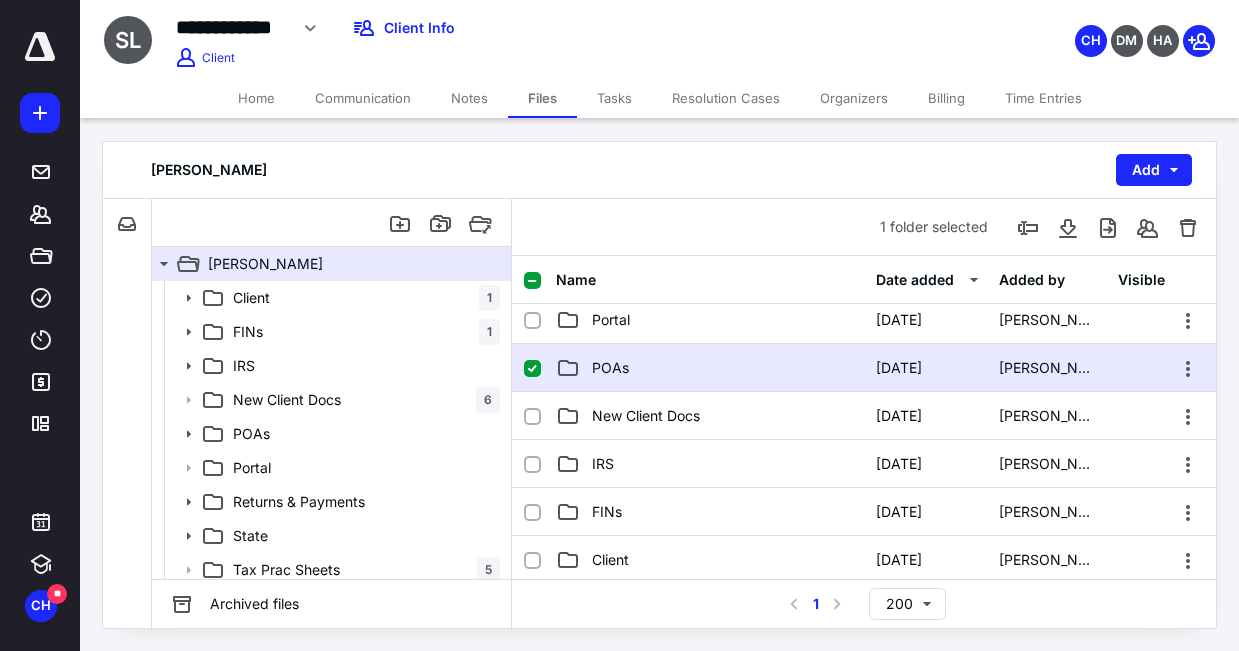 click on "POAs [DATE] [PERSON_NAME]" at bounding box center (864, 368) 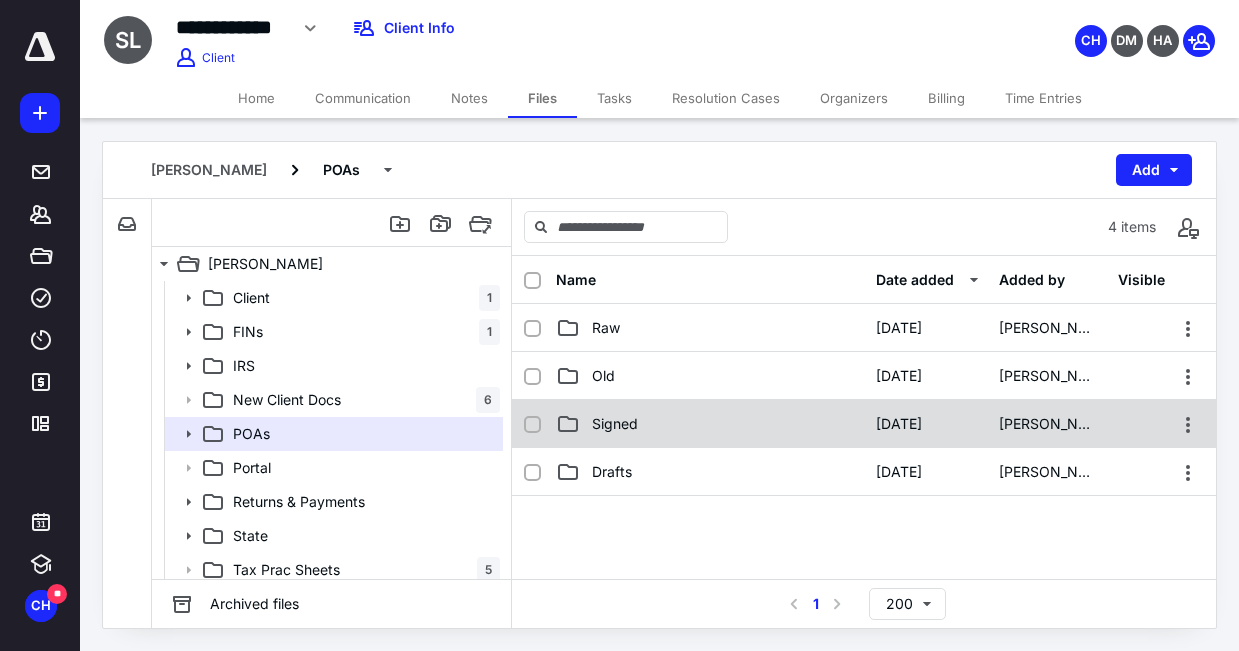 click on "Signed" at bounding box center [710, 424] 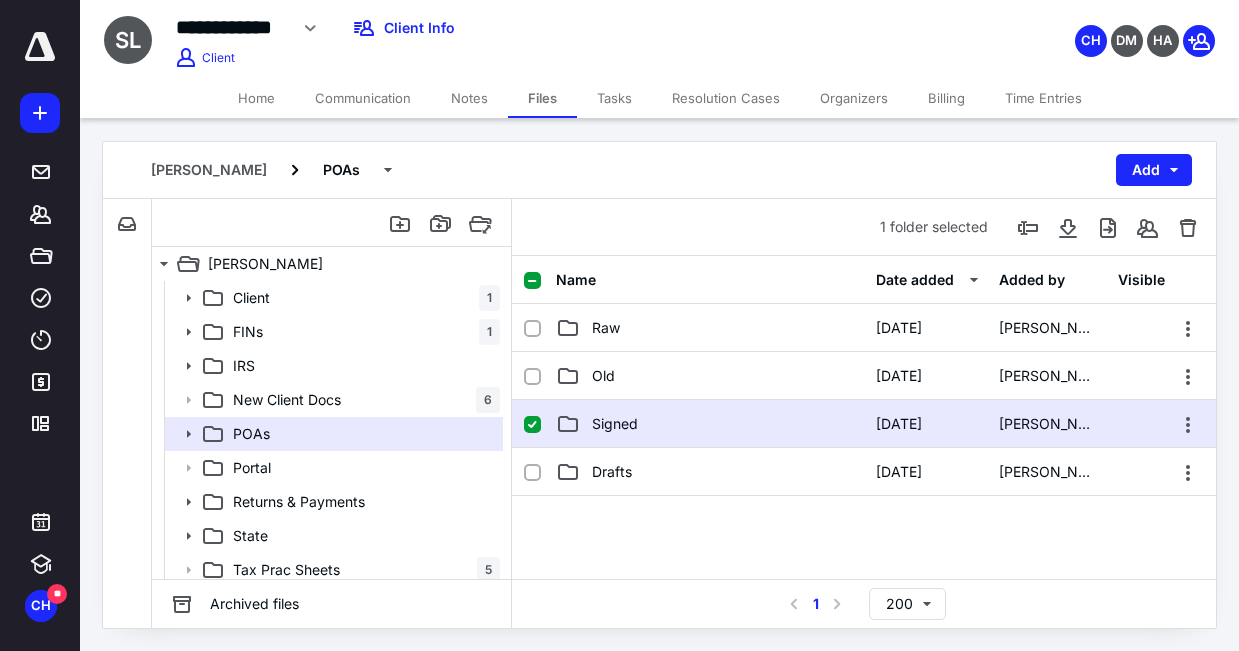 click on "Signed" at bounding box center (710, 424) 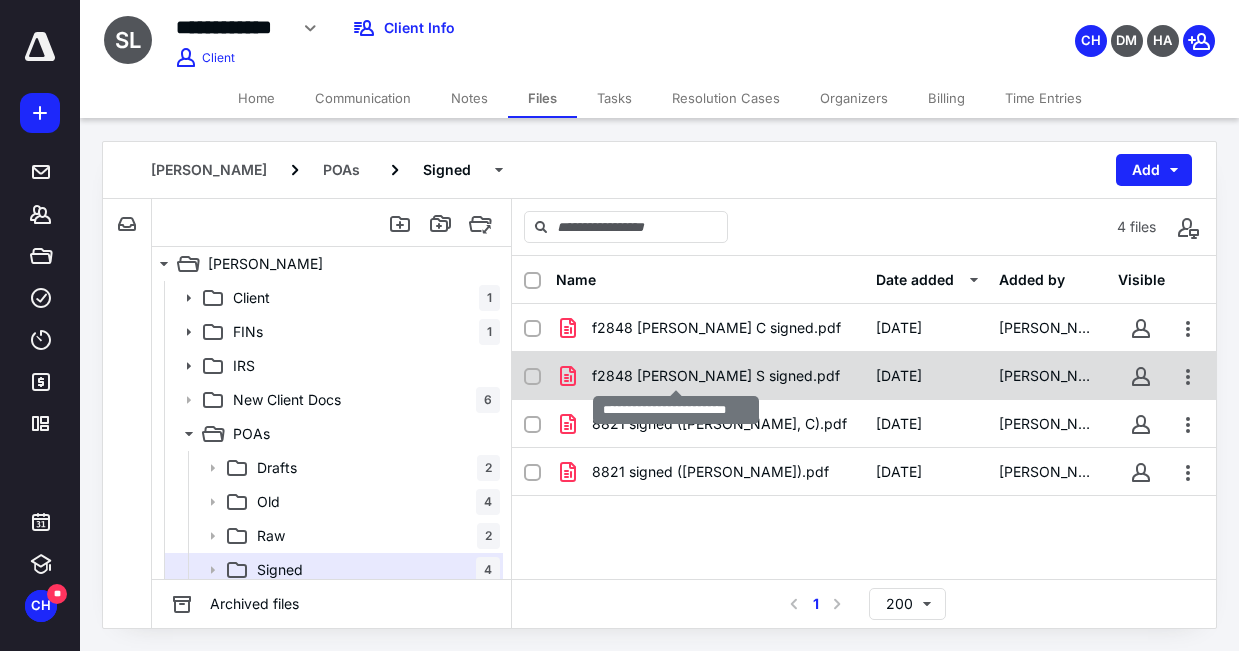 click on "f2848 [PERSON_NAME] S signed.pdf" at bounding box center [716, 376] 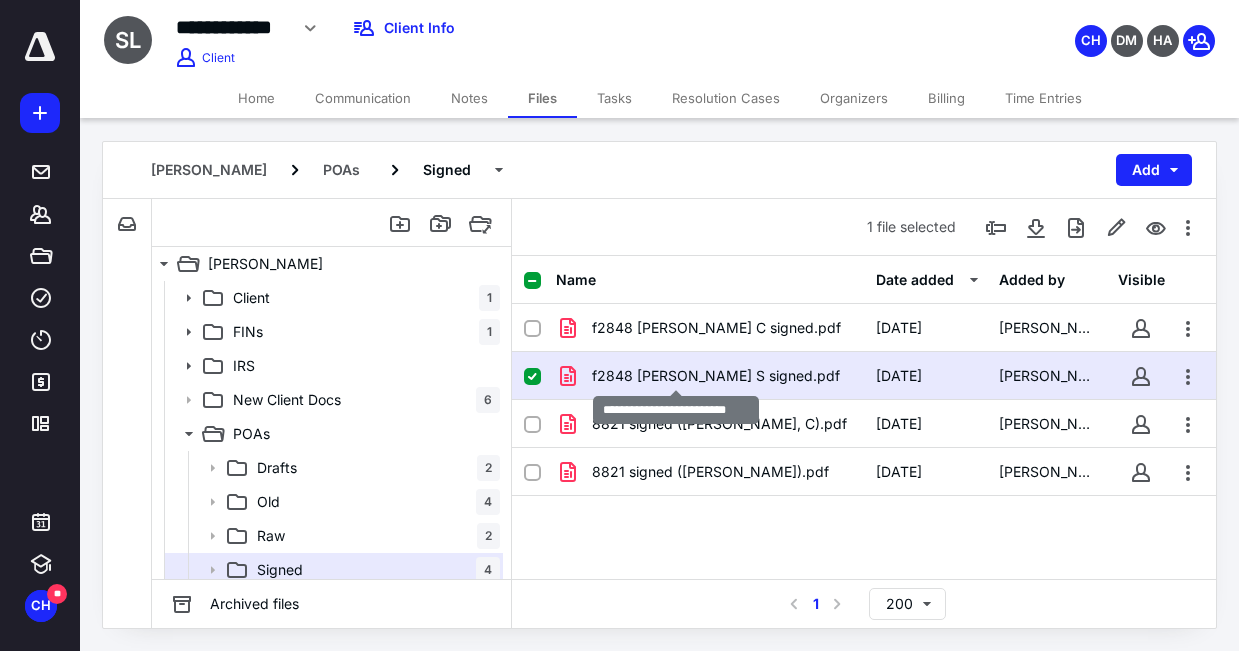 click on "f2848 [PERSON_NAME] S signed.pdf" at bounding box center (716, 376) 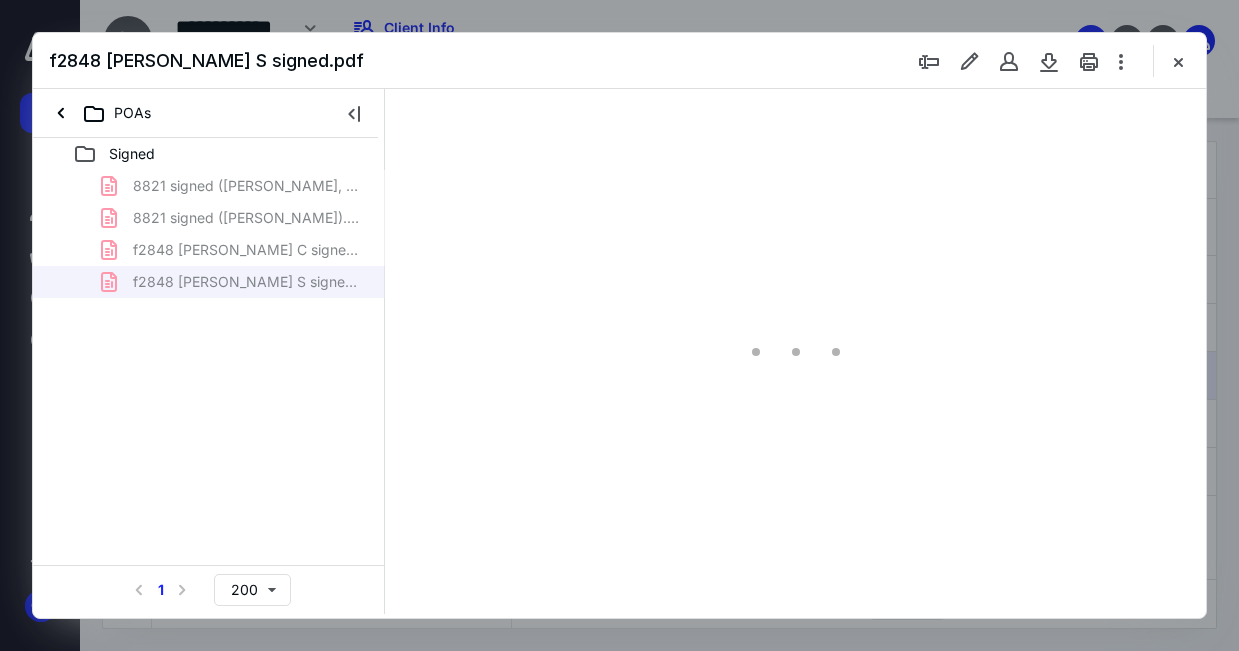 scroll, scrollTop: 0, scrollLeft: 0, axis: both 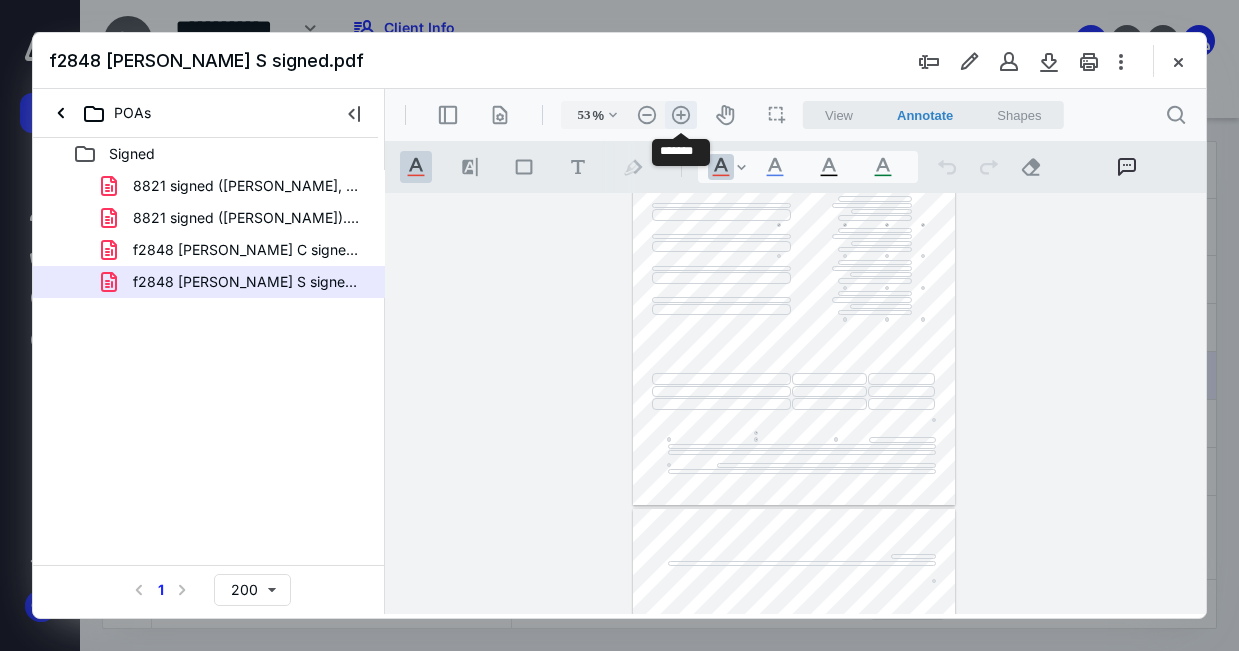 click on ".cls-1{fill:#abb0c4;} icon - header - zoom - in - line" at bounding box center (681, 115) 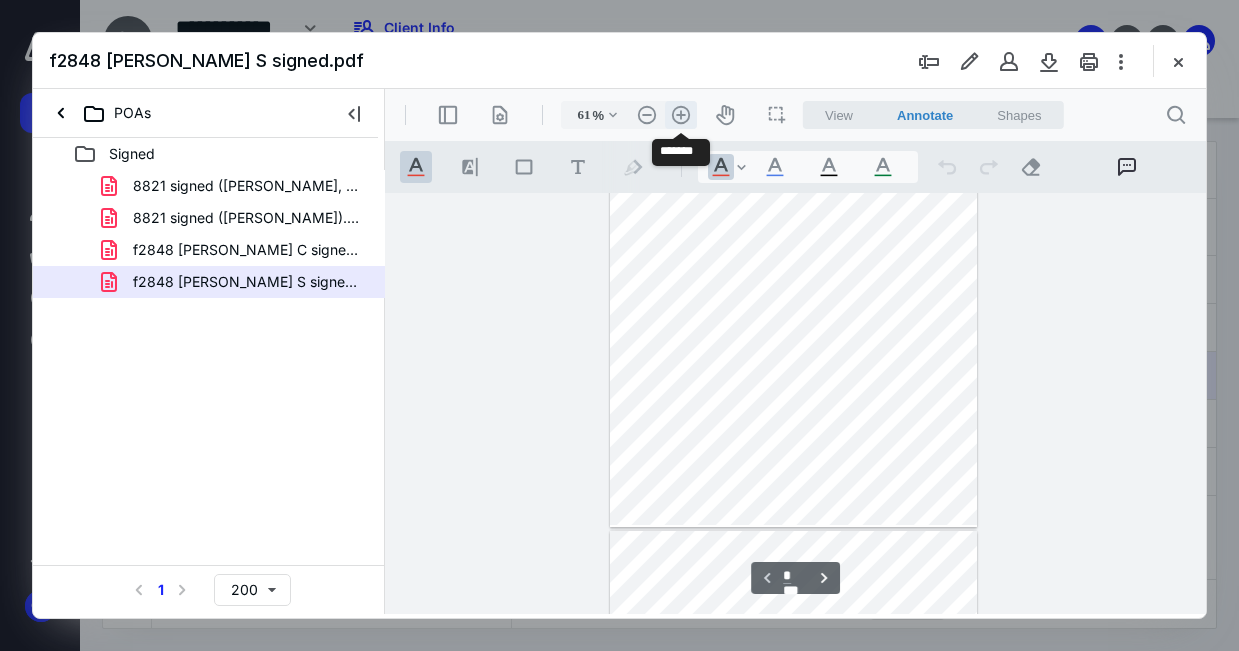 click on ".cls-1{fill:#abb0c4;} icon - header - zoom - in - line" at bounding box center [681, 115] 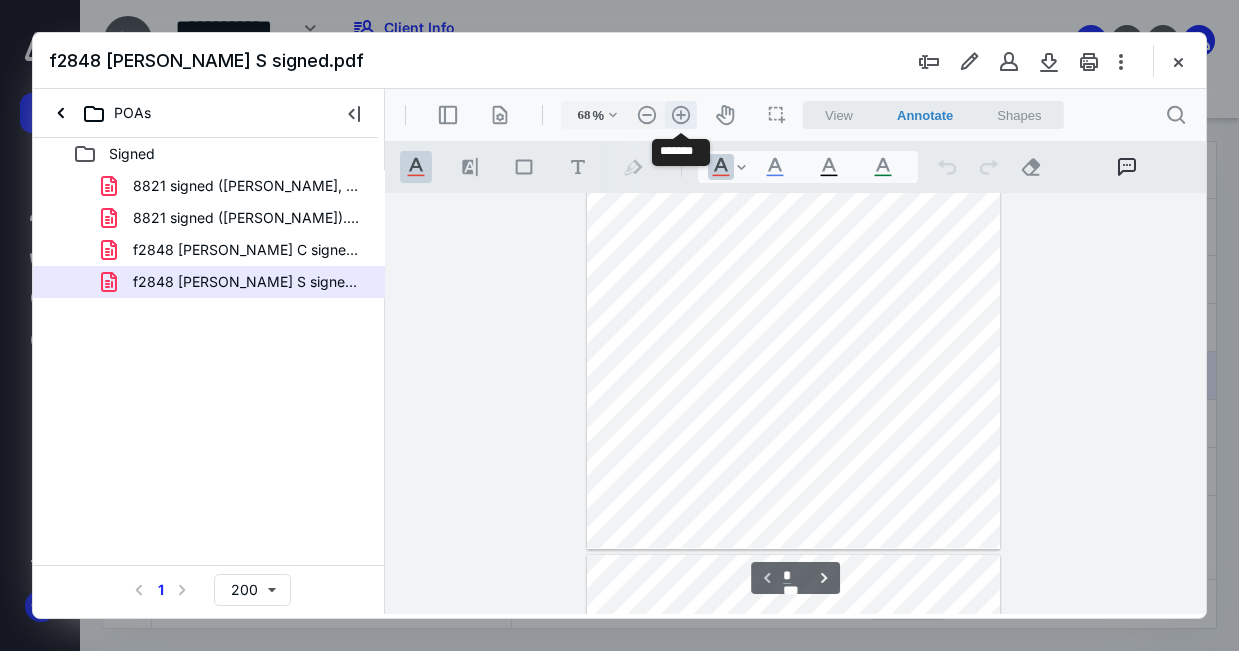 click on ".cls-1{fill:#abb0c4;} icon - header - zoom - in - line" at bounding box center [681, 115] 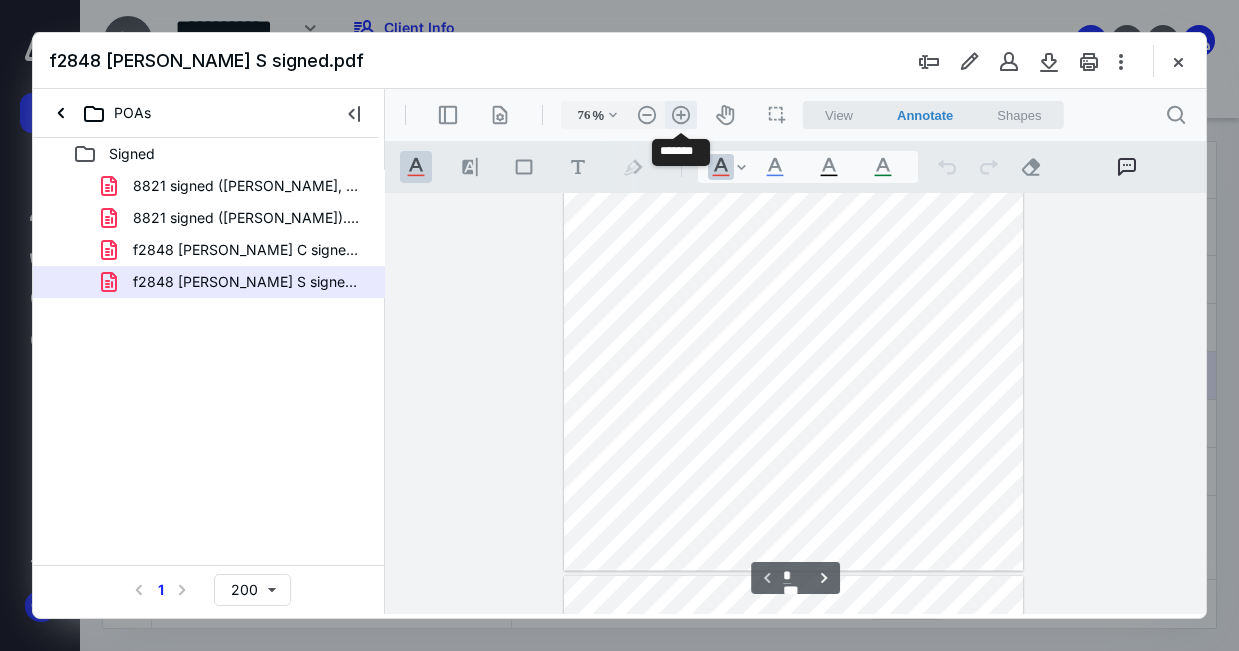 click on ".cls-1{fill:#abb0c4;} icon - header - zoom - in - line" at bounding box center [681, 115] 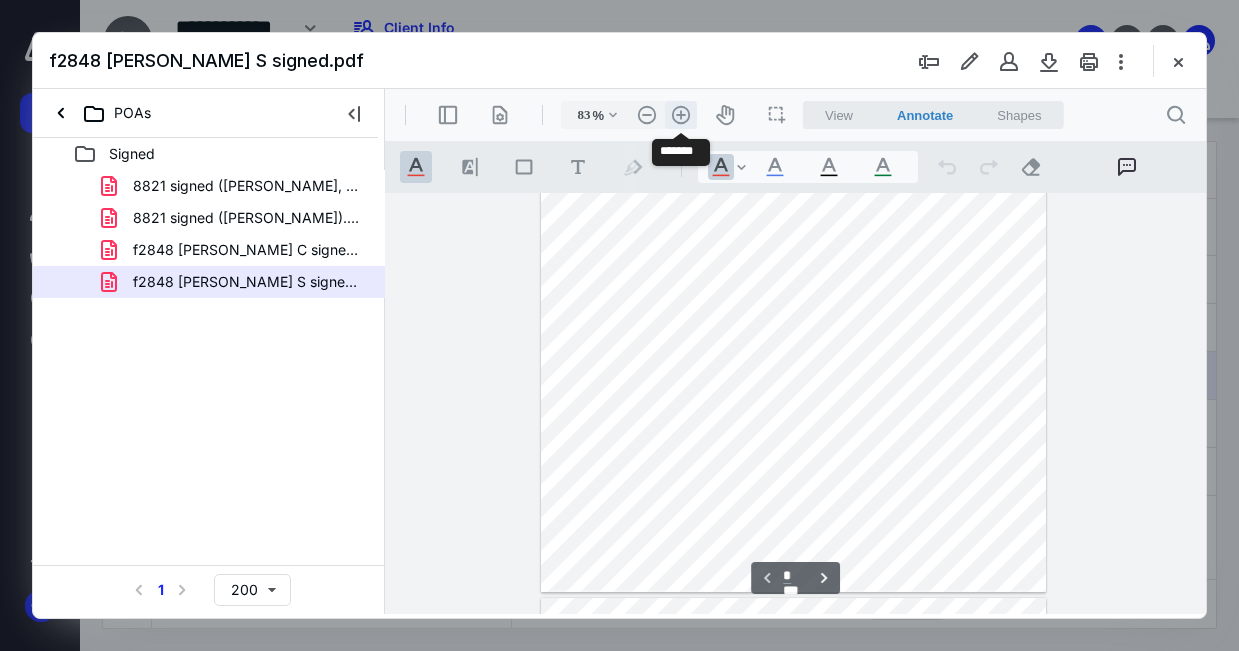 click on ".cls-1{fill:#abb0c4;} icon - header - zoom - in - line" at bounding box center (681, 115) 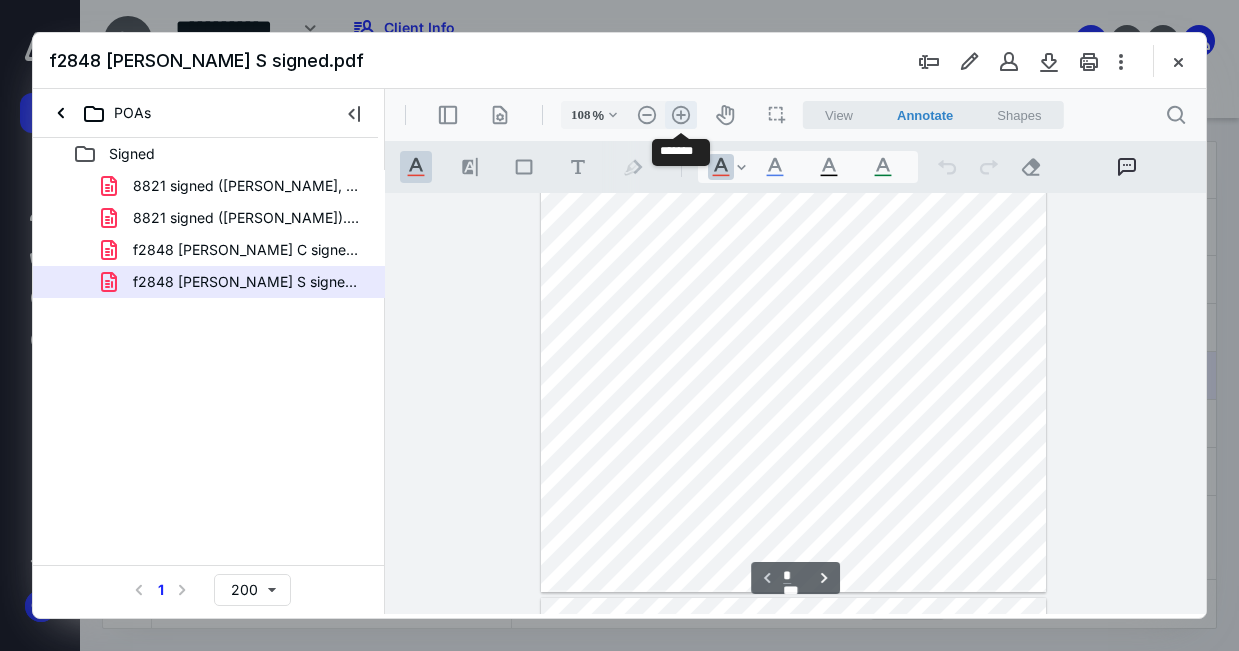 scroll, scrollTop: 384, scrollLeft: 0, axis: vertical 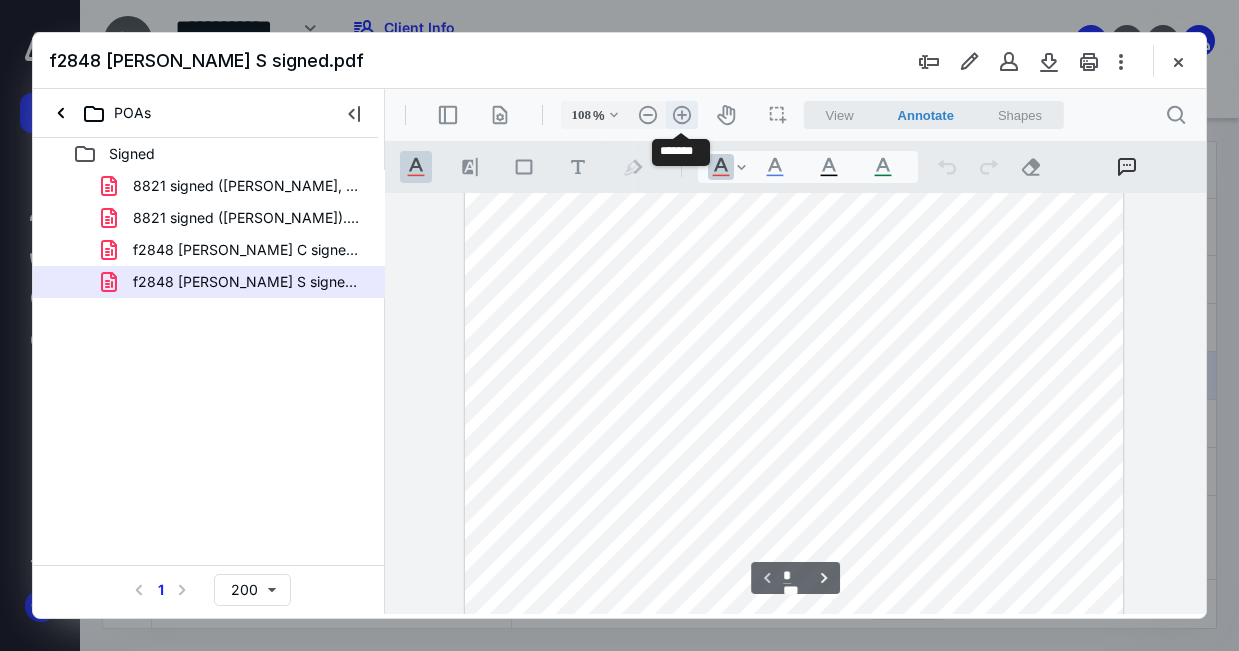 click on ".cls-1{fill:#abb0c4;} icon - header - zoom - in - line" at bounding box center (682, 115) 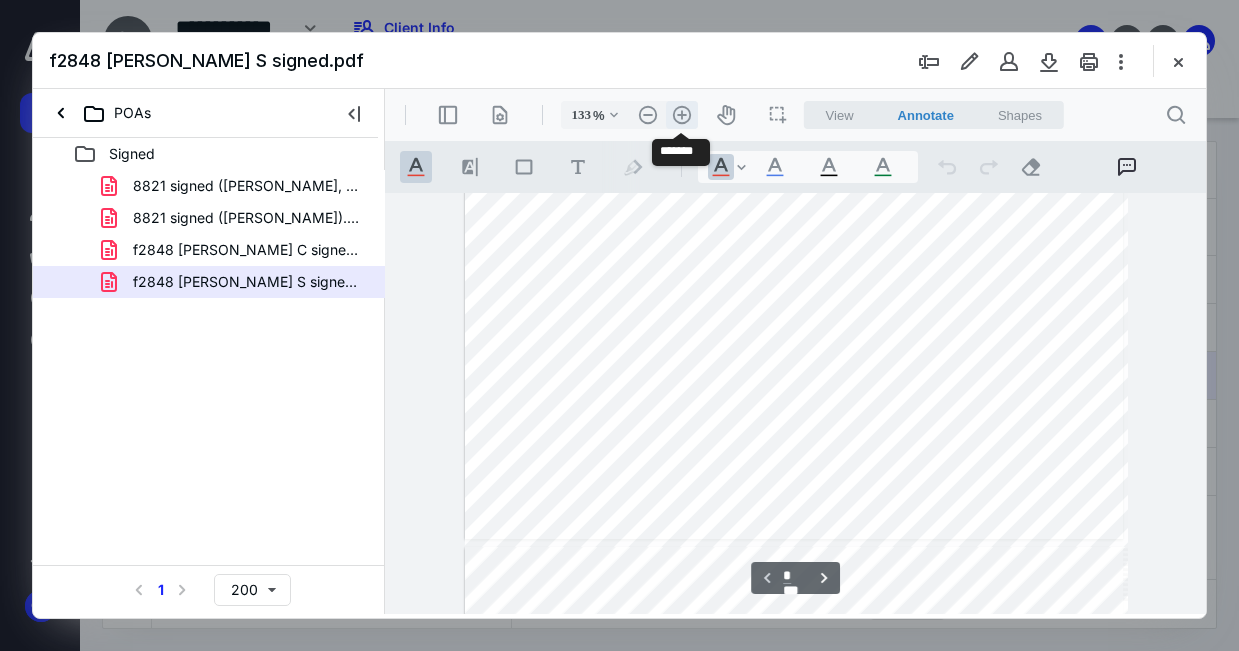 click on ".cls-1{fill:#abb0c4;} icon - header - zoom - in - line" at bounding box center (682, 115) 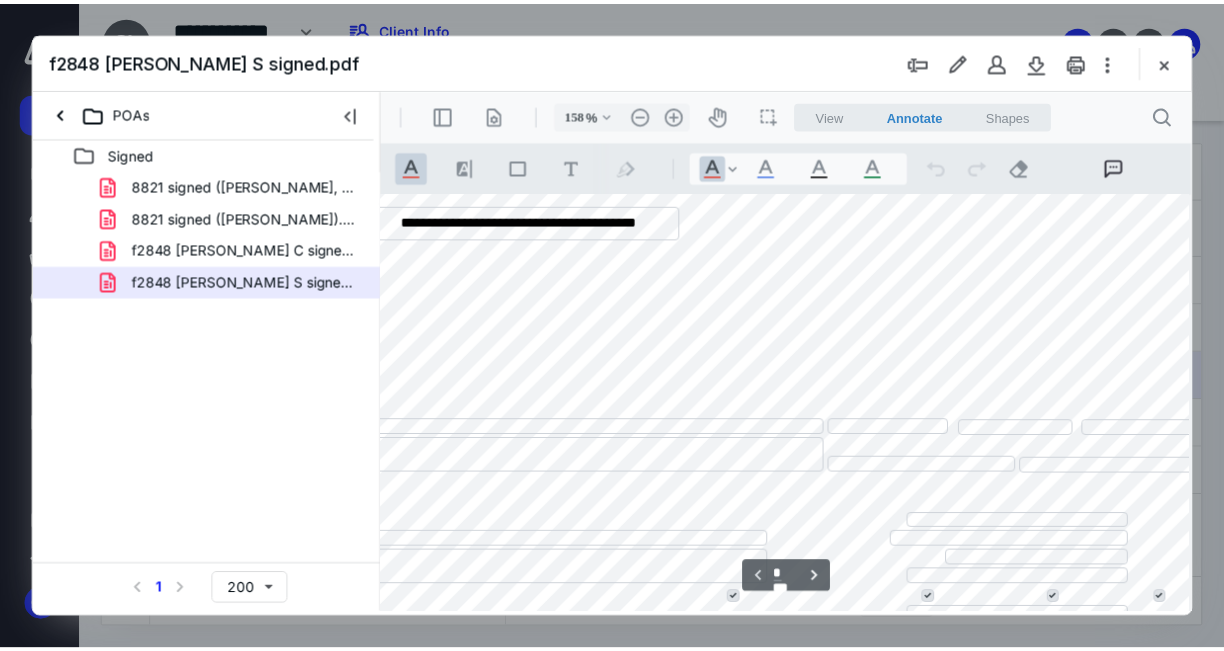 scroll, scrollTop: 0, scrollLeft: 86, axis: horizontal 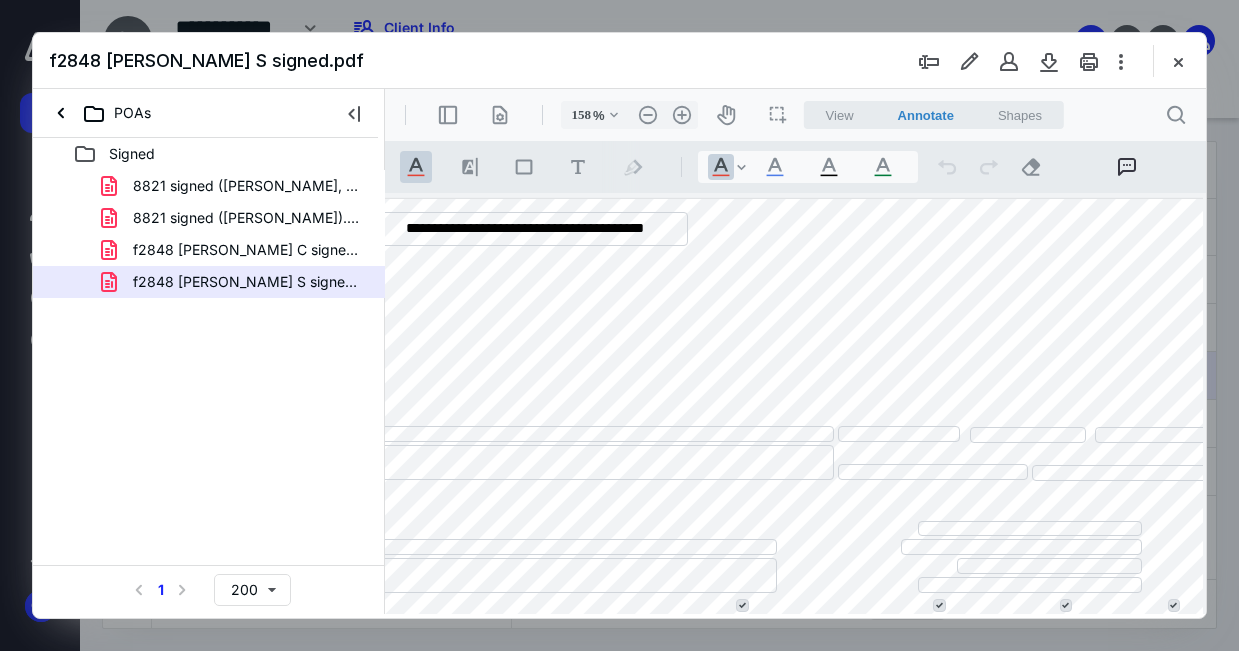 drag, startPoint x: 1173, startPoint y: 62, endPoint x: 1069, endPoint y: 106, distance: 112.92475 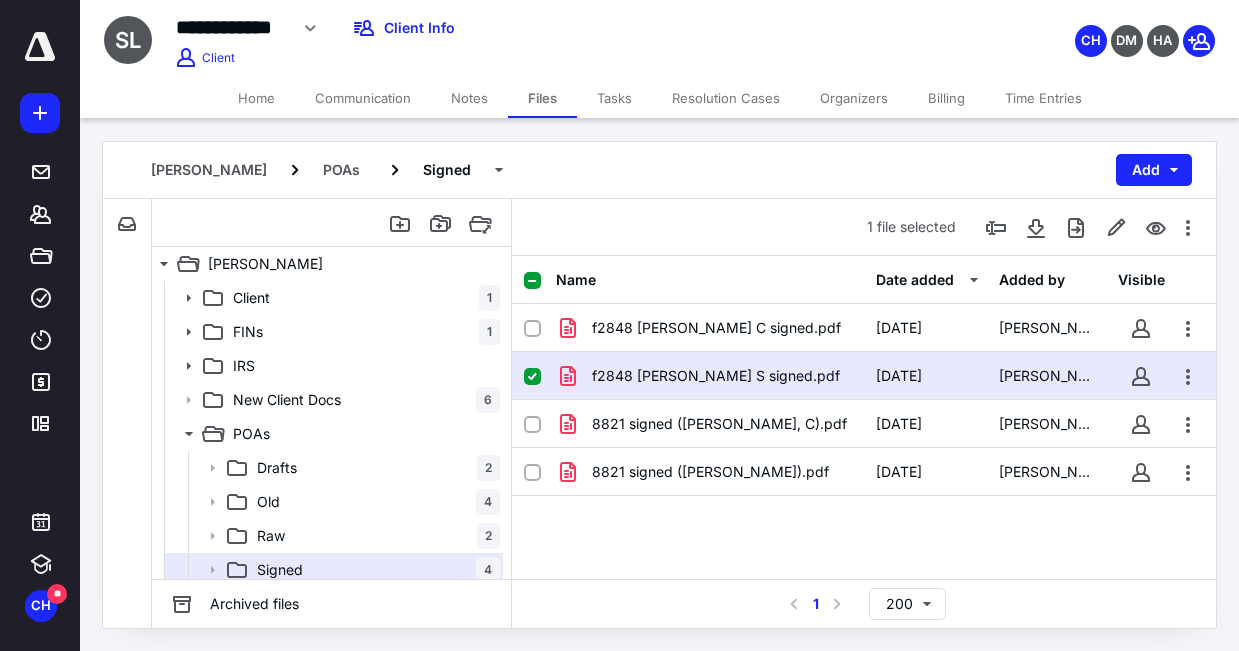 click on "Home" at bounding box center (256, 98) 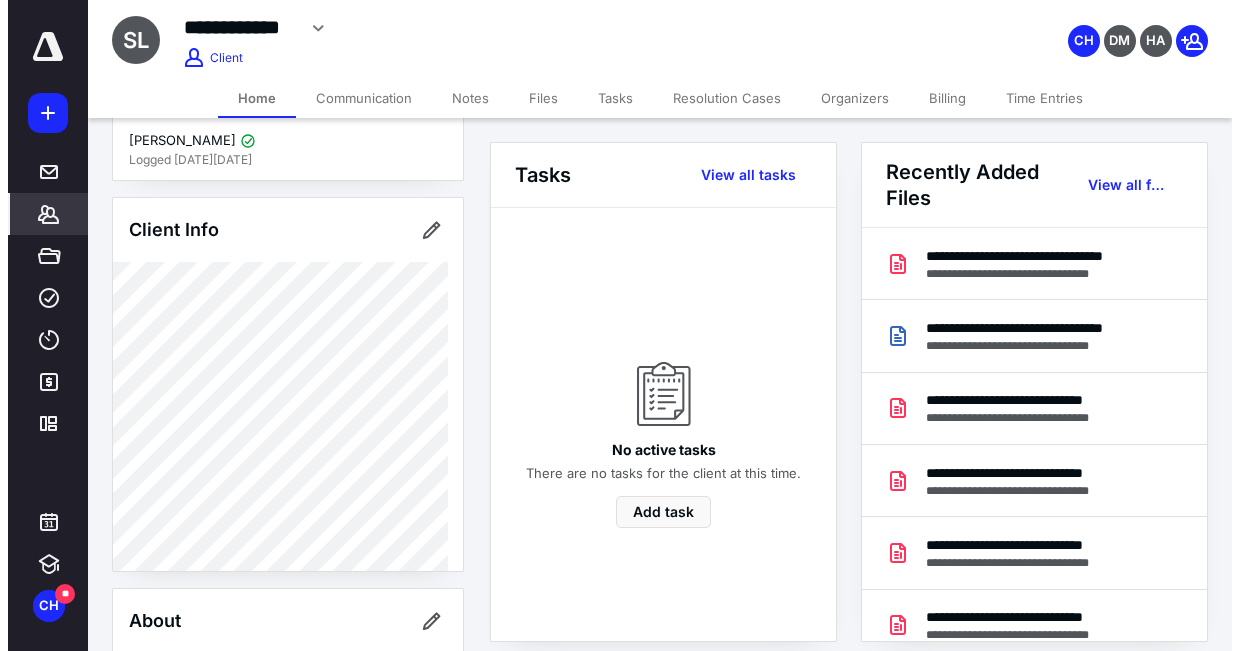 scroll, scrollTop: 200, scrollLeft: 0, axis: vertical 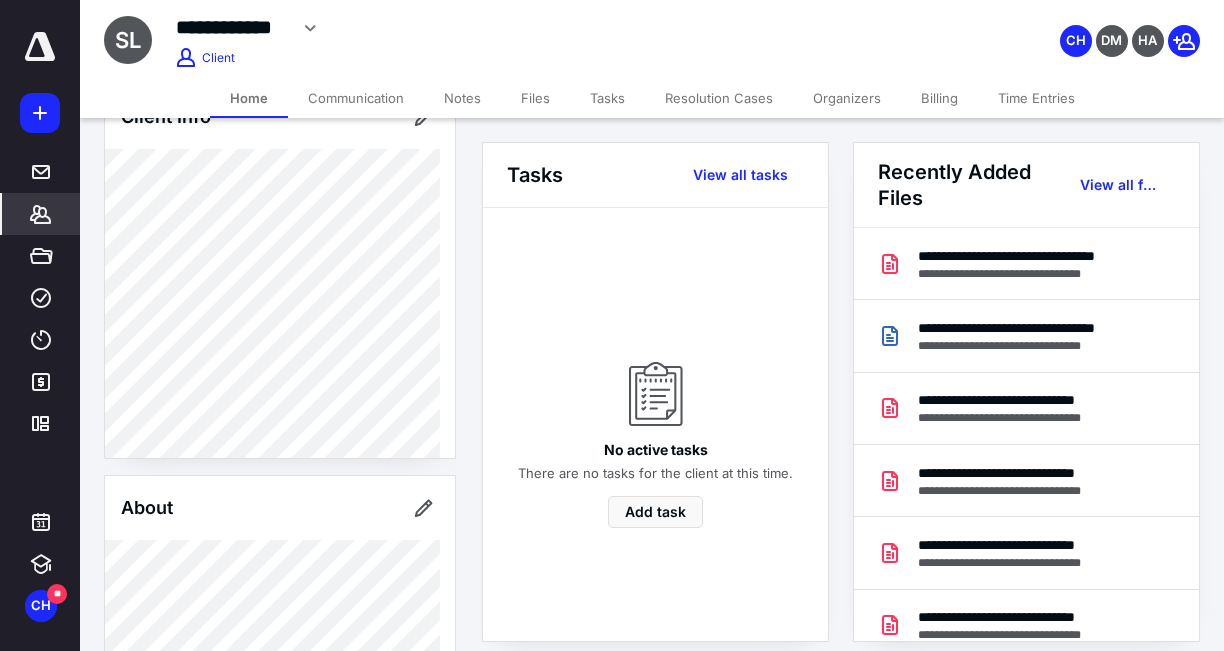 click on "Client Portal [PERSON_NAME] Logged [DATE][DATE] Client Info About Spouse Dependents Important clients Tags Manage all tags" at bounding box center (280, 791) 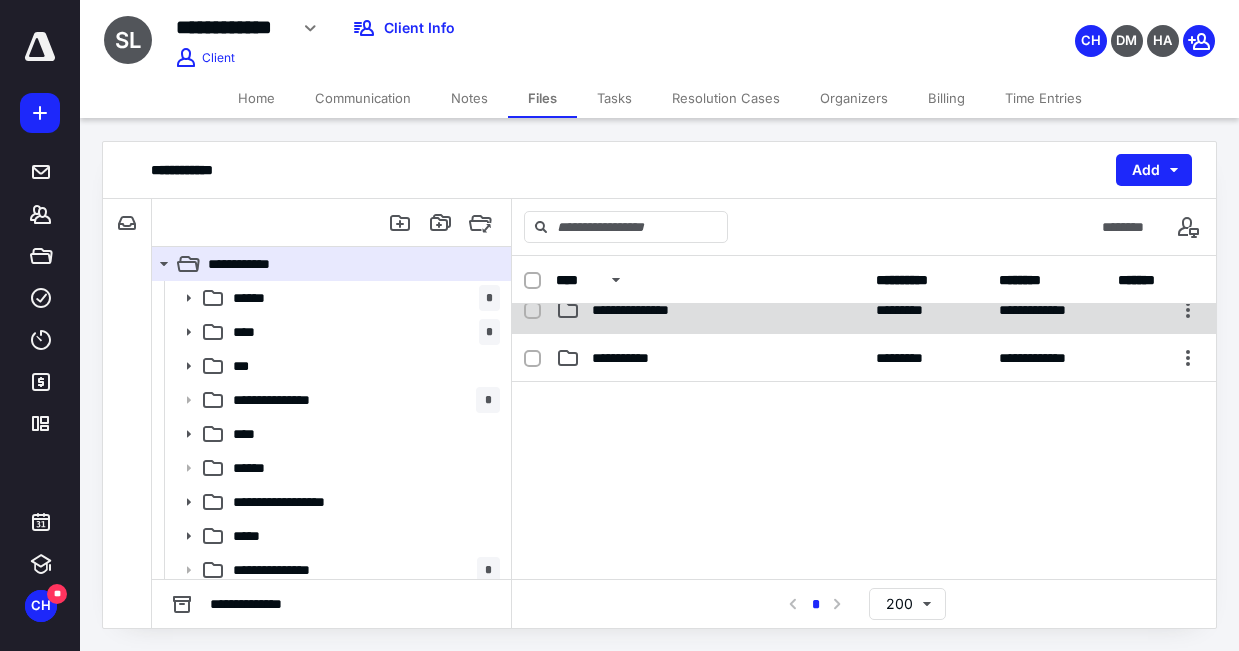 scroll, scrollTop: 305, scrollLeft: 0, axis: vertical 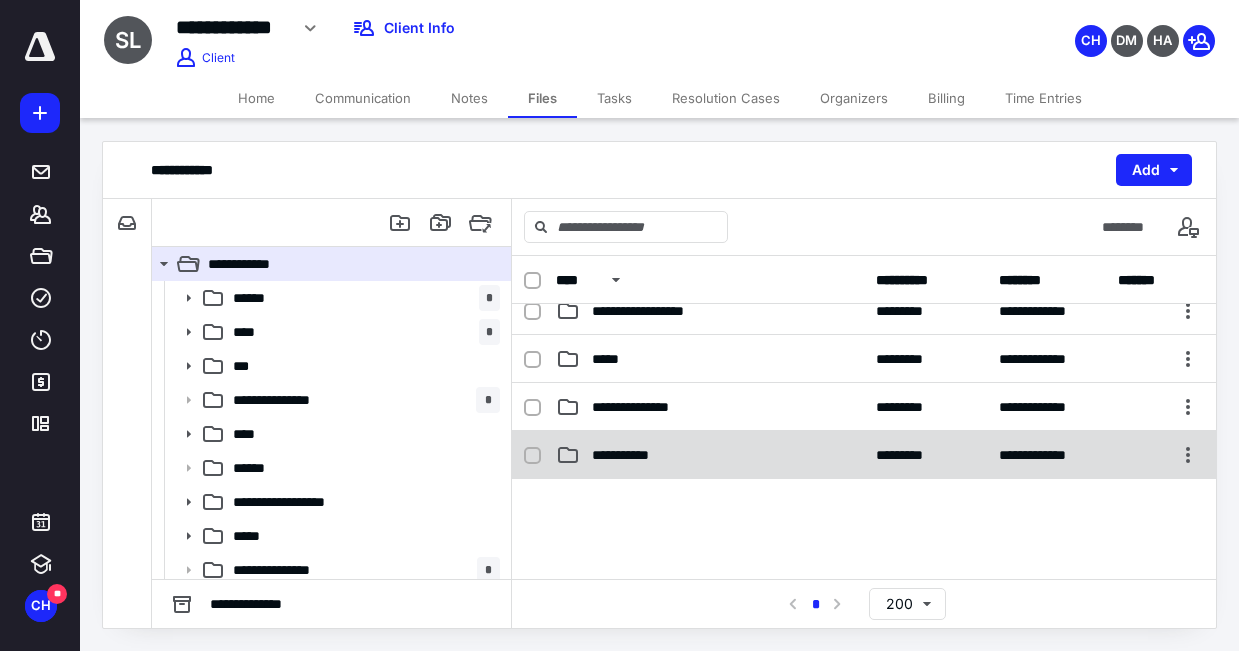click on "**********" at bounding box center [629, 455] 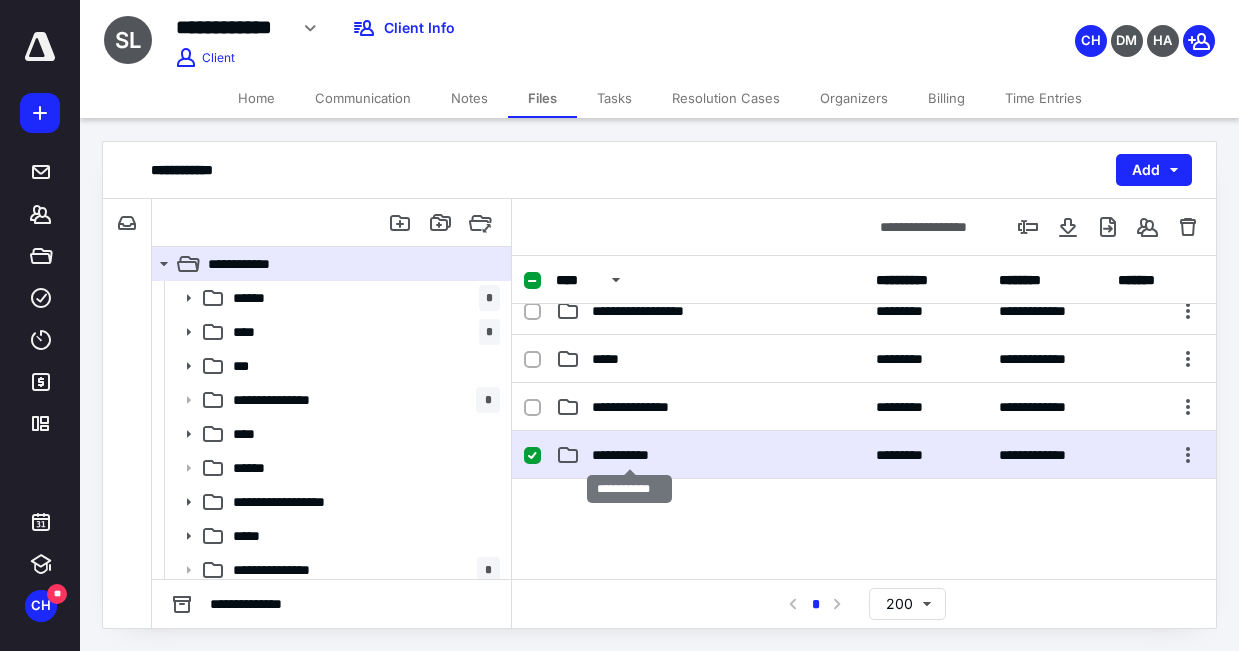 click on "**********" at bounding box center [629, 455] 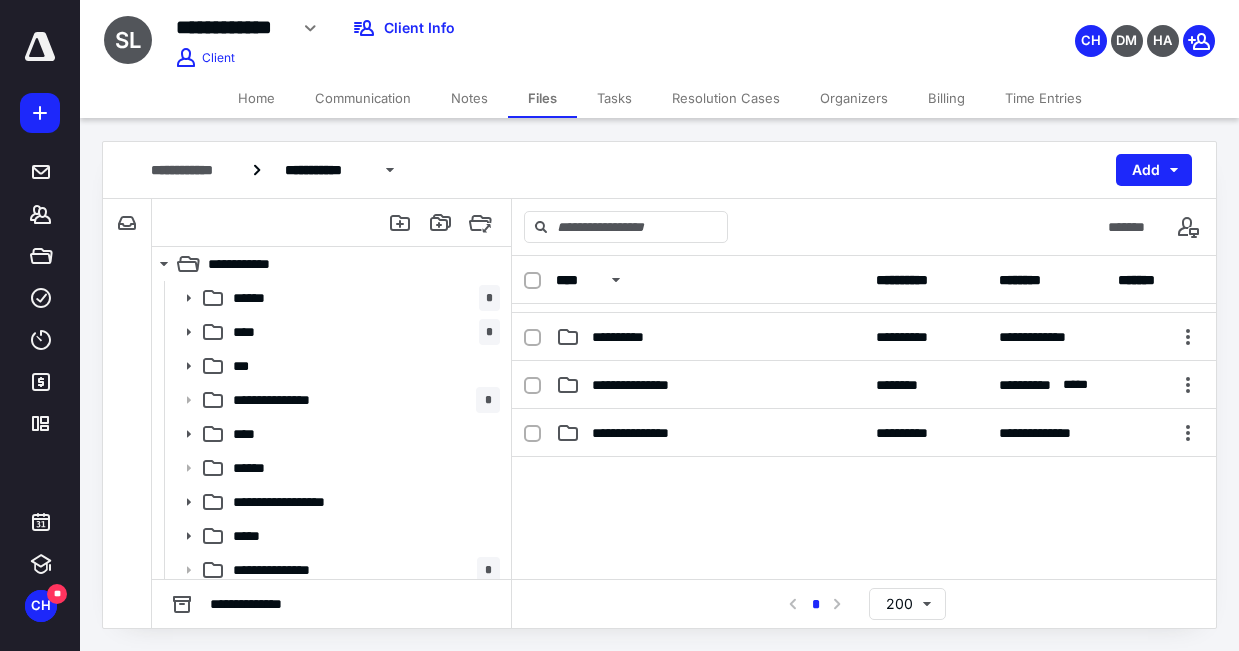 scroll, scrollTop: 0, scrollLeft: 0, axis: both 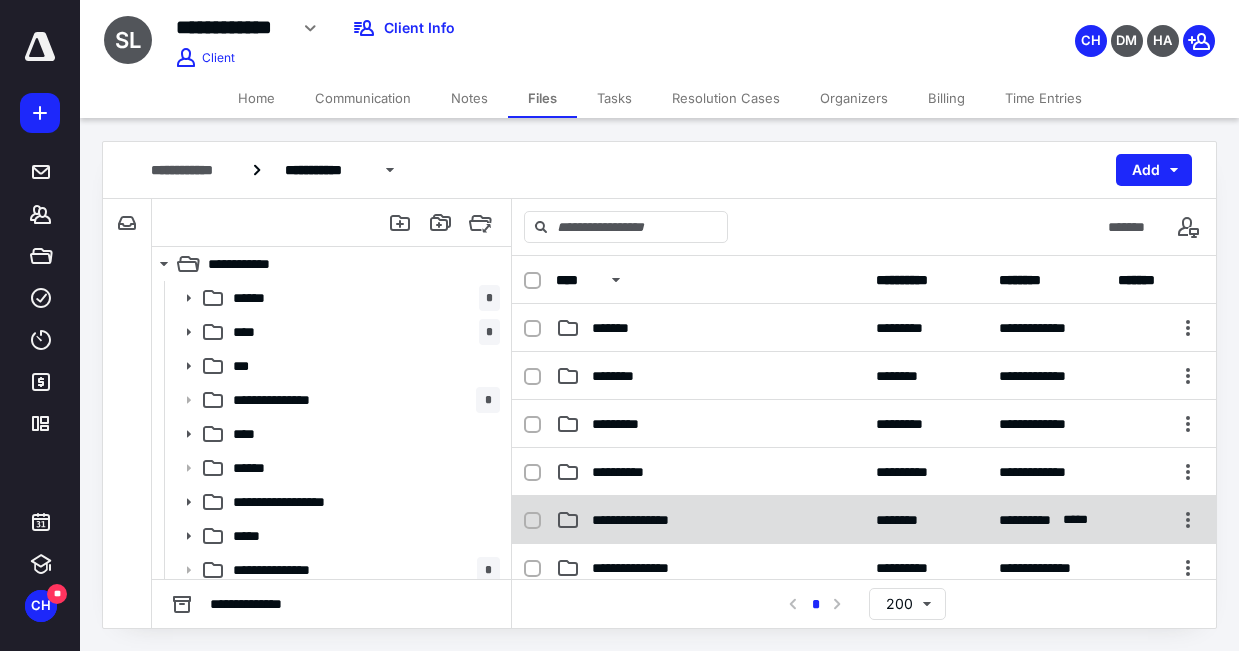 click on "**********" at bounding box center (710, 520) 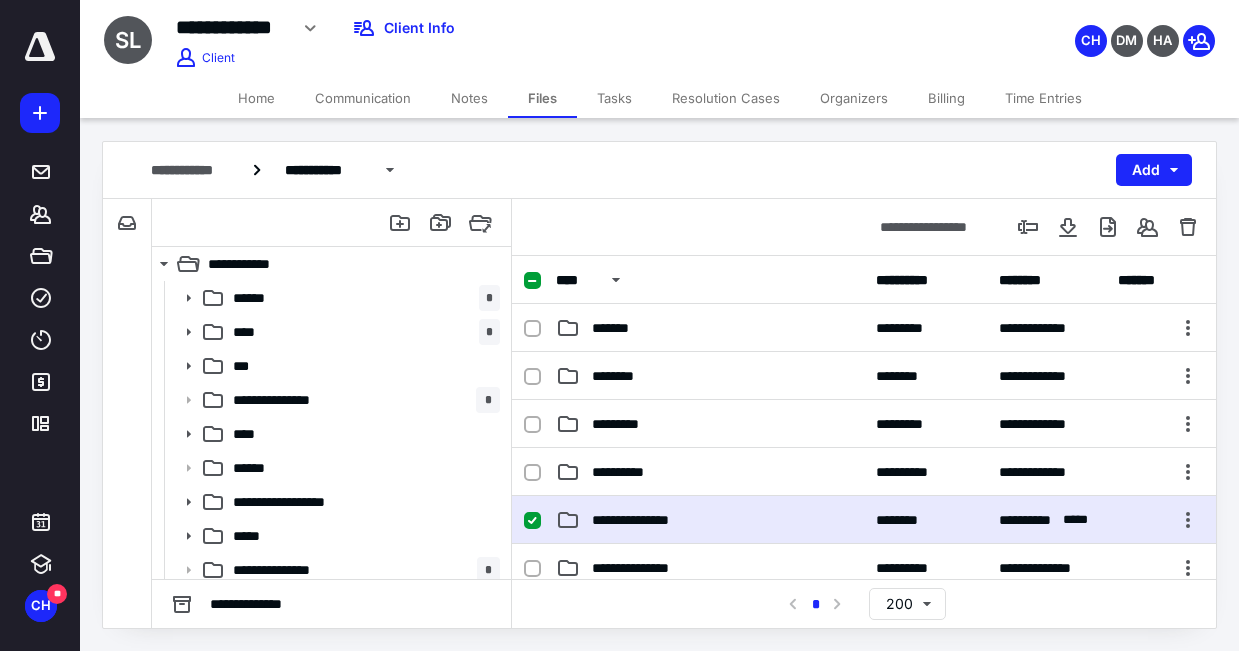 click on "**********" at bounding box center (710, 520) 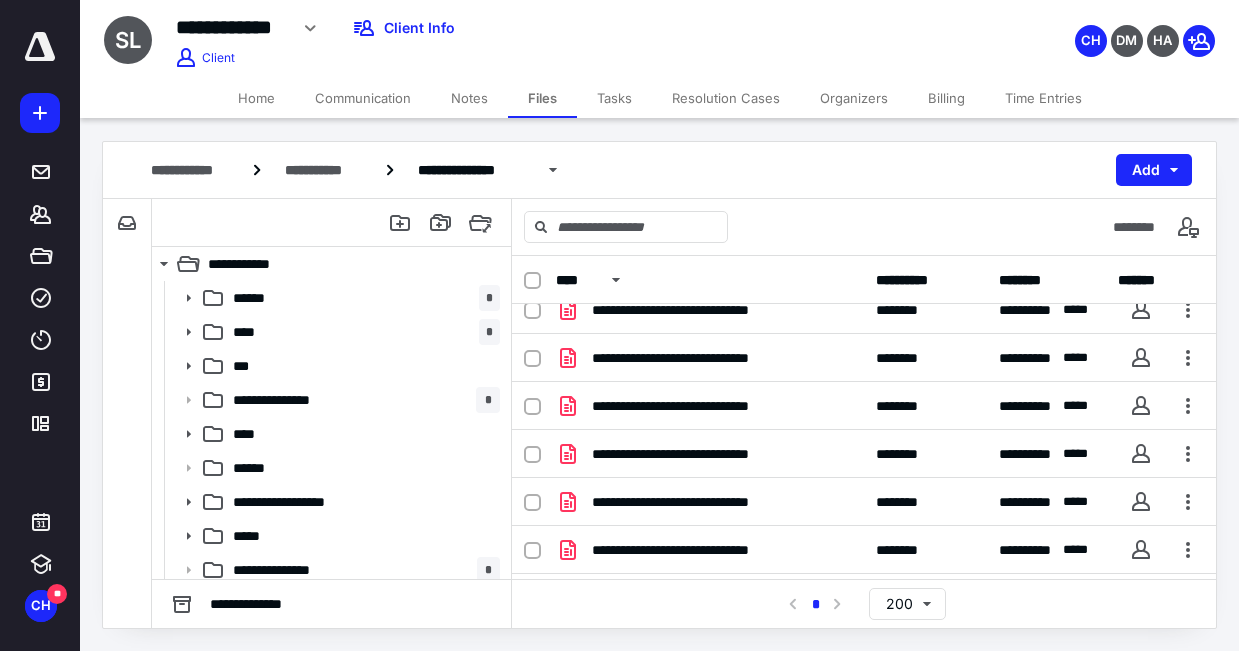 scroll, scrollTop: 0, scrollLeft: 0, axis: both 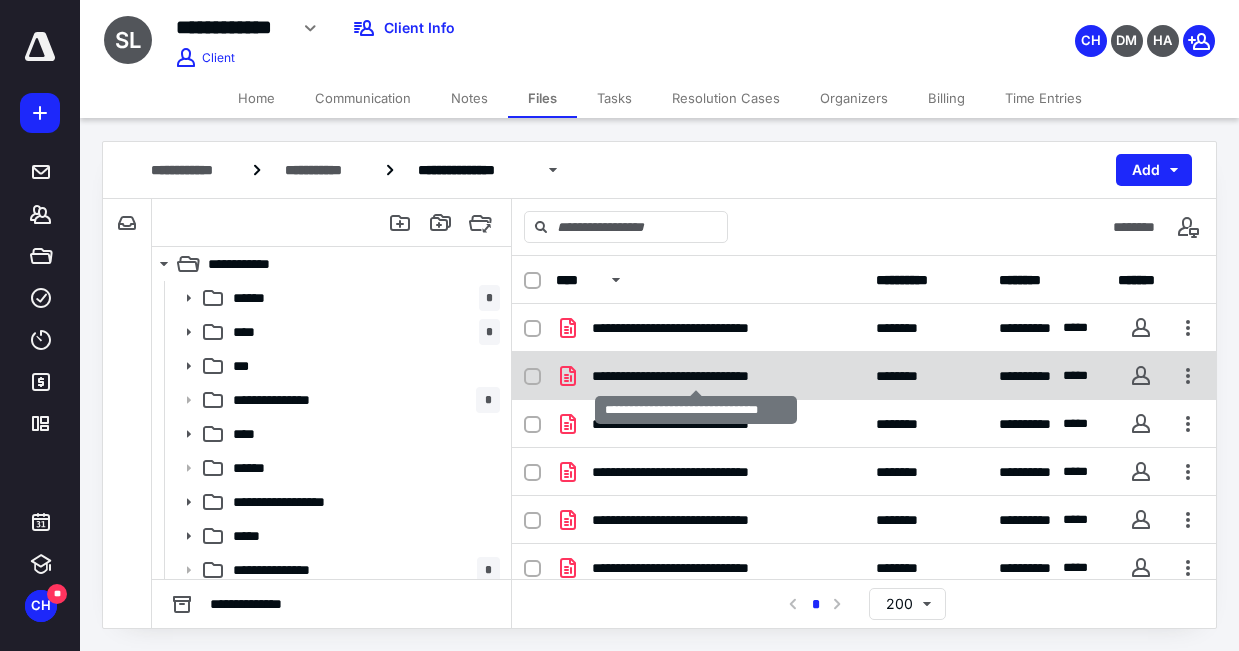 click on "**********" at bounding box center [696, 376] 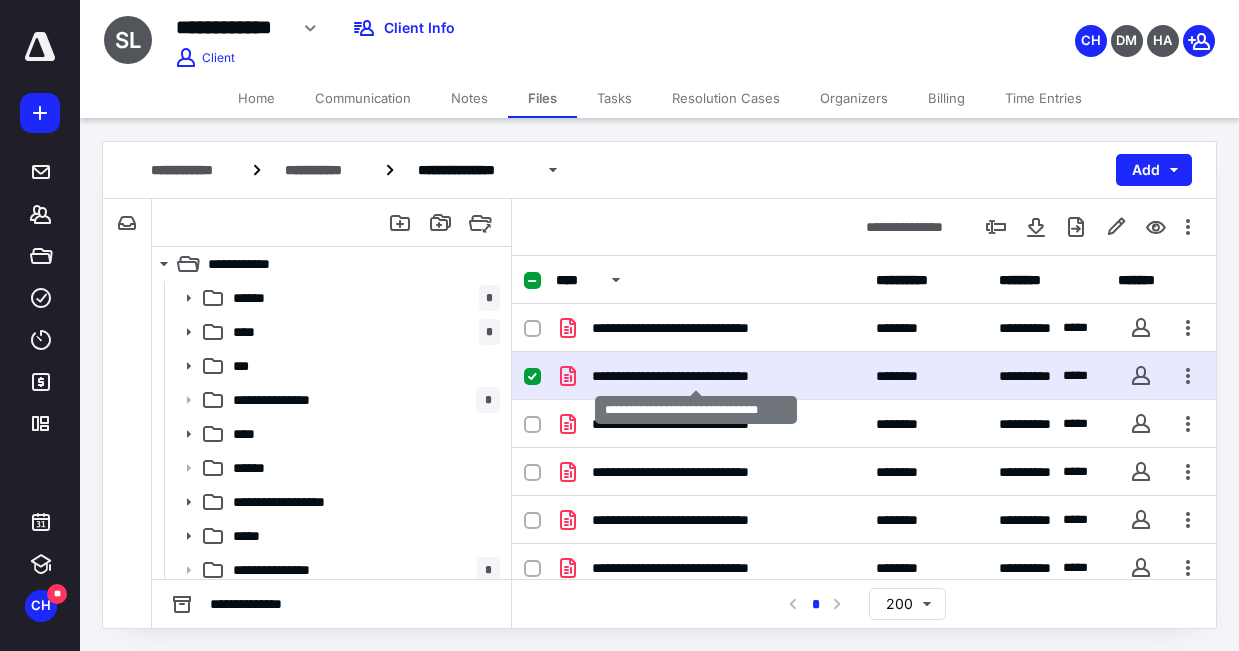 click on "**********" at bounding box center (696, 376) 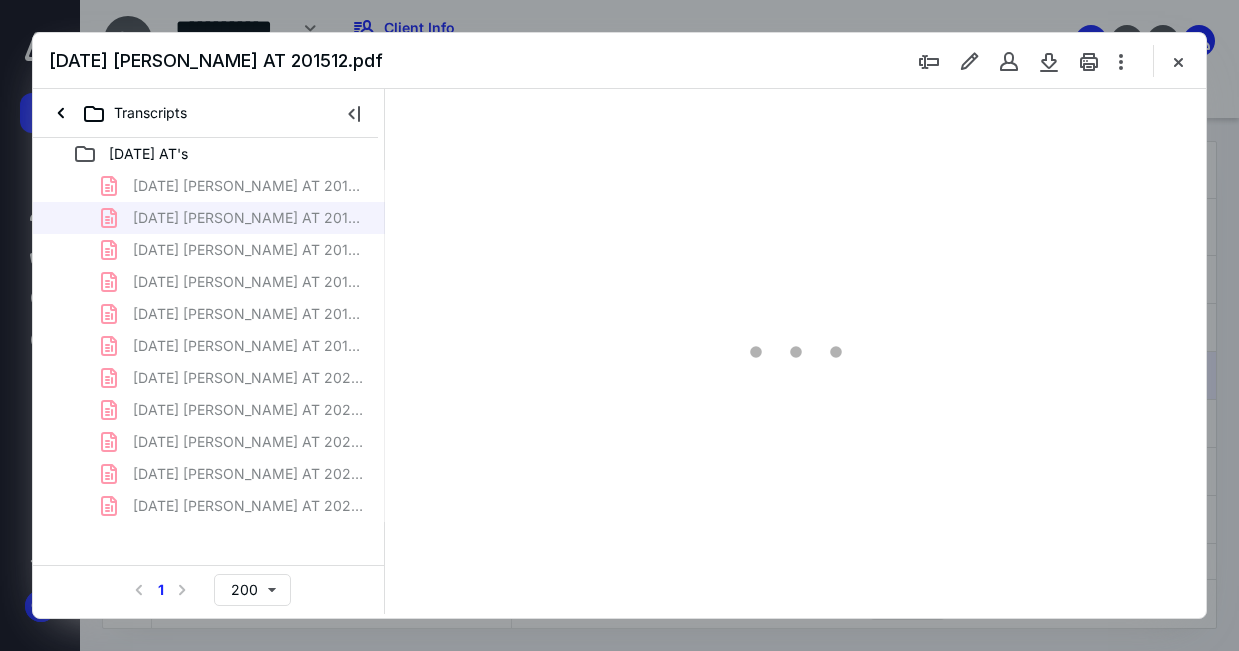 scroll, scrollTop: 0, scrollLeft: 0, axis: both 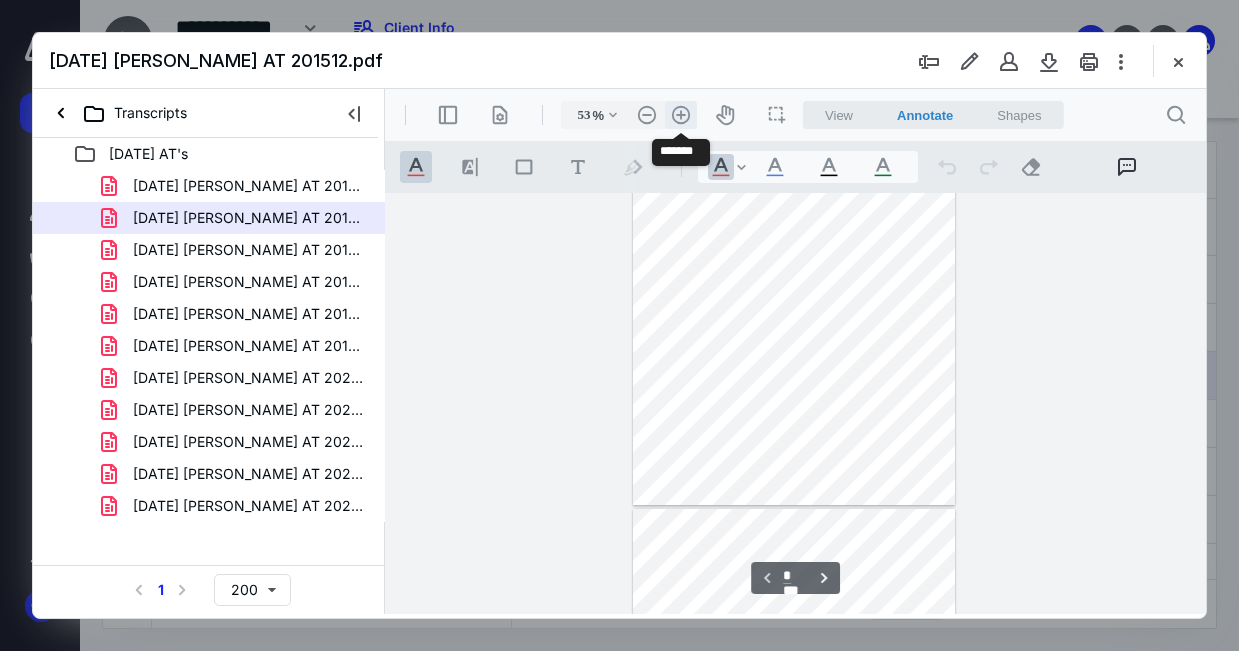 click on ".cls-1{fill:#abb0c4;} icon - header - zoom - in - line" at bounding box center (681, 115) 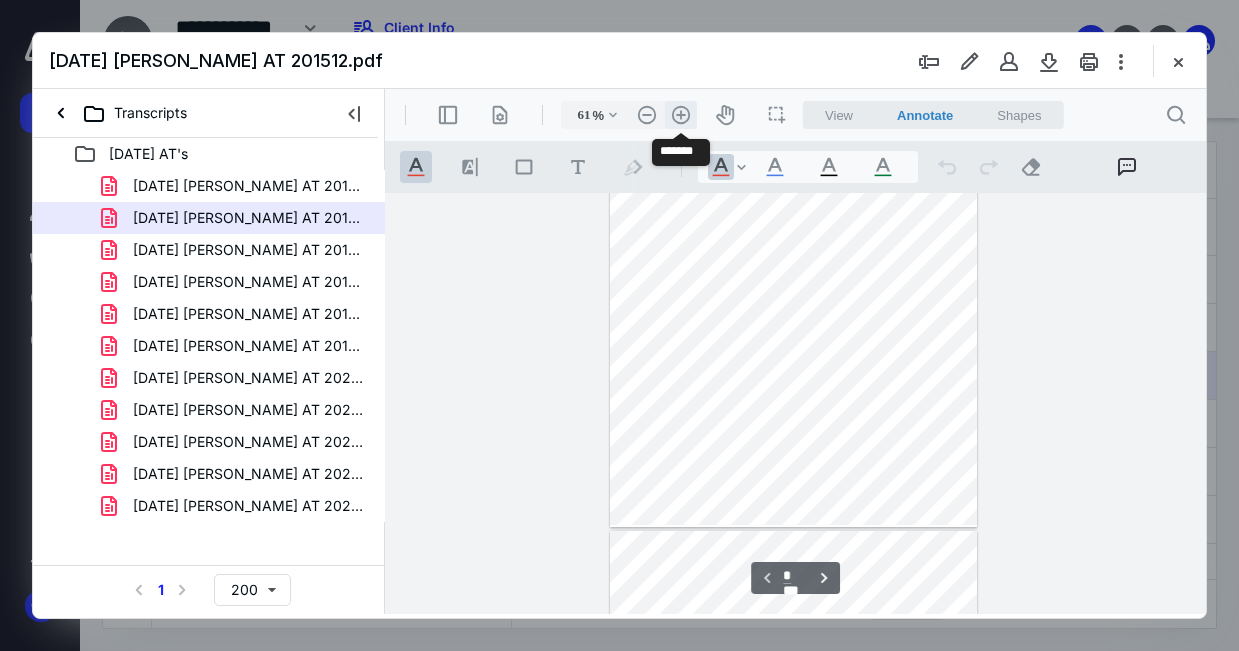 click on ".cls-1{fill:#abb0c4;} icon - header - zoom - in - line" at bounding box center (681, 115) 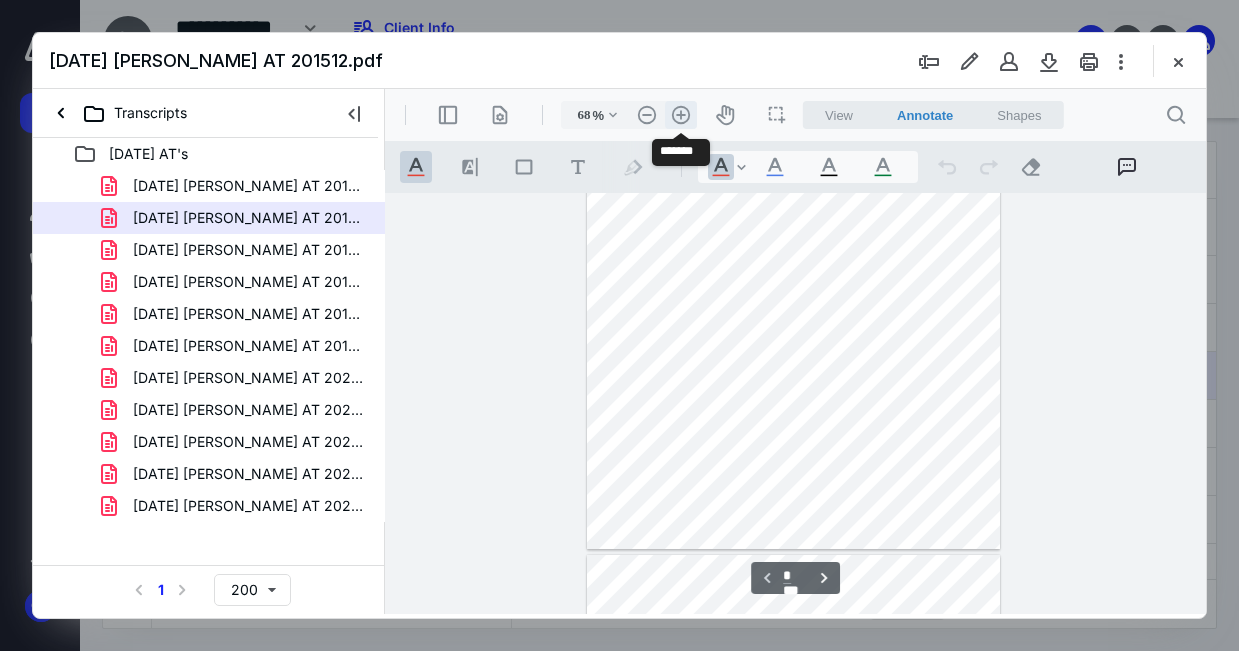 click on ".cls-1{fill:#abb0c4;} icon - header - zoom - in - line" at bounding box center [681, 115] 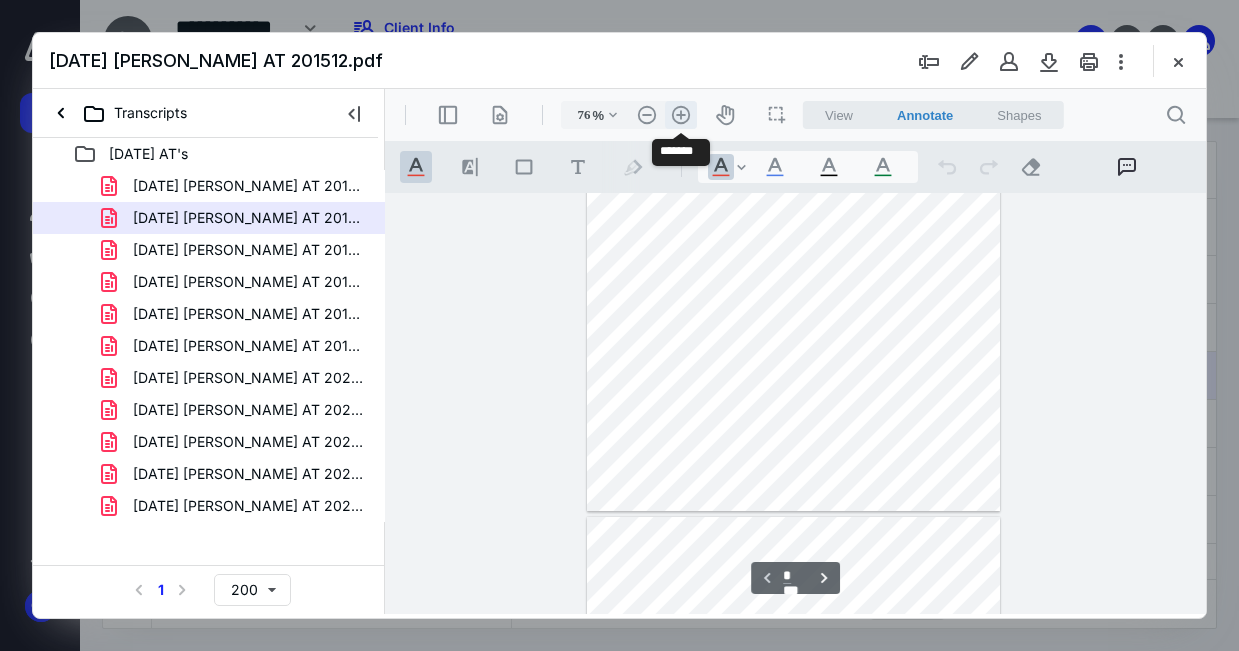 click on ".cls-1{fill:#abb0c4;} icon - header - zoom - in - line" at bounding box center [681, 115] 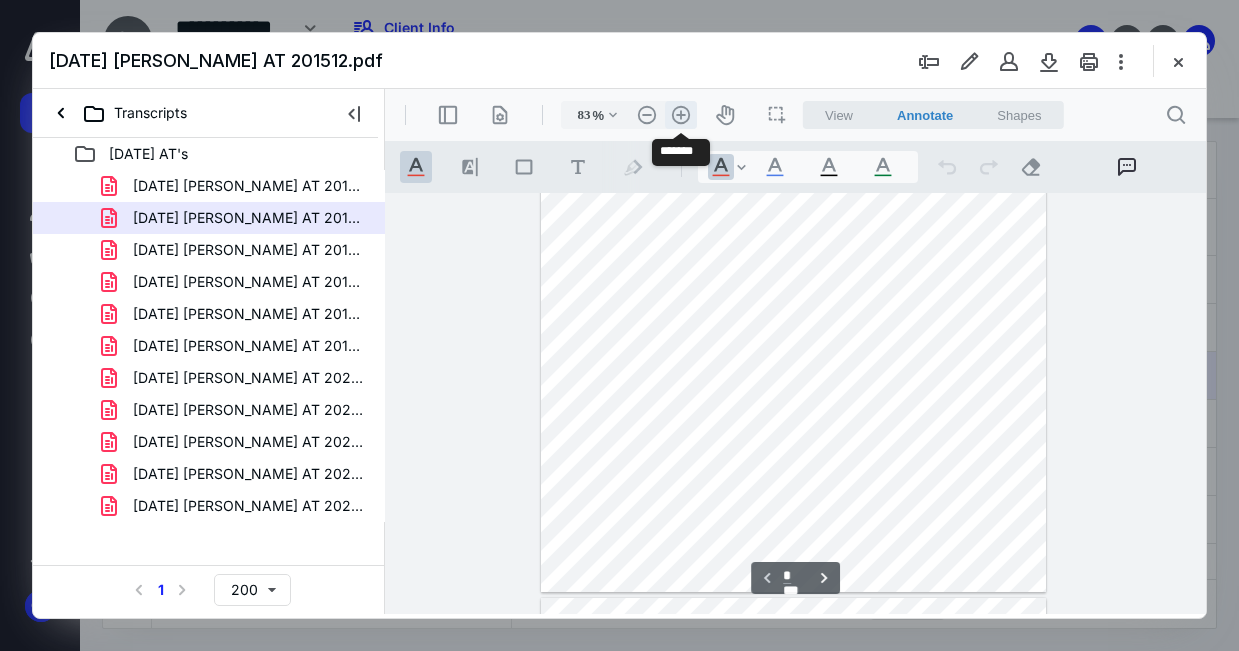 click on ".cls-1{fill:#abb0c4;} icon - header - zoom - in - line" at bounding box center [681, 115] 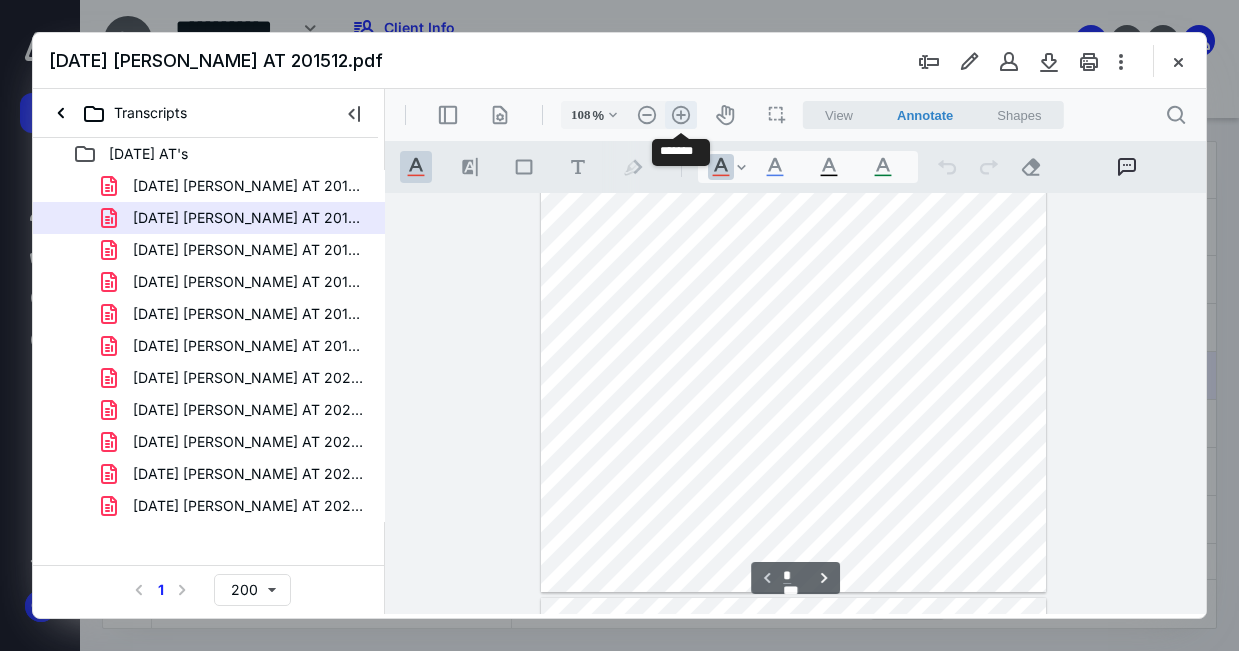 scroll, scrollTop: 384, scrollLeft: 0, axis: vertical 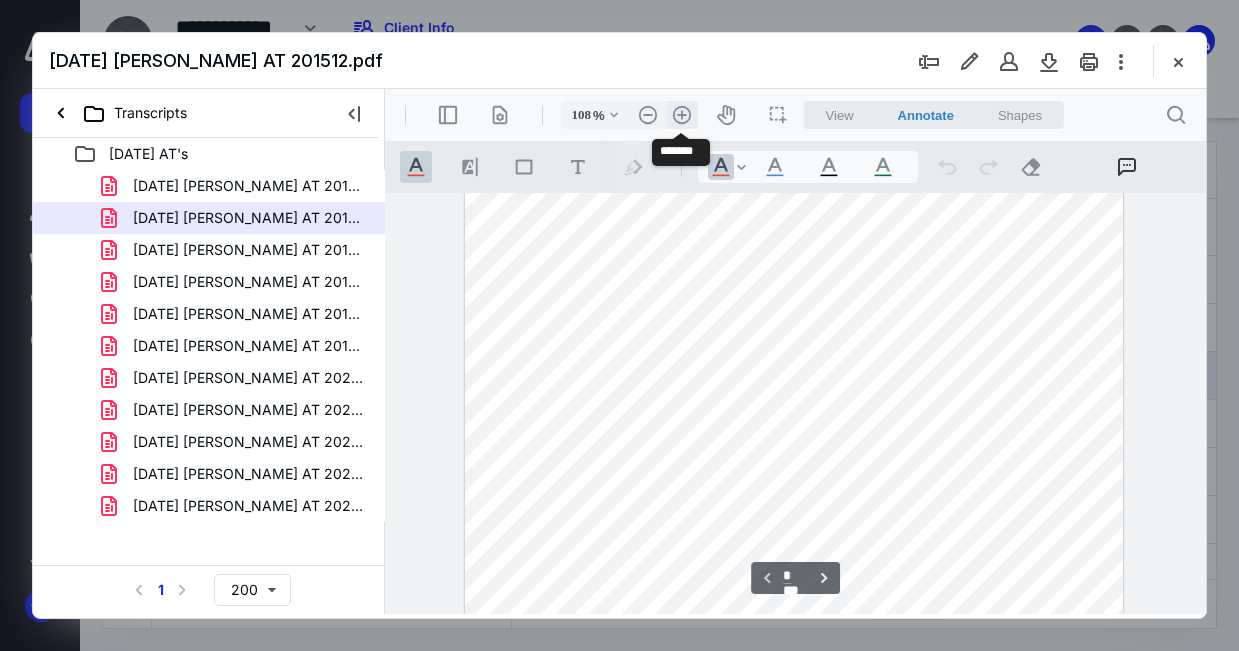 click on ".cls-1{fill:#abb0c4;} icon - header - zoom - in - line" at bounding box center [682, 115] 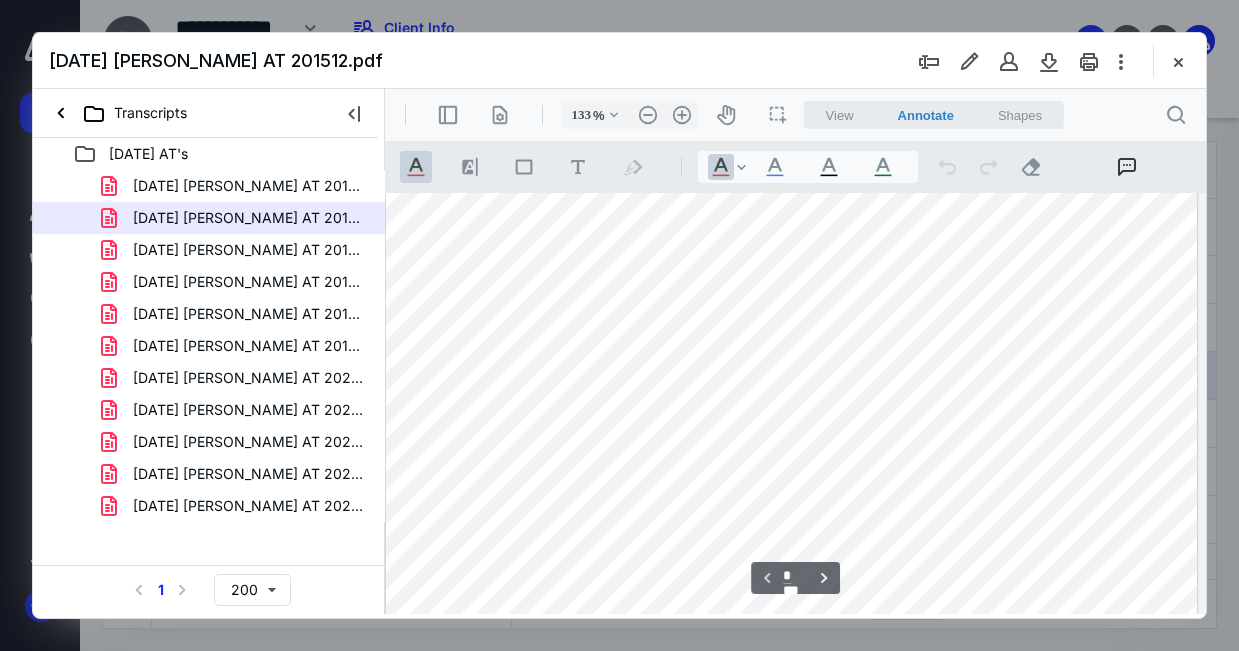 scroll, scrollTop: 110, scrollLeft: 7, axis: both 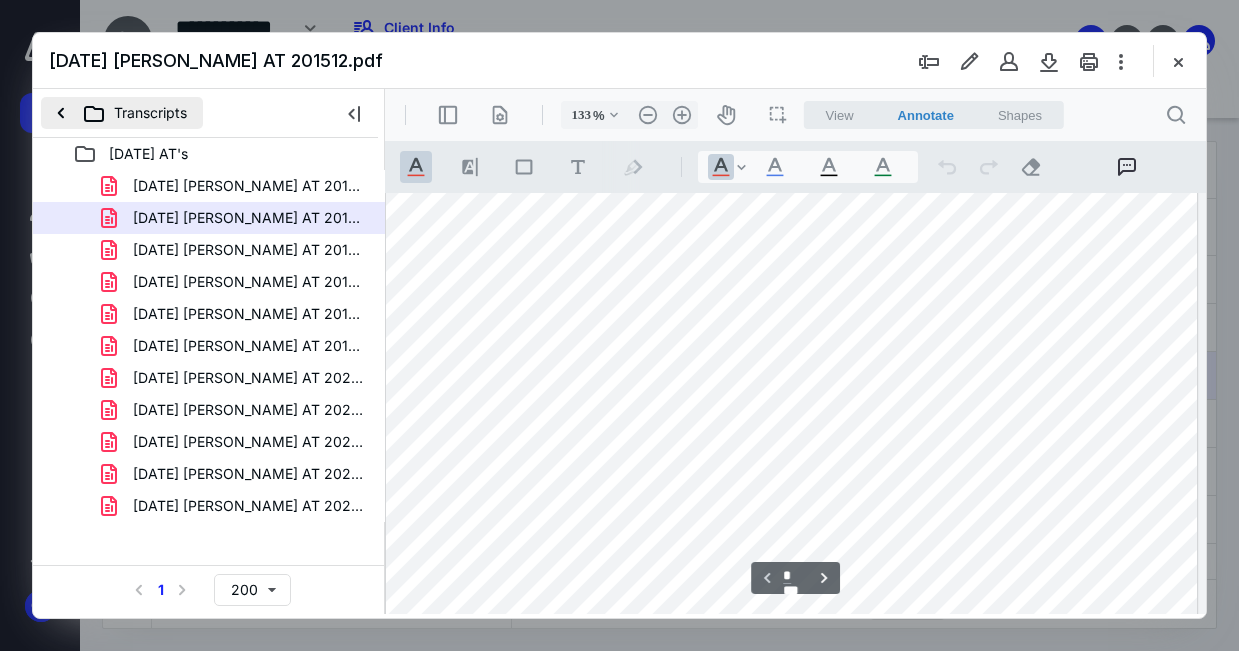 click on "Transcripts" at bounding box center (122, 113) 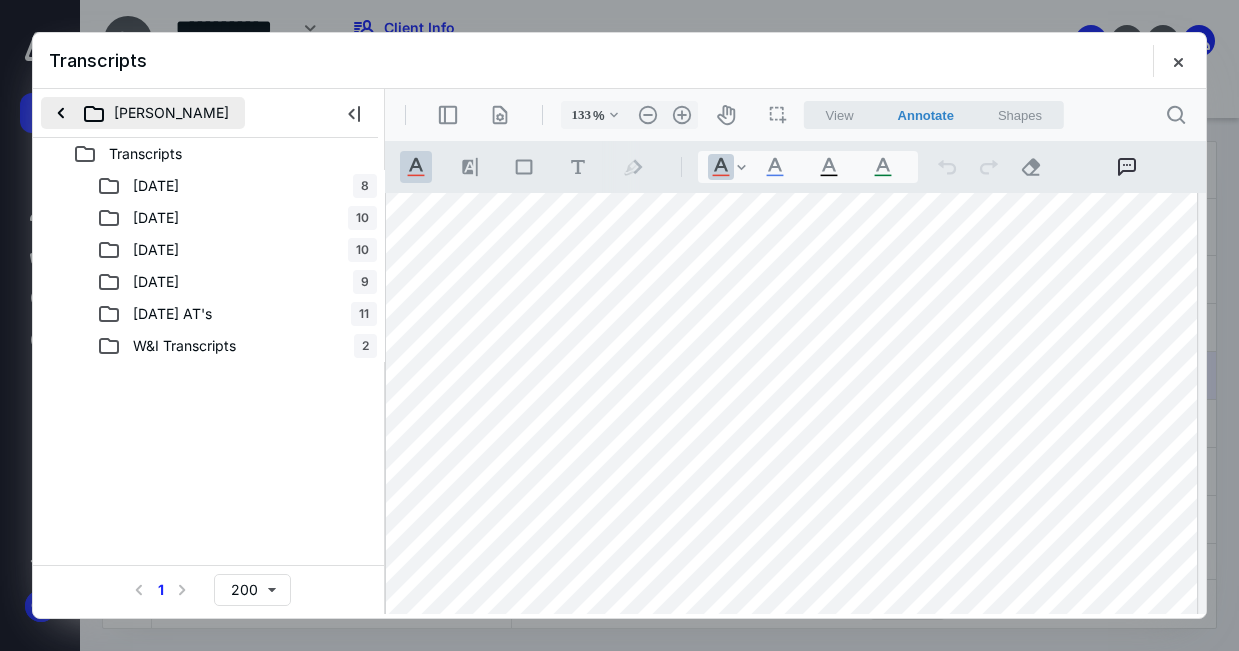 click on "[PERSON_NAME]" at bounding box center [143, 113] 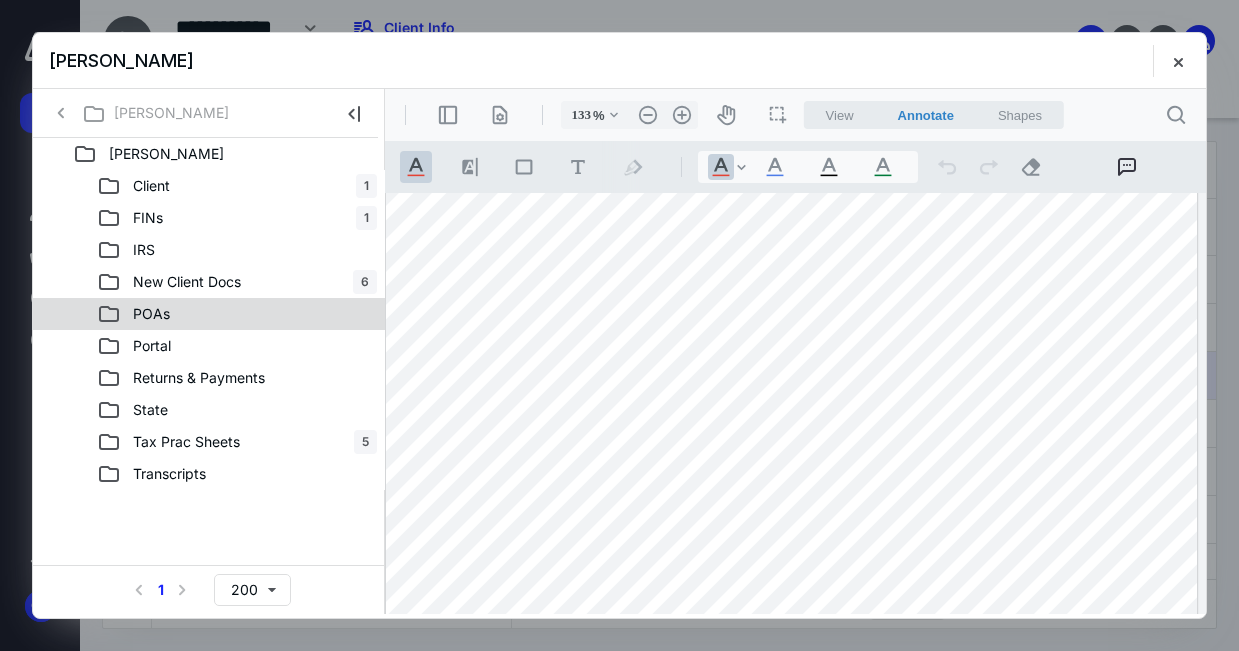 click on "POAs" at bounding box center [209, 314] 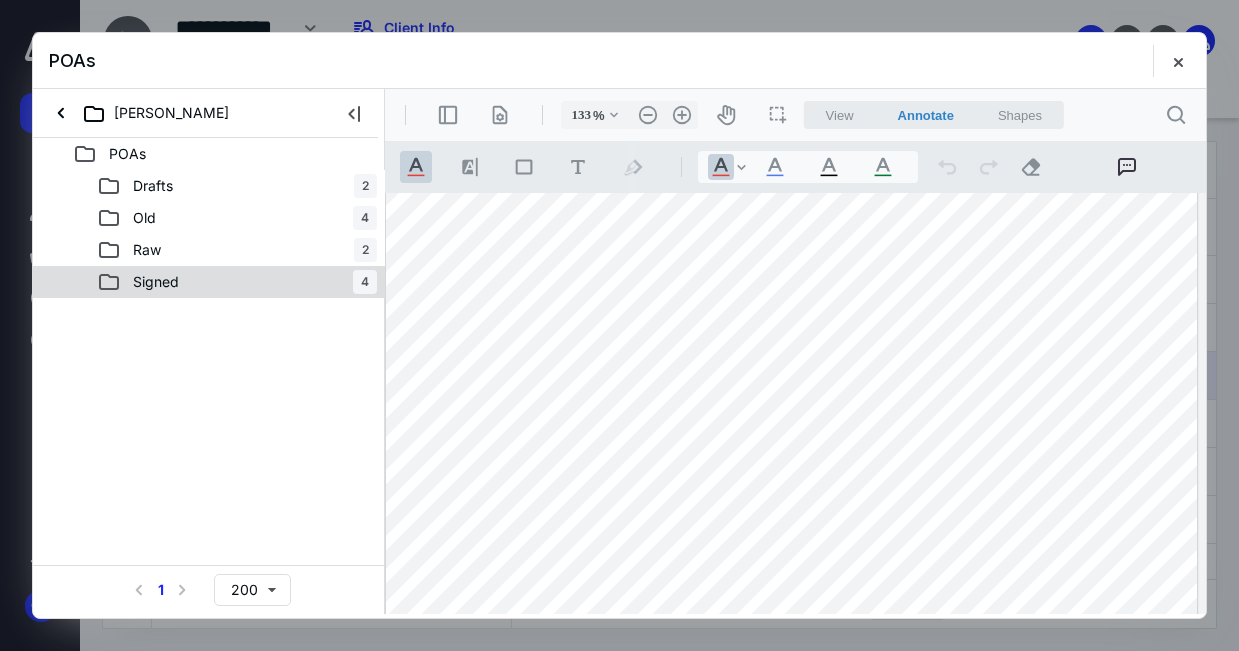click on "Signed" at bounding box center [156, 282] 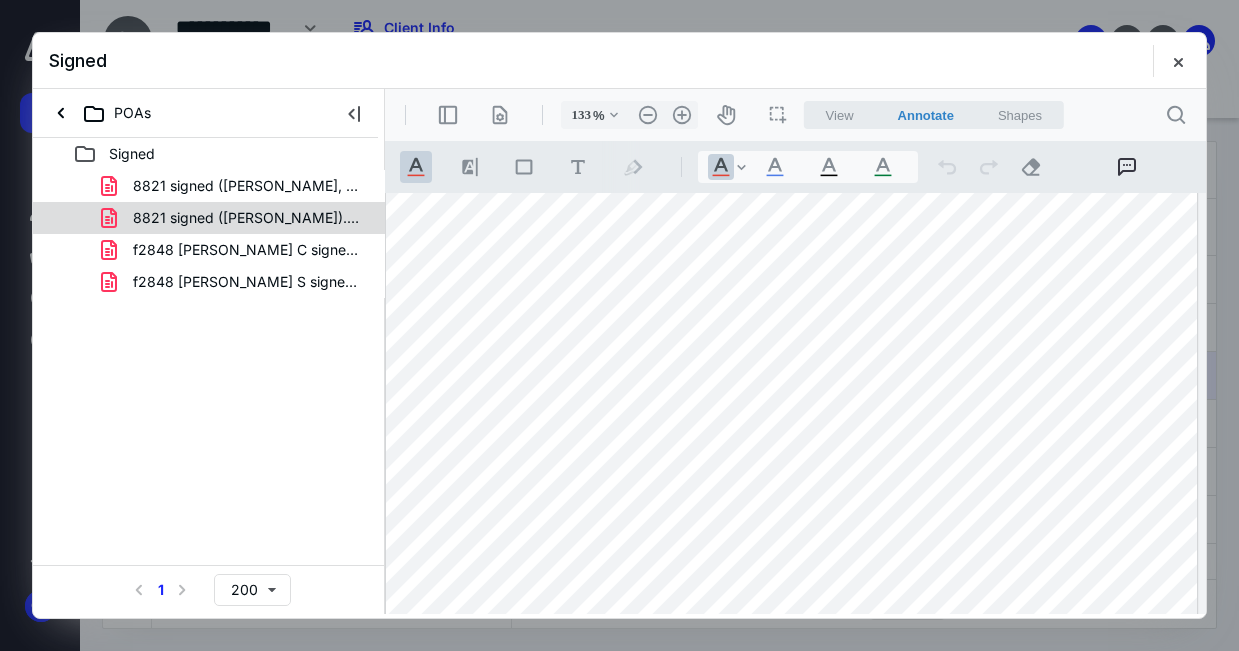 drag, startPoint x: 203, startPoint y: 201, endPoint x: 208, endPoint y: 215, distance: 14.866069 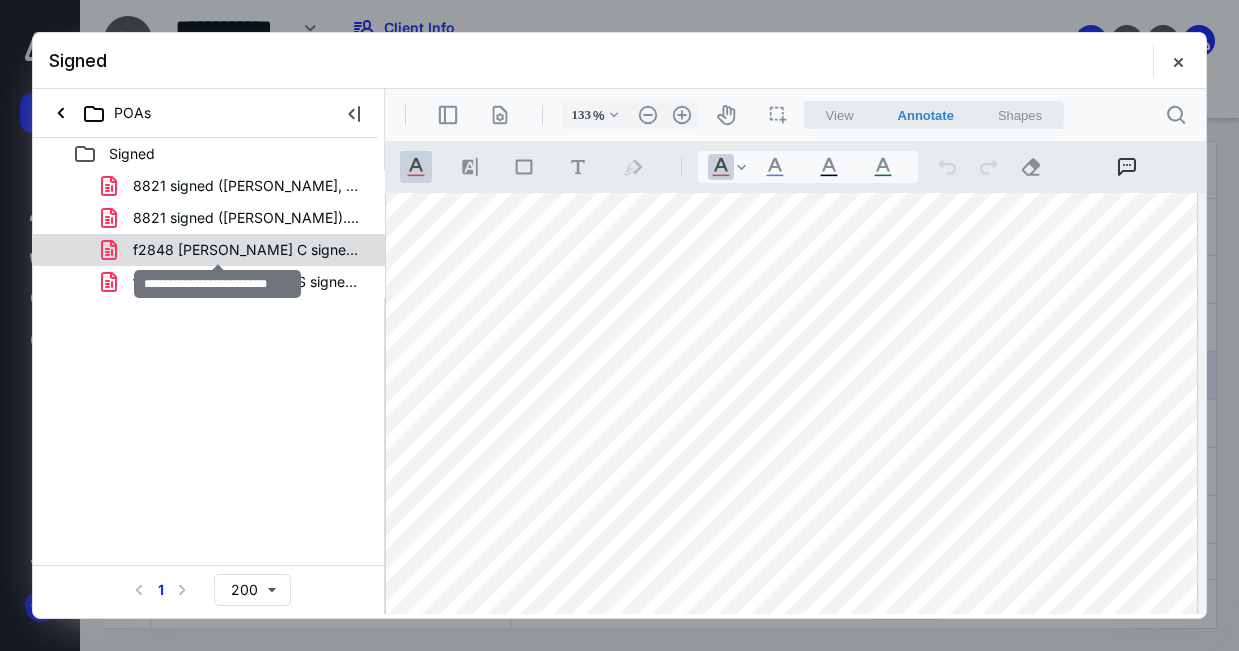 click on "f2848 [PERSON_NAME] C signed.pdf" at bounding box center (249, 250) 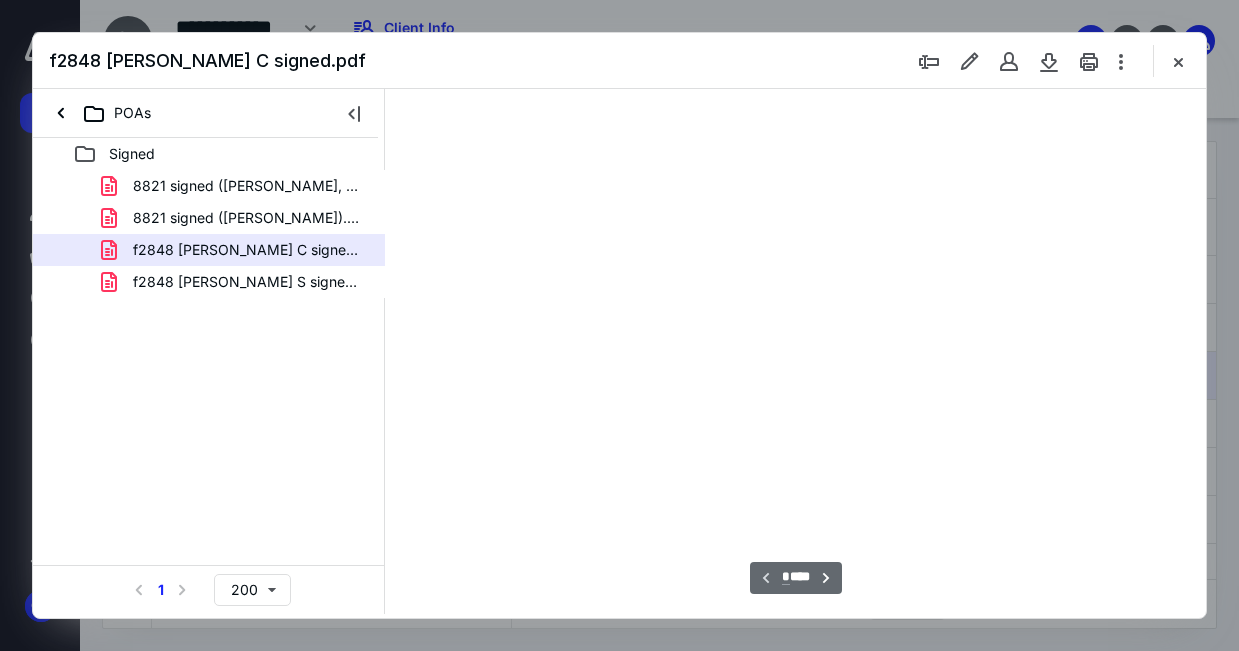 scroll, scrollTop: 106, scrollLeft: 0, axis: vertical 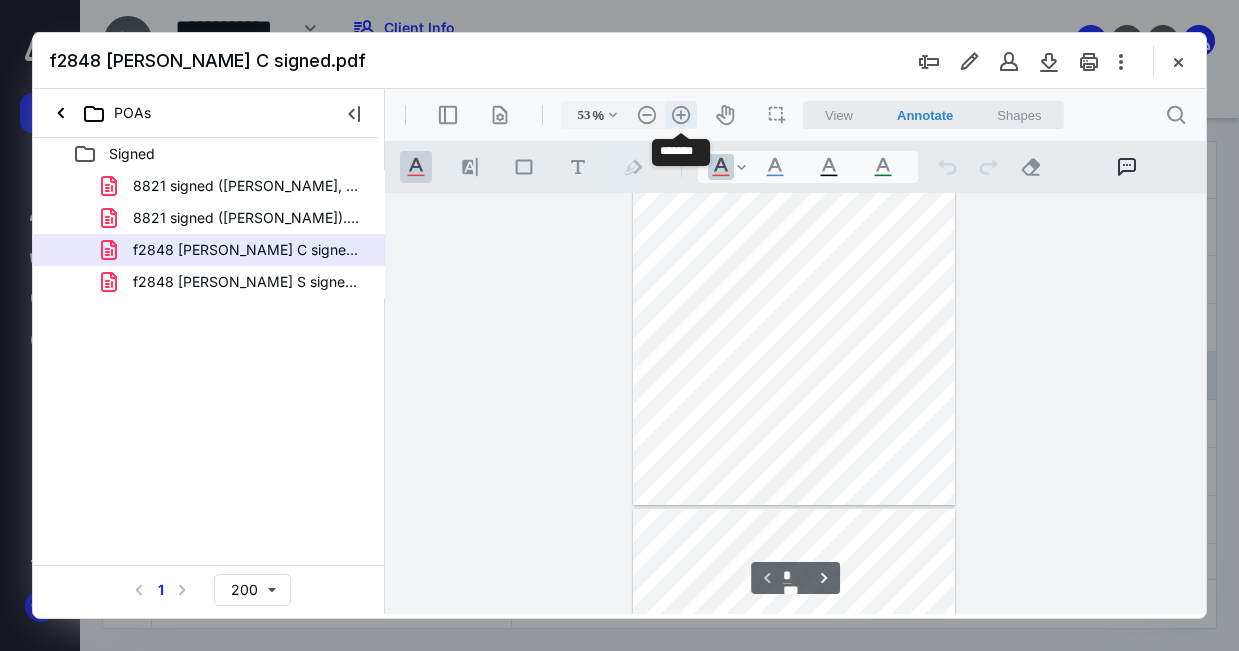 click on ".cls-1{fill:#abb0c4;} icon - header - zoom - in - line" at bounding box center (681, 115) 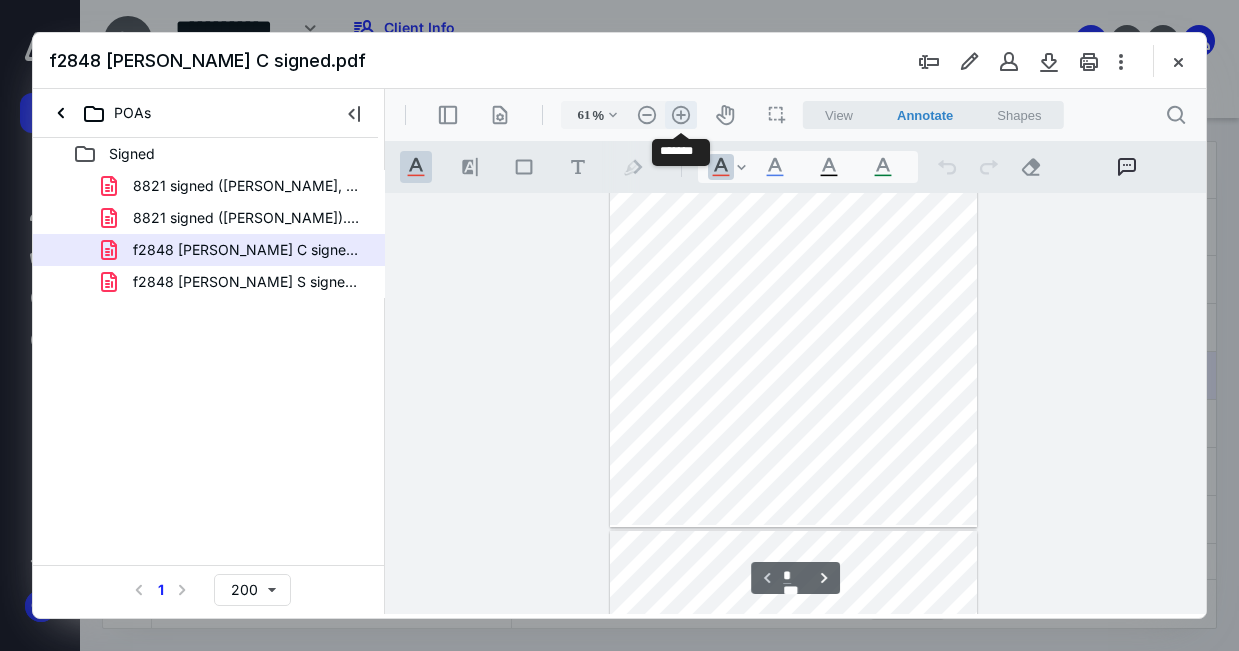 click on ".cls-1{fill:#abb0c4;} icon - header - zoom - in - line" at bounding box center [681, 115] 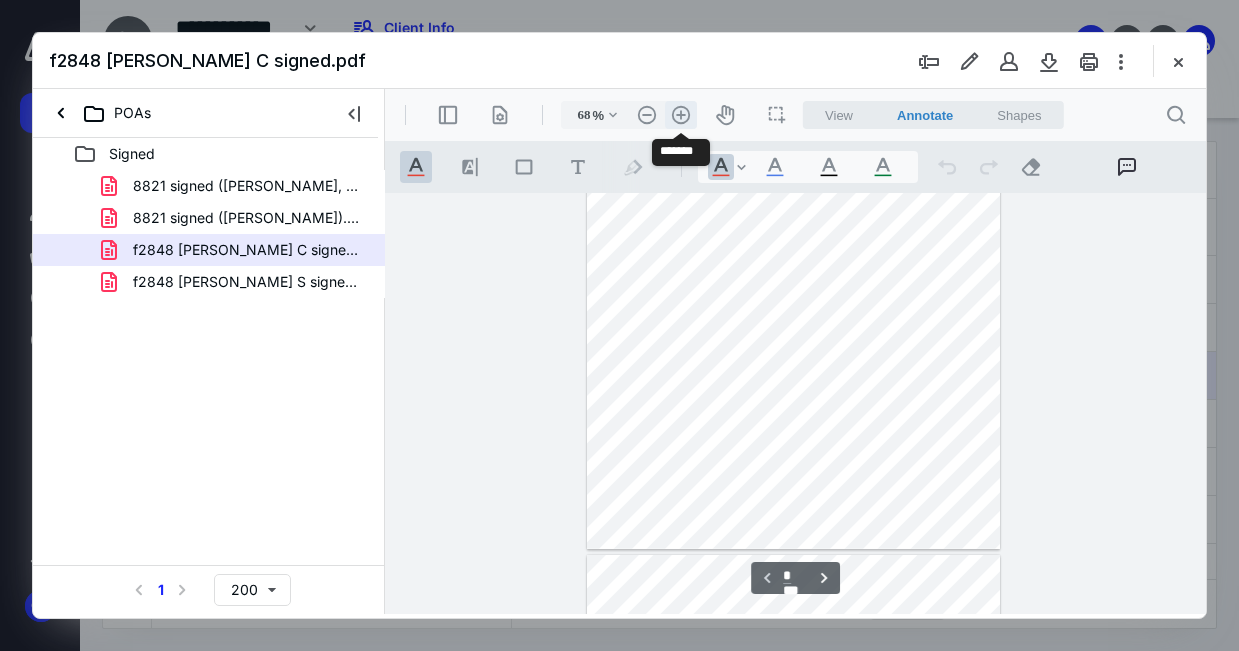 click on ".cls-1{fill:#abb0c4;} icon - header - zoom - in - line" at bounding box center (681, 115) 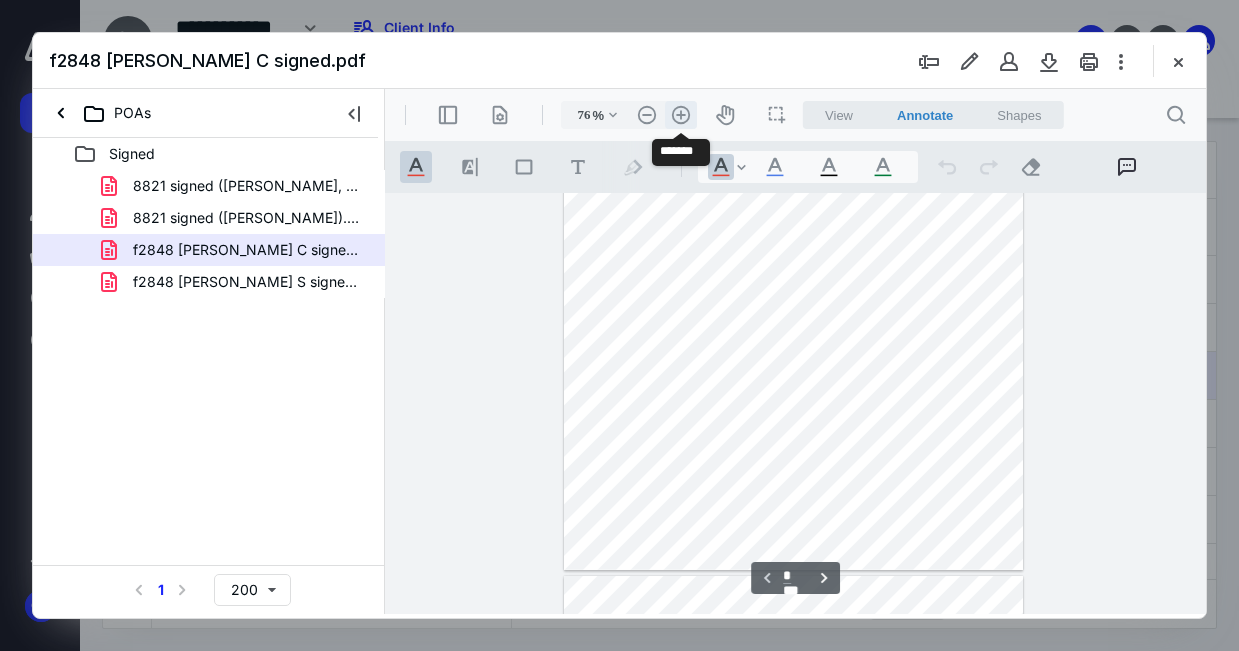click on ".cls-1{fill:#abb0c4;} icon - header - zoom - in - line" at bounding box center [681, 115] 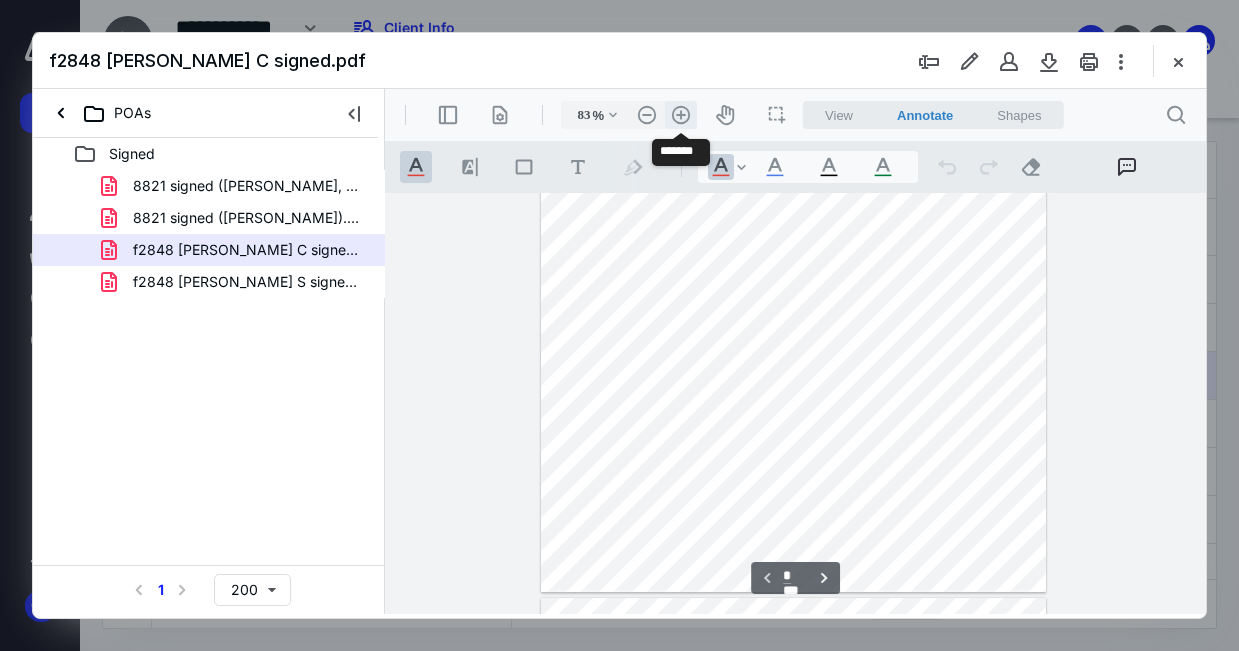 click on ".cls-1{fill:#abb0c4;} icon - header - zoom - in - line" at bounding box center (681, 115) 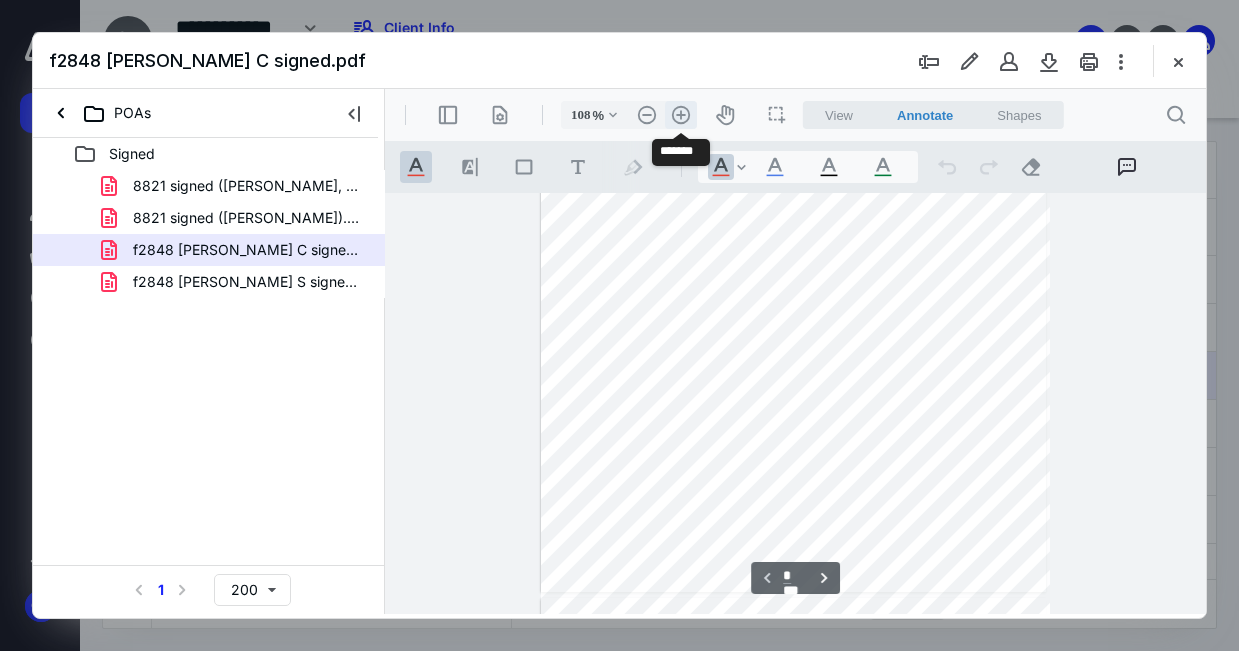 scroll, scrollTop: 384, scrollLeft: 0, axis: vertical 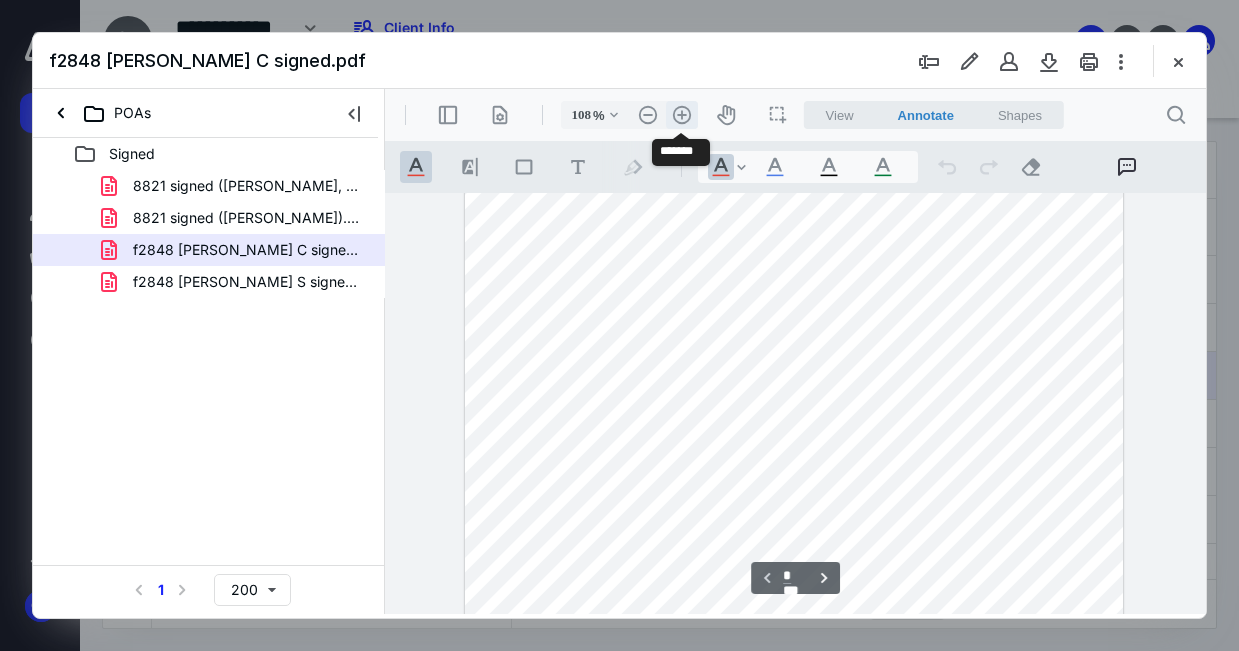 click on ".cls-1{fill:#abb0c4;} icon - header - zoom - in - line" at bounding box center (682, 115) 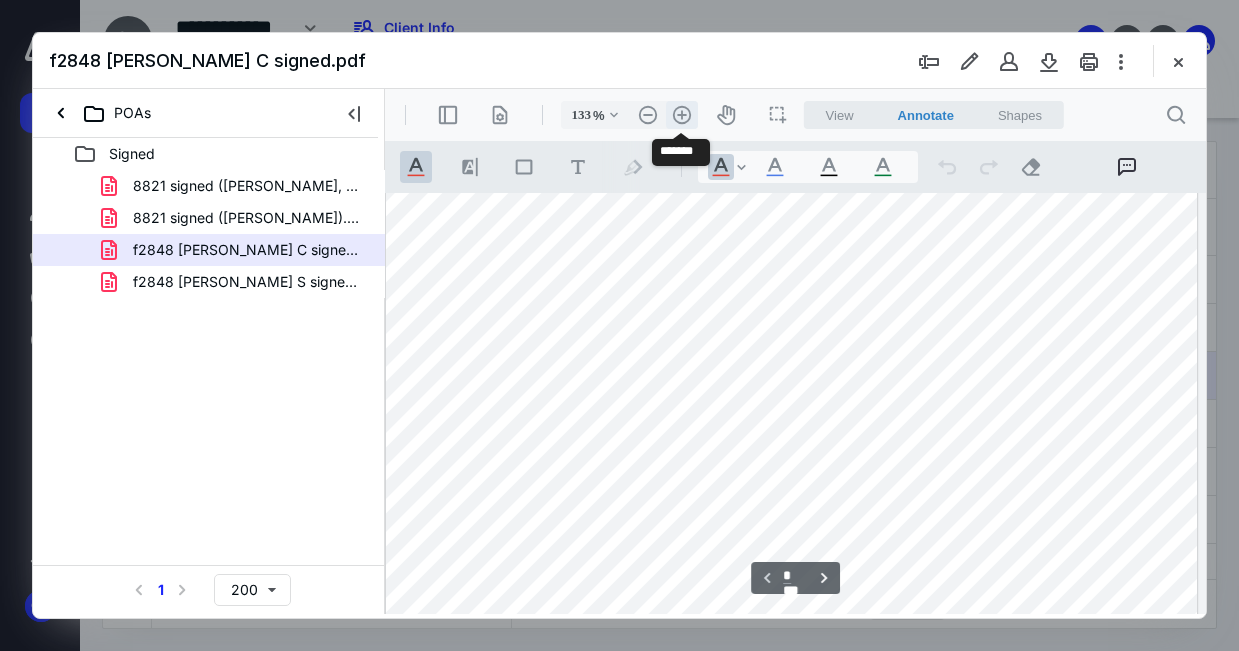 click on ".cls-1{fill:#abb0c4;} icon - header - zoom - in - line" at bounding box center (682, 115) 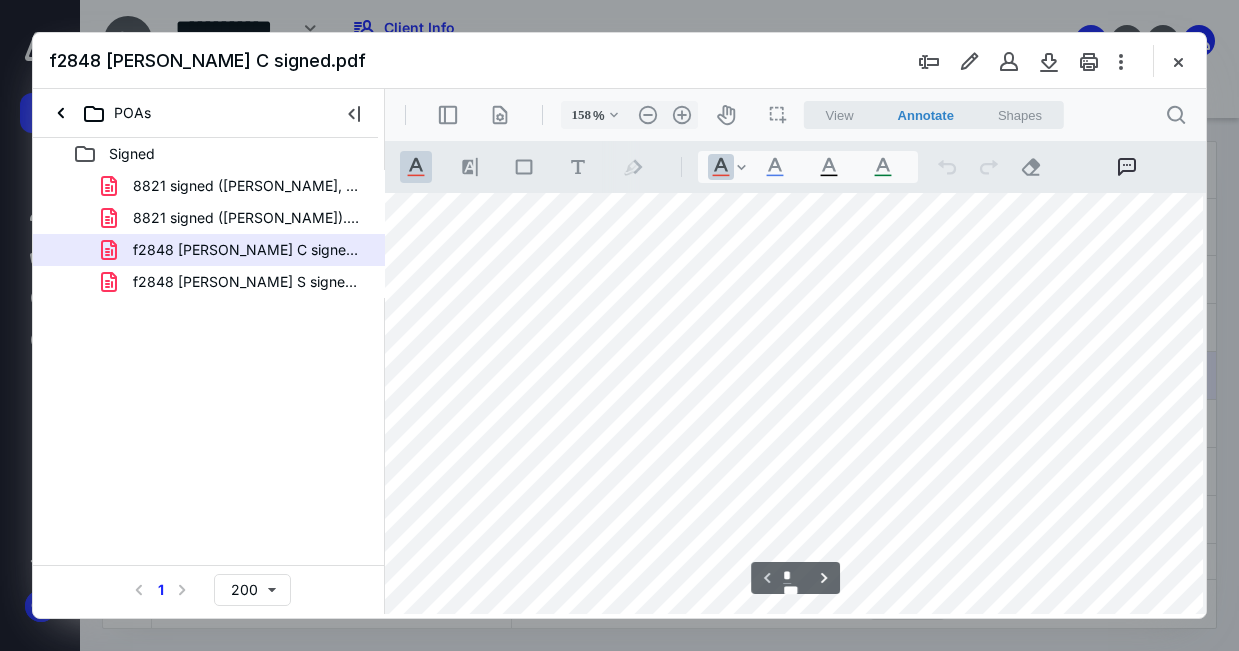 scroll, scrollTop: 36, scrollLeft: 86, axis: both 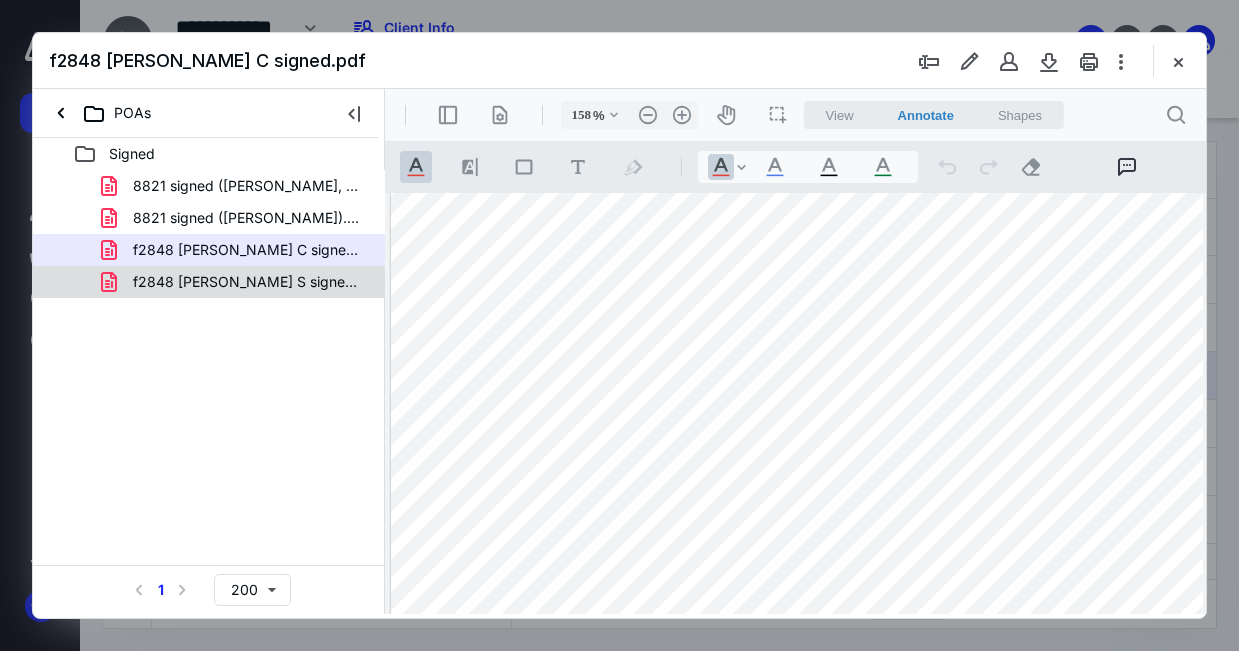 click on "f2848 [PERSON_NAME] S signed.pdf" at bounding box center [249, 282] 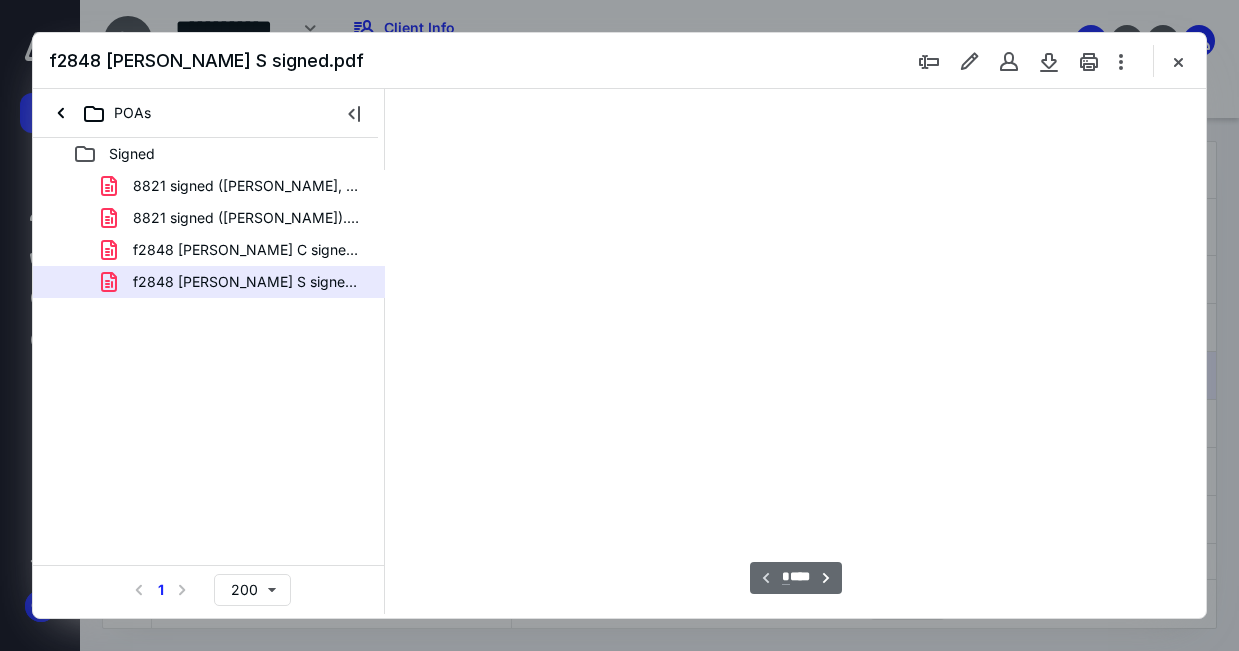type on "53" 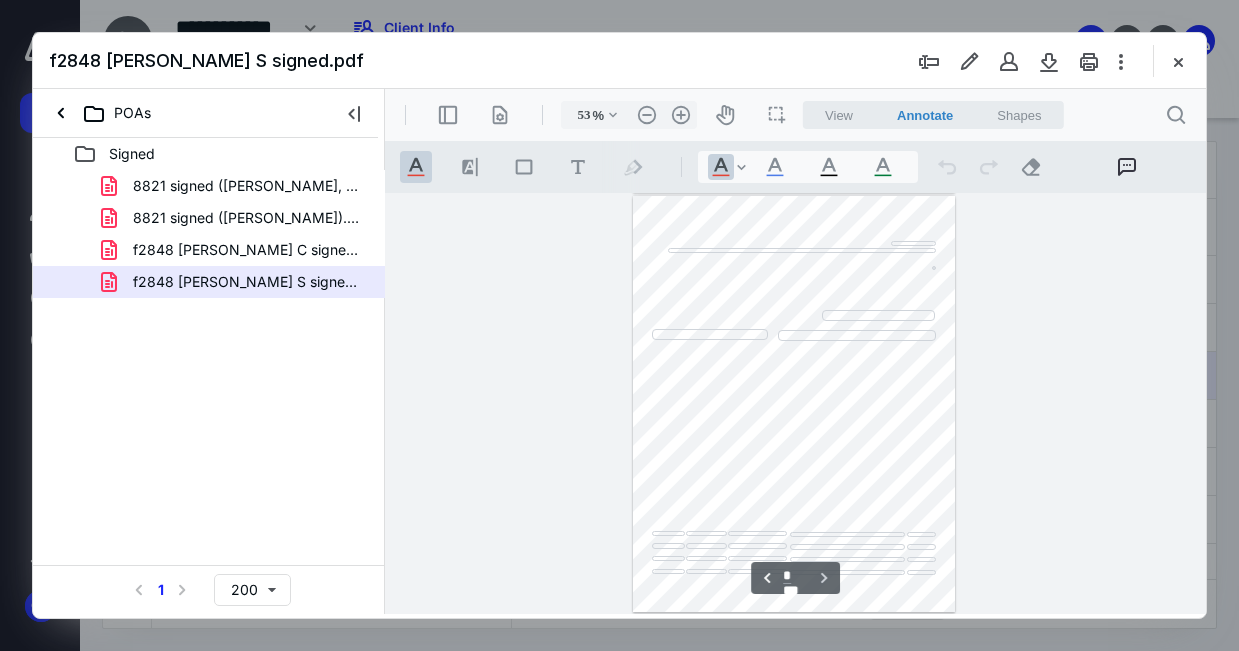 scroll, scrollTop: 36, scrollLeft: 0, axis: vertical 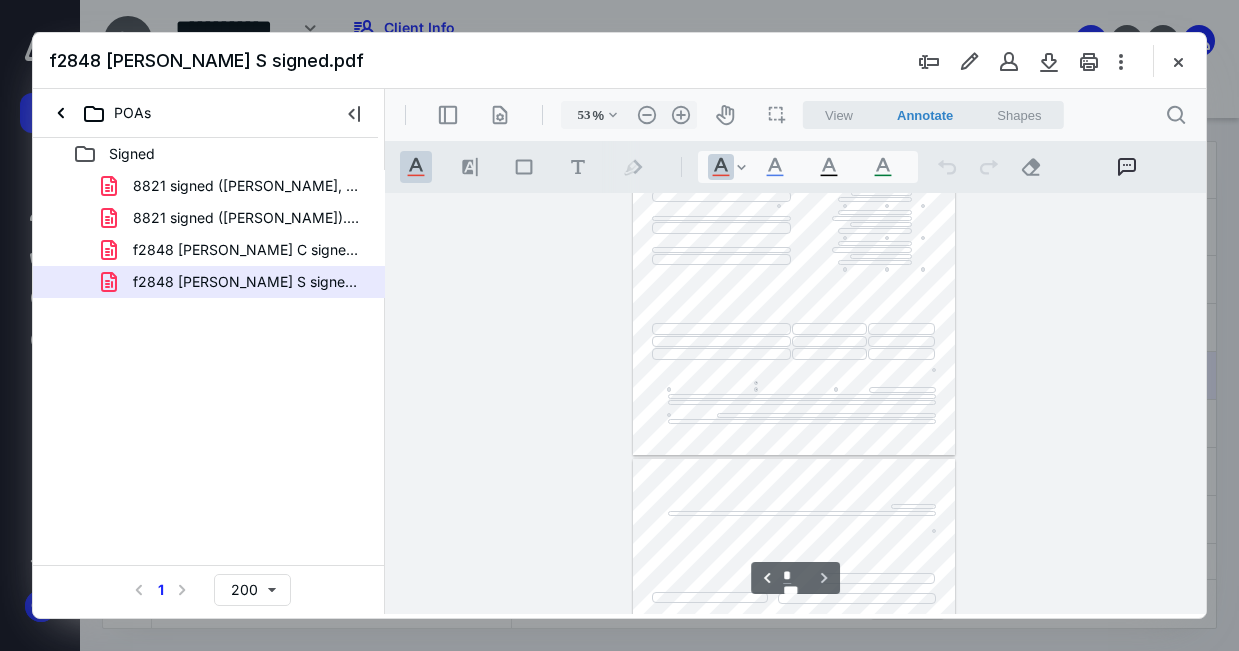 type on "*" 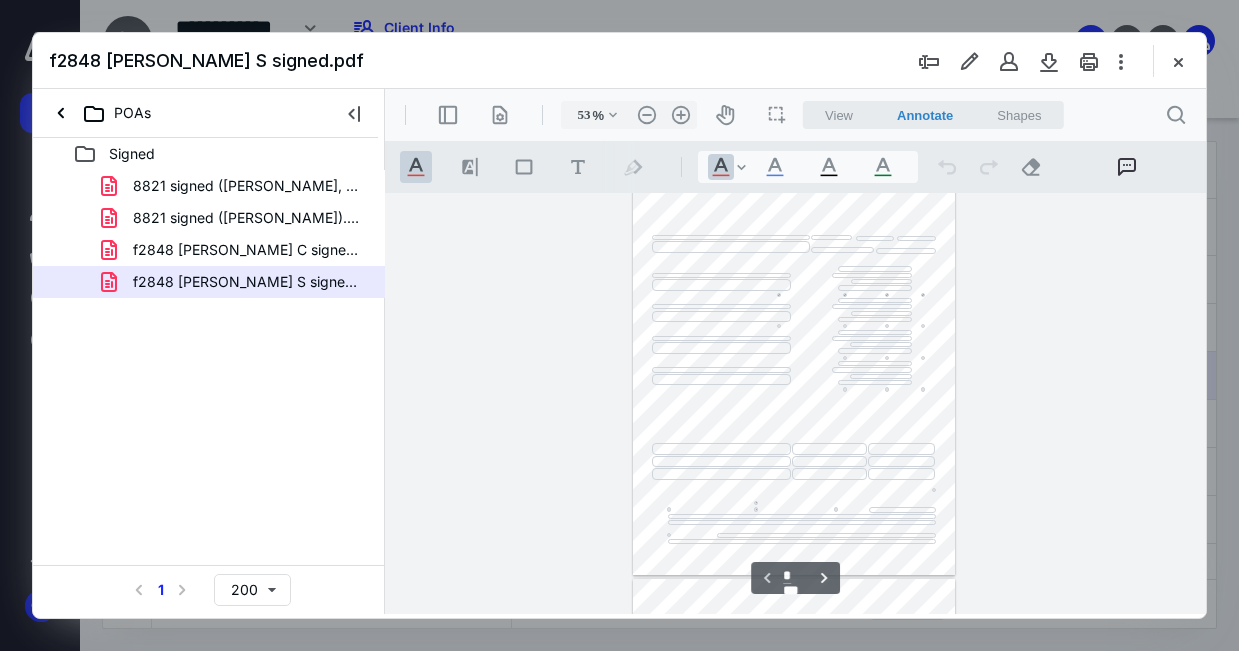 scroll, scrollTop: 0, scrollLeft: 0, axis: both 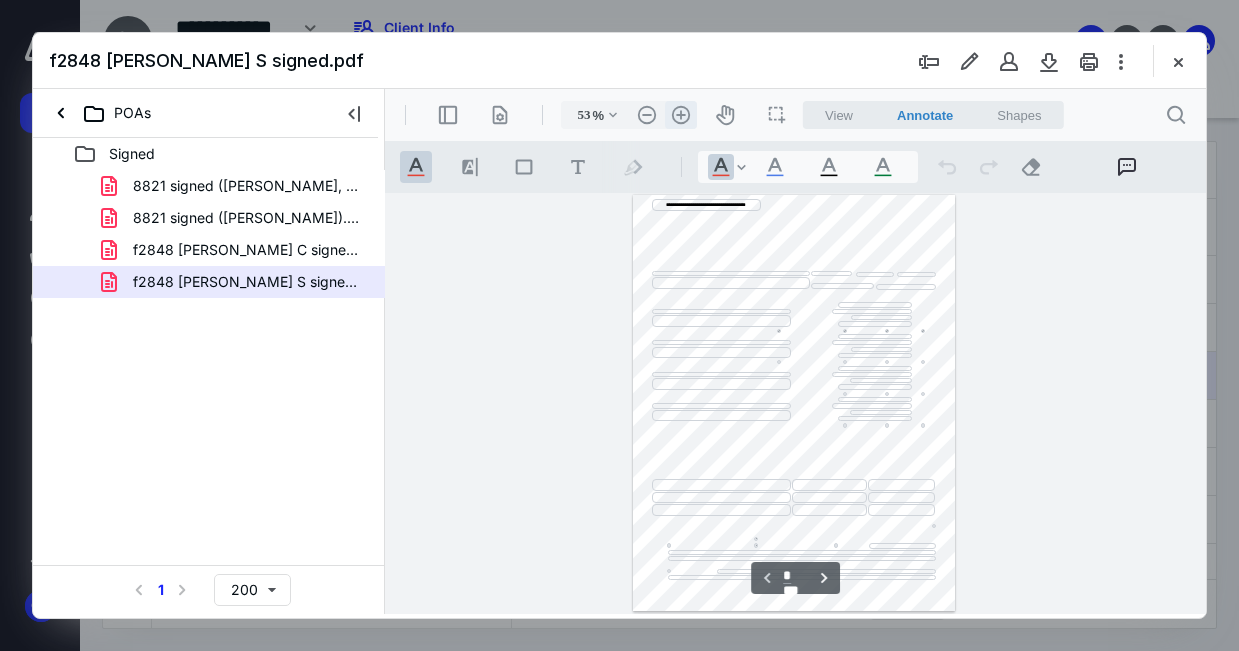 click on ".cls-1{fill:#abb0c4;} icon - header - zoom - in - line" at bounding box center [681, 115] 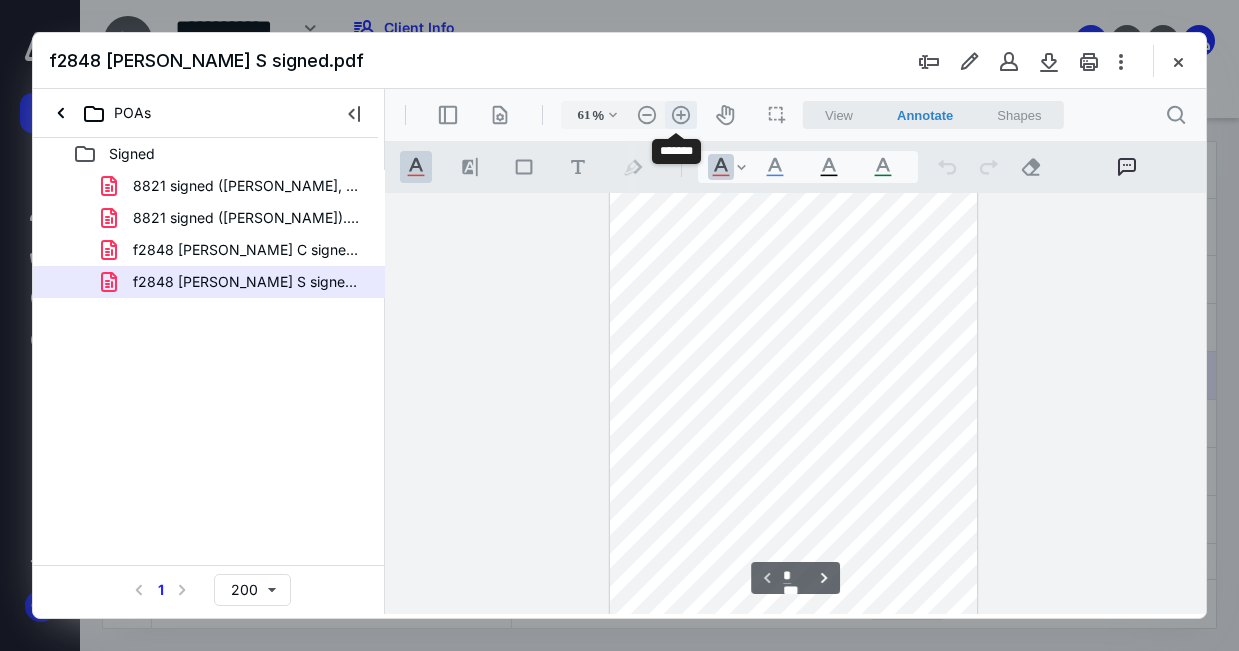 click on ".cls-1{fill:#abb0c4;} icon - header - zoom - in - line" at bounding box center (681, 115) 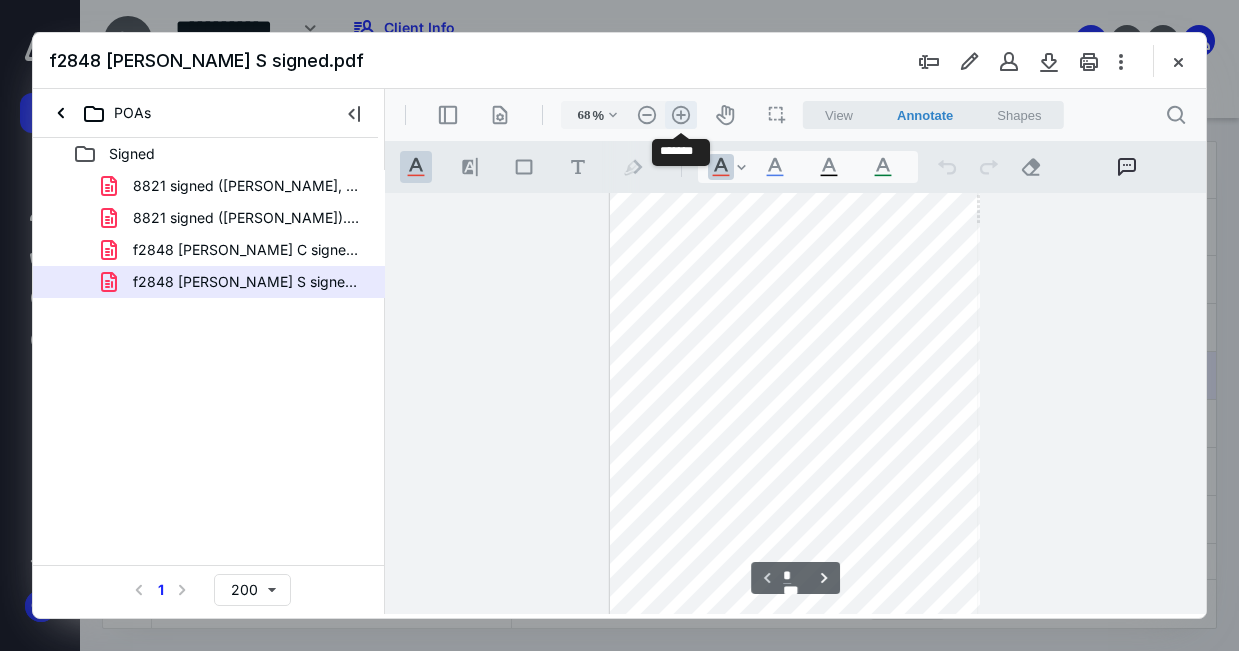 click on ".cls-1{fill:#abb0c4;} icon - header - zoom - in - line" at bounding box center [681, 115] 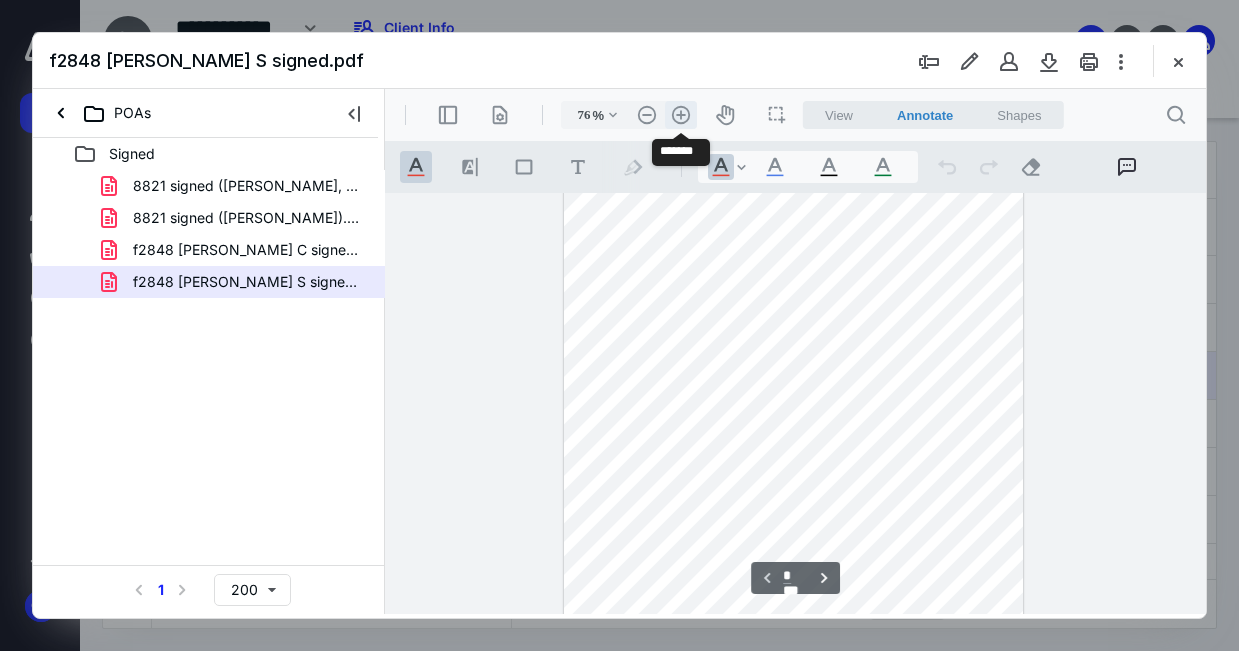 click on ".cls-1{fill:#abb0c4;} icon - header - zoom - in - line" at bounding box center (681, 115) 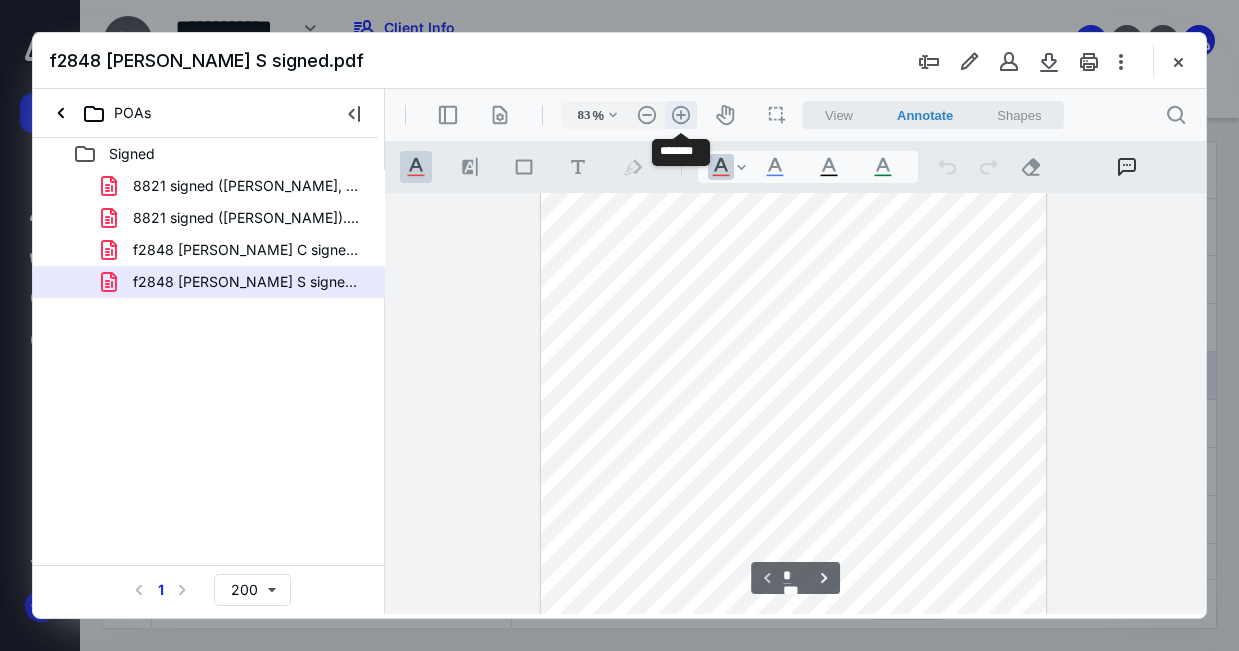 click on ".cls-1{fill:#abb0c4;} icon - header - zoom - in - line" at bounding box center [681, 115] 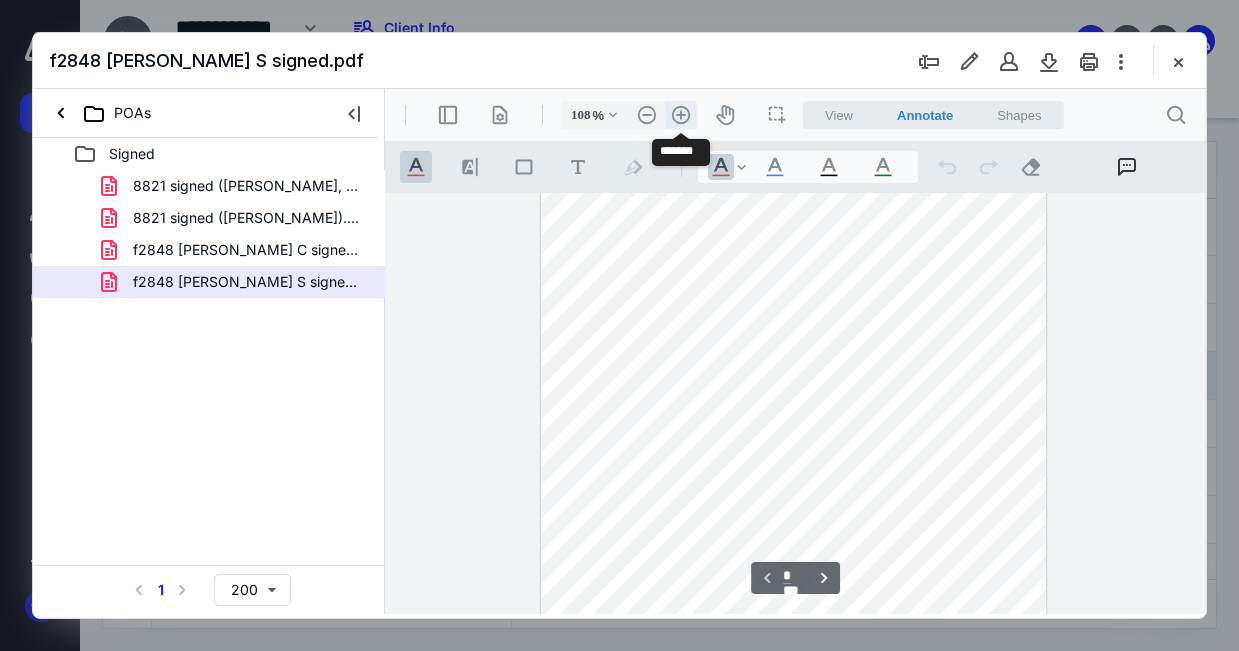 scroll, scrollTop: 168, scrollLeft: 0, axis: vertical 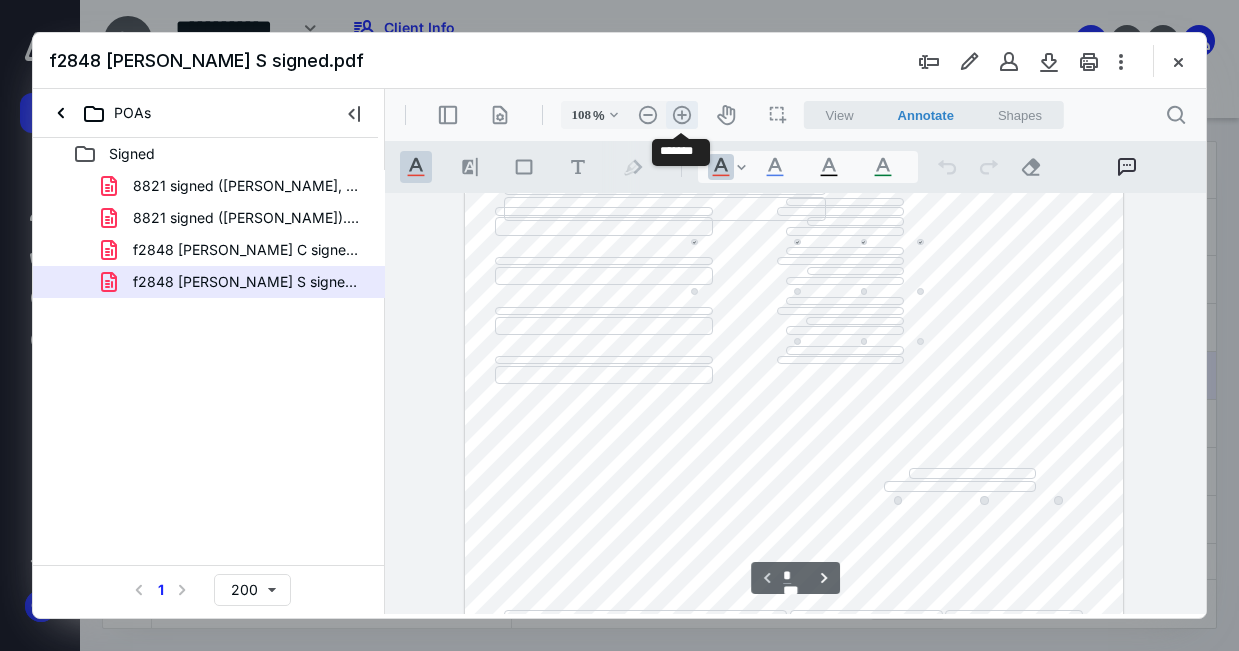 click on ".cls-1{fill:#abb0c4;} icon - header - zoom - in - line" at bounding box center [682, 115] 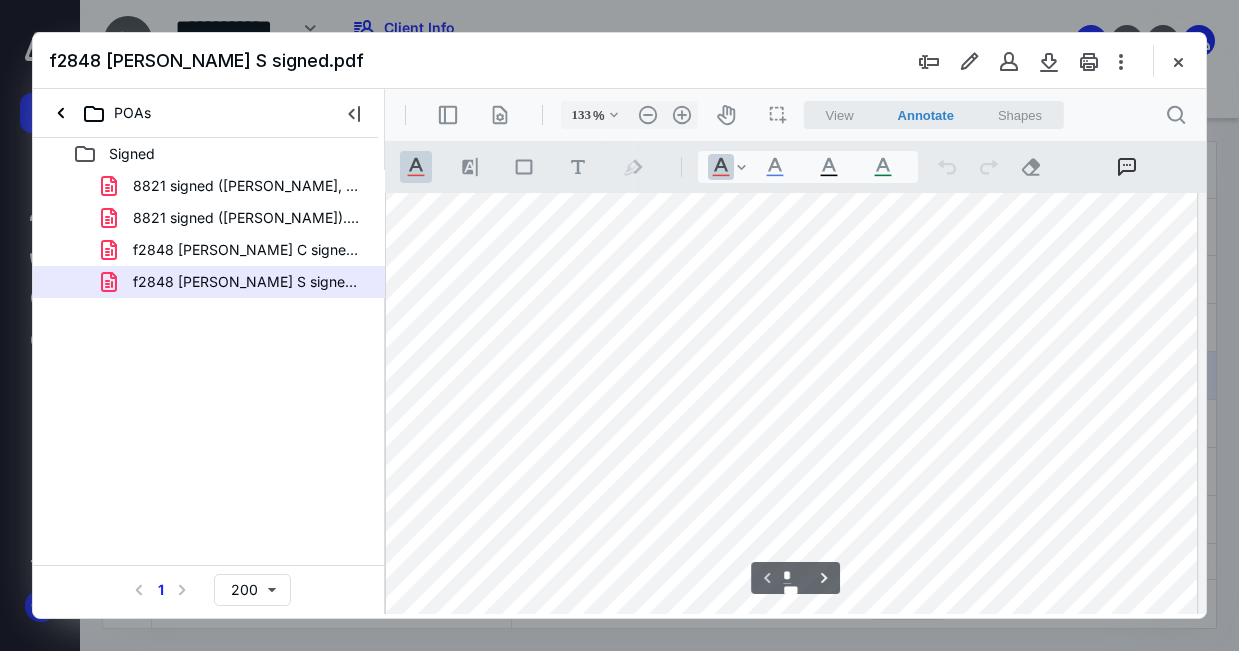 scroll, scrollTop: 0, scrollLeft: 7, axis: horizontal 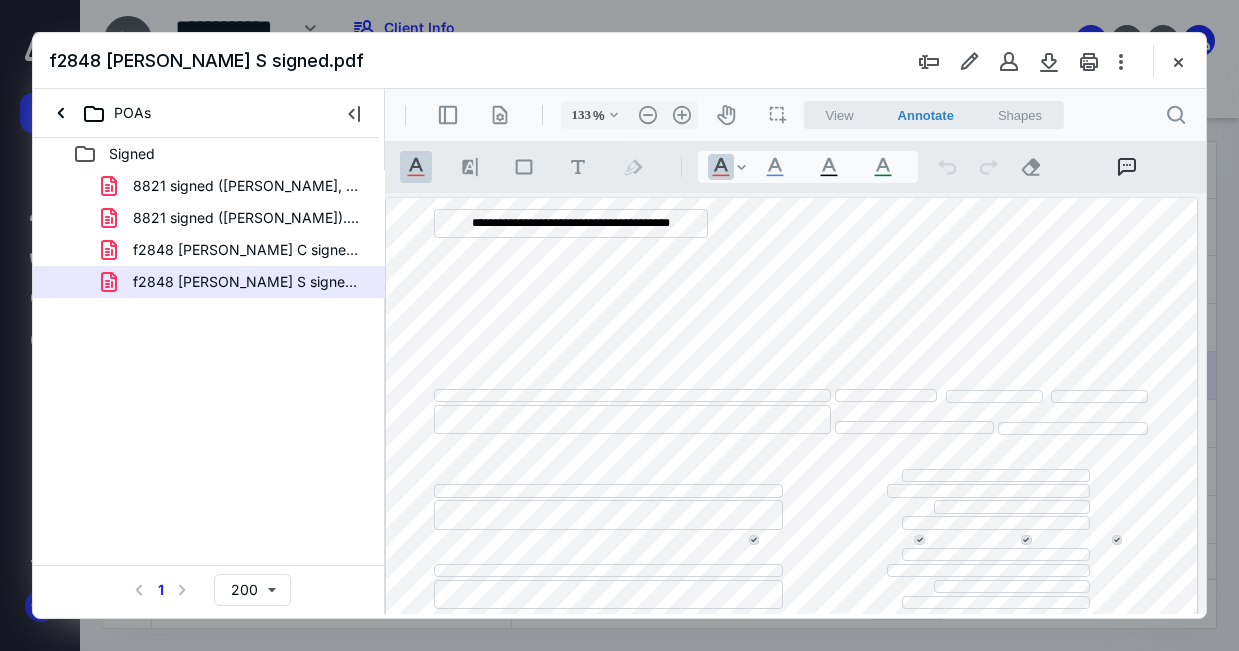 drag, startPoint x: 692, startPoint y: 65, endPoint x: 738, endPoint y: 65, distance: 46 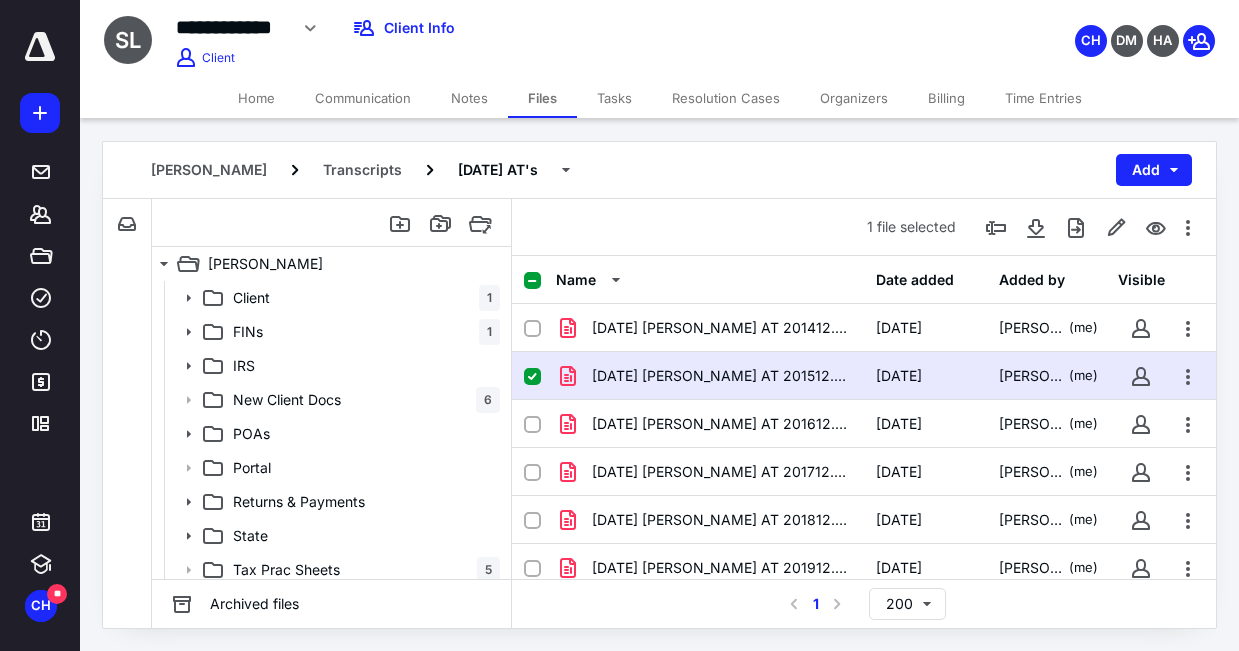 click on "Files" at bounding box center [542, 98] 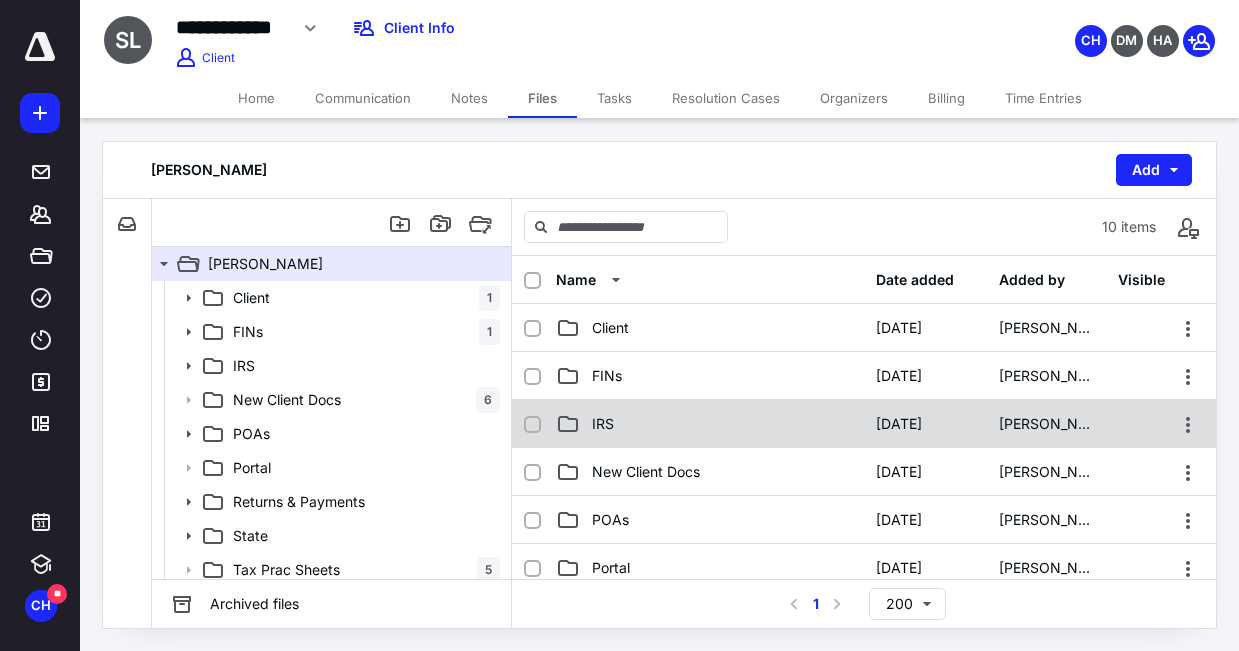 click on "IRS" at bounding box center (603, 424) 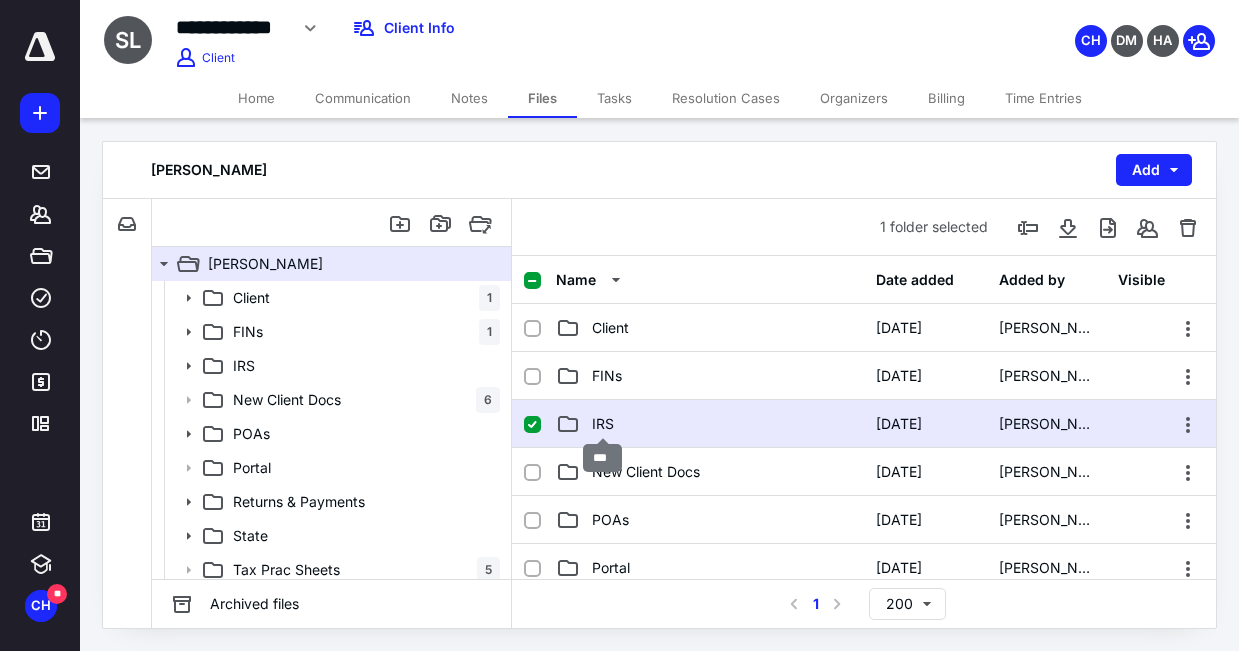 click on "IRS" at bounding box center [603, 424] 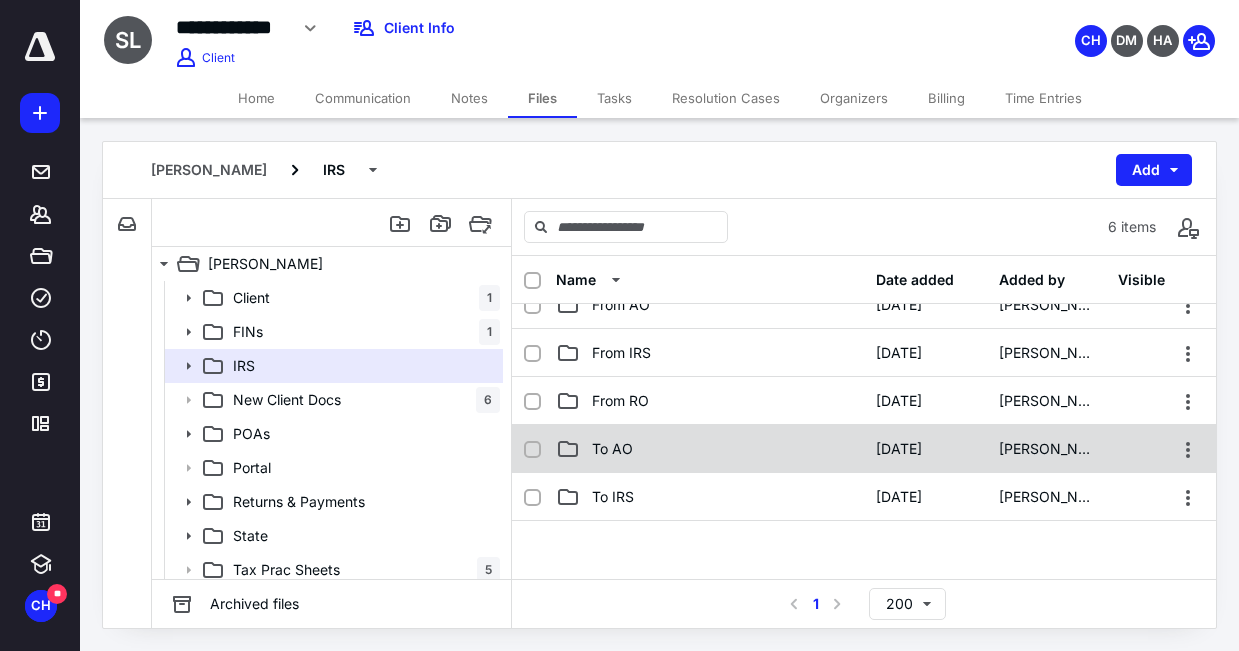 scroll, scrollTop: 100, scrollLeft: 0, axis: vertical 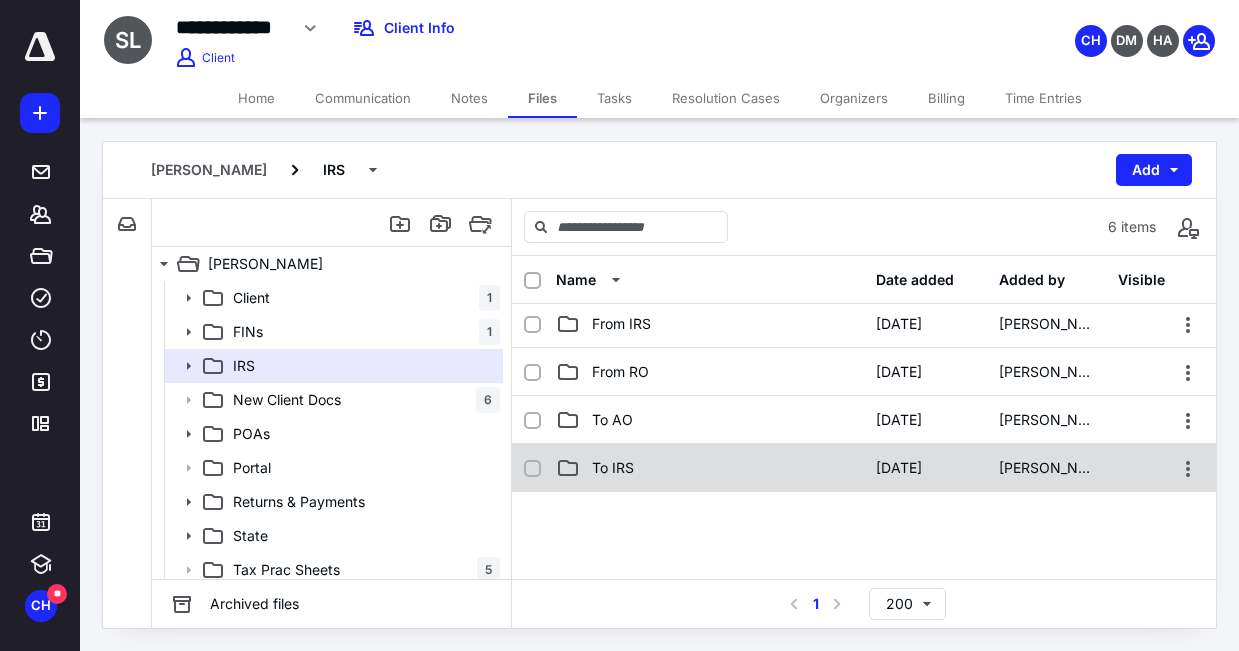 click on "To IRS" at bounding box center (613, 468) 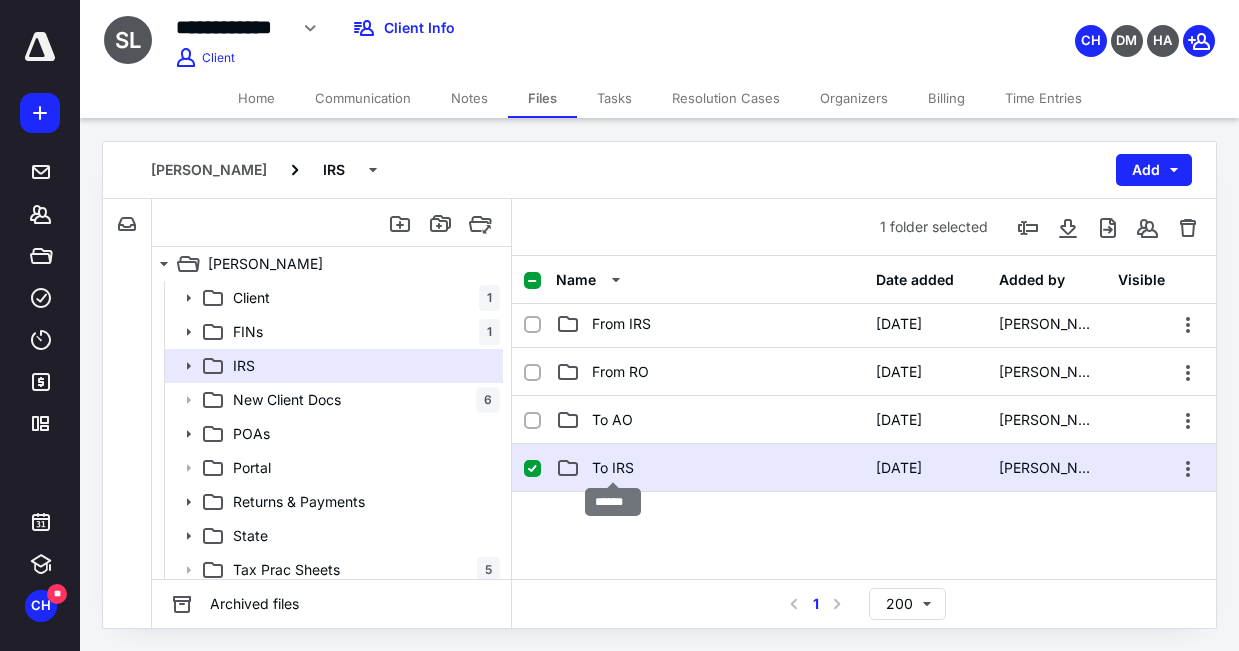 click on "To IRS" at bounding box center [613, 468] 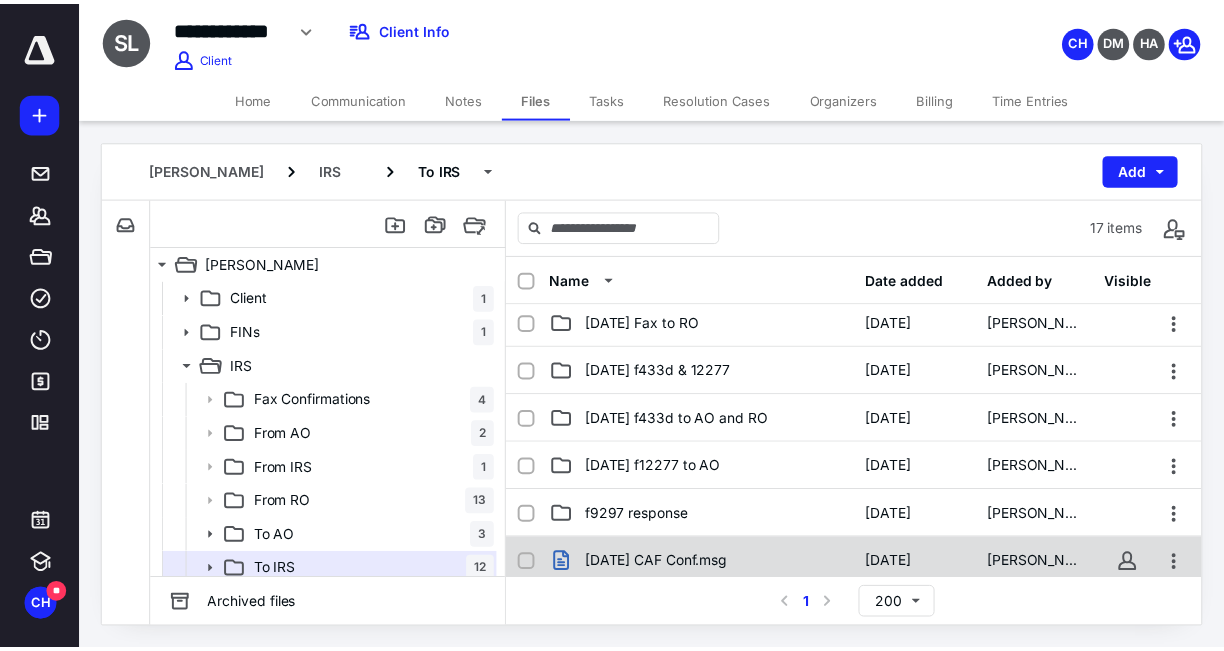 scroll, scrollTop: 0, scrollLeft: 0, axis: both 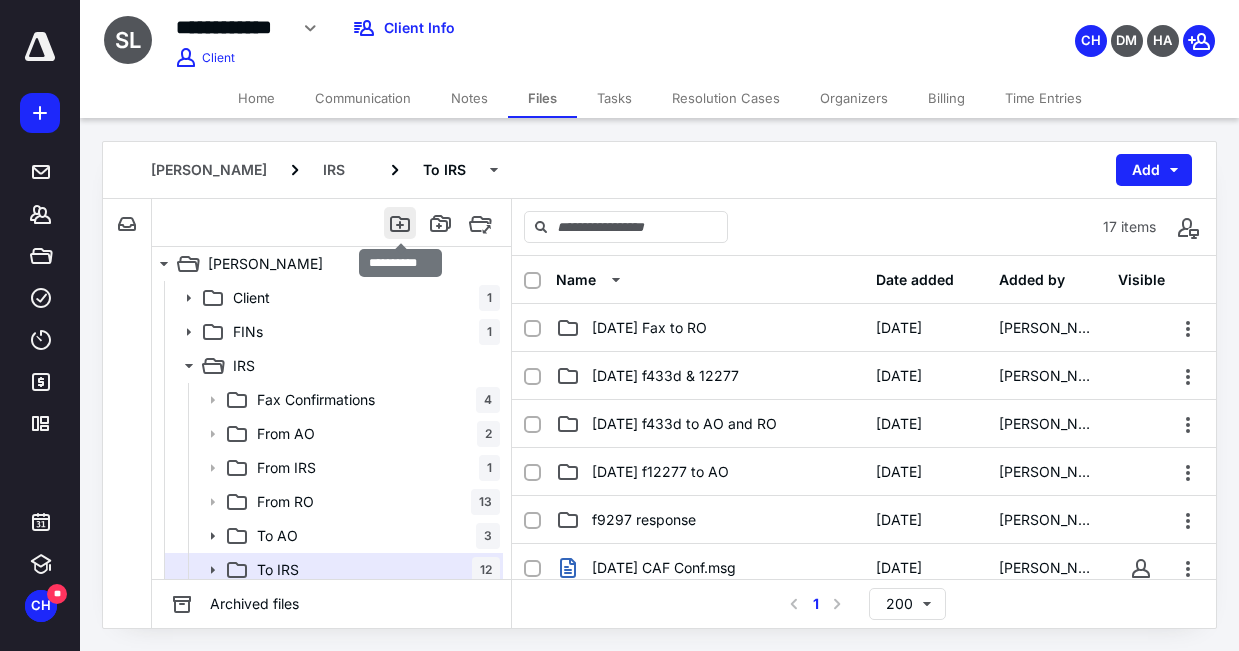 click at bounding box center (400, 223) 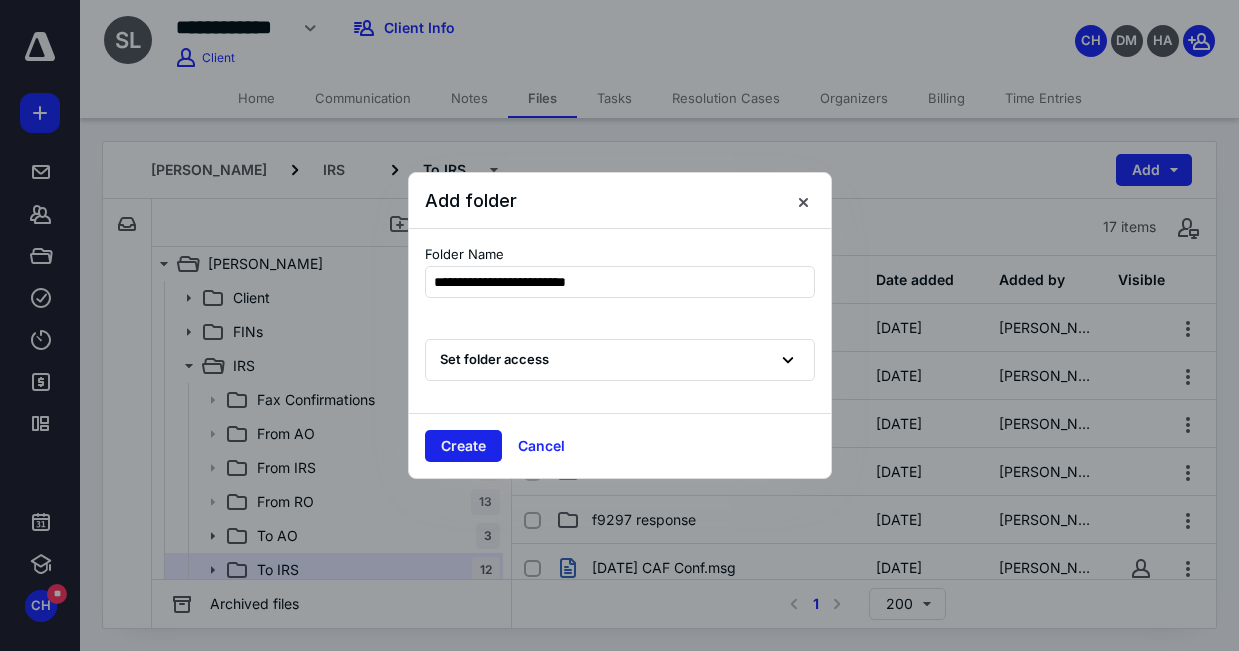 type on "**********" 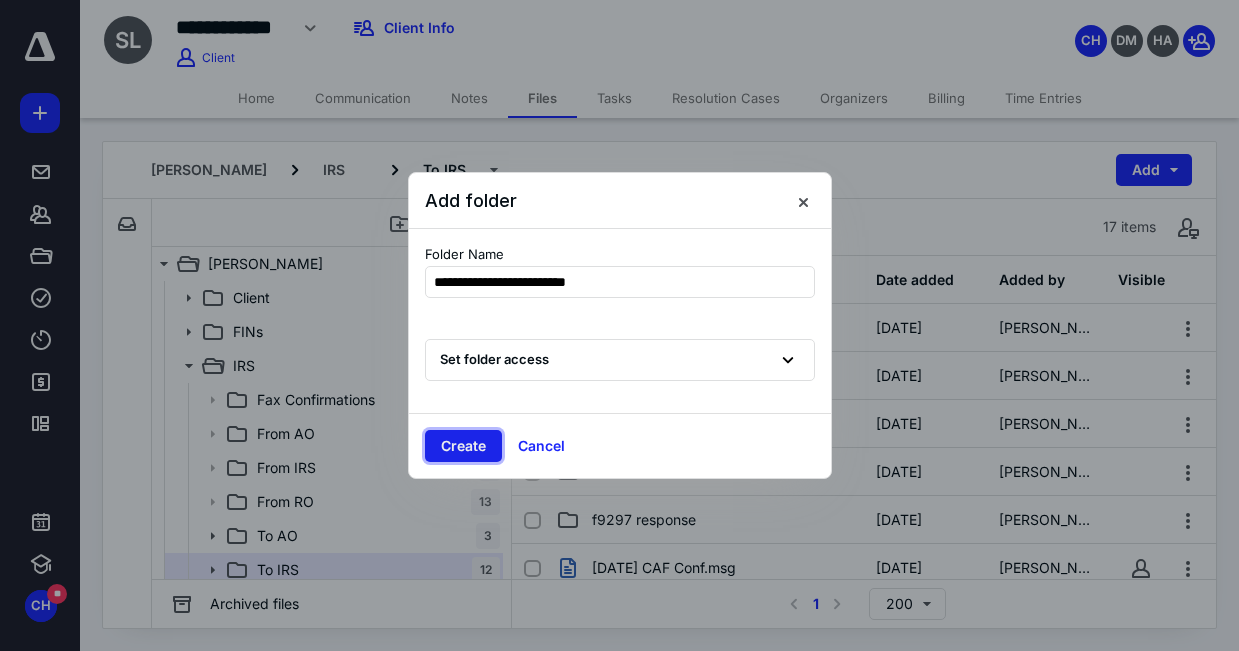 click on "Create" at bounding box center (463, 446) 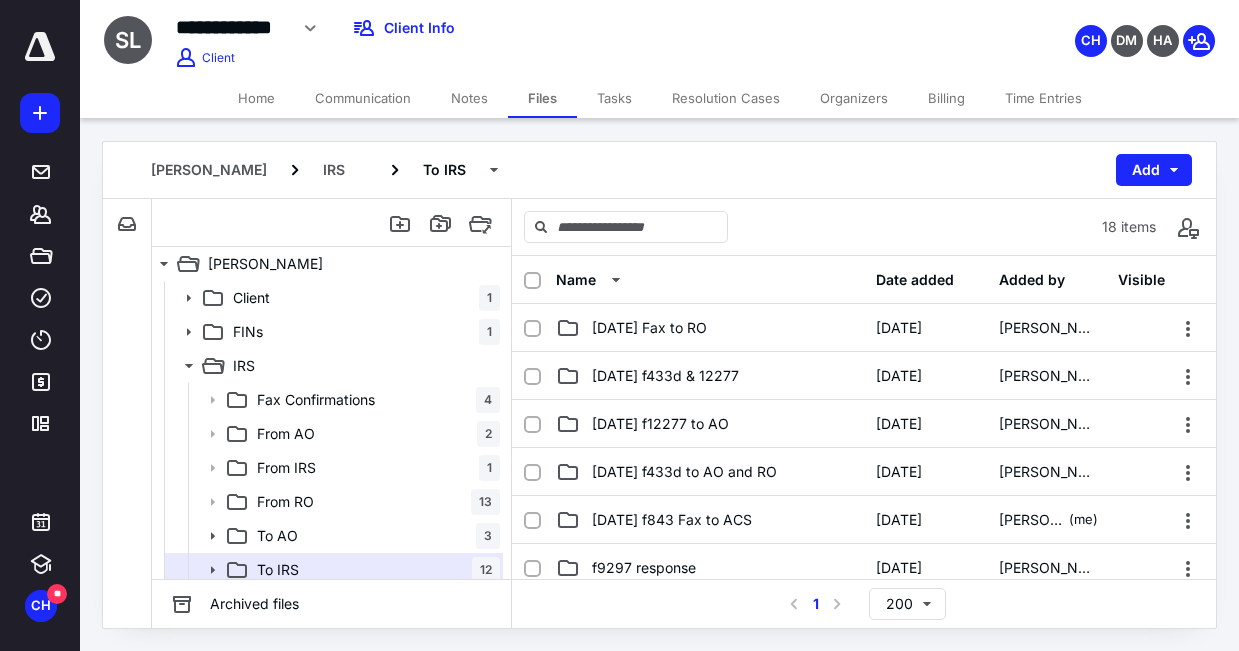 click on "[PERSON_NAME] IRS To IRS   Add" at bounding box center (659, 170) 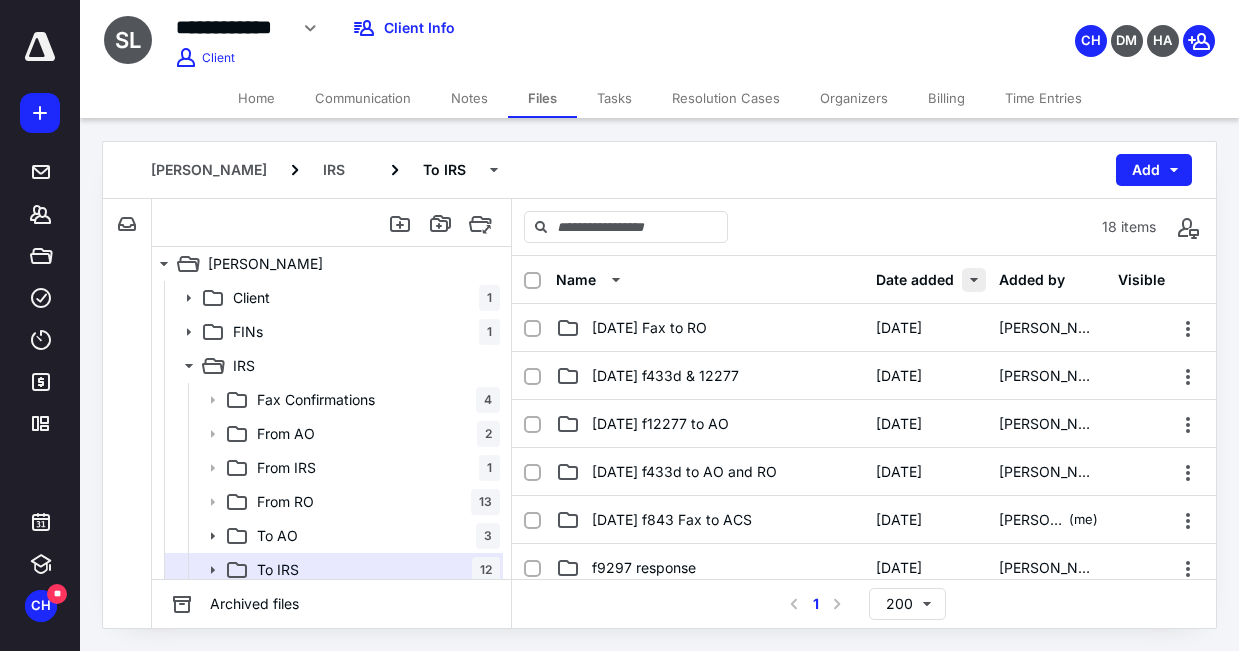 click at bounding box center (974, 280) 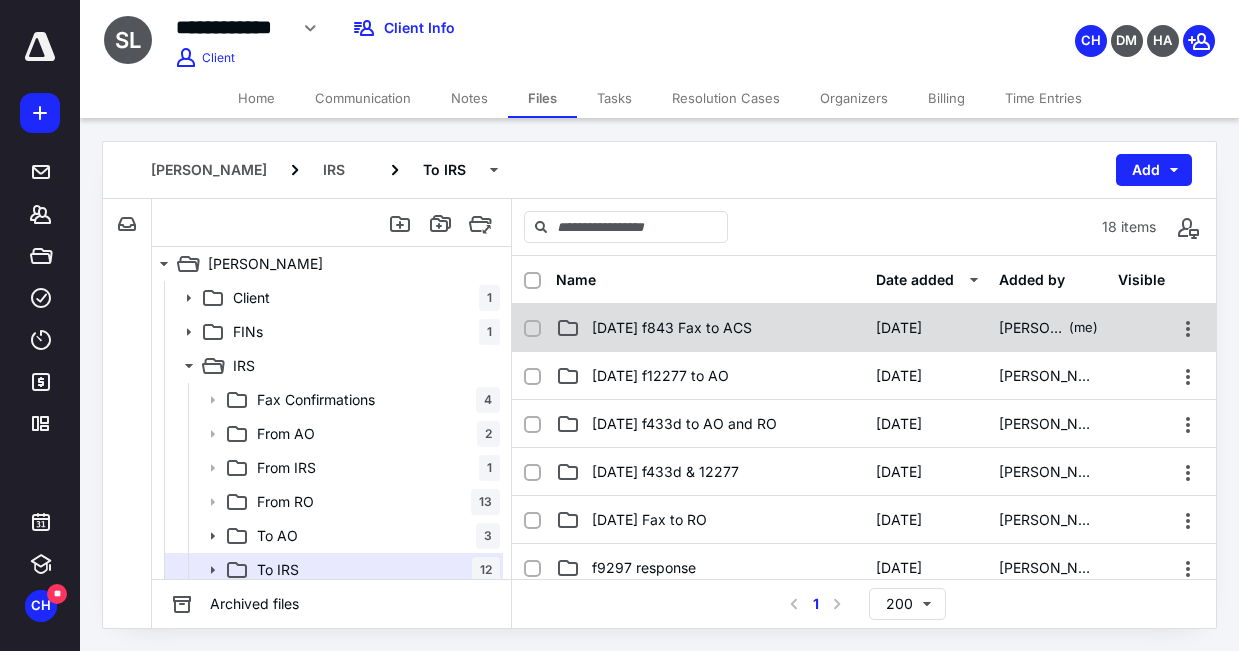 click on "[DATE] f843 Fax to ACS" at bounding box center [672, 328] 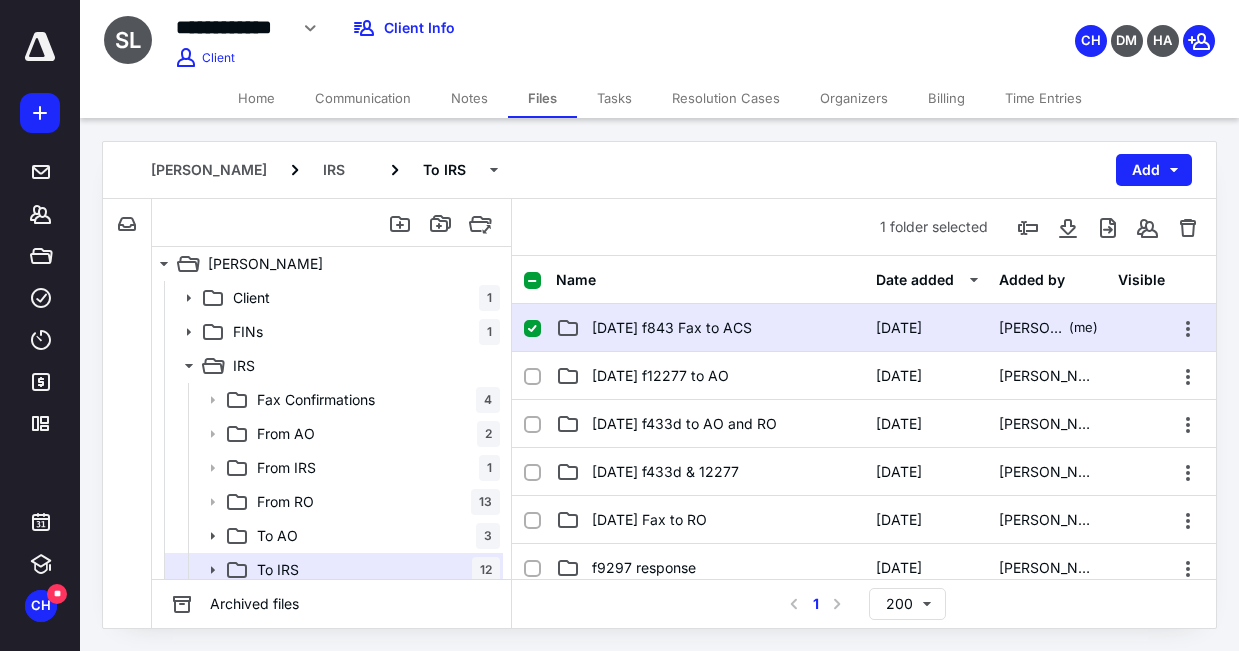 click on "[DATE] f843 Fax to ACS" at bounding box center (672, 328) 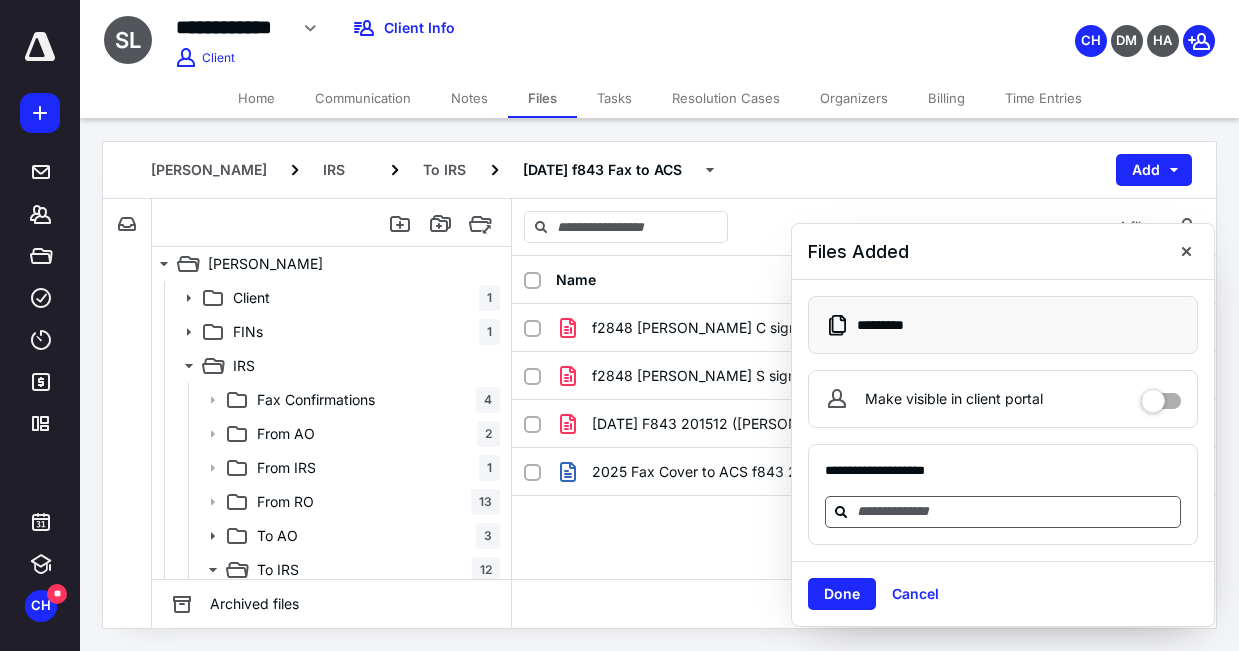click at bounding box center (1015, 511) 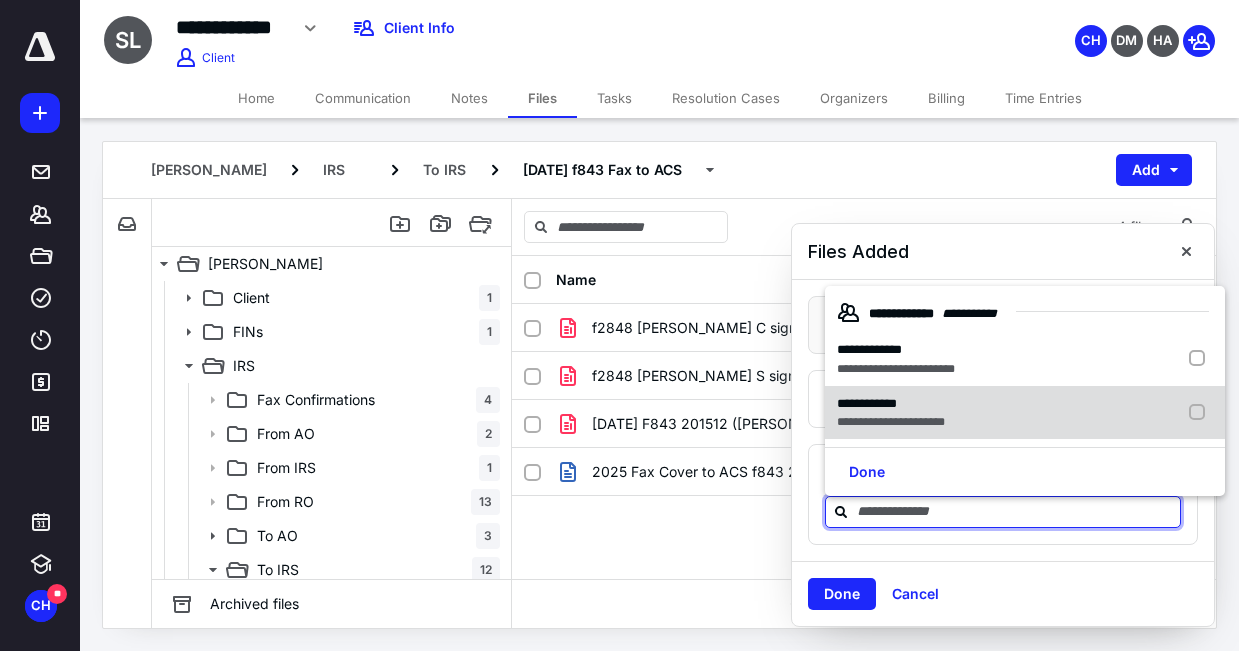 click on "**********" at bounding box center [891, 422] 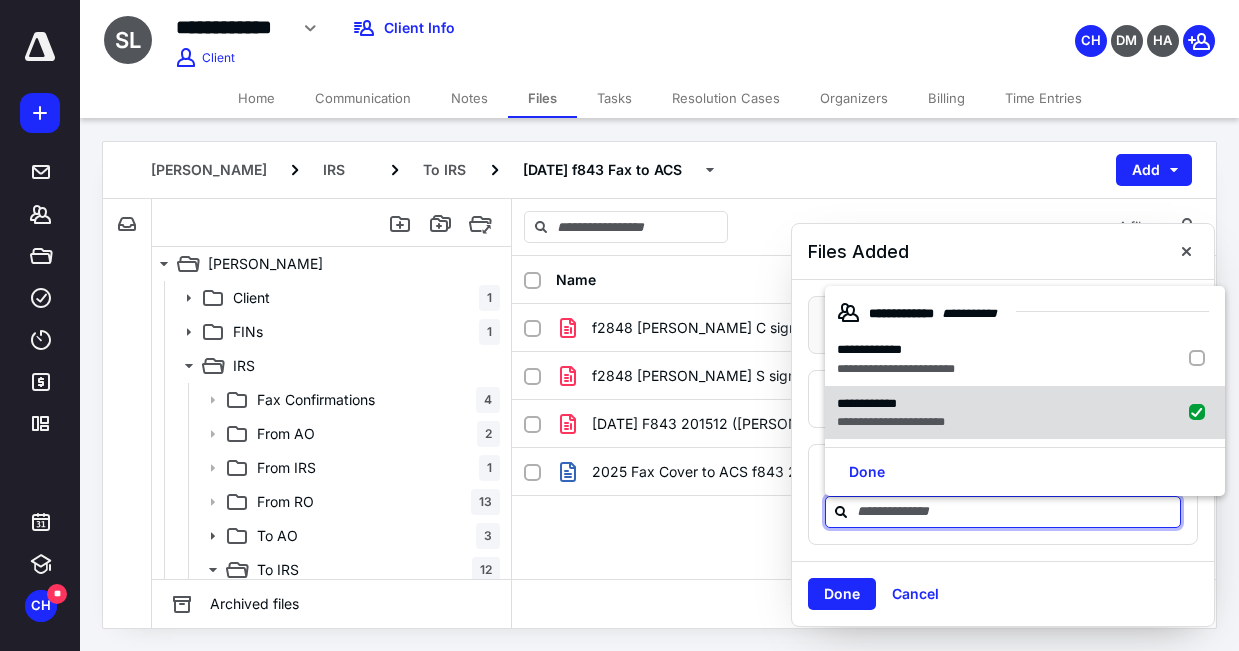checkbox on "true" 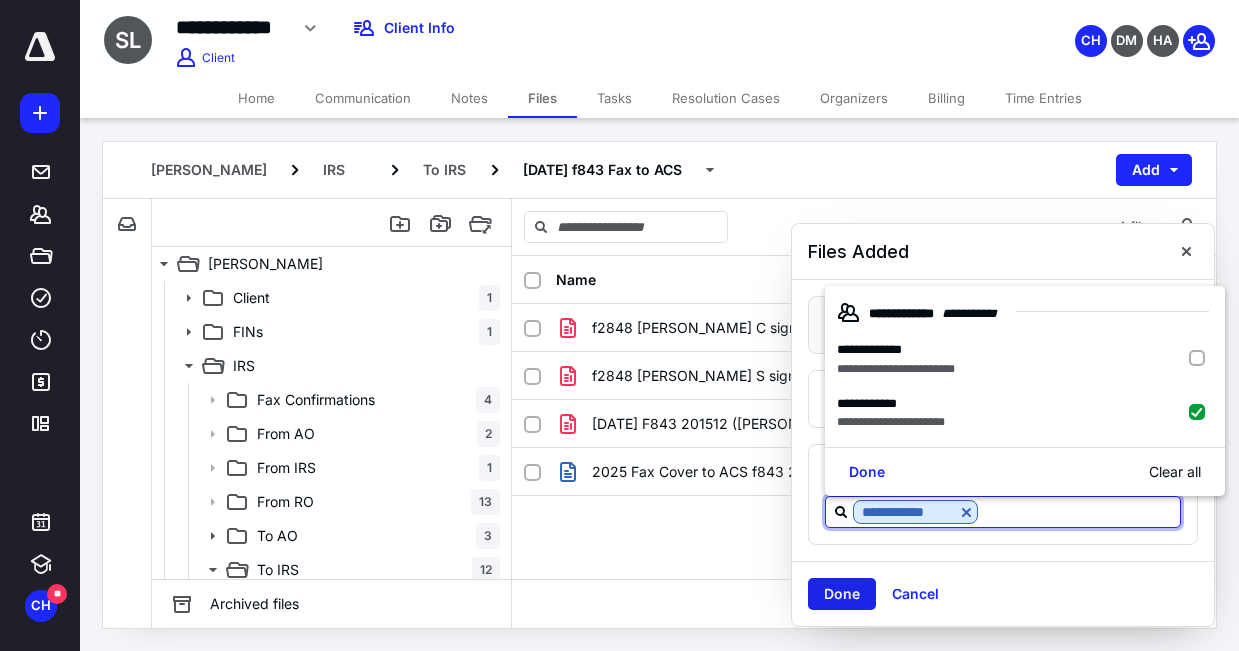 click on "Done" at bounding box center (842, 594) 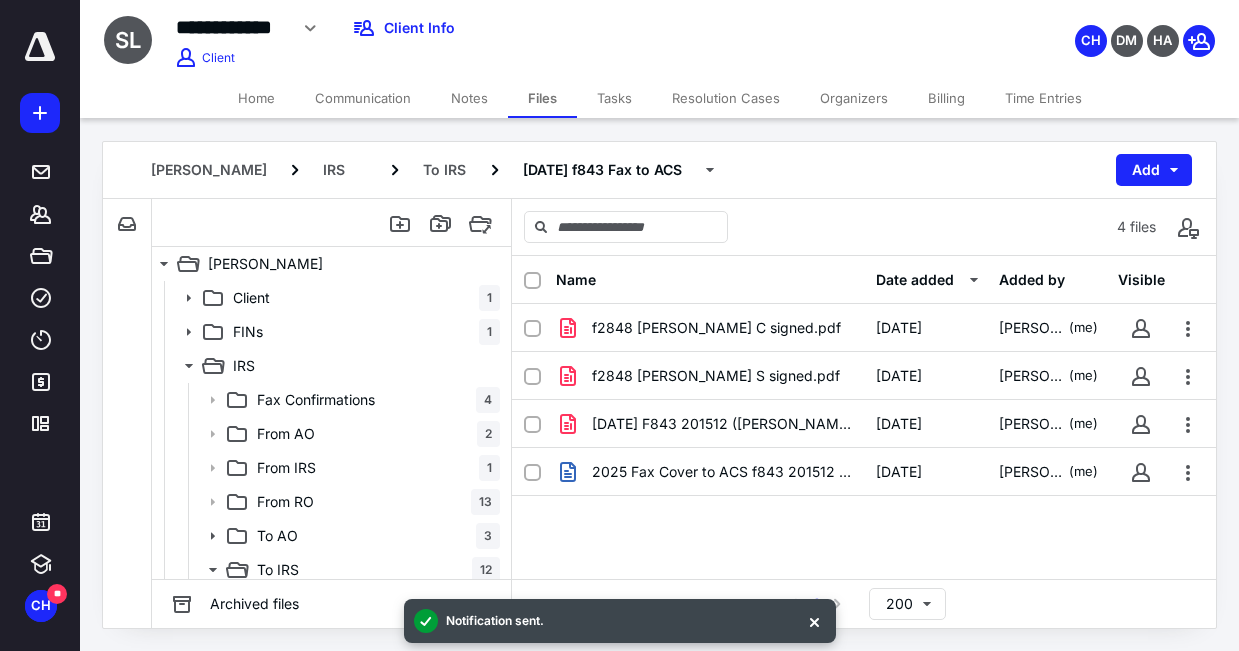 click on "Time Entries" at bounding box center [1043, 98] 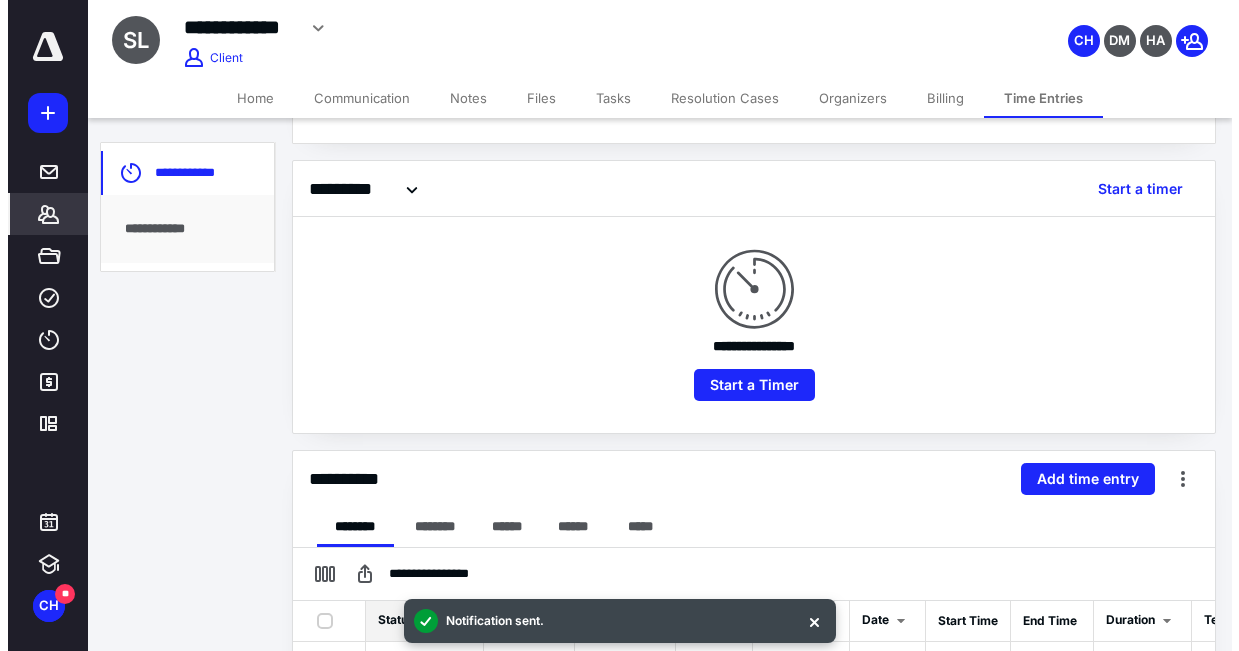 scroll, scrollTop: 300, scrollLeft: 0, axis: vertical 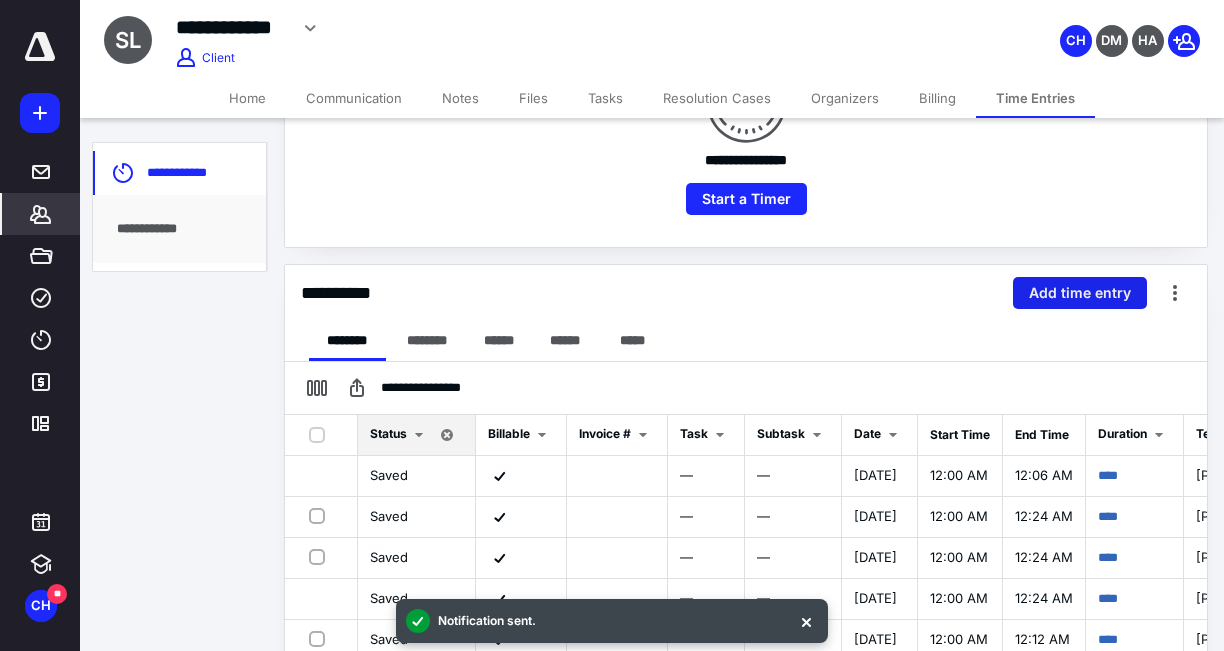 click on "Add time entry" at bounding box center (1080, 293) 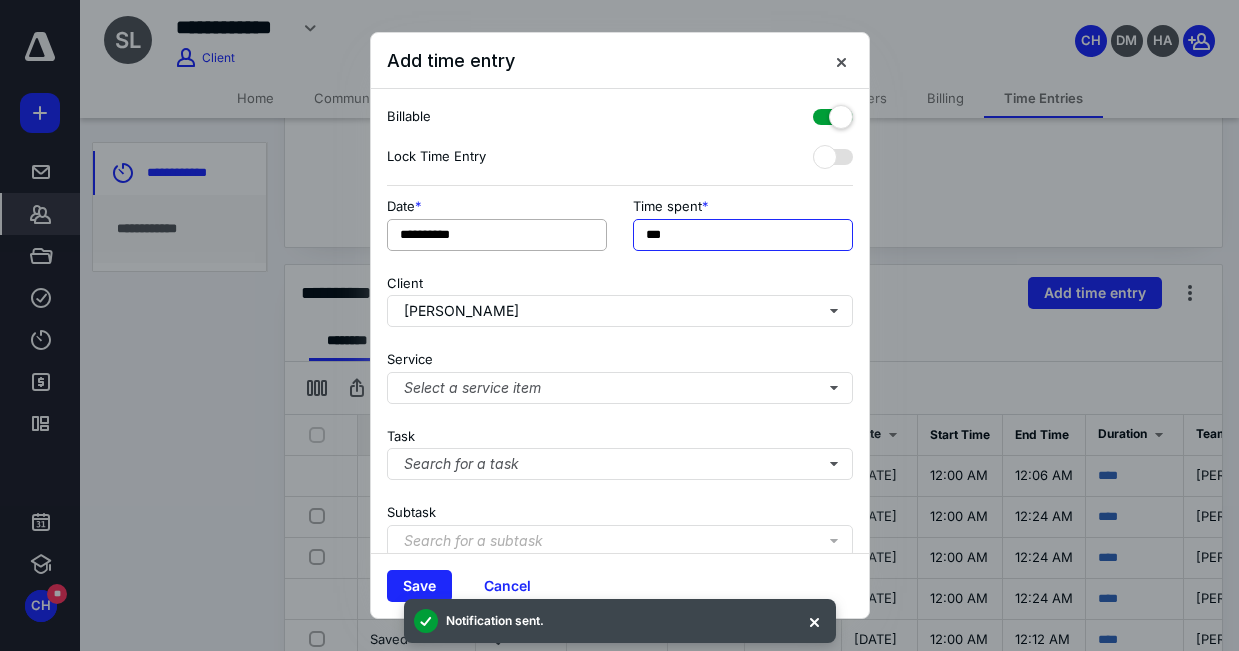drag, startPoint x: 722, startPoint y: 240, endPoint x: 595, endPoint y: 225, distance: 127.88276 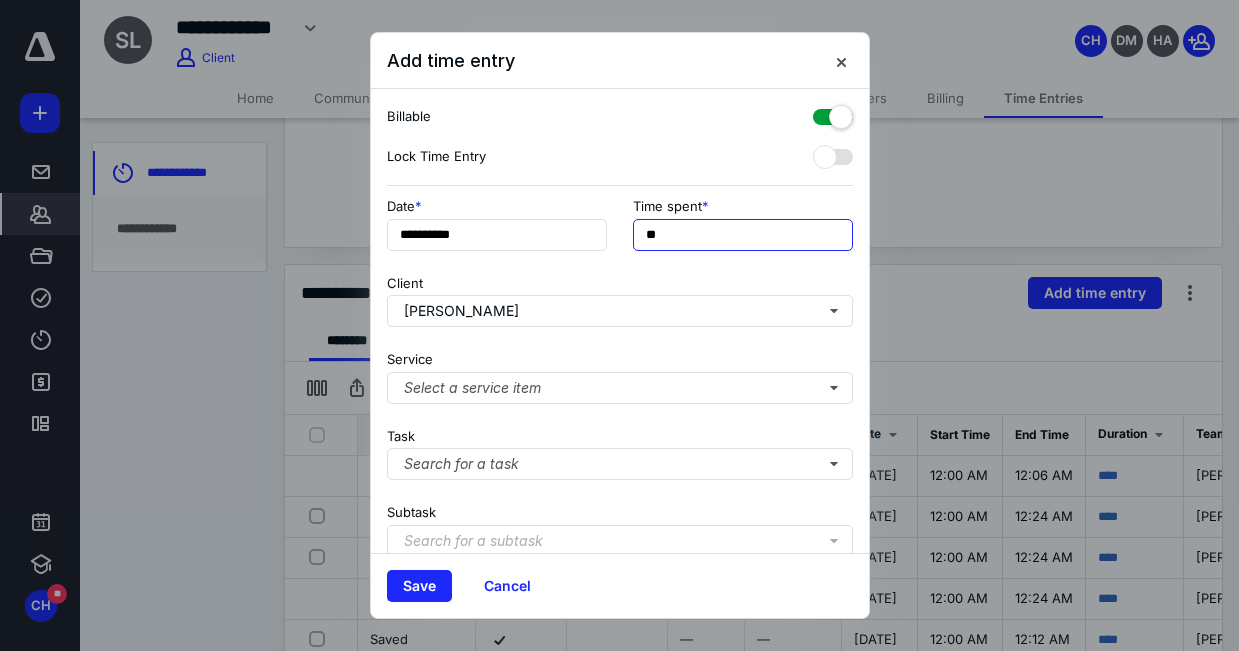 type on "**" 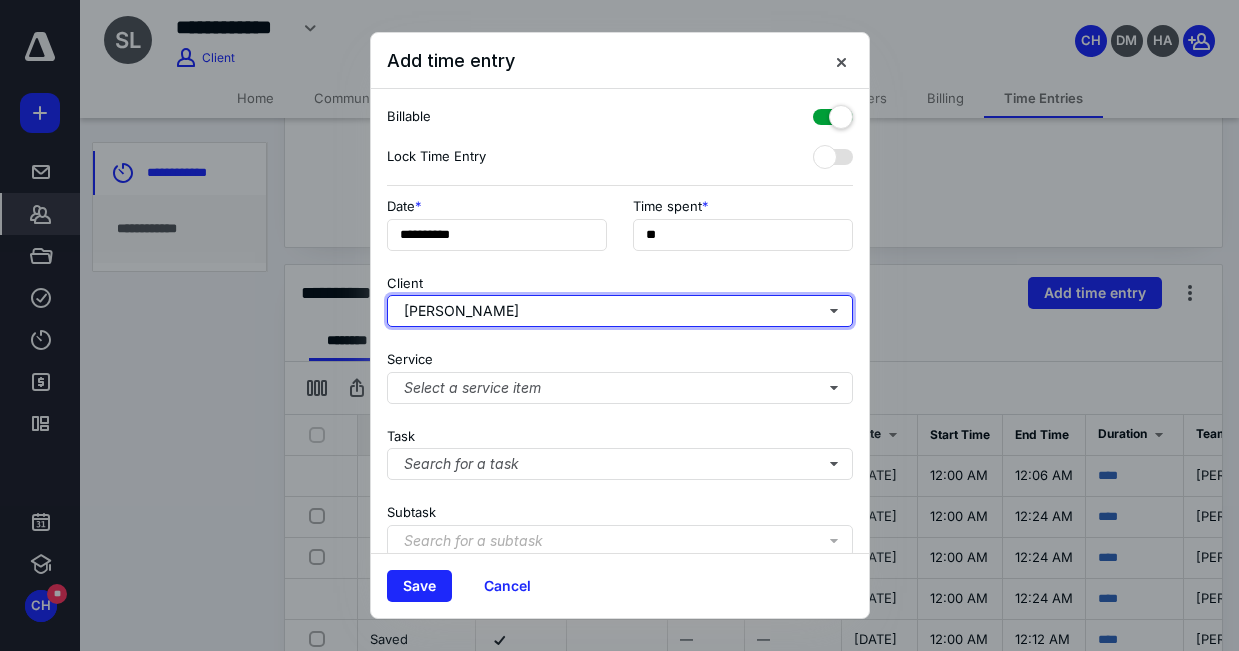 type 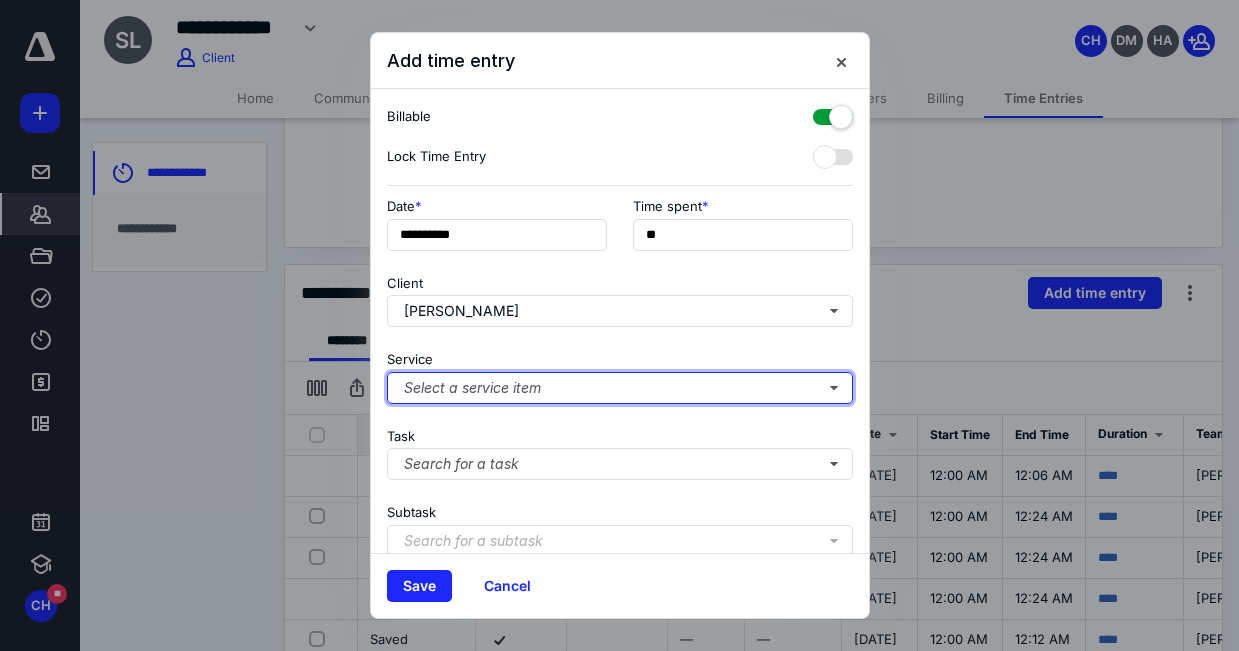 type 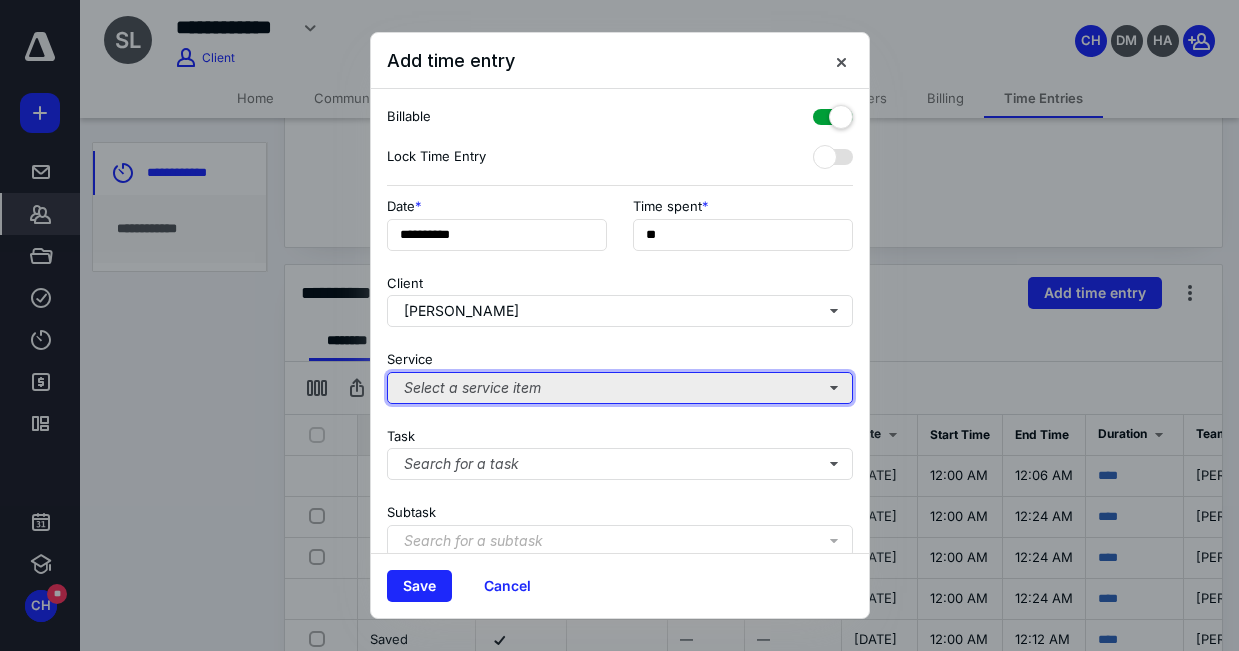 click on "Select a service item" at bounding box center [620, 388] 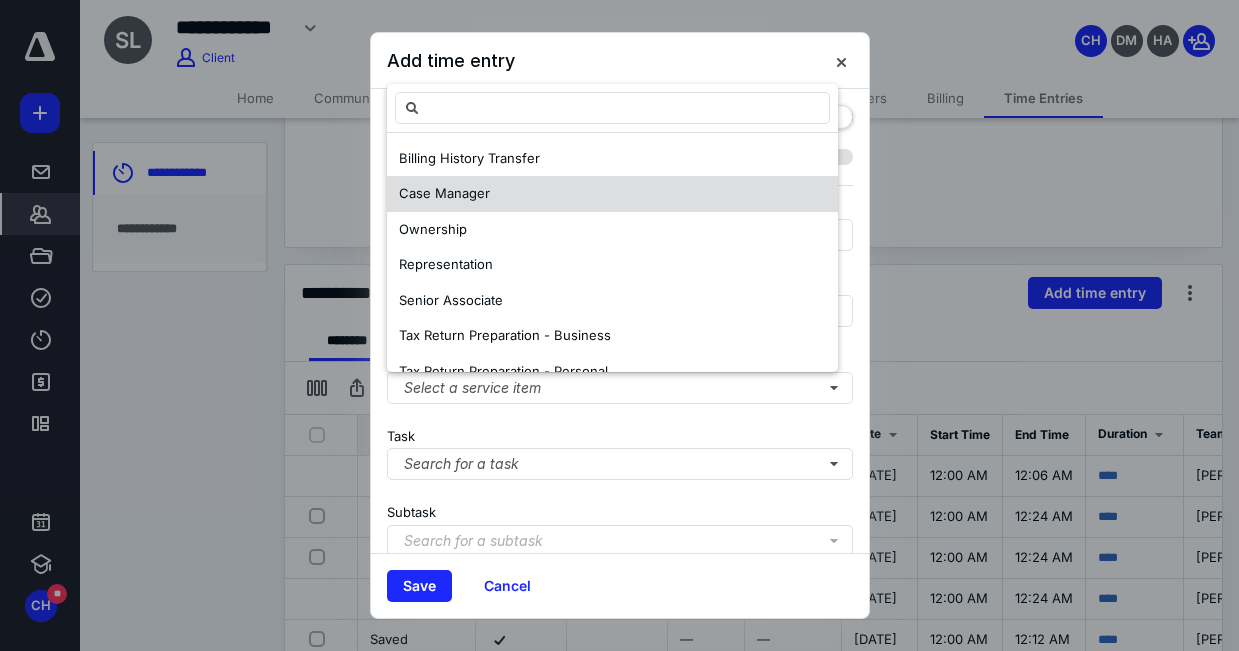 click on "Case Manager" at bounding box center [444, 194] 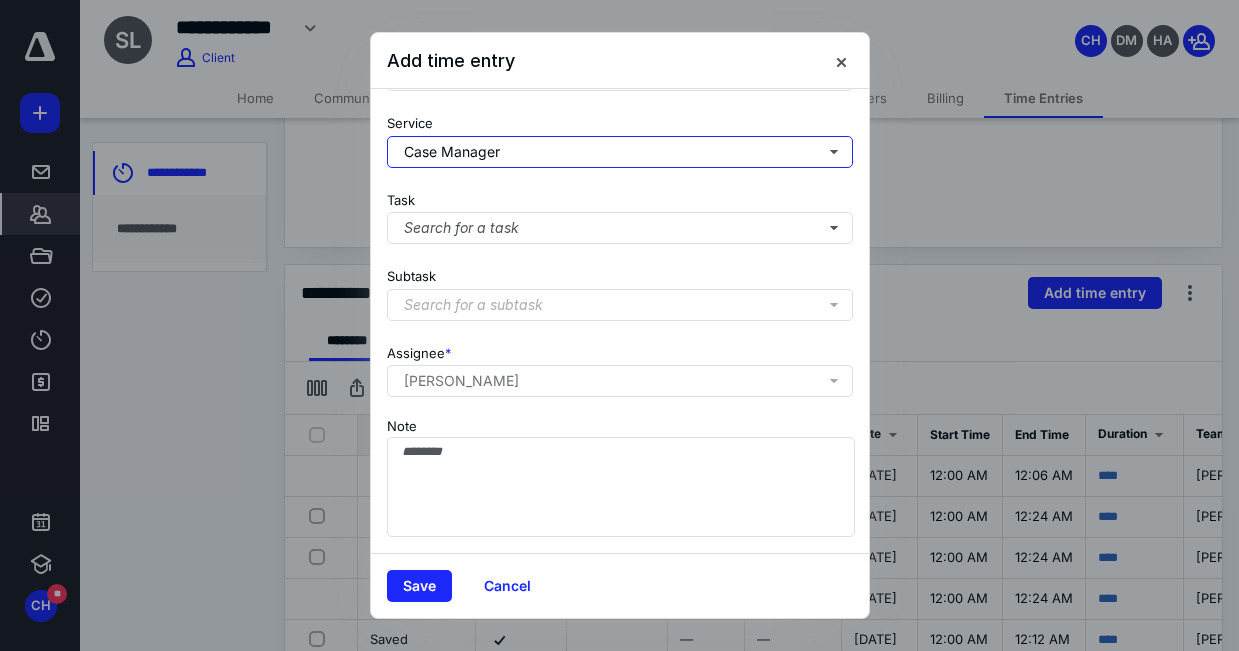 scroll, scrollTop: 251, scrollLeft: 0, axis: vertical 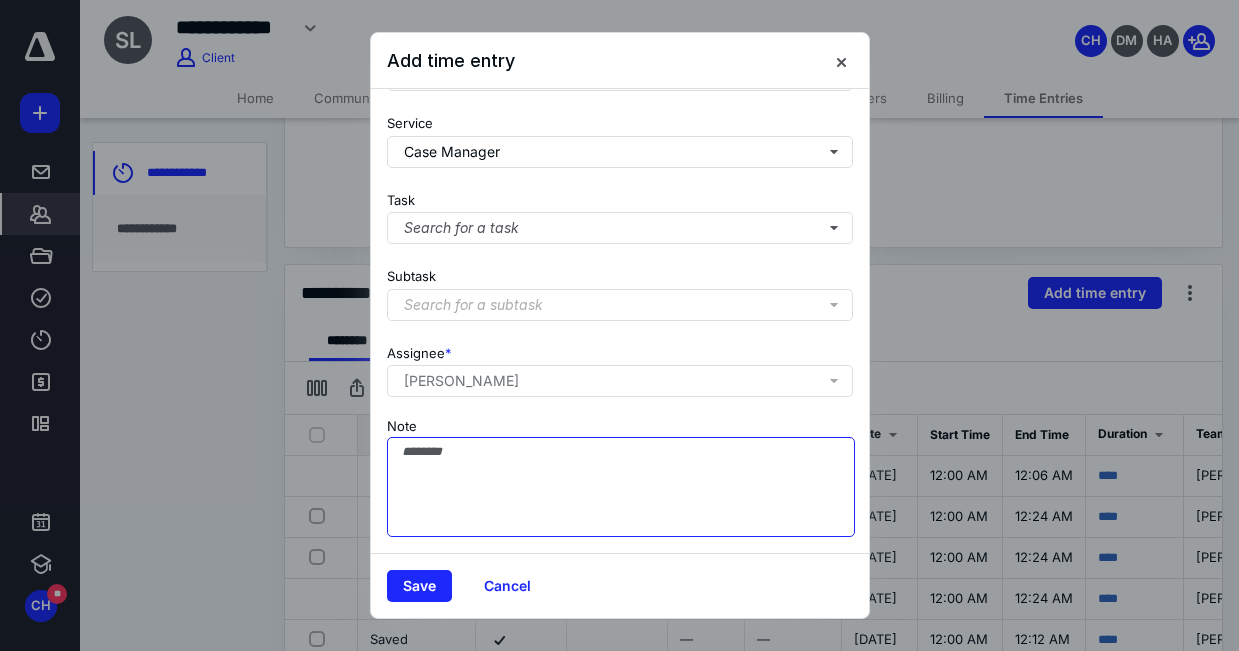 click on "Note" at bounding box center (621, 487) 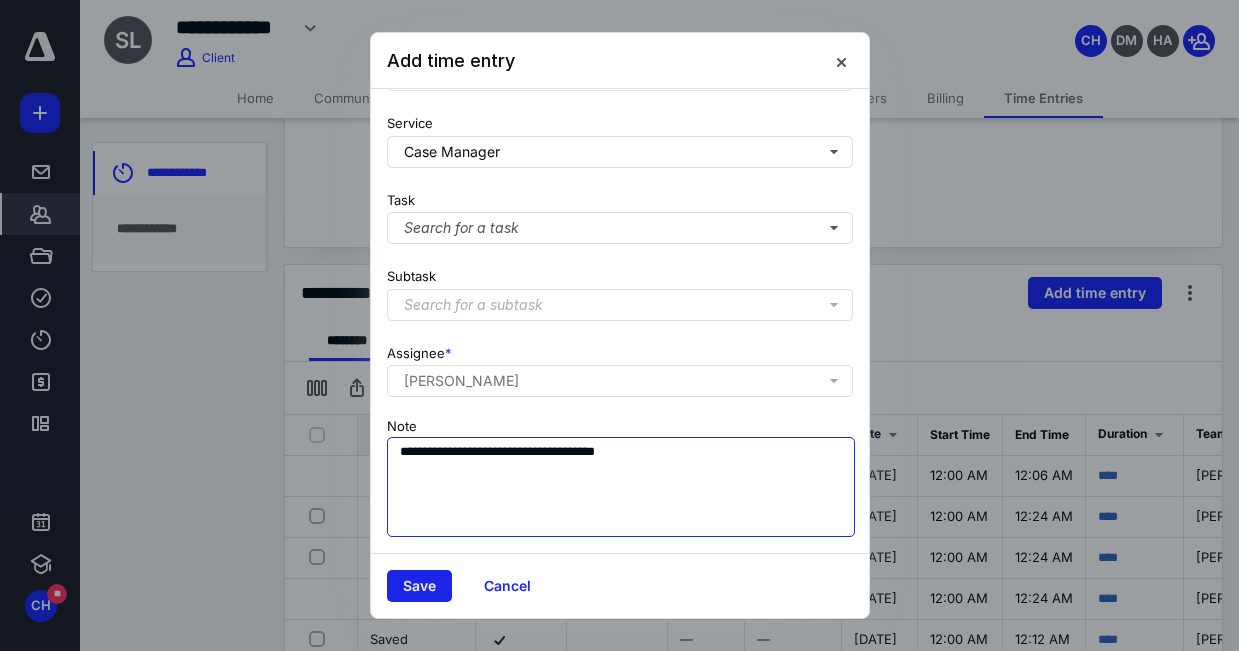 type on "**********" 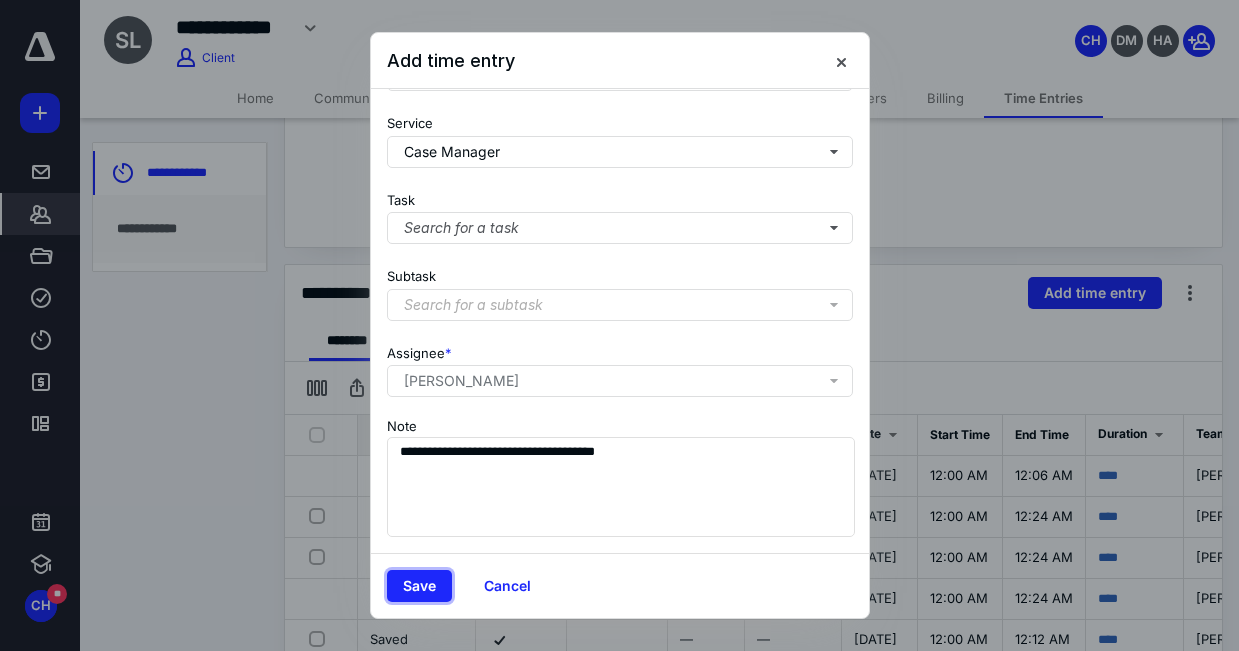 drag, startPoint x: 399, startPoint y: 576, endPoint x: 428, endPoint y: 569, distance: 29.832869 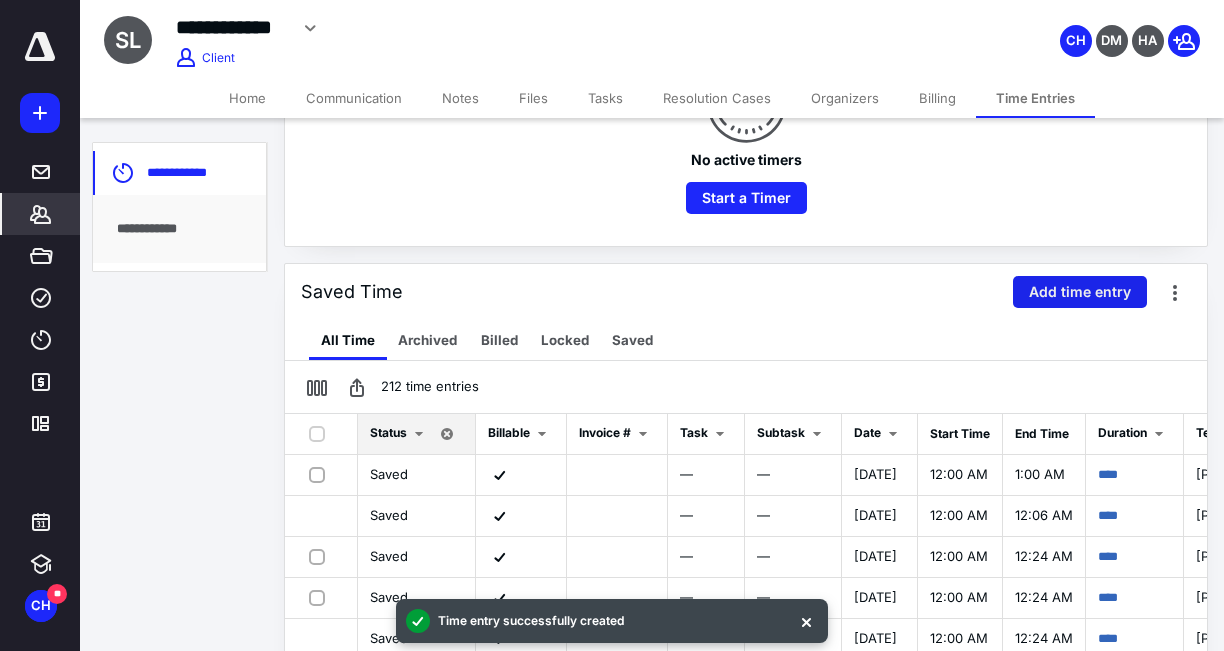 click on "Add time entry" at bounding box center [1080, 292] 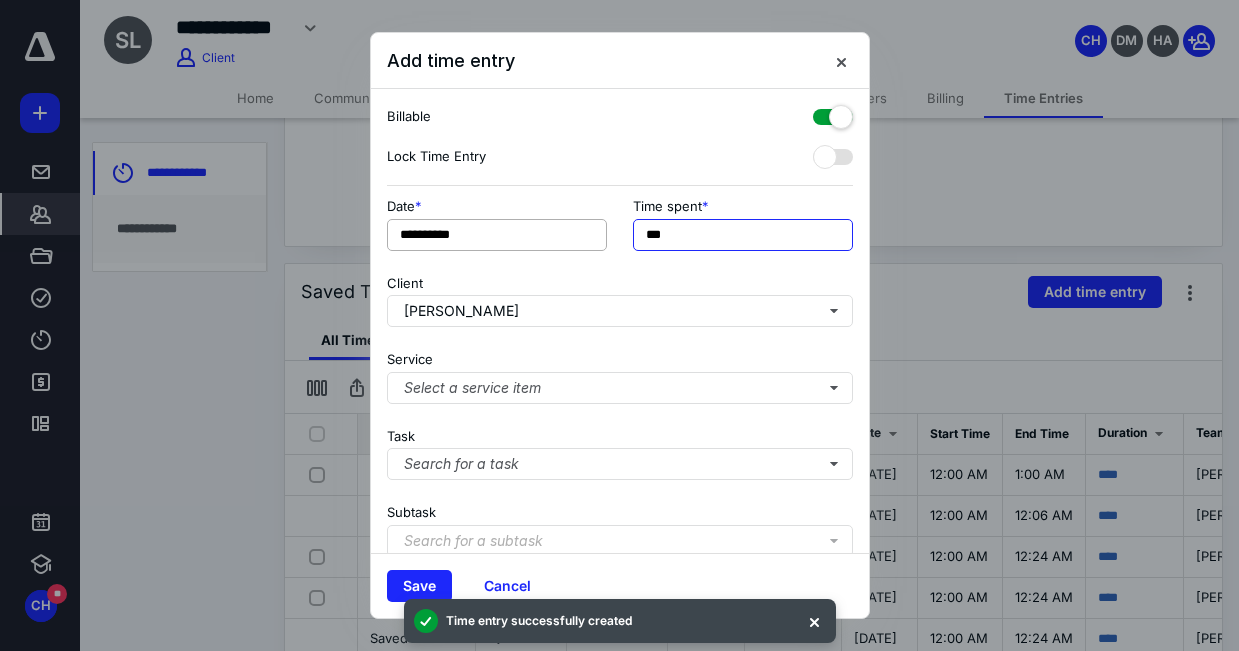 drag, startPoint x: 685, startPoint y: 223, endPoint x: 587, endPoint y: 223, distance: 98 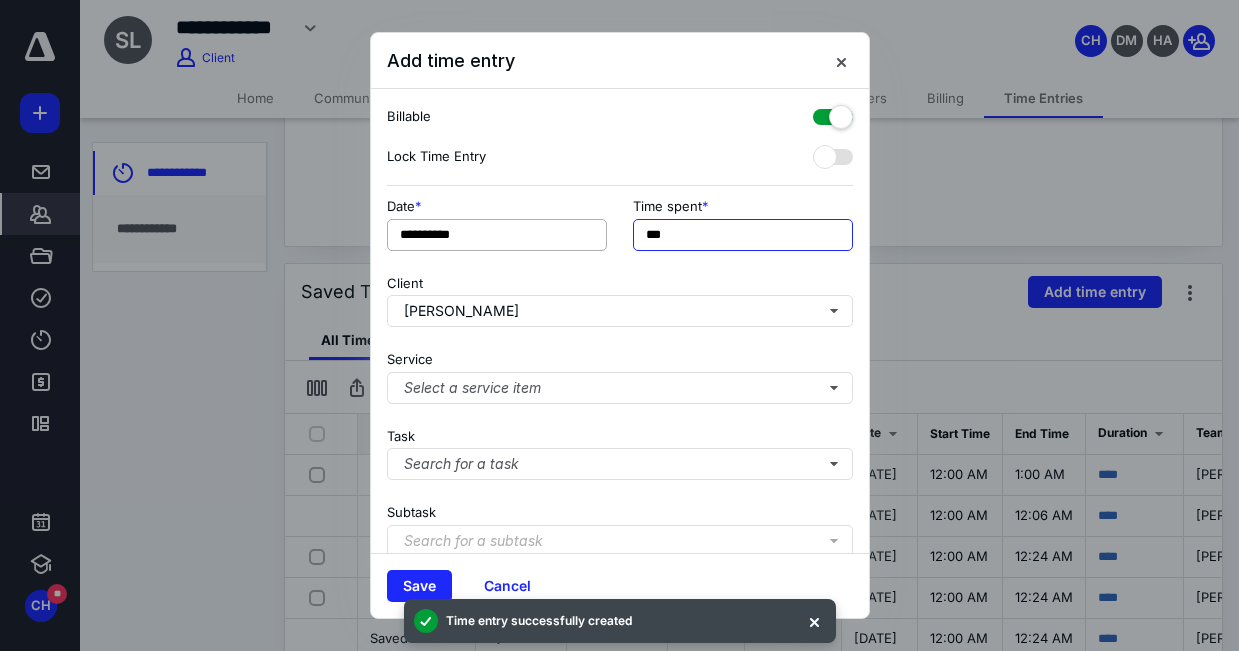 type on "***" 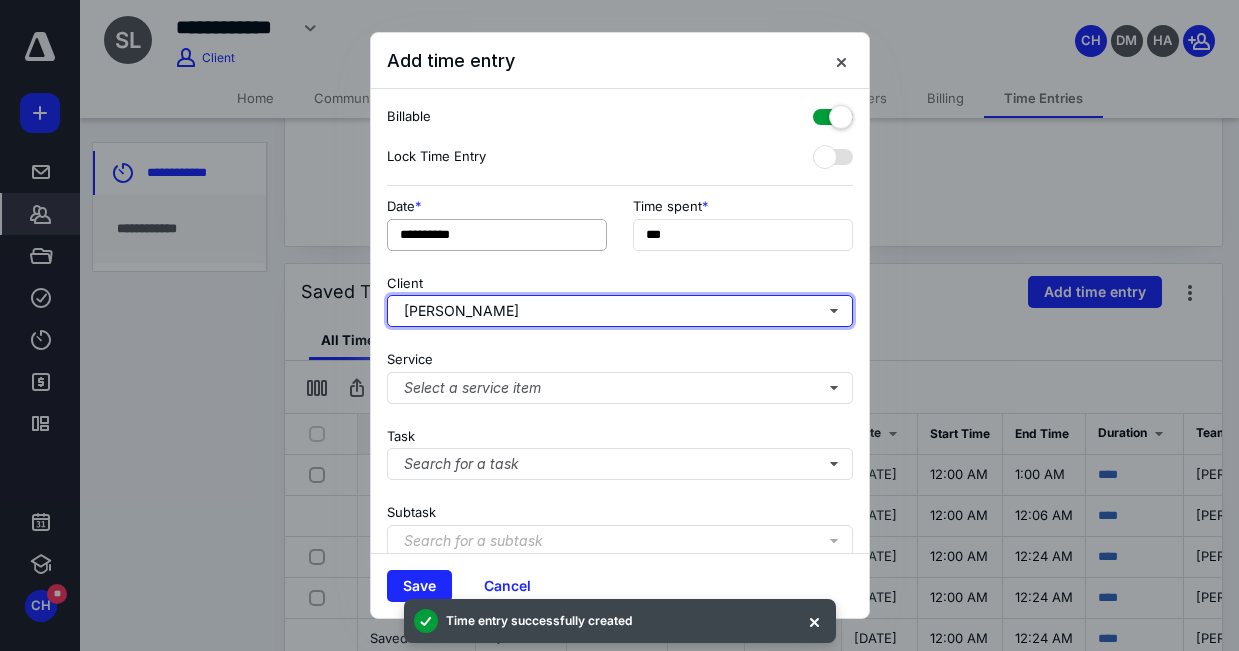 type 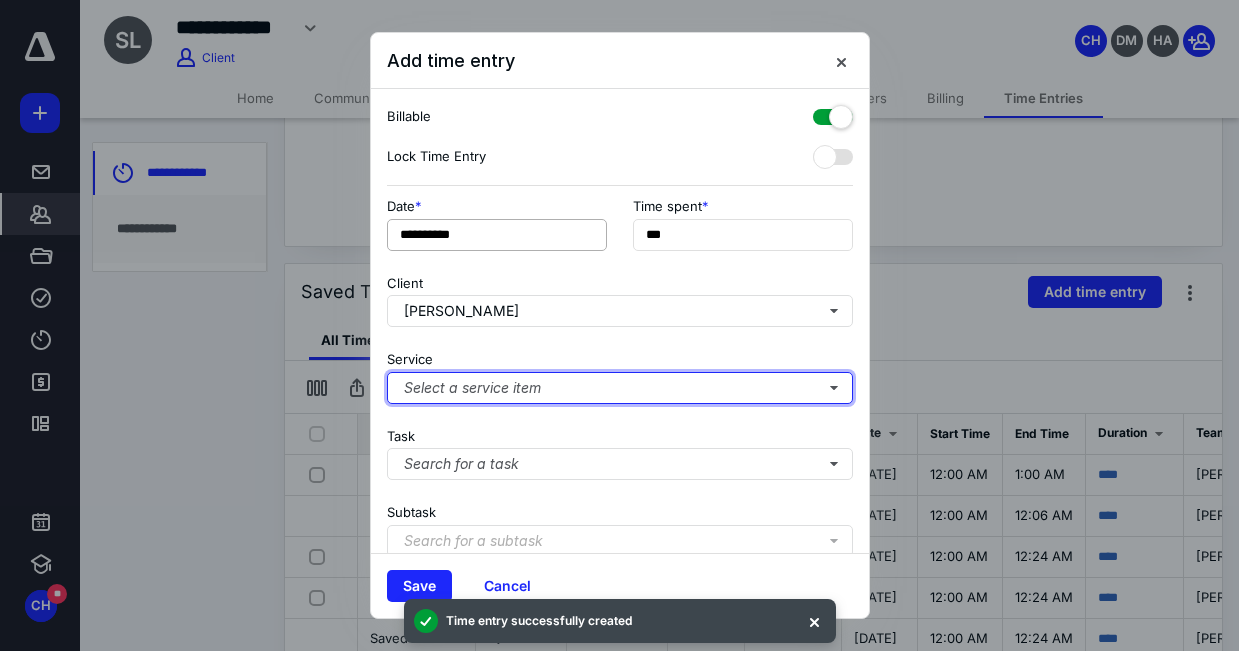 type 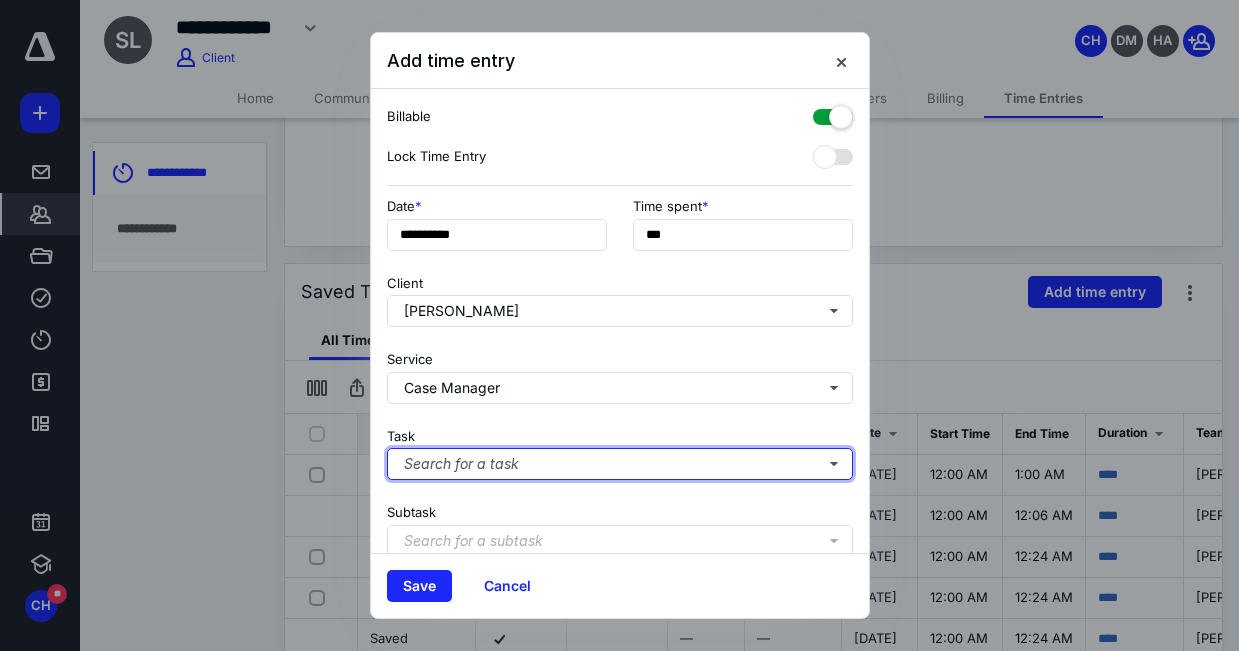 type 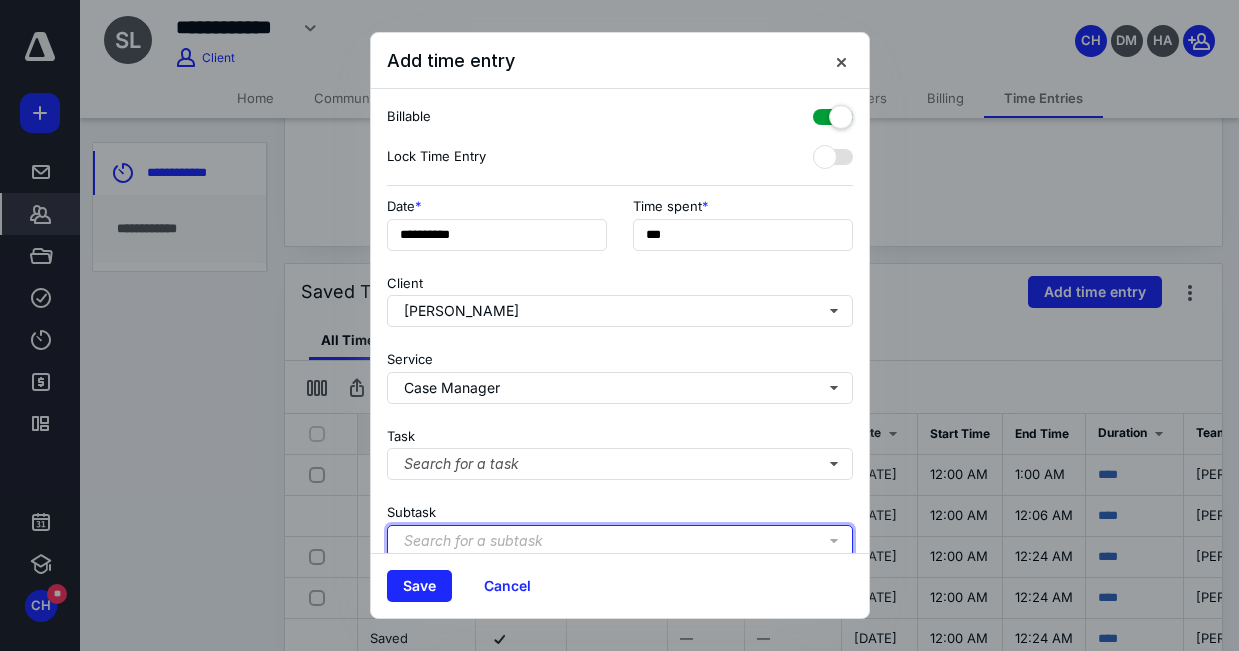 type 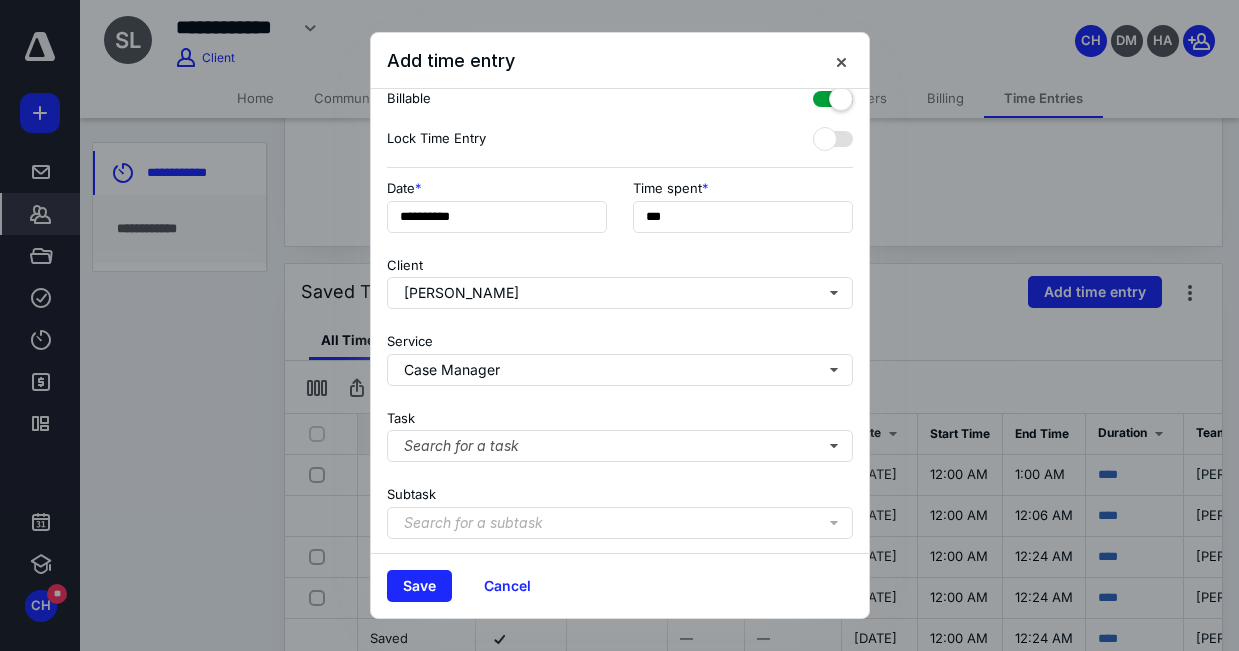 type 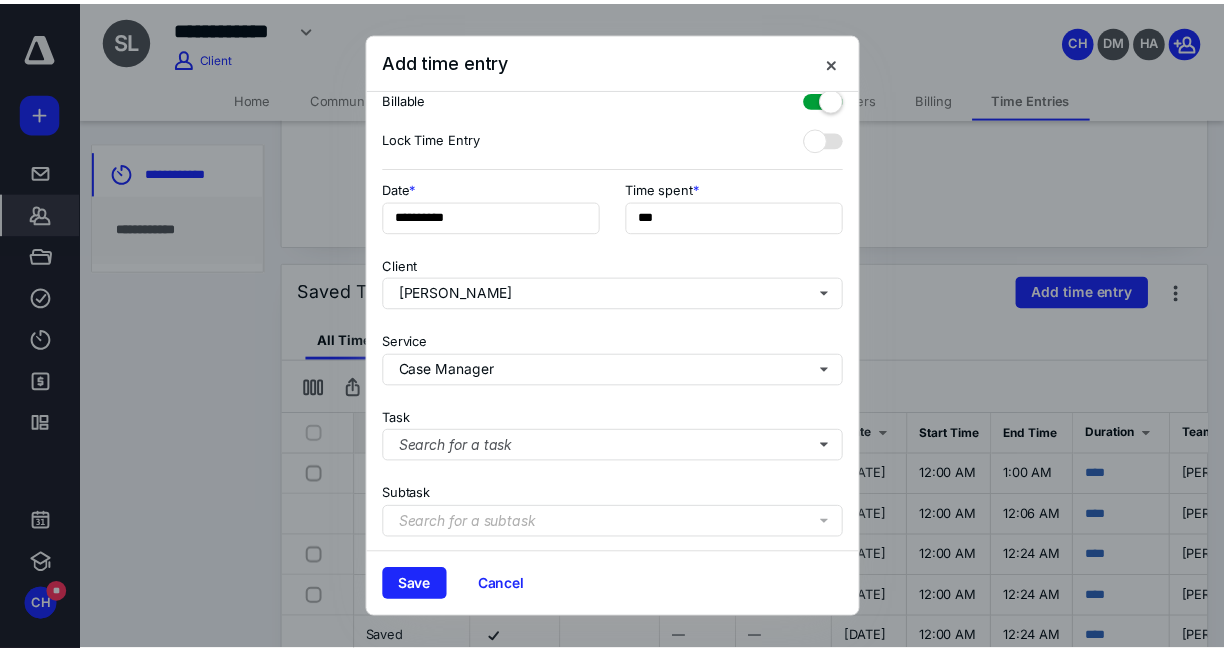 scroll, scrollTop: 251, scrollLeft: 0, axis: vertical 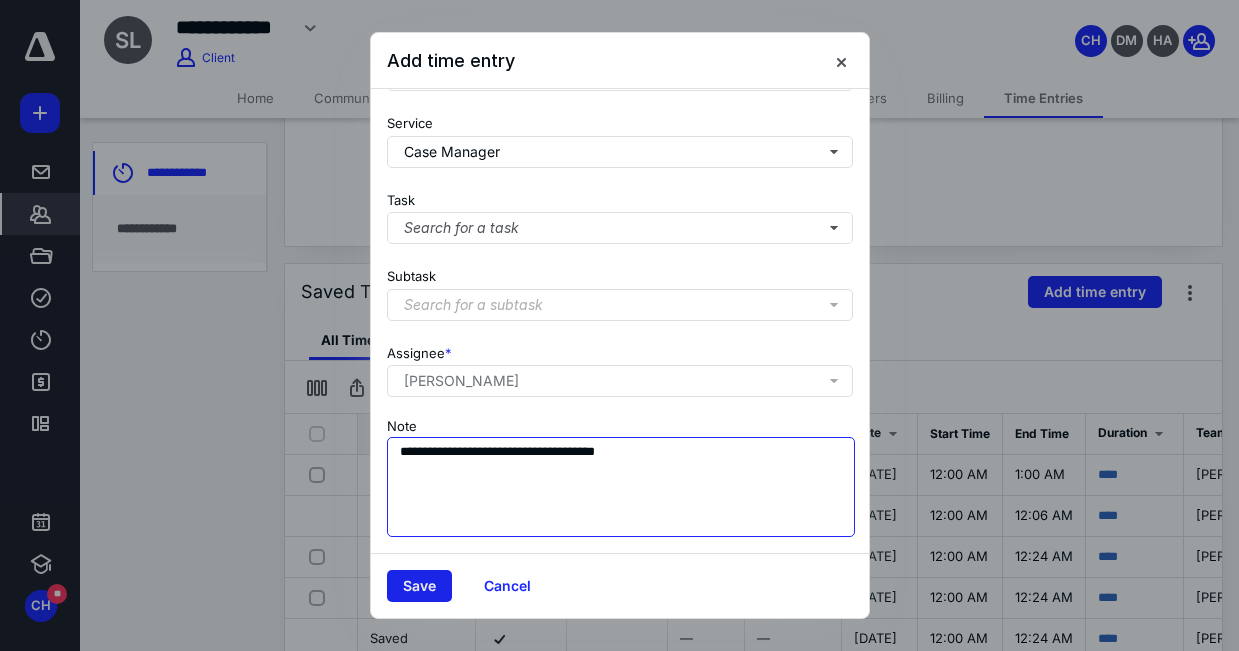type on "**********" 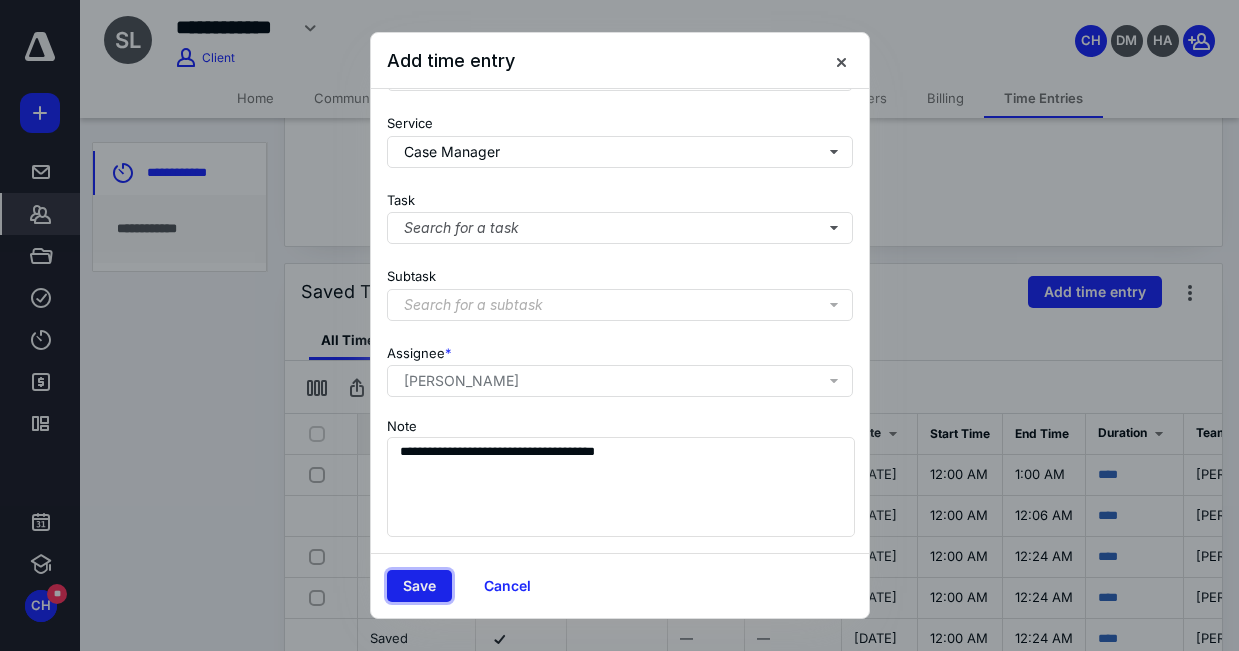 click on "Save" at bounding box center (419, 586) 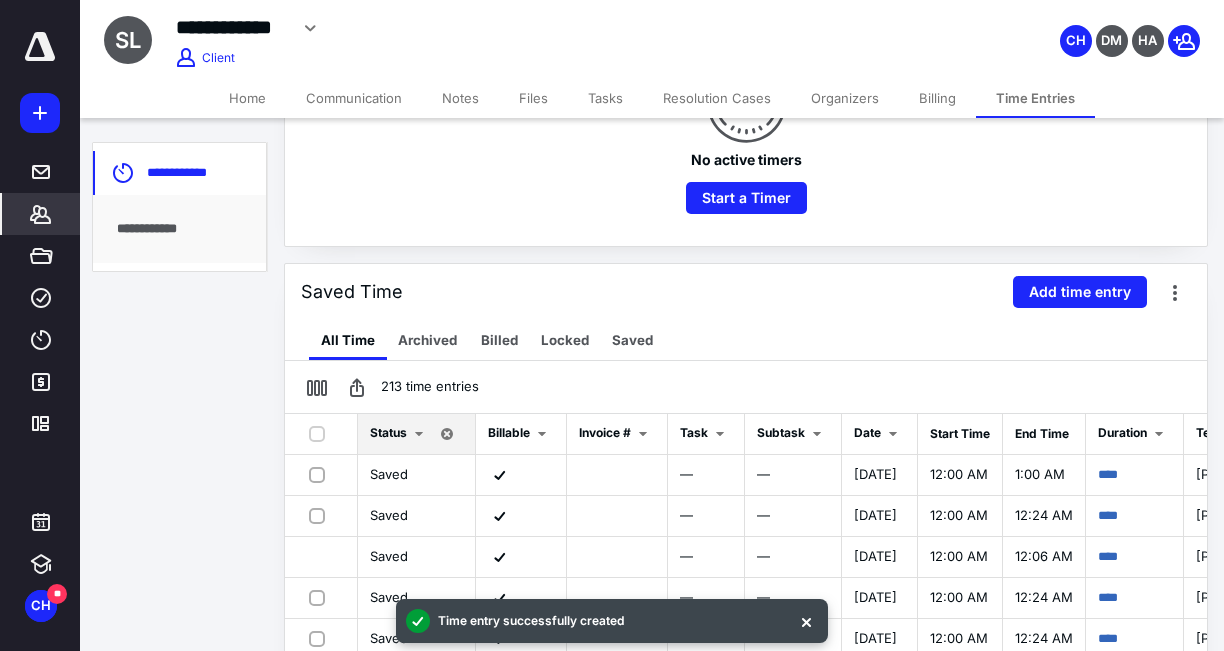 click on "**********" at bounding box center [612, 308] 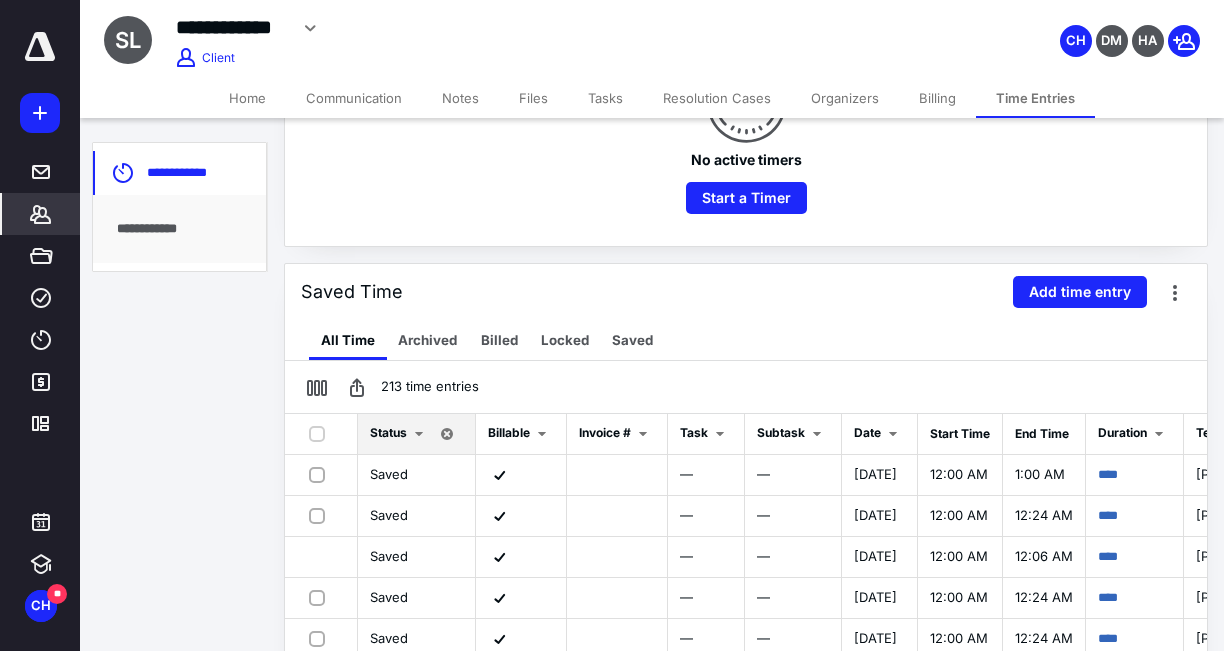 click on "**********" at bounding box center (612, 308) 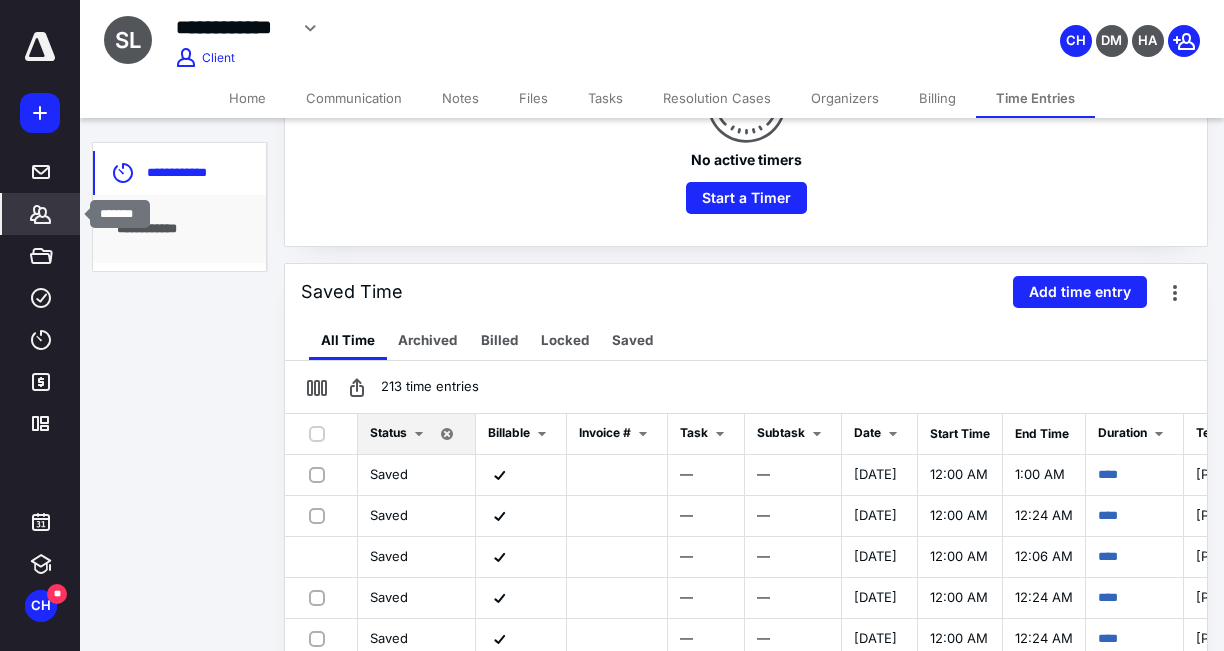 click on "*******" at bounding box center (41, 214) 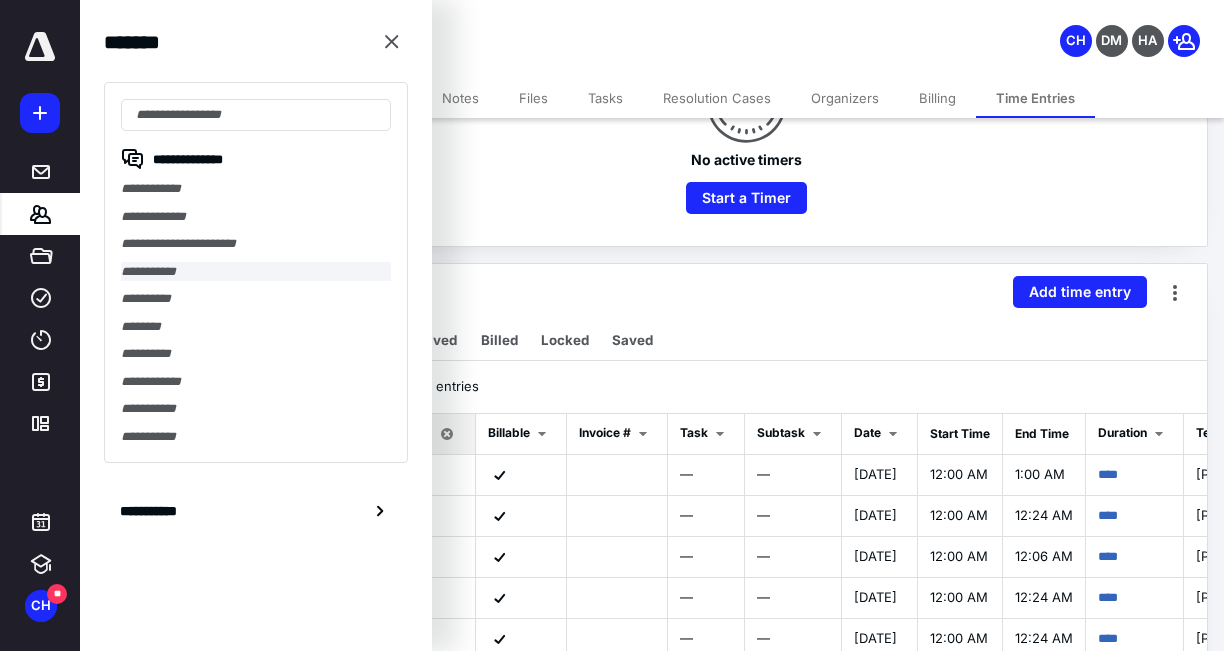 click on "**********" at bounding box center (256, 272) 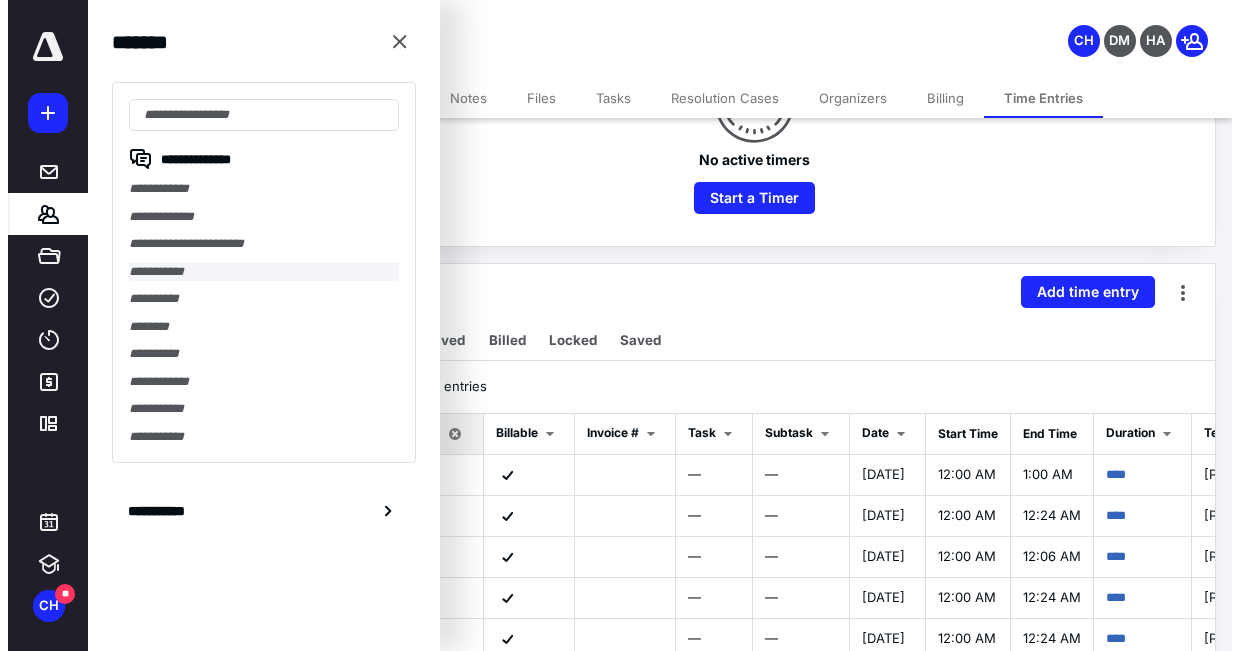 scroll, scrollTop: 0, scrollLeft: 0, axis: both 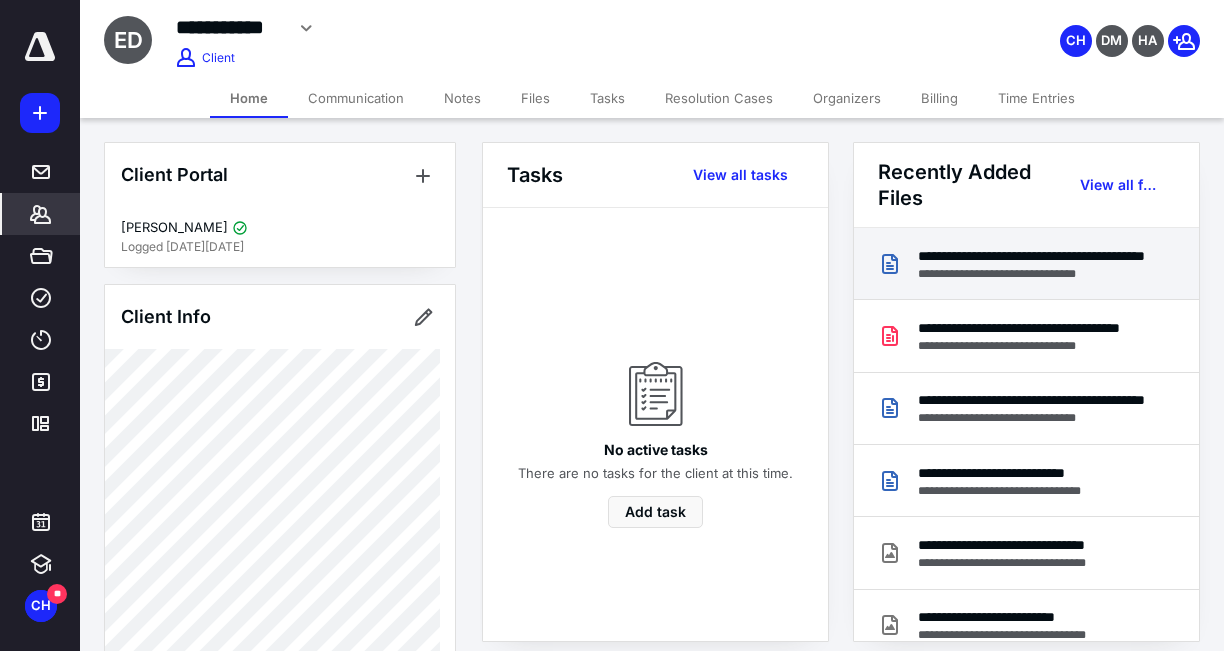 click on "**********" at bounding box center [1037, 274] 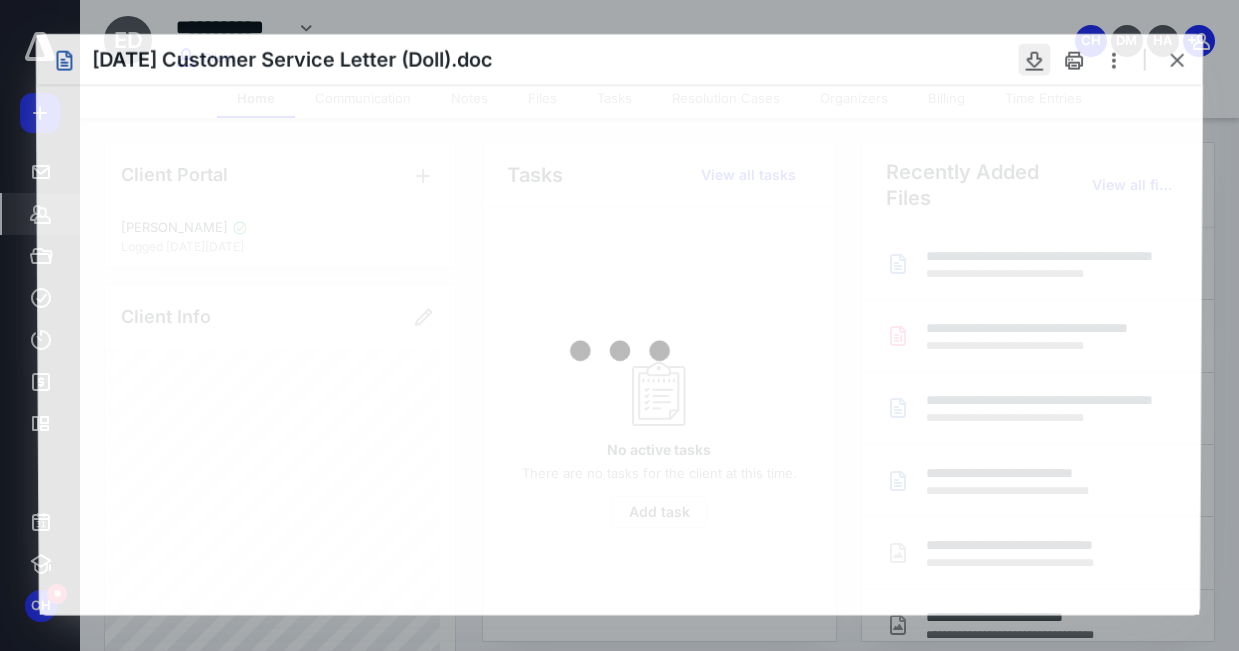 click at bounding box center (1034, 60) 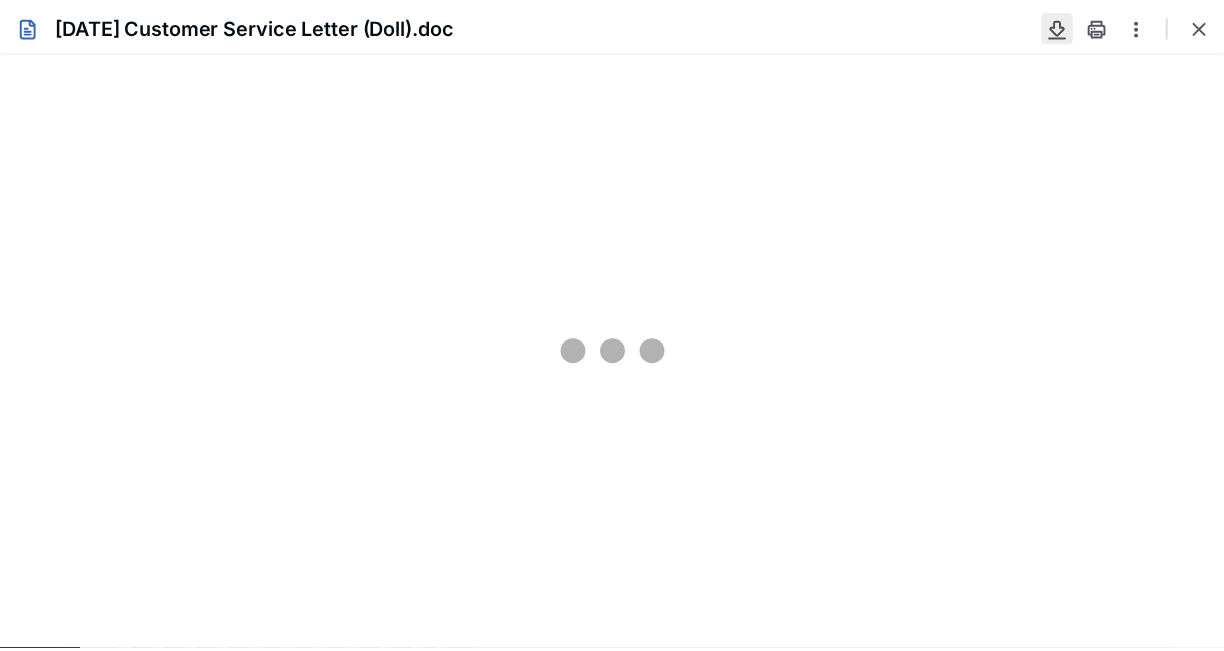 scroll, scrollTop: 0, scrollLeft: 0, axis: both 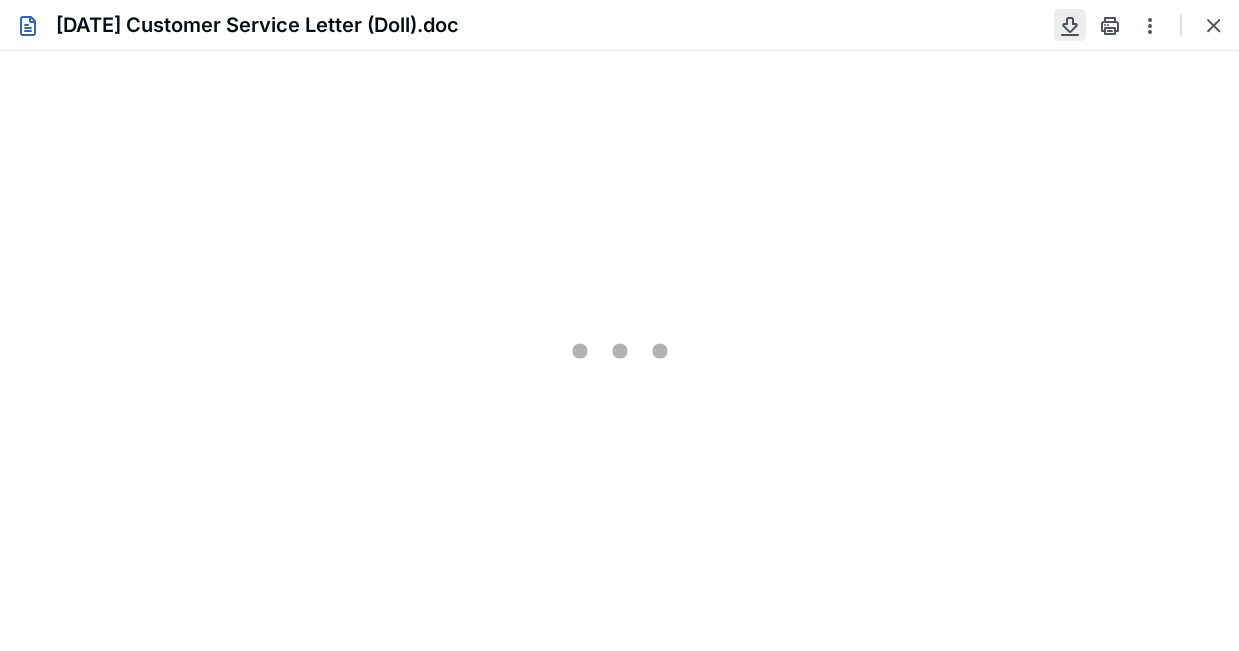 type on "71" 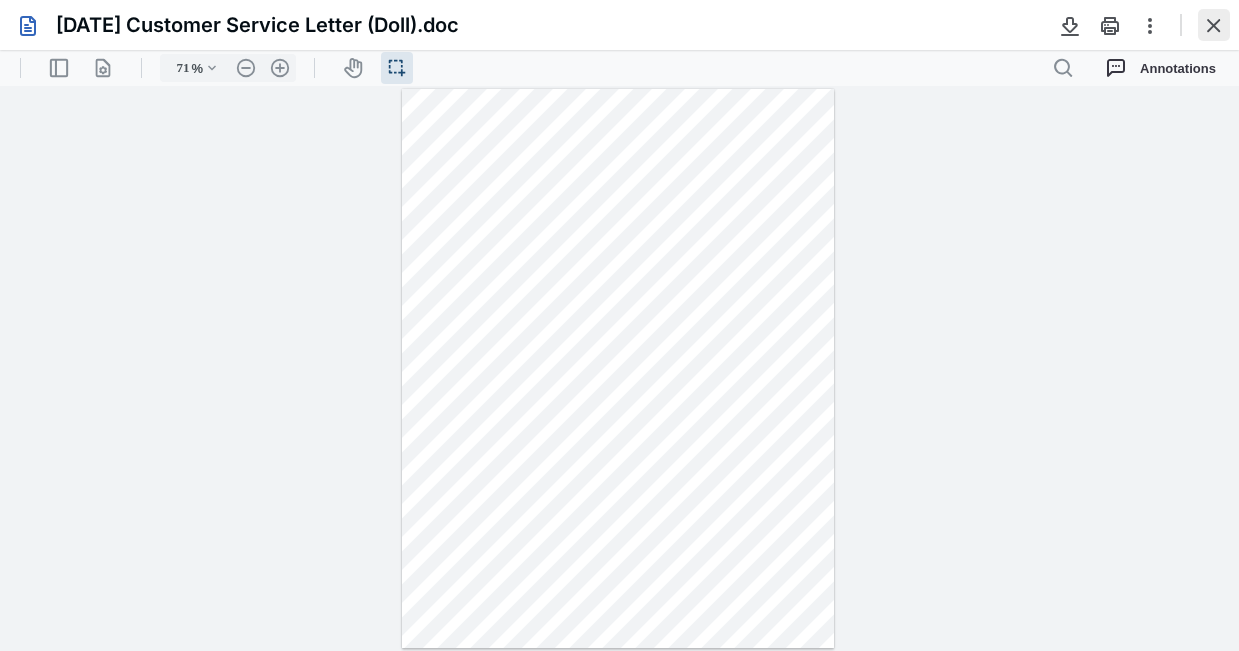 click at bounding box center [1214, 25] 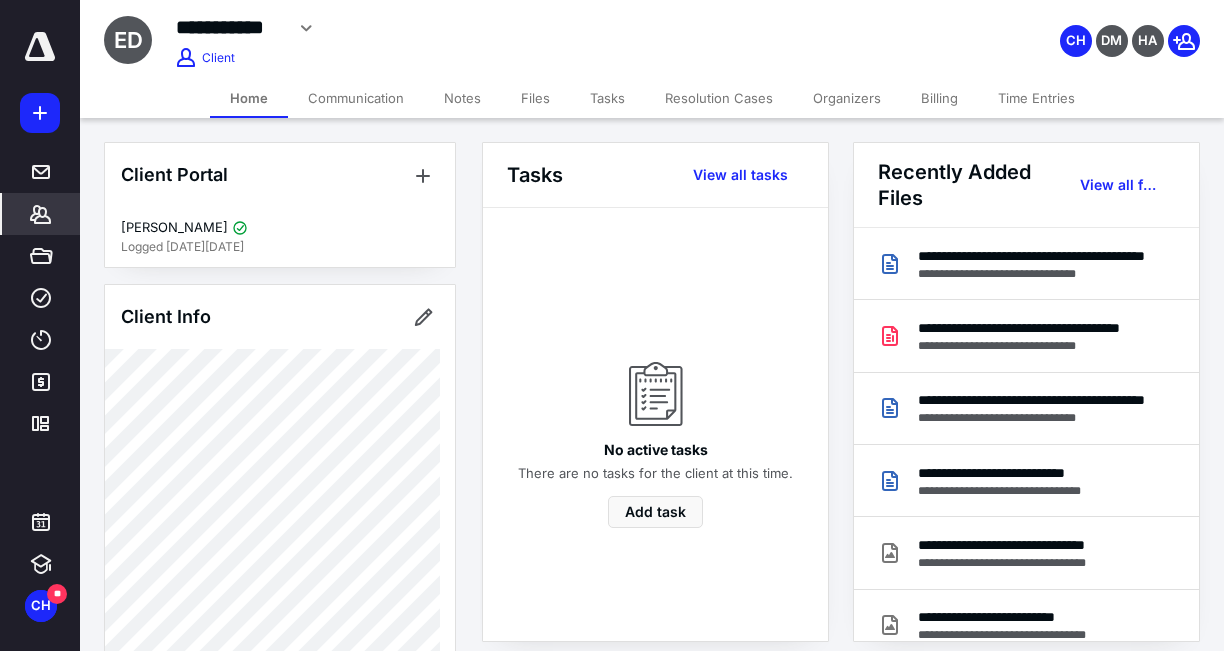 click on "Time Entries" at bounding box center [1036, 98] 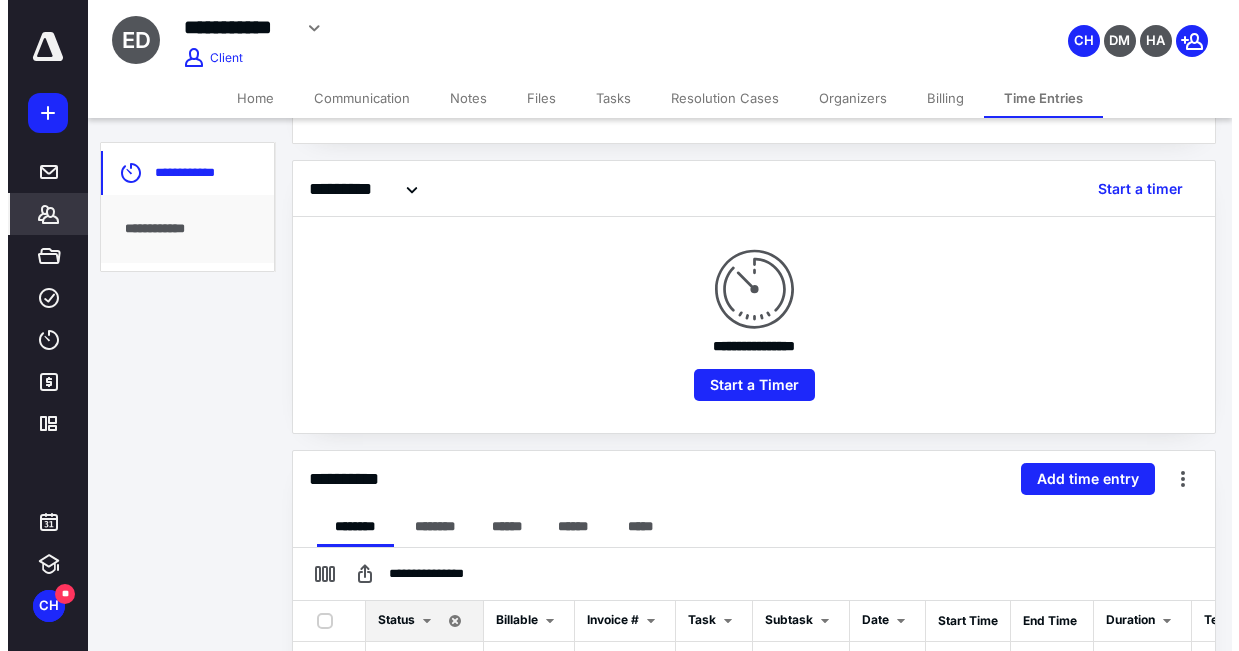 scroll, scrollTop: 200, scrollLeft: 0, axis: vertical 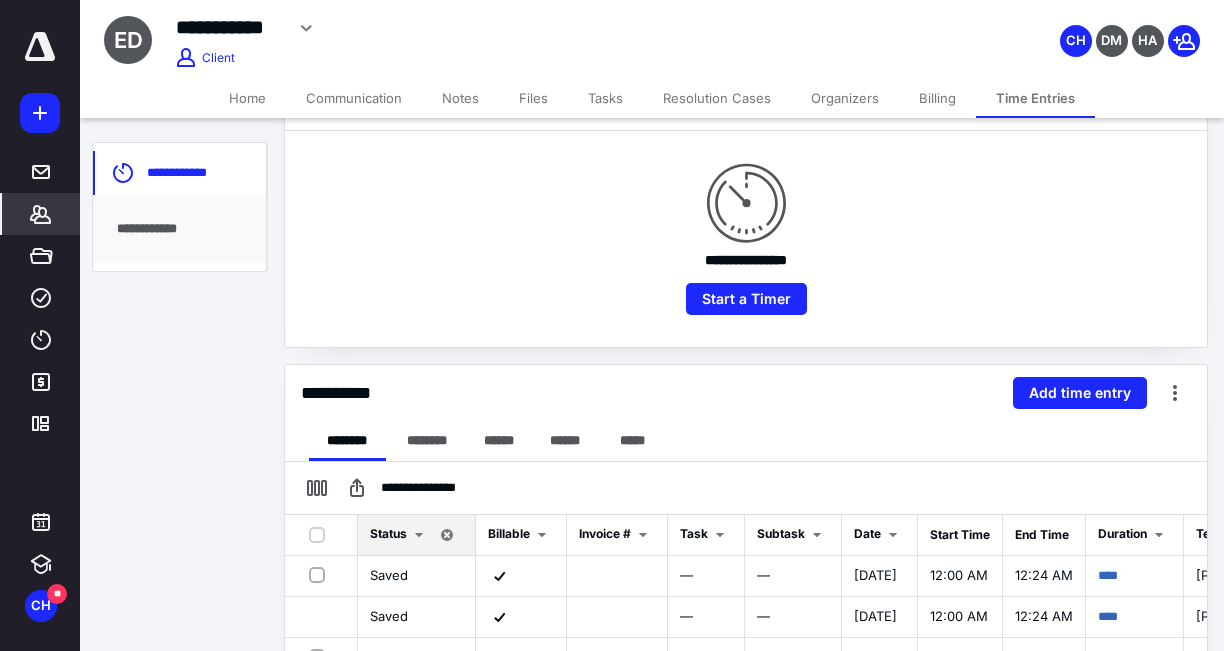 click on "**********" at bounding box center [746, 393] 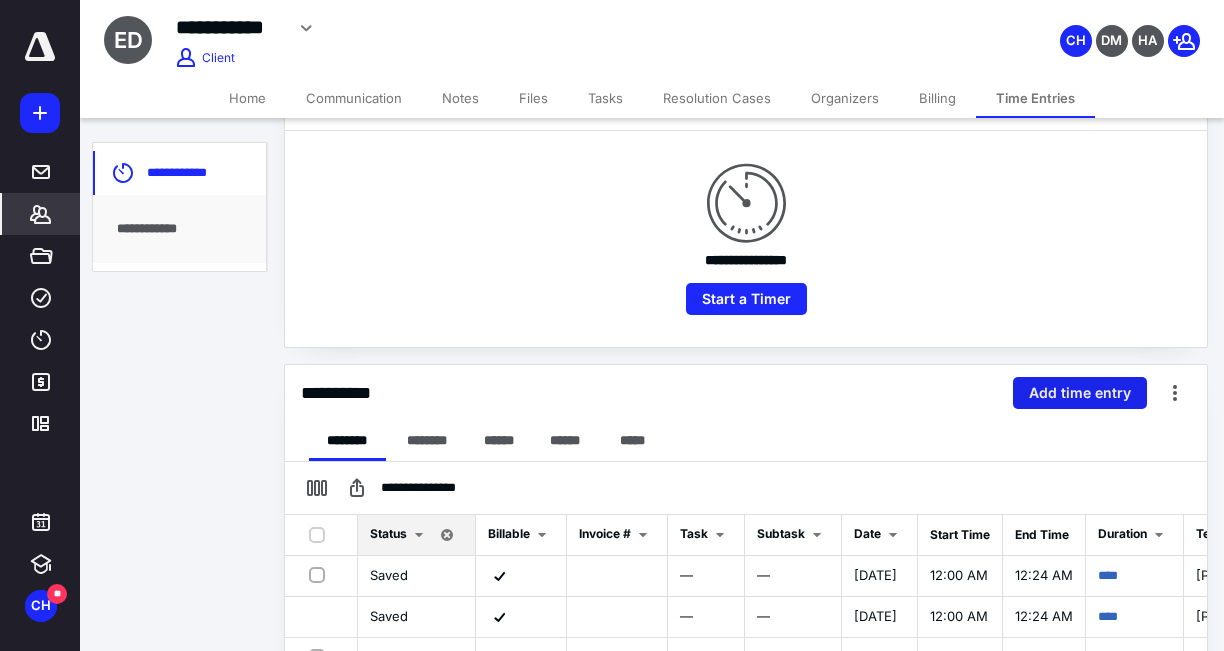 click on "Add time entry" at bounding box center [1080, 393] 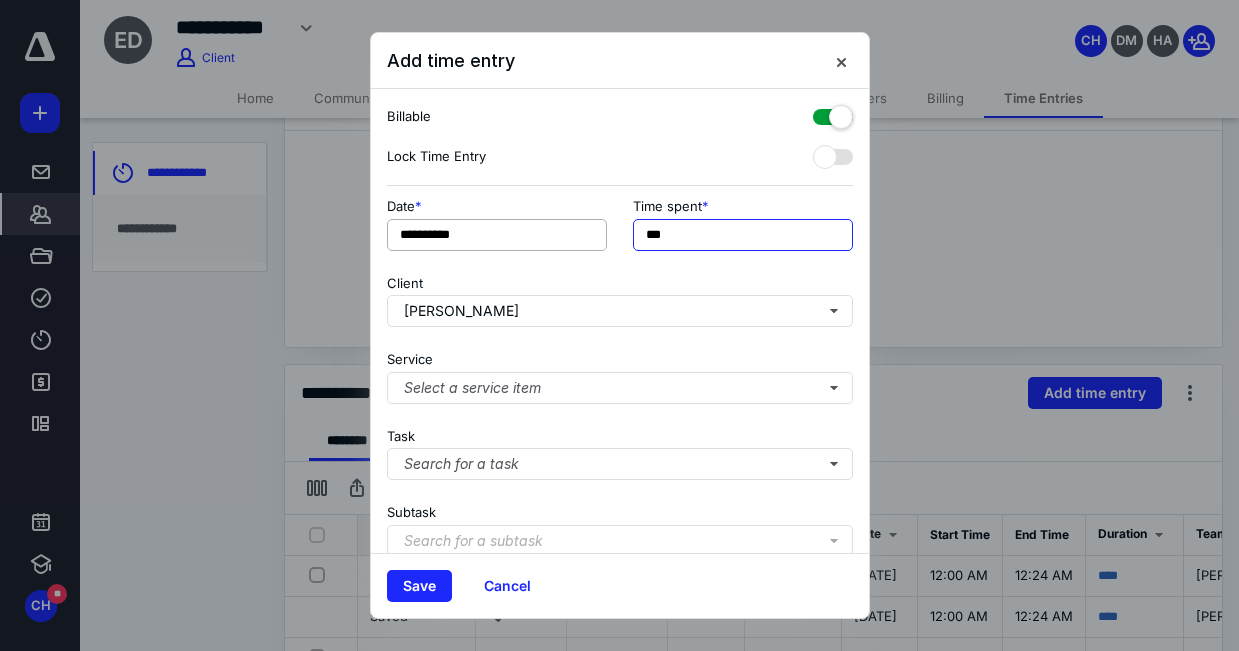 drag, startPoint x: 707, startPoint y: 241, endPoint x: 551, endPoint y: 239, distance: 156.01282 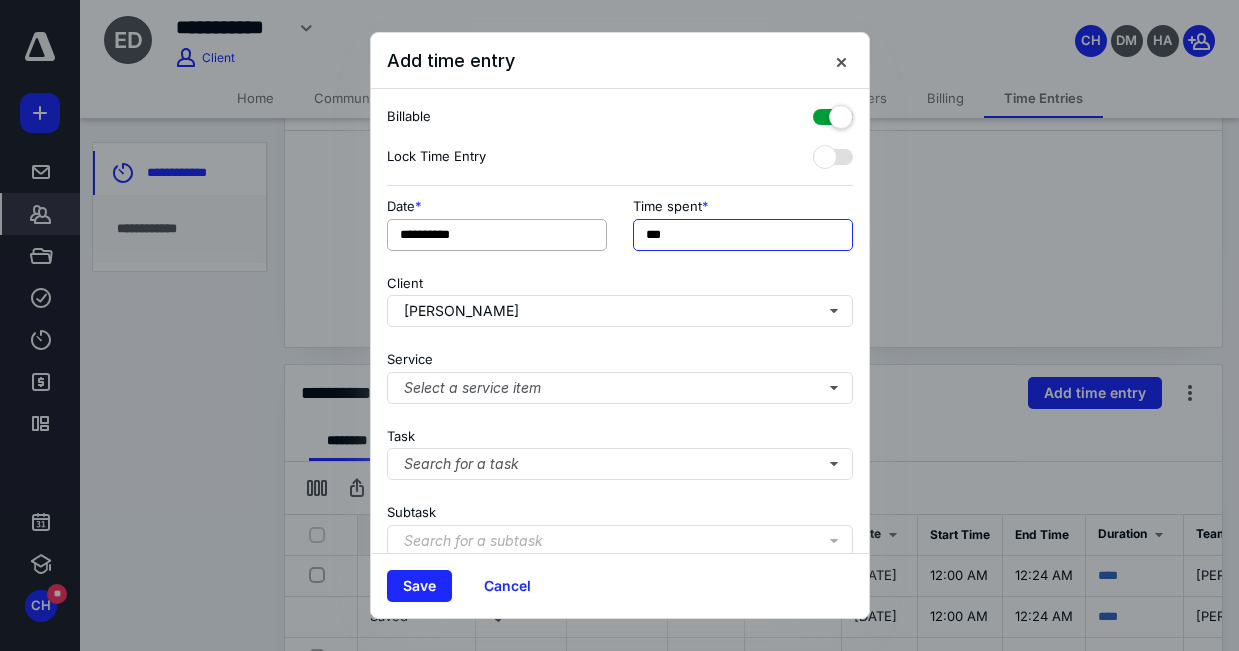 type on "***" 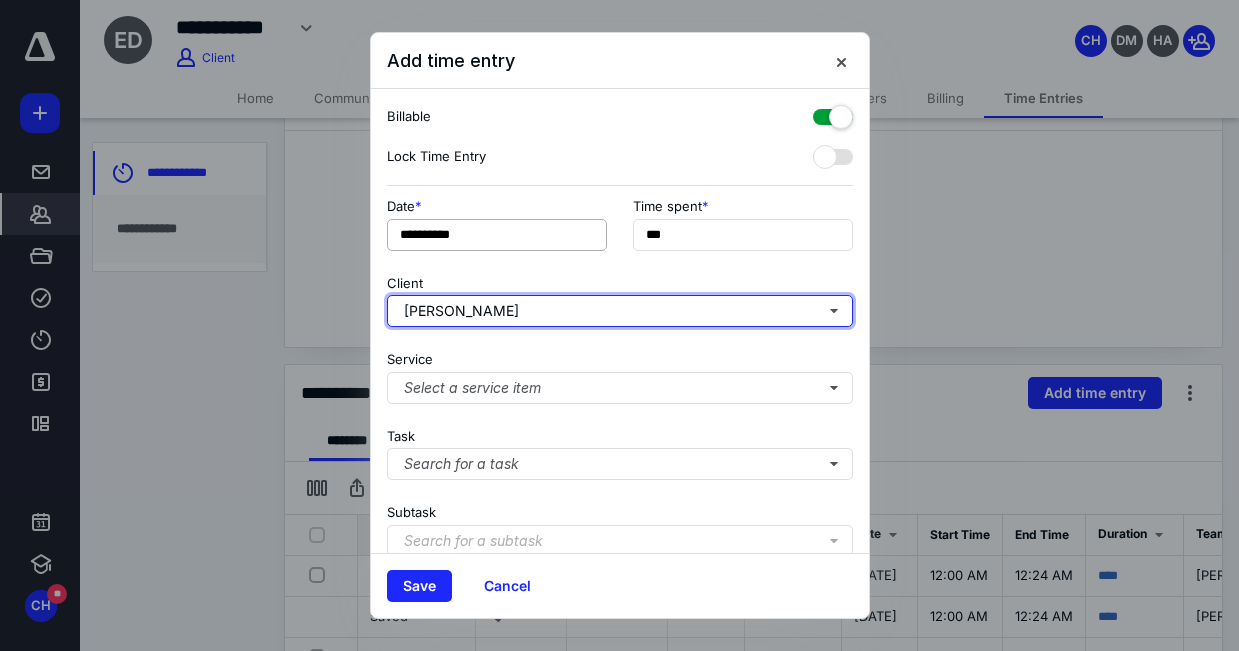 type 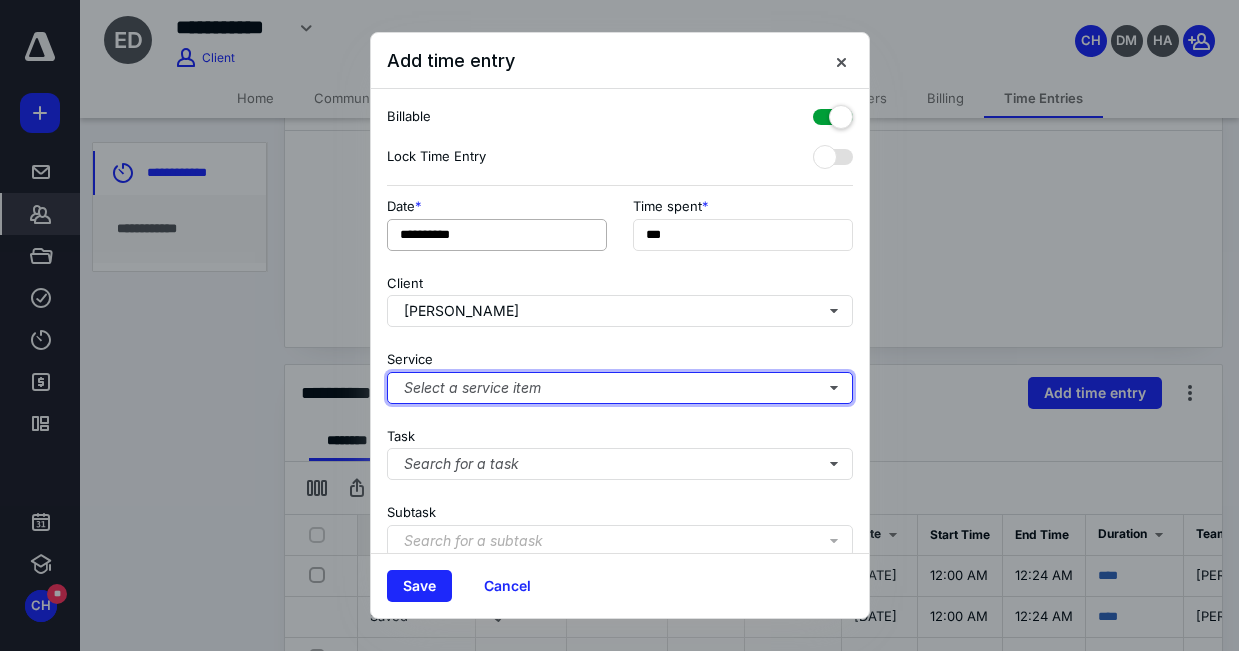 type 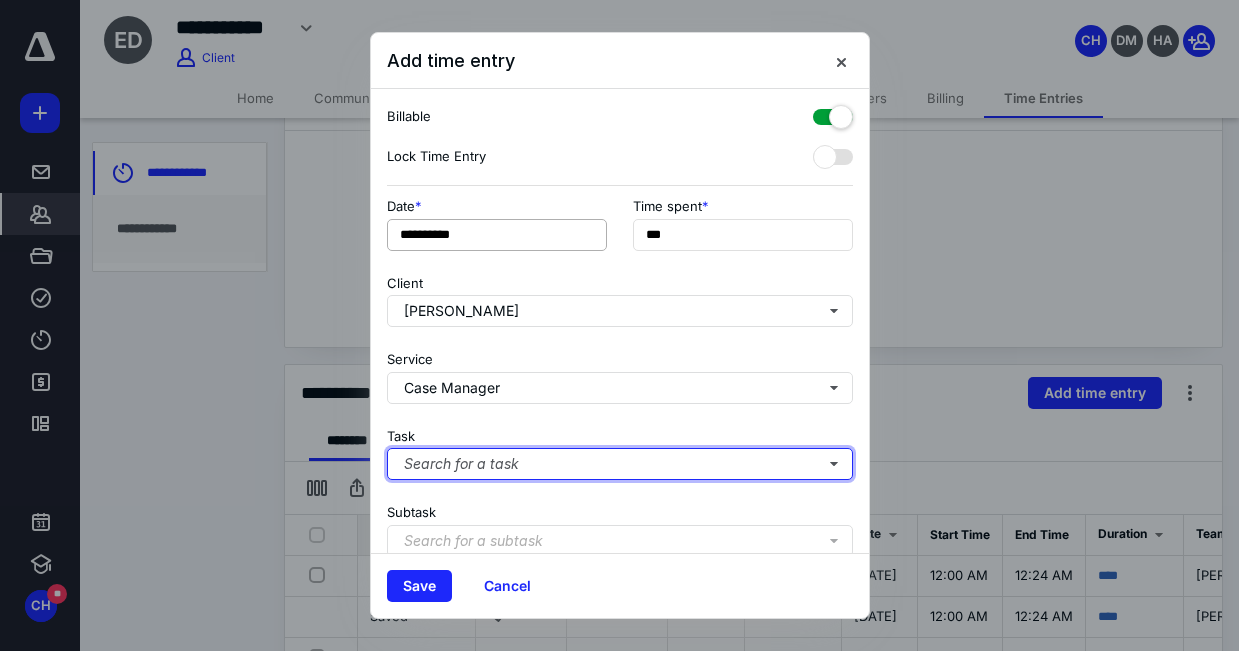 type 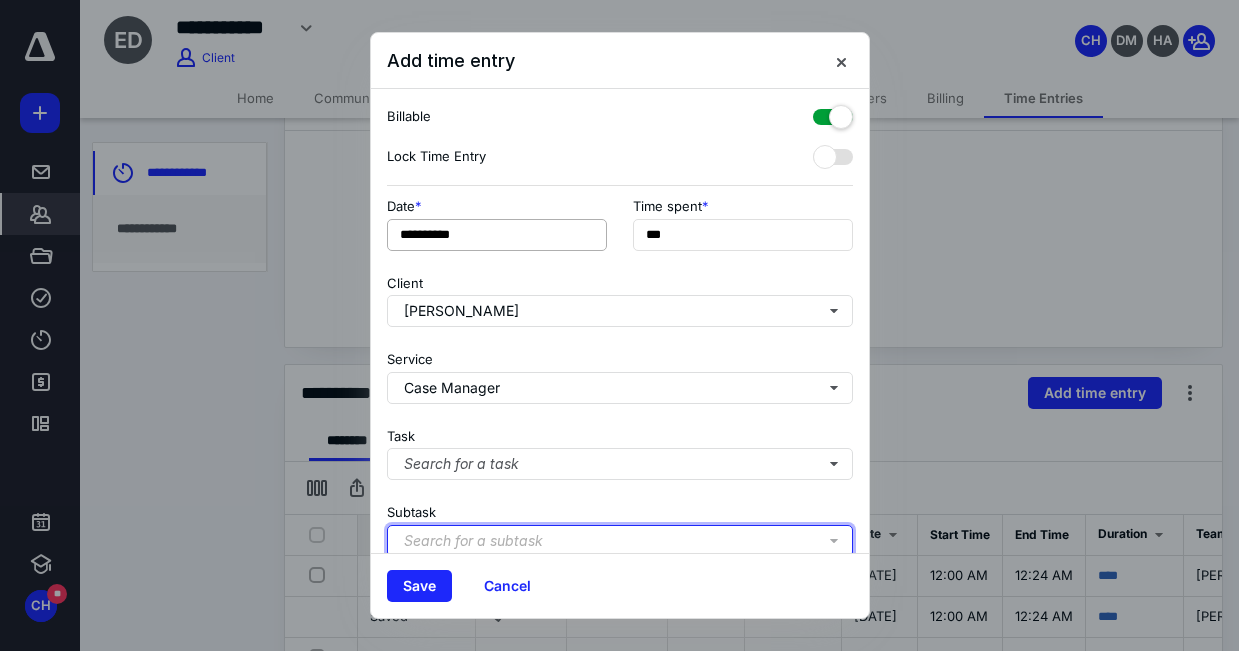 type 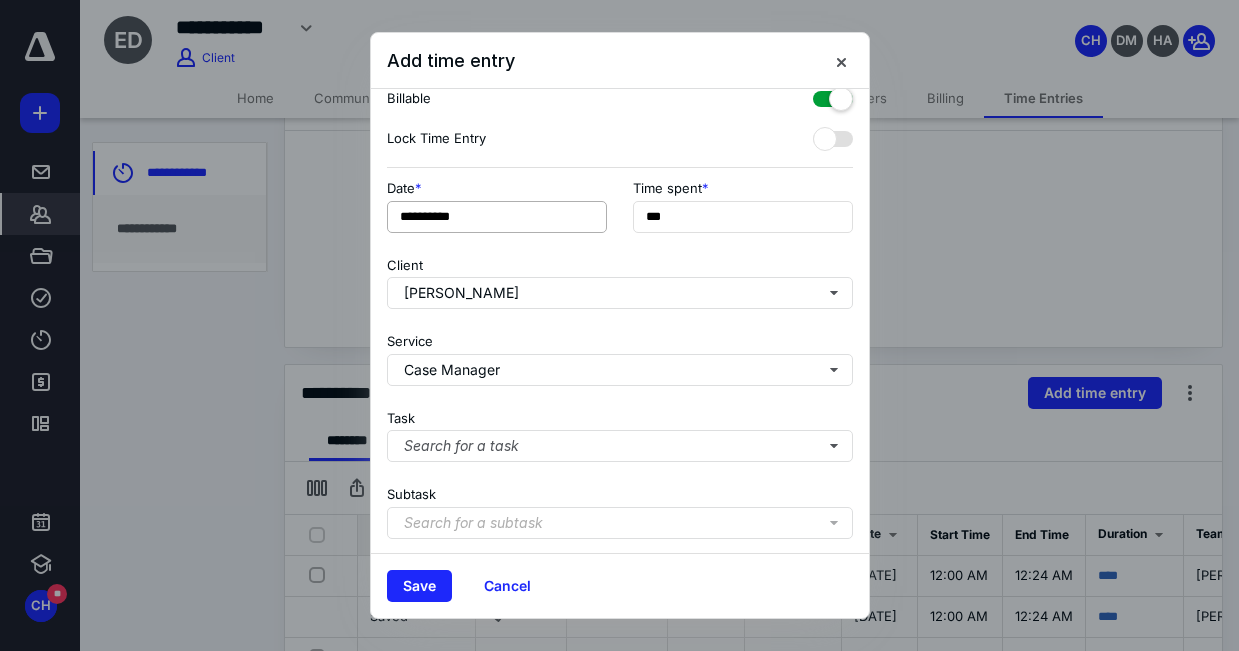 type 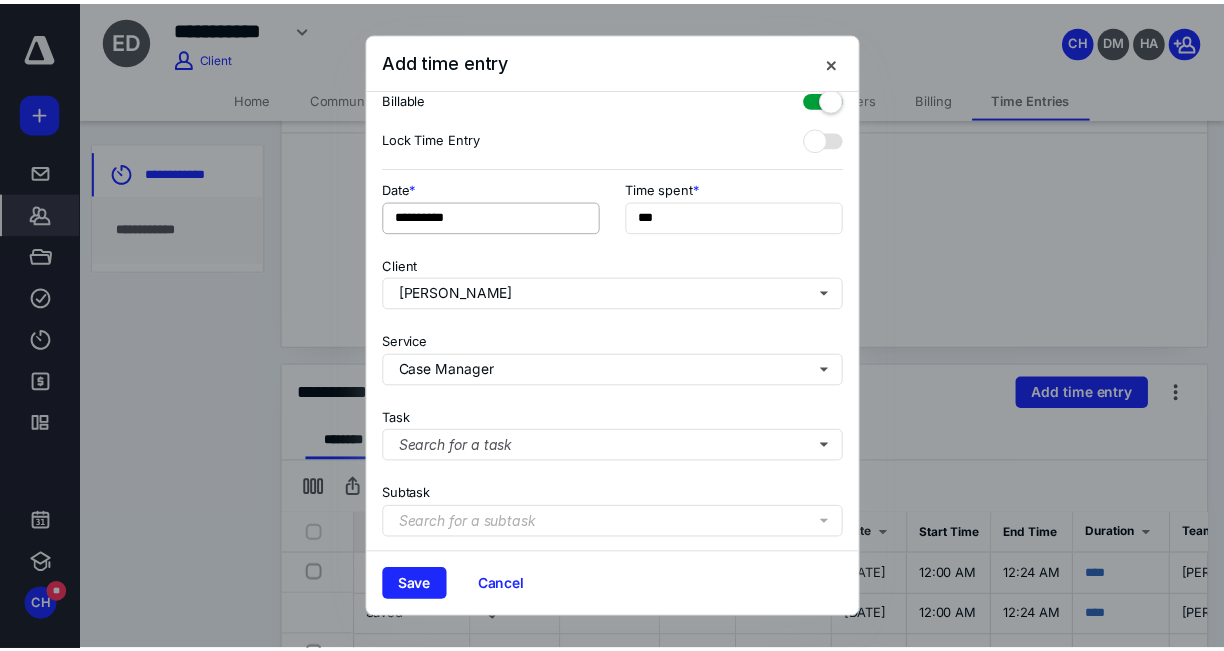 scroll, scrollTop: 251, scrollLeft: 0, axis: vertical 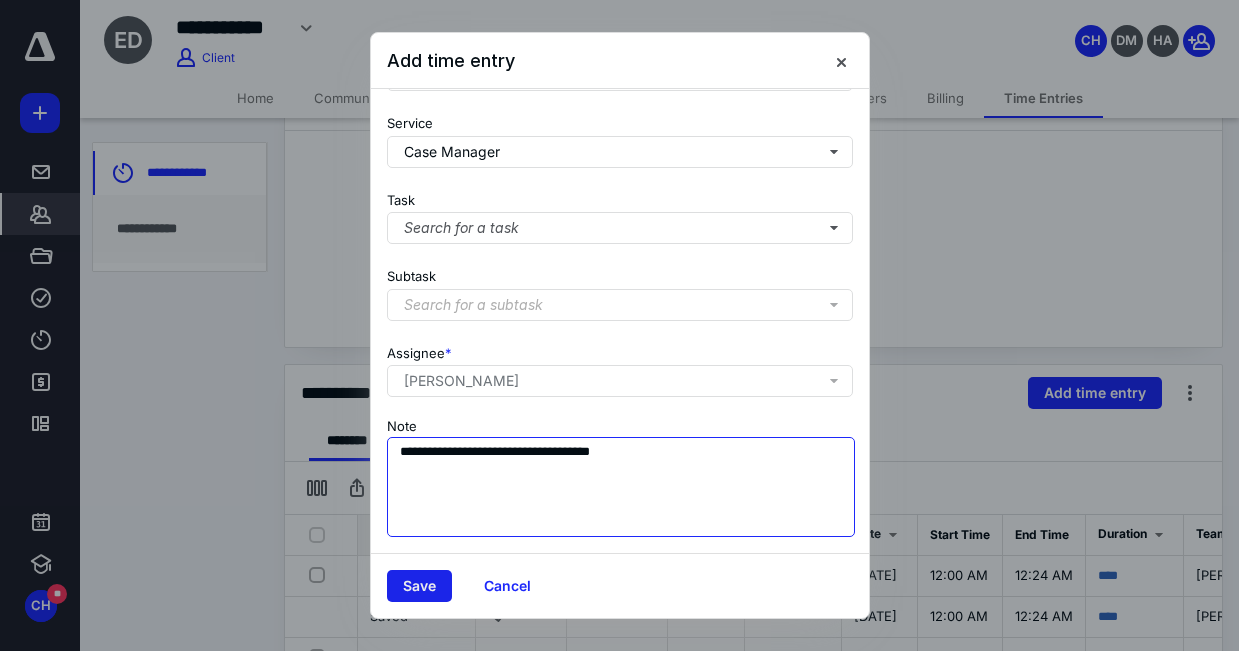 type on "**********" 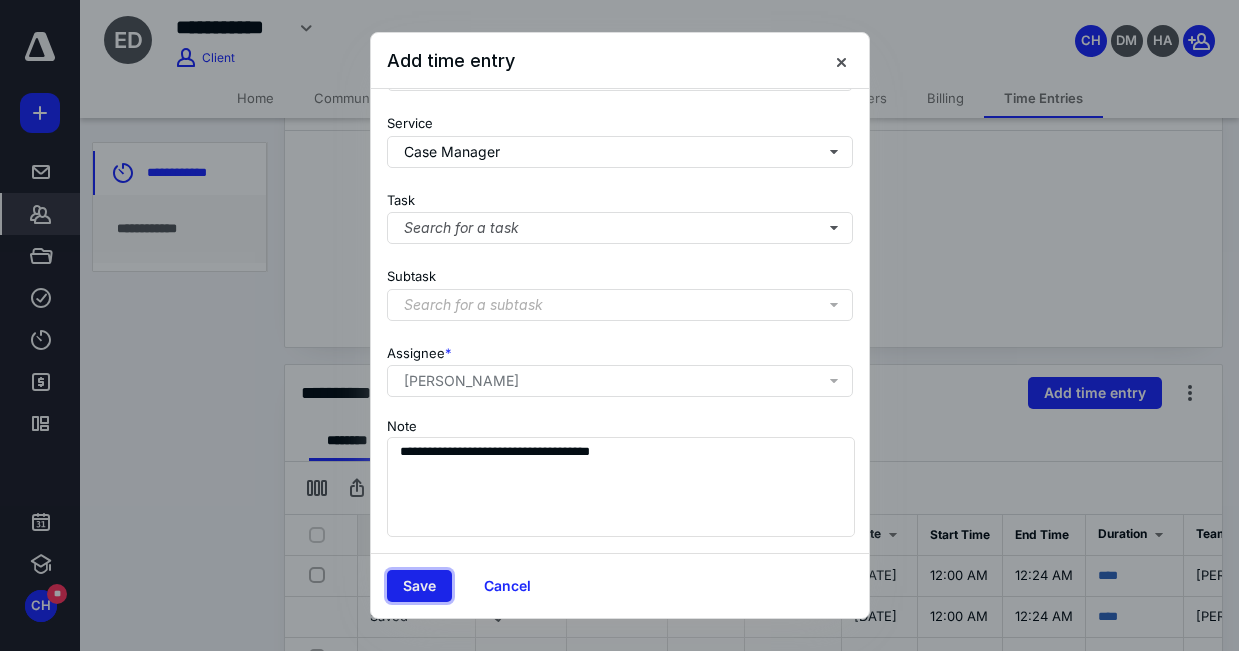 click on "Save" at bounding box center [419, 586] 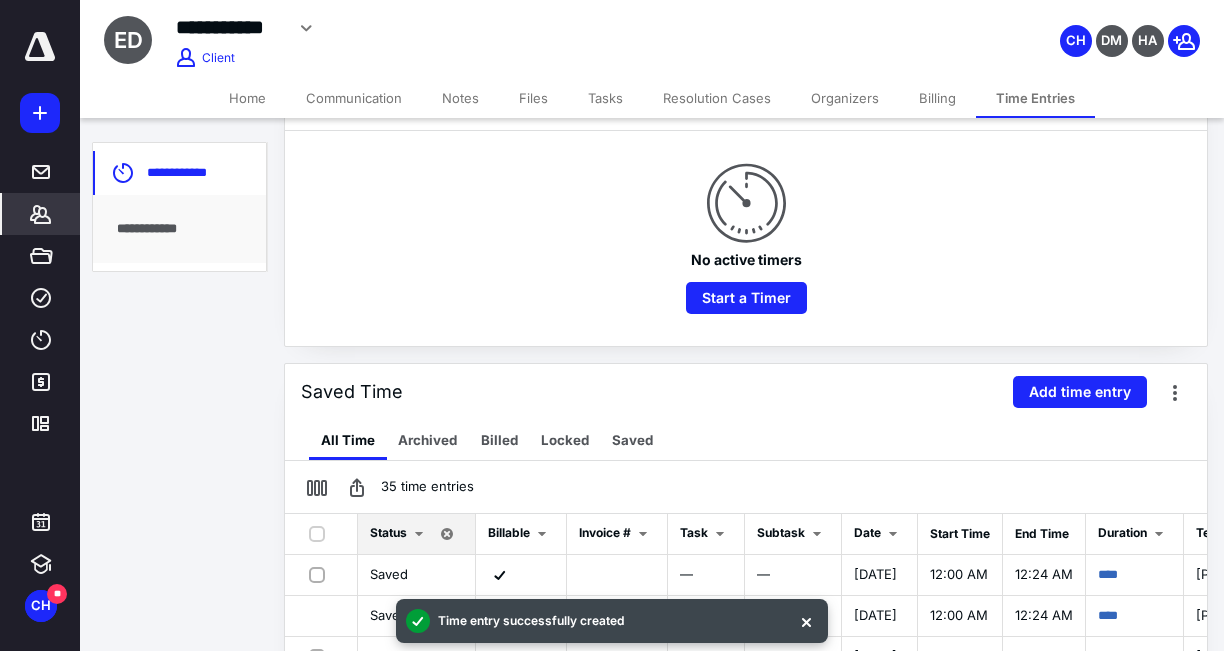 click on "**********" at bounding box center (612, 408) 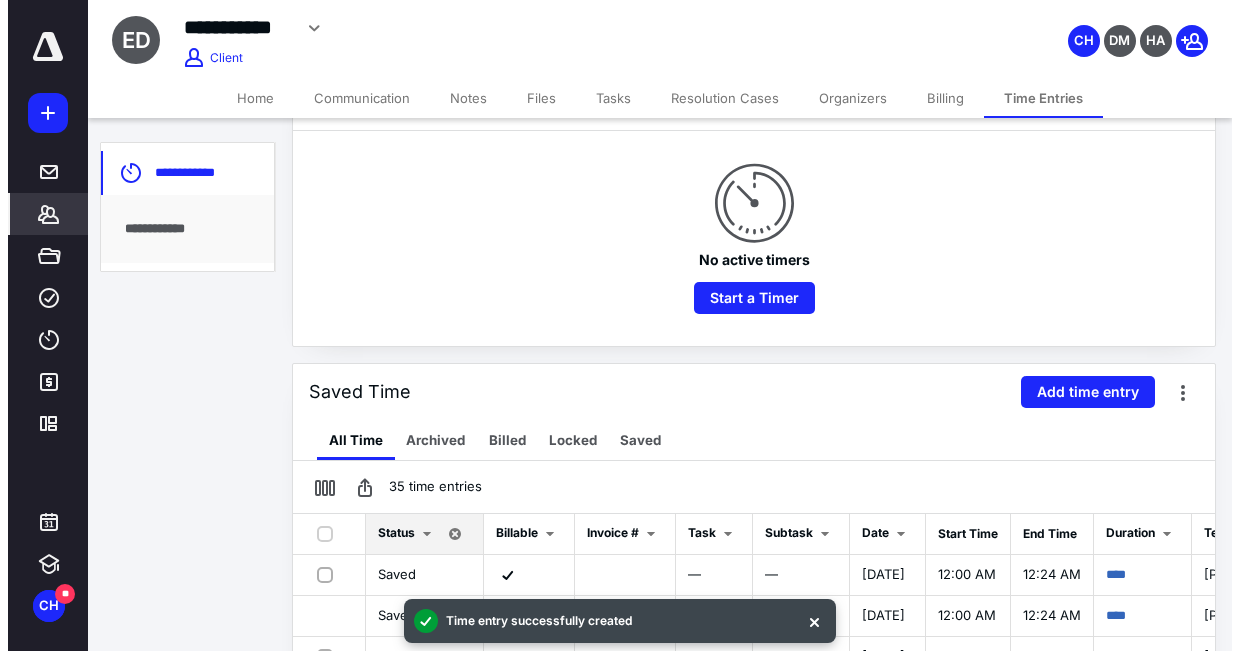 scroll, scrollTop: 0, scrollLeft: 0, axis: both 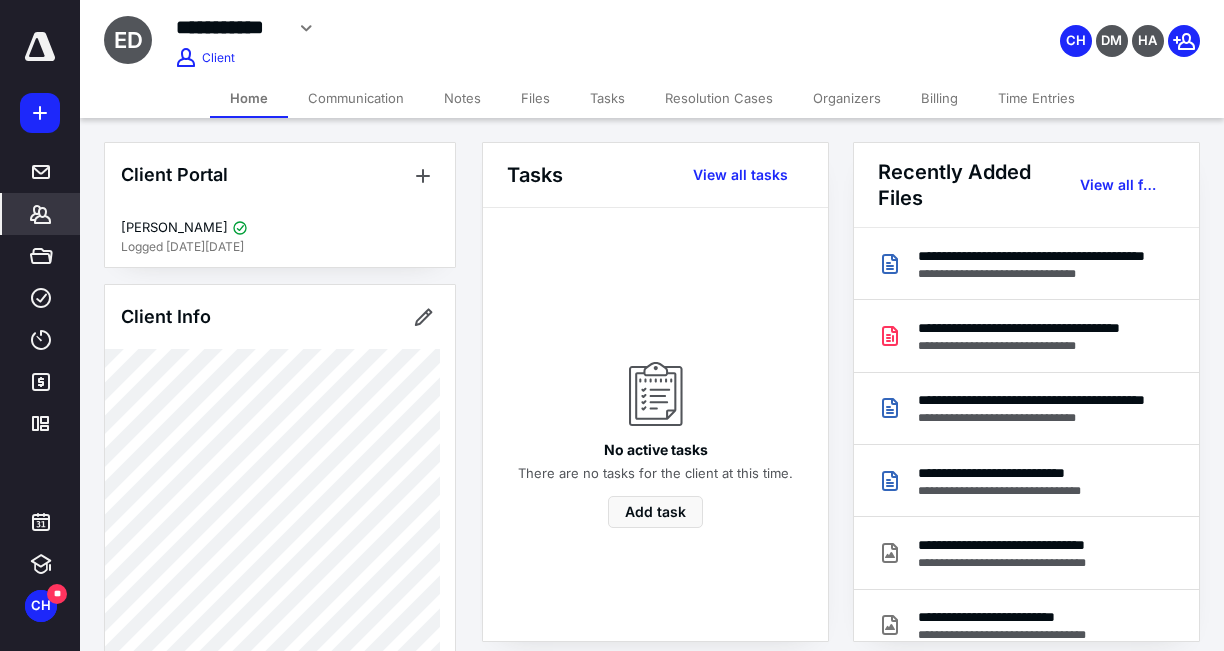 drag, startPoint x: 91, startPoint y: 638, endPoint x: 91, endPoint y: 650, distance: 12 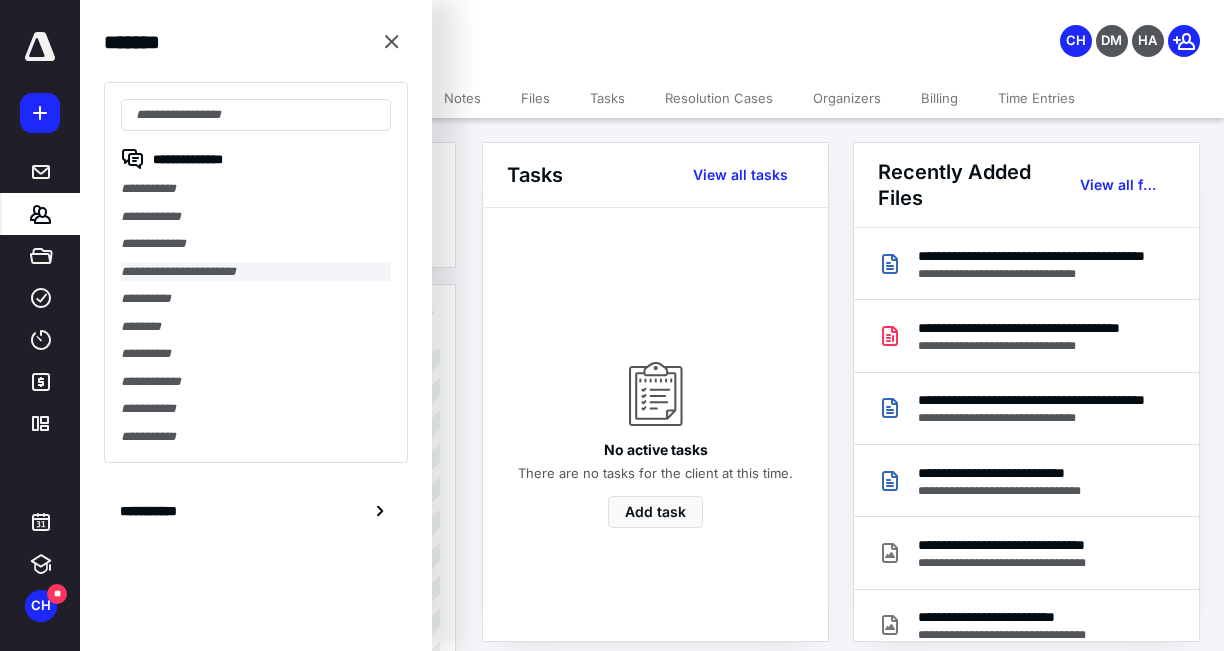 click on "**********" at bounding box center (256, 272) 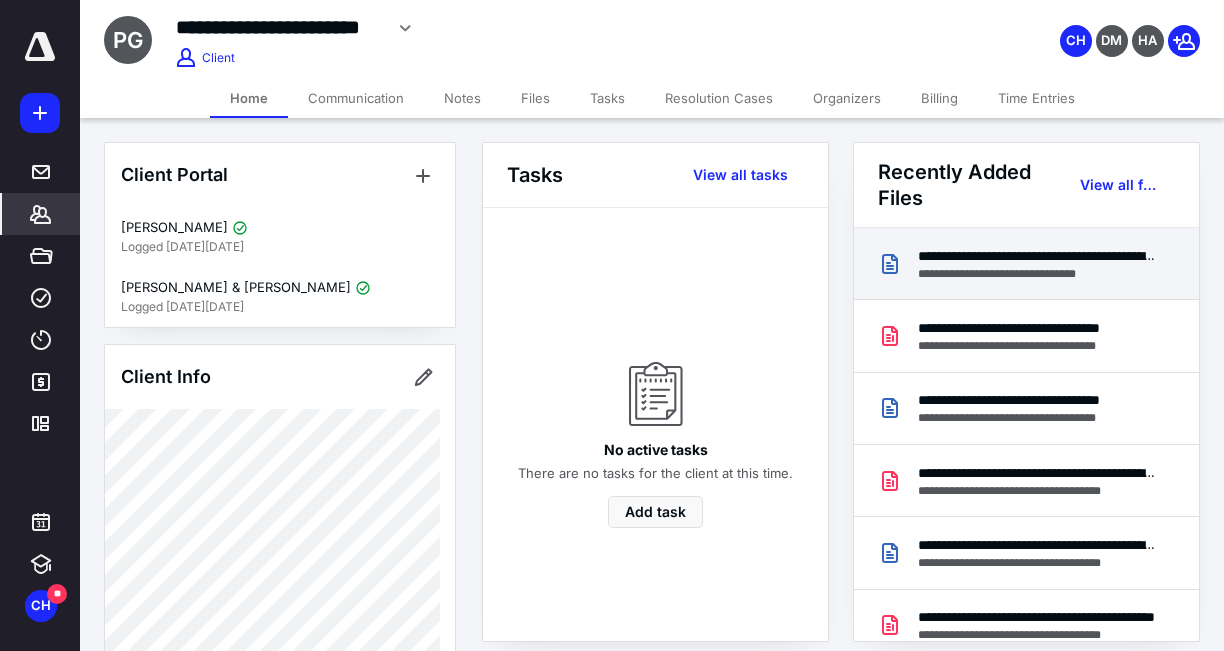 click on "**********" at bounding box center (1037, 274) 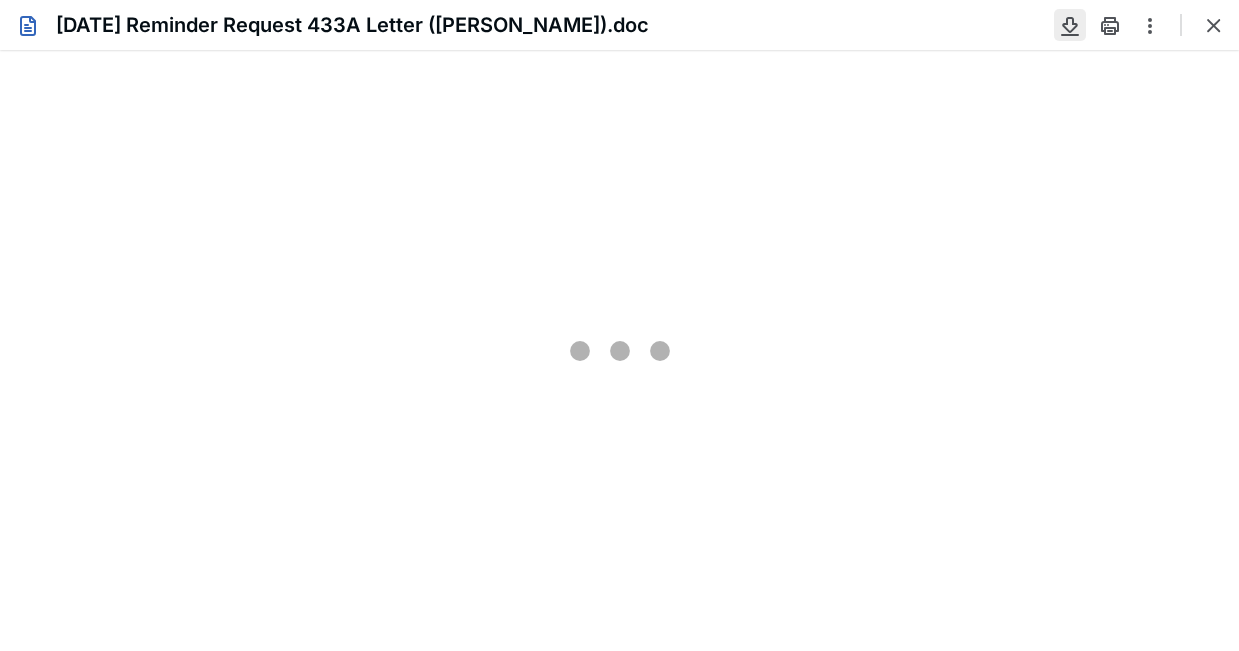 click at bounding box center [1070, 25] 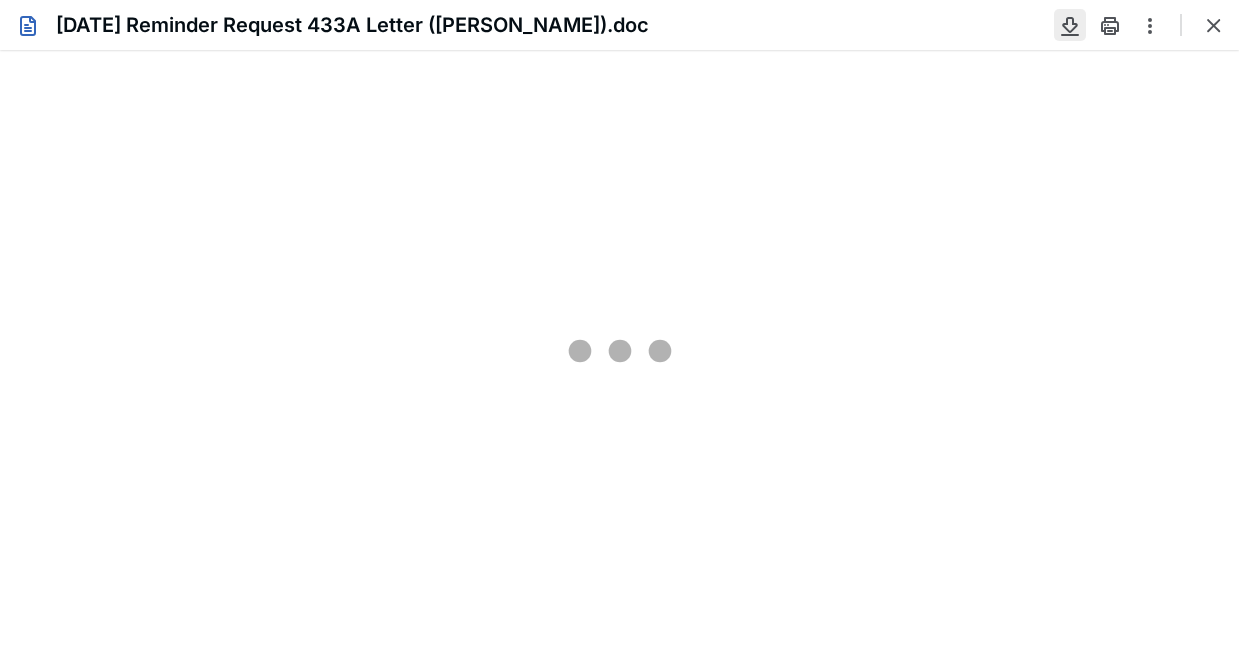 scroll, scrollTop: 0, scrollLeft: 0, axis: both 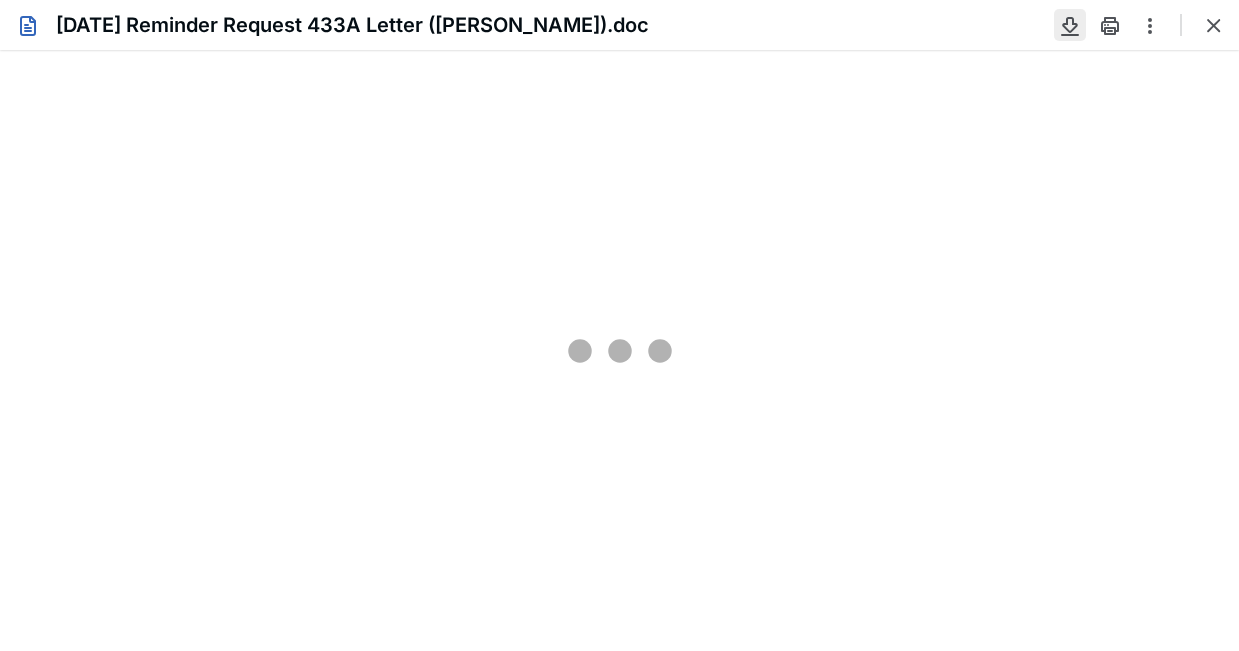 type on "71" 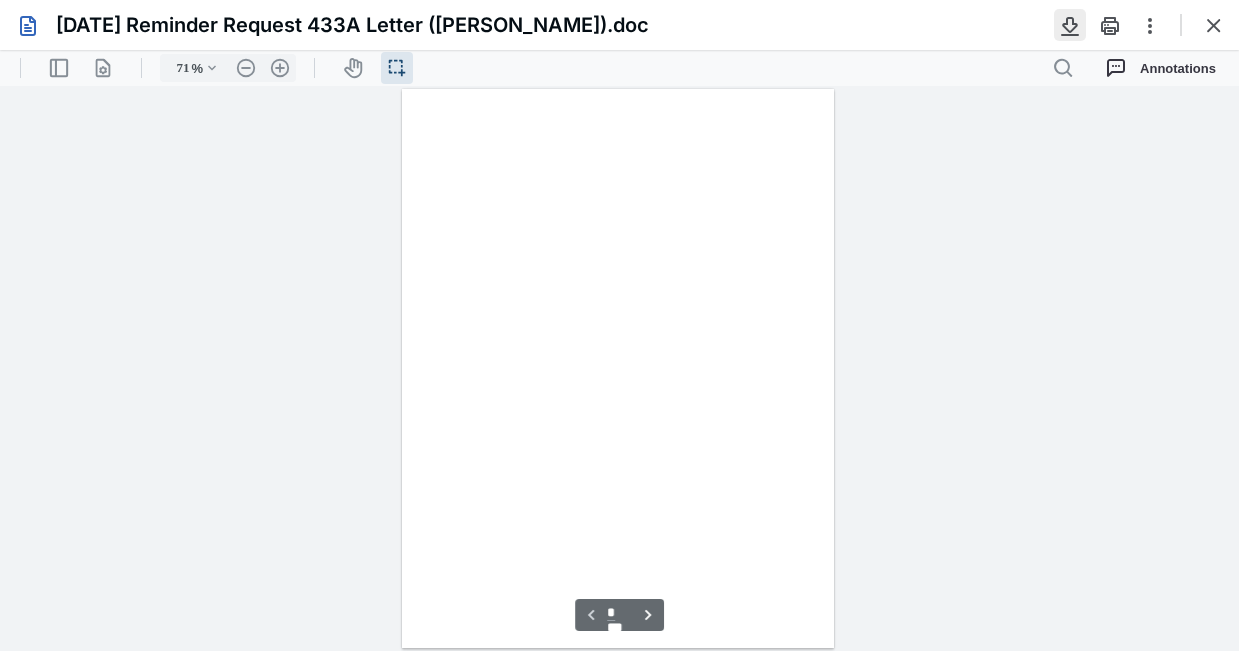 scroll, scrollTop: 39, scrollLeft: 0, axis: vertical 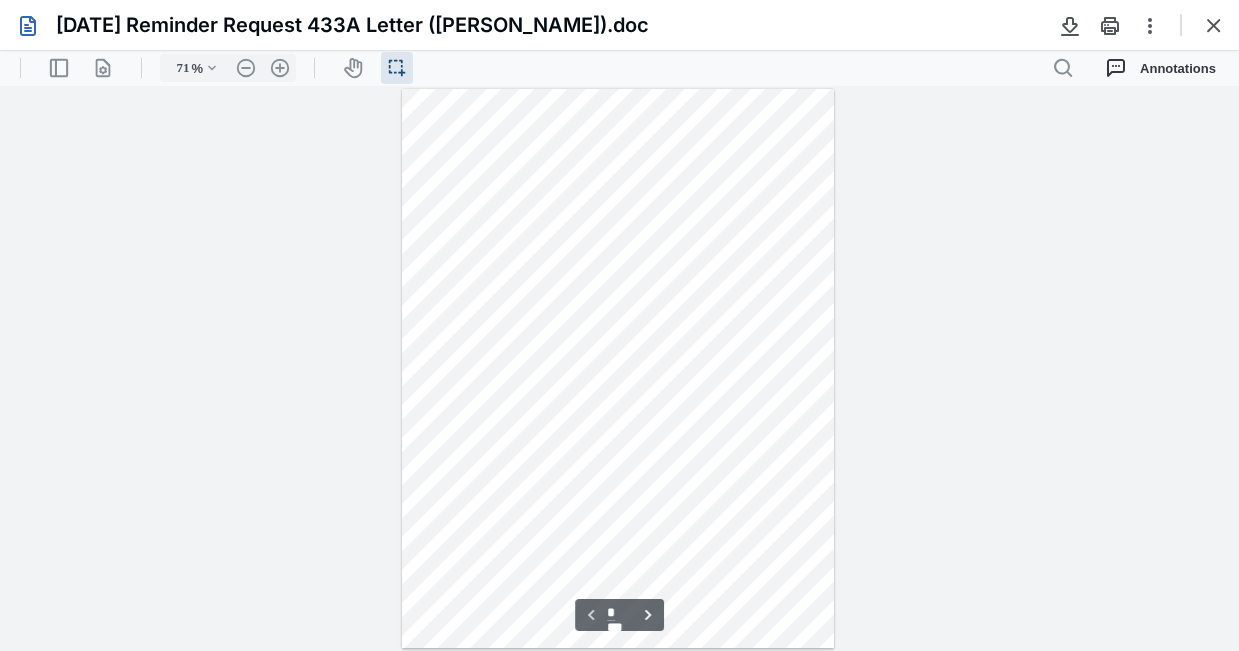 click on "[DATE] Reminder Request 433A Letter ([PERSON_NAME]).doc" at bounding box center (619, 25) 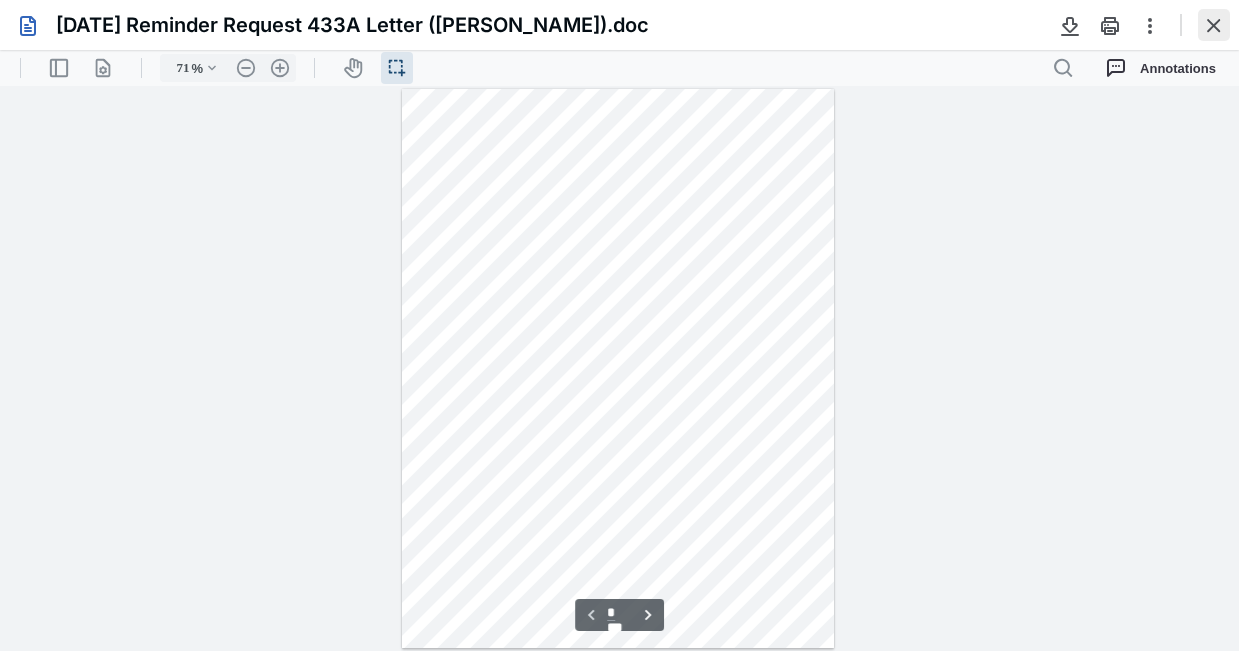 click at bounding box center [1214, 25] 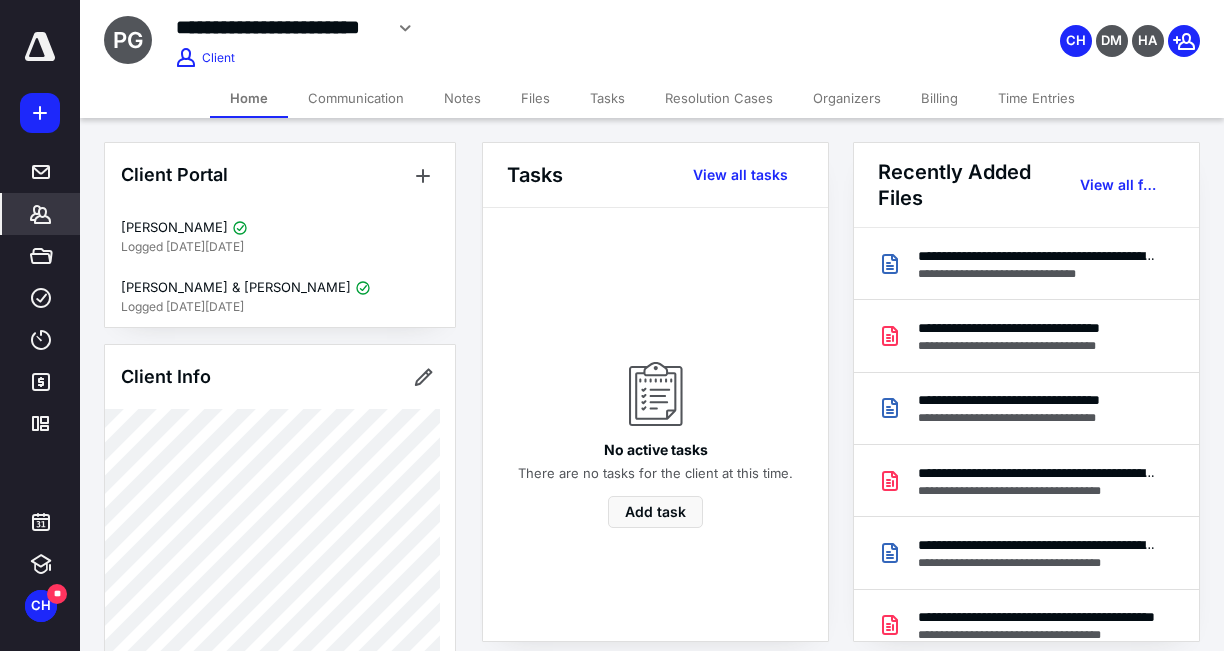 click on "Client Portal [PERSON_NAME] Logged [DATE][DATE] [PERSON_NAME] & [PERSON_NAME] Logged [DATE][DATE] Client Info About Spouse Dependents Important clients Tags Manage all tags" at bounding box center (280, 735) 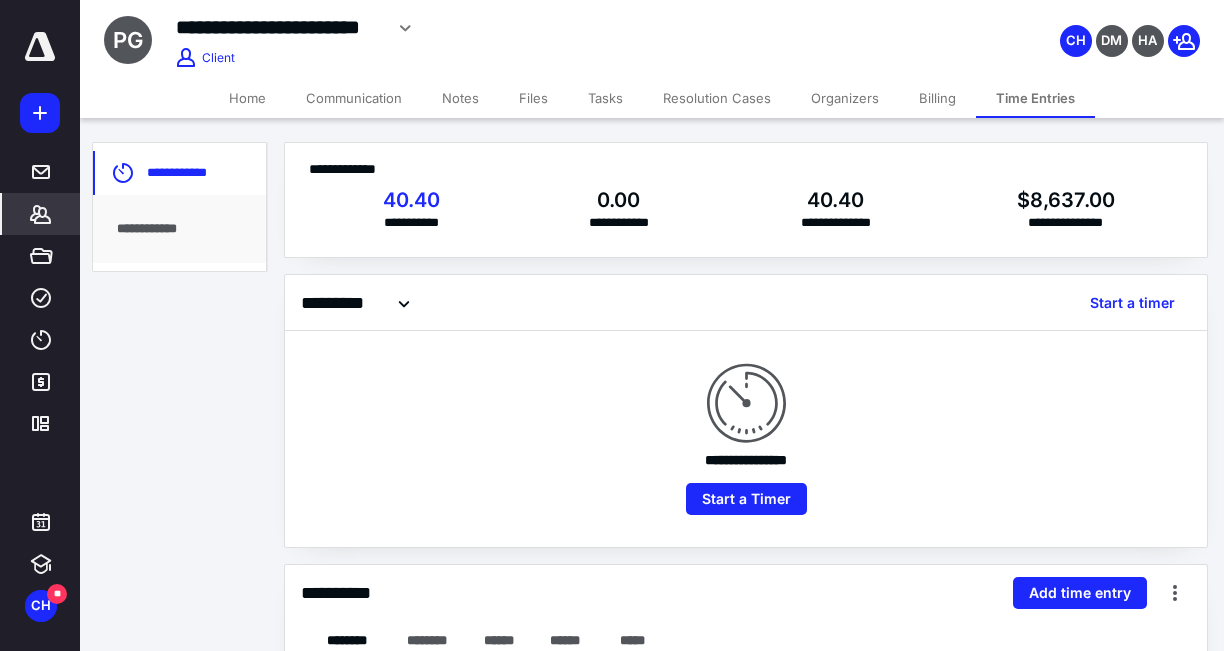 click on "Files" at bounding box center [533, 98] 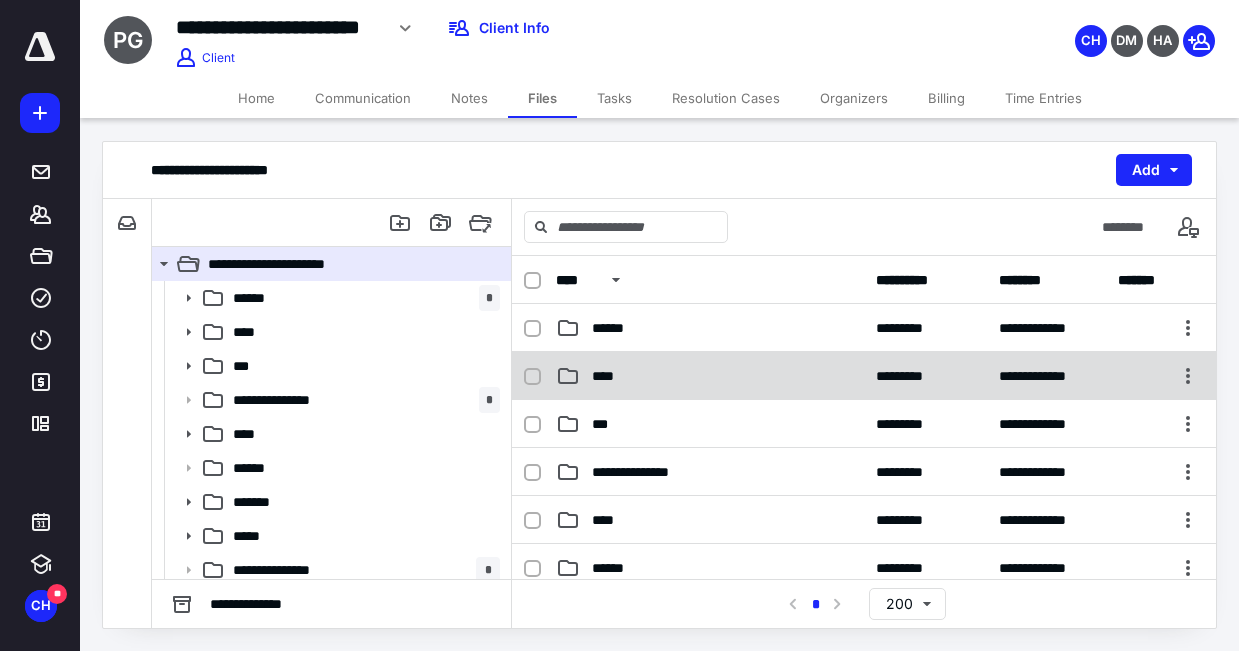 click on "****" at bounding box center (607, 376) 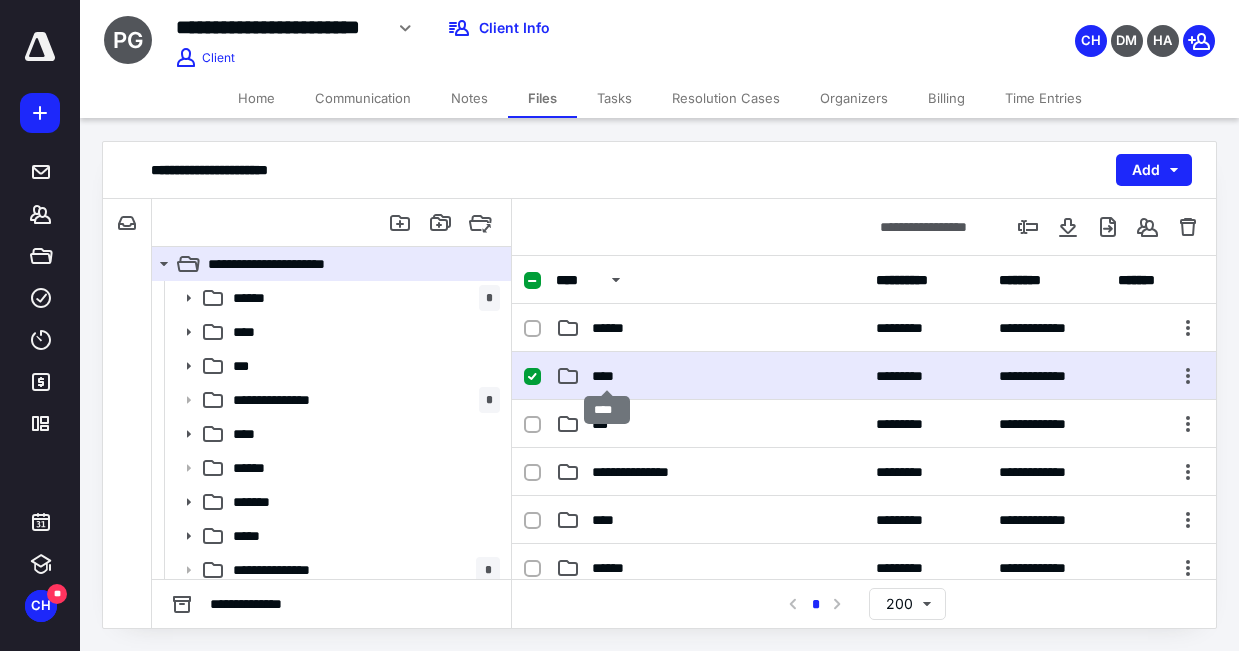click on "****" at bounding box center [607, 376] 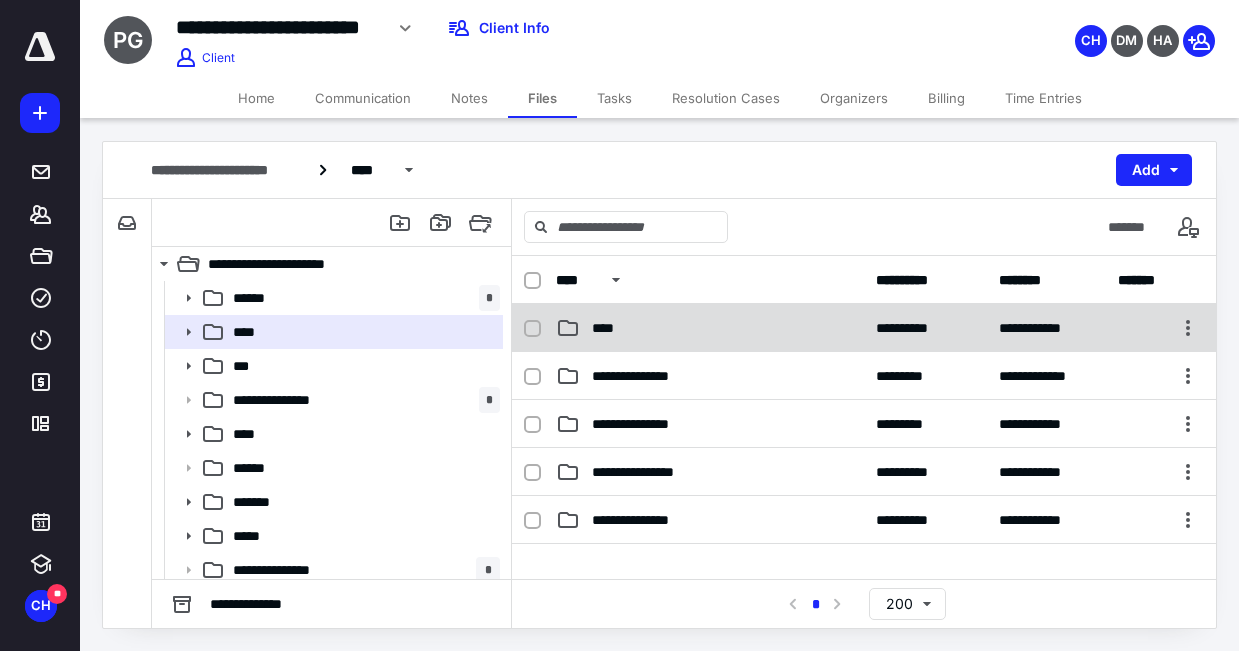 click on "****" at bounding box center [710, 328] 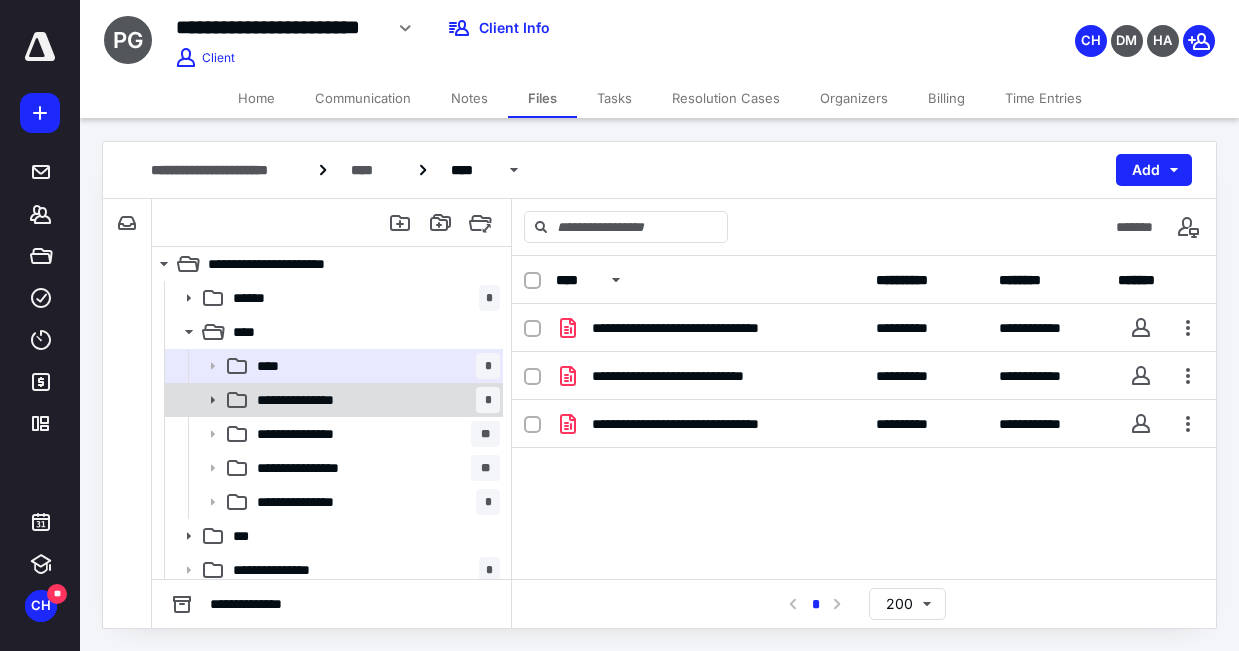 click on "**********" at bounding box center [313, 400] 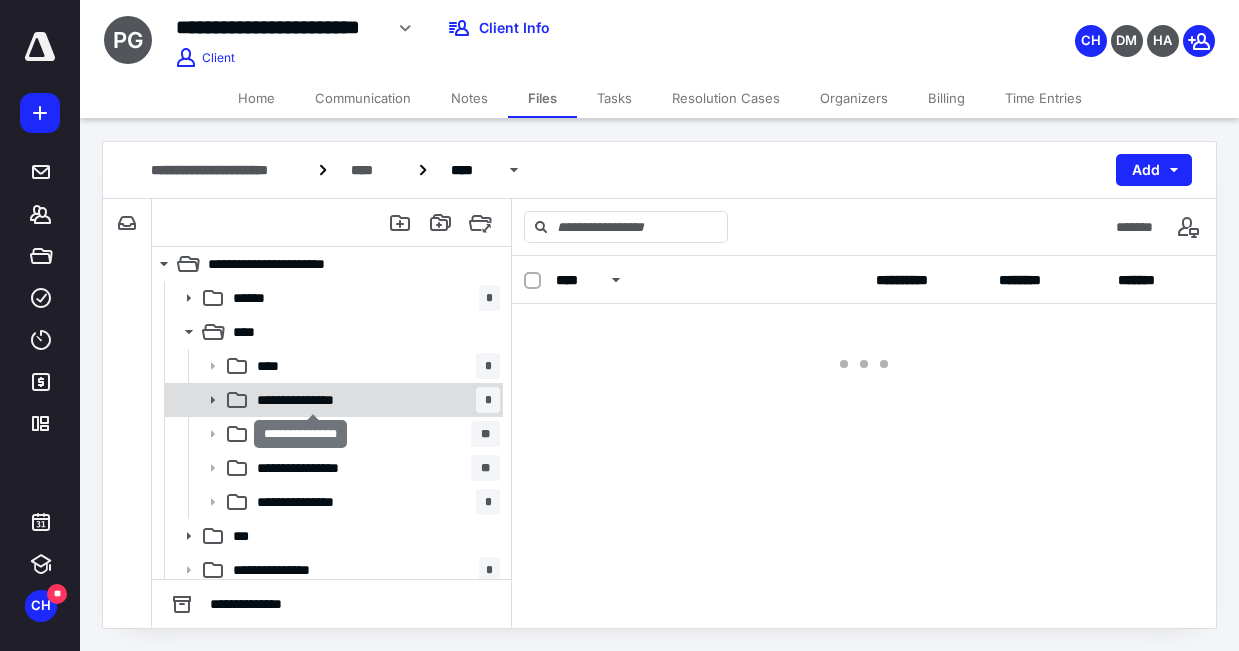 click on "**********" at bounding box center [313, 400] 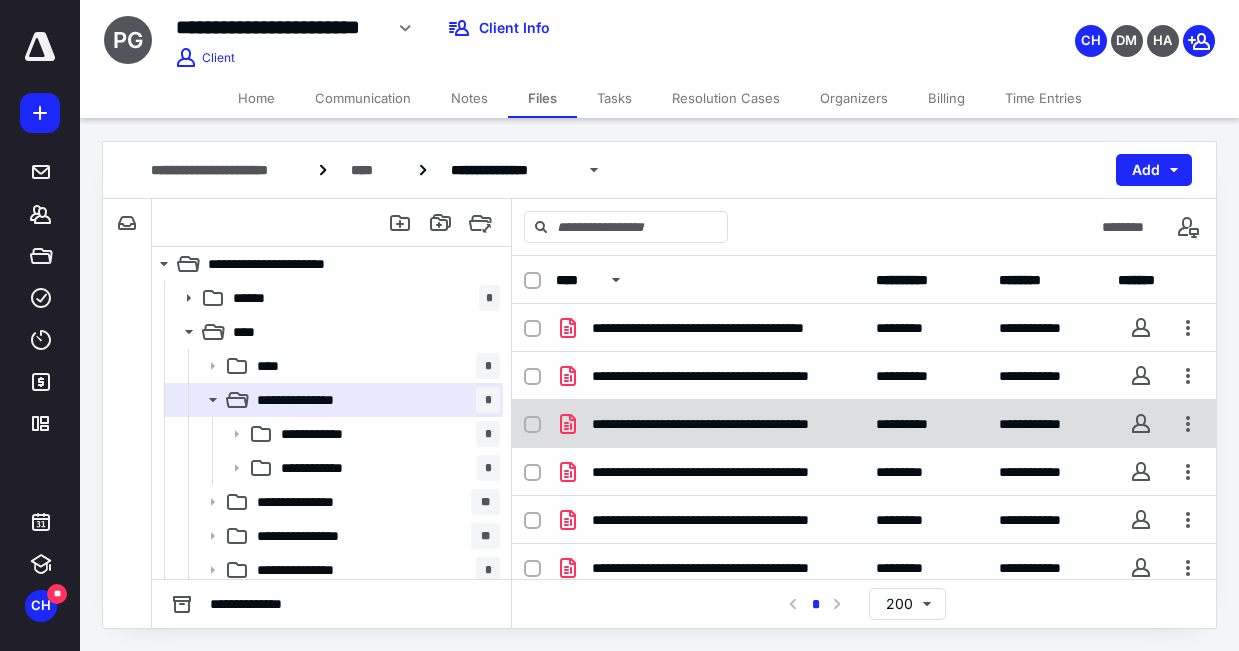 scroll, scrollTop: 205, scrollLeft: 0, axis: vertical 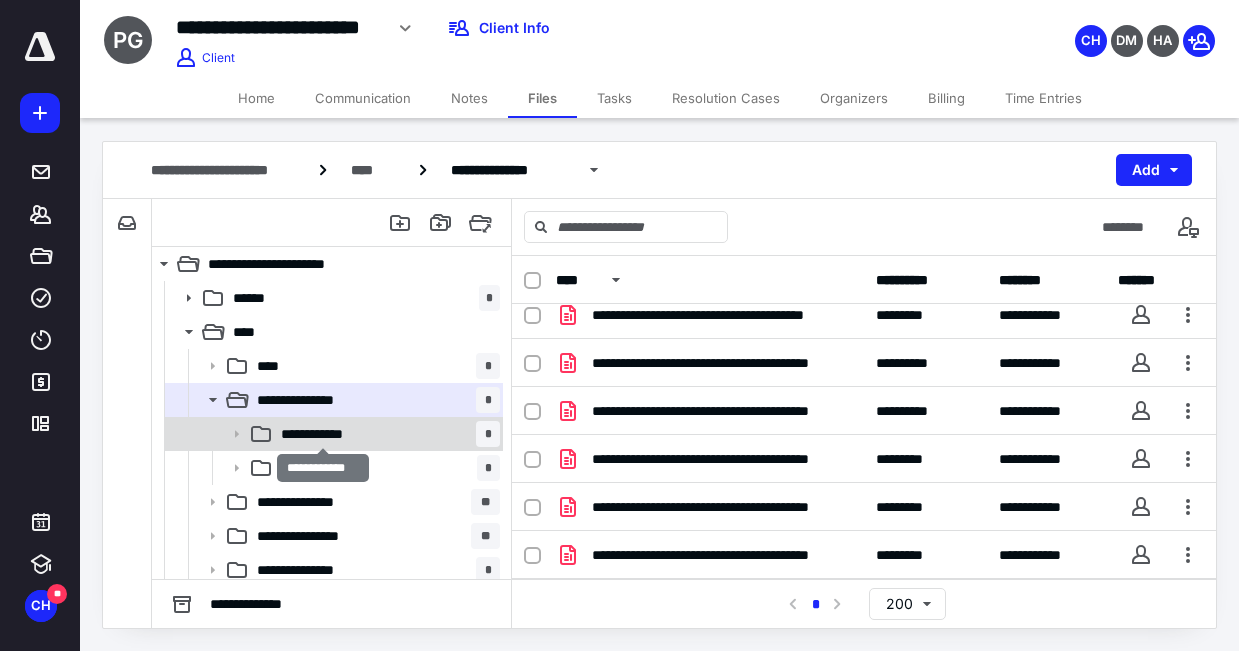 click on "**********" at bounding box center (322, 434) 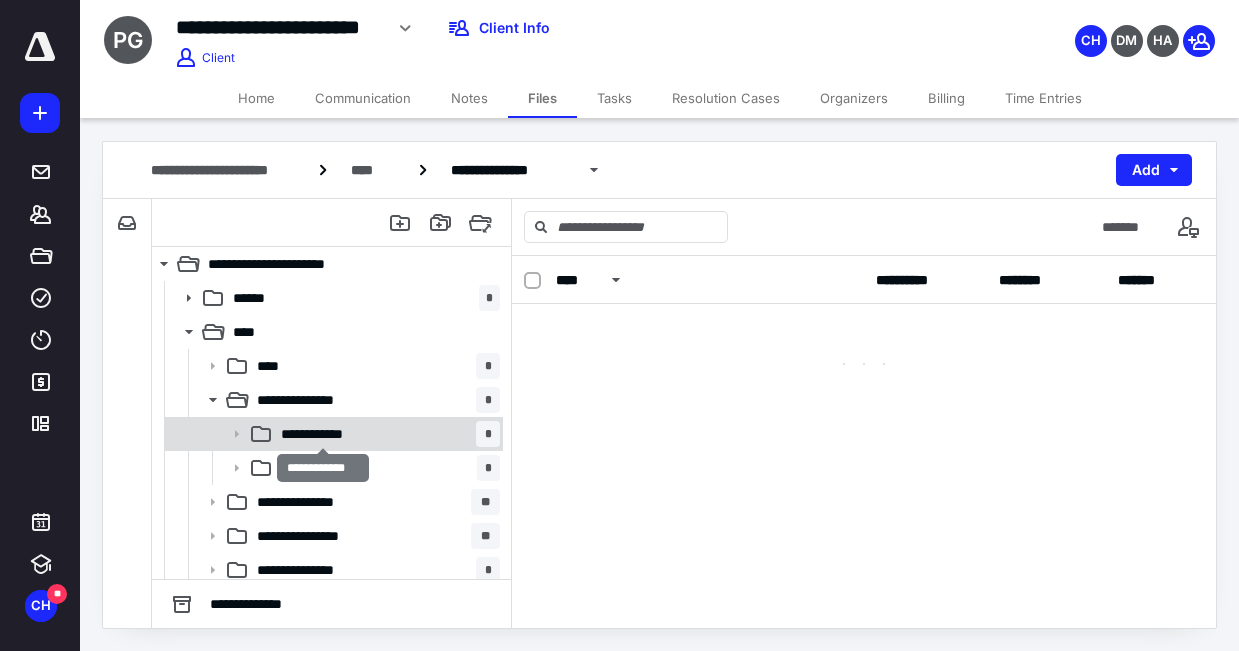 scroll, scrollTop: 0, scrollLeft: 0, axis: both 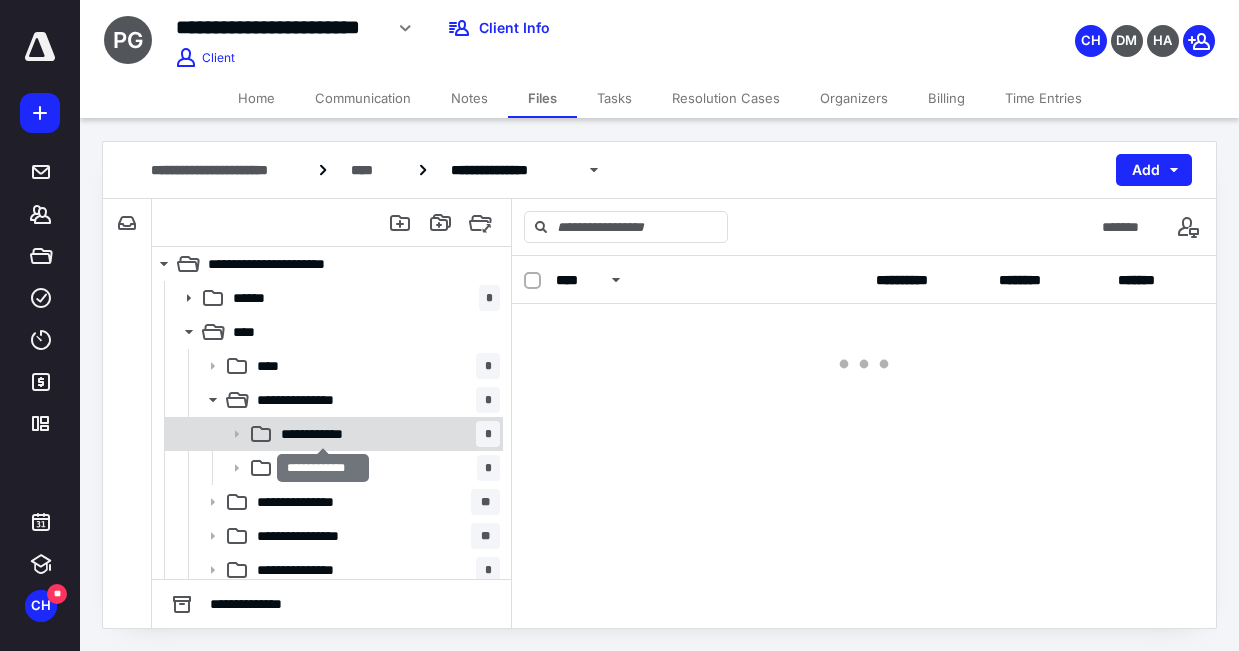 click on "**********" at bounding box center [322, 434] 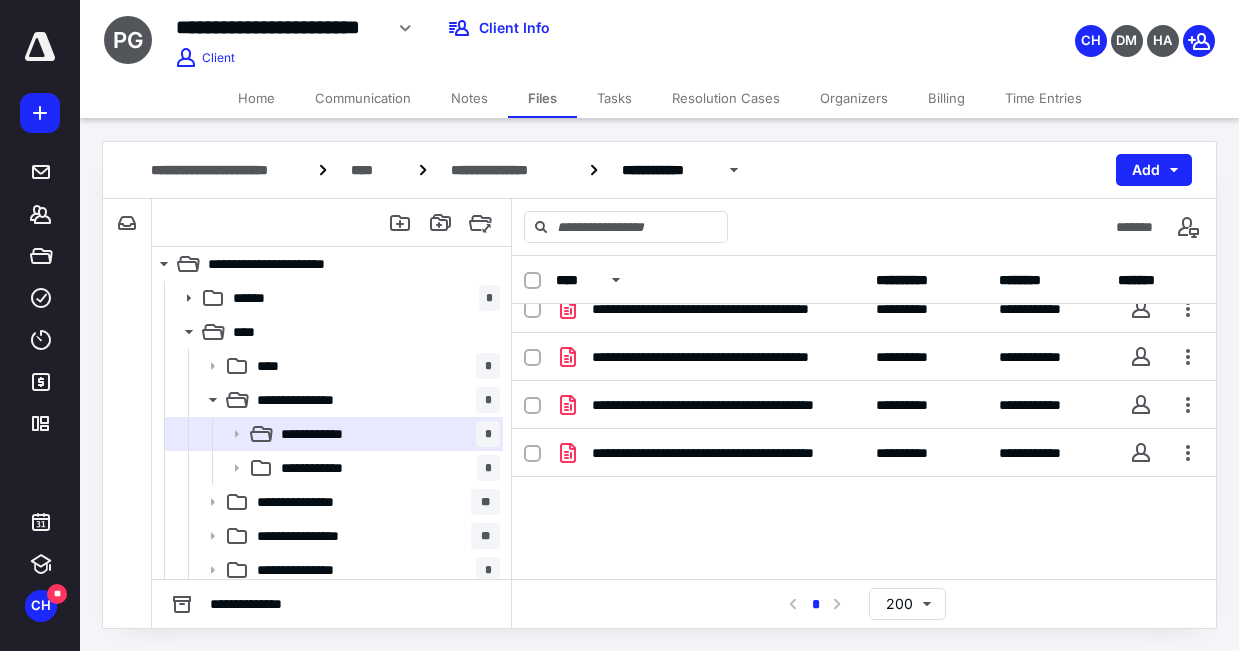 scroll, scrollTop: 25, scrollLeft: 0, axis: vertical 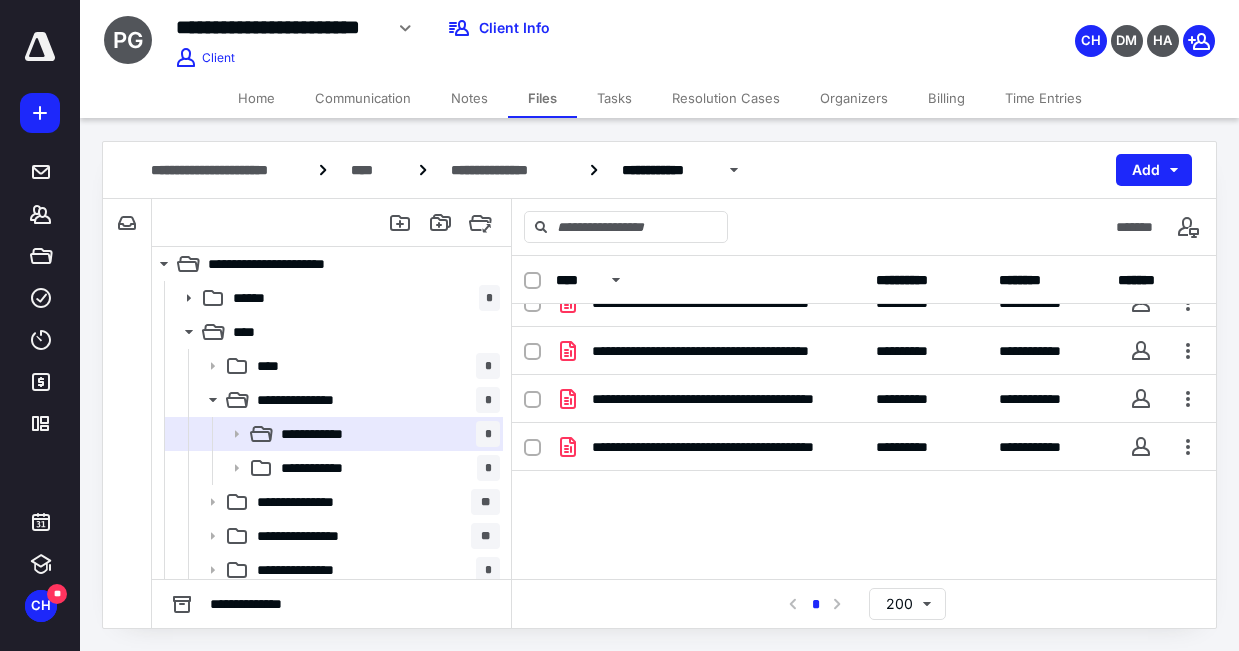 click on "**********" at bounding box center (323, 468) 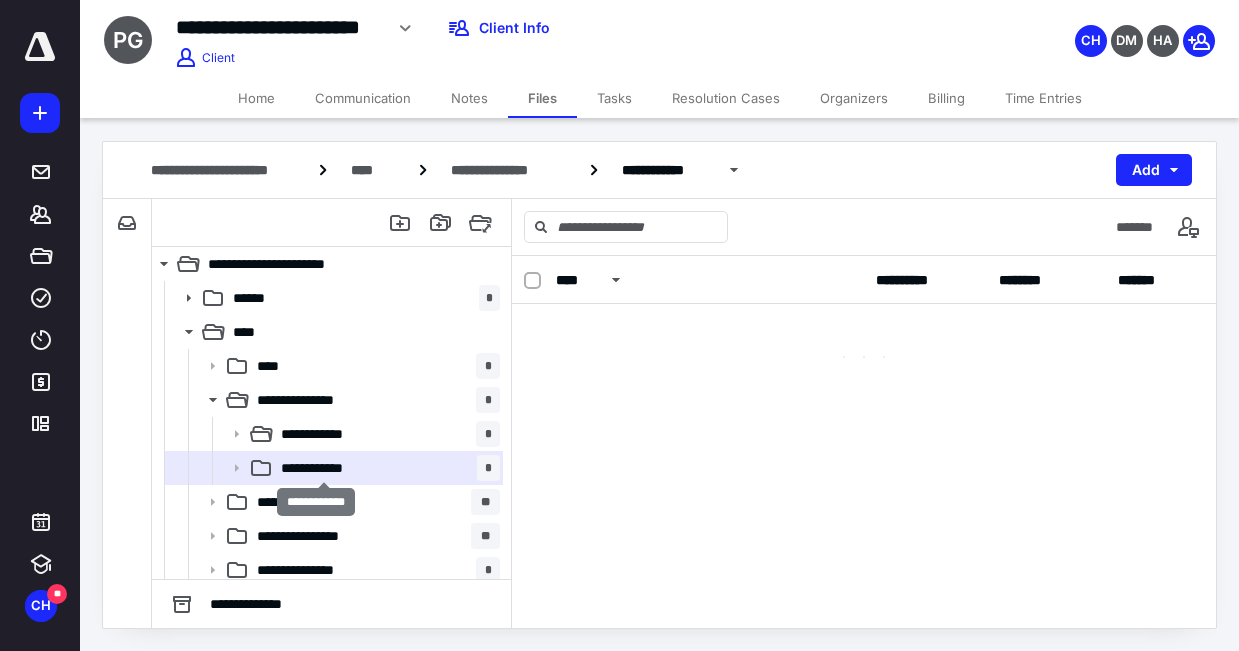 scroll, scrollTop: 0, scrollLeft: 0, axis: both 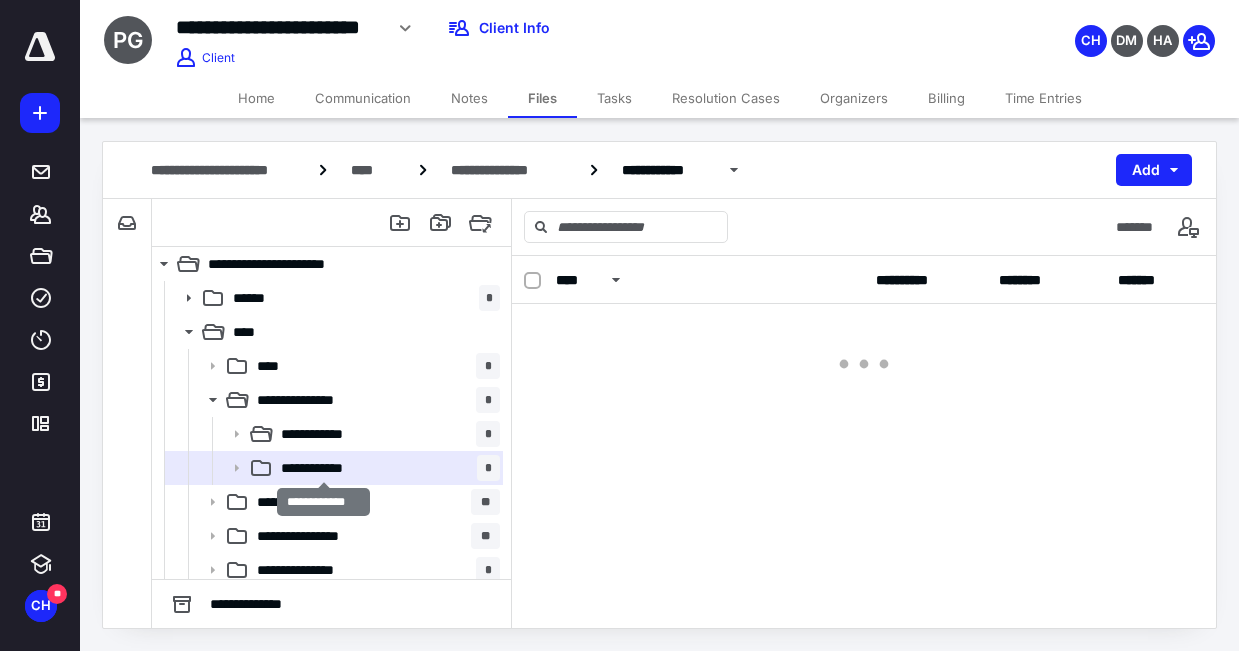 click on "**********" at bounding box center (323, 468) 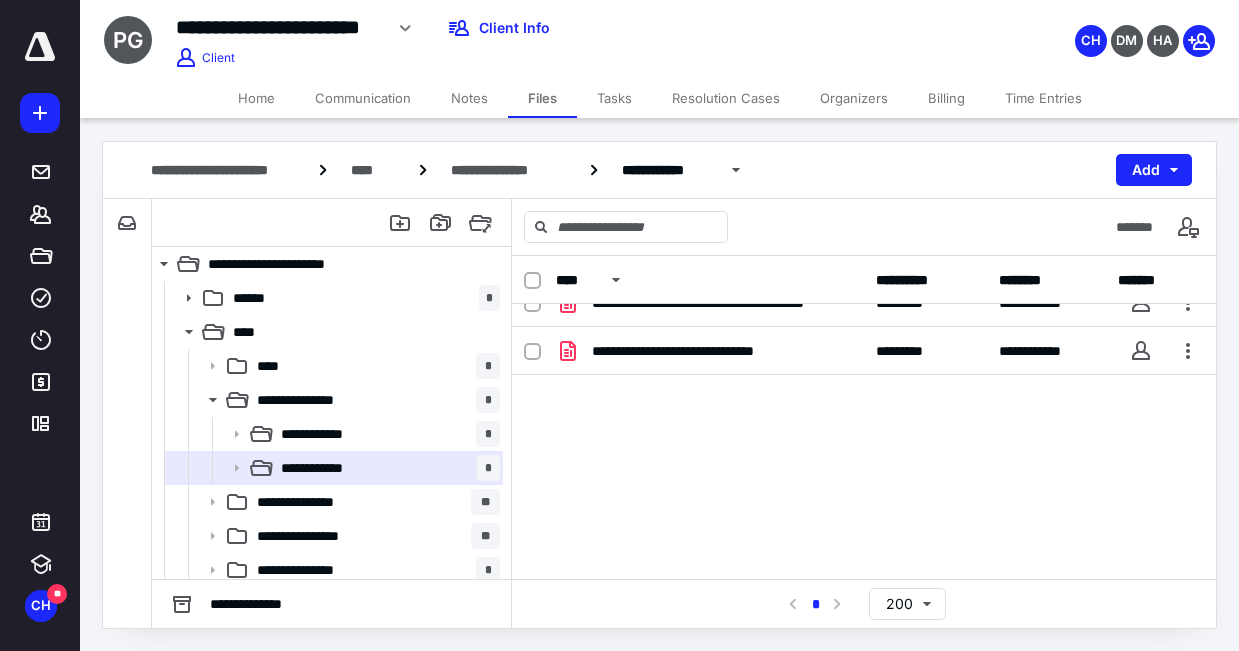 scroll, scrollTop: 0, scrollLeft: 0, axis: both 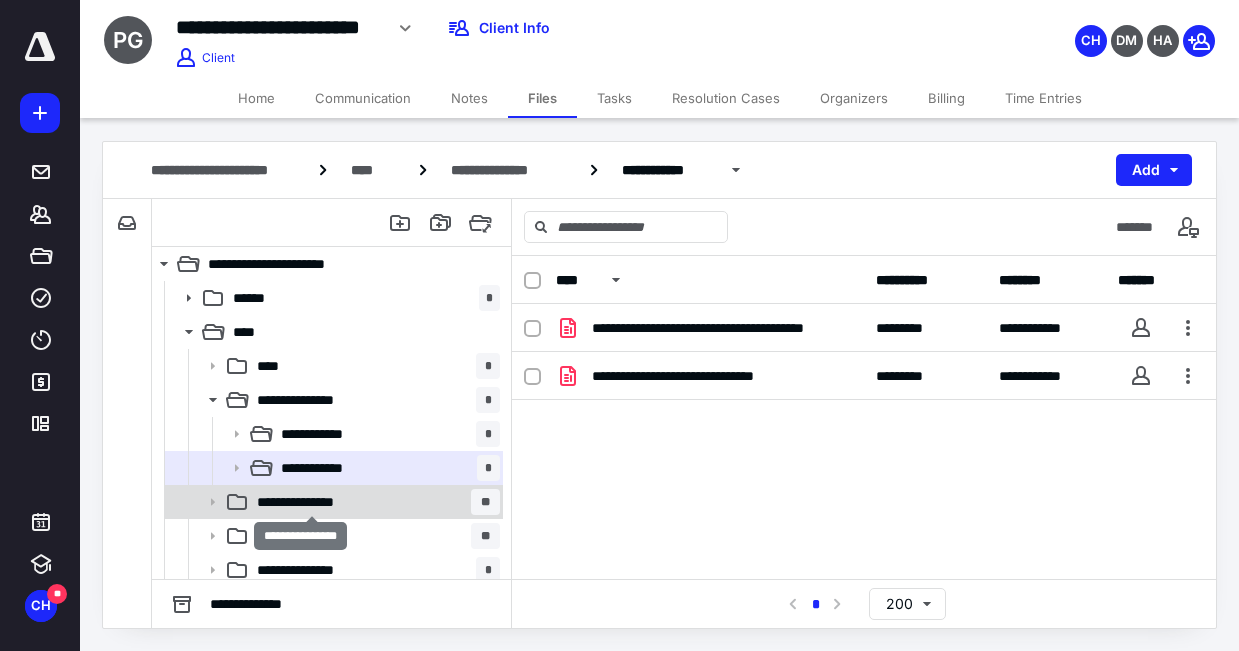 click on "**********" at bounding box center [311, 502] 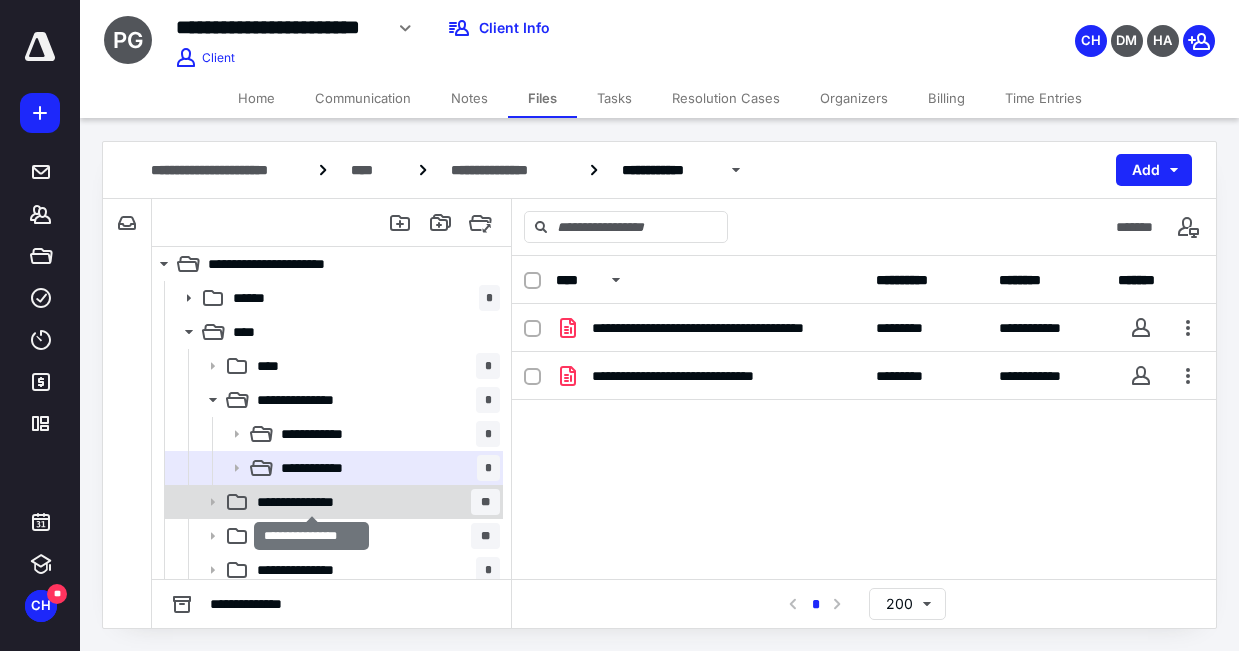 click on "**********" at bounding box center (311, 502) 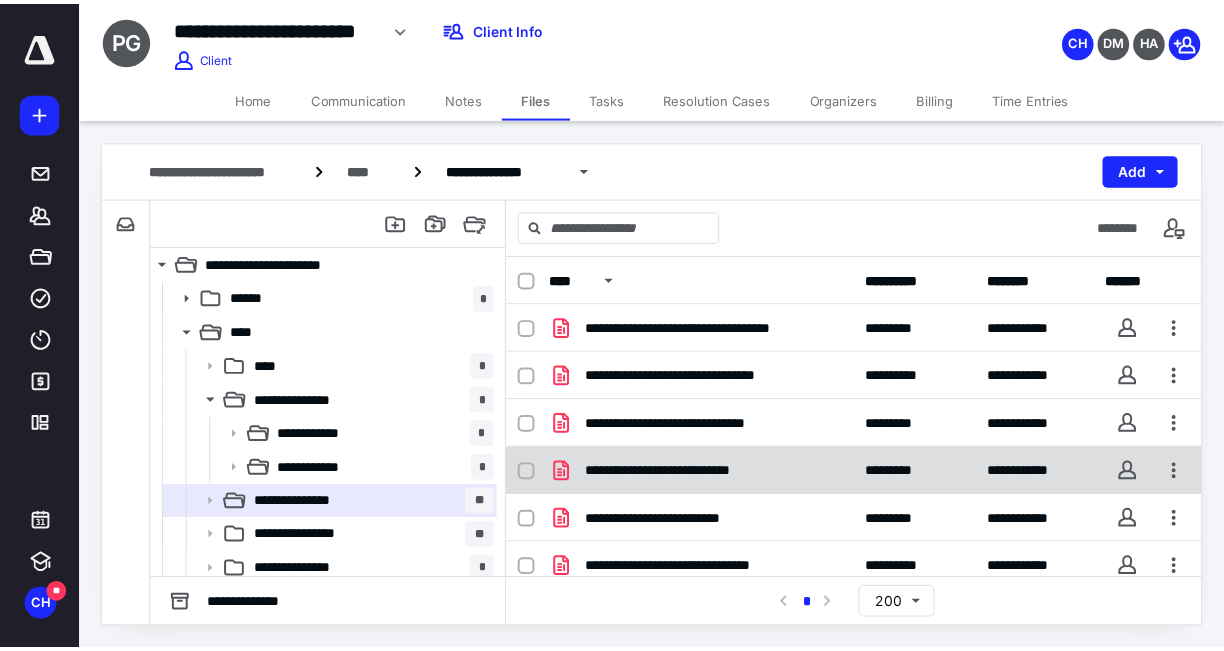 scroll, scrollTop: 100, scrollLeft: 0, axis: vertical 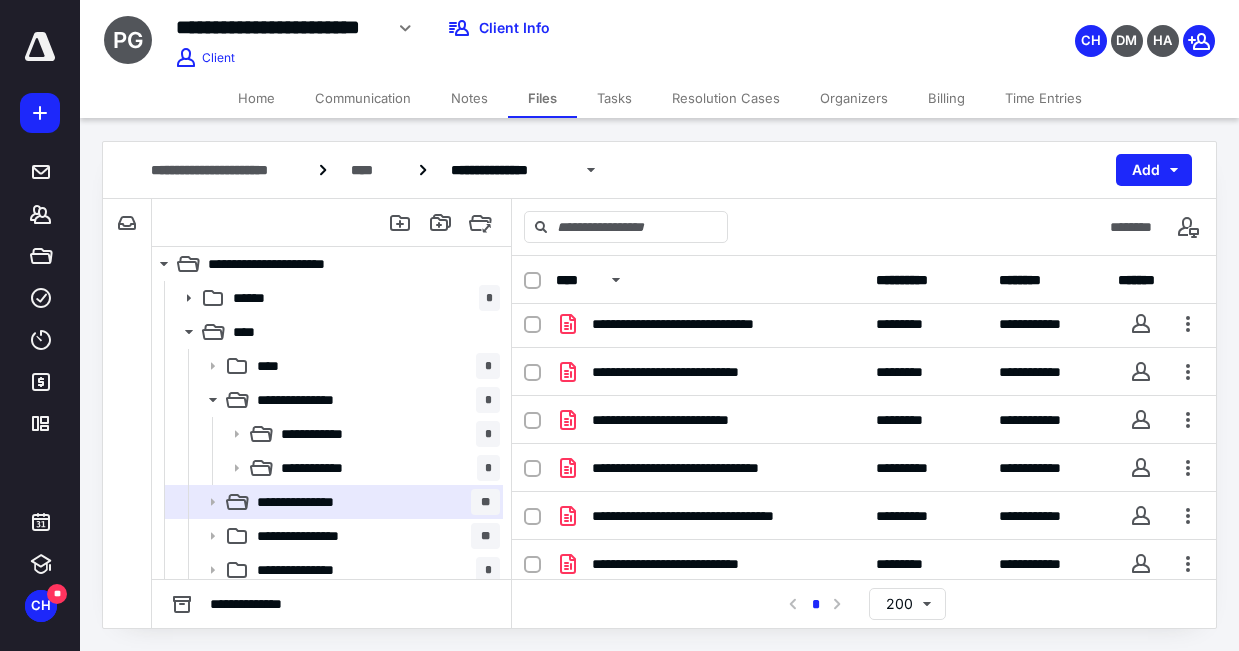 click on "Time Entries" at bounding box center (1043, 98) 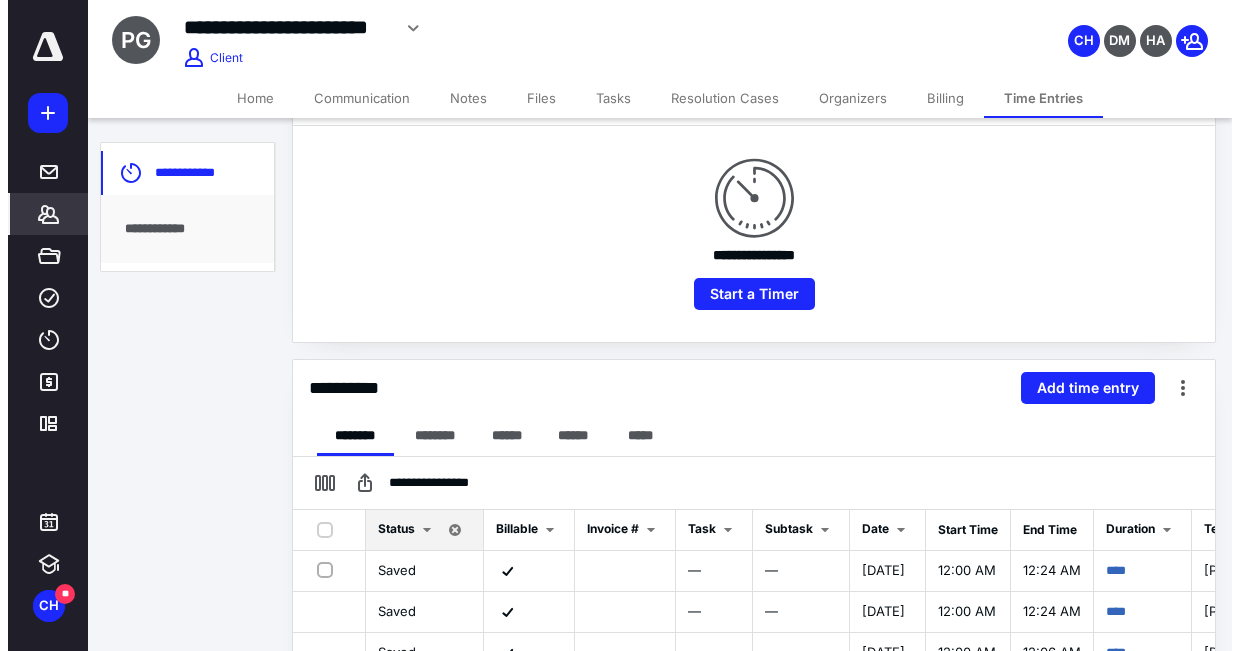 scroll, scrollTop: 300, scrollLeft: 0, axis: vertical 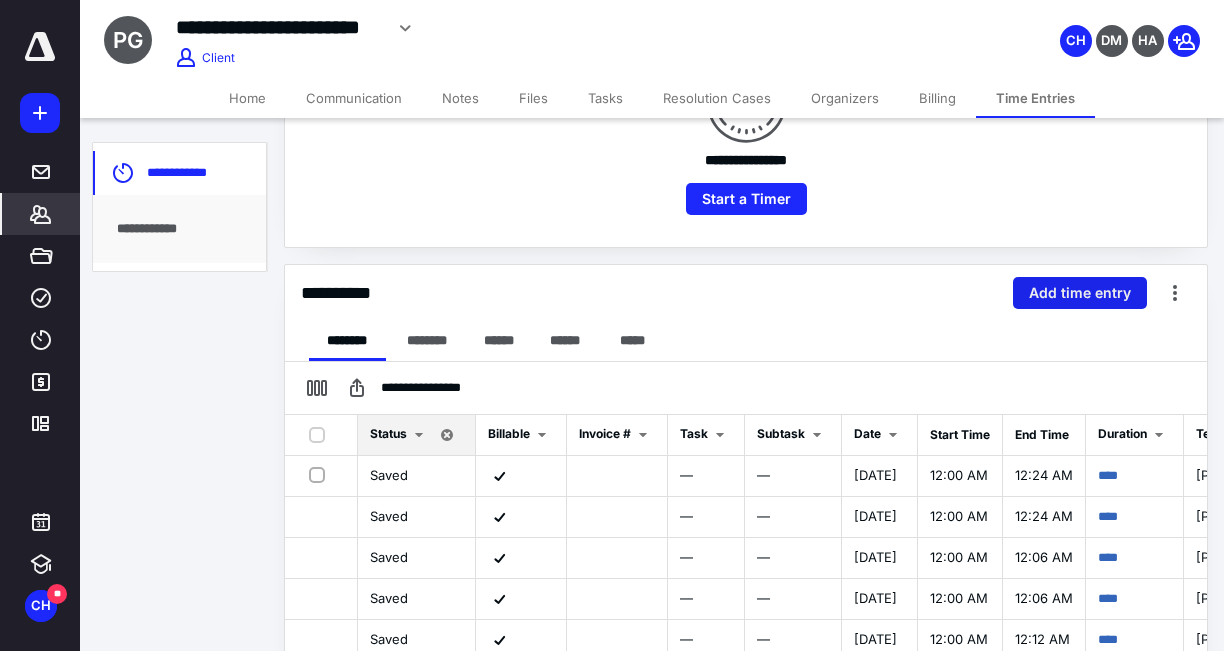 click on "Add time entry" at bounding box center (1080, 293) 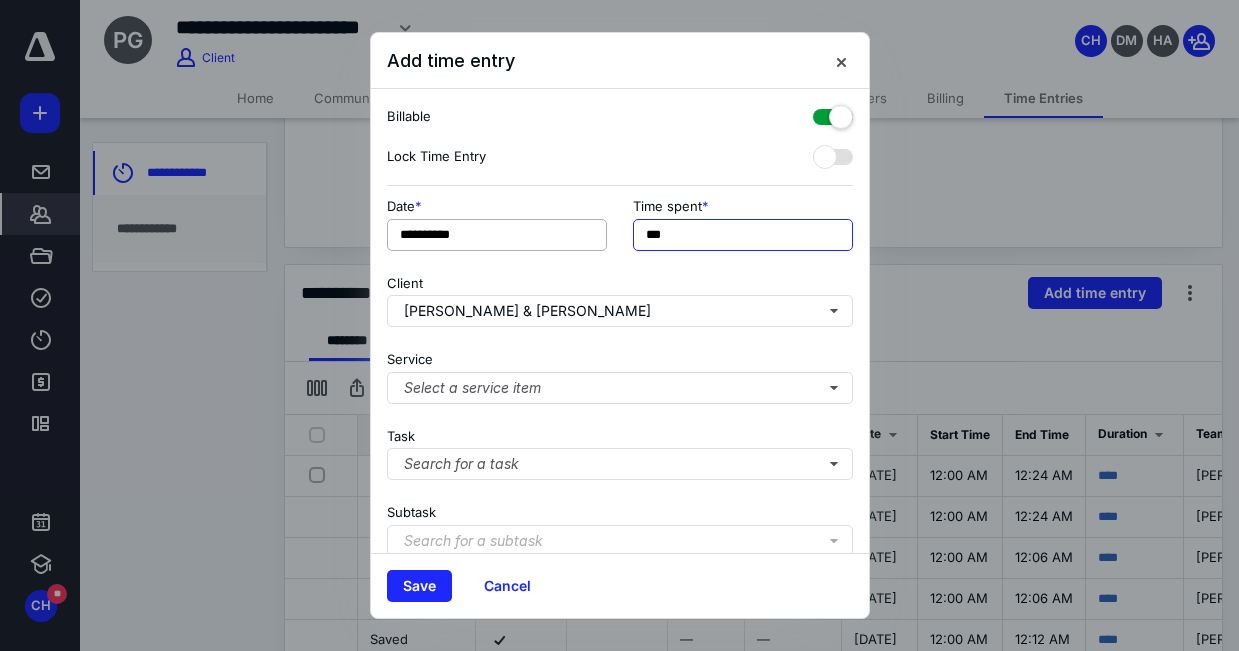 drag, startPoint x: 697, startPoint y: 231, endPoint x: 563, endPoint y: 230, distance: 134.00374 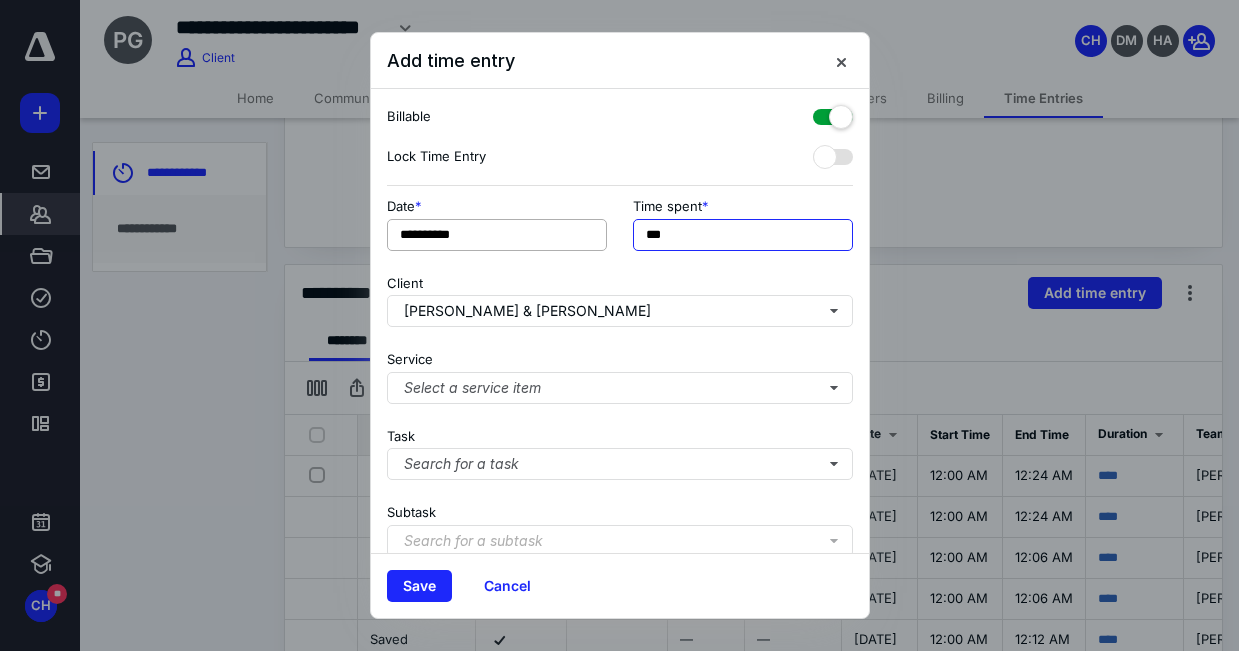 type on "***" 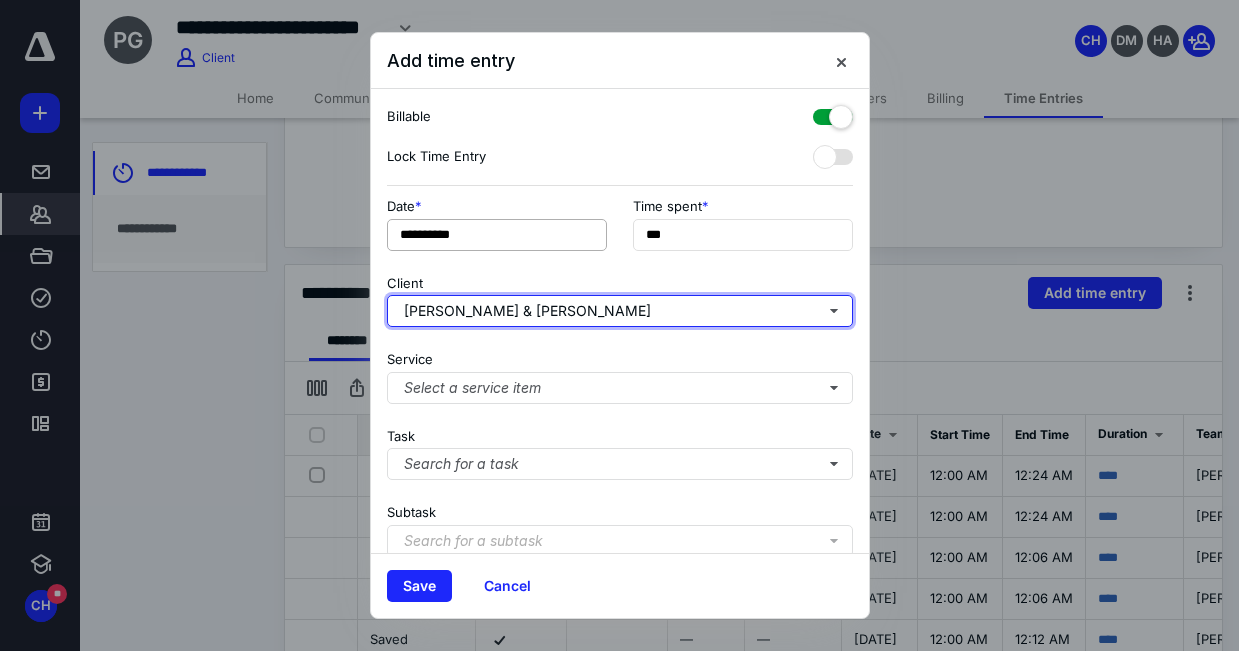 type 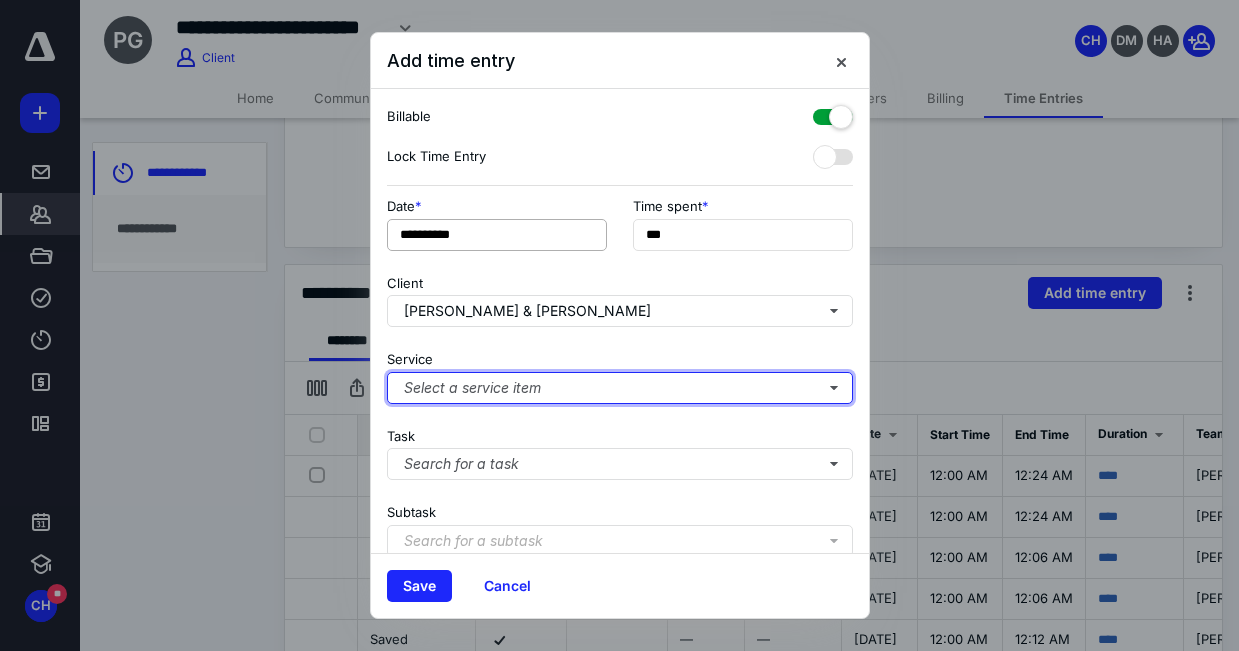 type 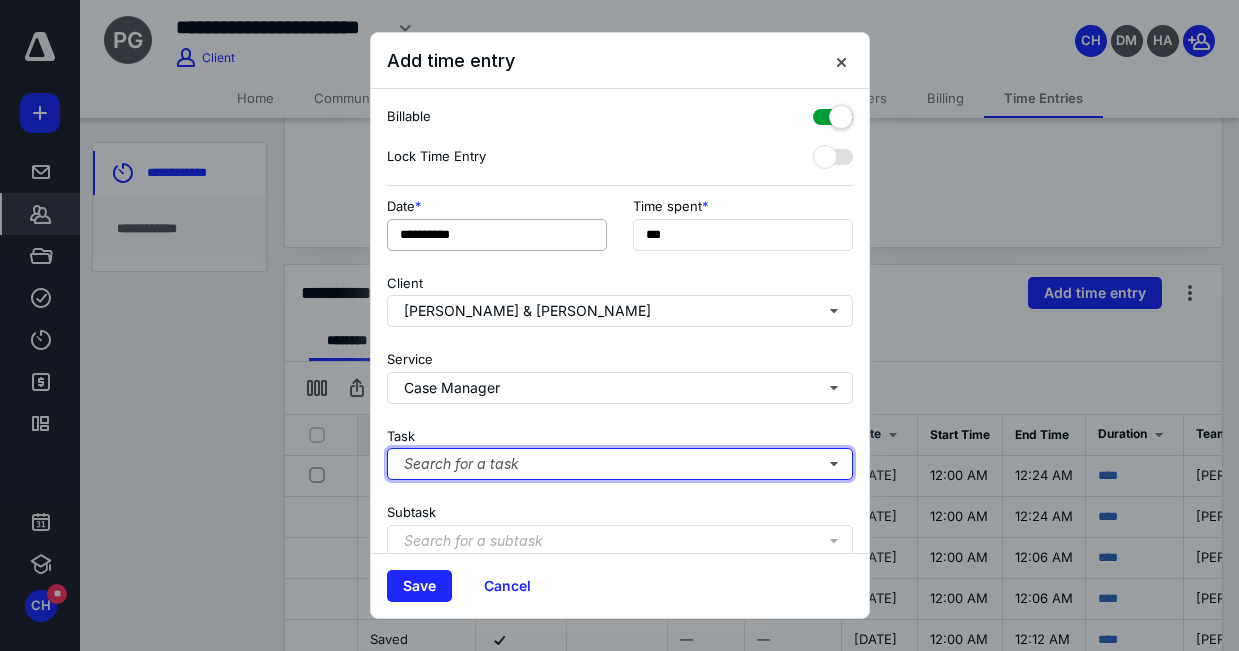 type 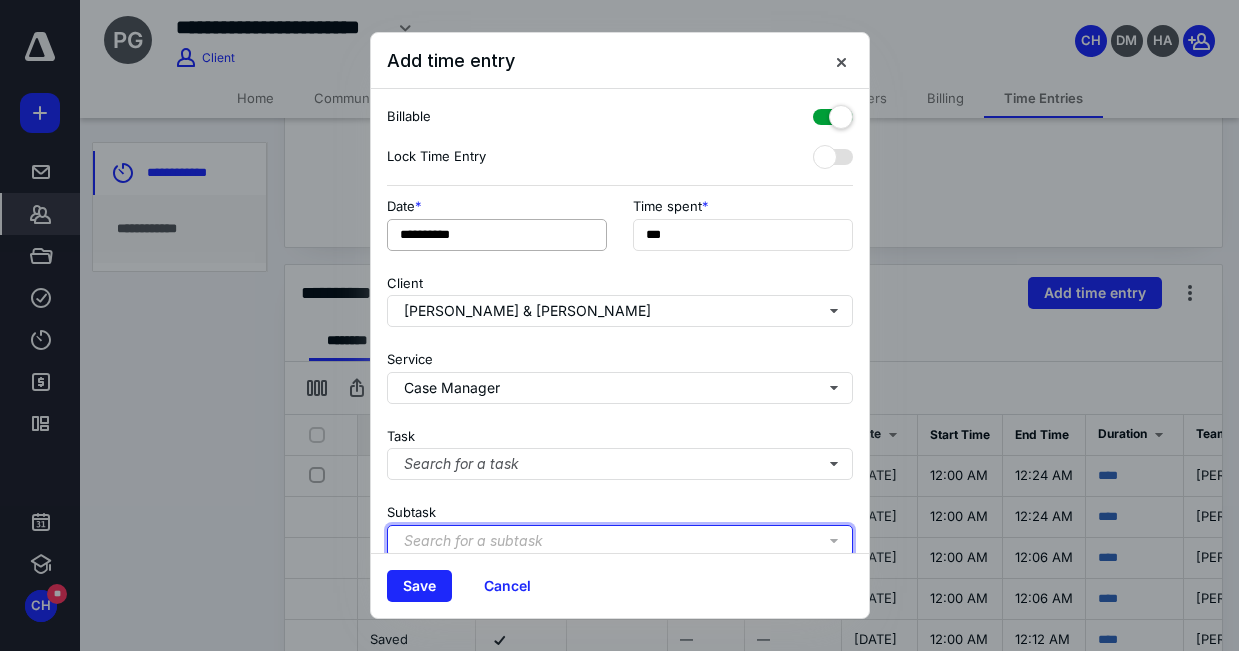 type 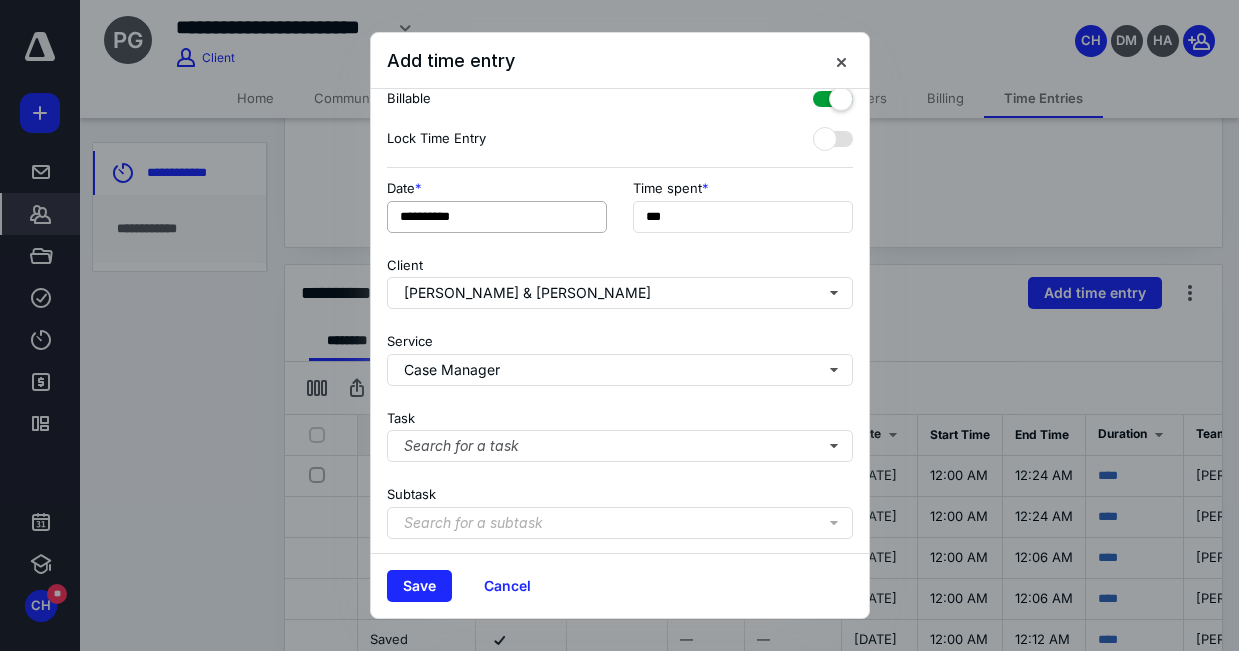 type 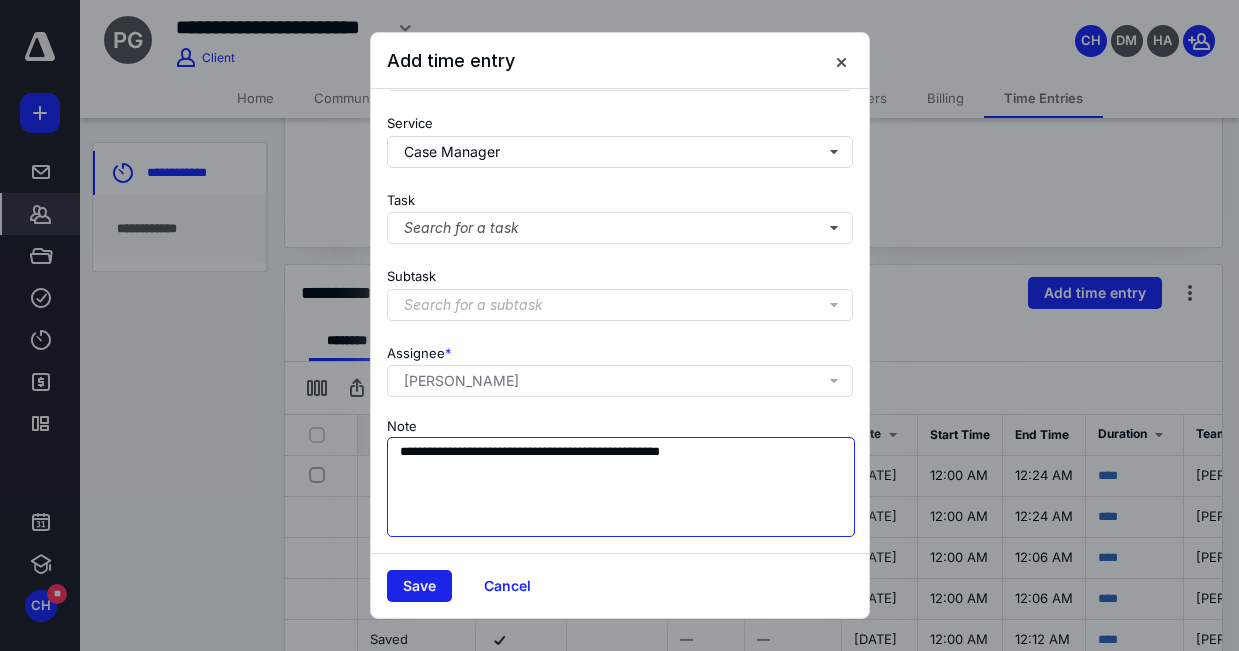 type on "**********" 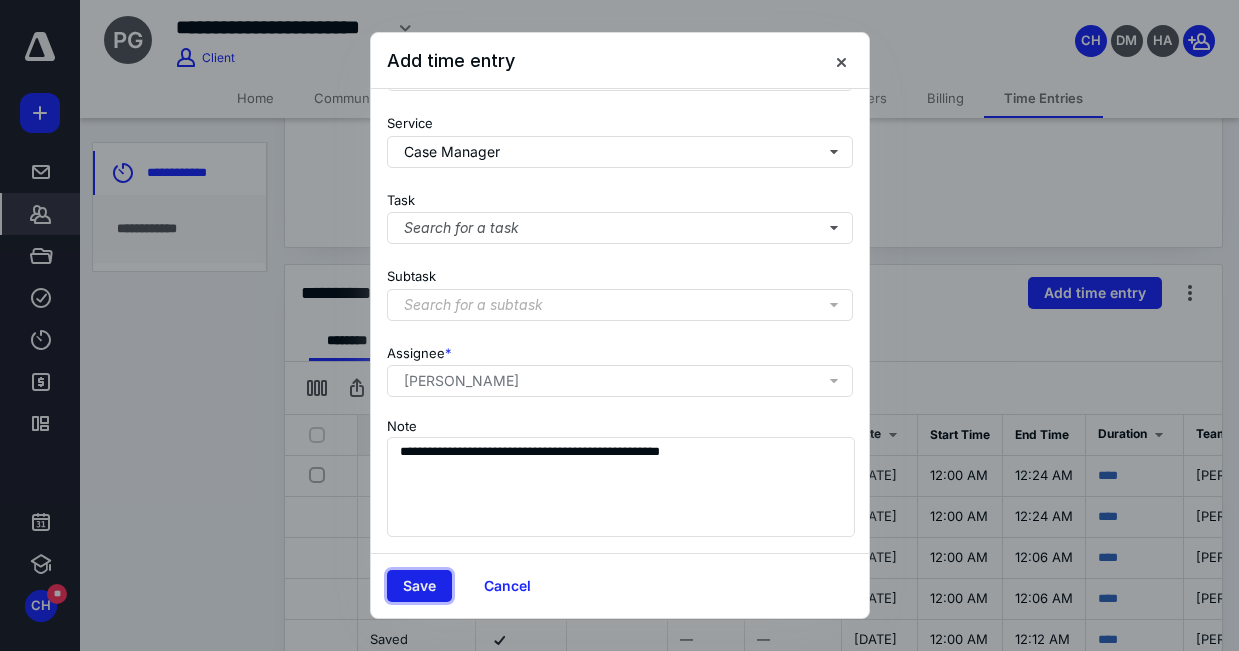 click on "Save" at bounding box center (419, 586) 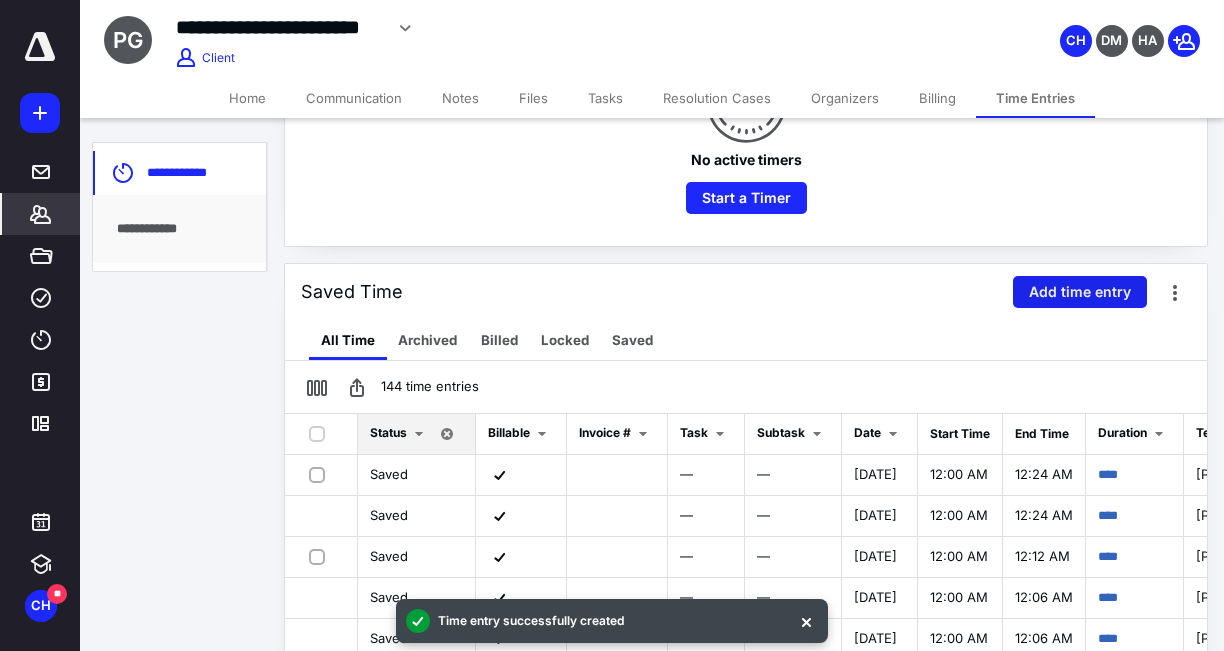 click on "Add time entry" at bounding box center (1080, 292) 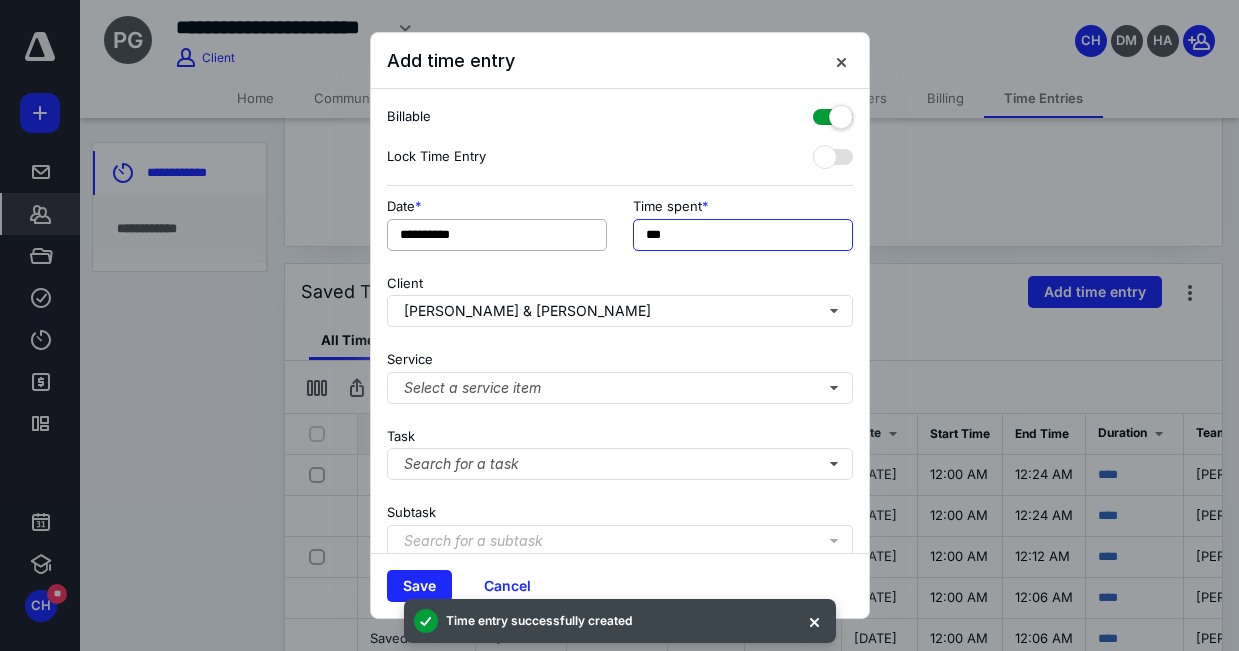 drag, startPoint x: 618, startPoint y: 238, endPoint x: 560, endPoint y: 237, distance: 58.00862 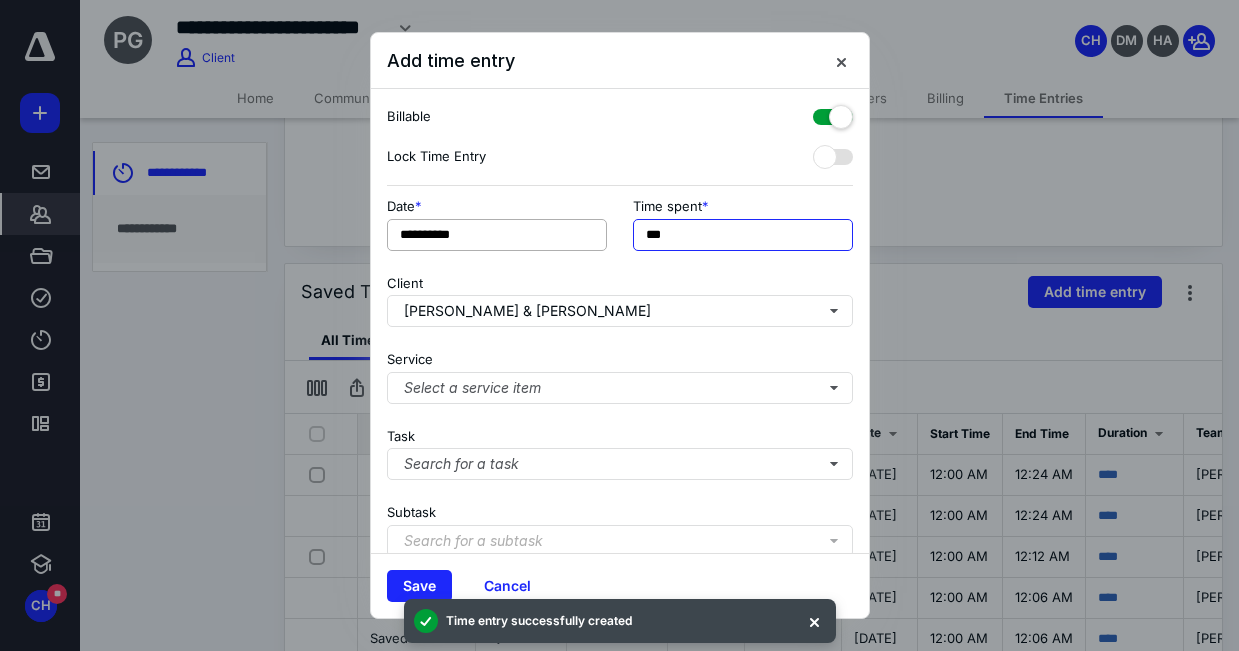 type on "***" 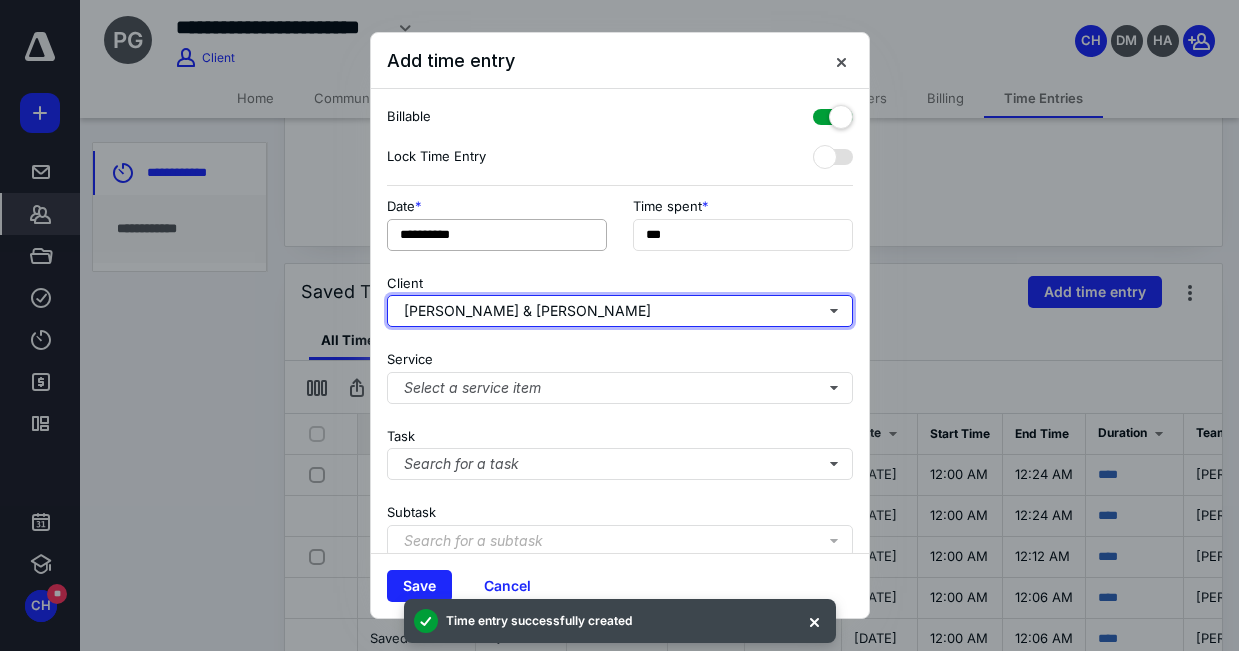 type 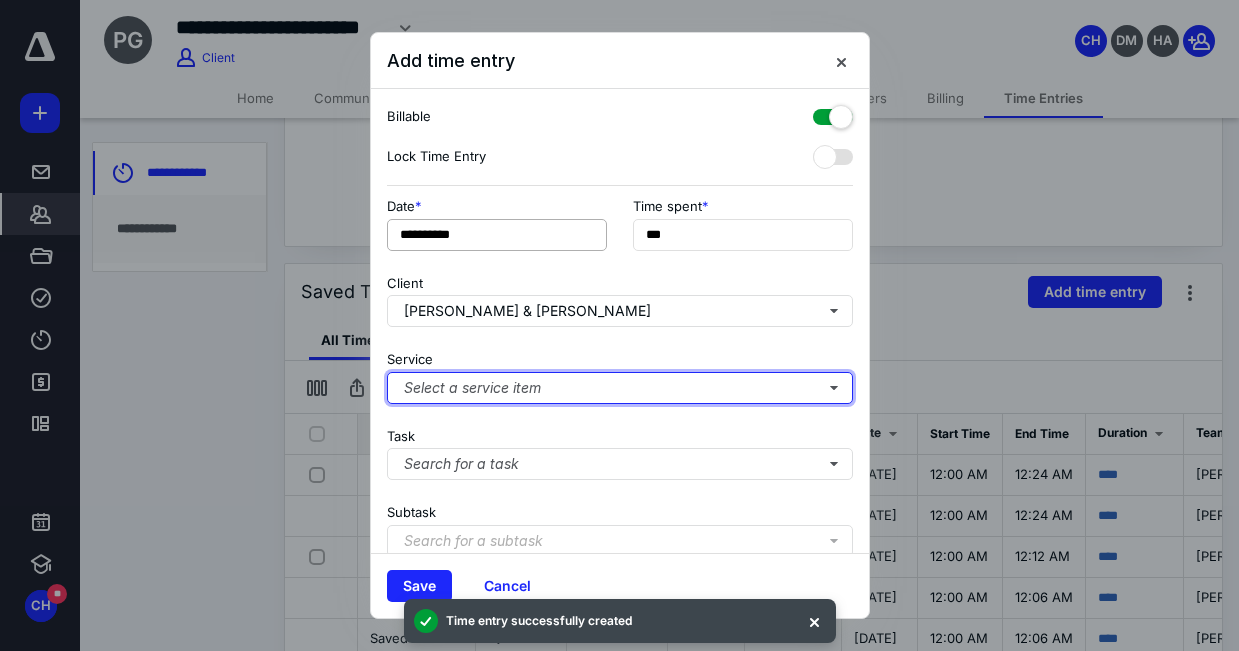 type 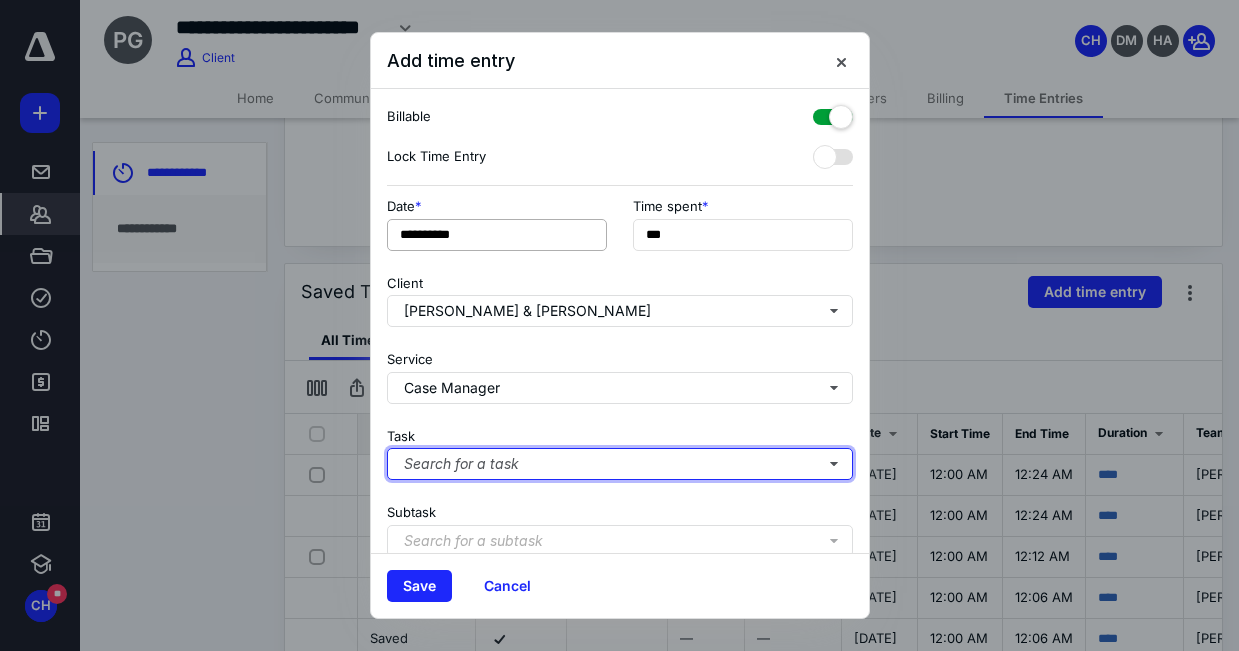 type 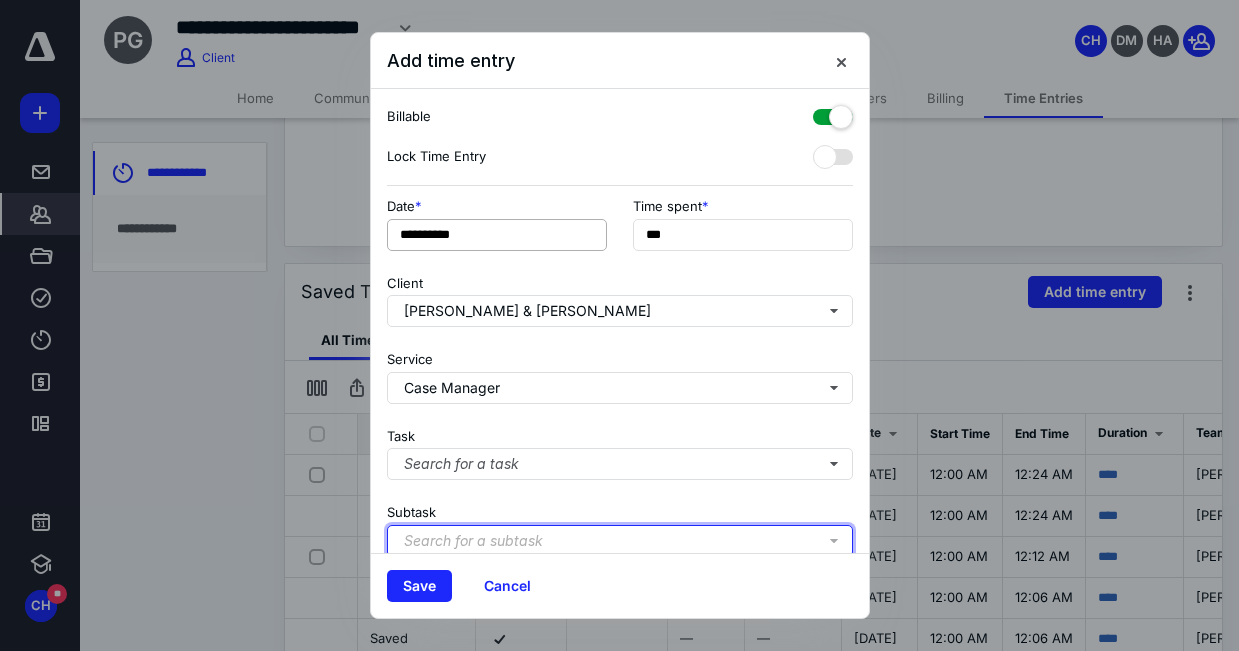 type 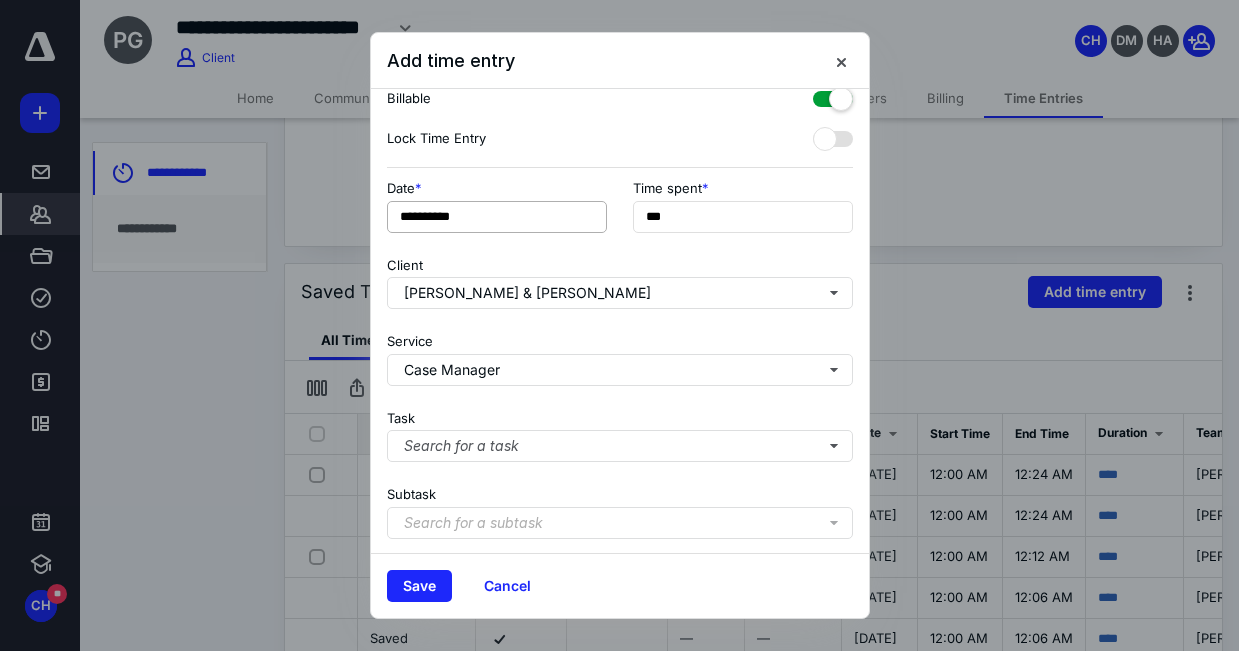 type 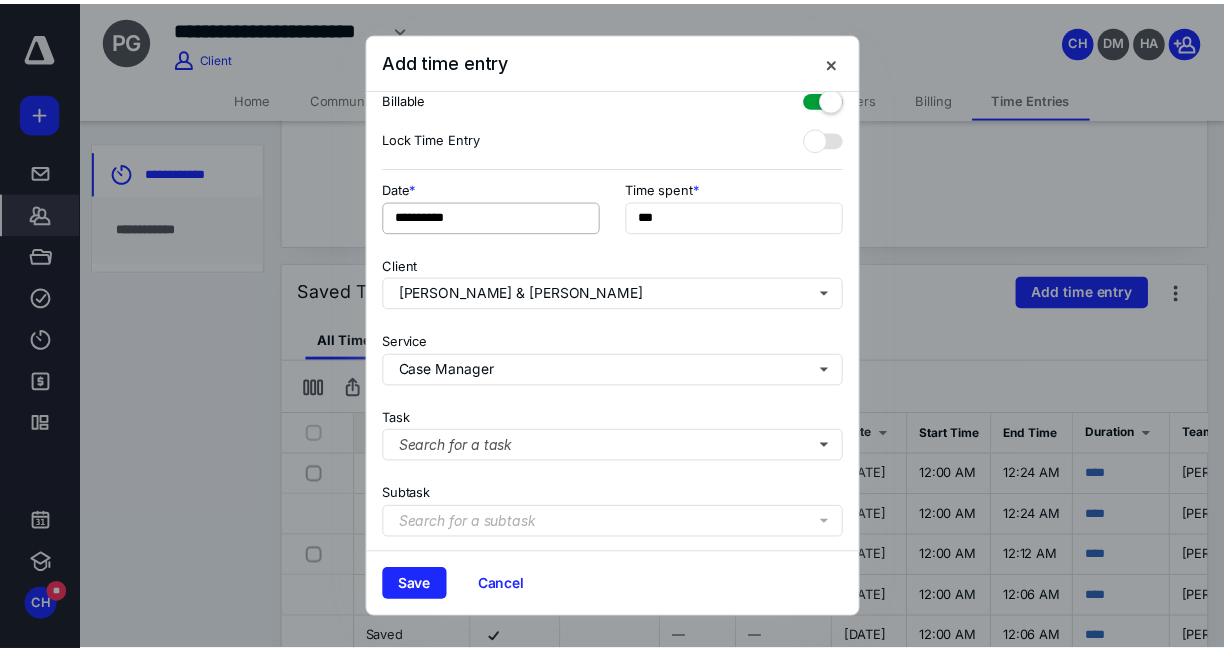 scroll, scrollTop: 251, scrollLeft: 0, axis: vertical 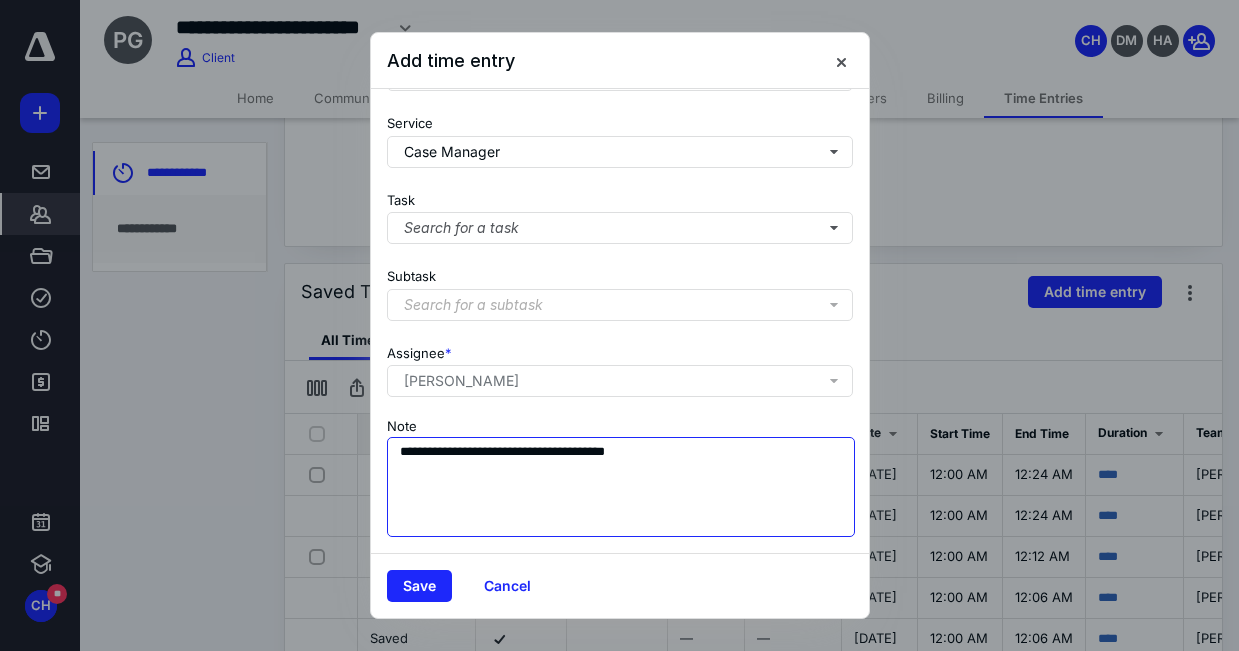type on "**********" 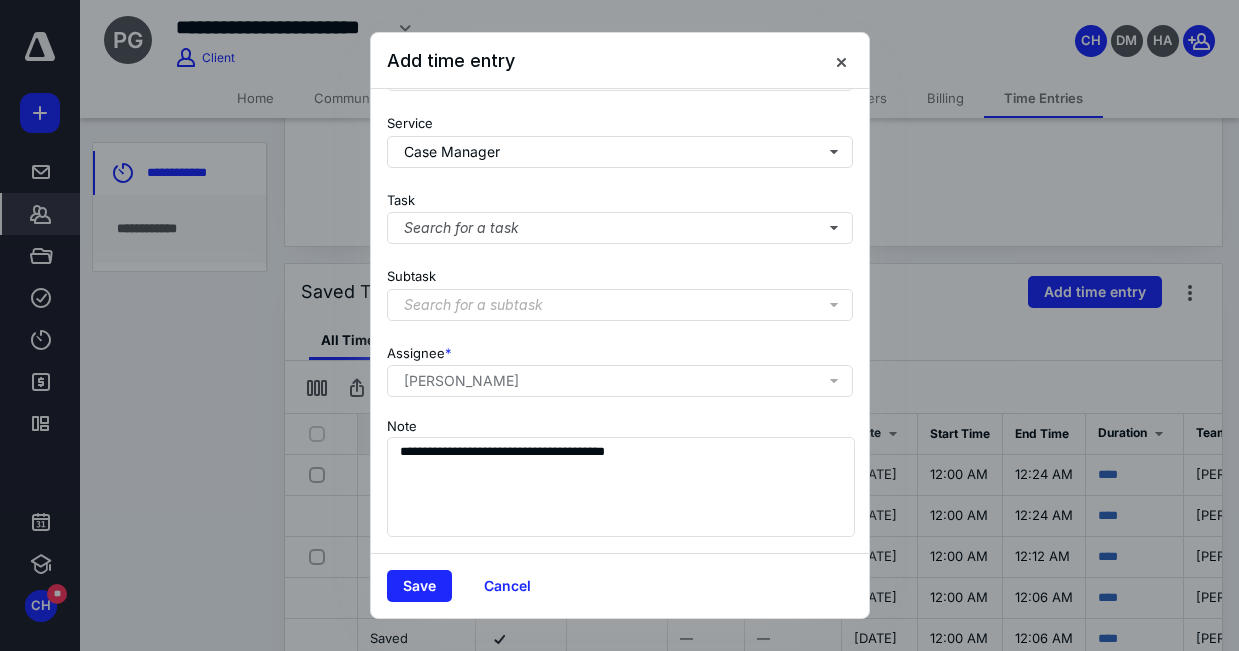click on "Save Cancel" at bounding box center (620, 585) 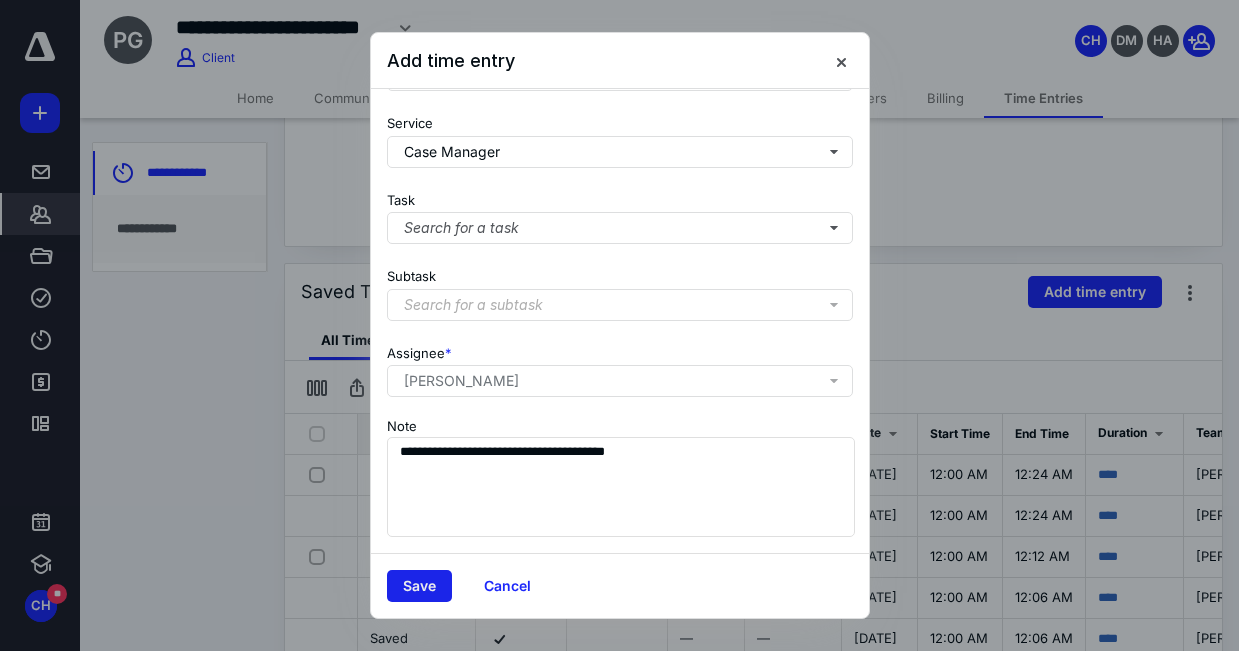 click on "Save" at bounding box center [419, 586] 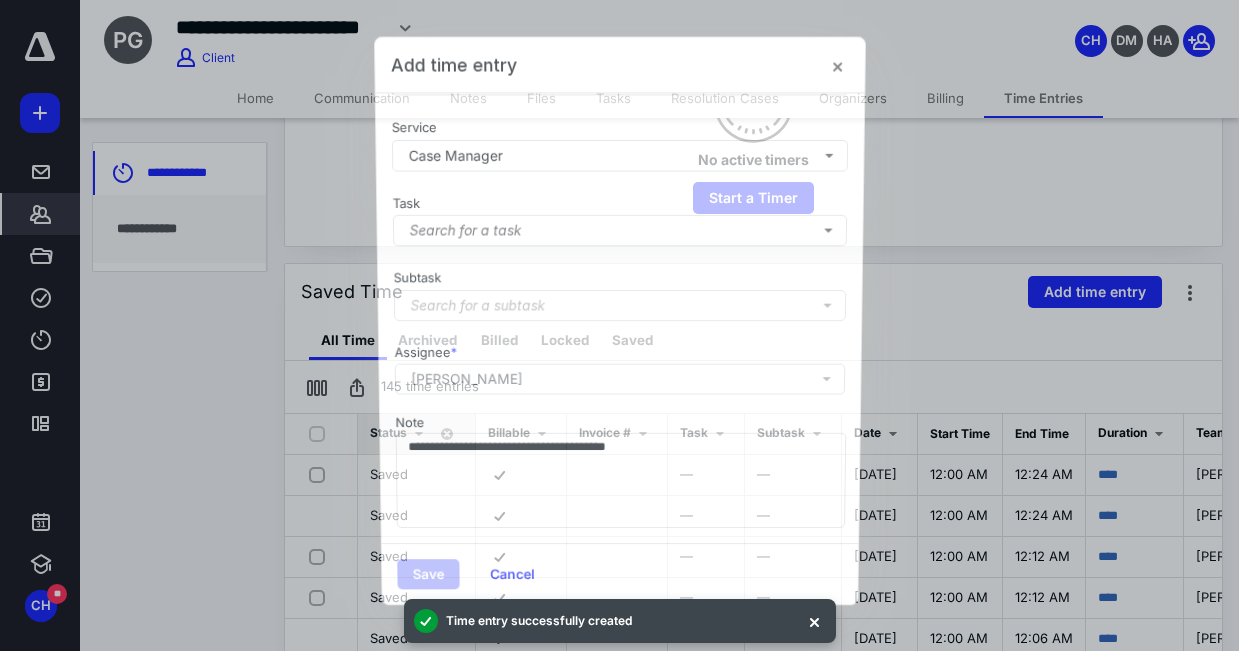 click at bounding box center [619, 325] 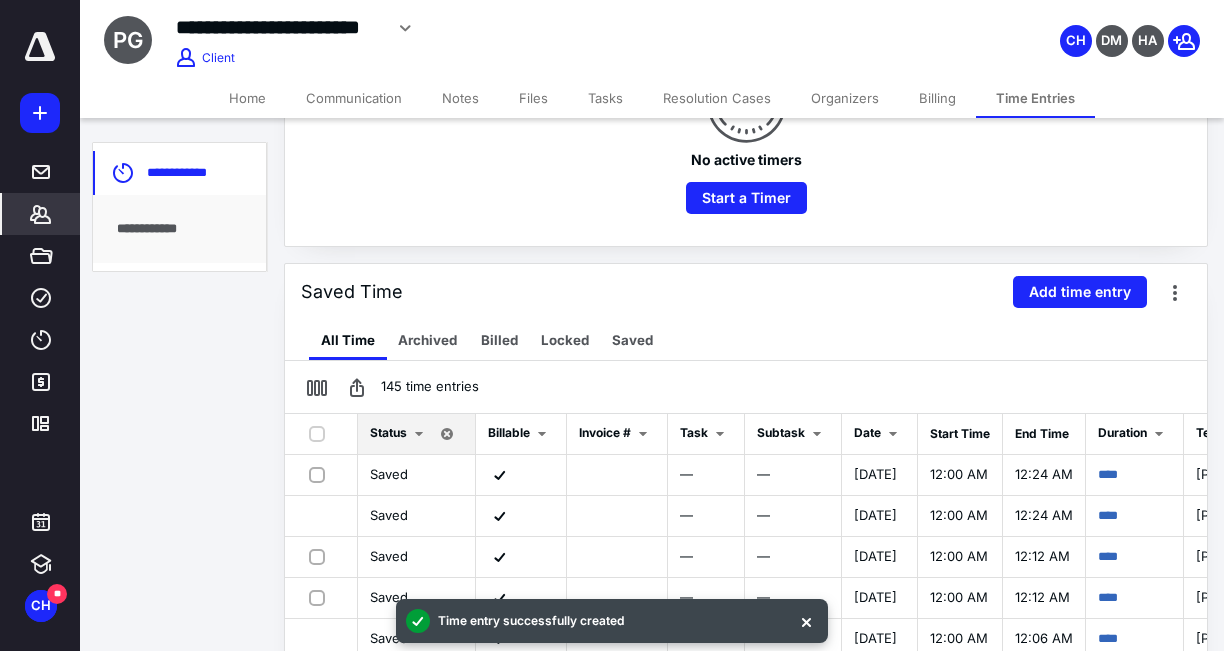 click 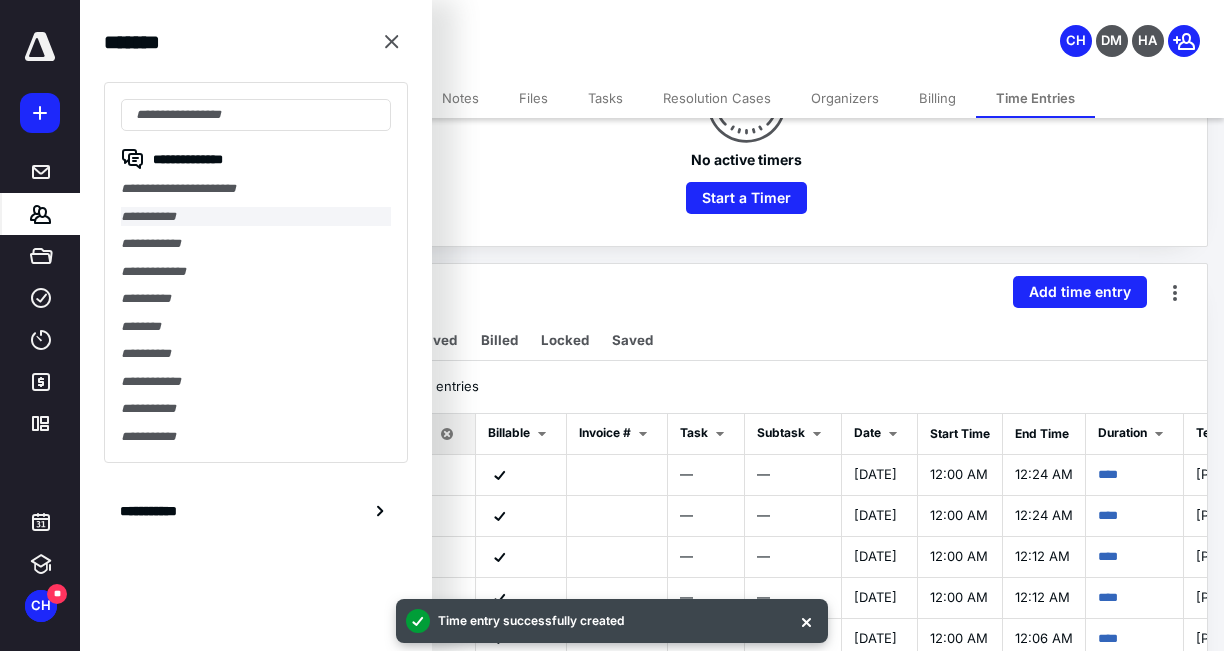 drag, startPoint x: 200, startPoint y: 201, endPoint x: 185, endPoint y: 212, distance: 18.601076 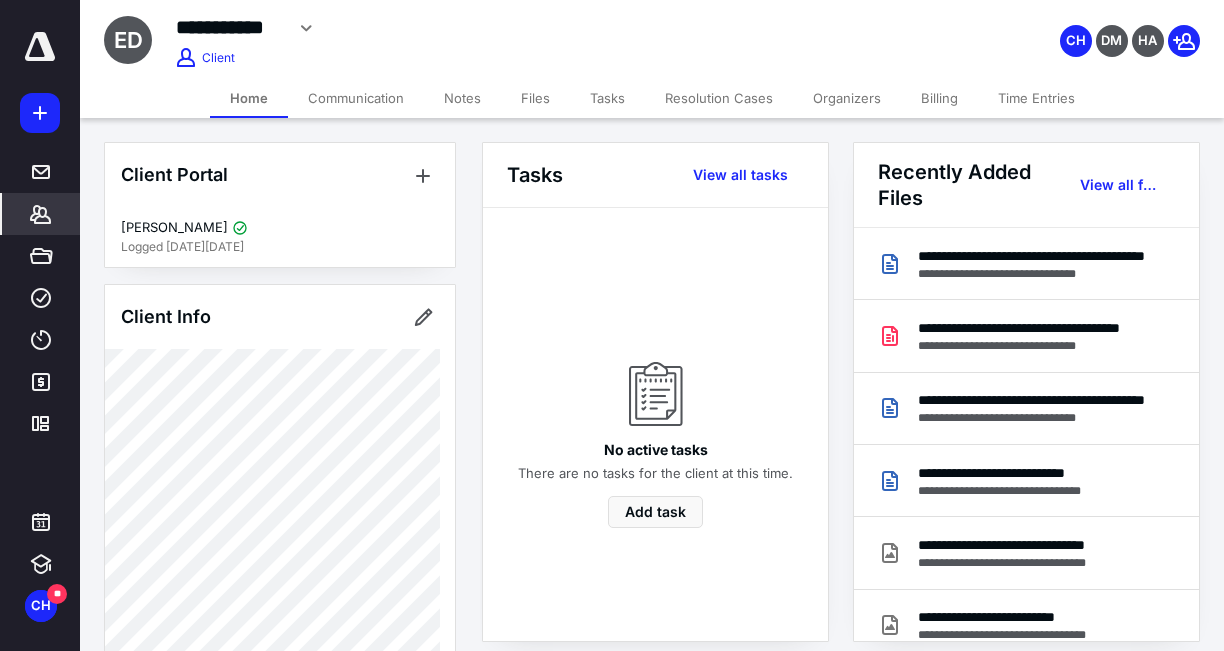 click on "Time Entries" at bounding box center [1036, 98] 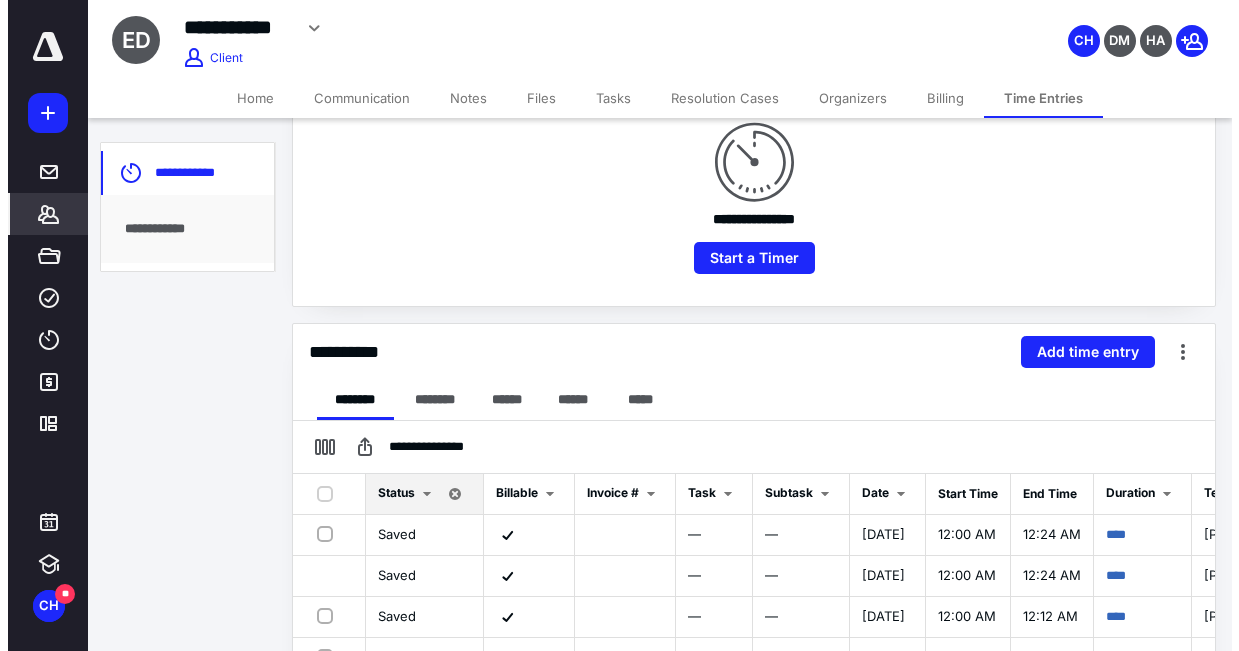 scroll, scrollTop: 200, scrollLeft: 0, axis: vertical 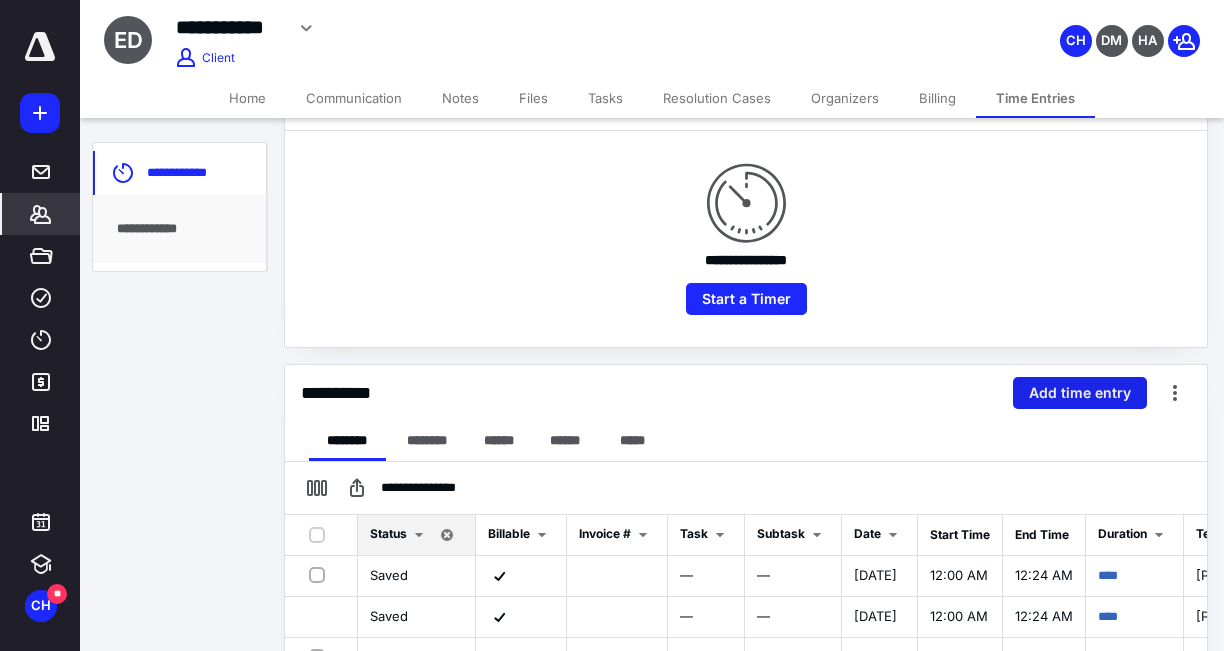 click on "Add time entry" at bounding box center [1080, 393] 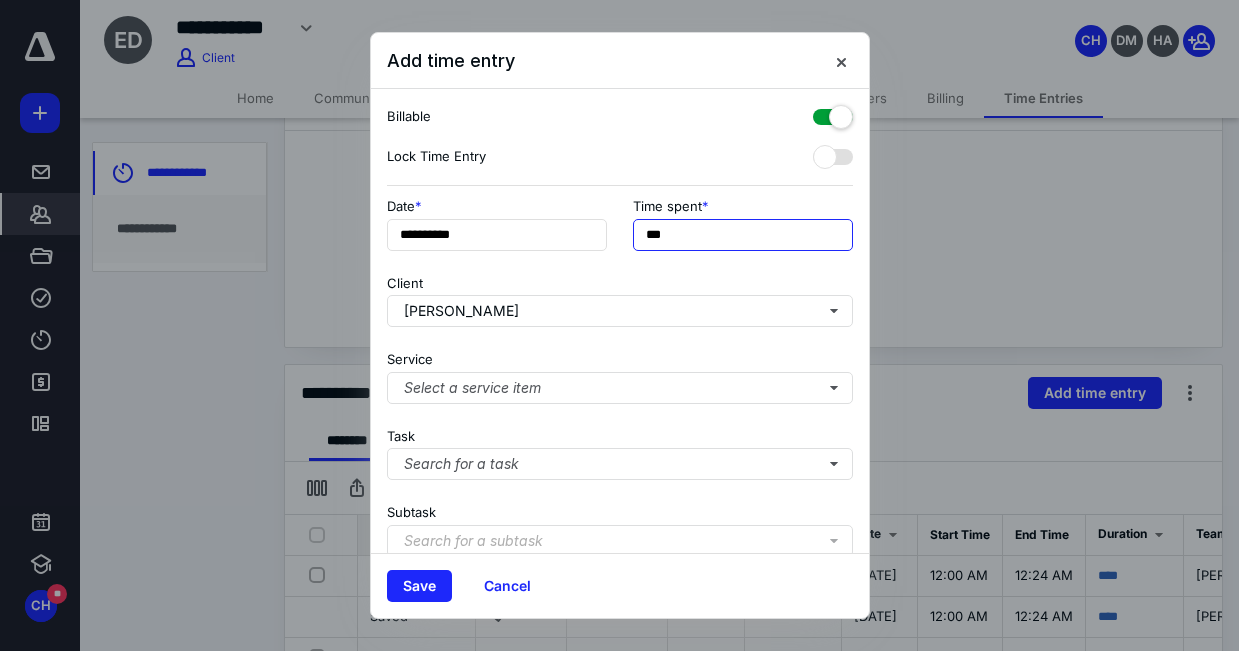 drag, startPoint x: 683, startPoint y: 230, endPoint x: 639, endPoint y: 237, distance: 44.553337 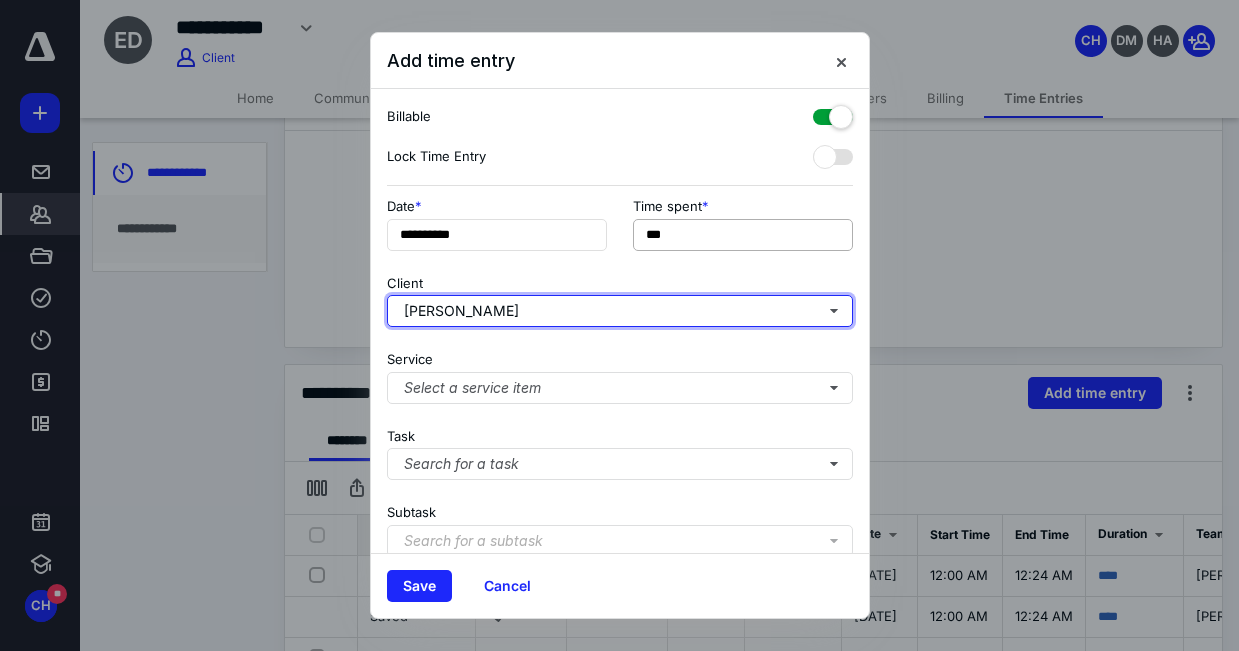 type 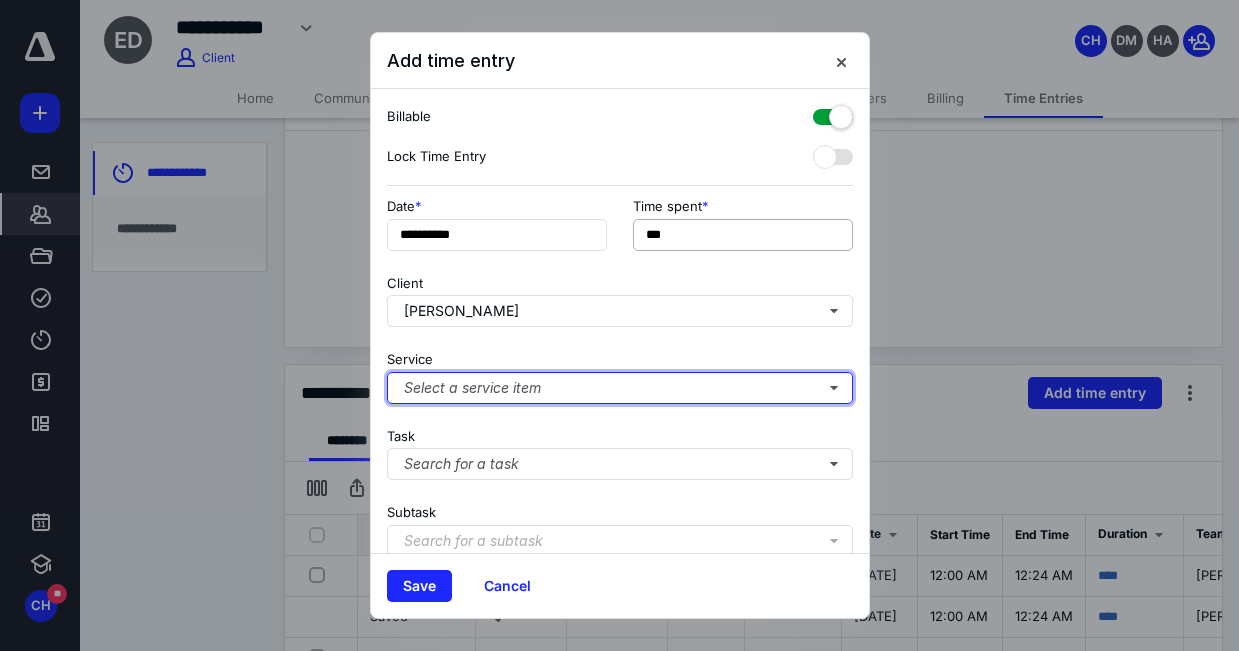 type 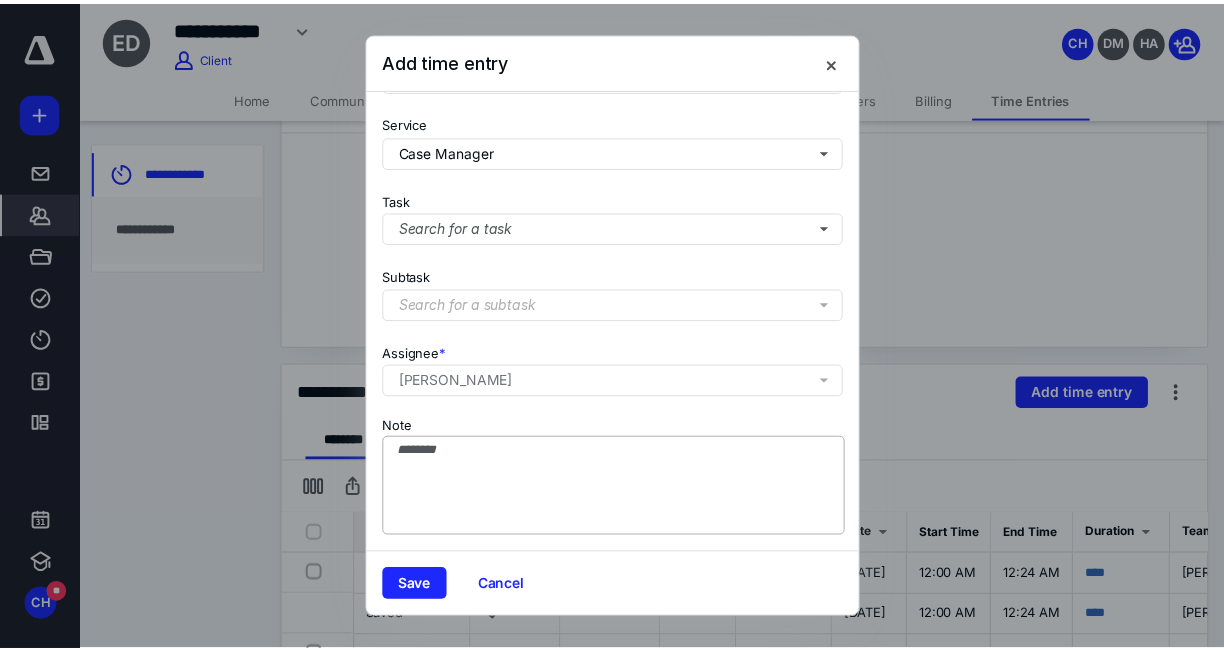 scroll, scrollTop: 251, scrollLeft: 0, axis: vertical 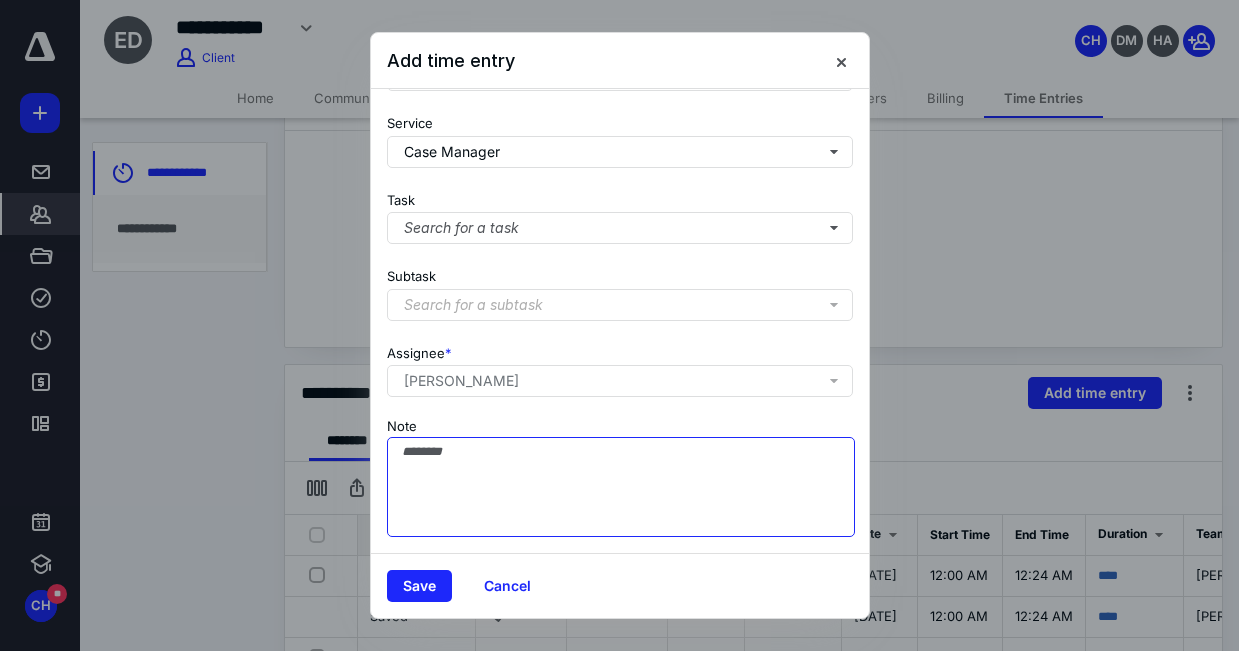 click on "Note" at bounding box center [621, 487] 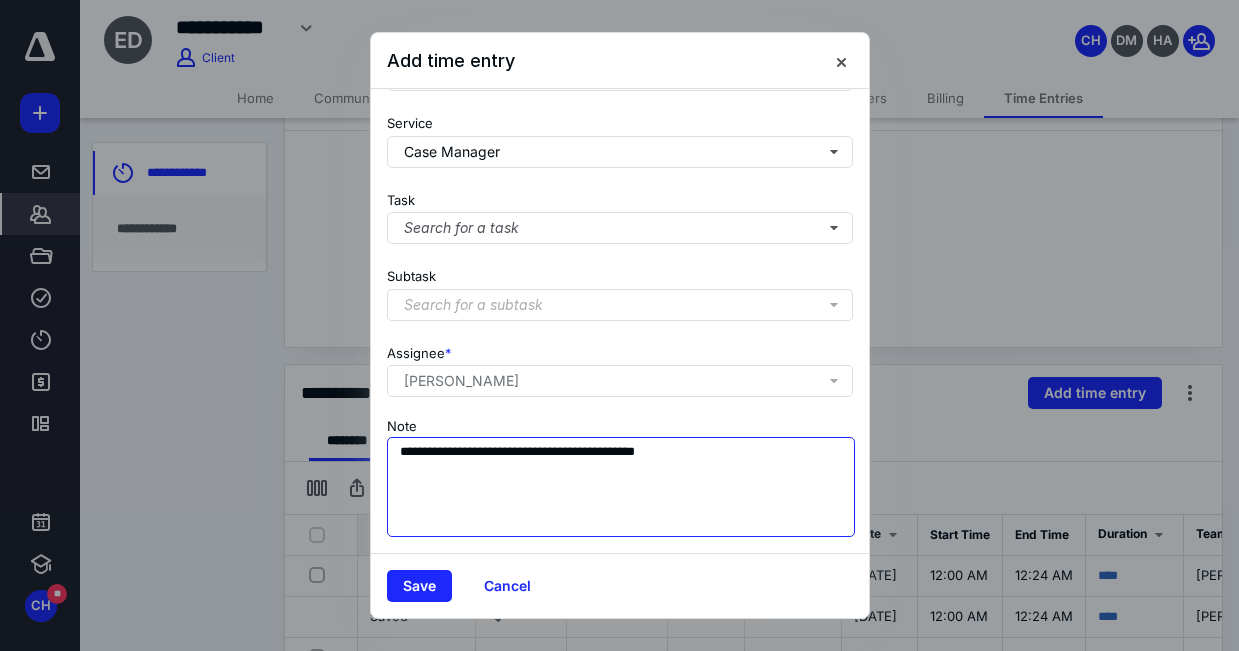 click on "**********" at bounding box center (621, 487) 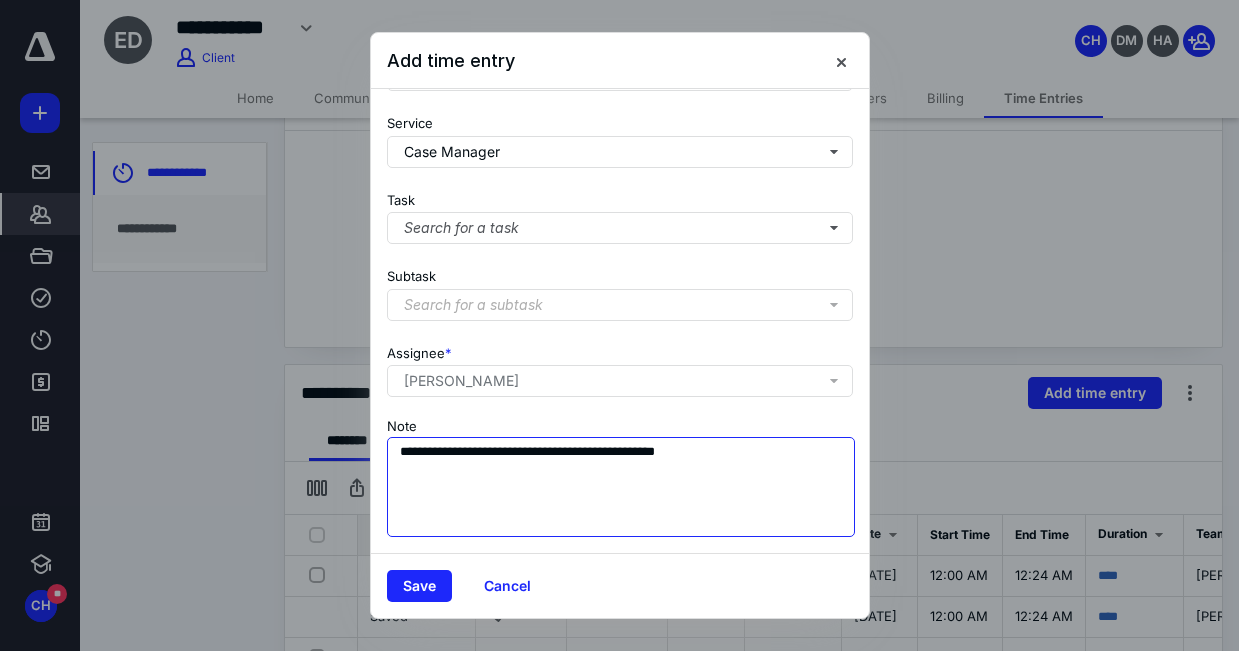 click on "**********" at bounding box center (621, 487) 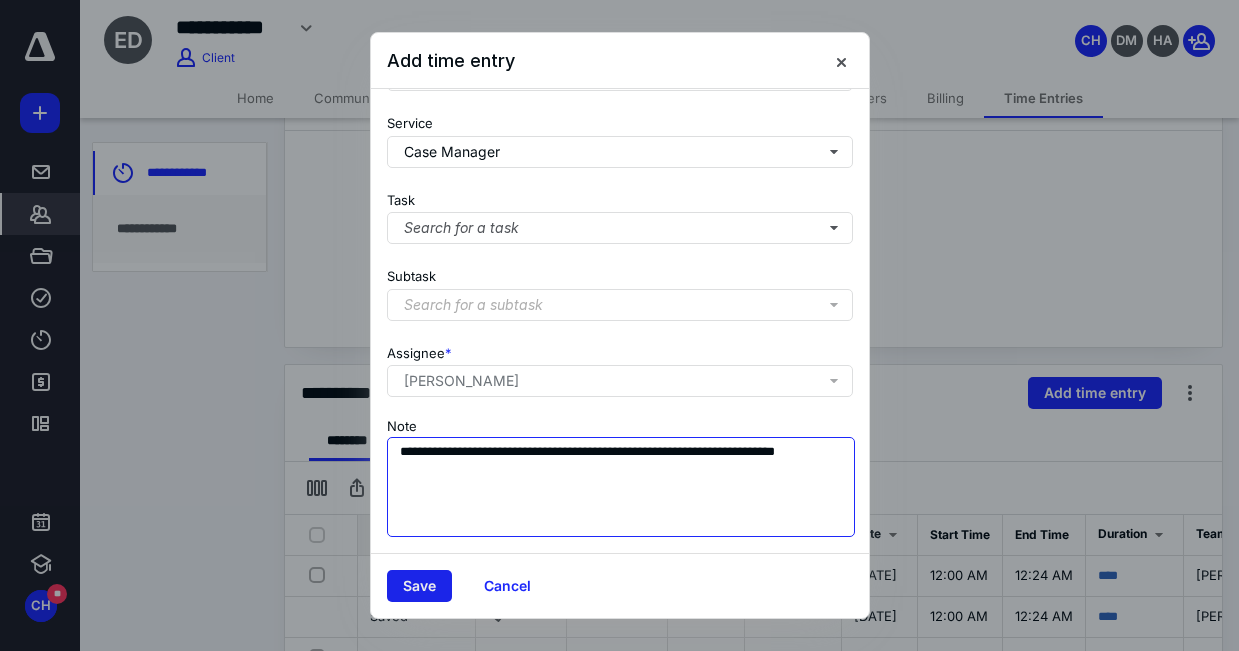 type on "**********" 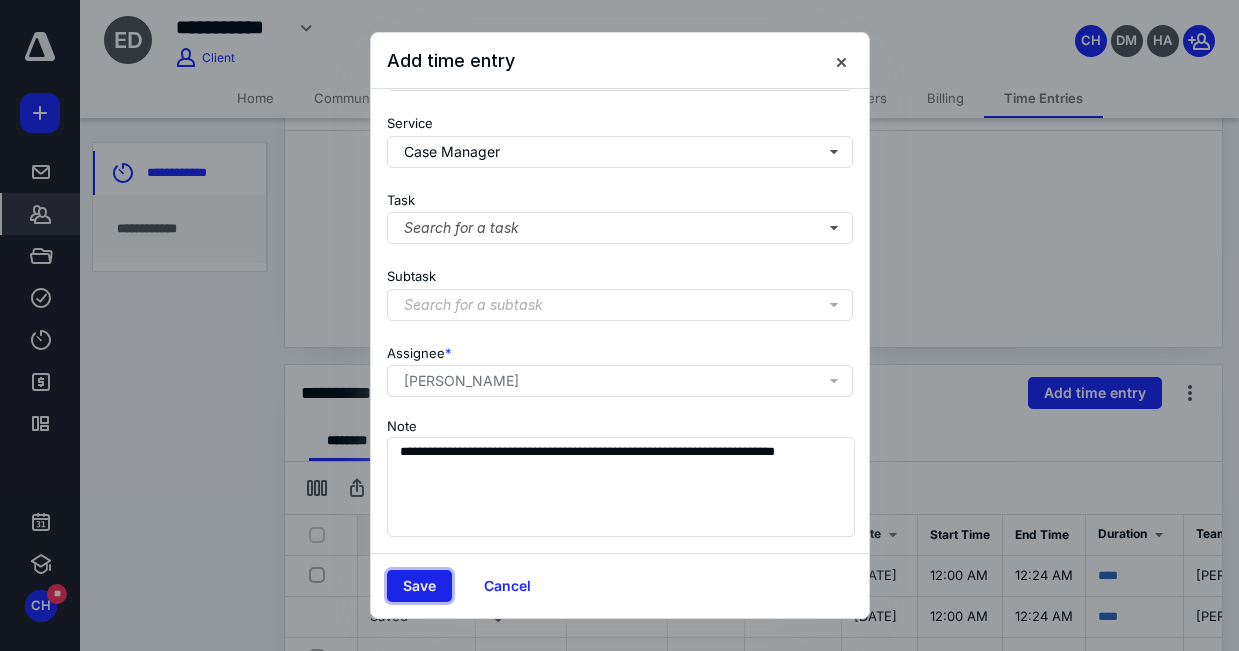 click on "Save" at bounding box center (419, 586) 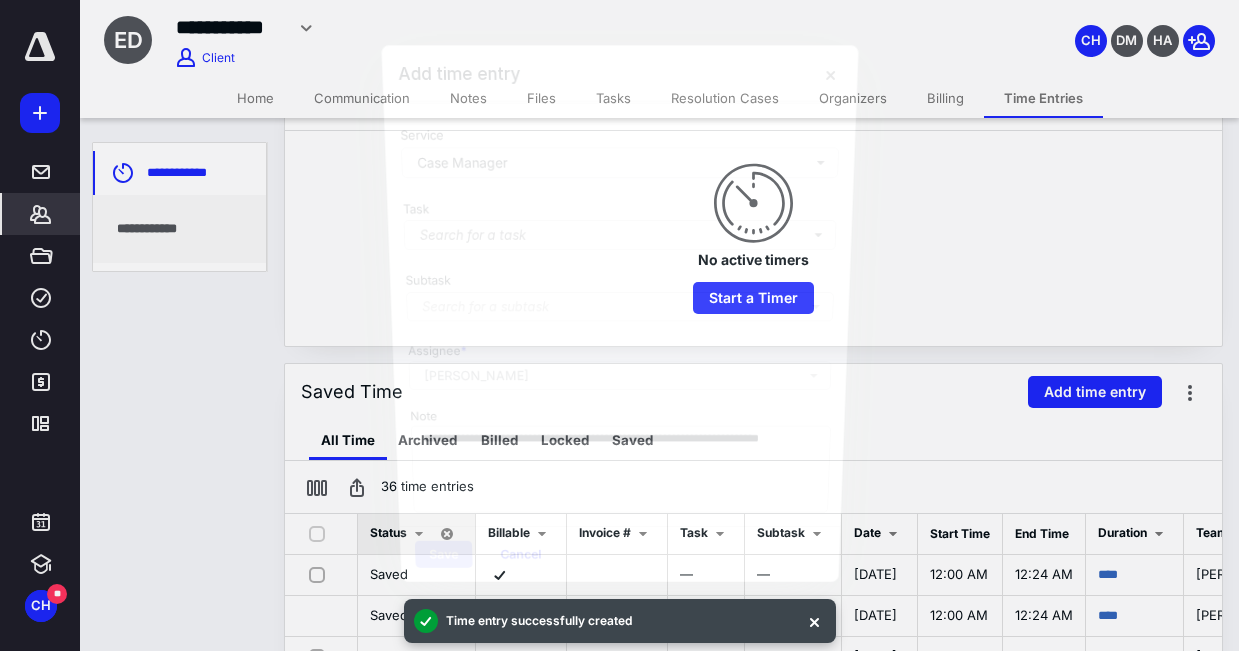 click at bounding box center [619, 325] 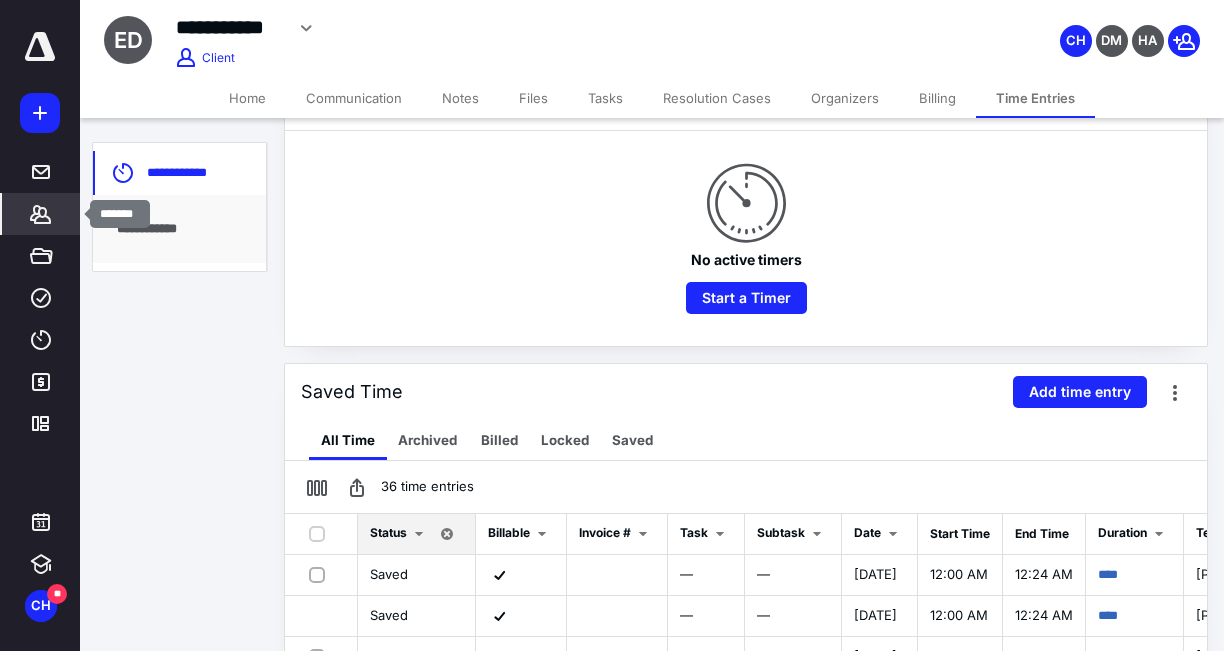 click on "*******" at bounding box center [41, 214] 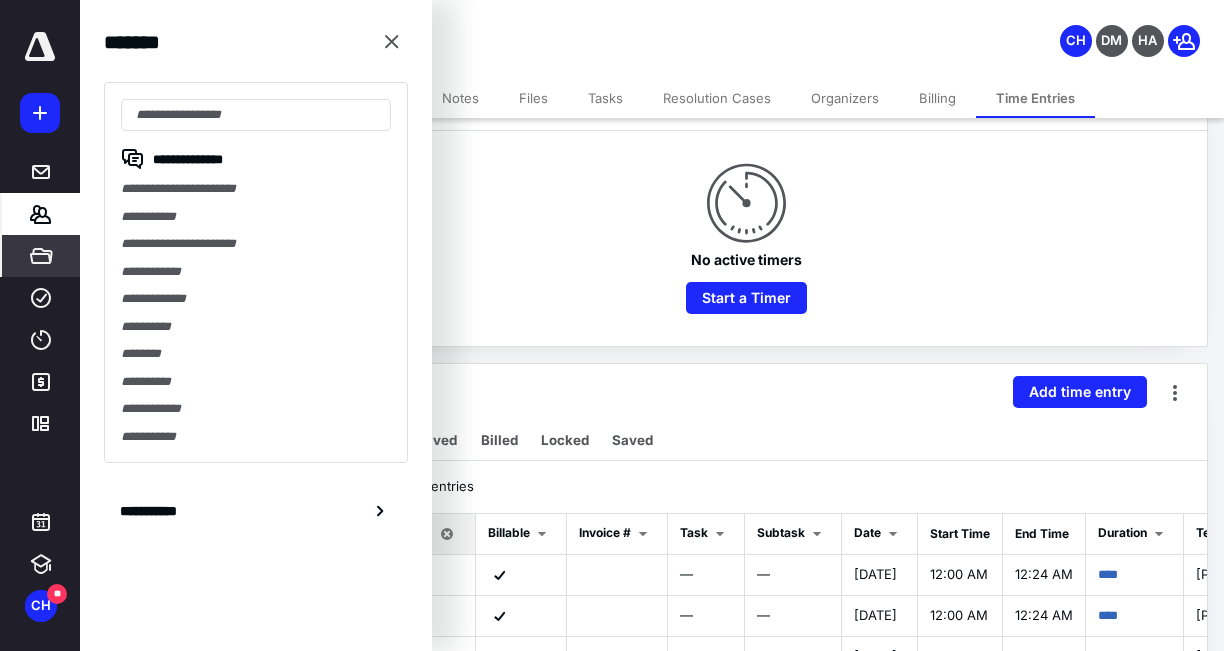 click 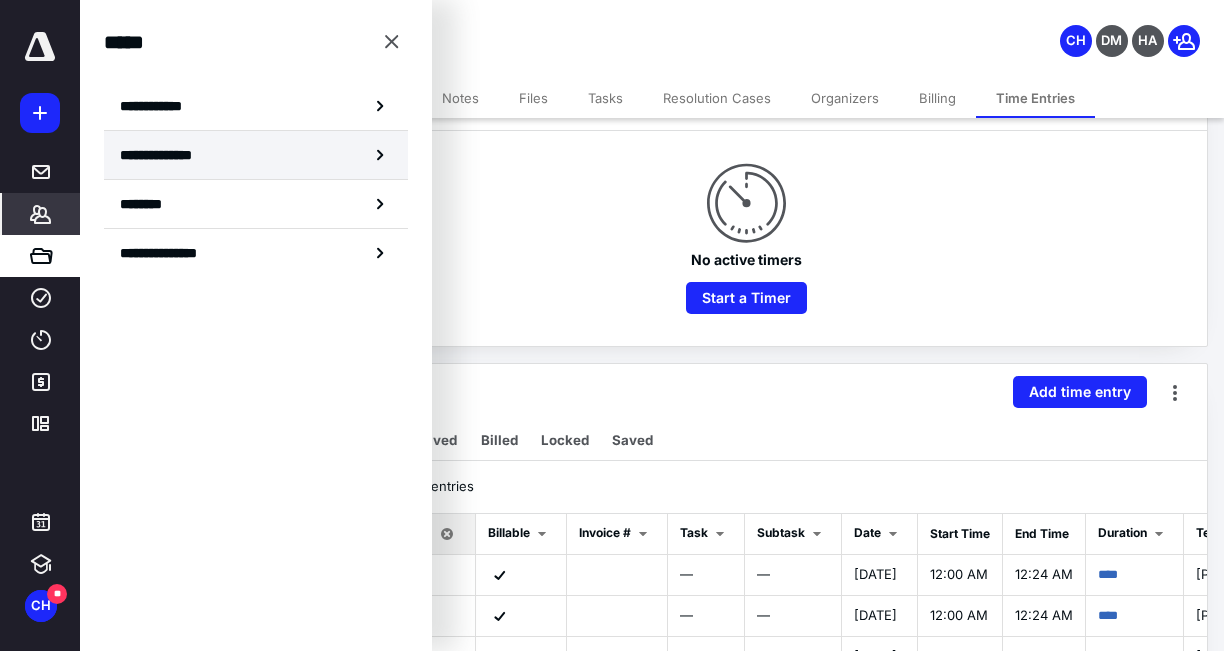click on "**********" at bounding box center (163, 155) 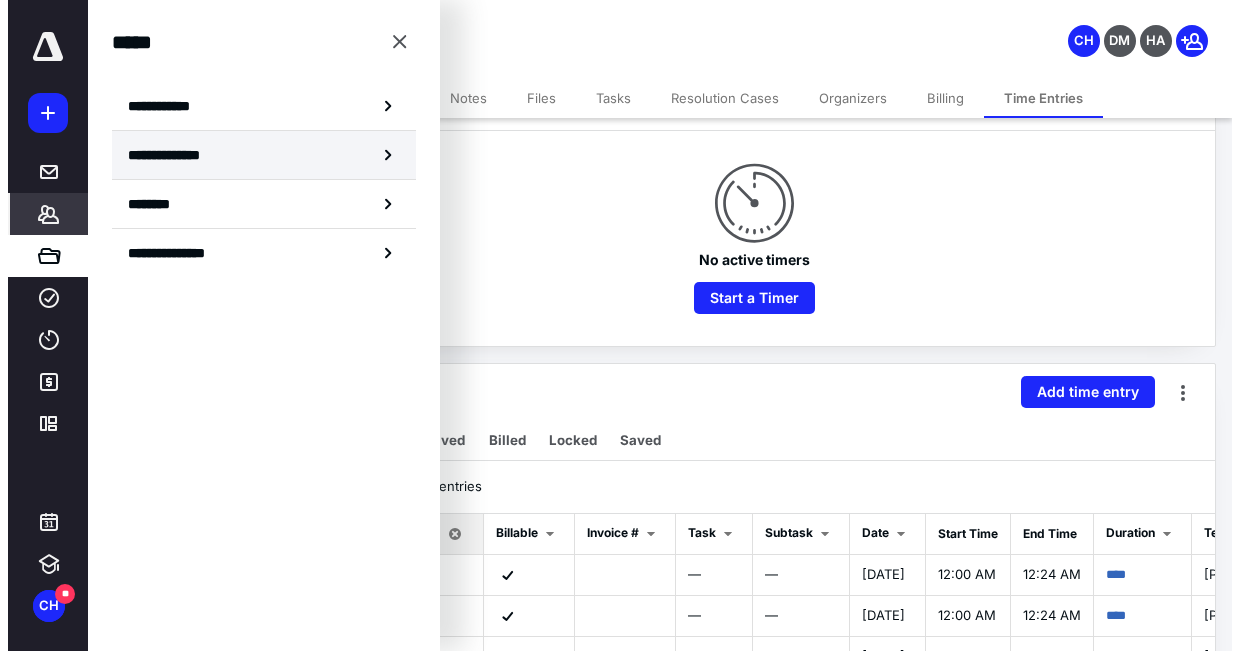 scroll, scrollTop: 0, scrollLeft: 0, axis: both 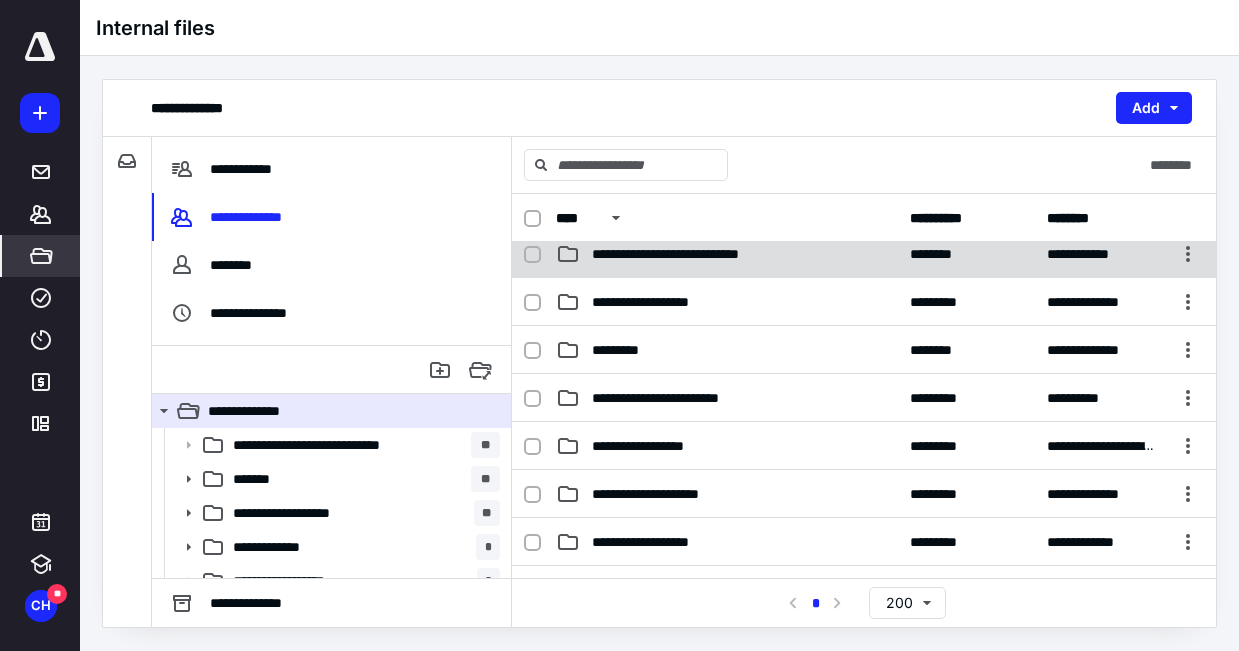 click on "**********" at bounding box center (864, 254) 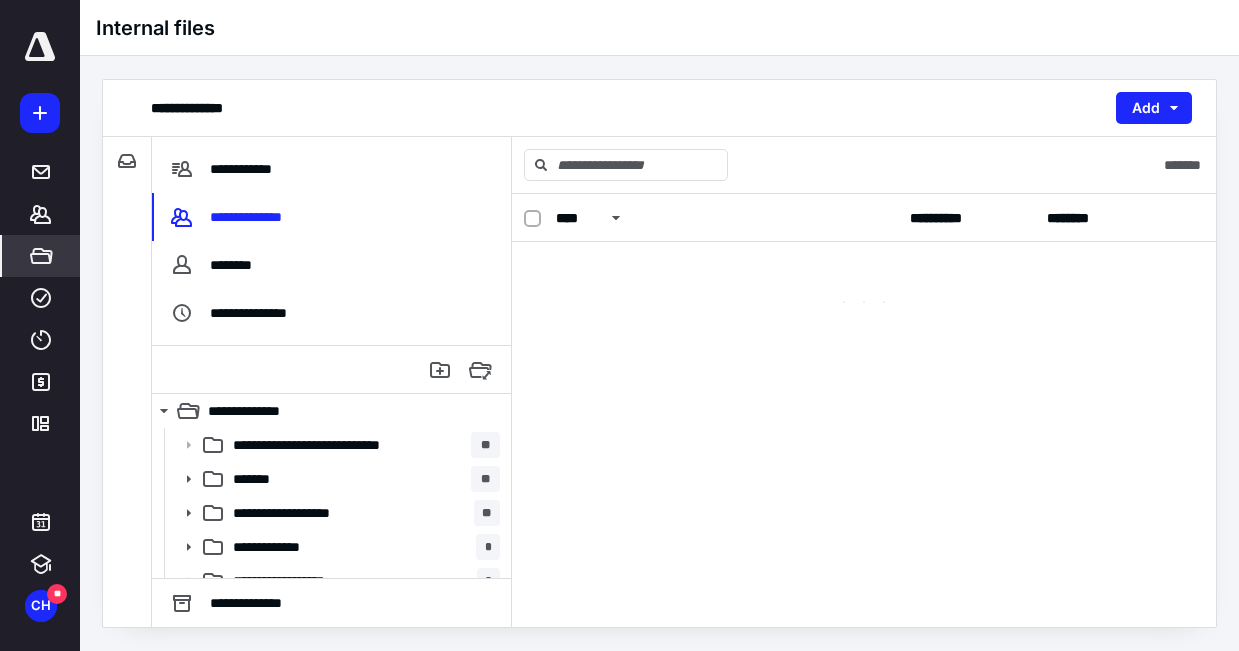 scroll, scrollTop: 0, scrollLeft: 0, axis: both 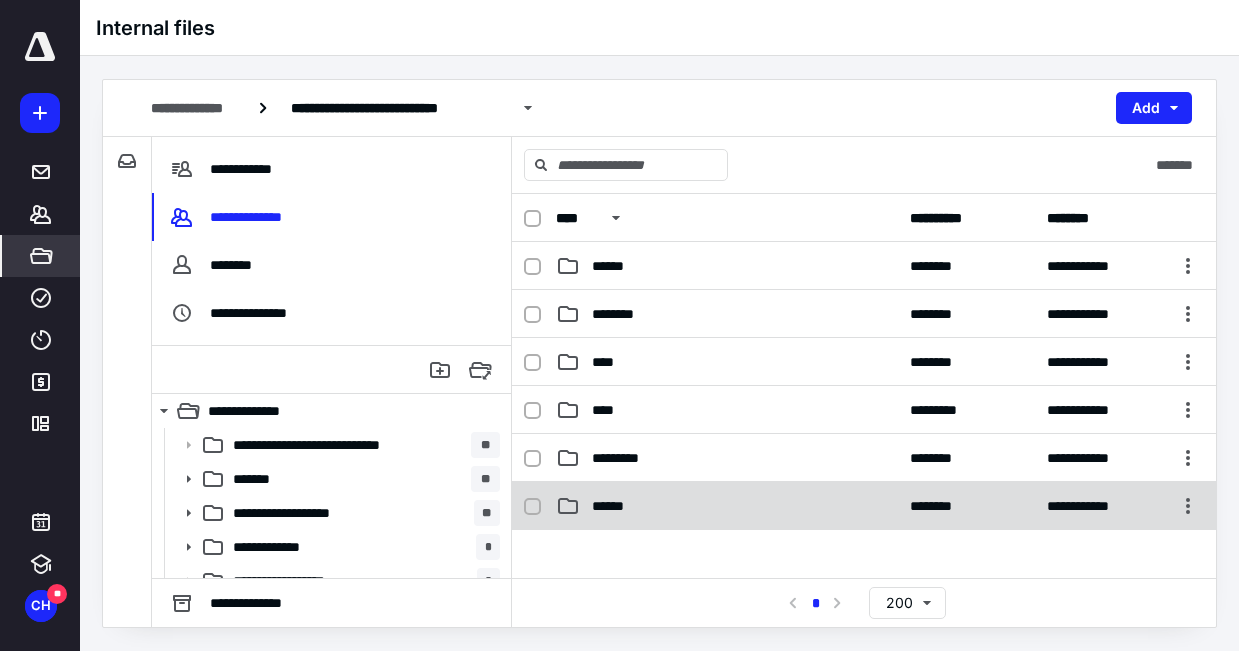 click on "******" at bounding box center [727, 506] 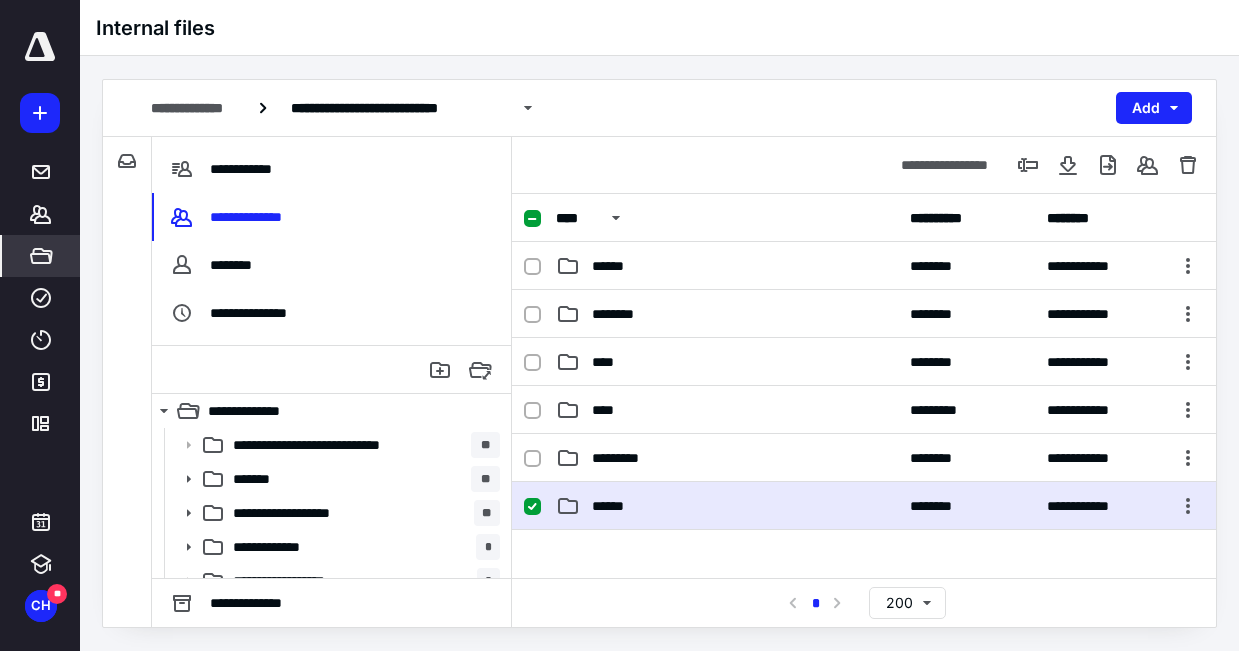 checkbox on "true" 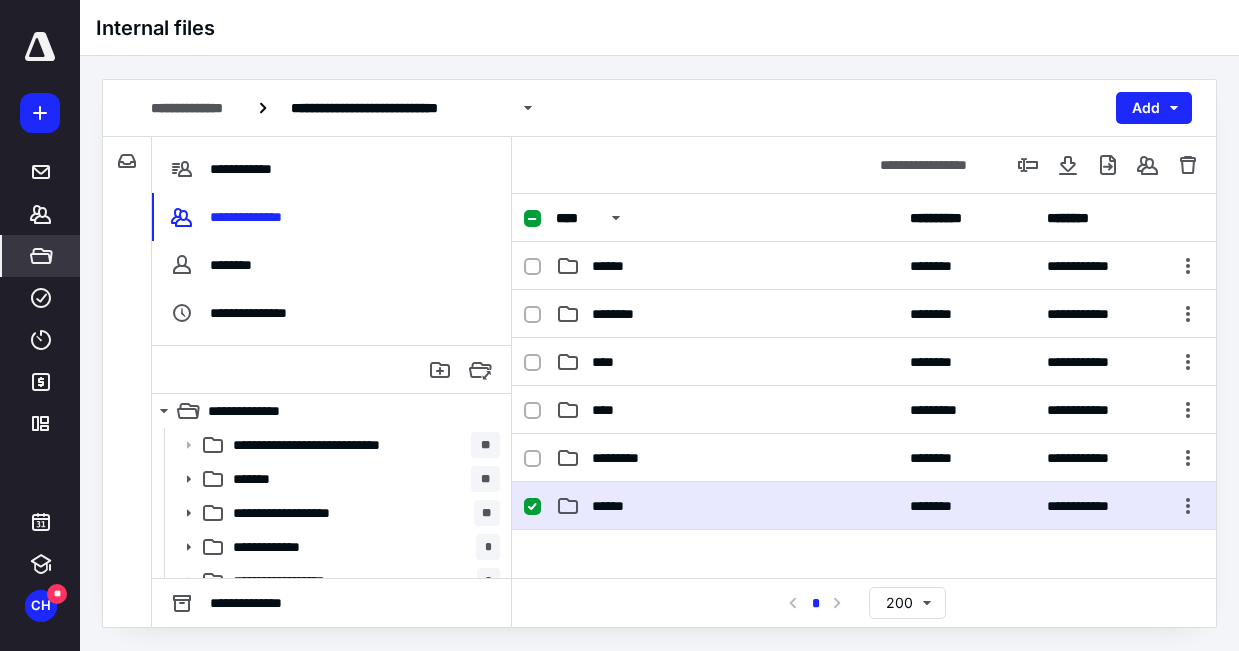 click on "******" at bounding box center [727, 506] 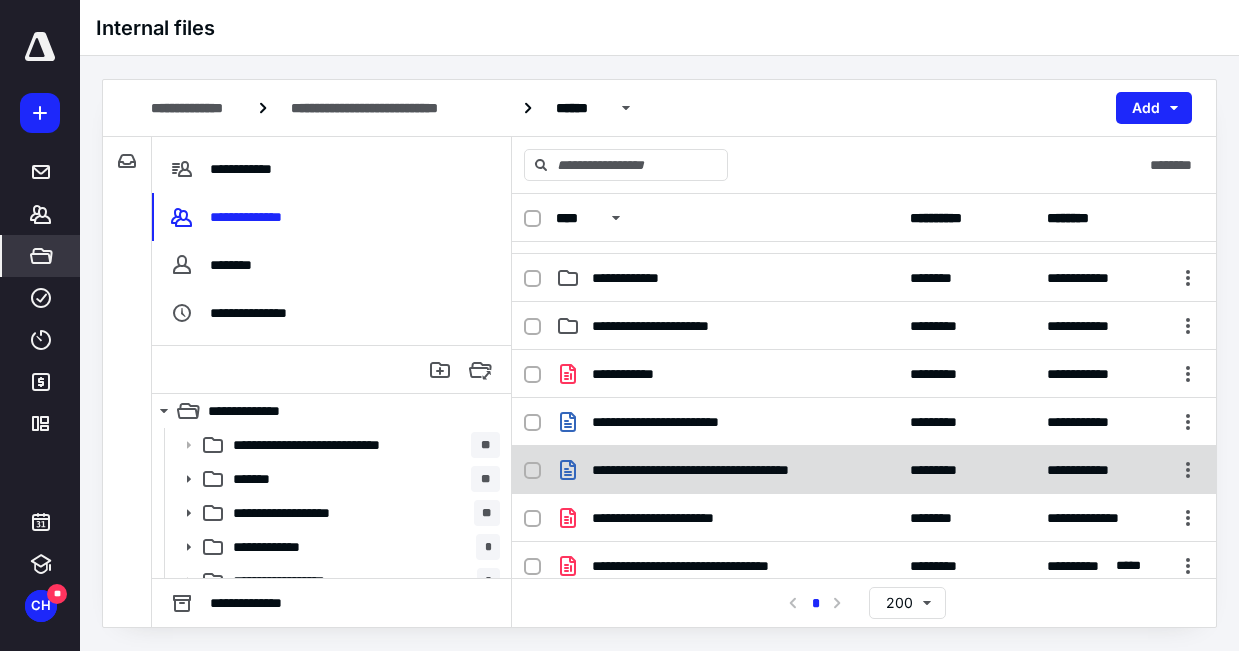 scroll, scrollTop: 0, scrollLeft: 0, axis: both 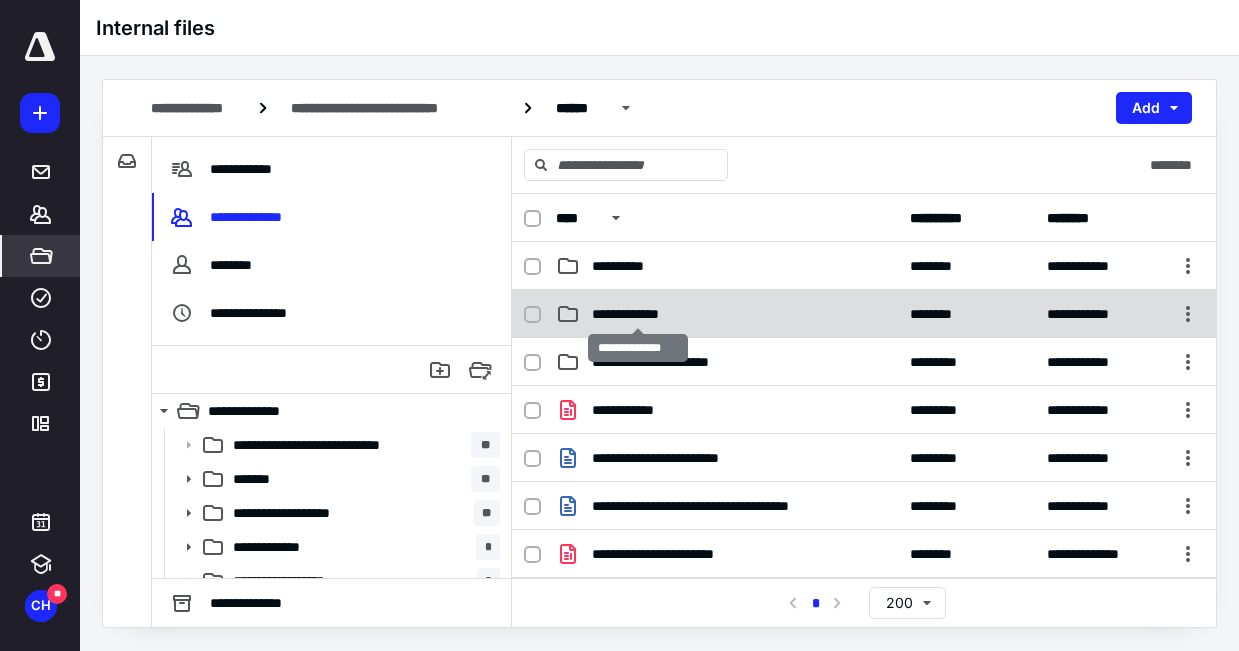 click on "**********" at bounding box center (638, 314) 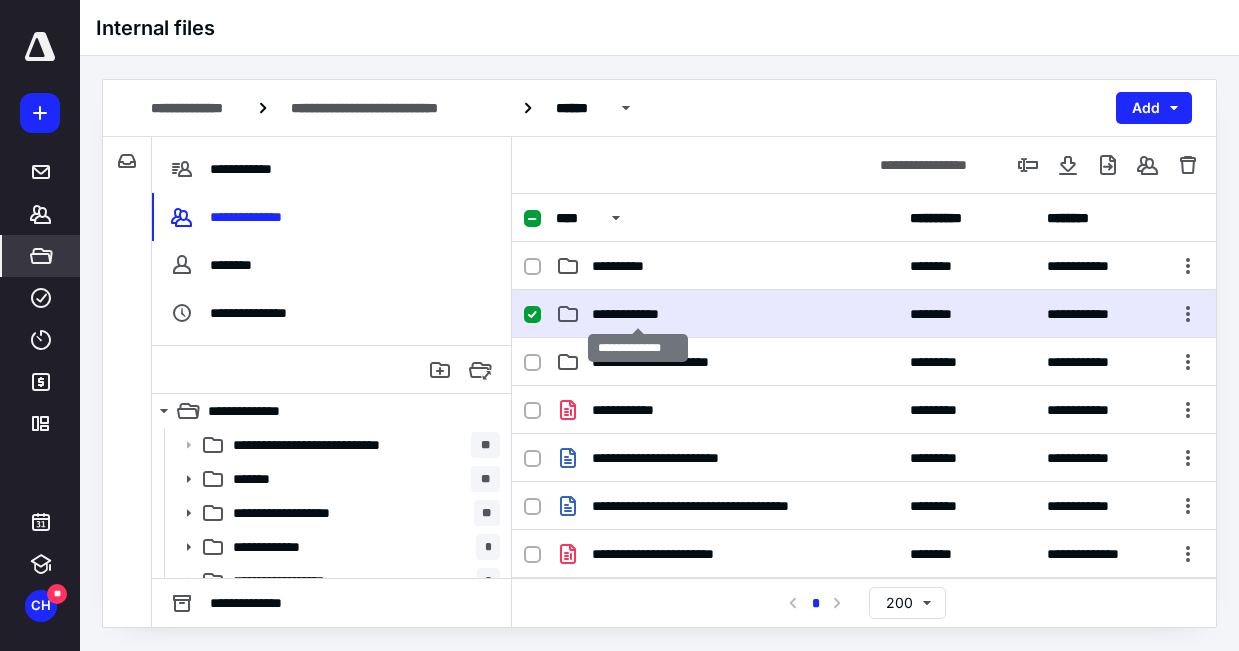 click on "**********" at bounding box center [638, 314] 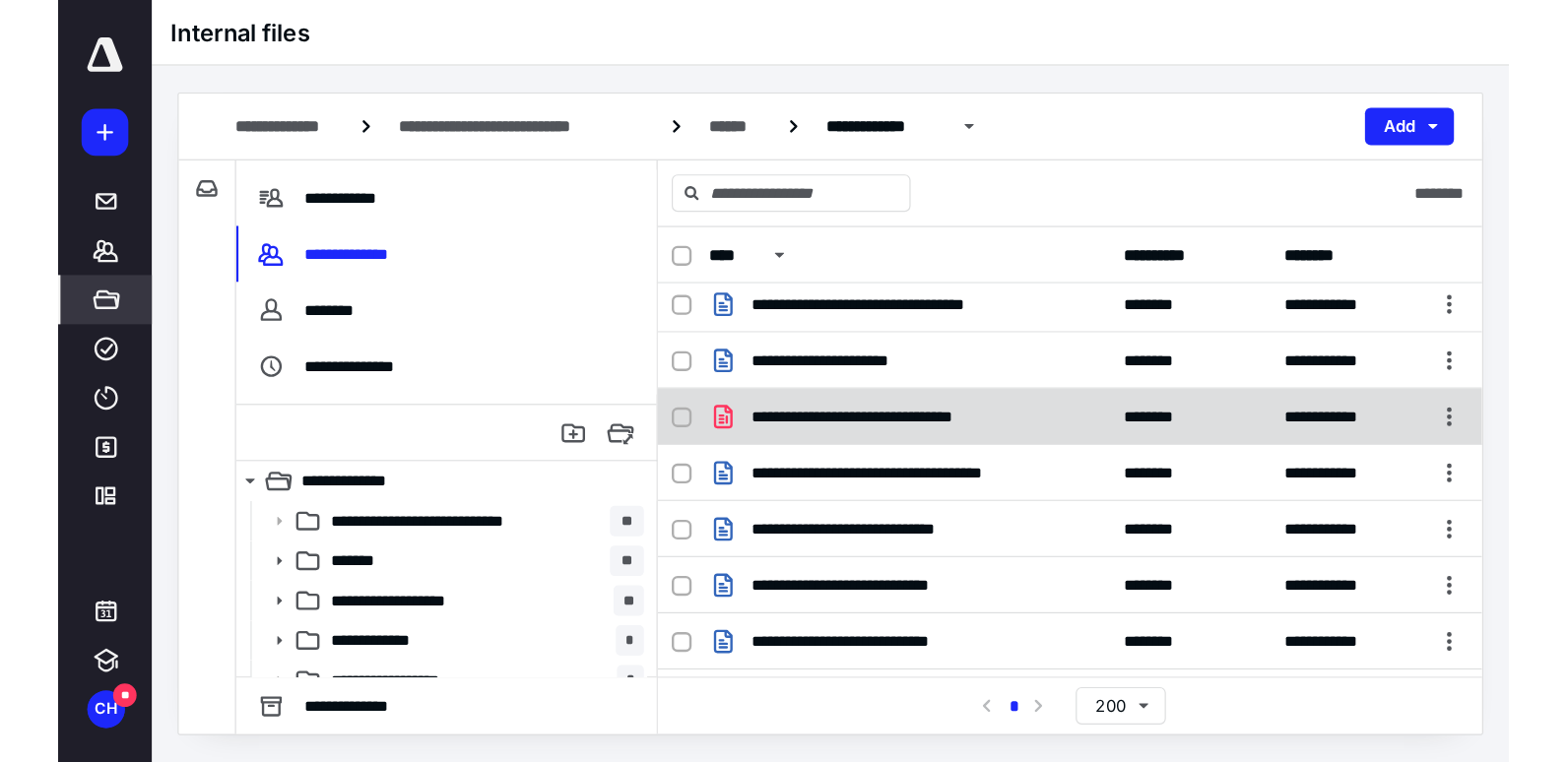 scroll, scrollTop: 0, scrollLeft: 0, axis: both 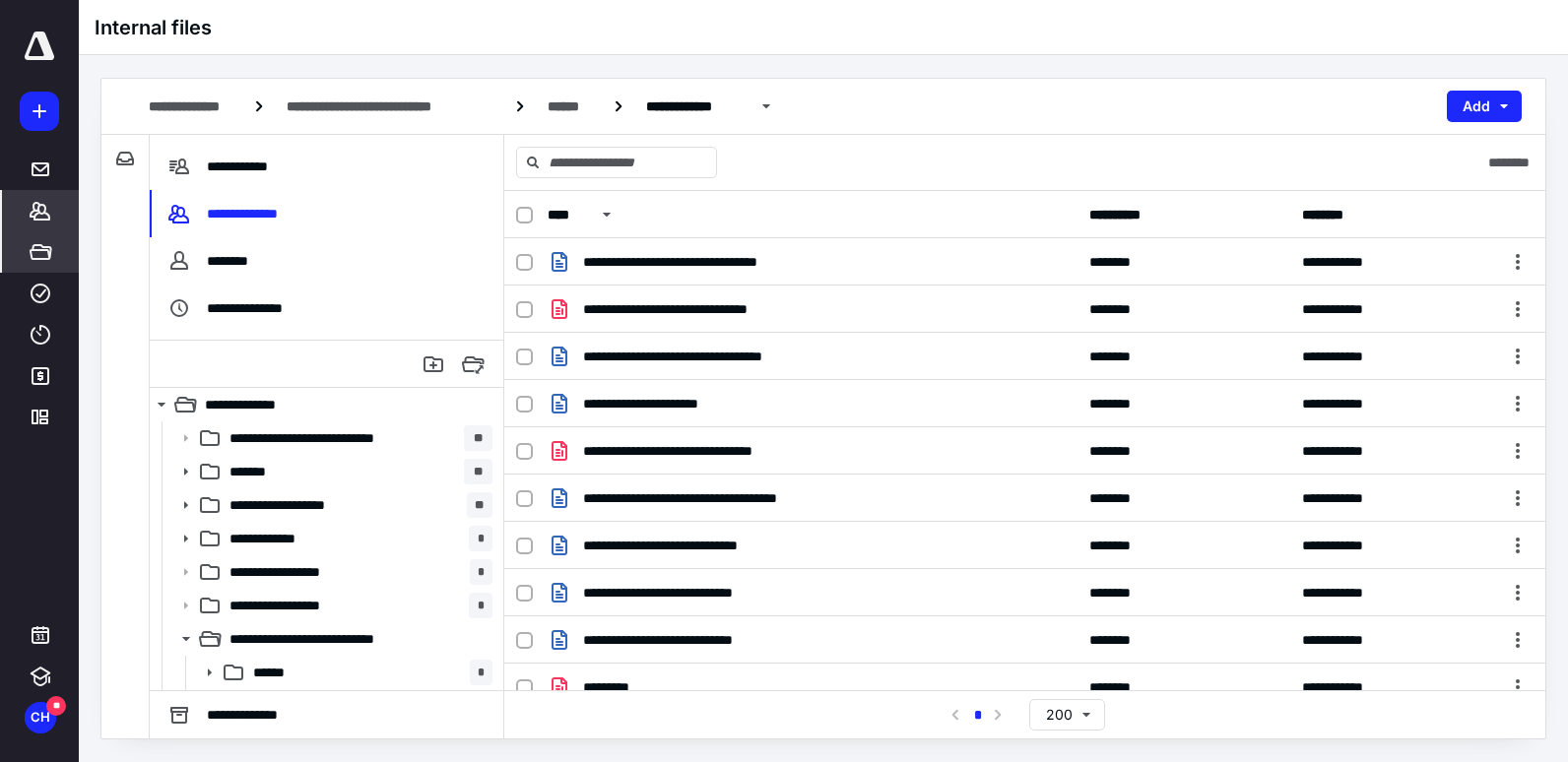 click 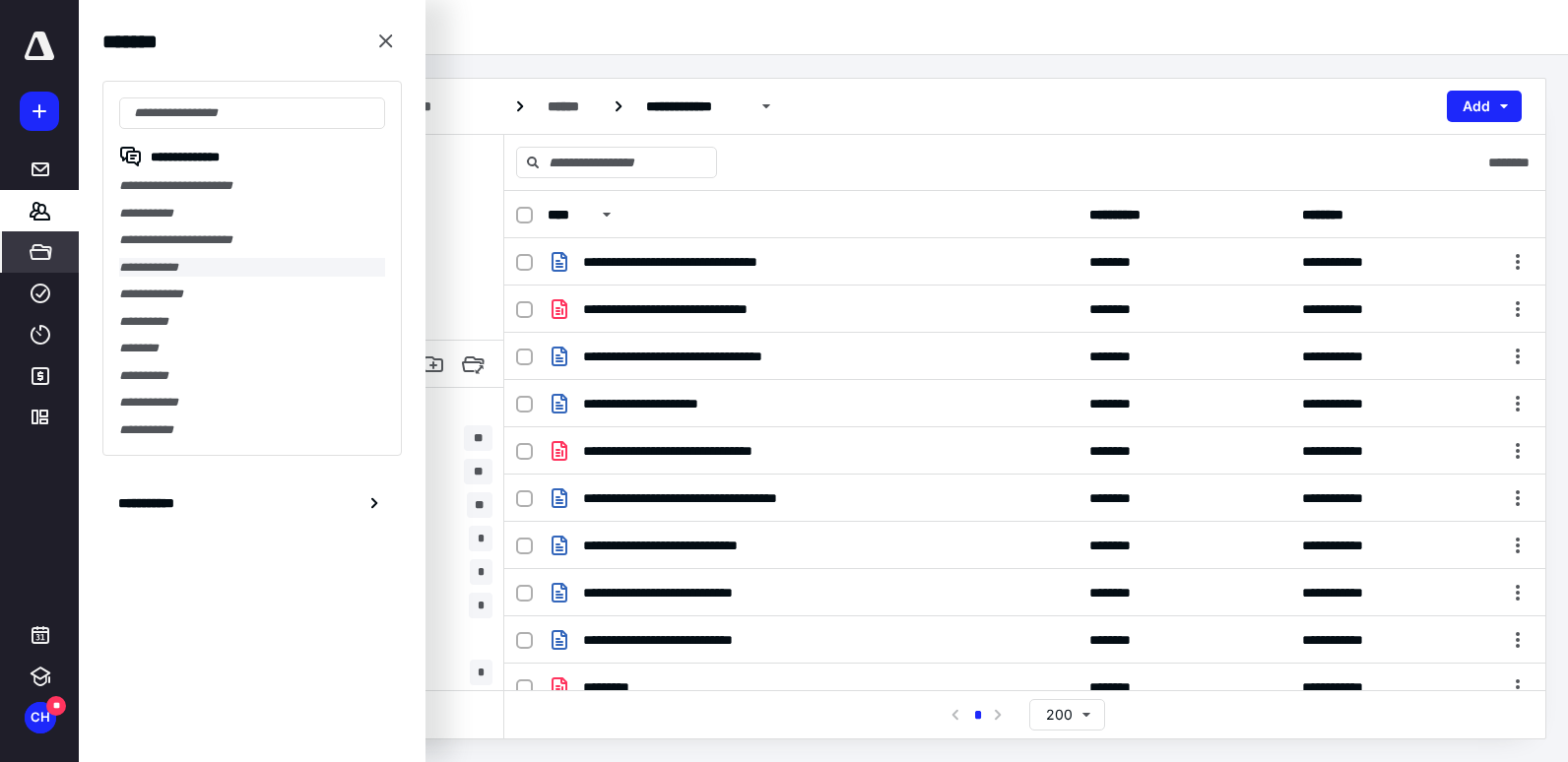 click on "**********" at bounding box center [252, 268] 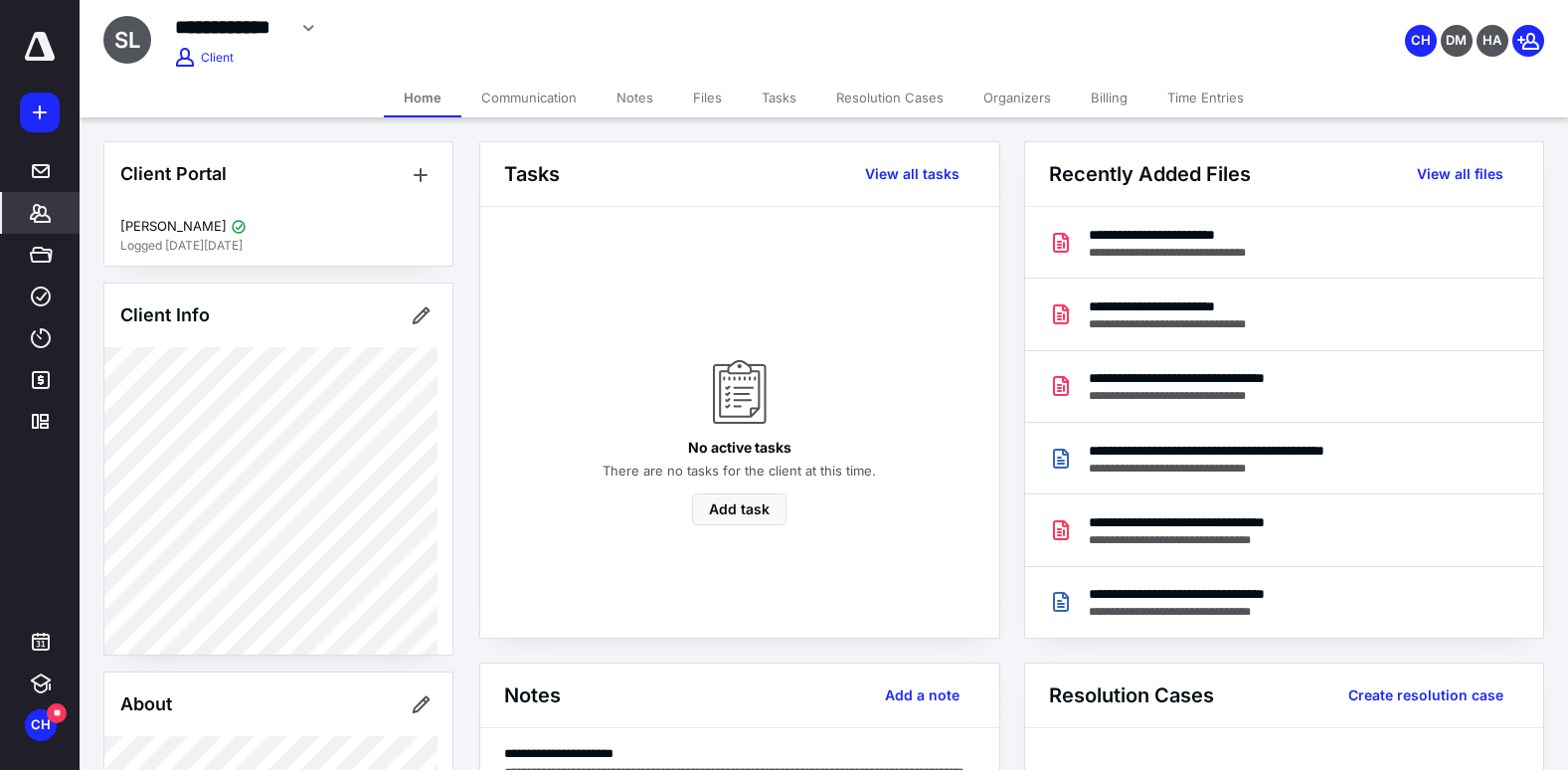 click on "Files" at bounding box center (707, 97) 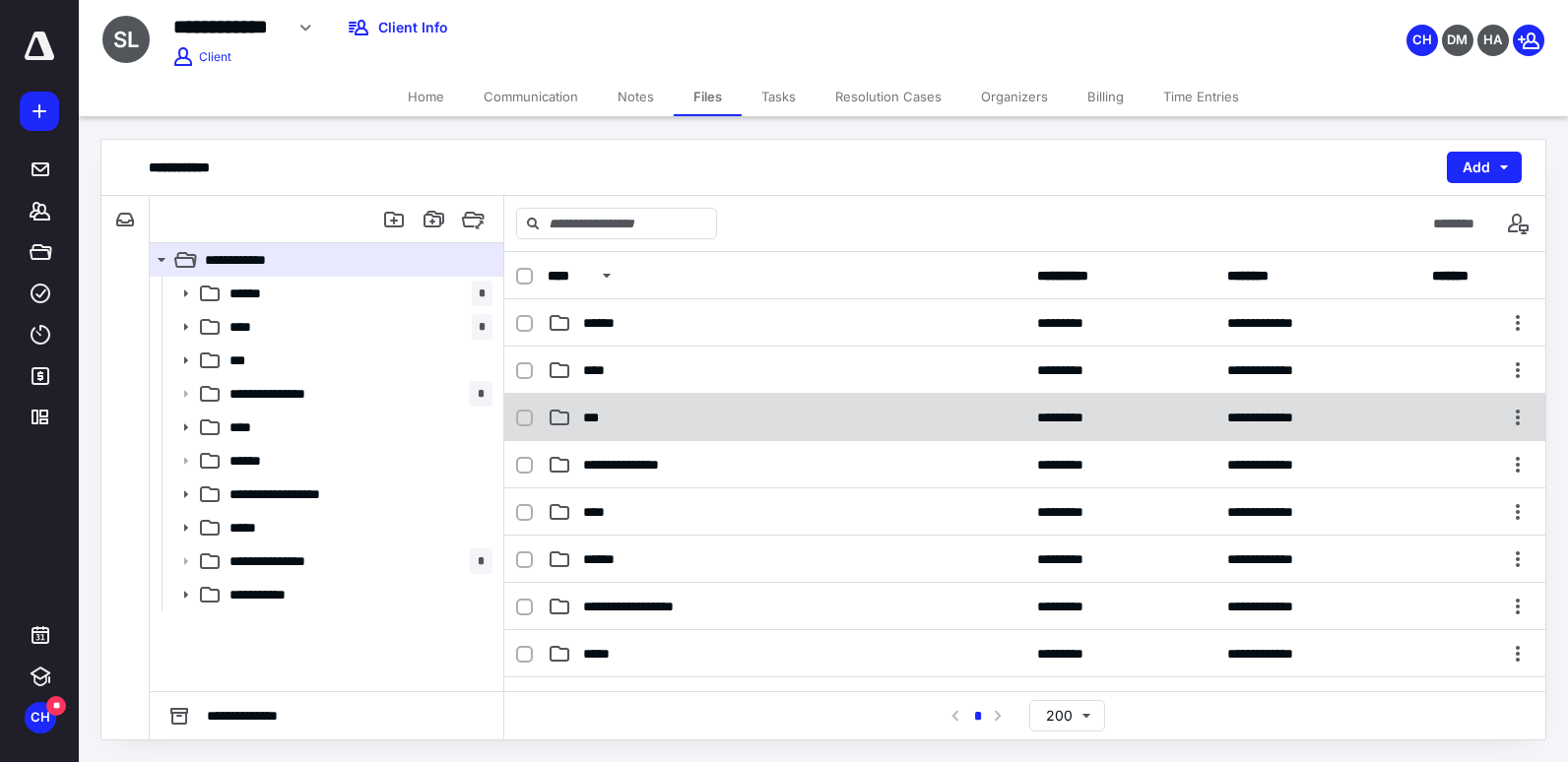 click on "**********" at bounding box center (1024, 417) 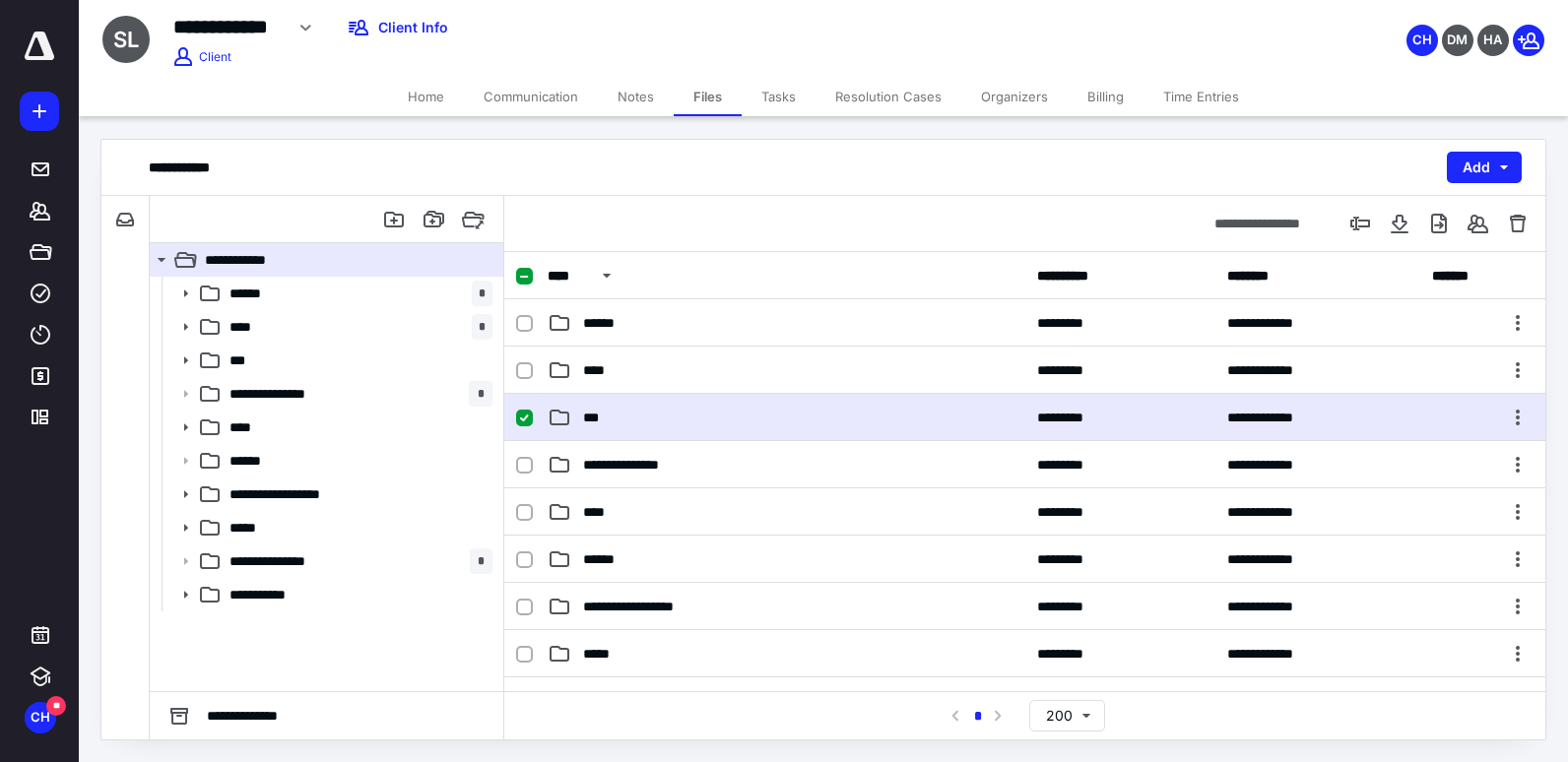 click on "**********" at bounding box center [1024, 417] 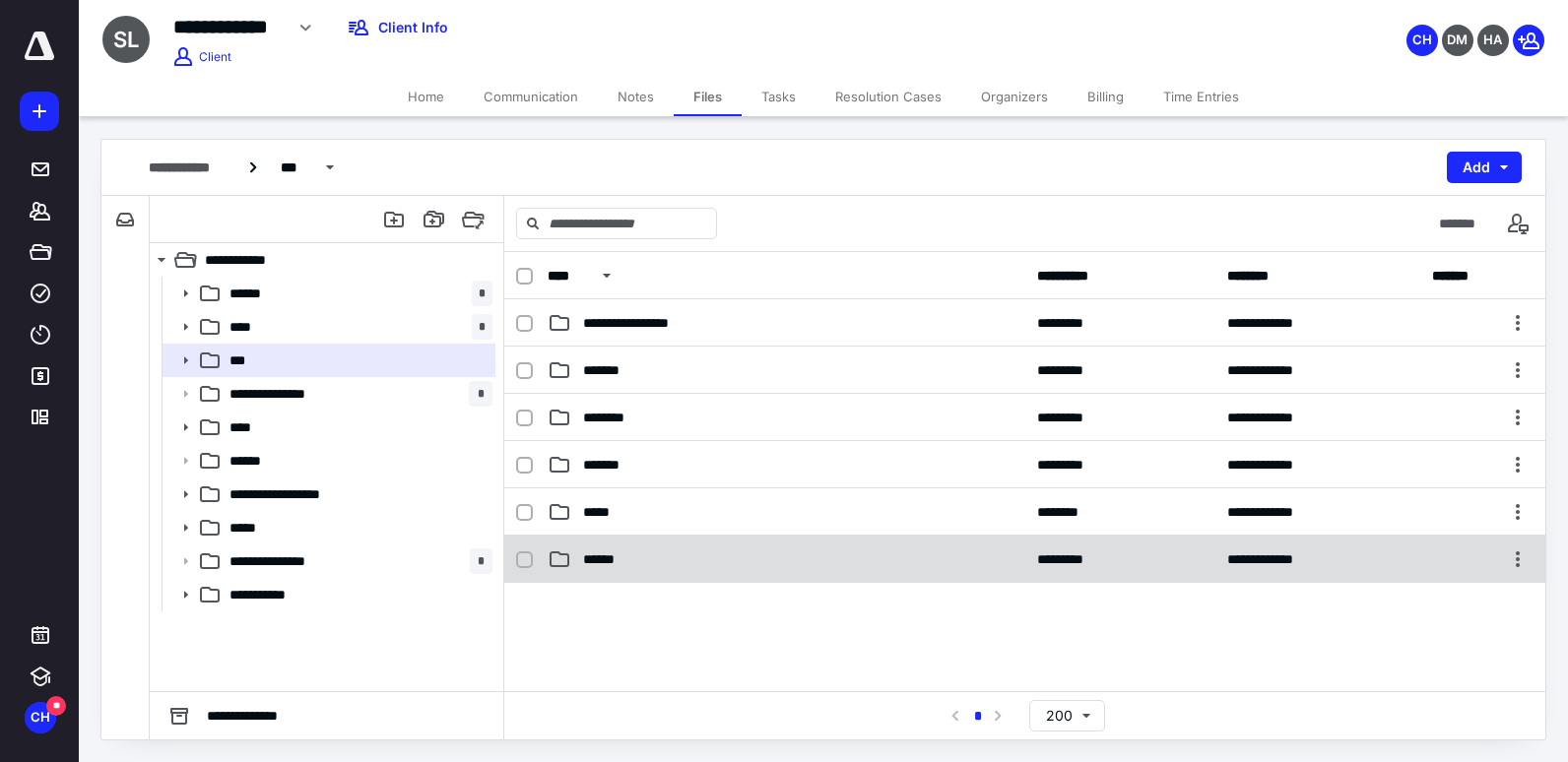 click on "******" at bounding box center (604, 559) 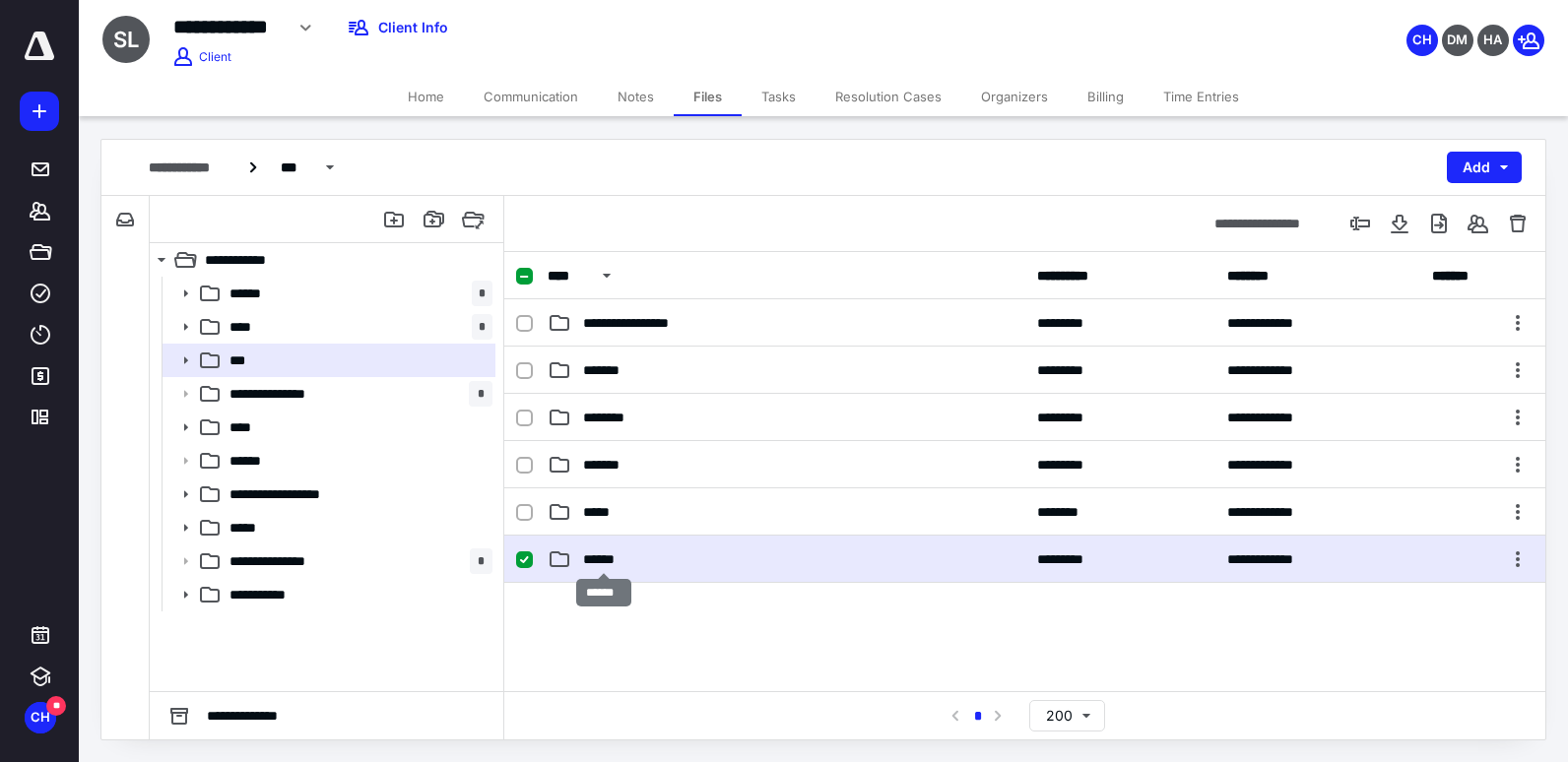 click on "******" at bounding box center (604, 559) 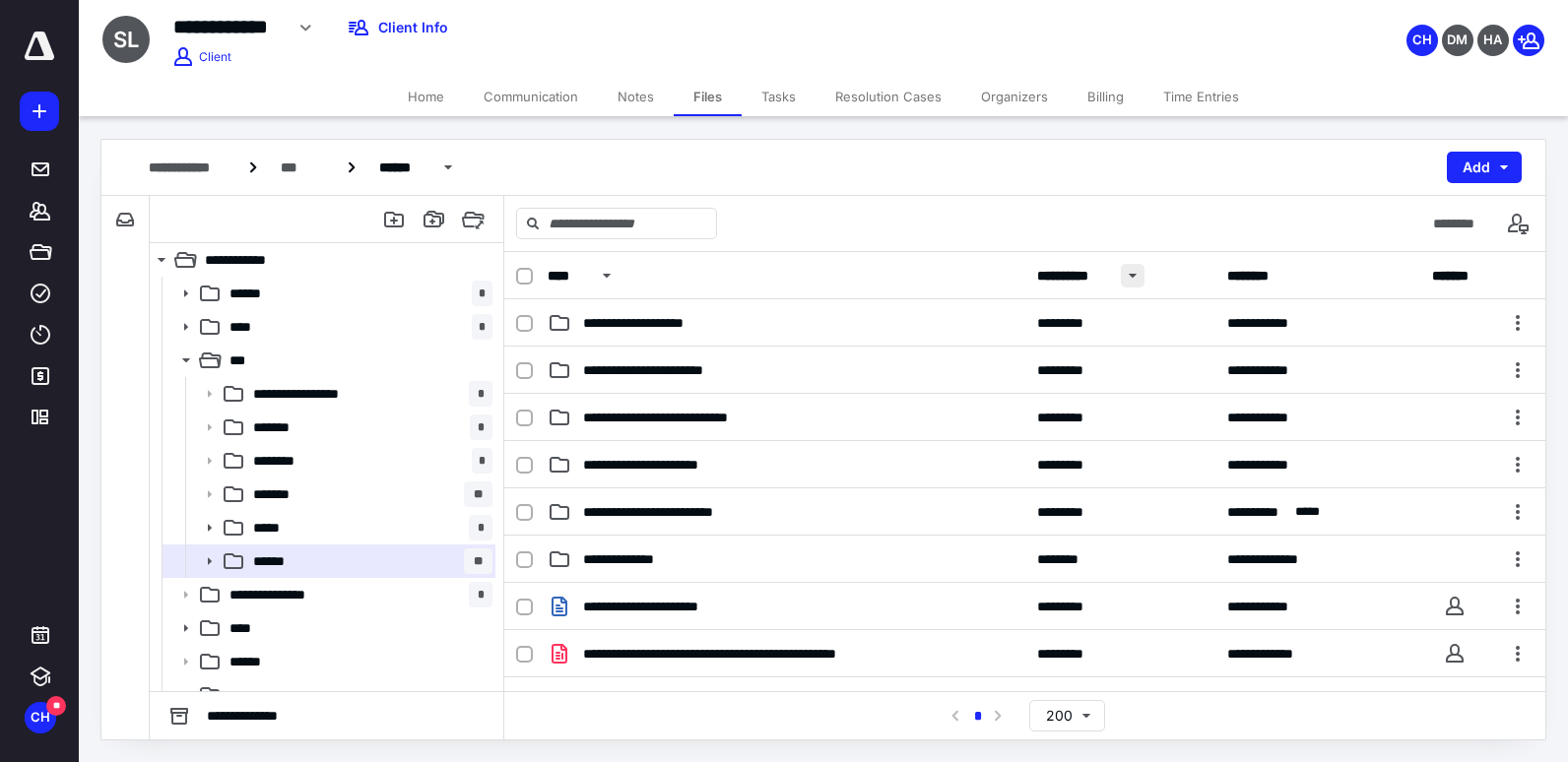 click at bounding box center [1133, 276] 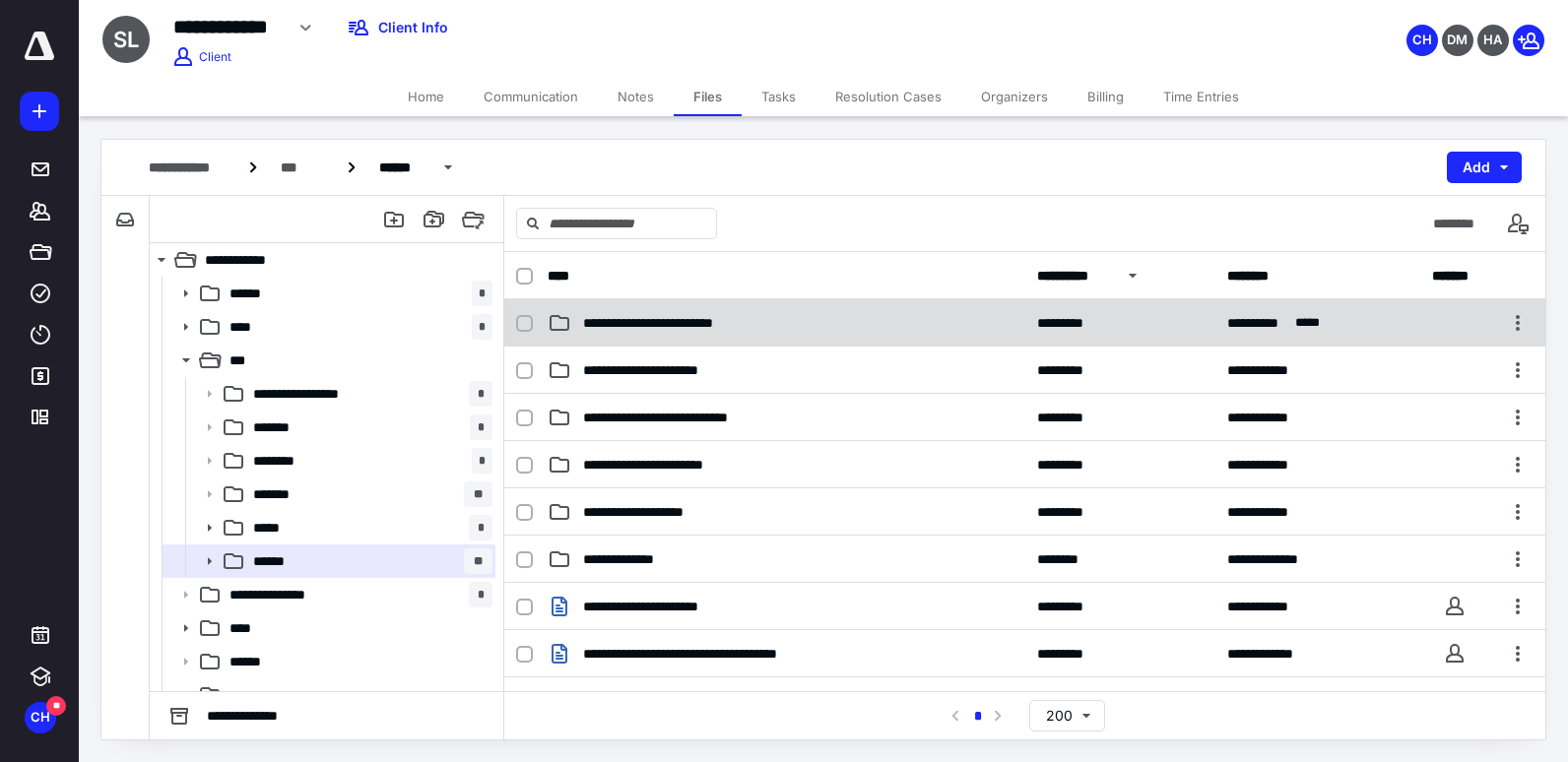 click on "**********" at bounding box center (673, 323) 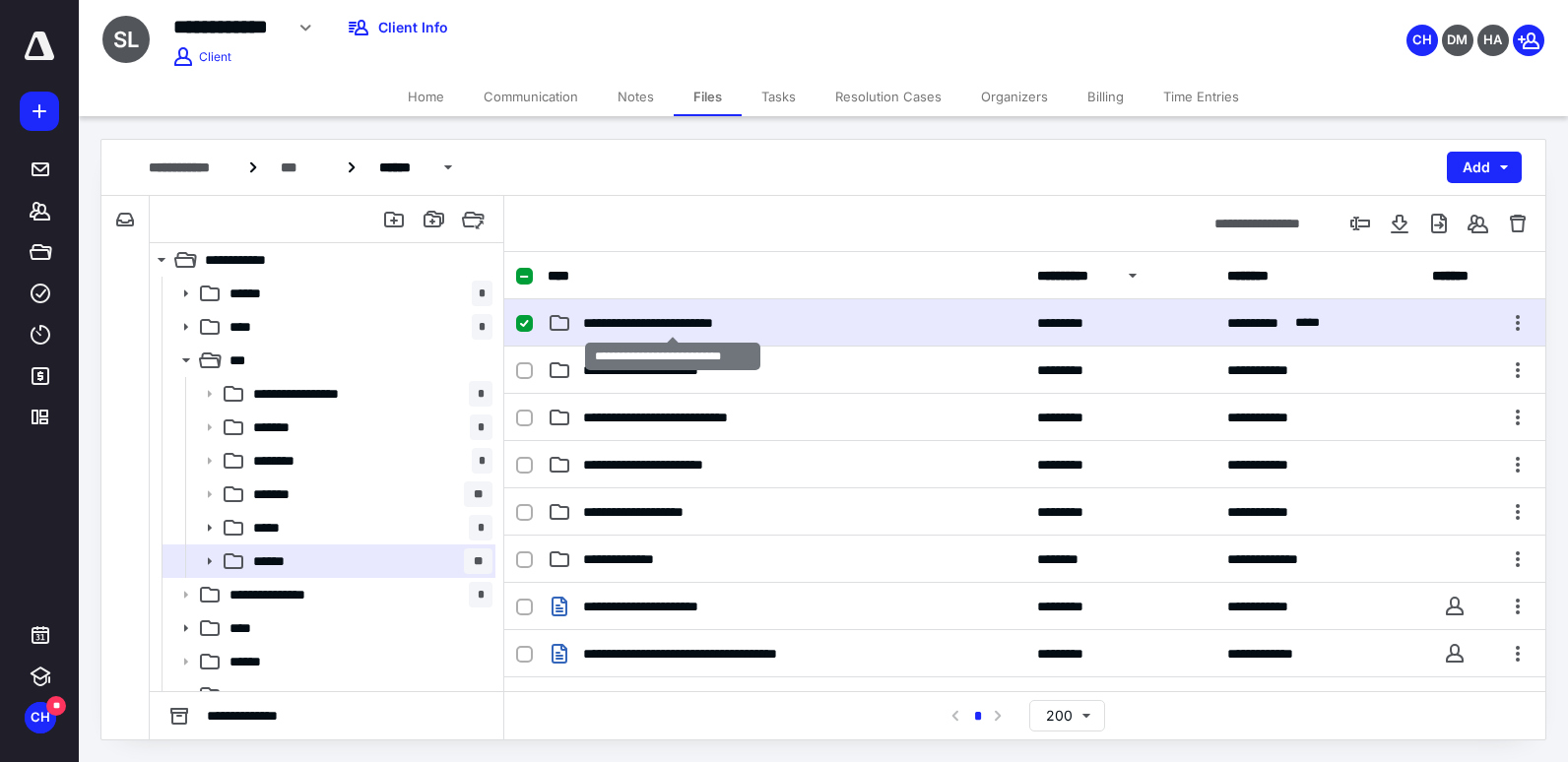 click on "**********" at bounding box center [673, 323] 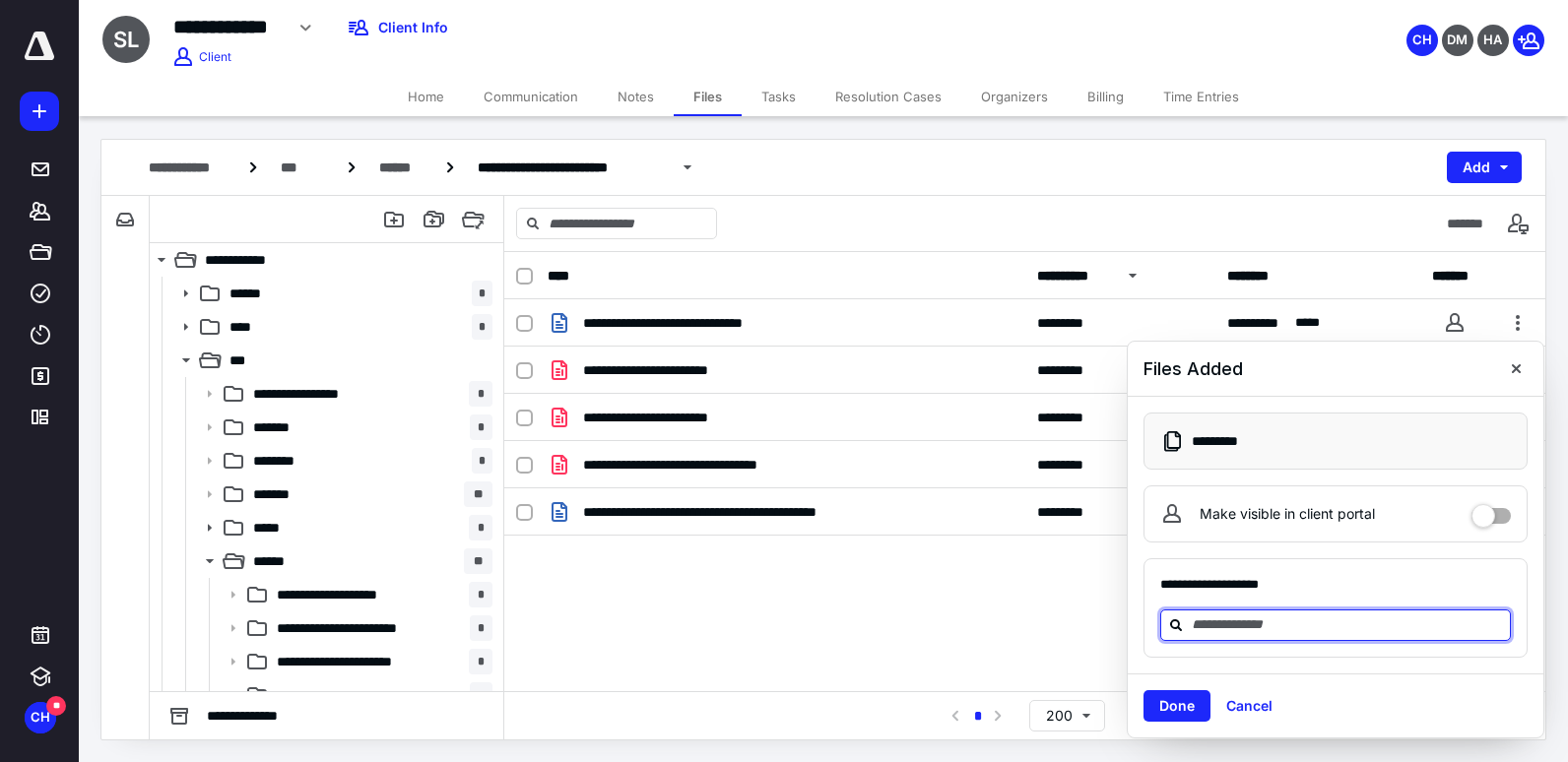 click at bounding box center [1347, 624] 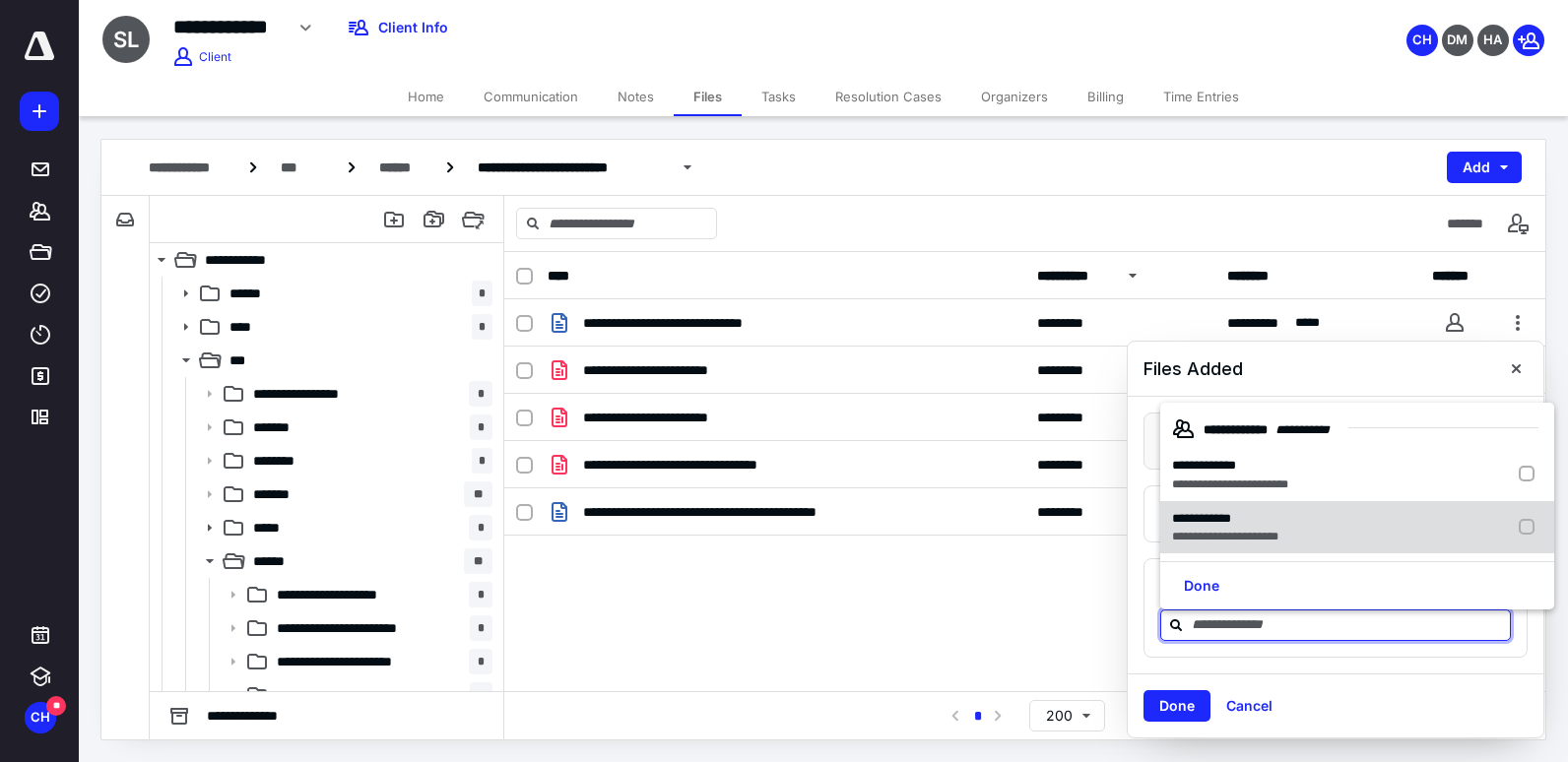 click on "**********" at bounding box center (1202, 518) 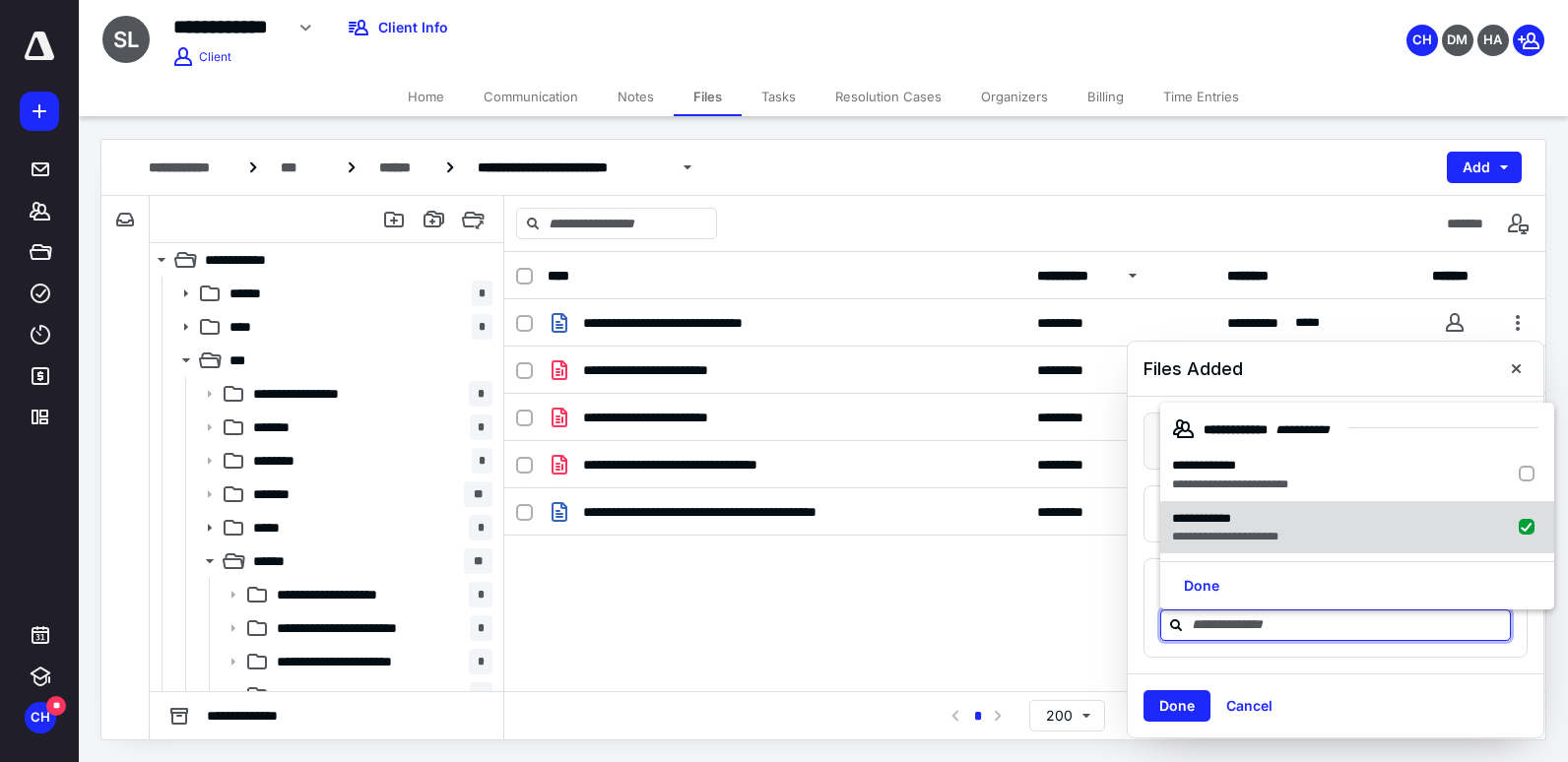 checkbox on "true" 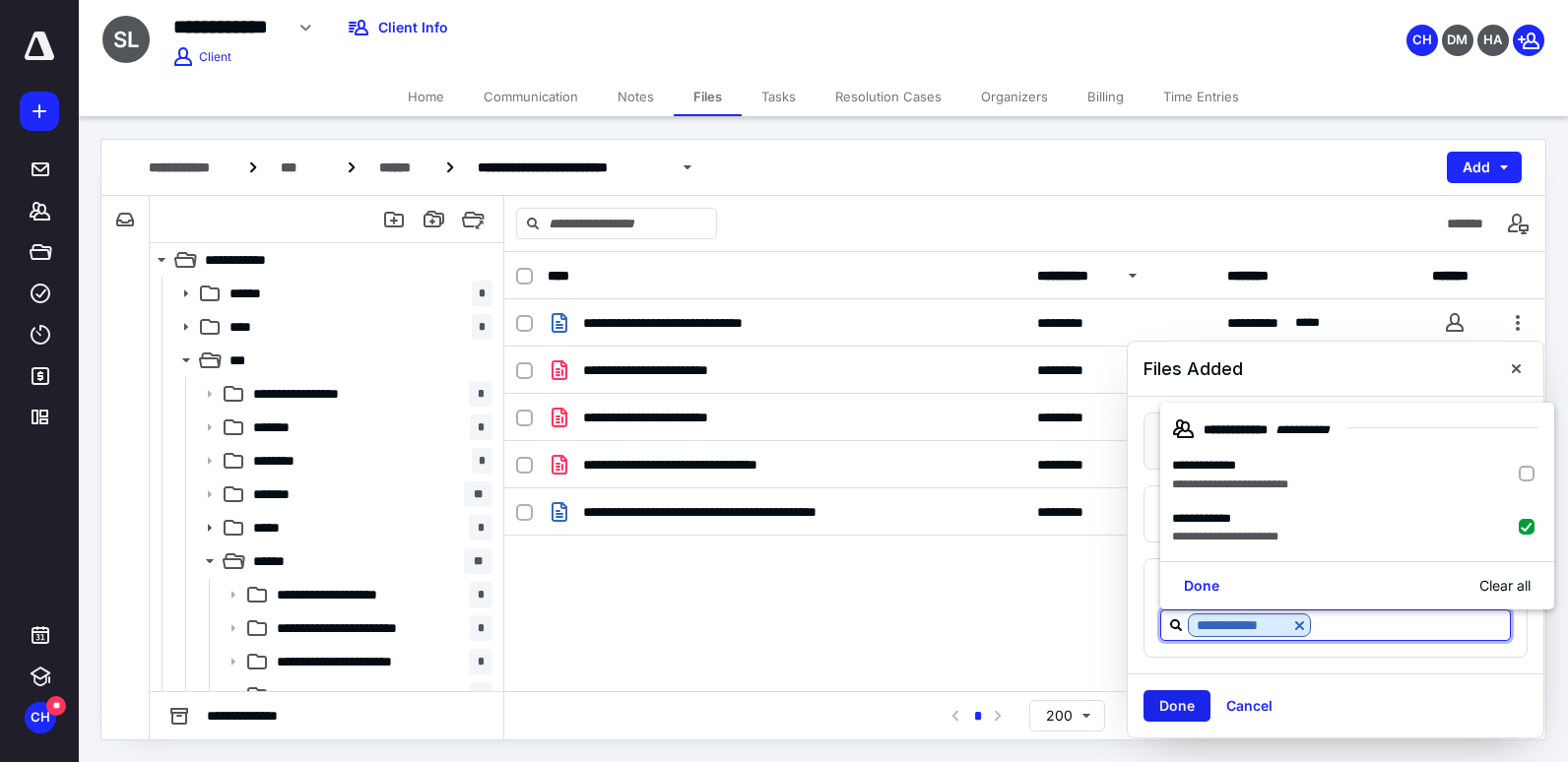 click on "Done" at bounding box center (1177, 706) 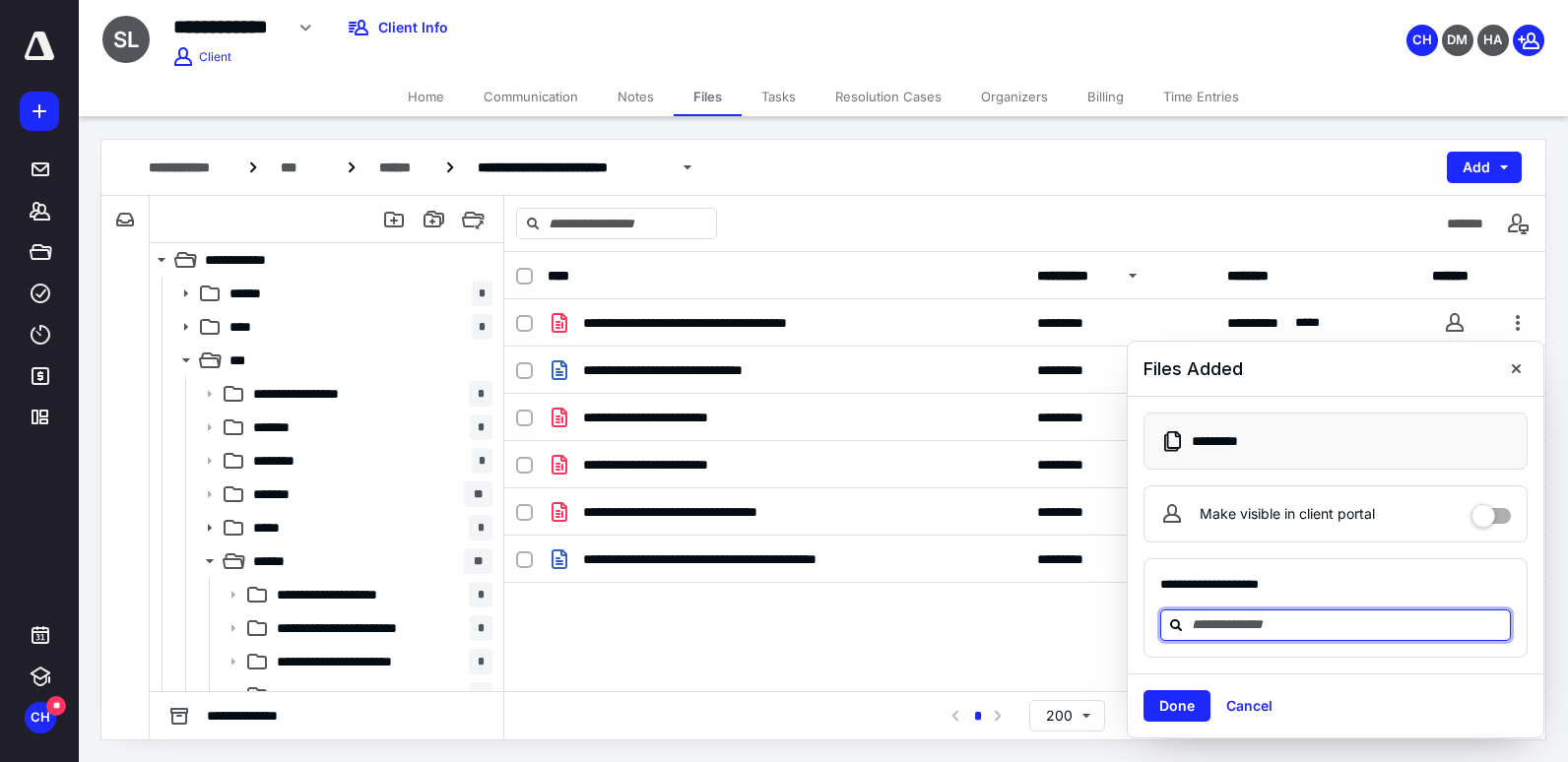 click at bounding box center [1347, 624] 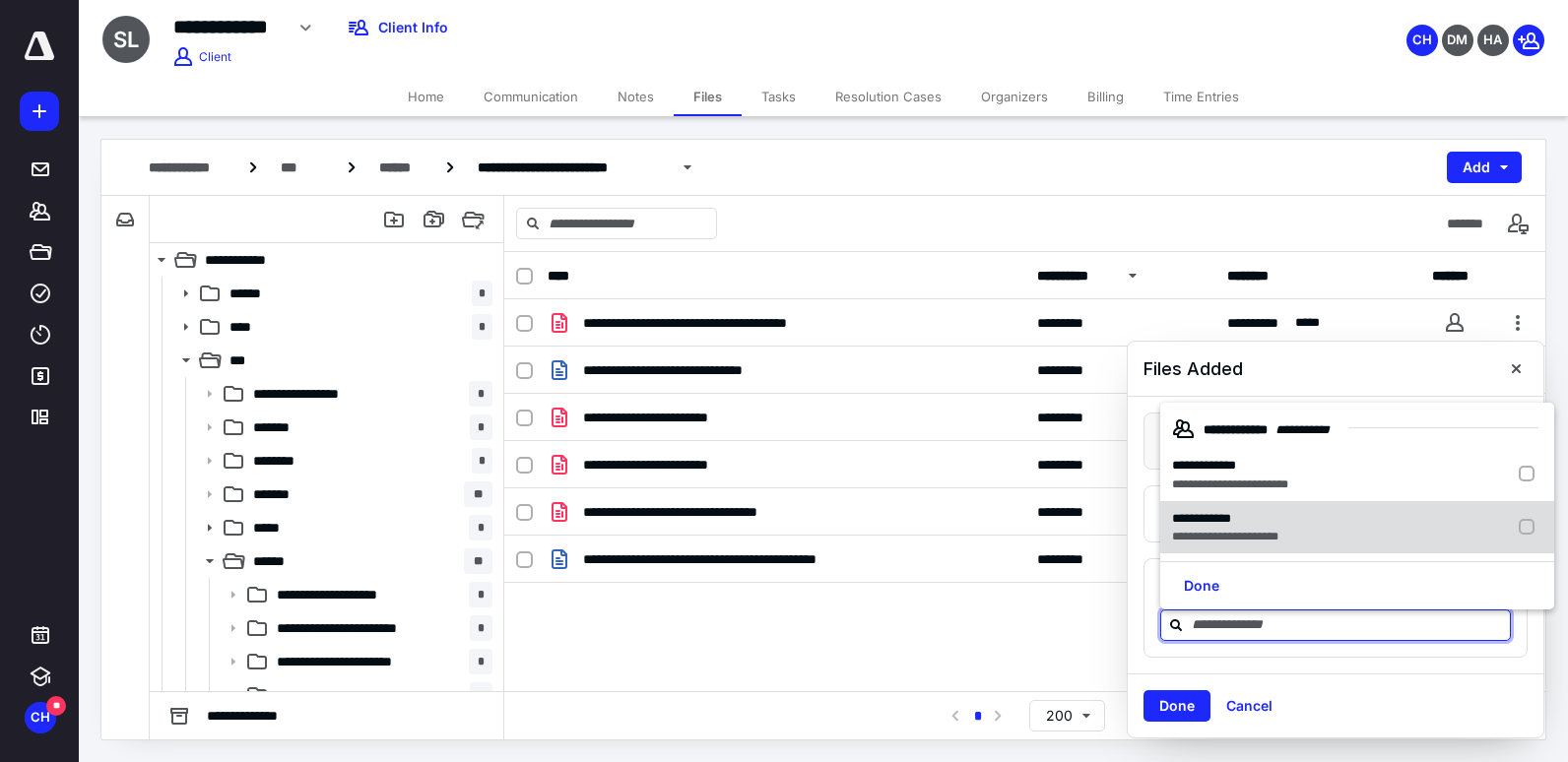 click on "**********" at bounding box center (1225, 537) 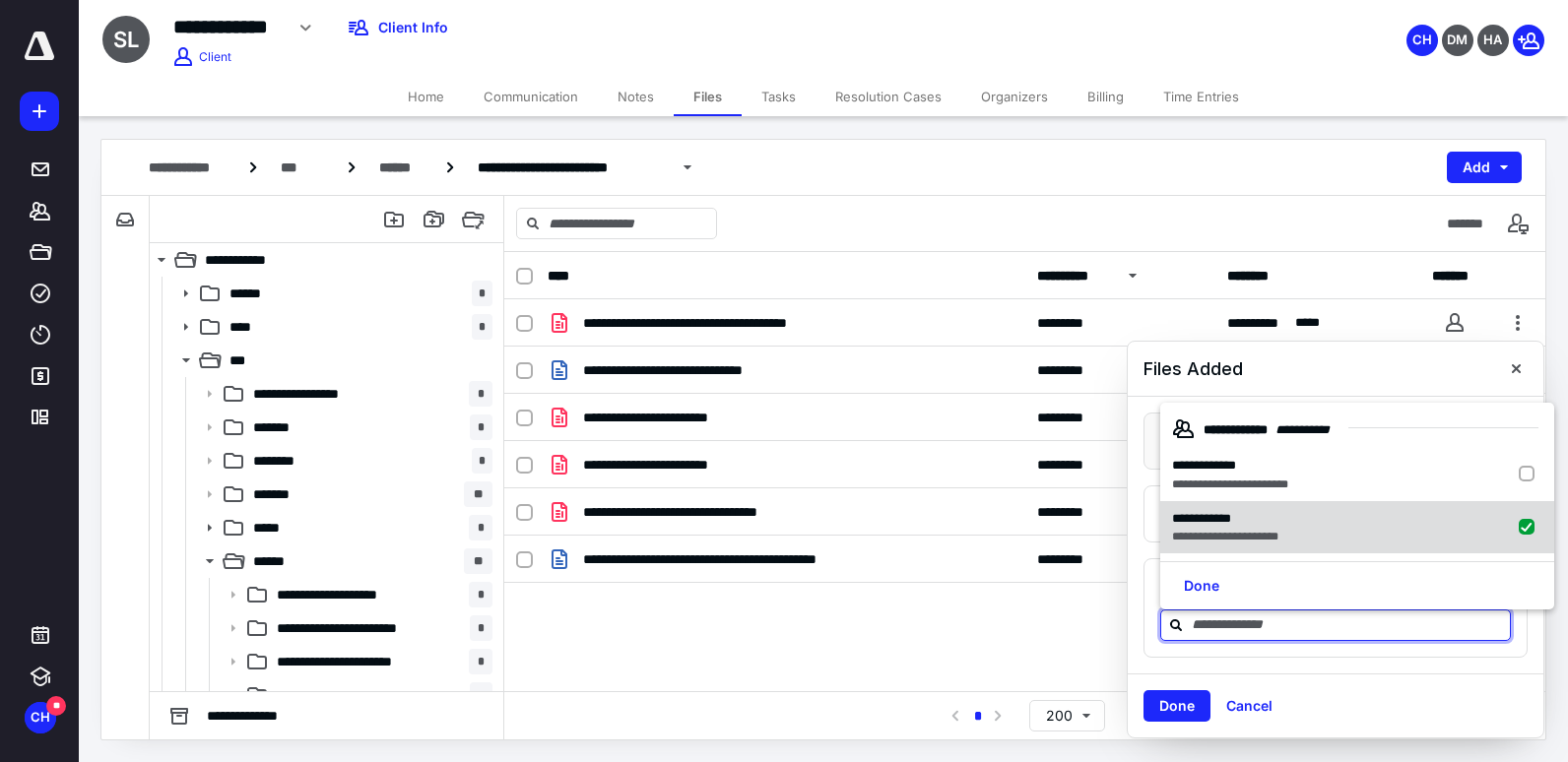checkbox on "true" 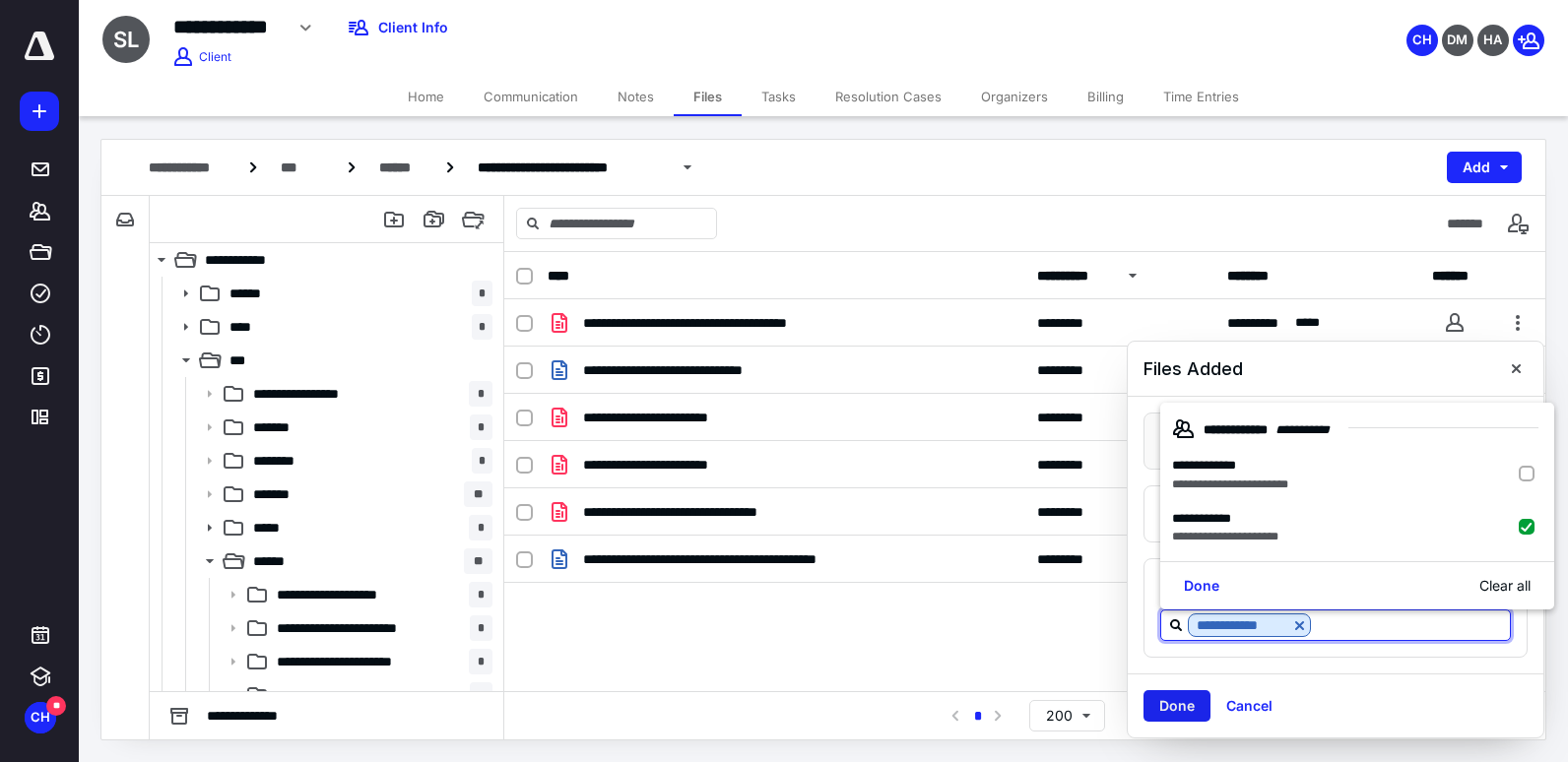 click on "Done" at bounding box center (1177, 706) 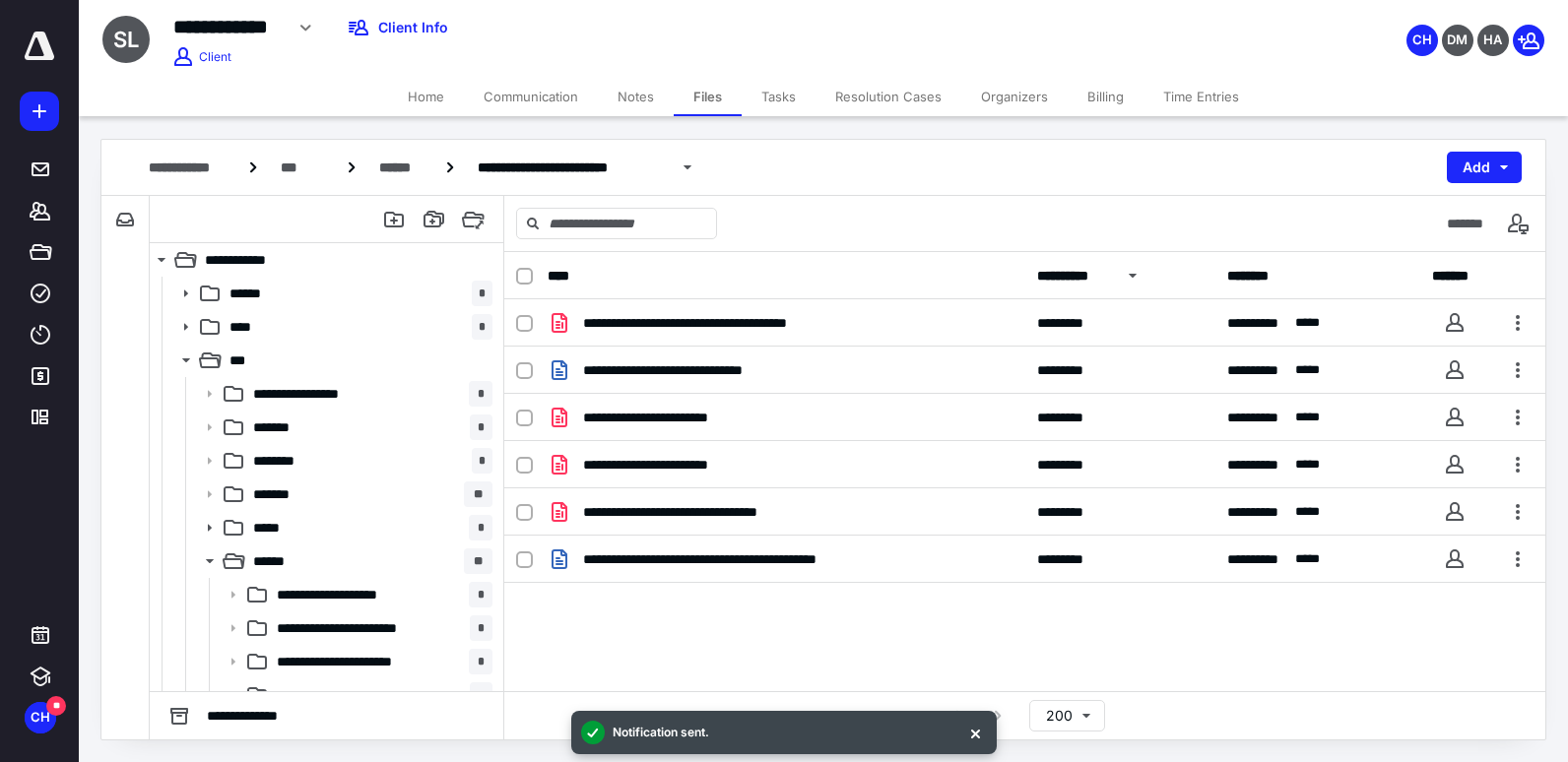 click on "Time Entries" at bounding box center [1201, 96] 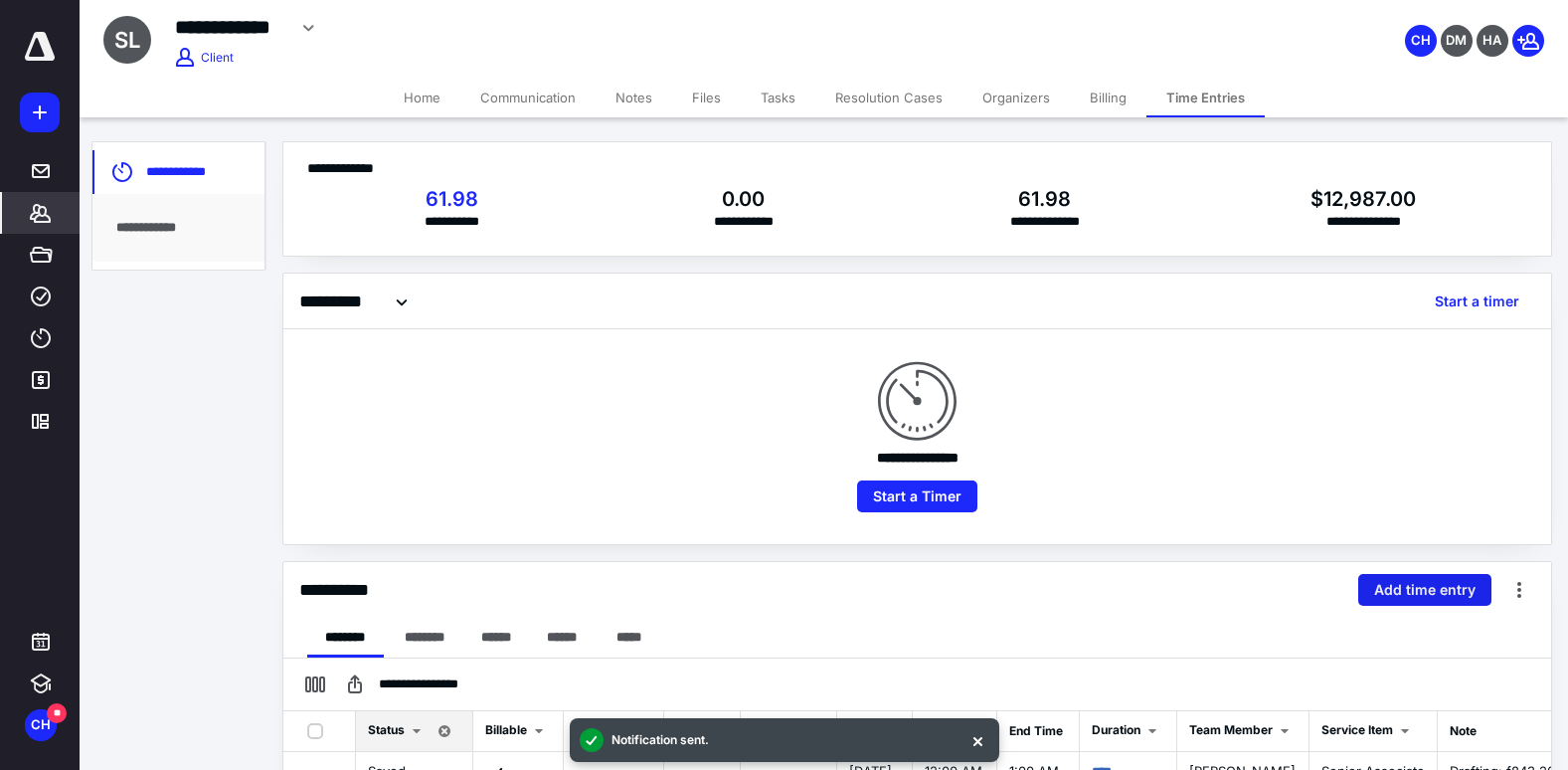 click on "Add time entry" at bounding box center (1425, 590) 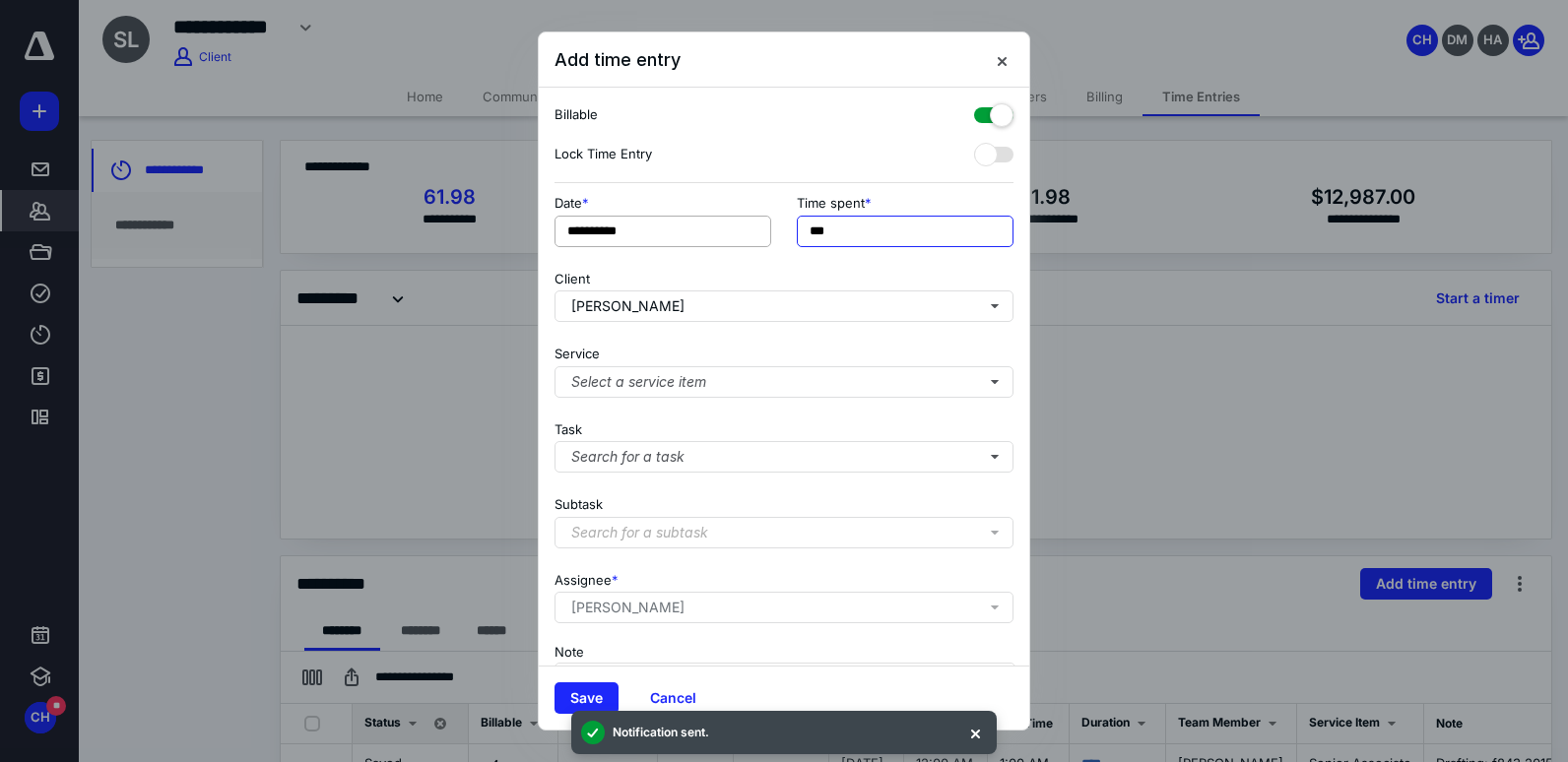 drag, startPoint x: 891, startPoint y: 241, endPoint x: 681, endPoint y: 227, distance: 210.46615 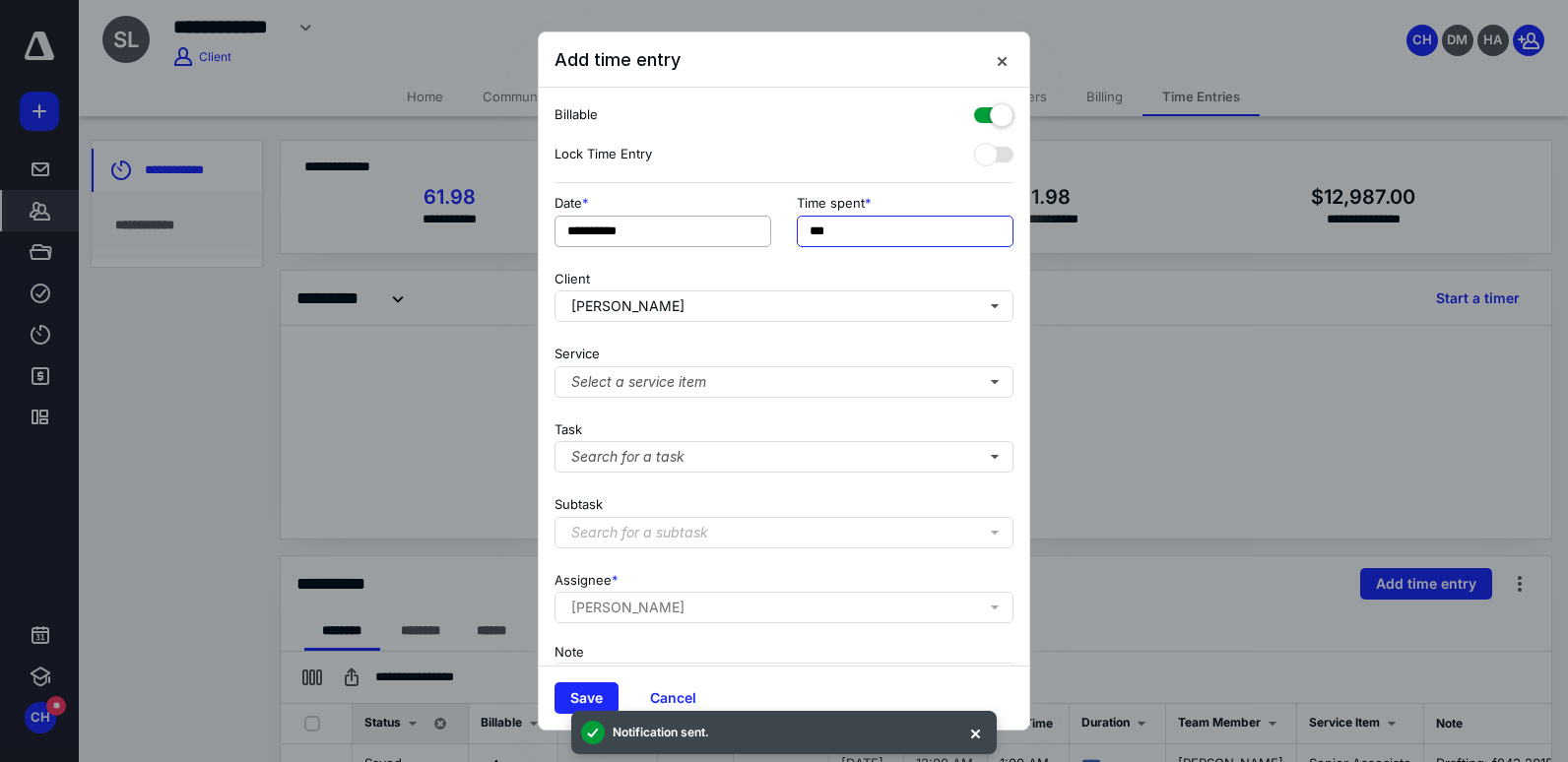 type on "***" 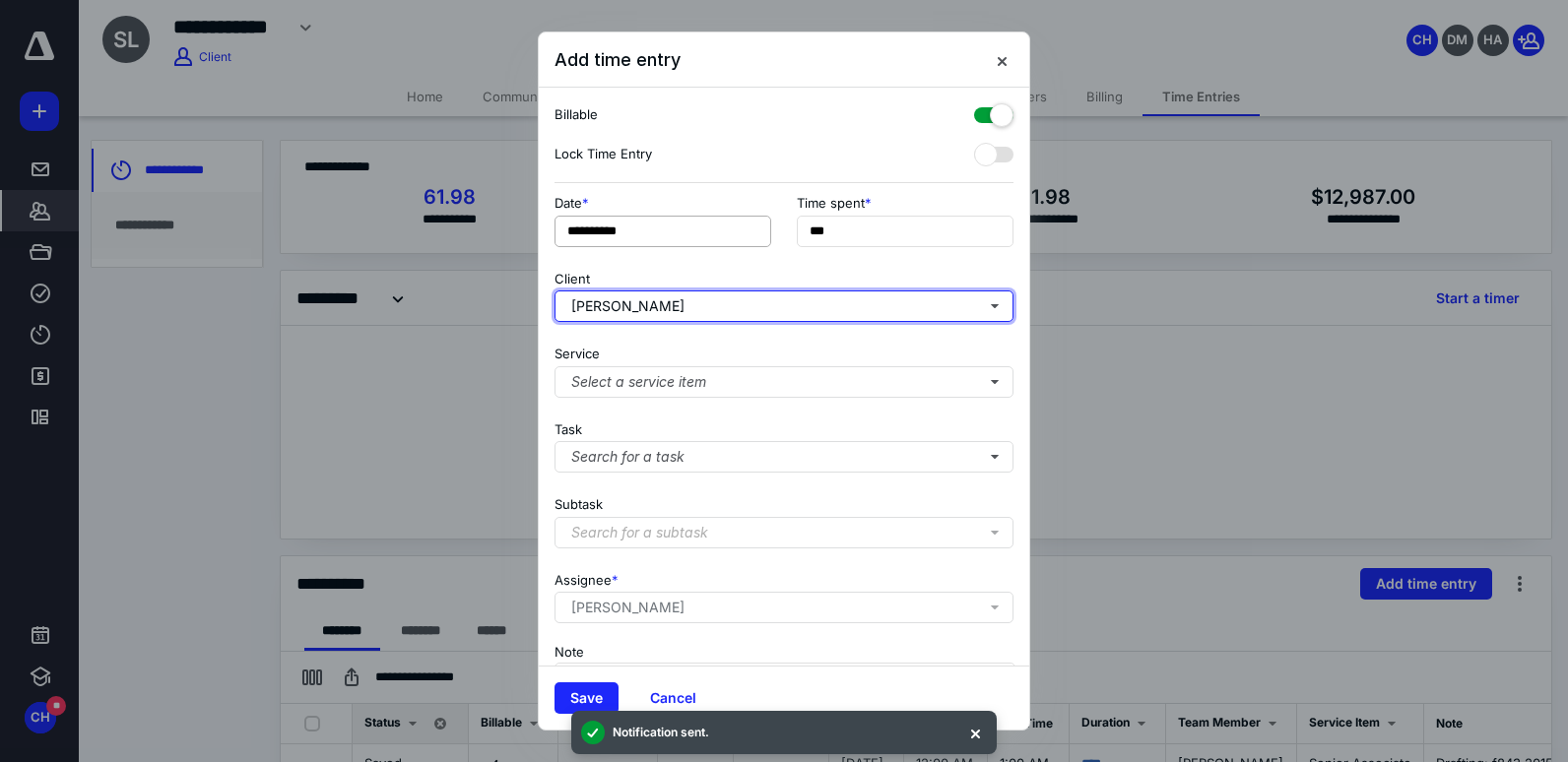 type 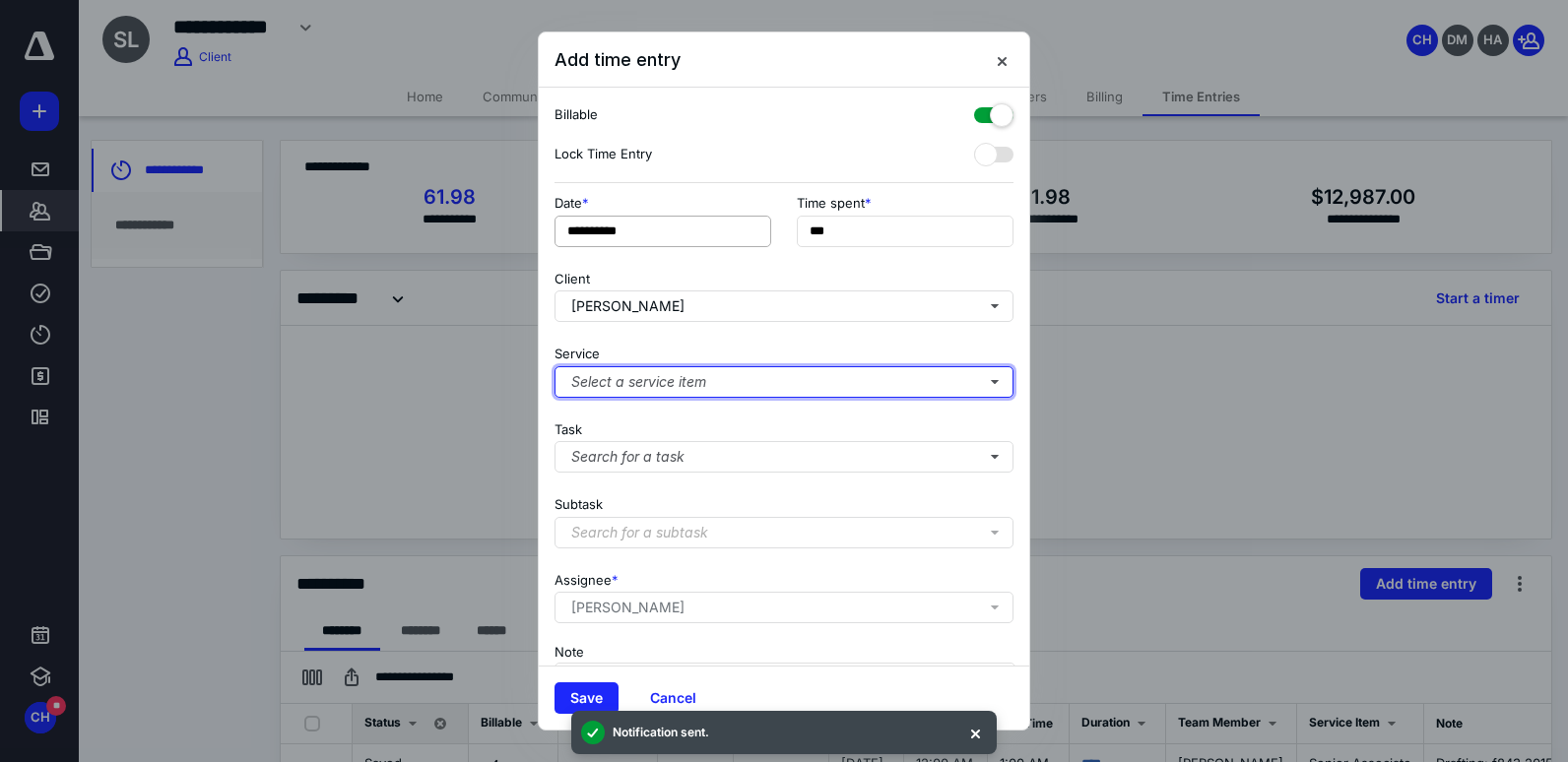 type 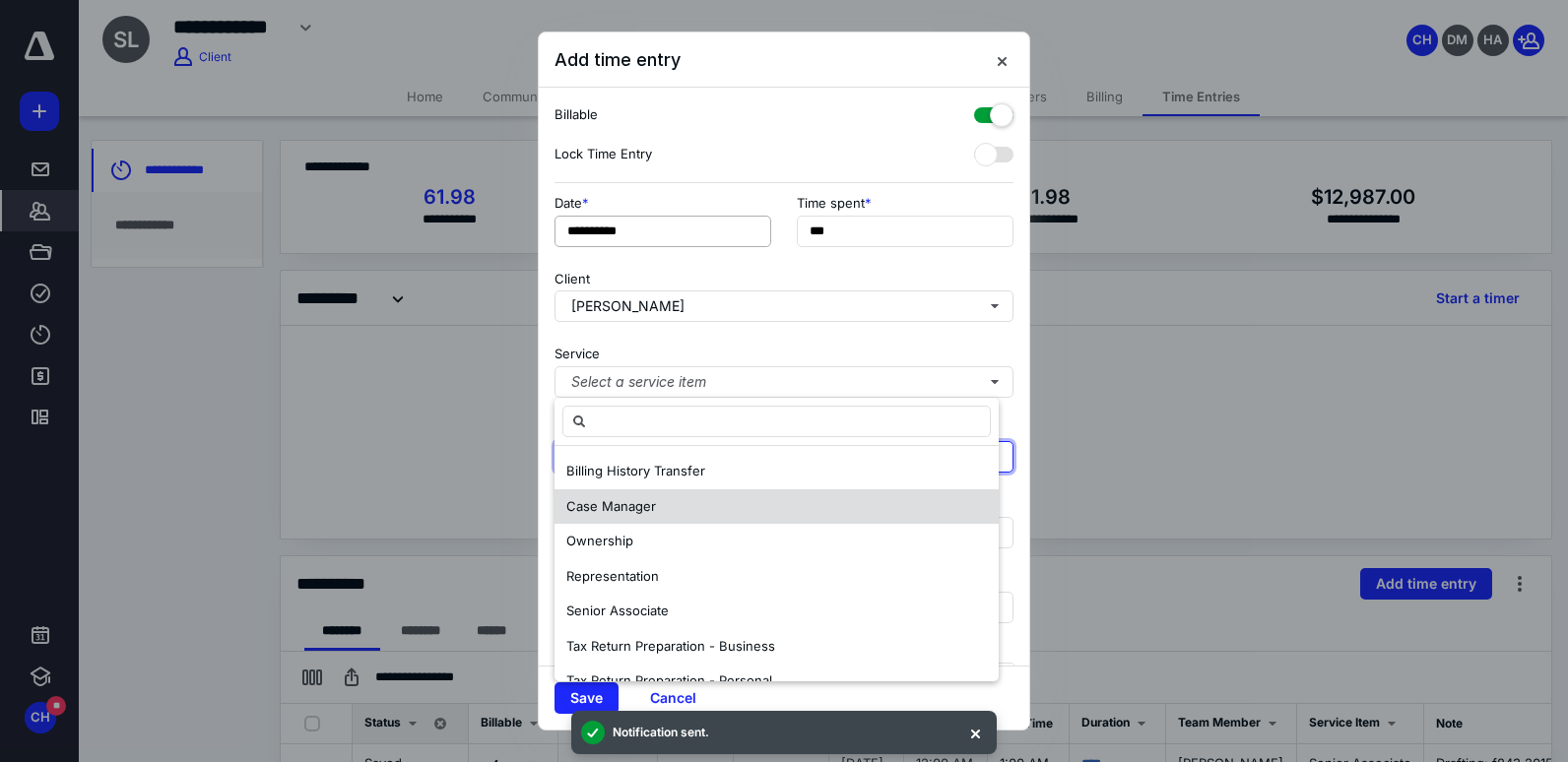 type 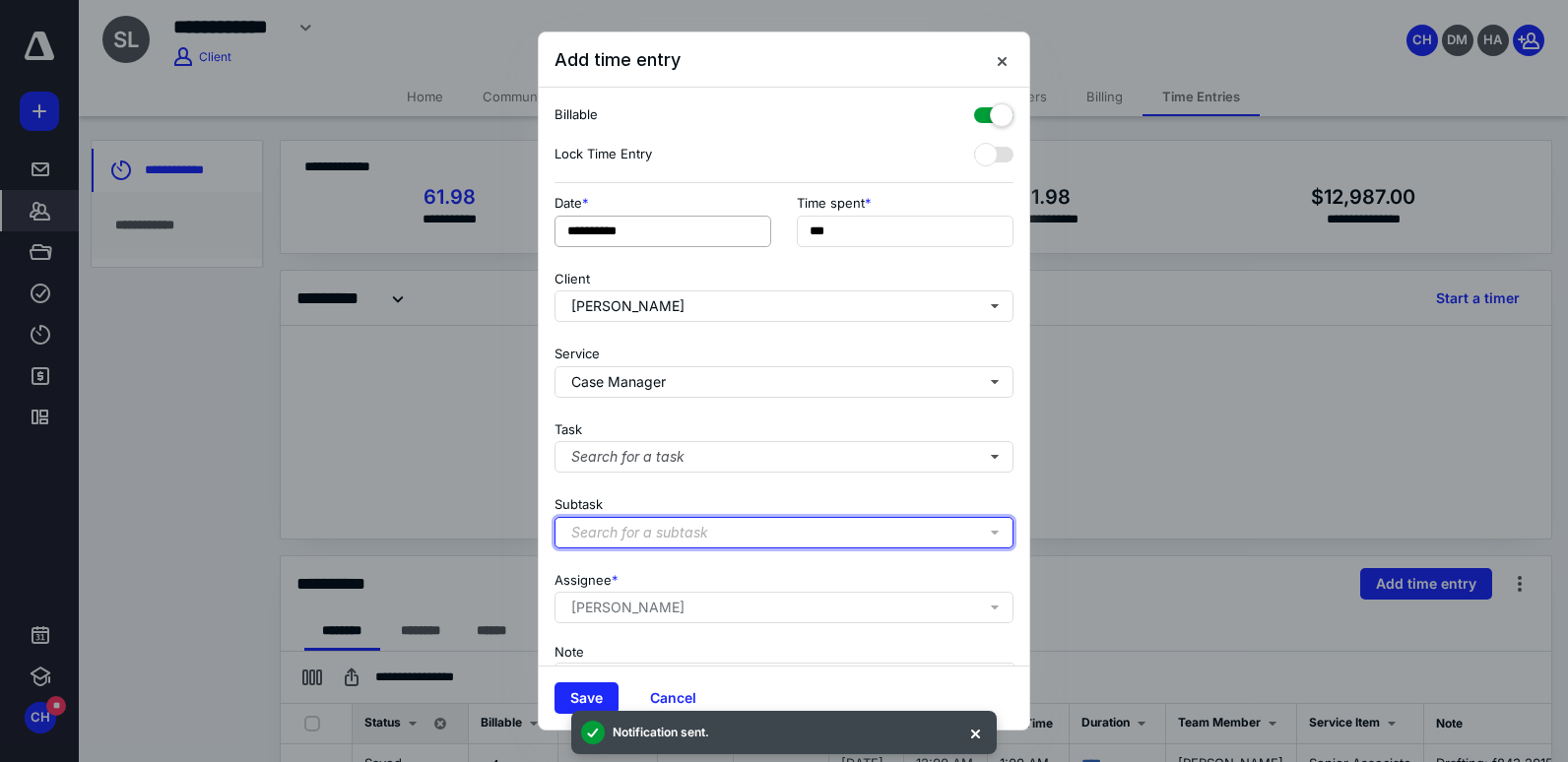 type 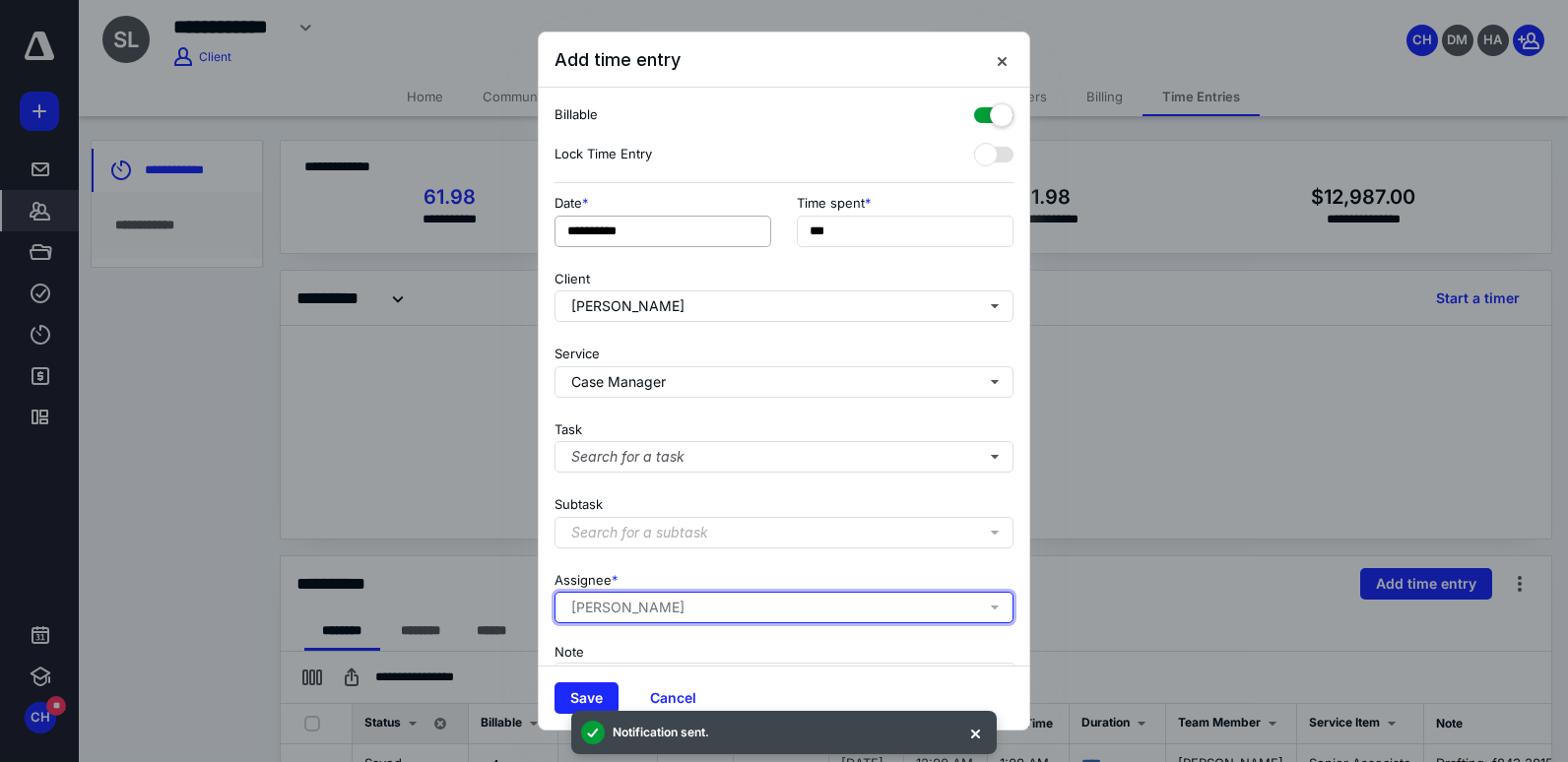 type 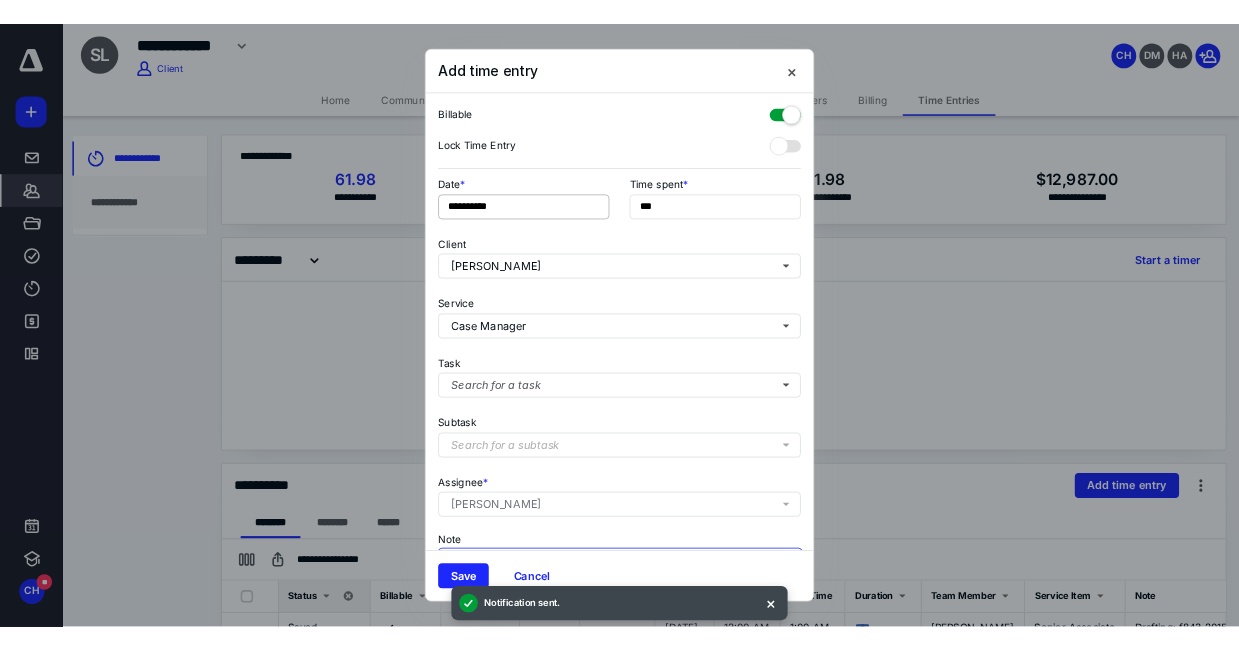 scroll, scrollTop: 128, scrollLeft: 0, axis: vertical 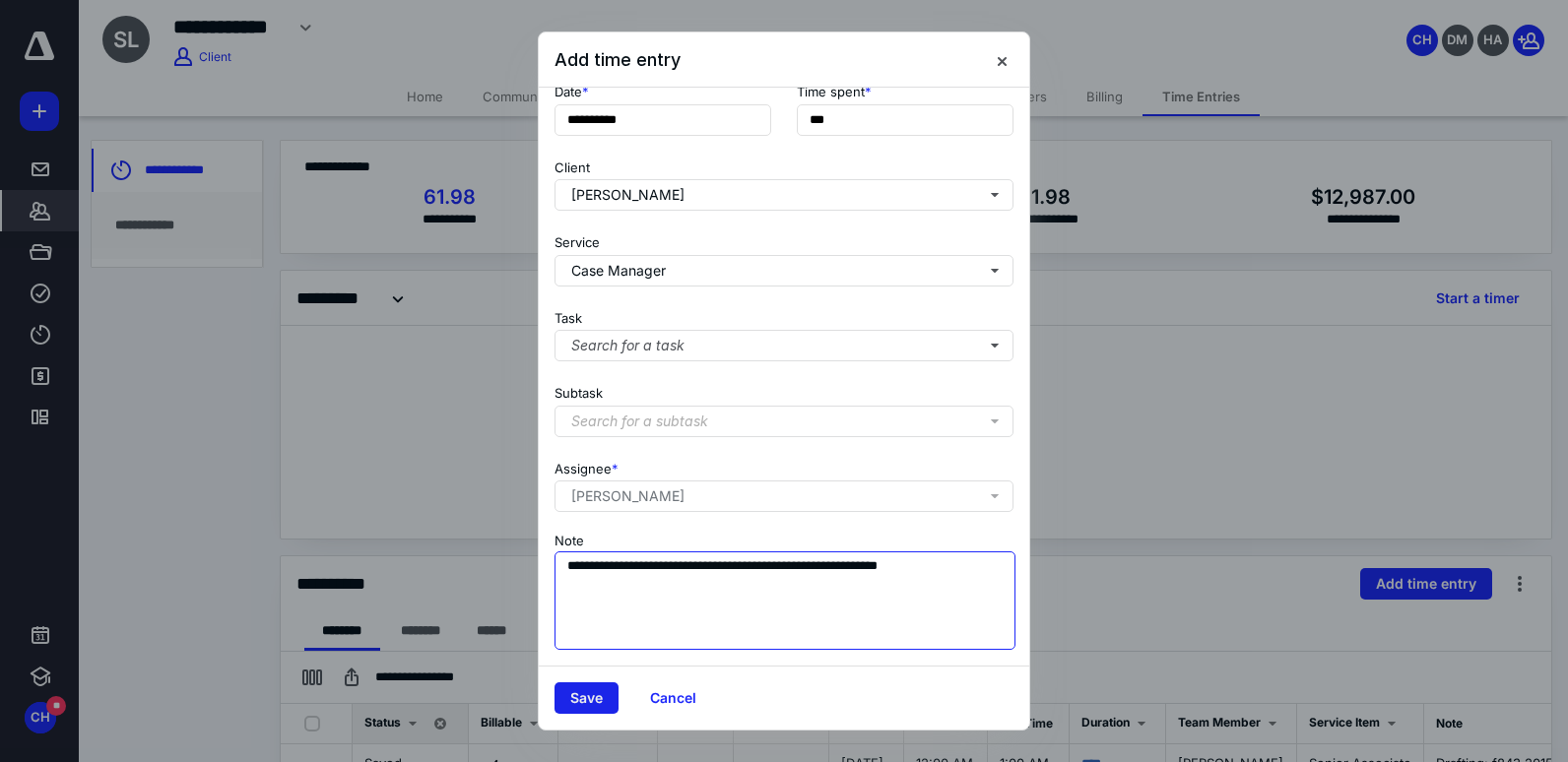 type on "**********" 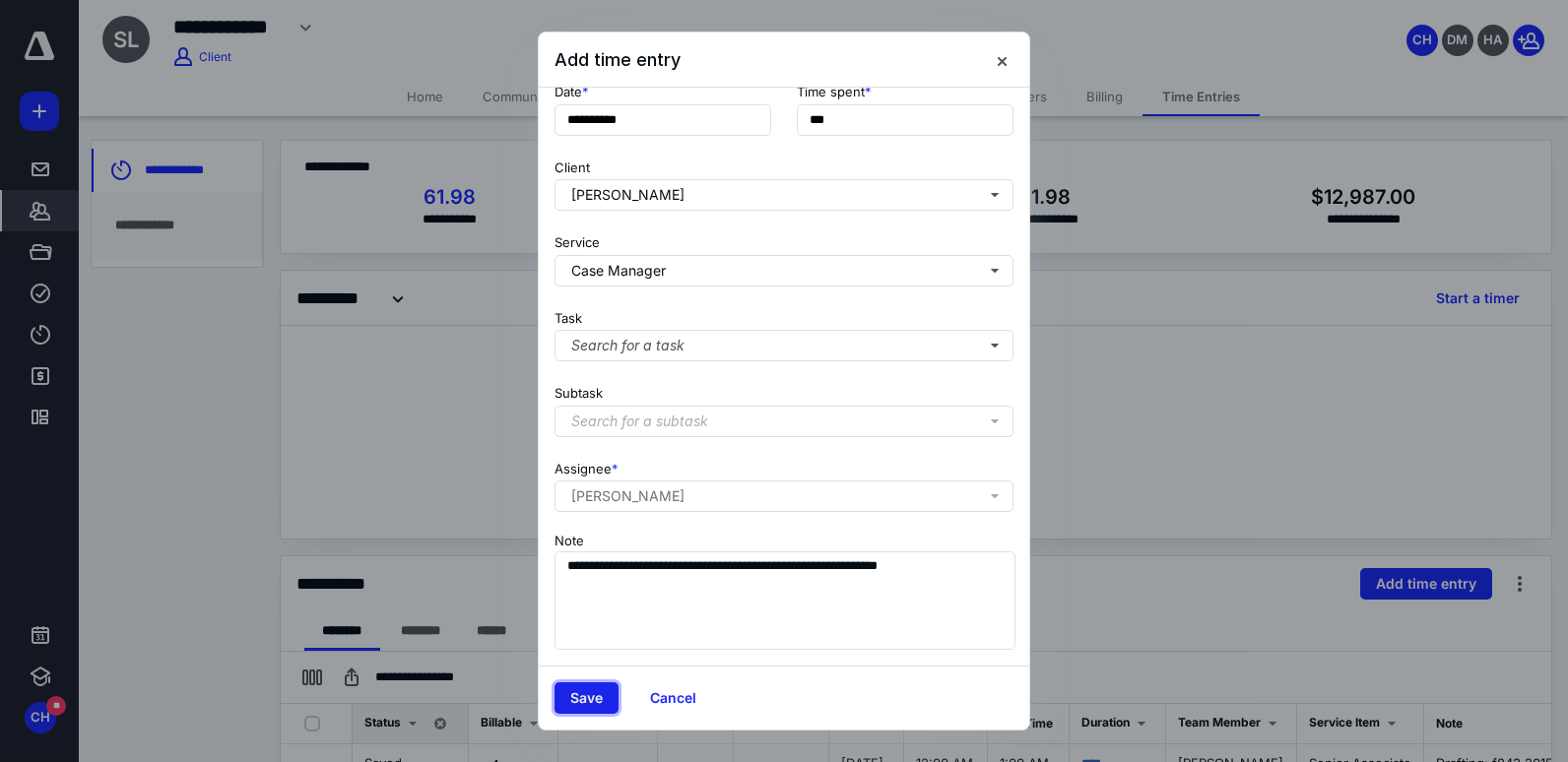 click on "Save" at bounding box center (586, 698) 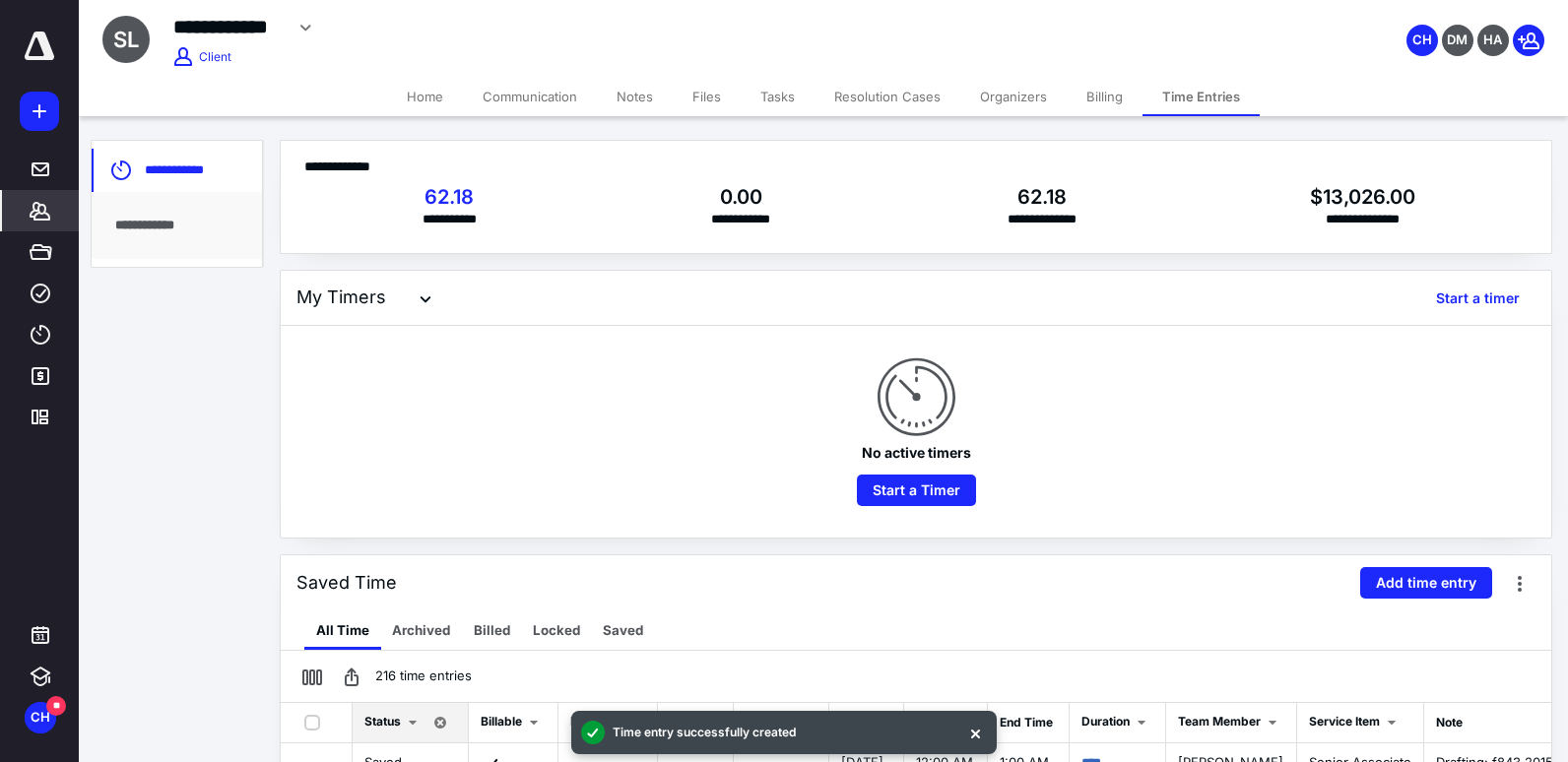 click at bounding box center (784, 381) 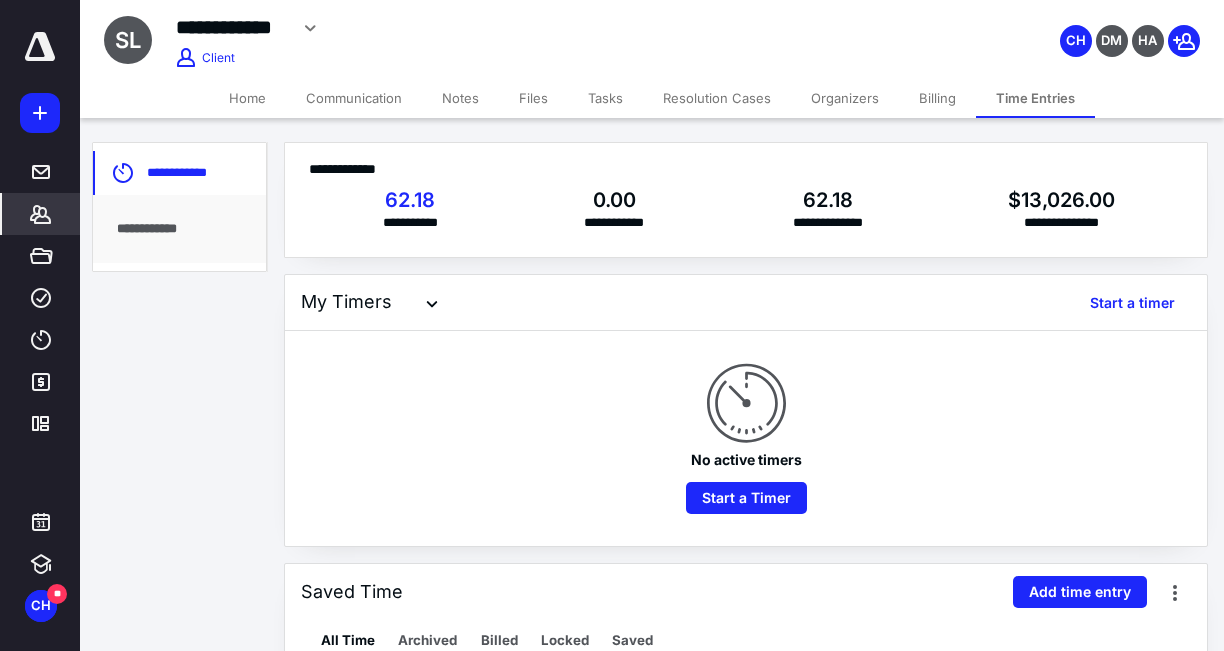 click on "*******" at bounding box center [41, 214] 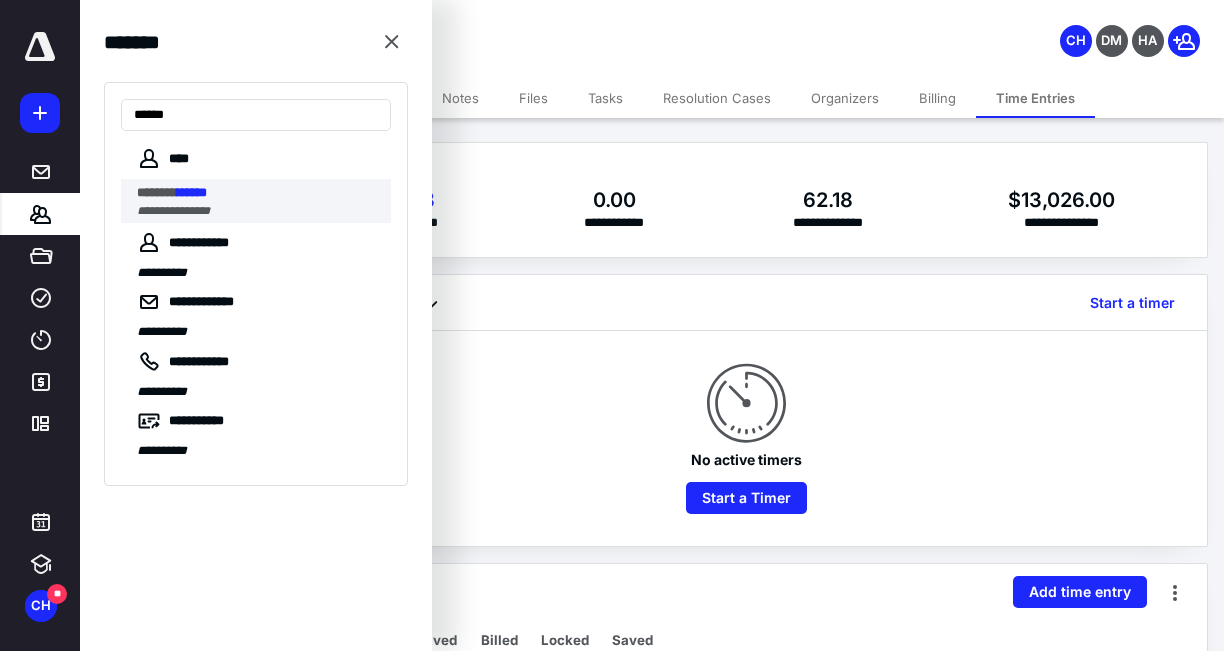 type on "******" 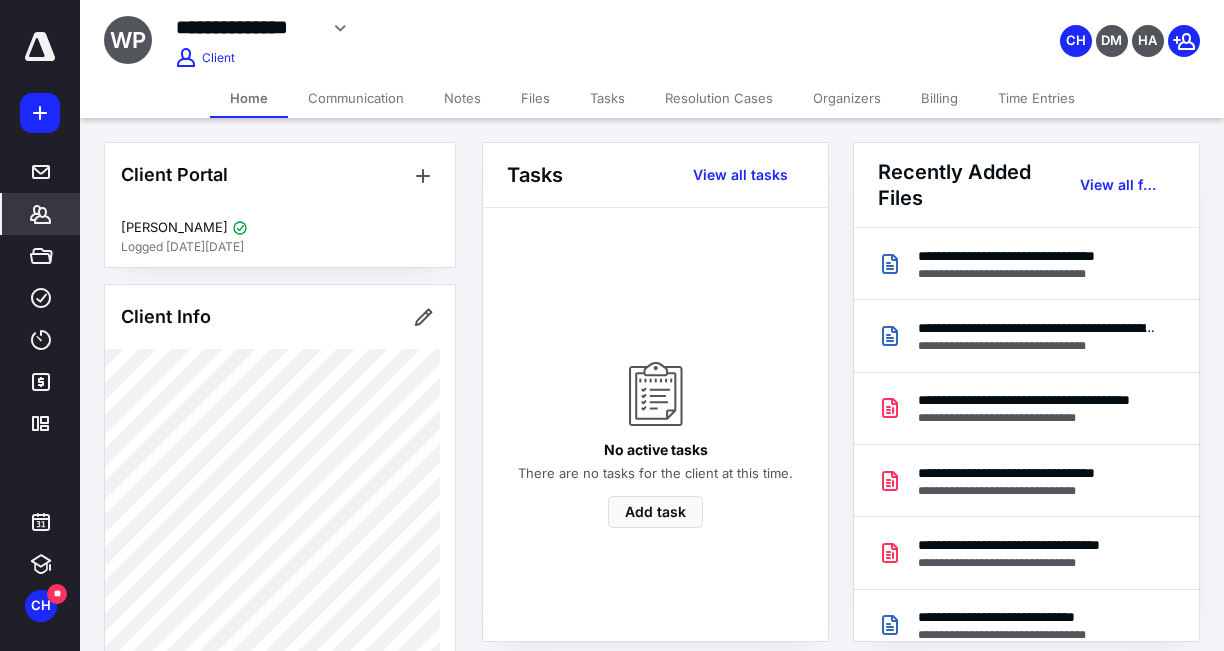 click on "Client Portal [PERSON_NAME] Logged [DATE][DATE] Client Info About Spouse Dependents Important clients Tags Manage all tags" at bounding box center [280, 1050] 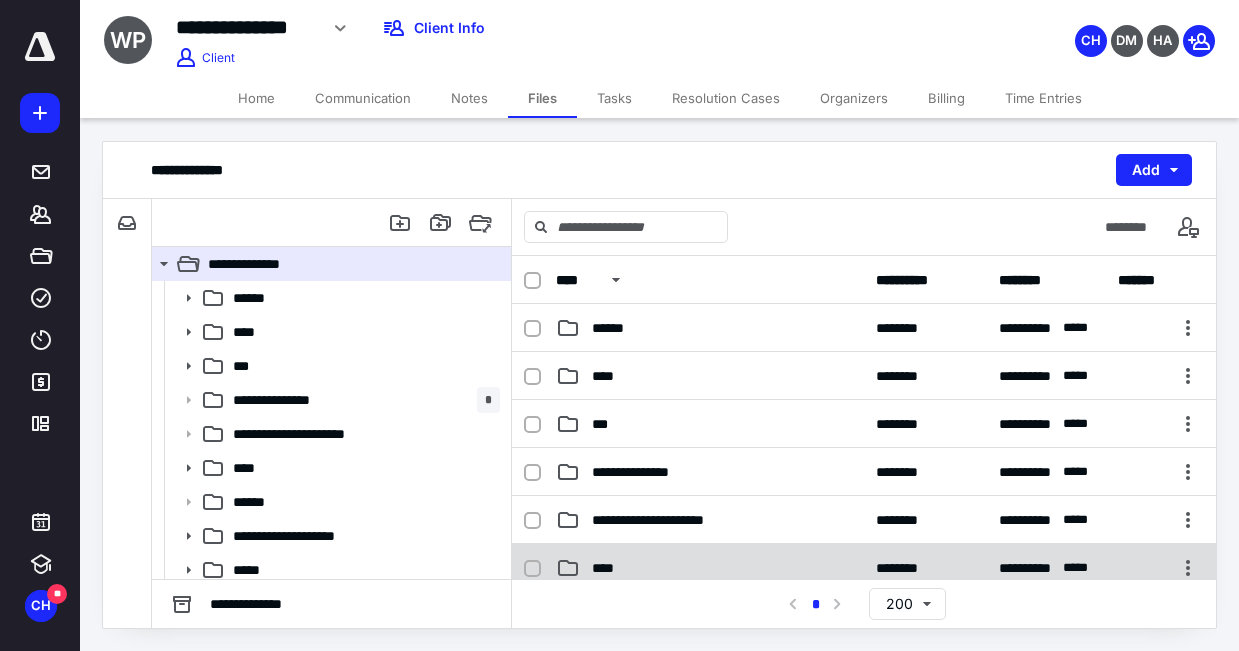 click on "**********" at bounding box center (864, 568) 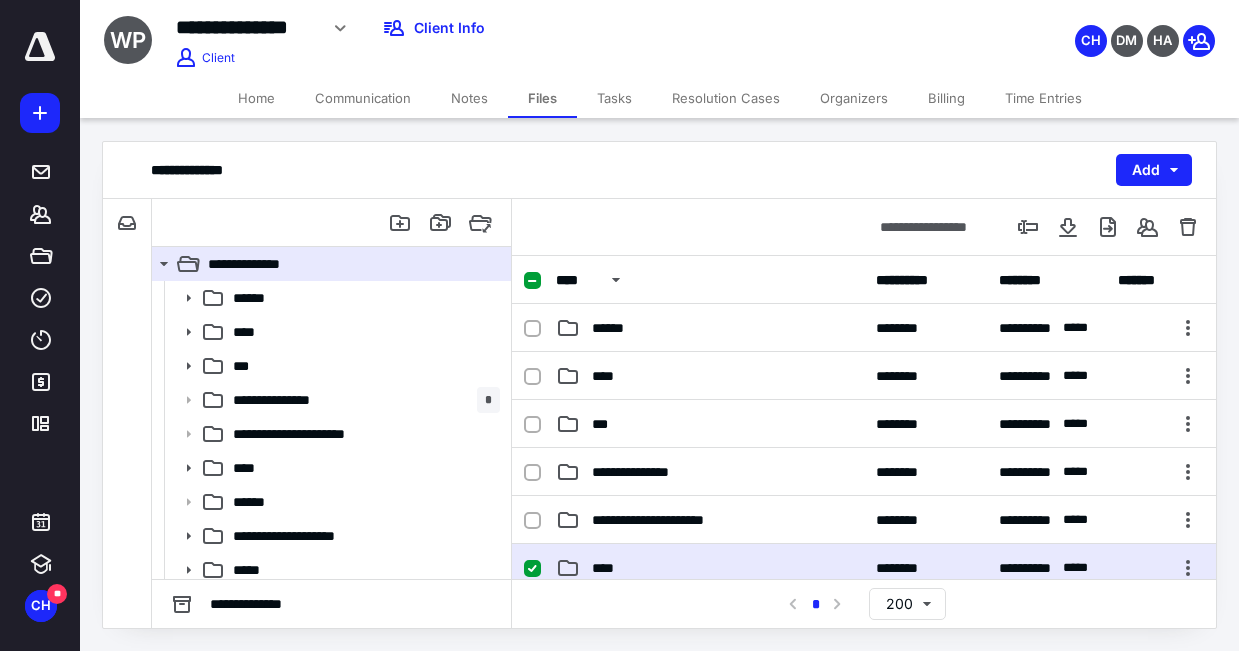 click on "**********" at bounding box center (864, 568) 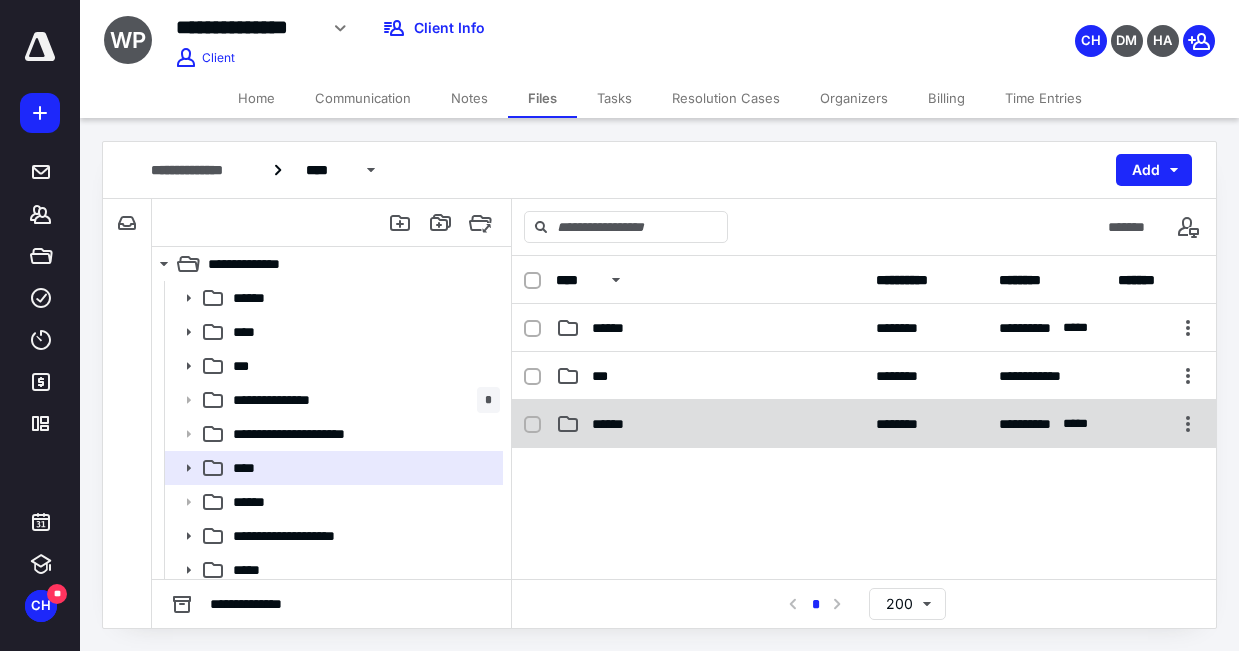 click on "**********" at bounding box center [864, 424] 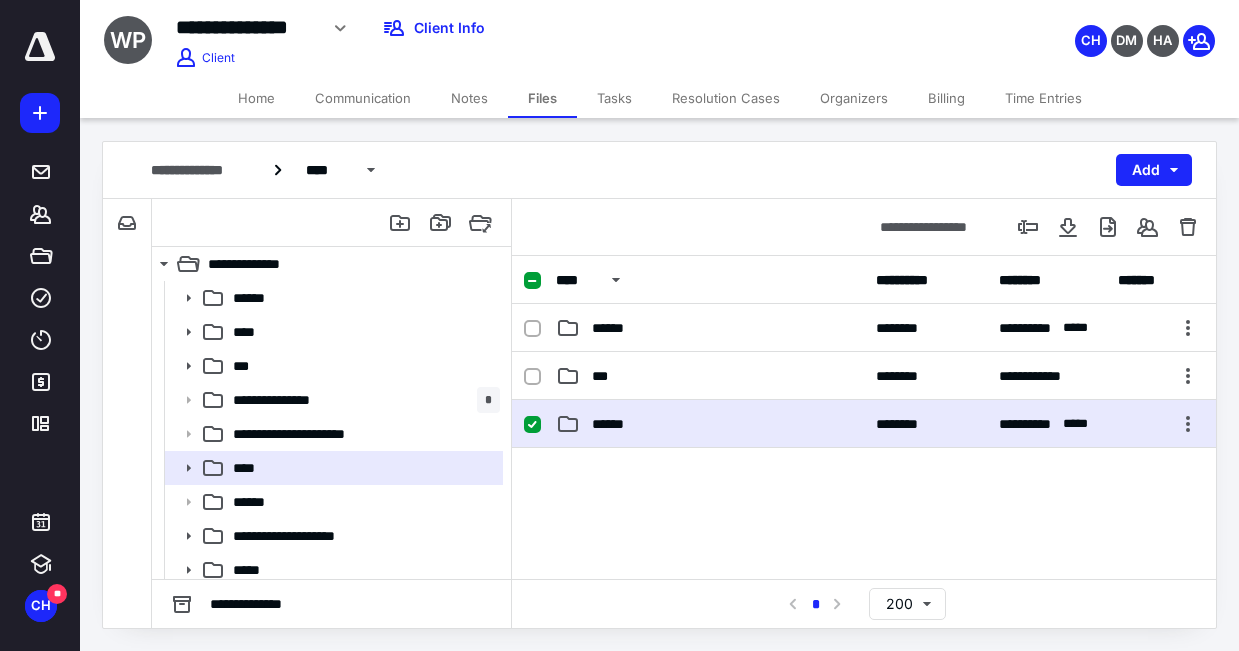 click on "**********" at bounding box center [864, 424] 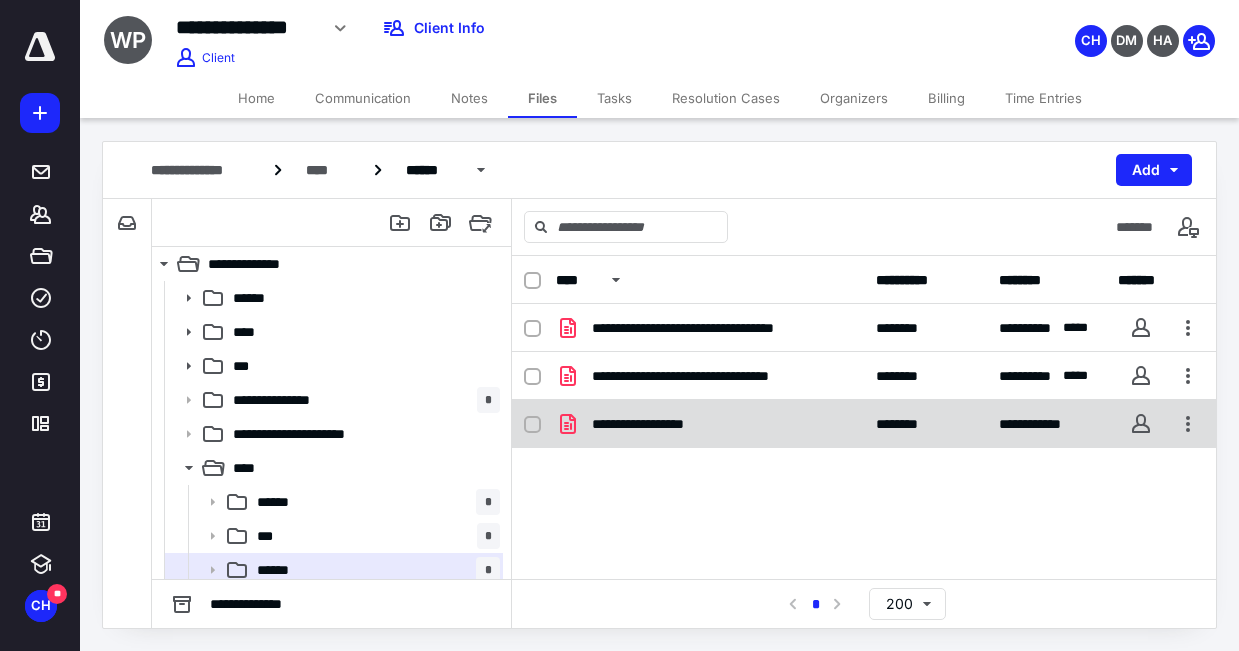 click on "**********" at bounding box center (710, 424) 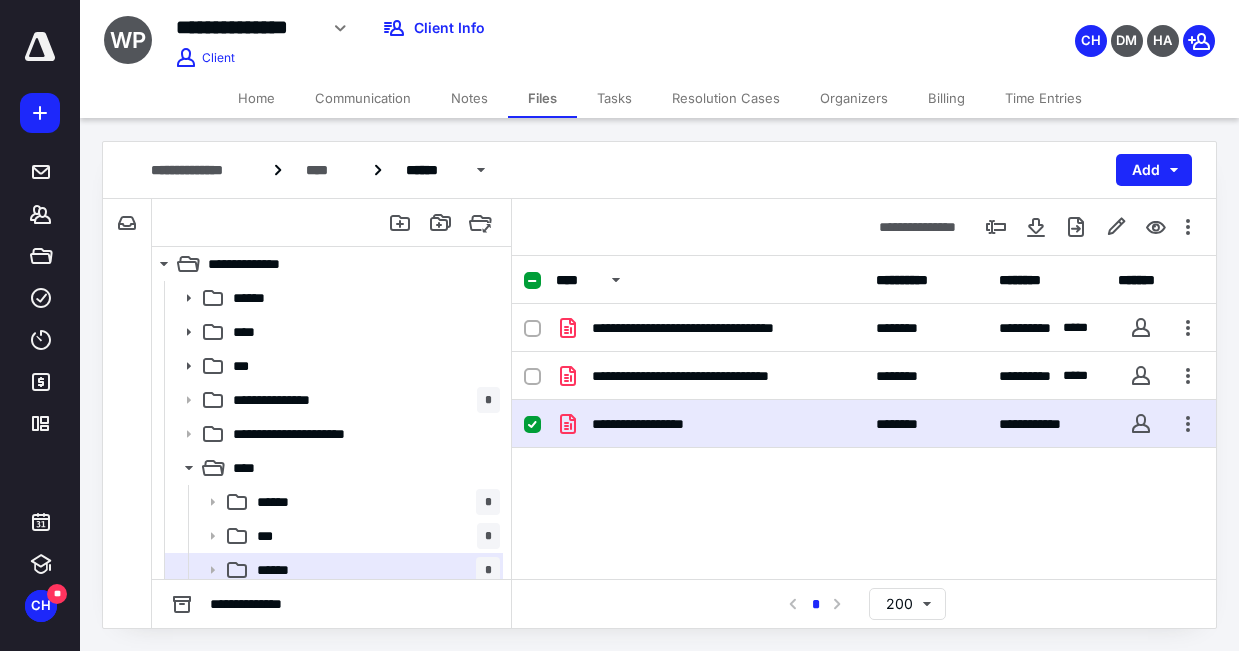 click on "**********" at bounding box center (710, 424) 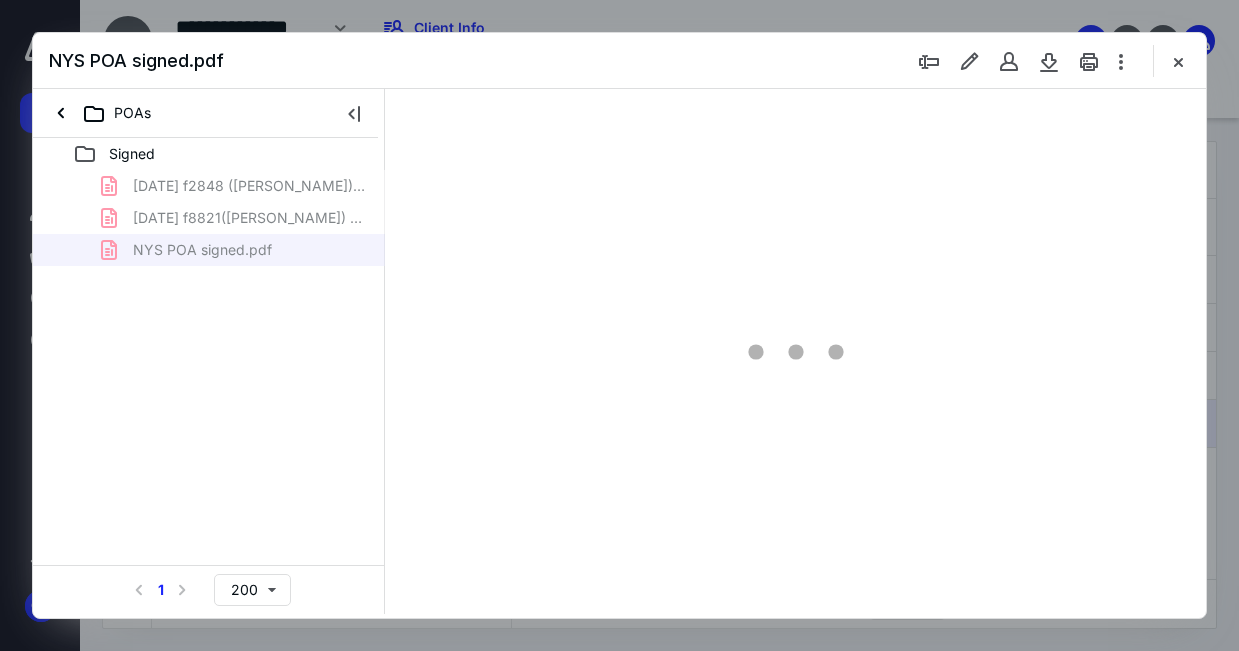 scroll, scrollTop: 0, scrollLeft: 0, axis: both 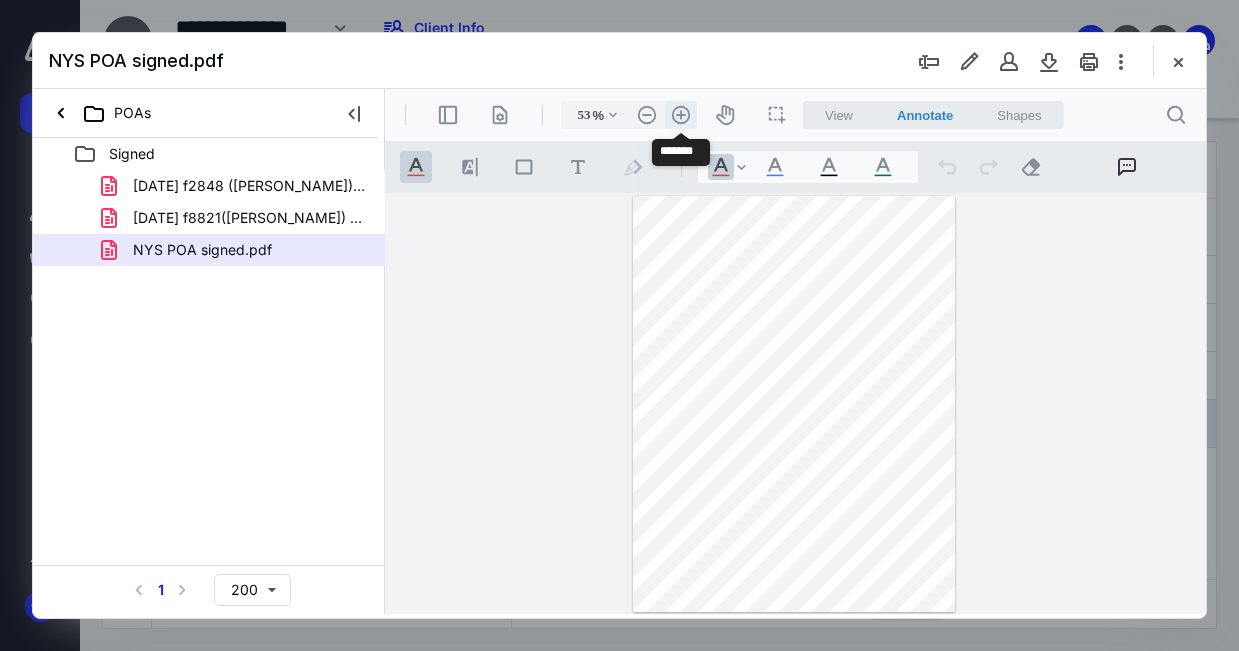 click on ".cls-1{fill:#abb0c4;} icon - header - zoom - in - line" at bounding box center (681, 115) 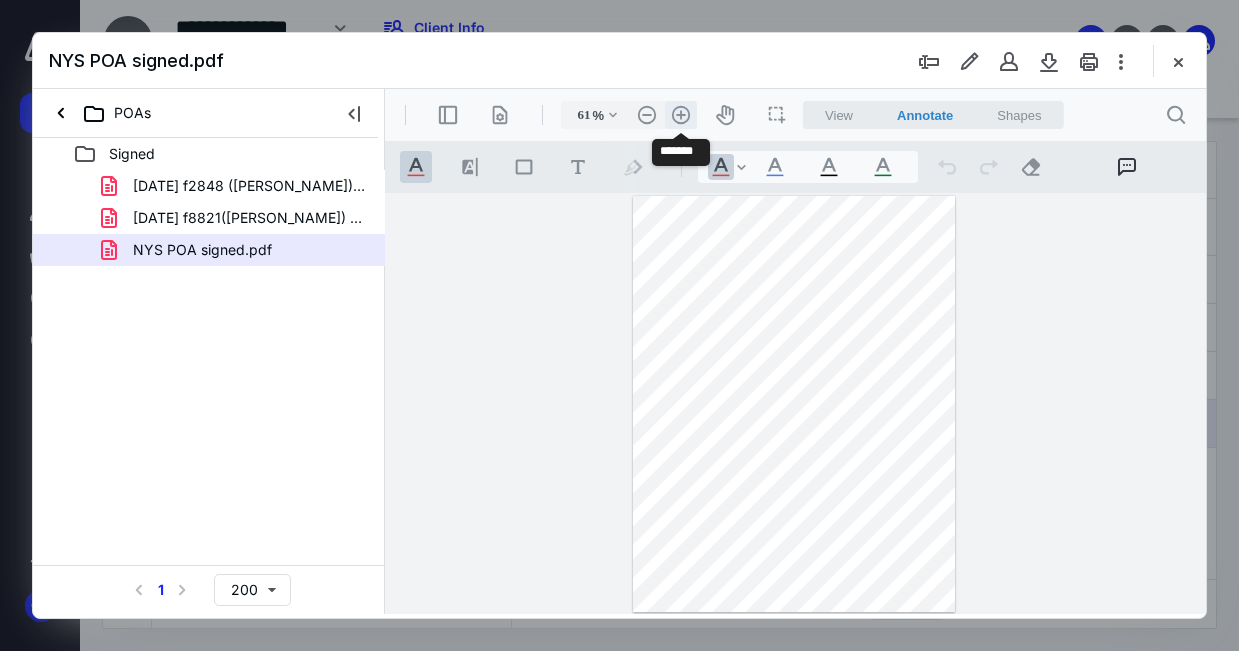 click on ".cls-1{fill:#abb0c4;} icon - header - zoom - in - line" at bounding box center (681, 115) 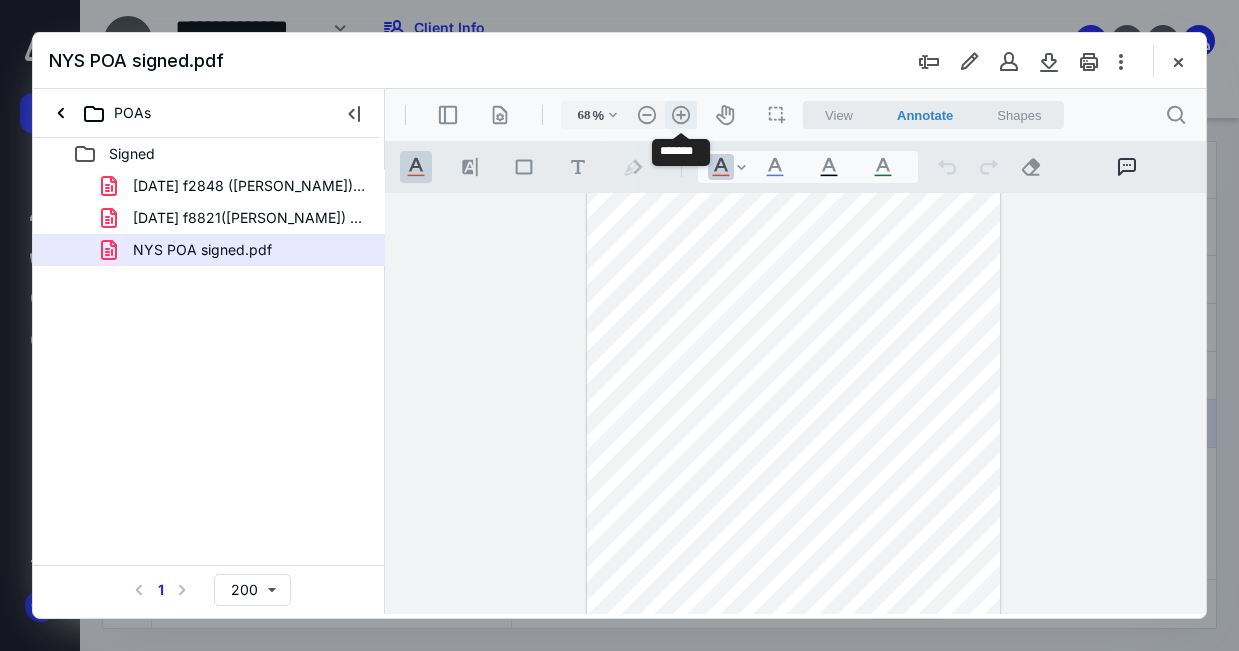 click on ".cls-1{fill:#abb0c4;} icon - header - zoom - in - line" at bounding box center (681, 115) 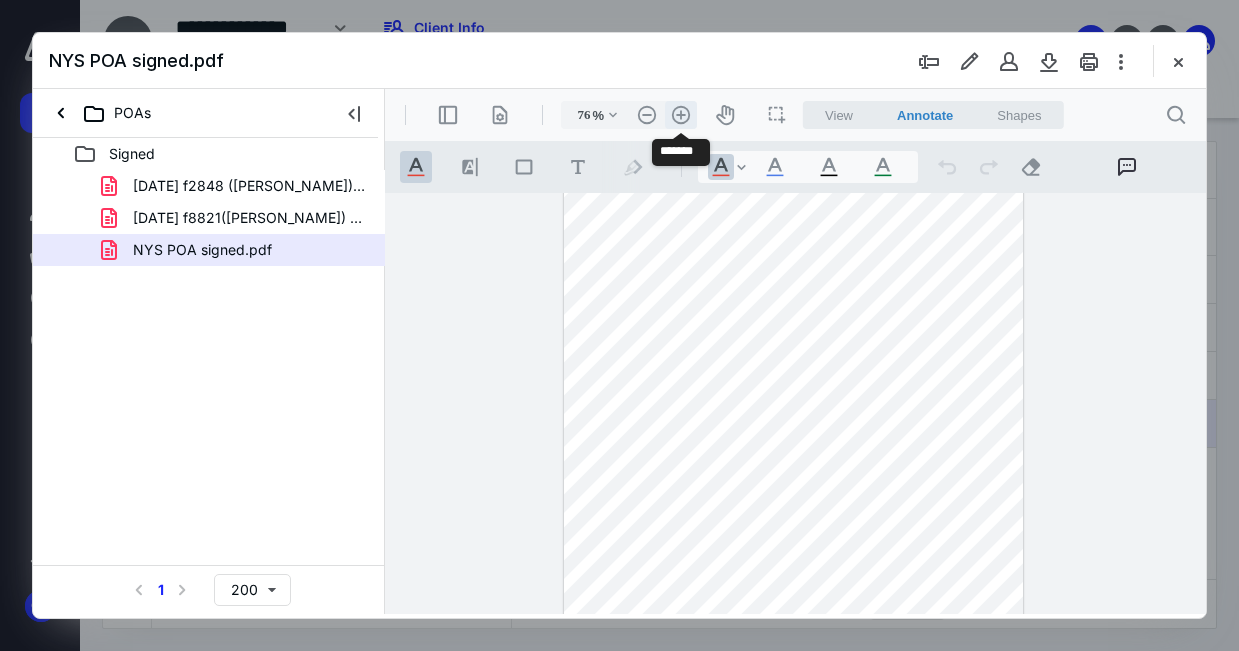 click on ".cls-1{fill:#abb0c4;} icon - header - zoom - in - line" at bounding box center [681, 115] 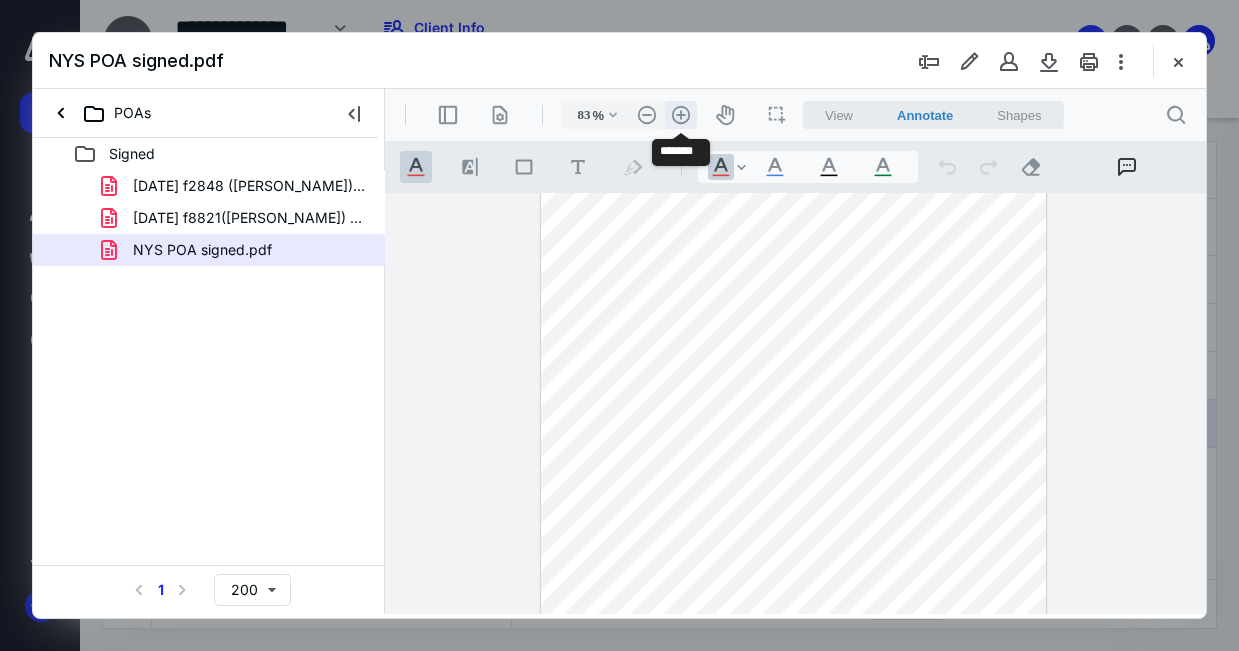 click on ".cls-1{fill:#abb0c4;} icon - header - zoom - in - line" at bounding box center [681, 115] 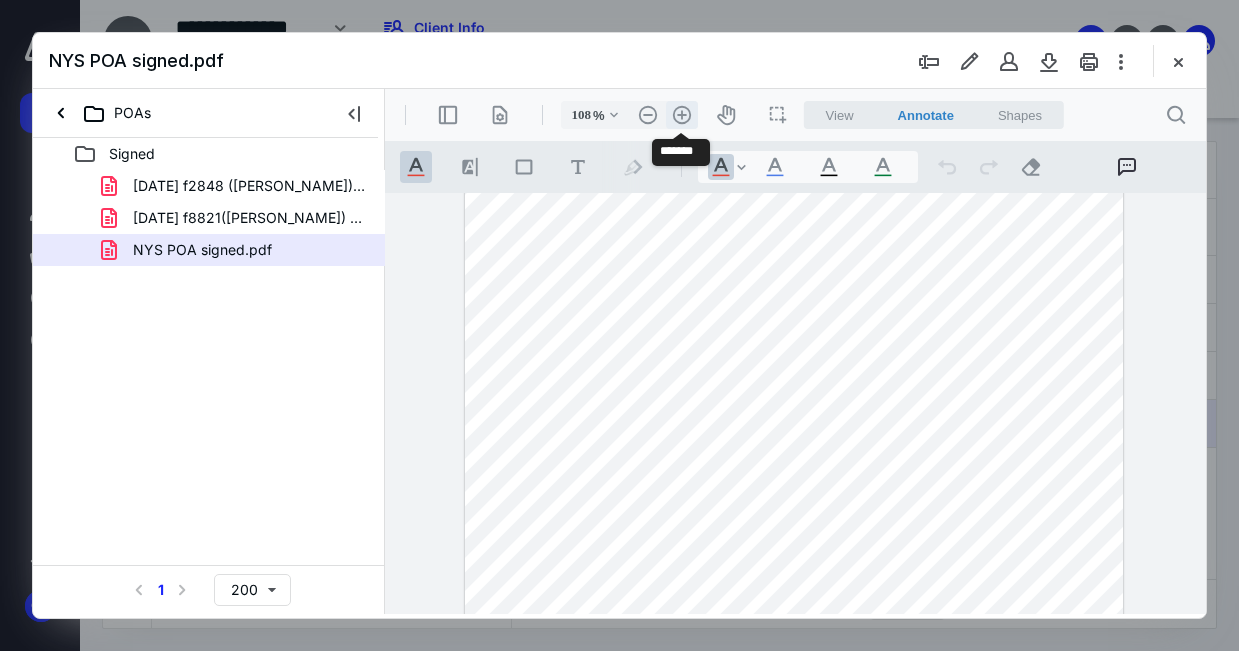 scroll, scrollTop: 161, scrollLeft: 0, axis: vertical 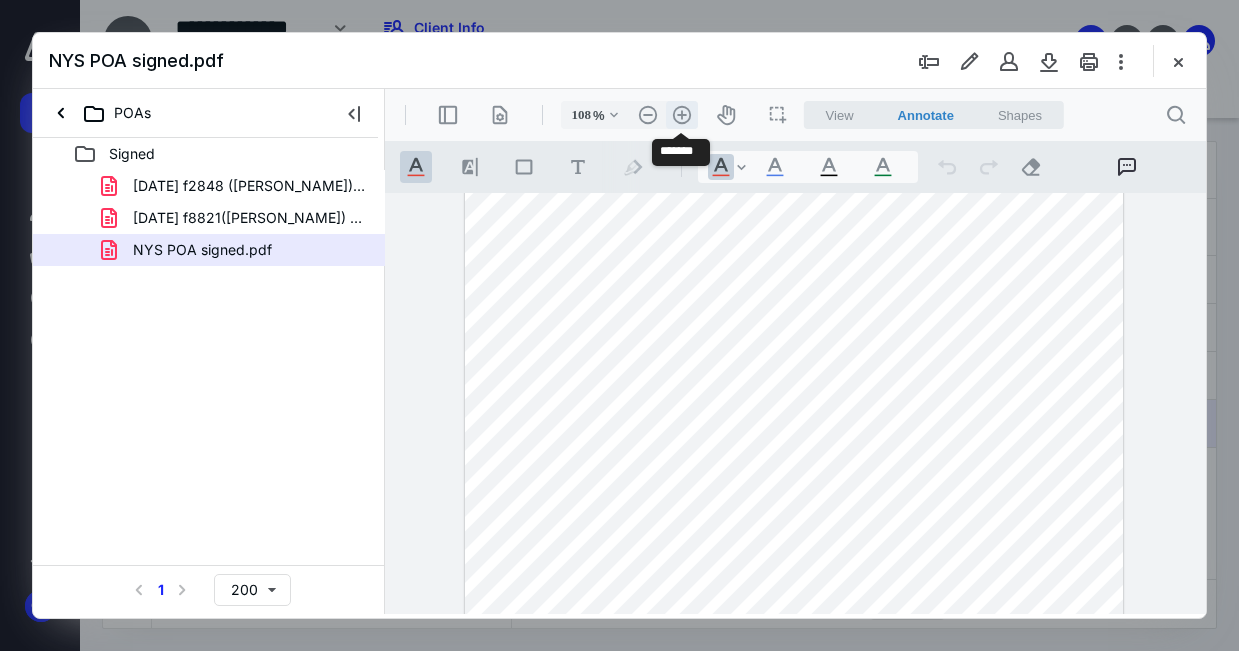 click on ".cls-1{fill:#abb0c4;} icon - header - zoom - in - line" at bounding box center [682, 115] 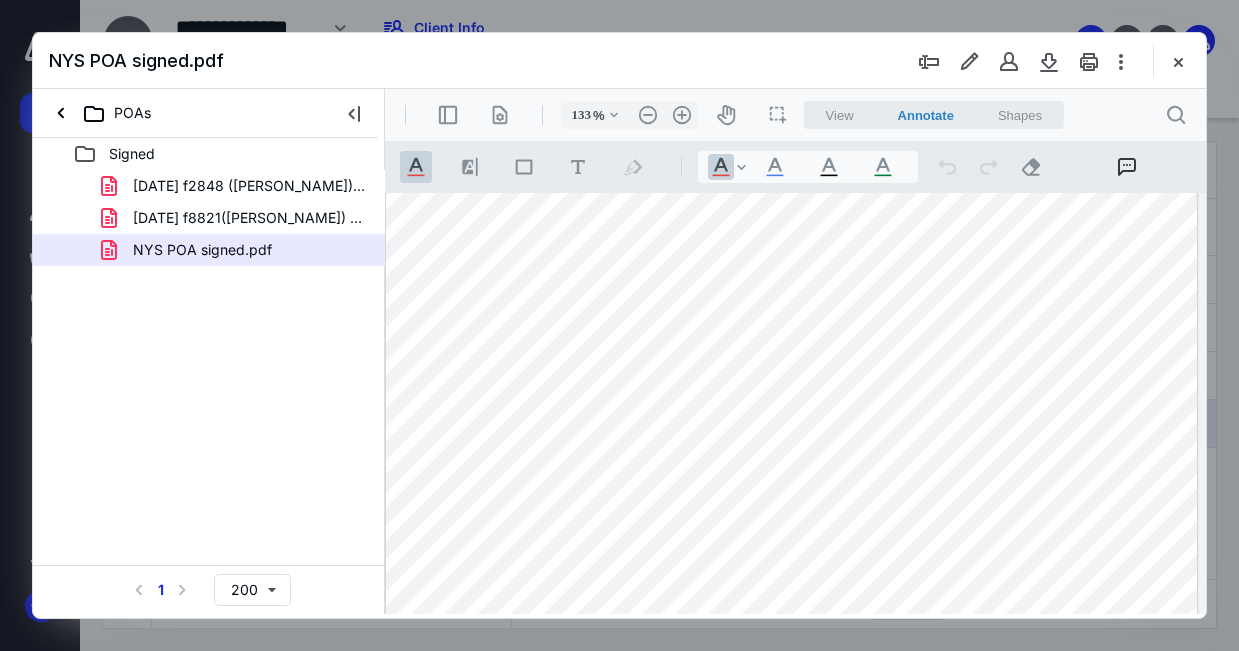 scroll, scrollTop: 0, scrollLeft: 7, axis: horizontal 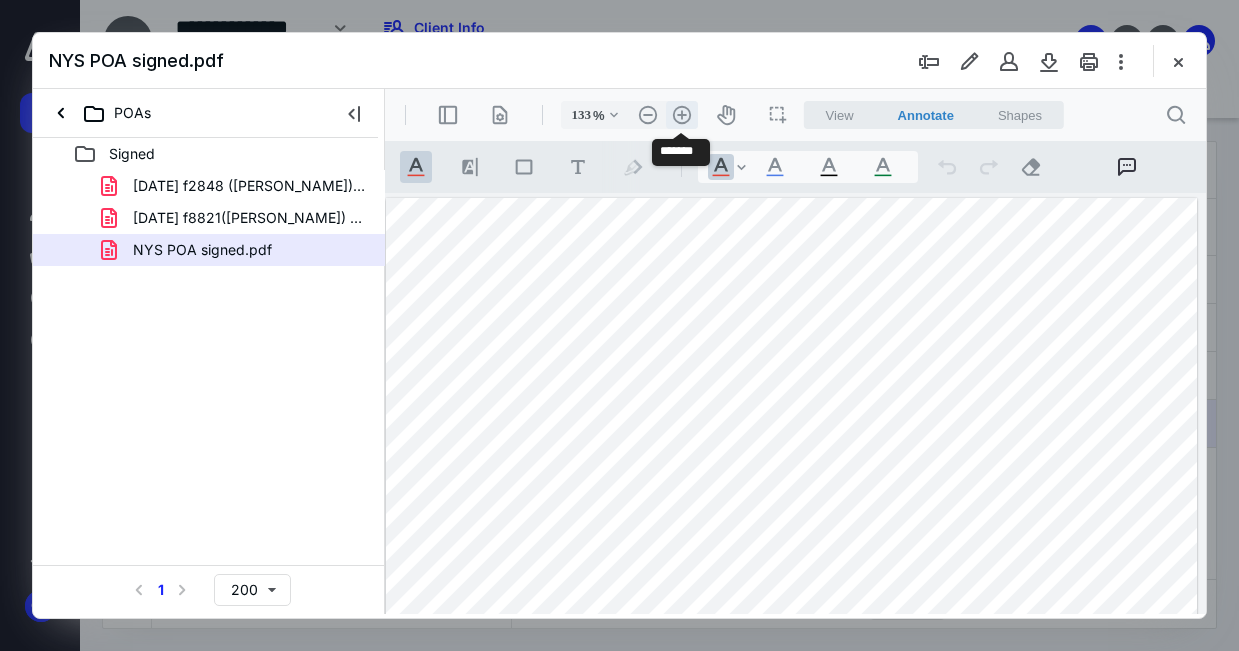 click on ".cls-1{fill:#abb0c4;} icon - header - zoom - in - line" at bounding box center (682, 115) 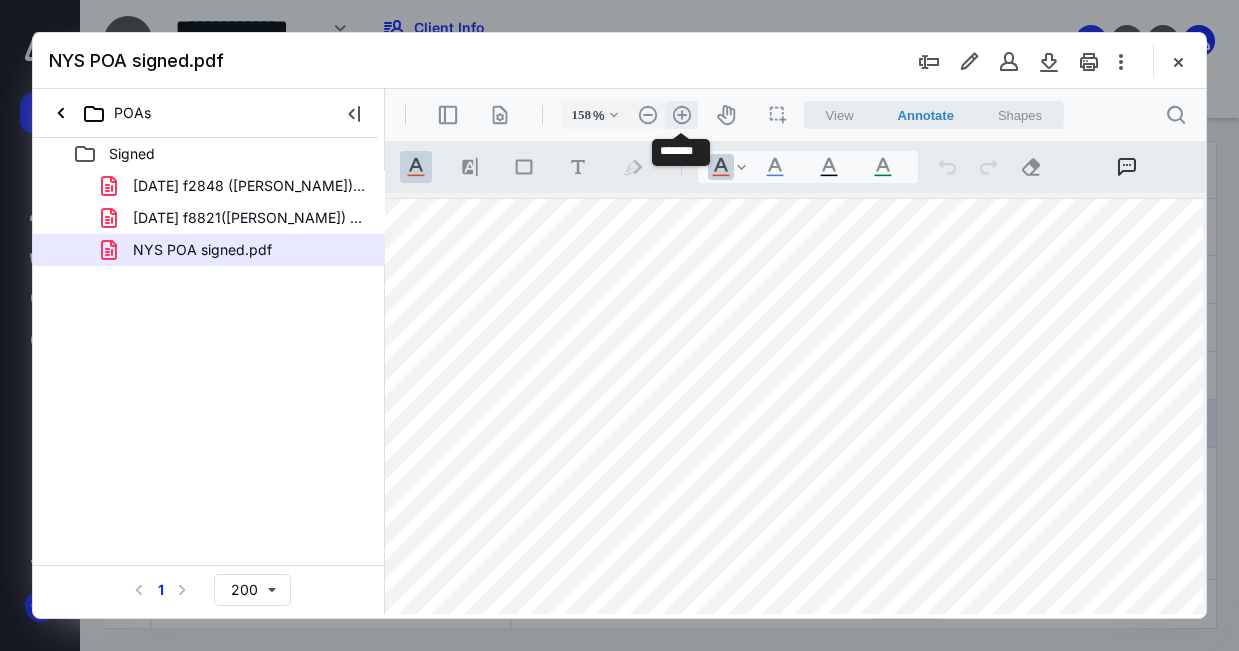 click on ".cls-1{fill:#abb0c4;} icon - header - zoom - in - line" at bounding box center [682, 115] 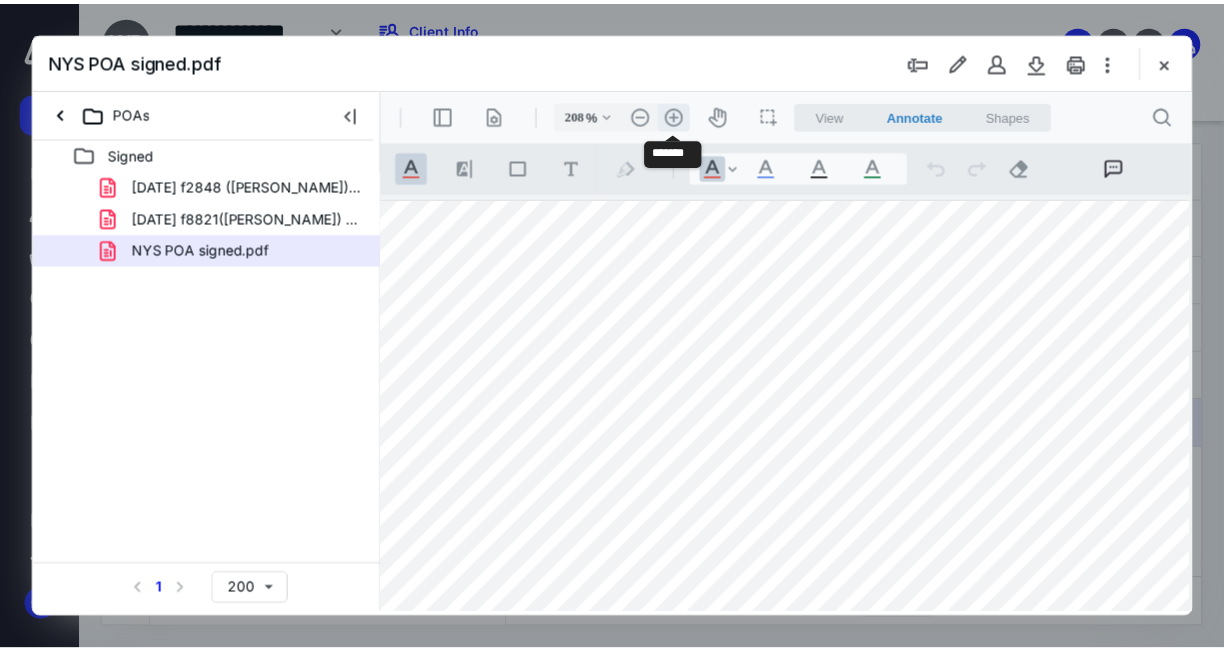scroll, scrollTop: 90, scrollLeft: 243, axis: both 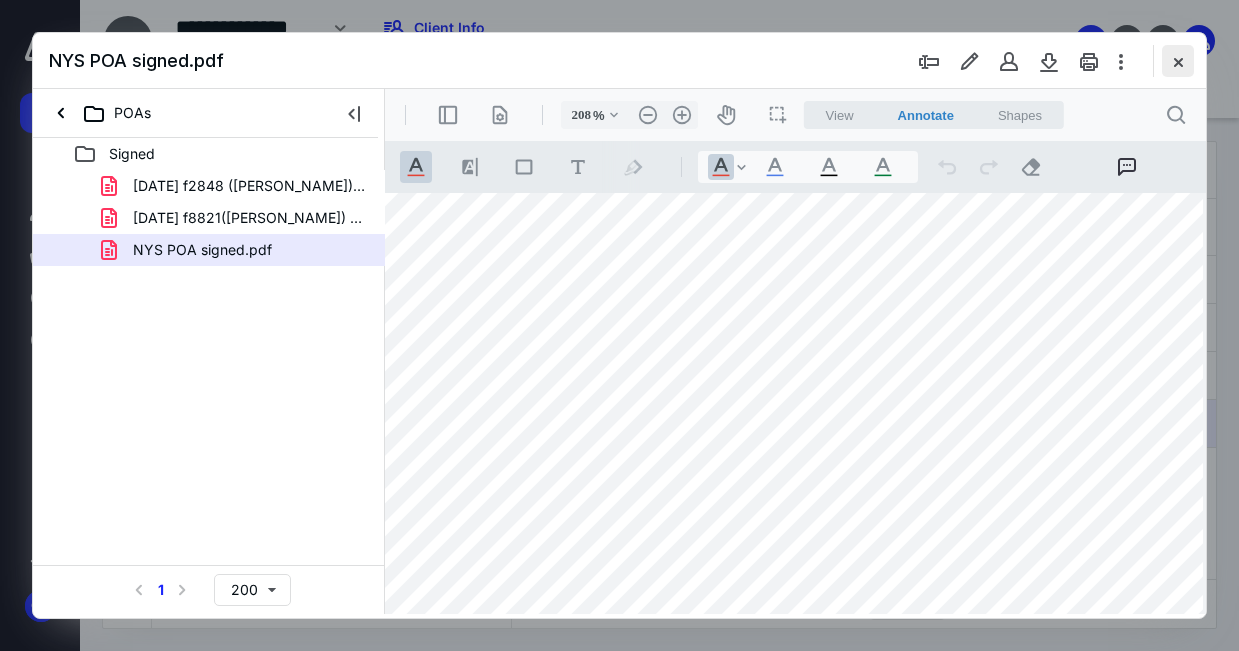 click at bounding box center [1178, 61] 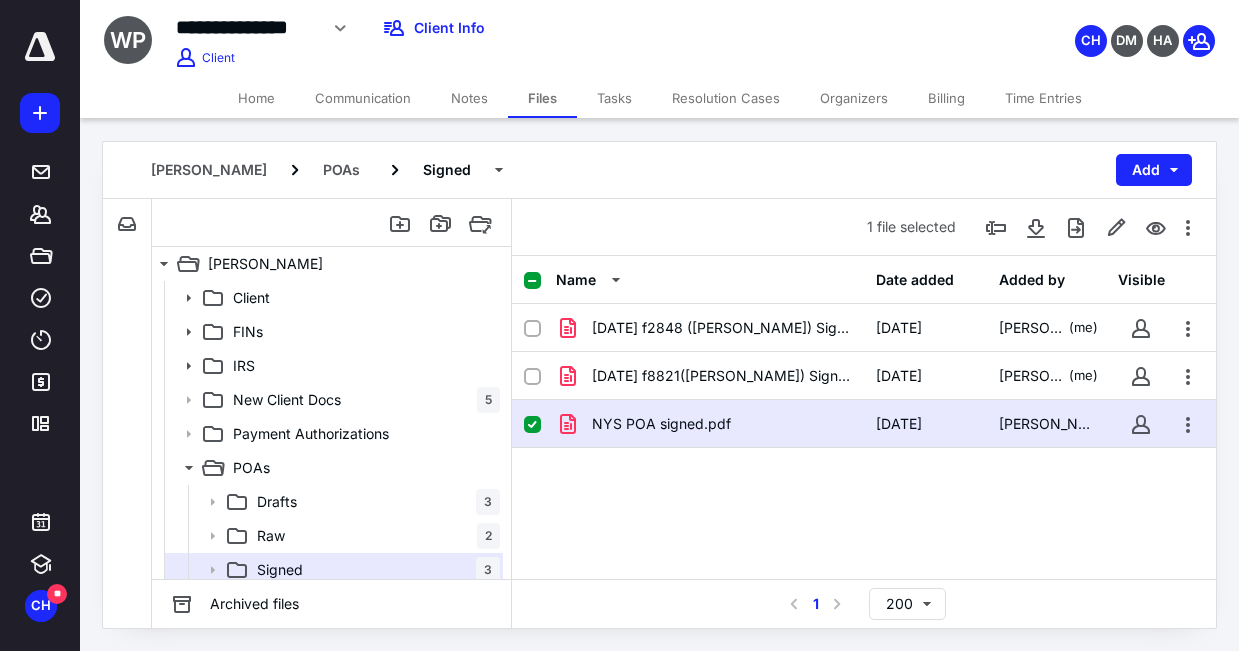 click on "Time Entries" at bounding box center [1043, 98] 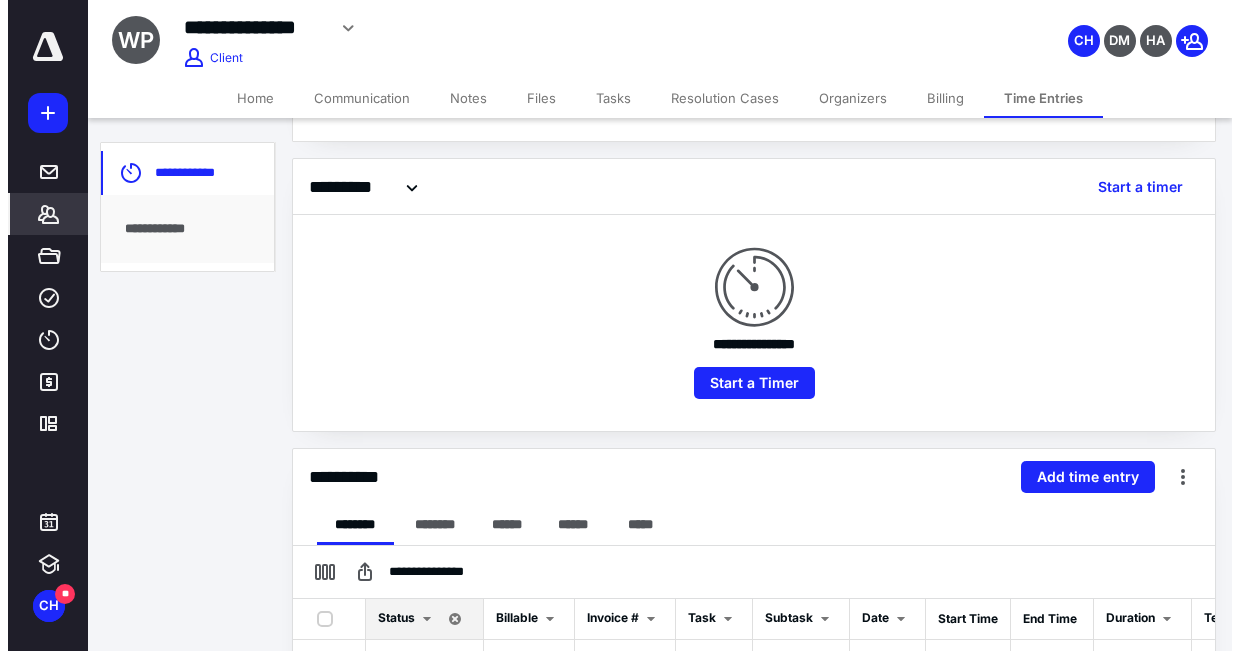 scroll, scrollTop: 200, scrollLeft: 0, axis: vertical 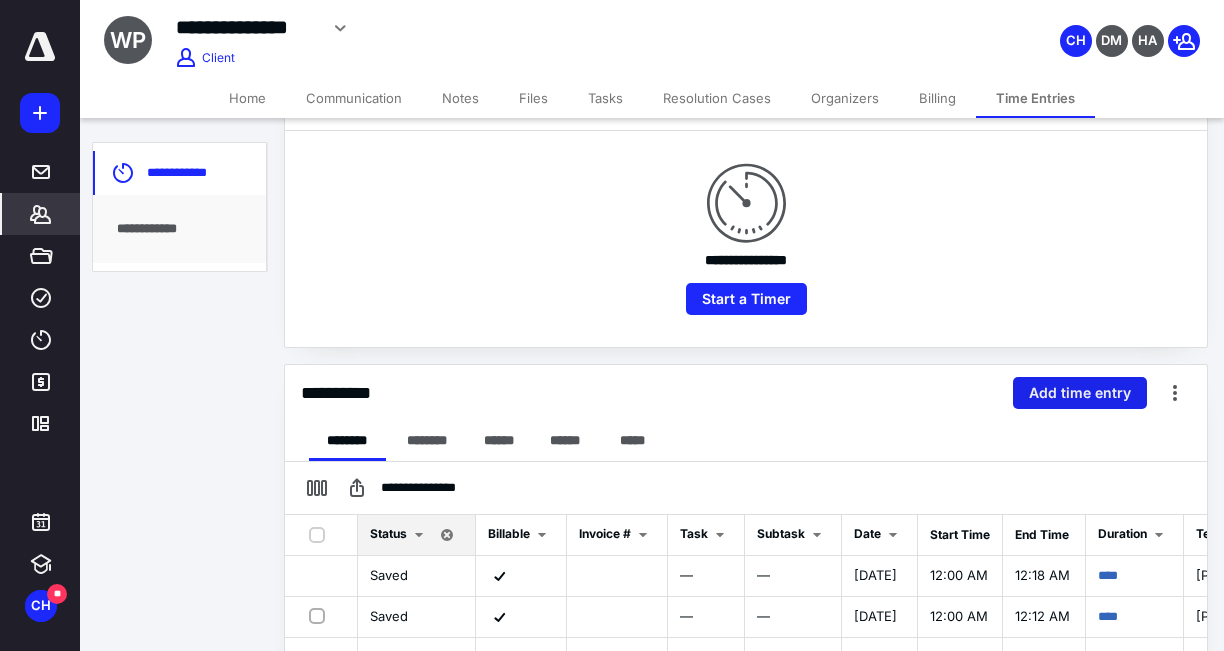 click on "Add time entry" at bounding box center (1080, 393) 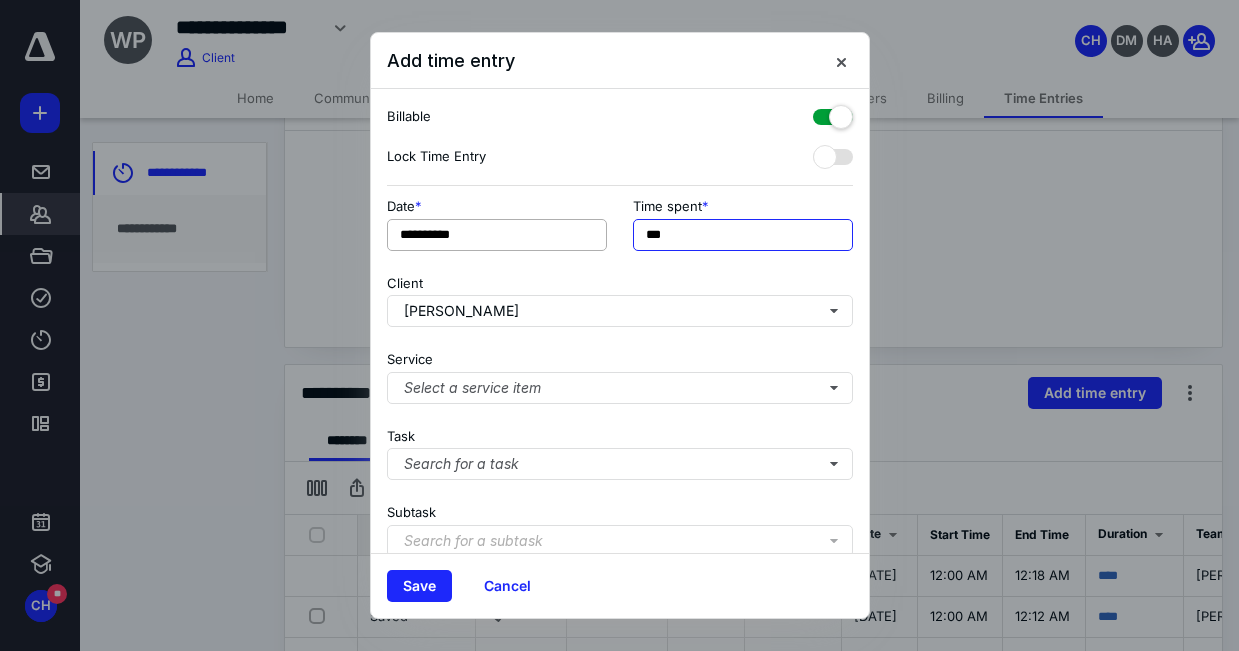 drag, startPoint x: 703, startPoint y: 238, endPoint x: 504, endPoint y: 237, distance: 199.00252 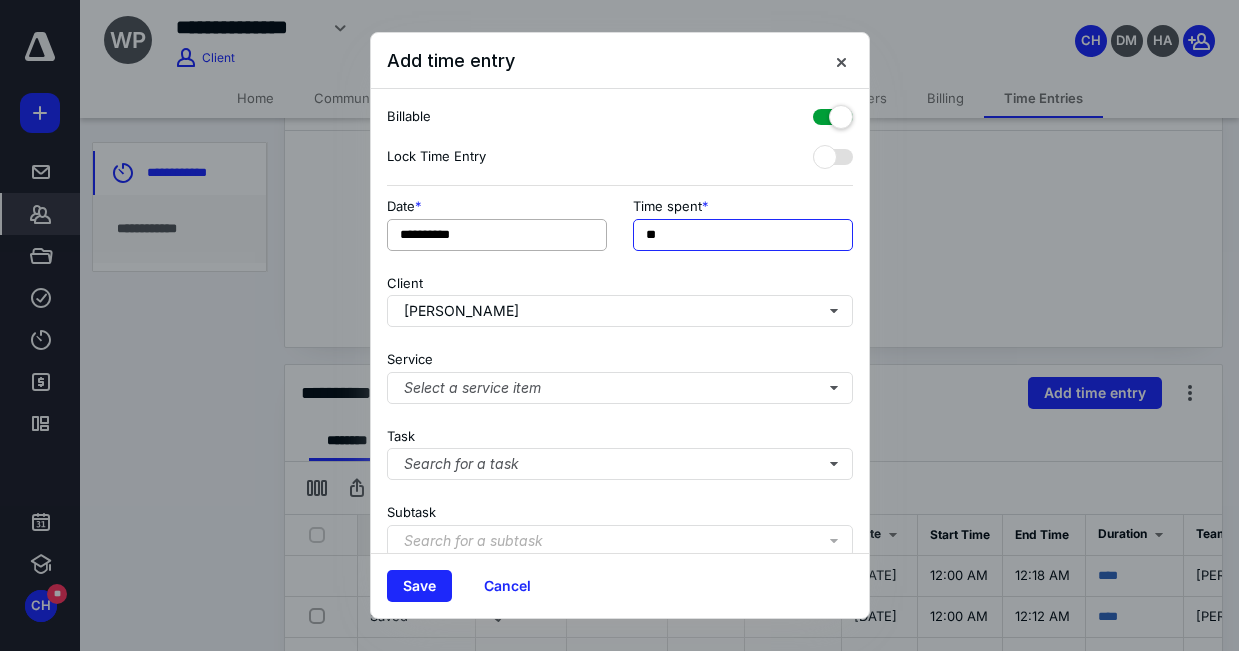 type on "**" 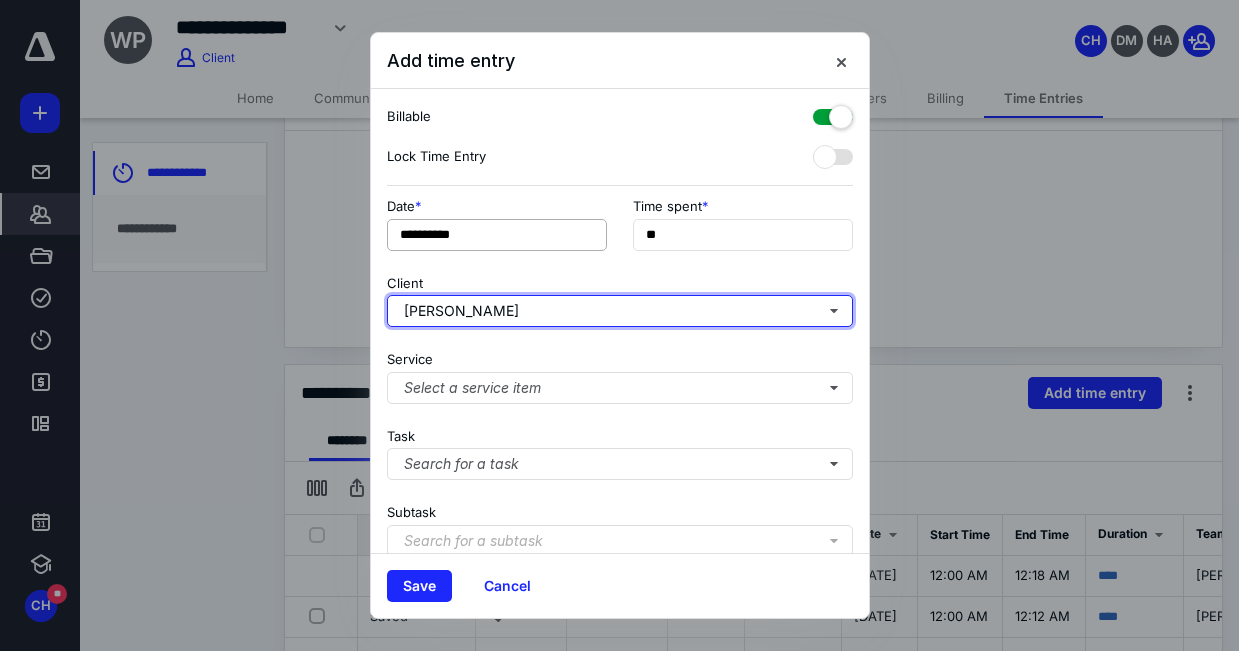 type 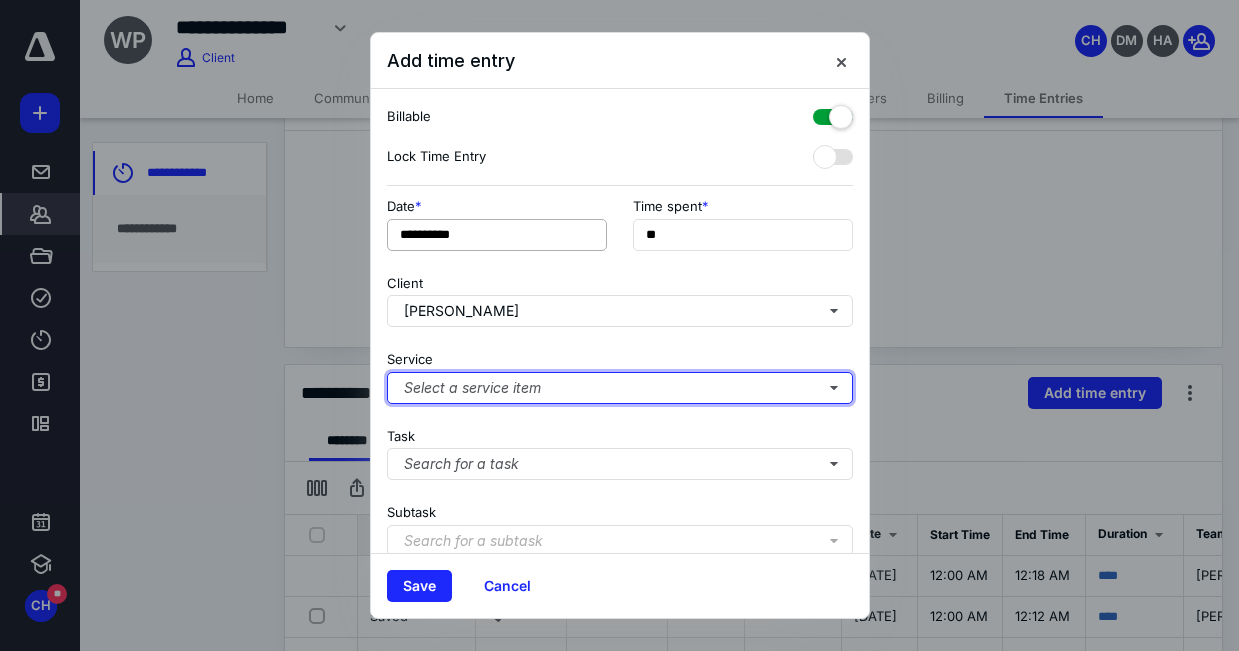 type 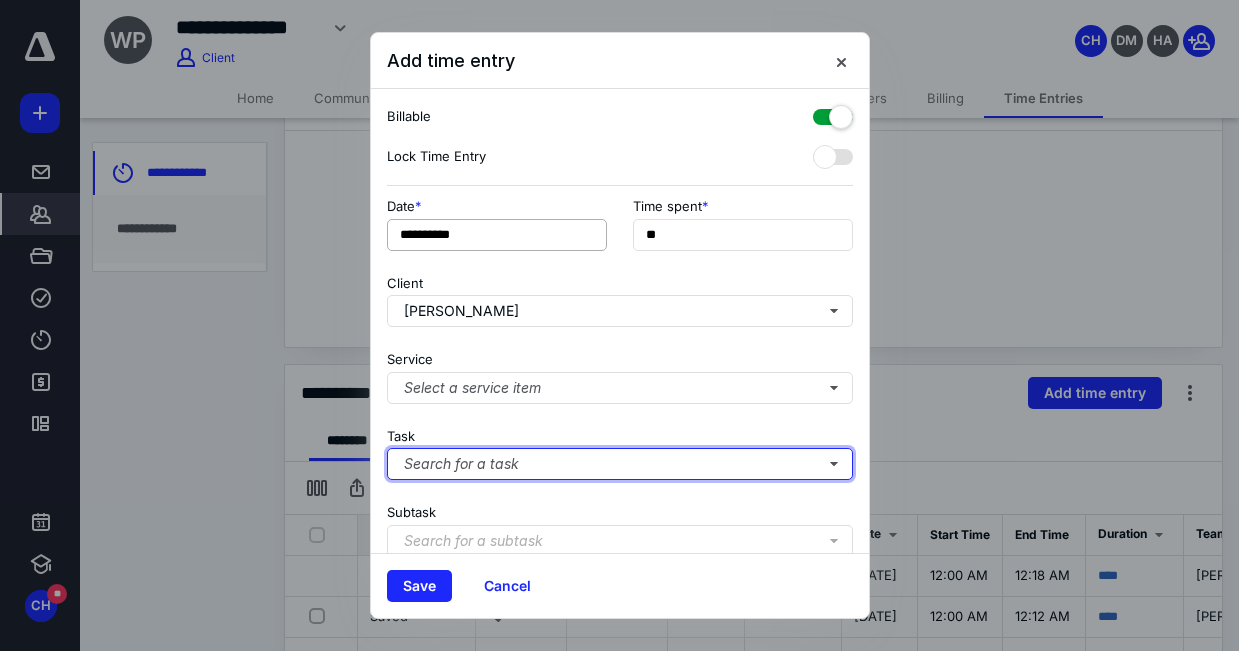 type 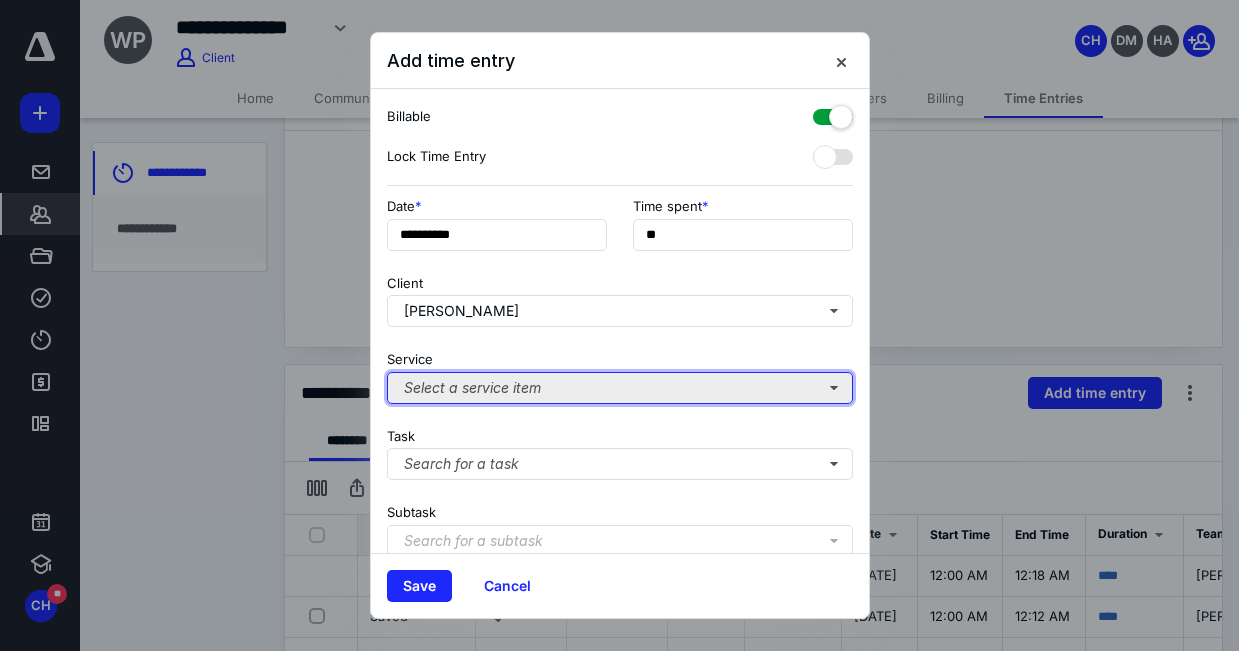 click on "Select a service item" at bounding box center [620, 388] 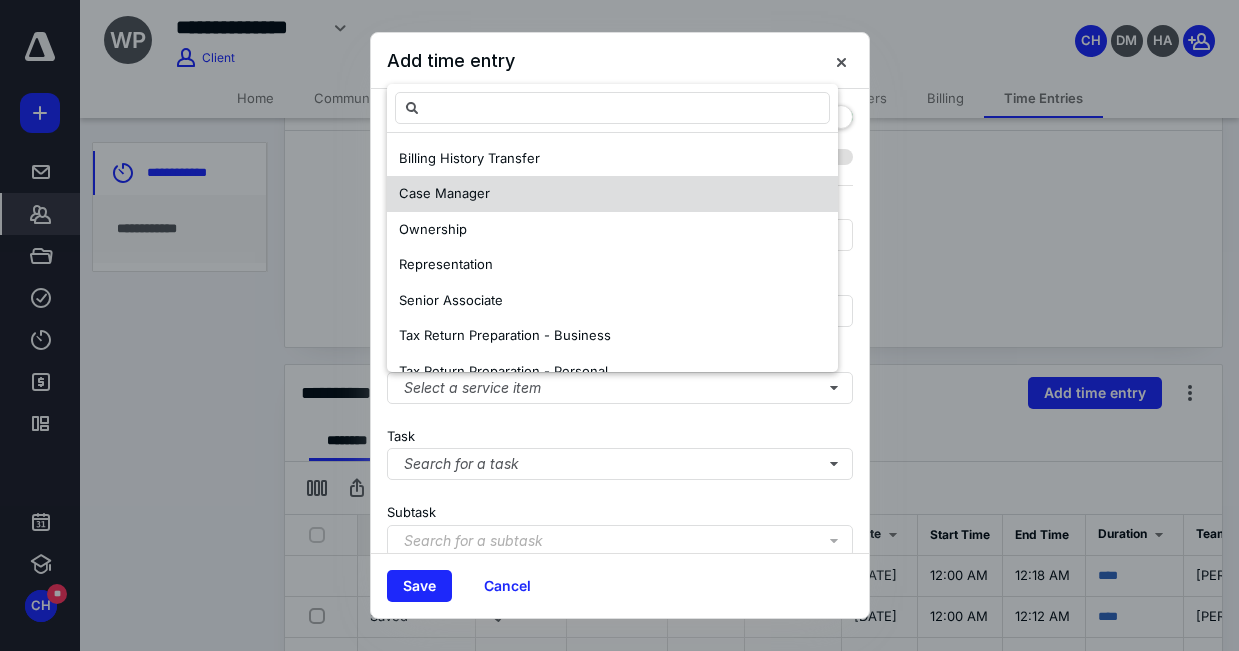click on "Case Manager" at bounding box center [444, 193] 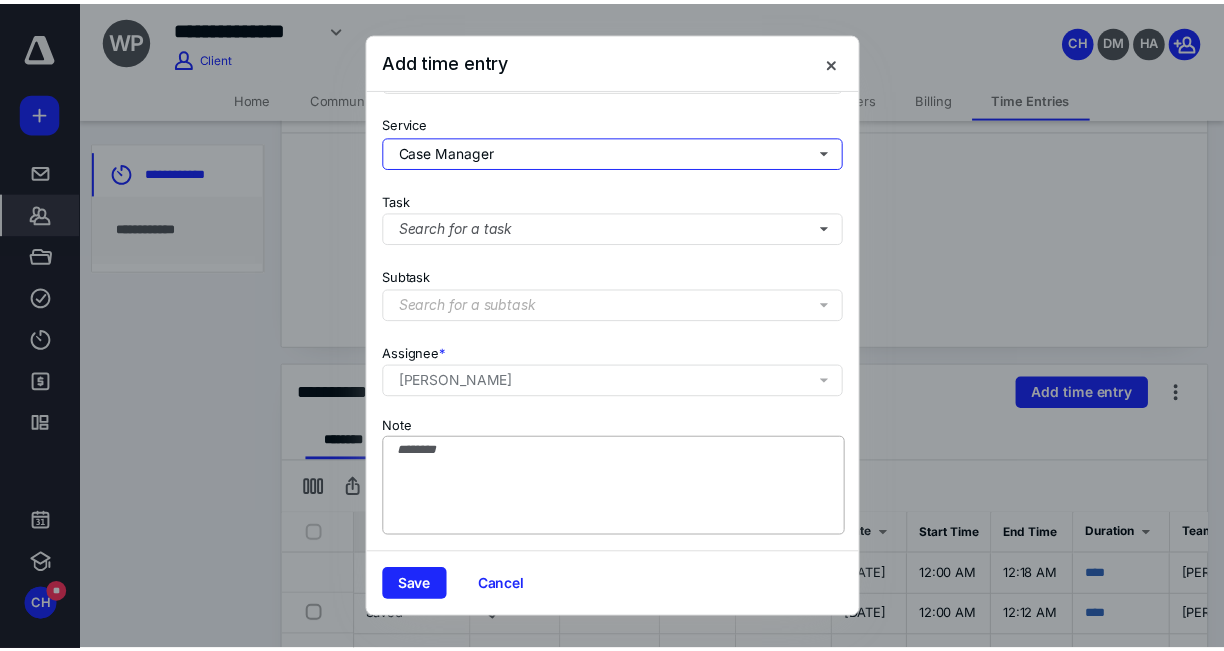 scroll, scrollTop: 251, scrollLeft: 0, axis: vertical 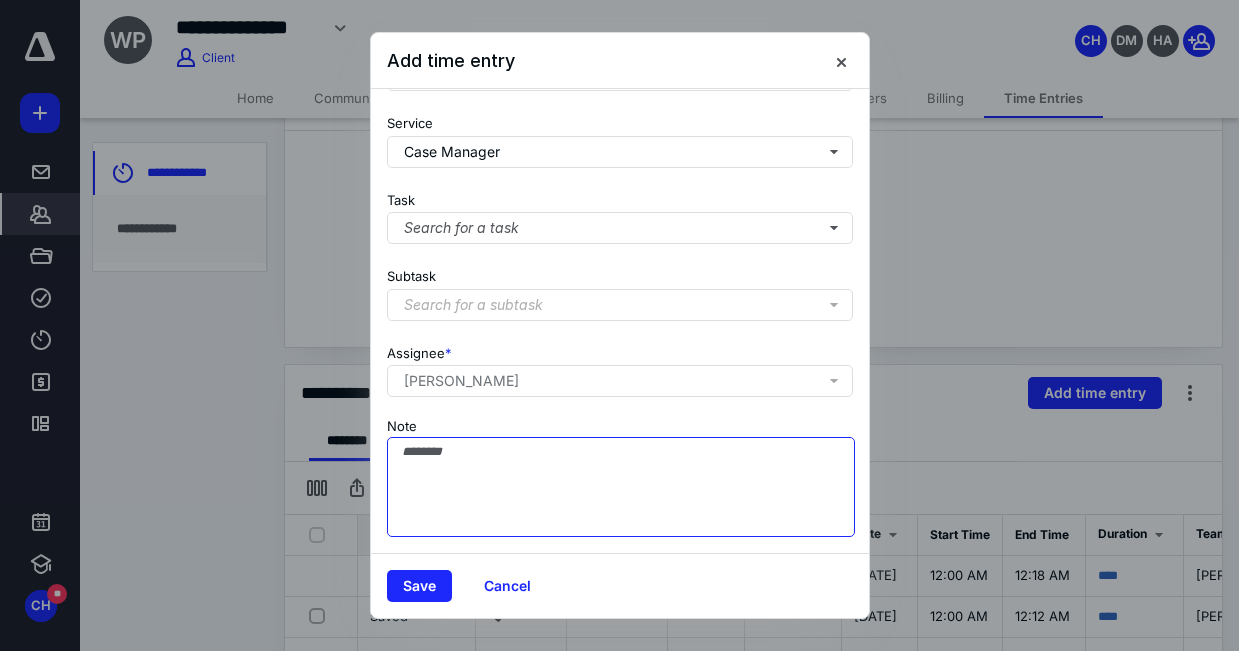 click on "Note" at bounding box center [621, 487] 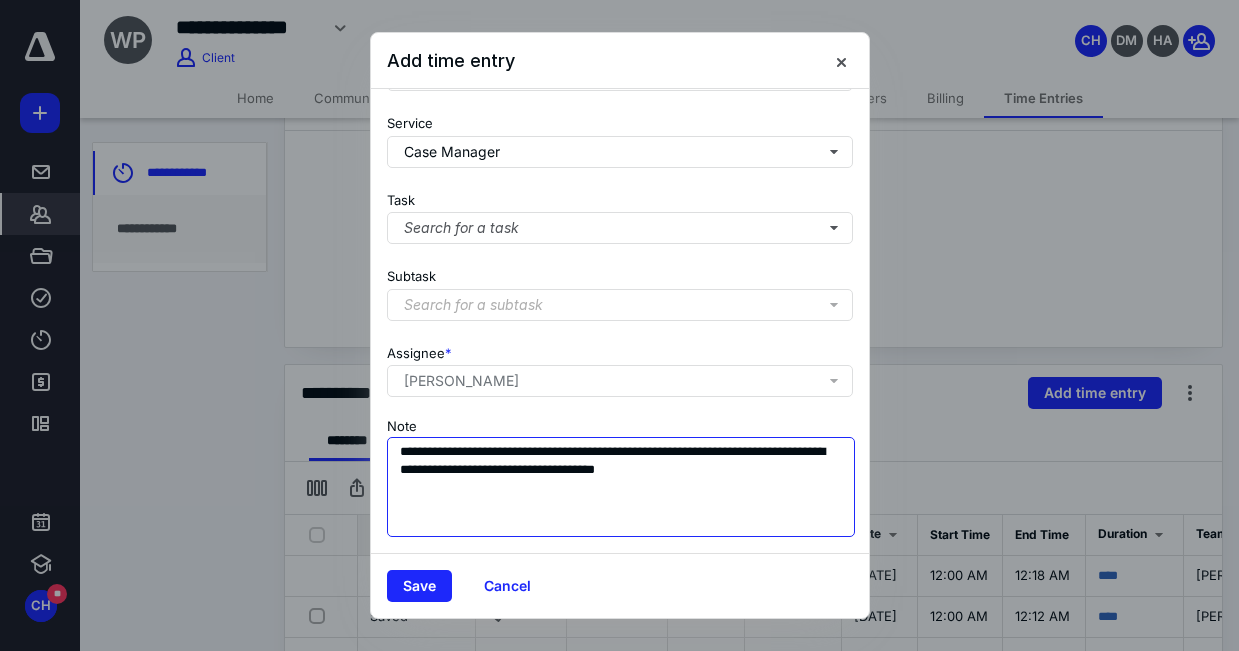 click on "**********" at bounding box center (621, 487) 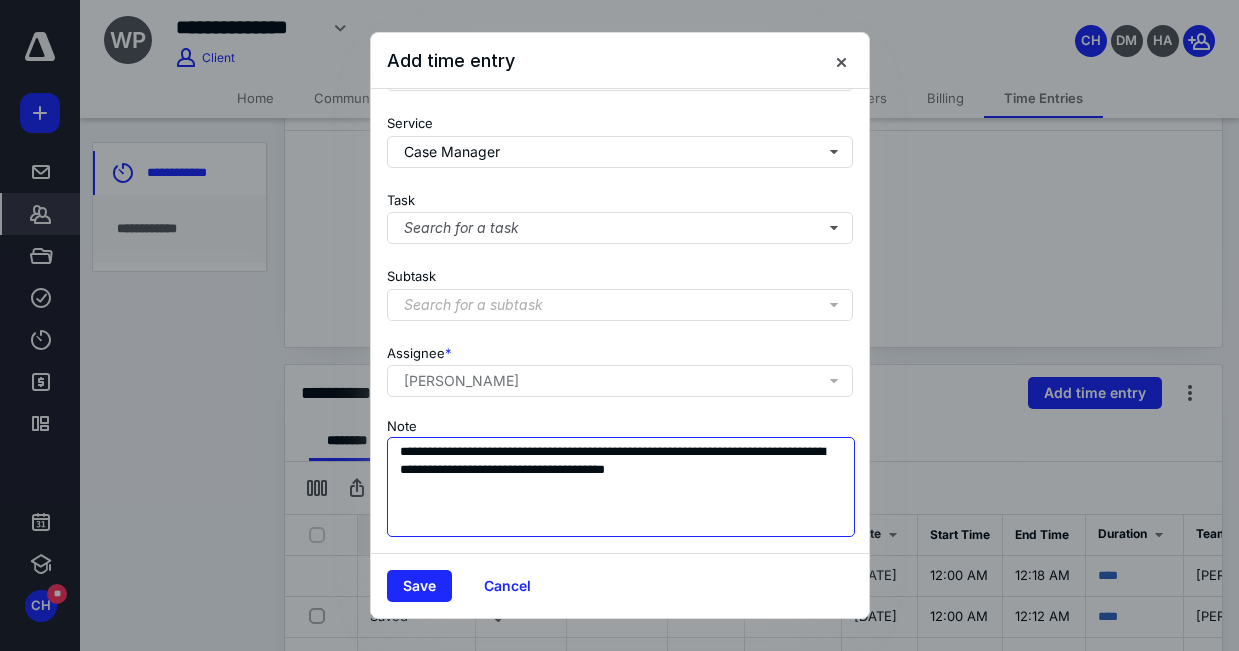 click on "**********" at bounding box center (621, 487) 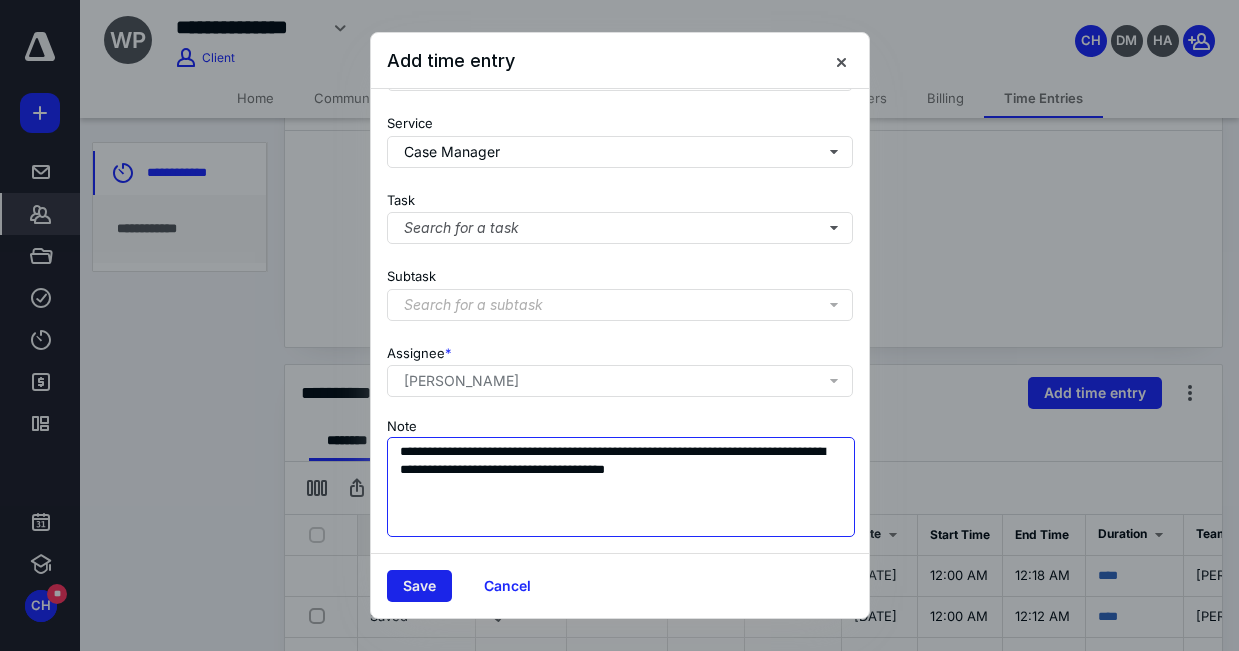 type on "**********" 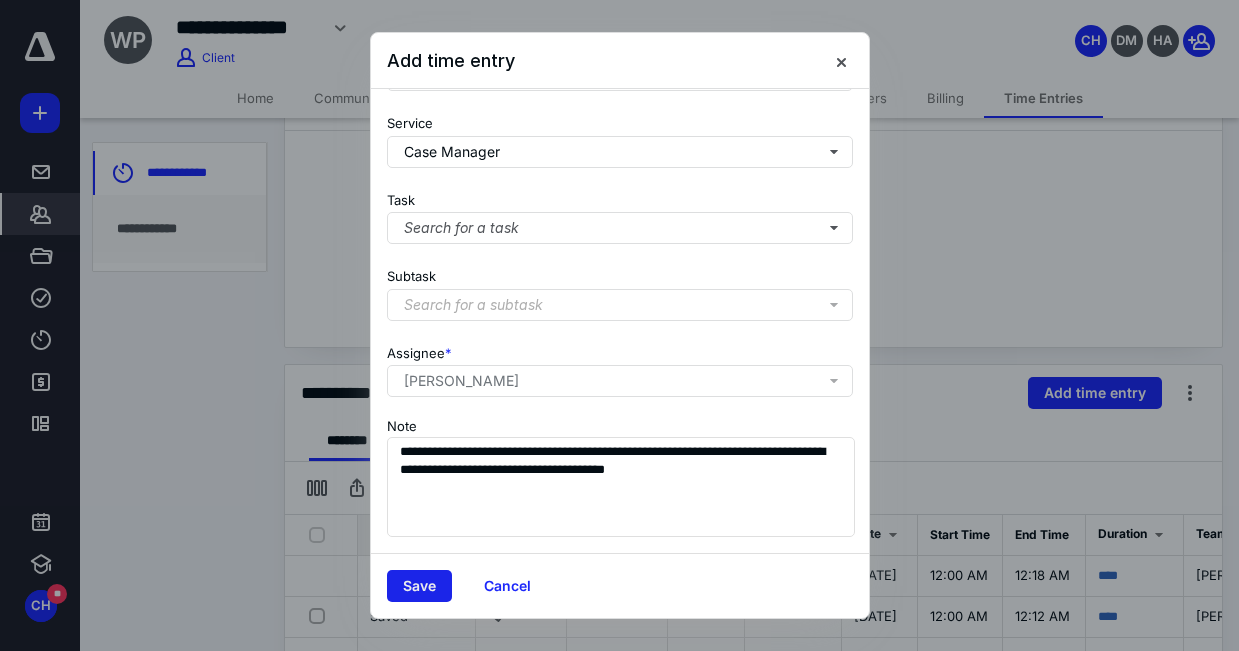 click on "Save" at bounding box center [419, 586] 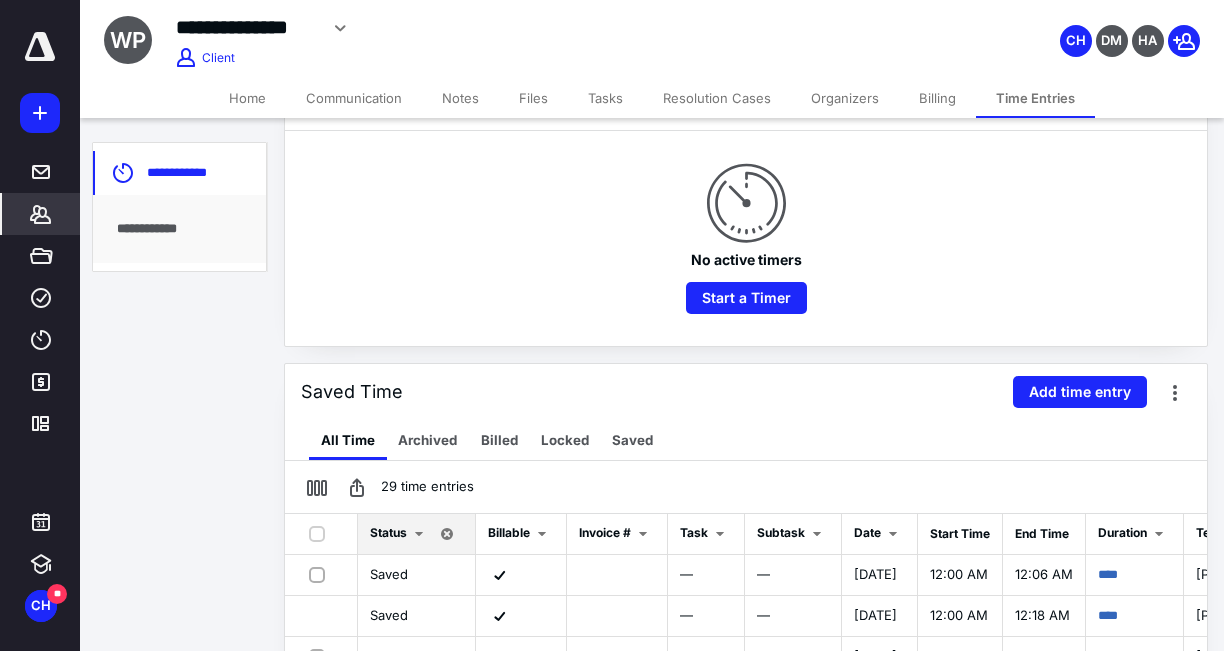 click 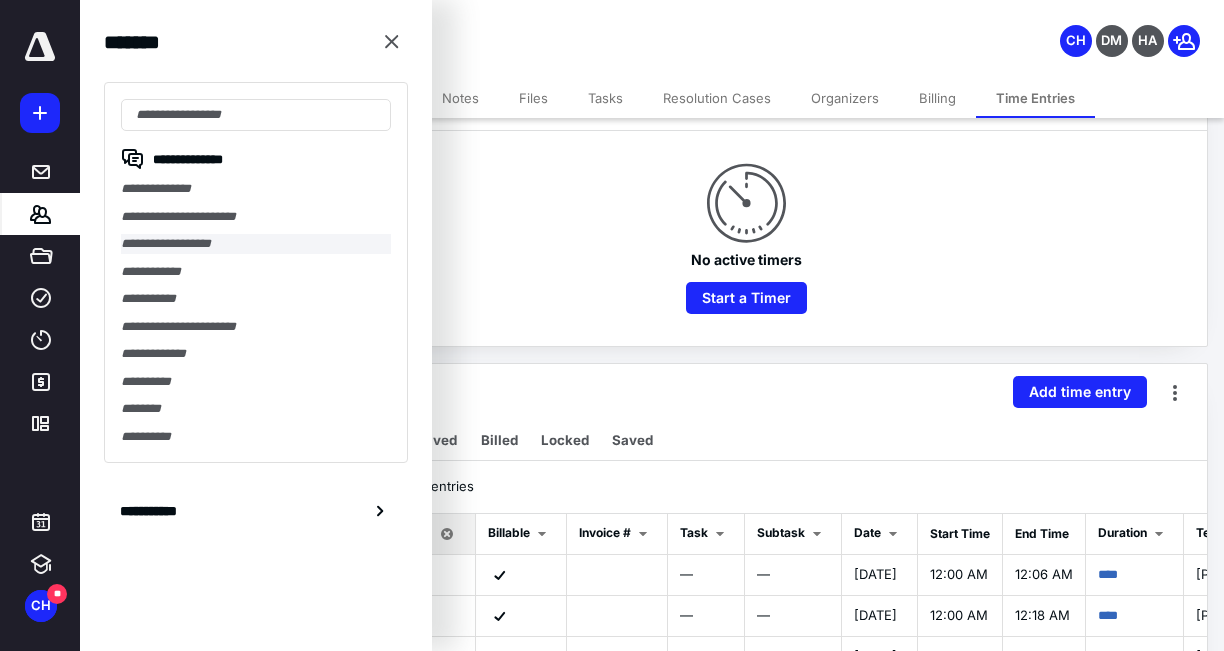 click on "**********" at bounding box center (256, 244) 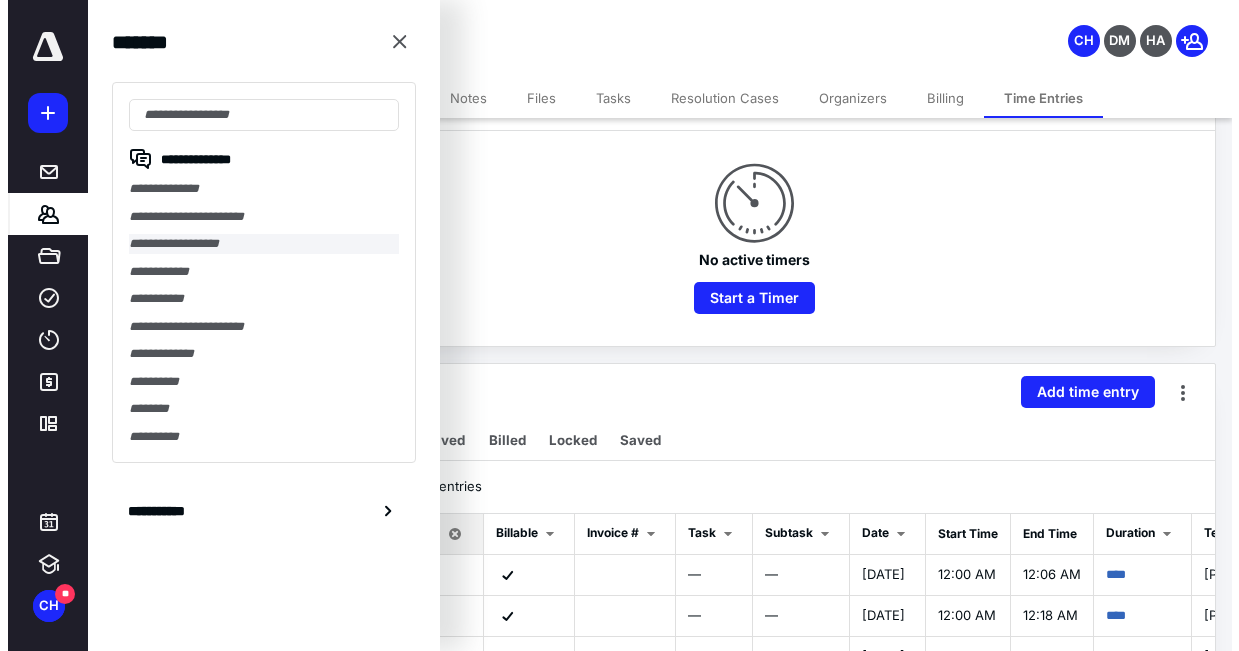 scroll, scrollTop: 0, scrollLeft: 0, axis: both 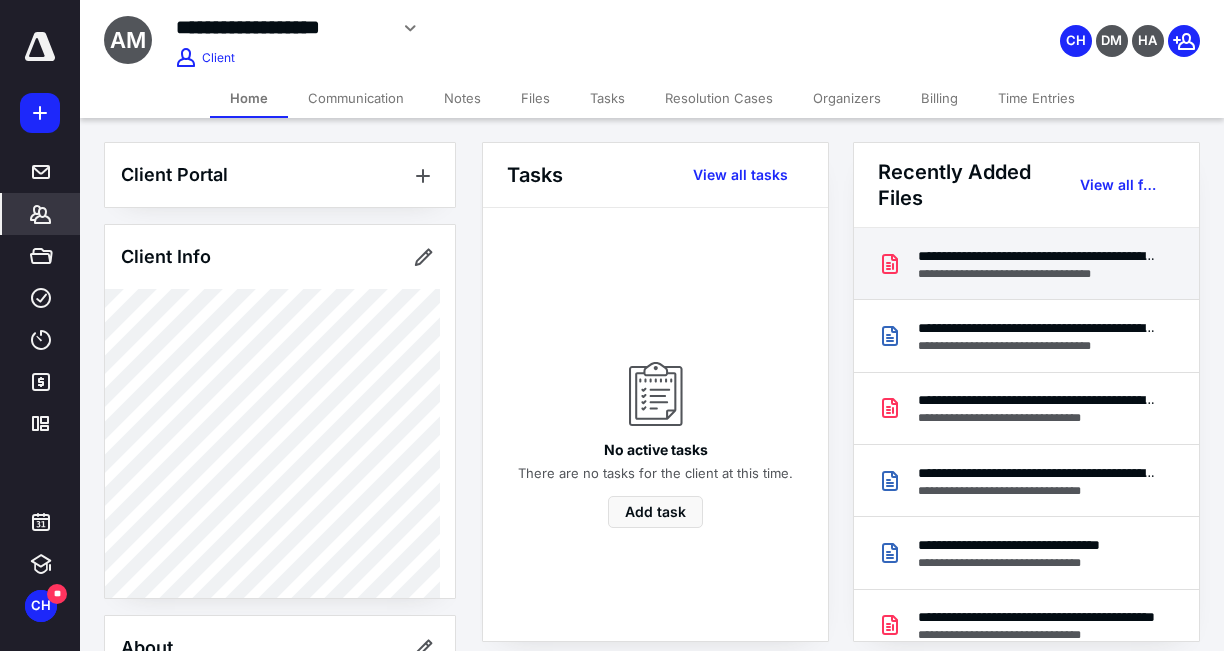 click on "**********" at bounding box center [1037, 256] 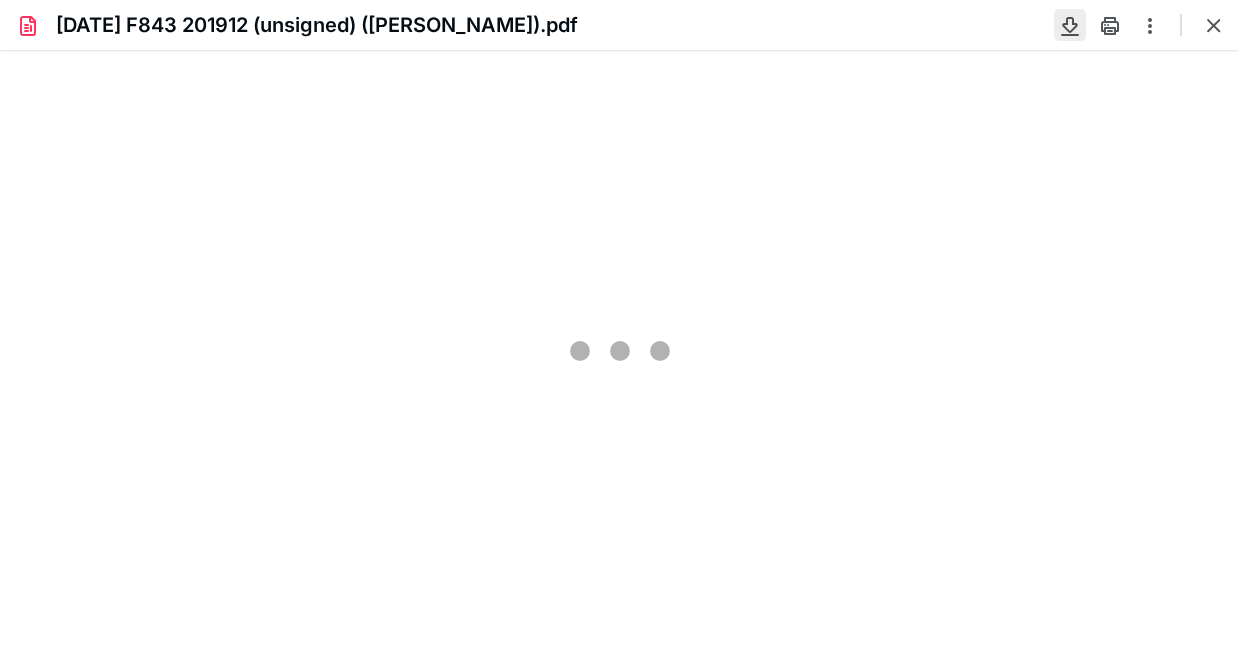 scroll, scrollTop: 0, scrollLeft: 0, axis: both 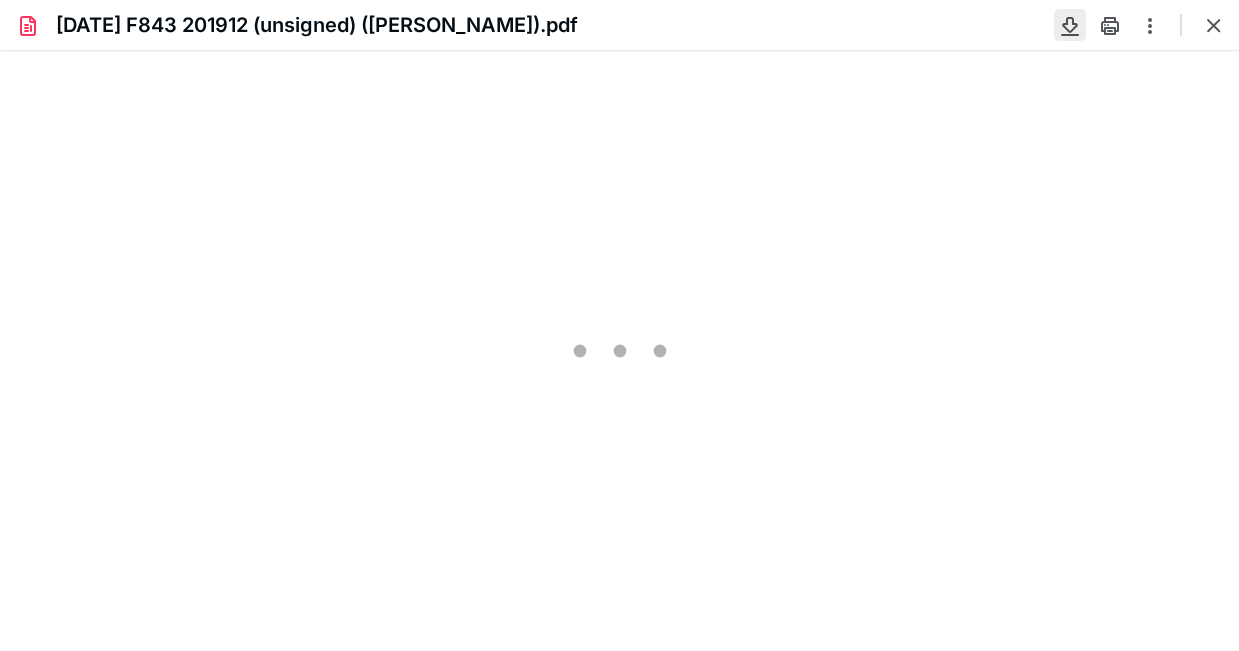 type on "71" 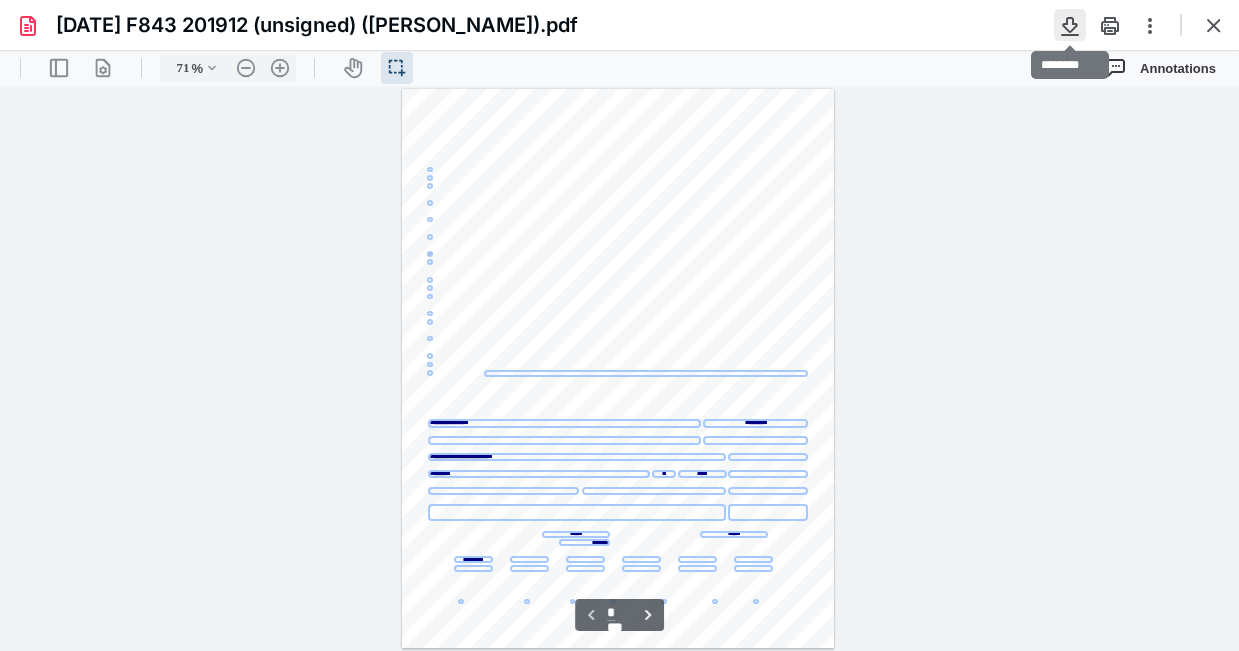 scroll, scrollTop: 39, scrollLeft: 0, axis: vertical 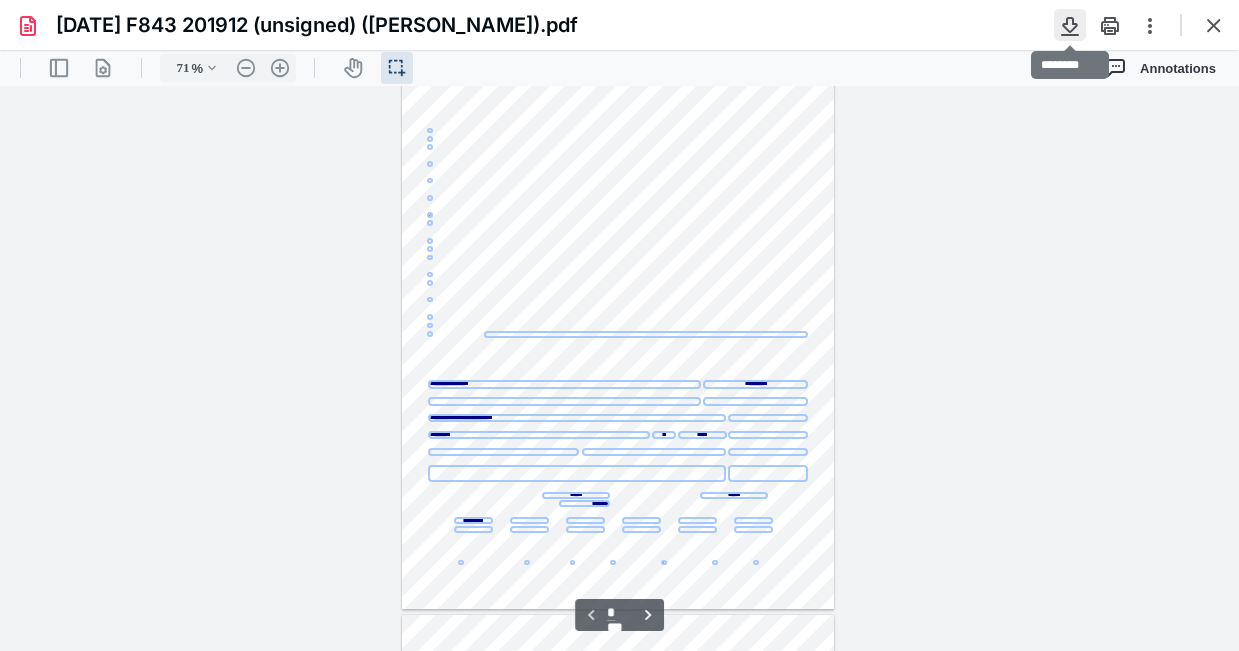 click at bounding box center (1070, 25) 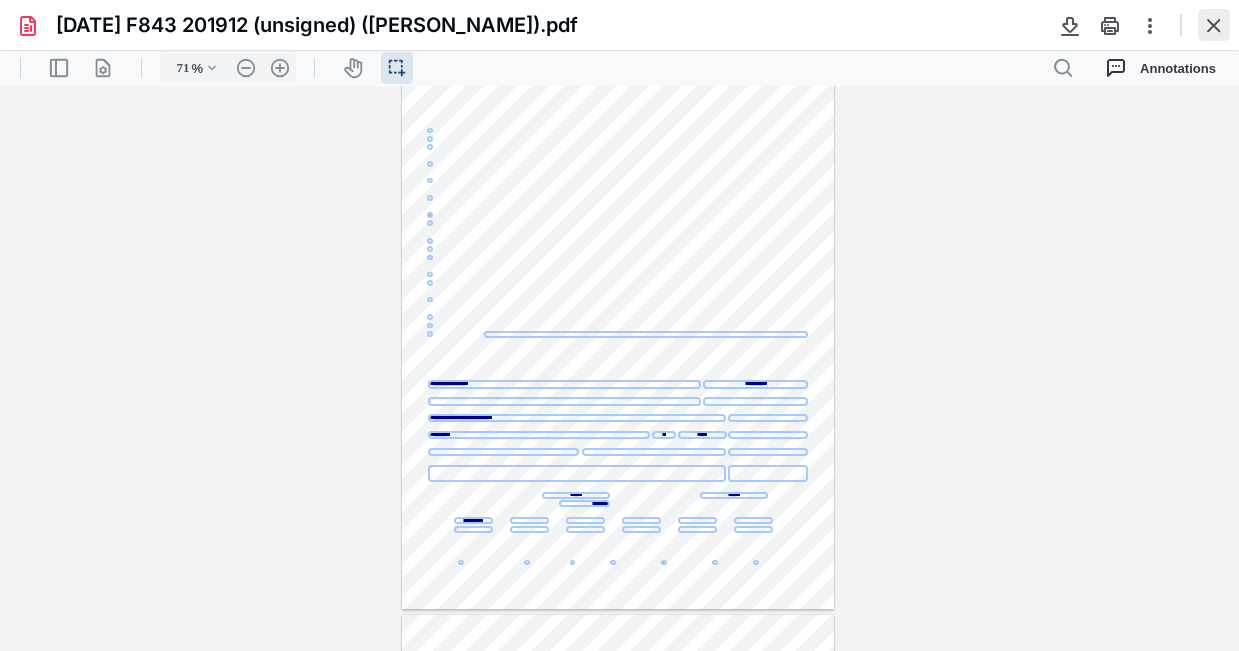 click at bounding box center (1214, 25) 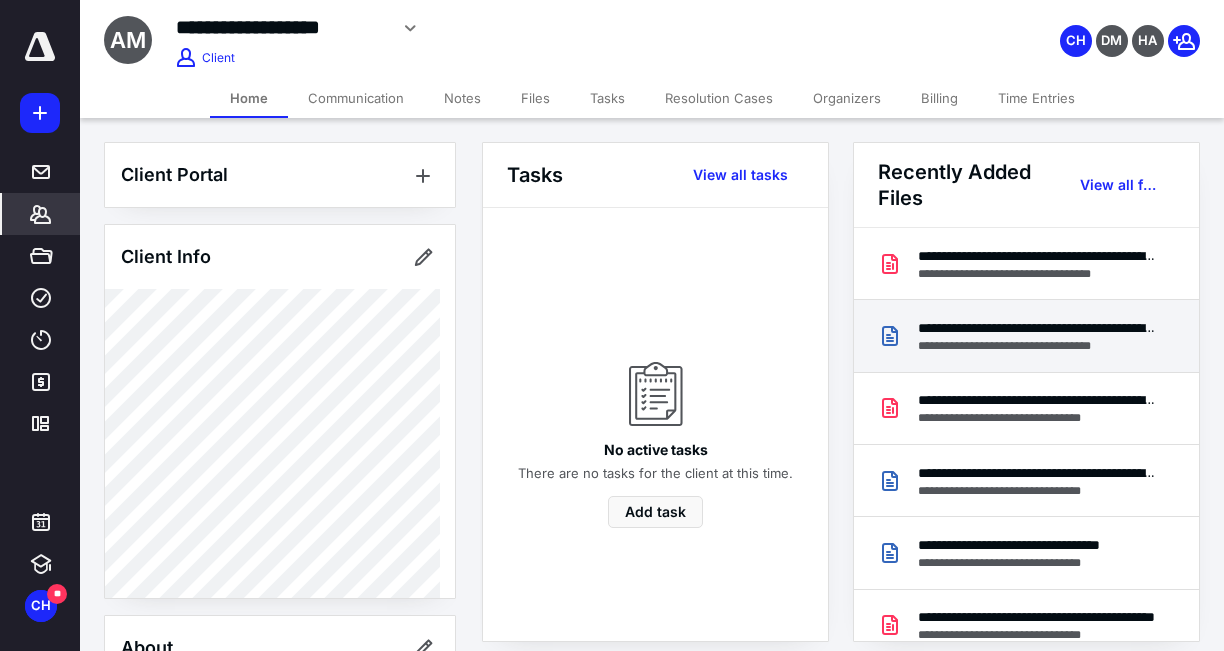 click on "**********" at bounding box center (1037, 328) 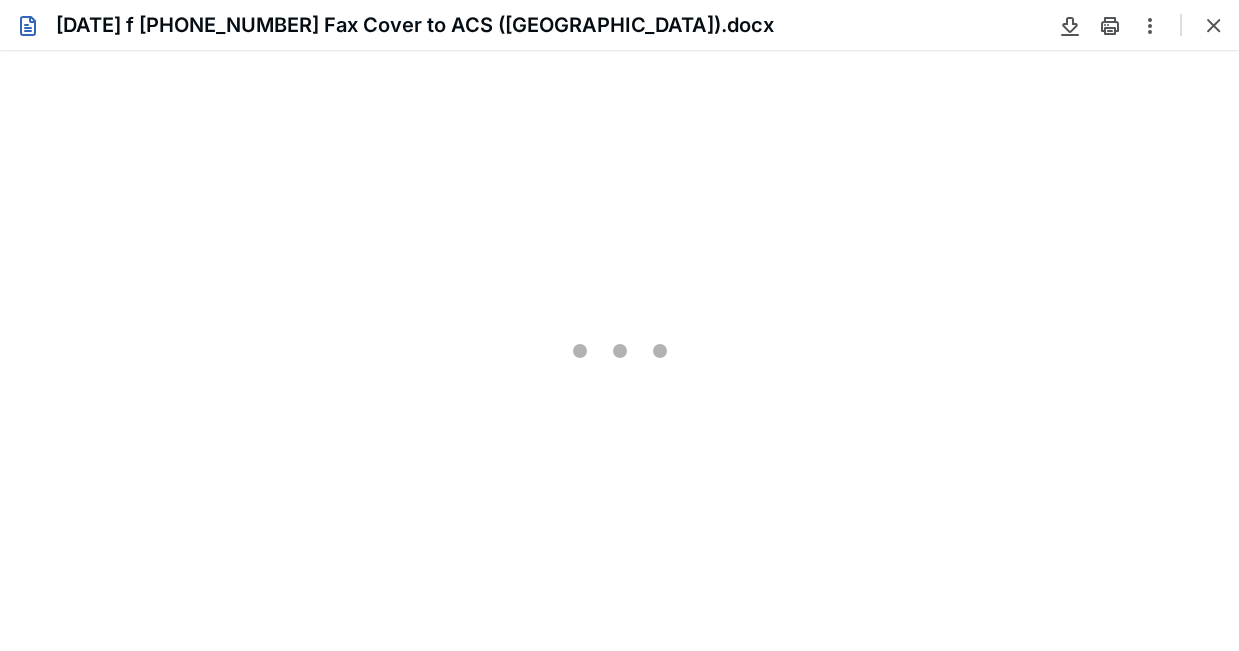 click at bounding box center (1070, 25) 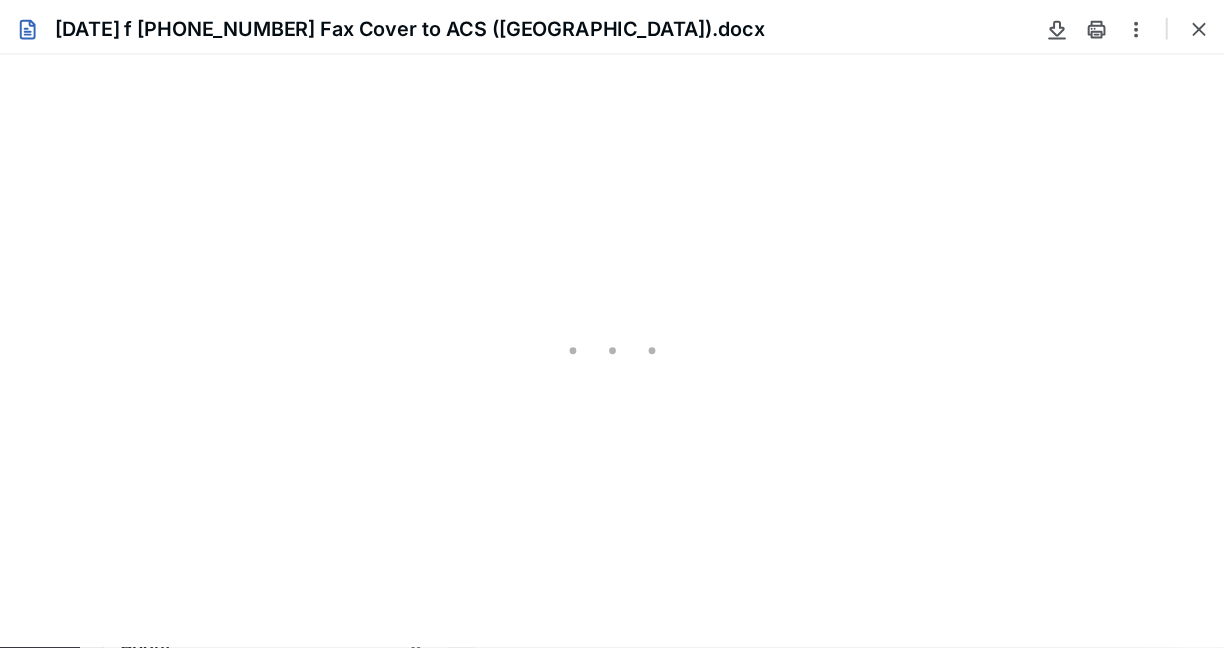 scroll, scrollTop: 0, scrollLeft: 0, axis: both 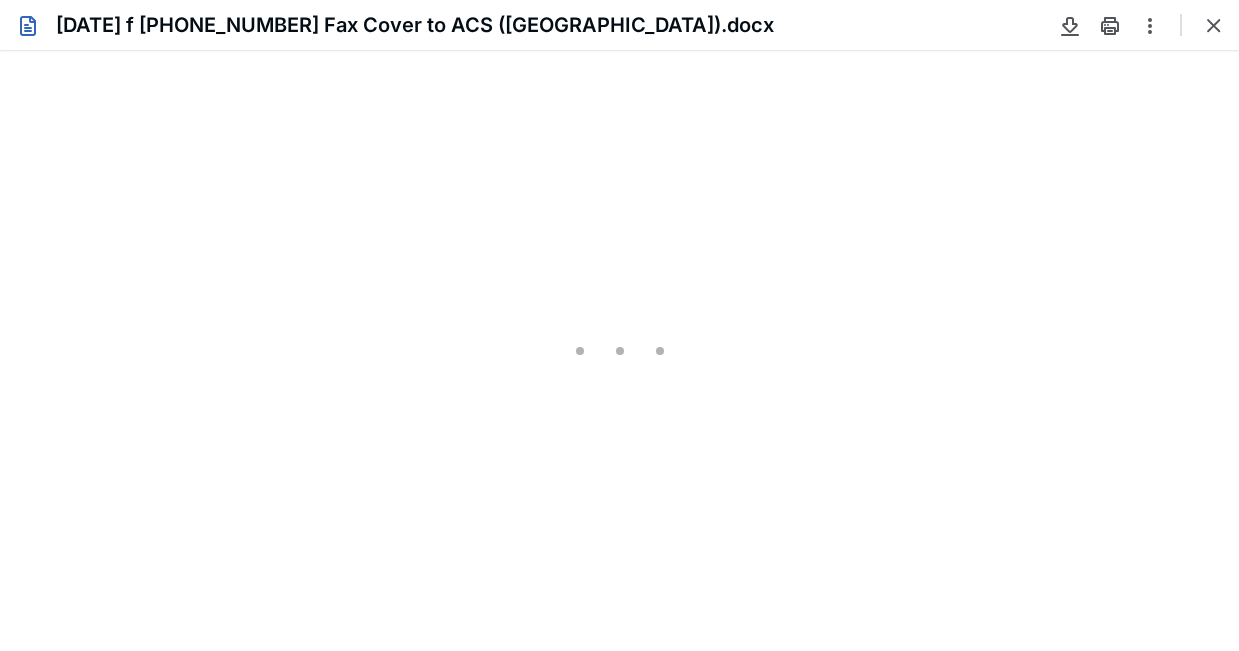 type on "71" 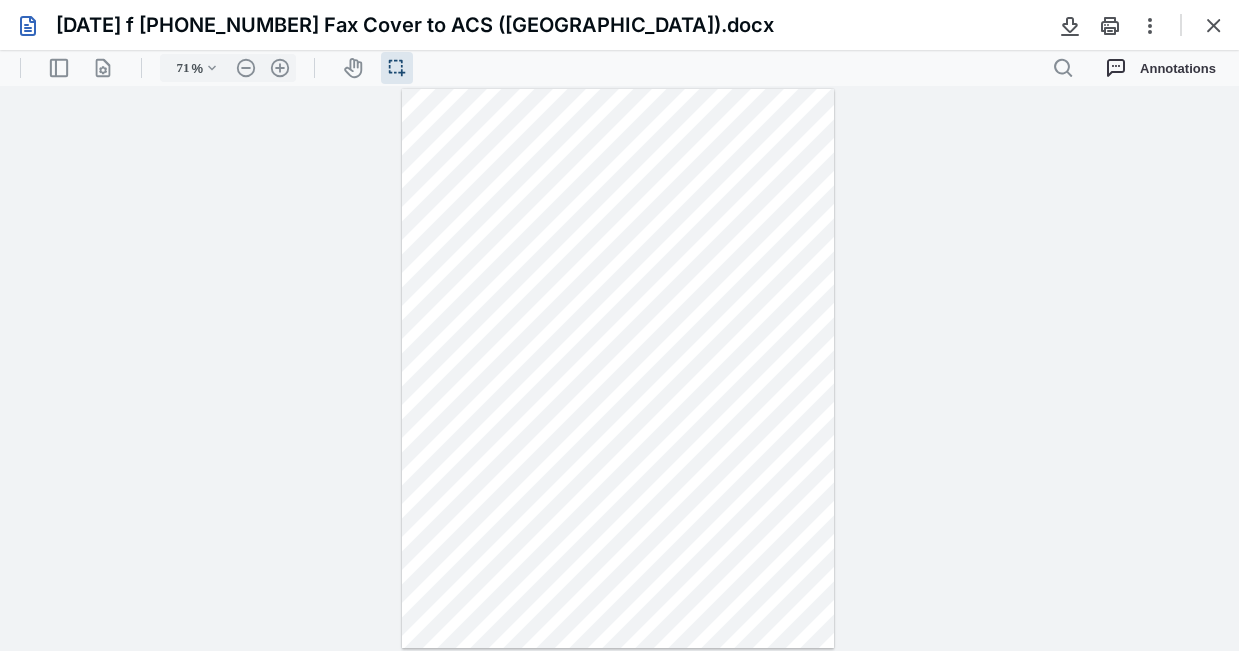 drag, startPoint x: 254, startPoint y: 206, endPoint x: 762, endPoint y: 70, distance: 525.8897 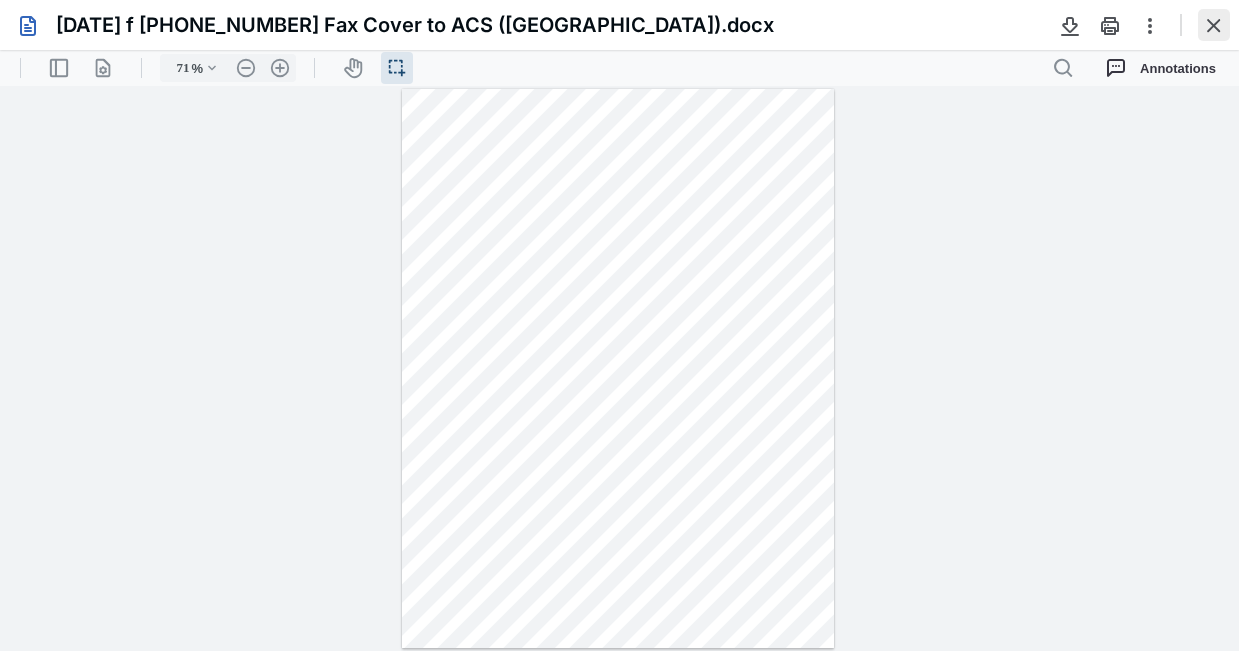 click at bounding box center [1214, 25] 